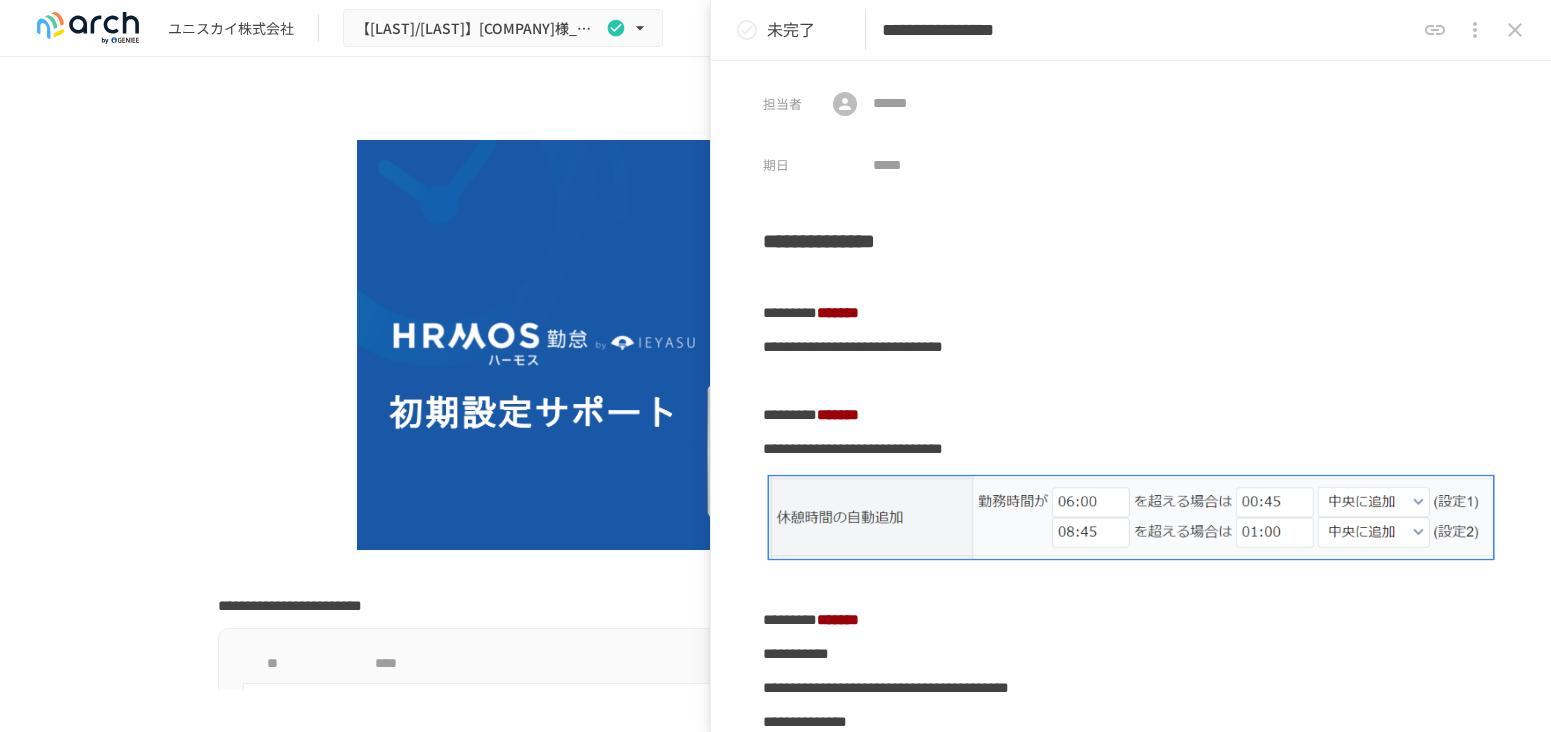 scroll, scrollTop: 0, scrollLeft: 0, axis: both 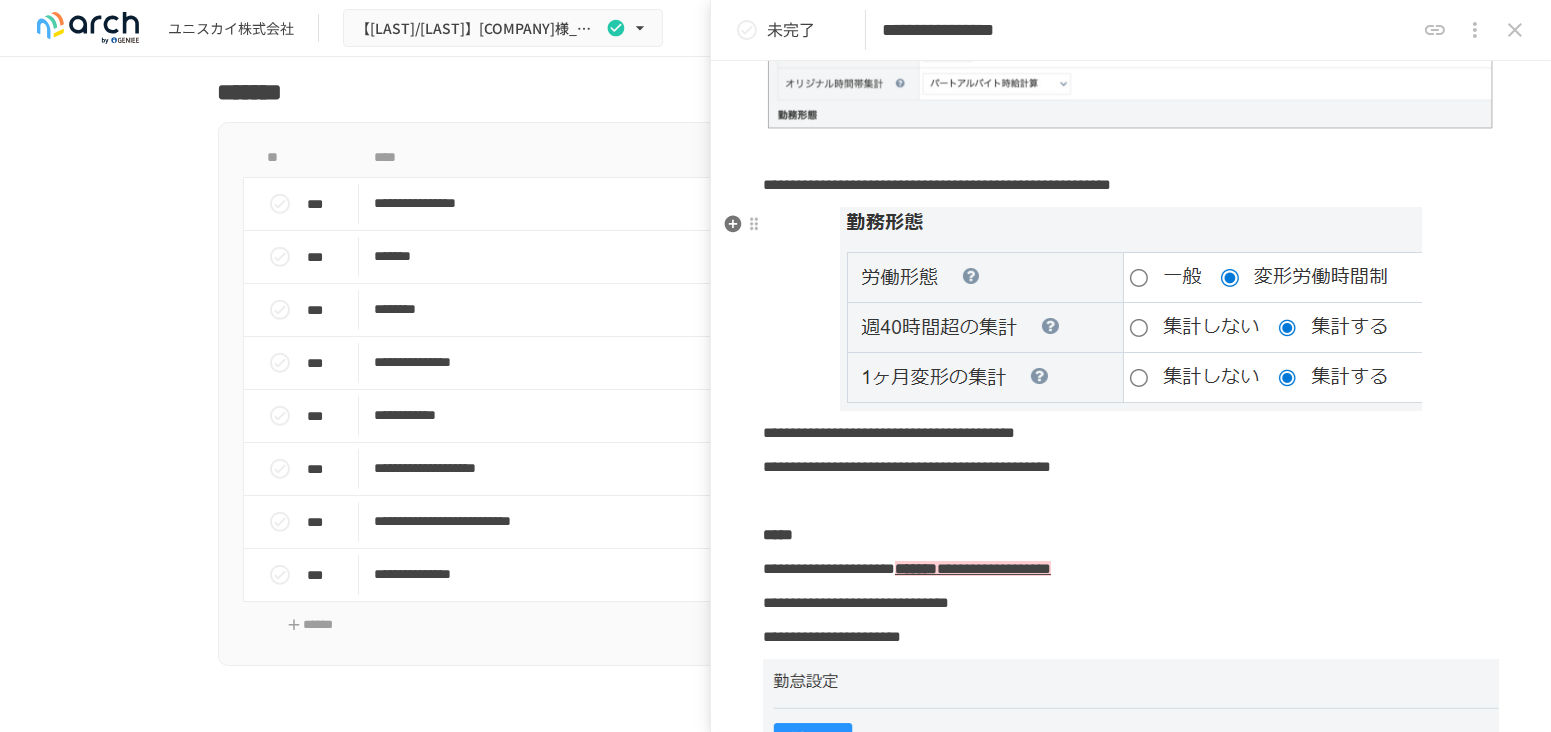 click at bounding box center [1131, 309] 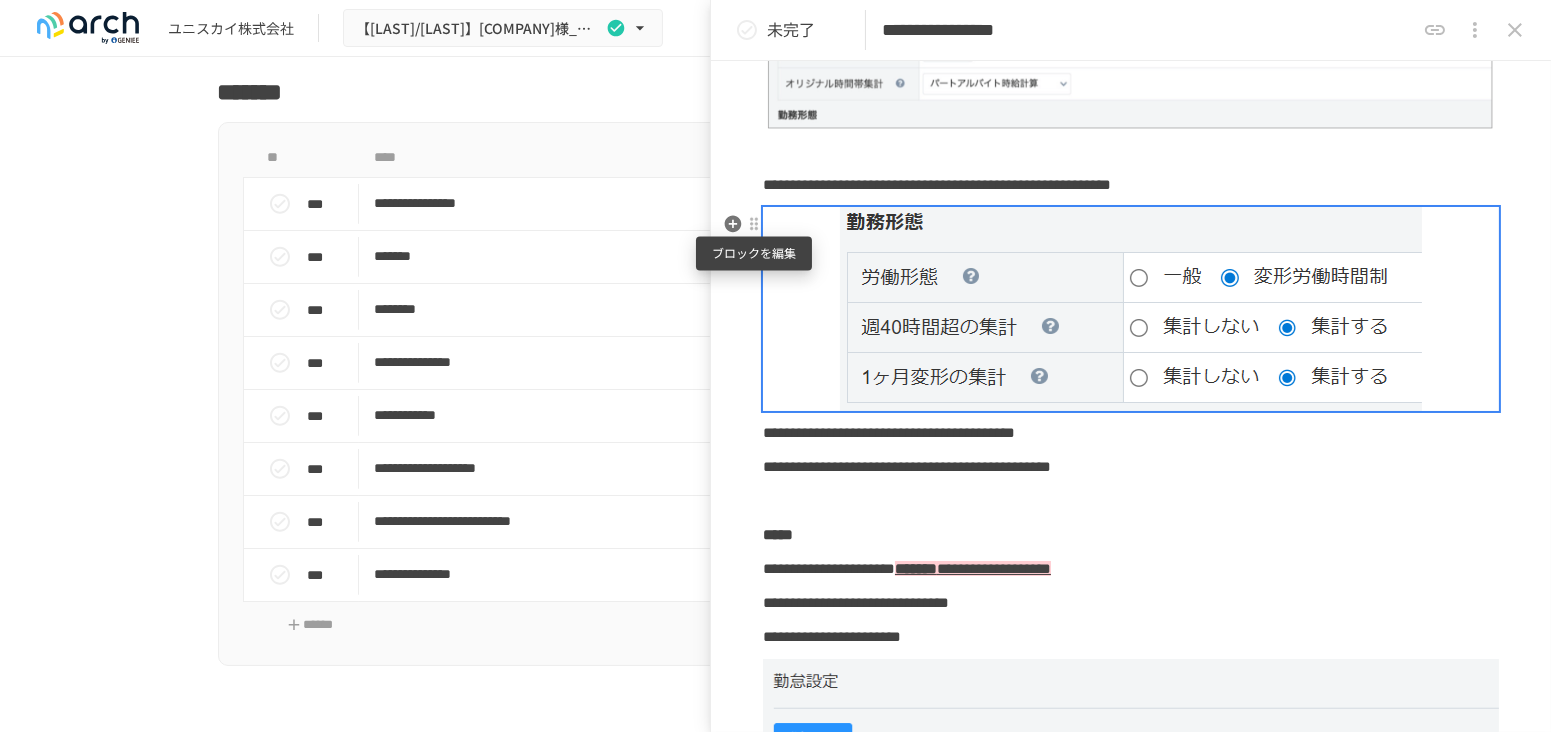 click at bounding box center (754, 224) 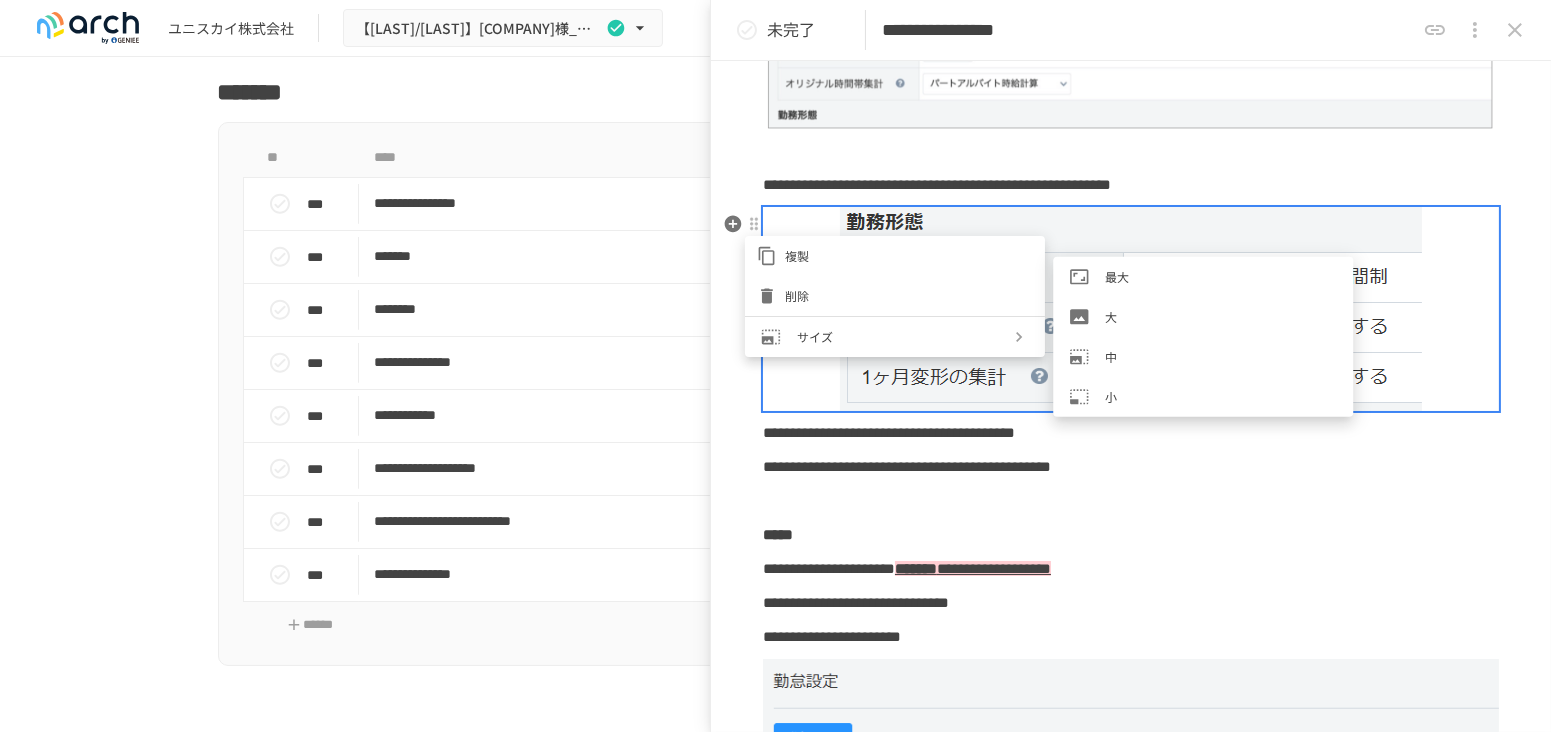 click 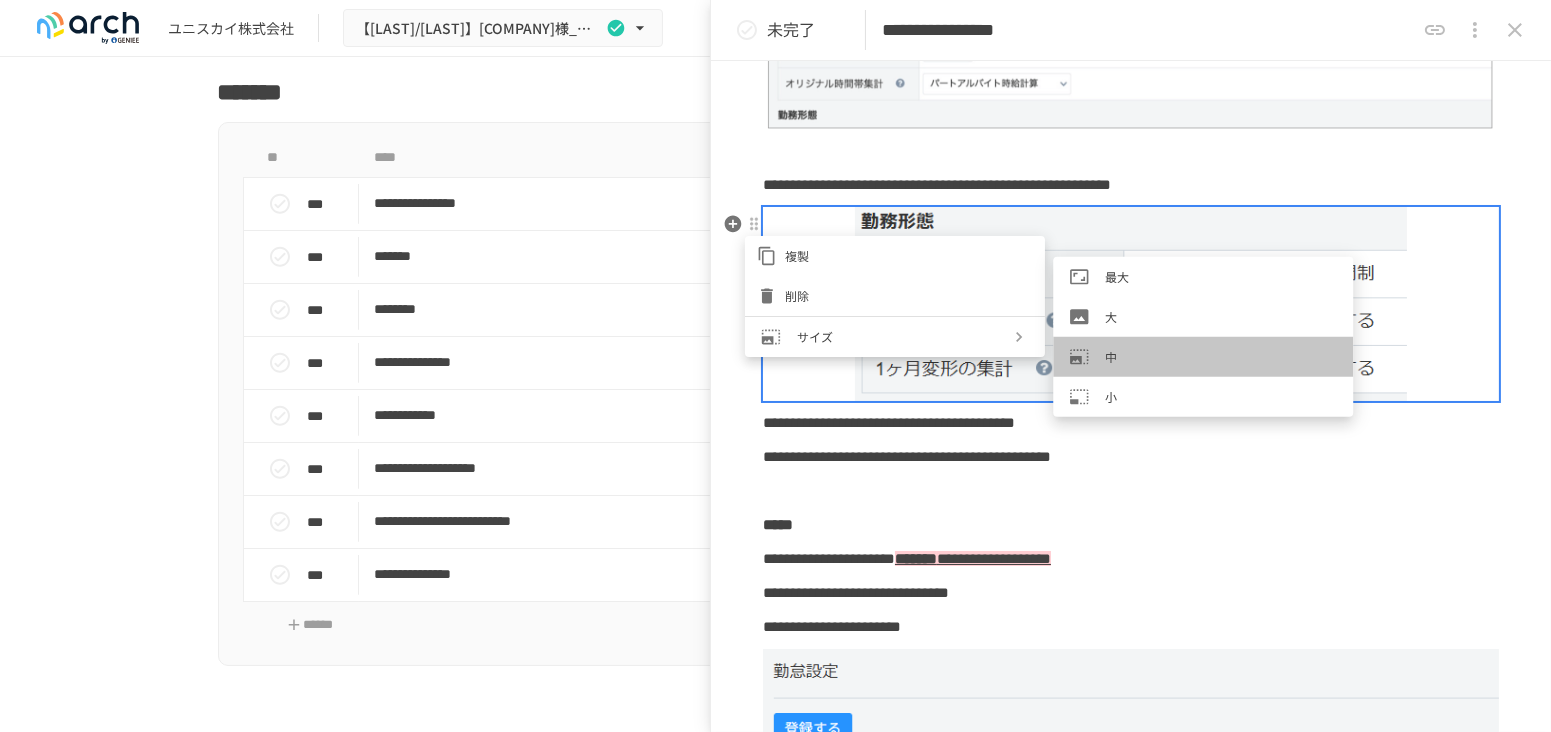 click at bounding box center [1087, 357] 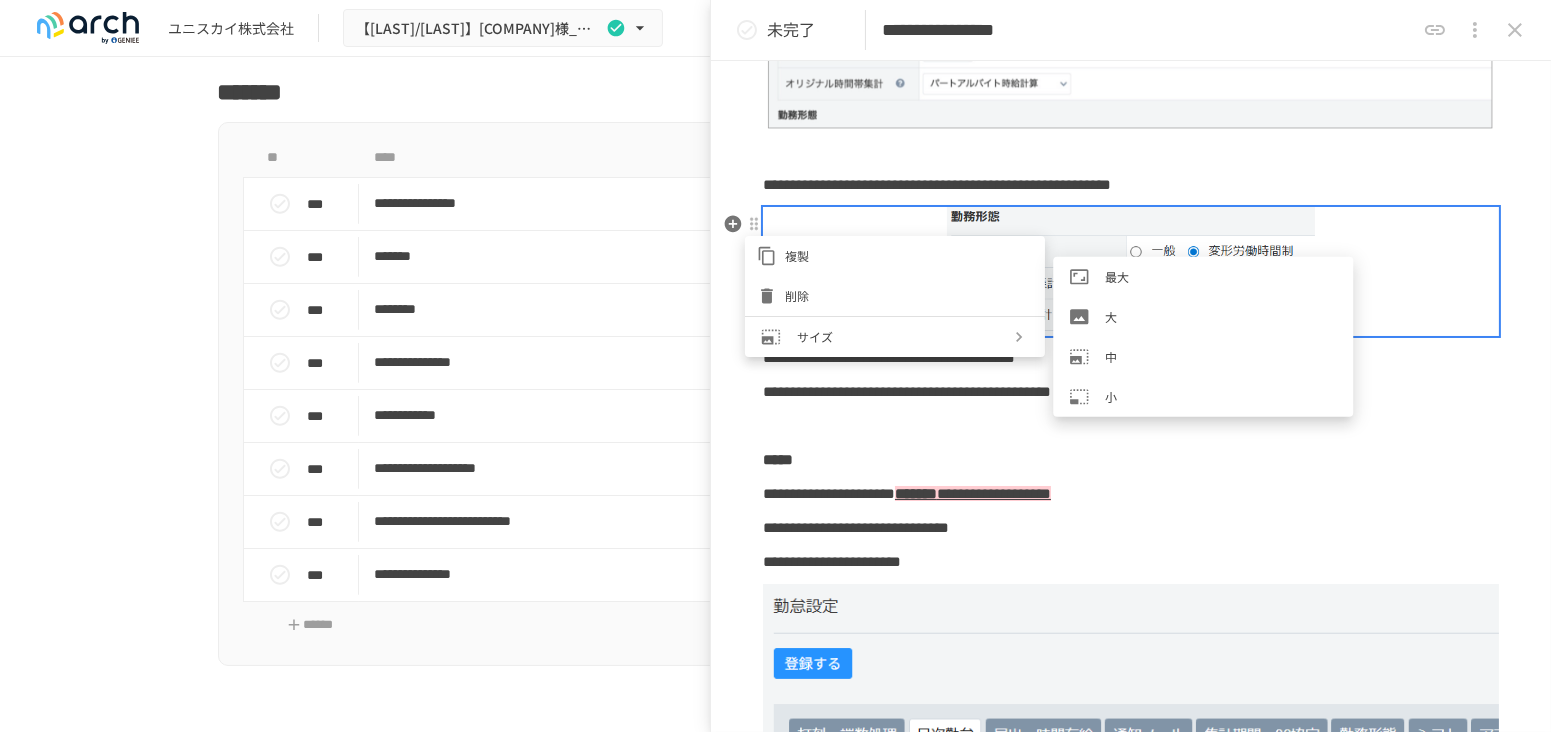 click at bounding box center [775, 366] 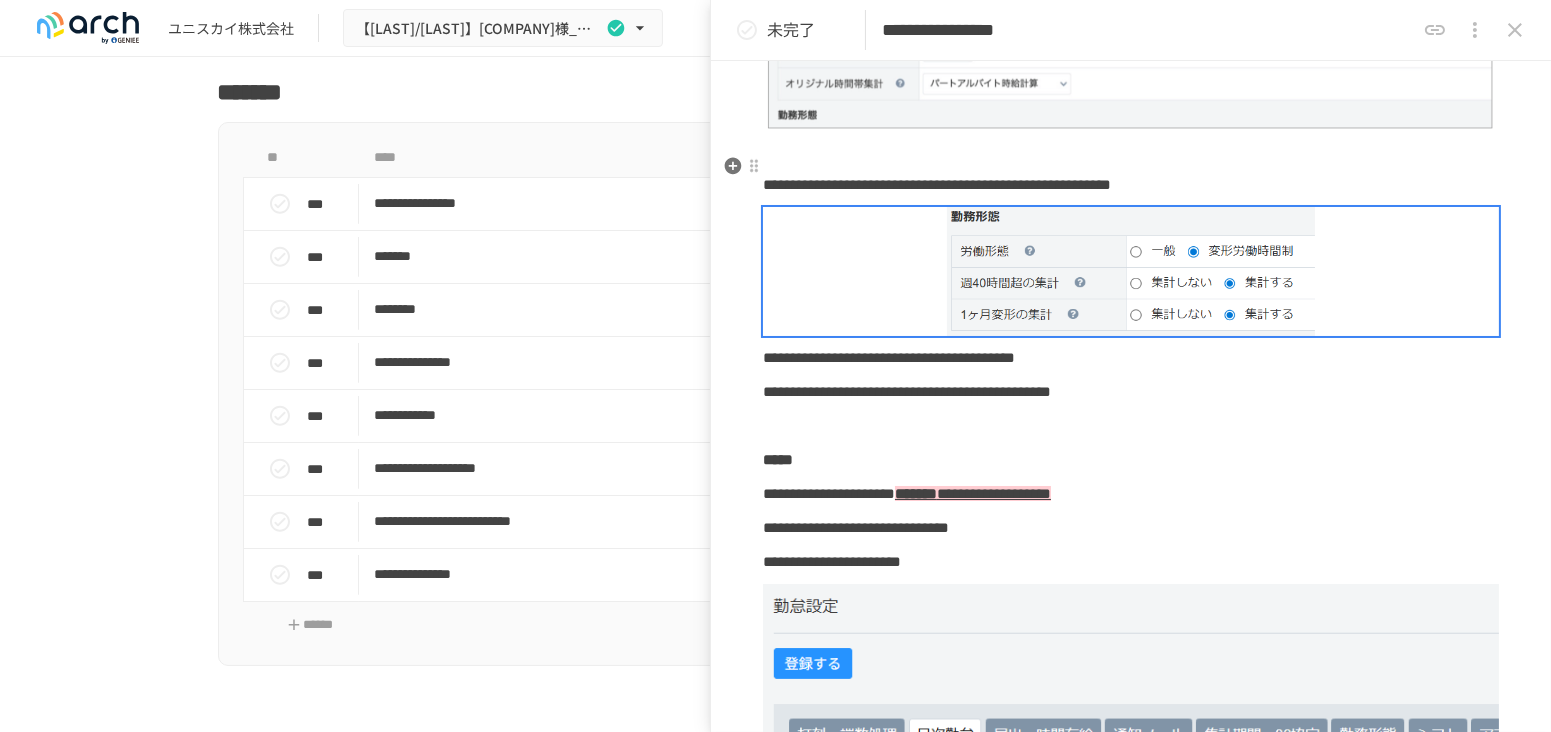 click on "**********" at bounding box center (1131, 663) 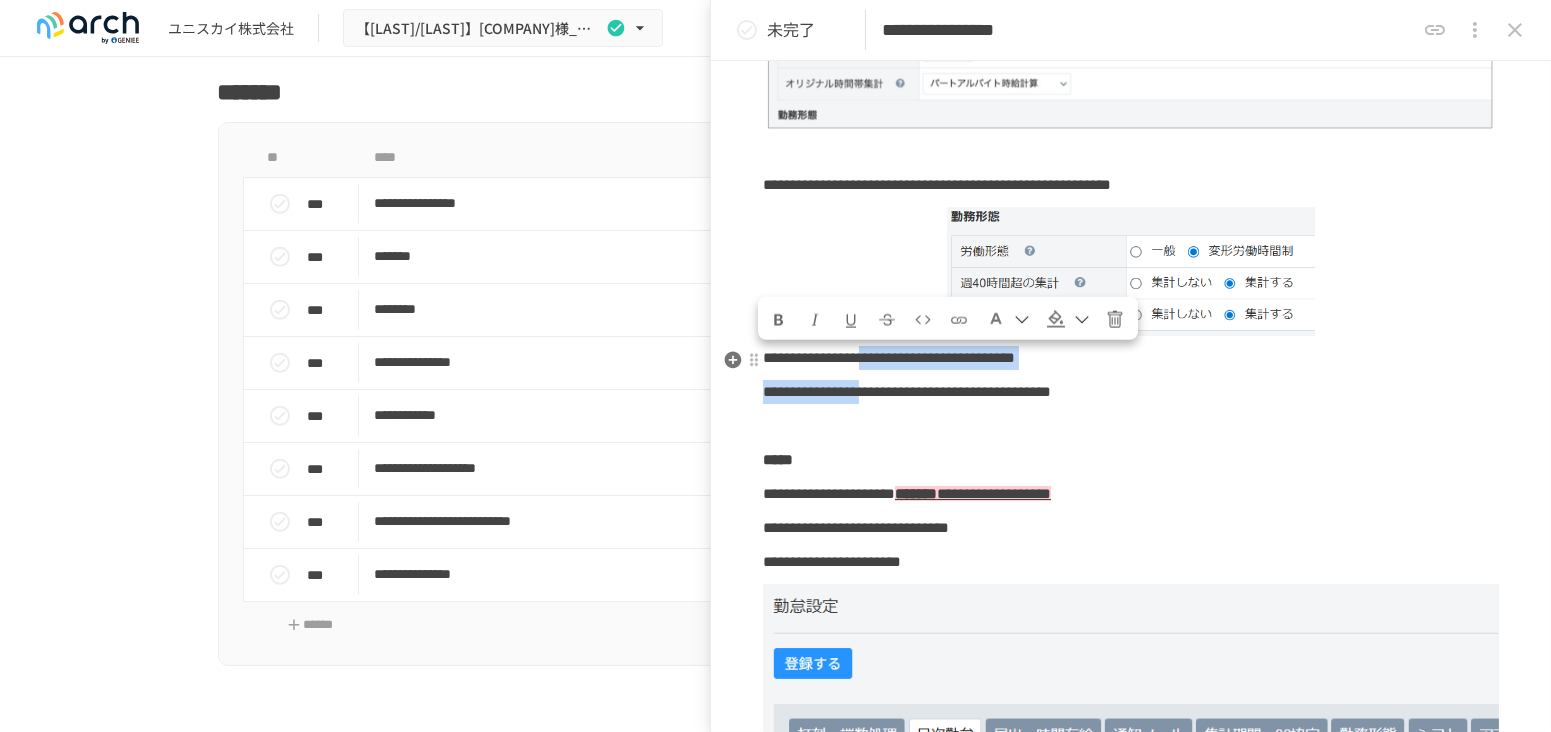 drag, startPoint x: 999, startPoint y: 361, endPoint x: 999, endPoint y: 379, distance: 18 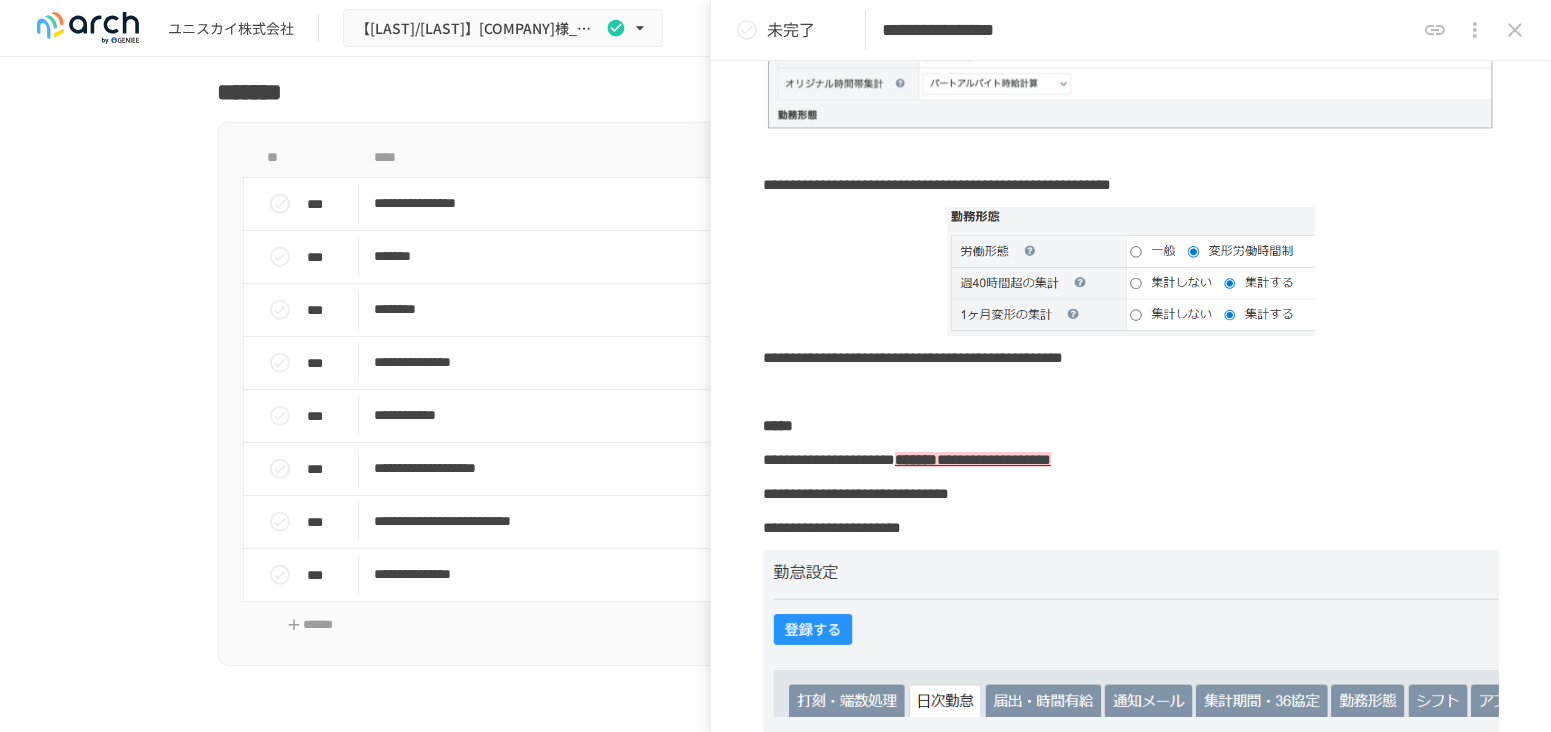 type 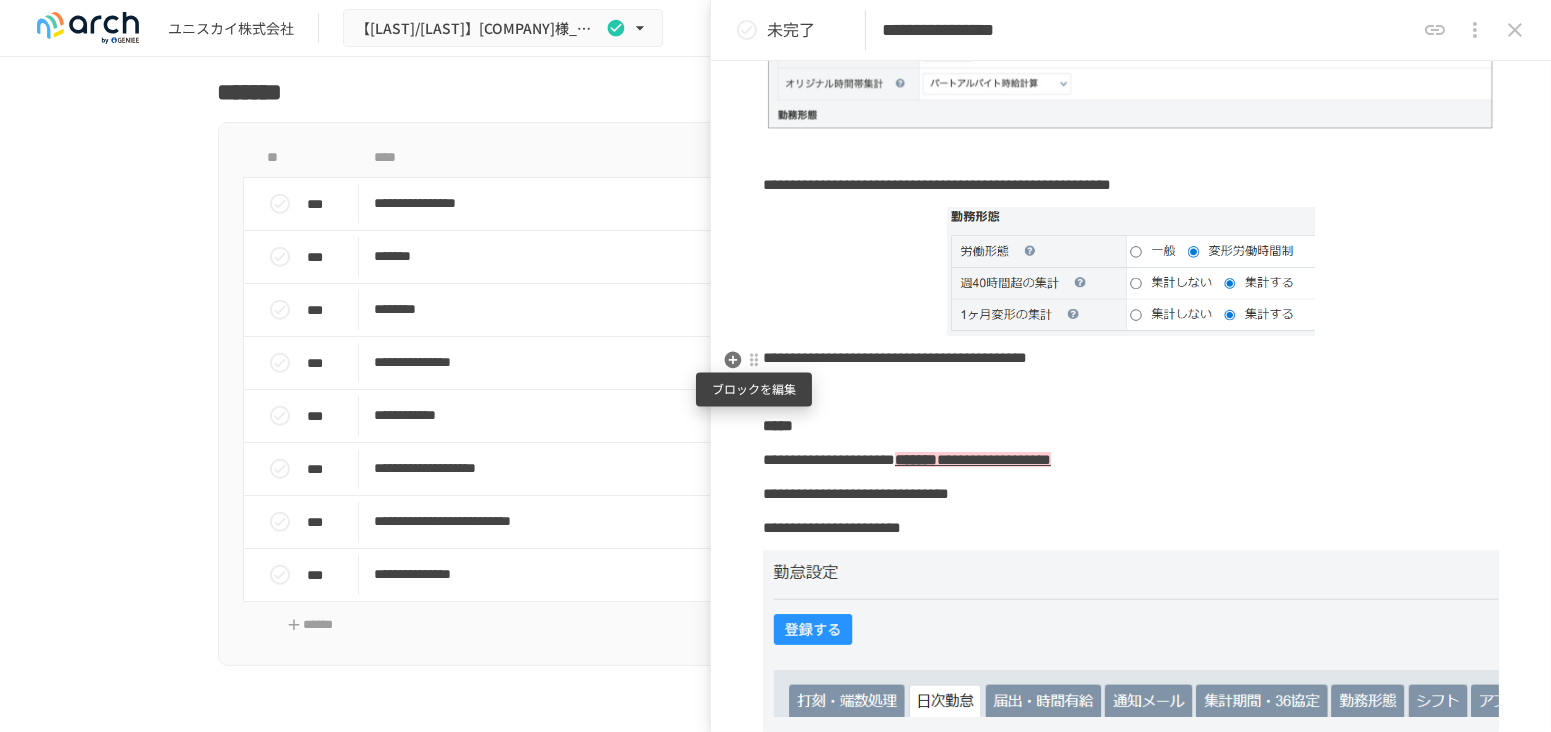 click at bounding box center (754, 360) 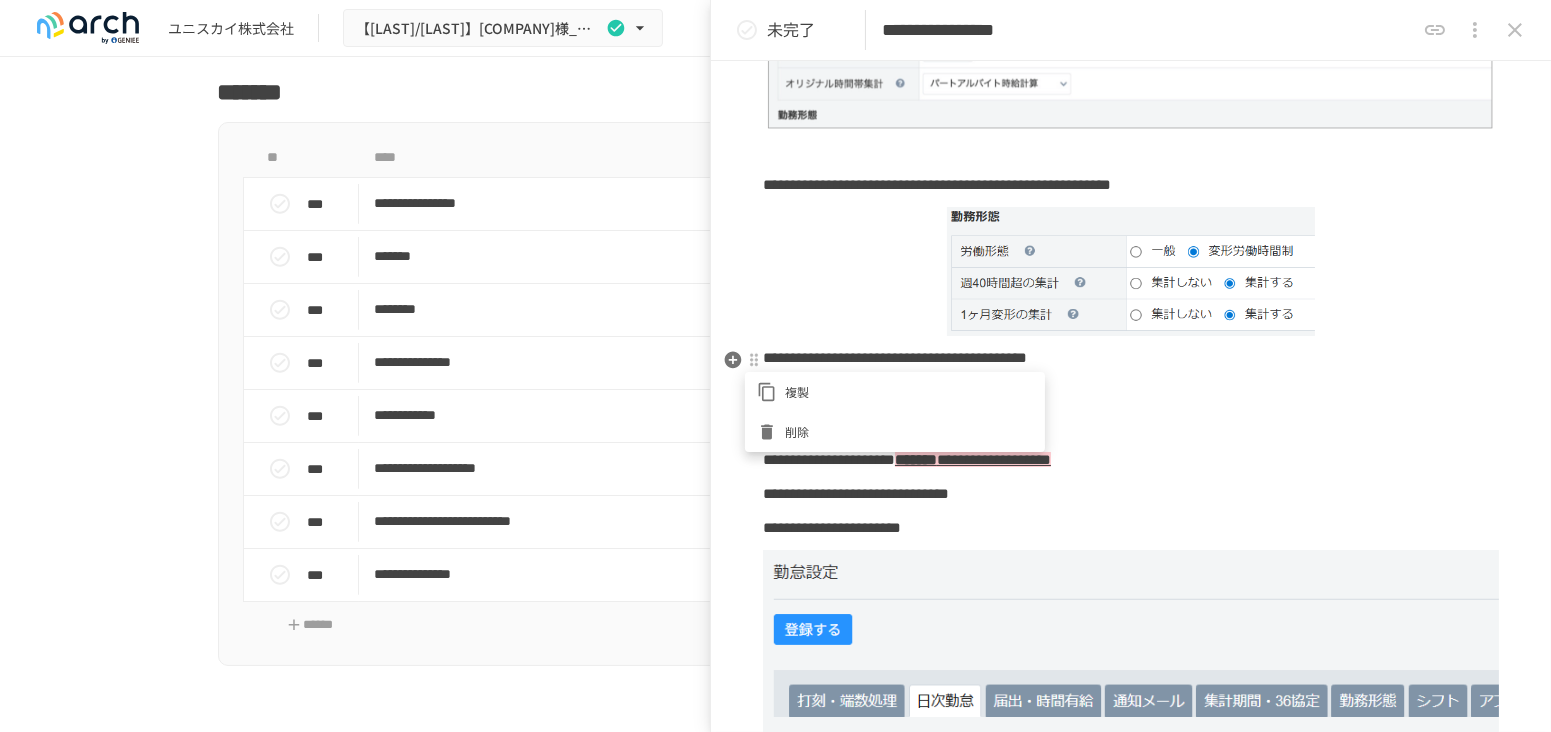click 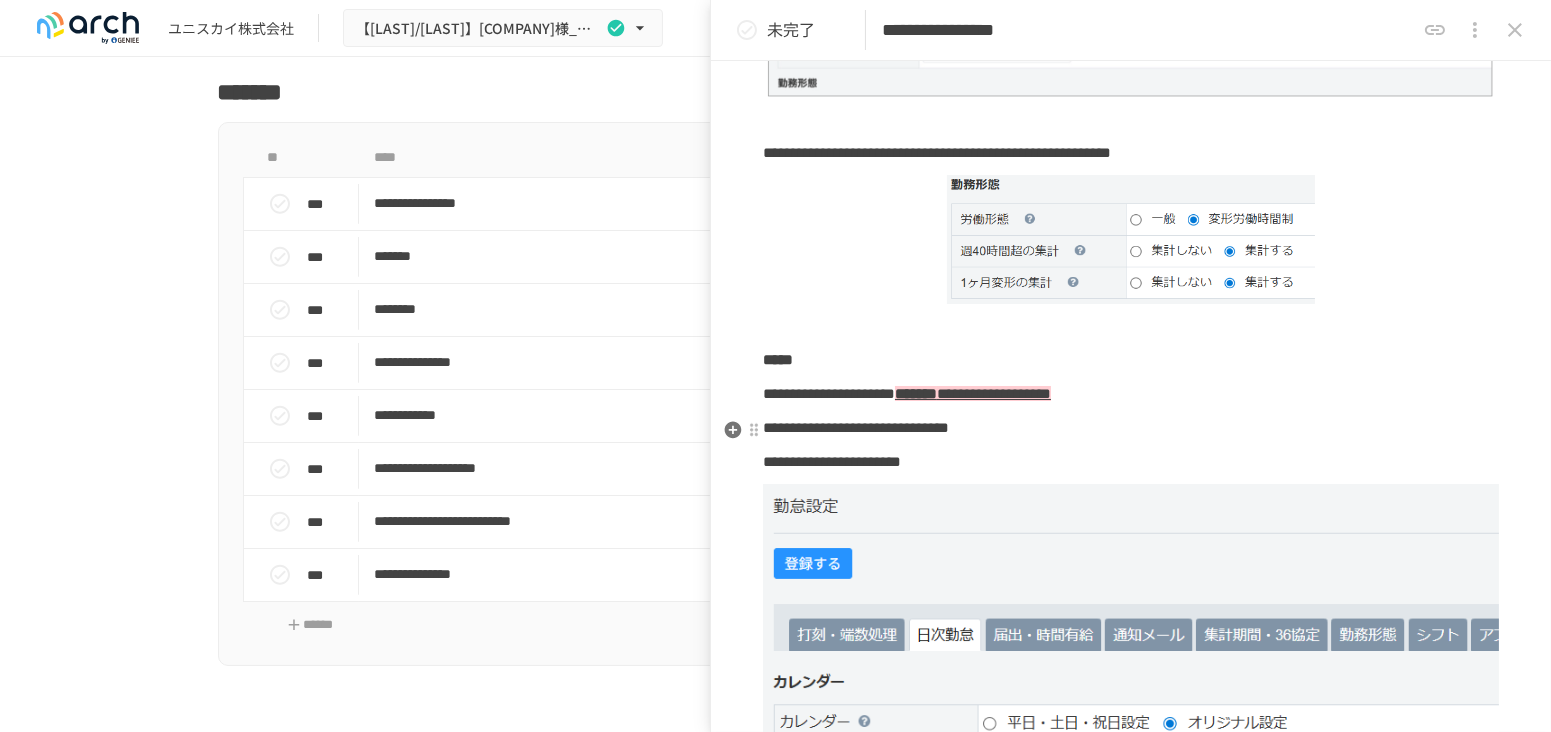 scroll, scrollTop: 1591, scrollLeft: 0, axis: vertical 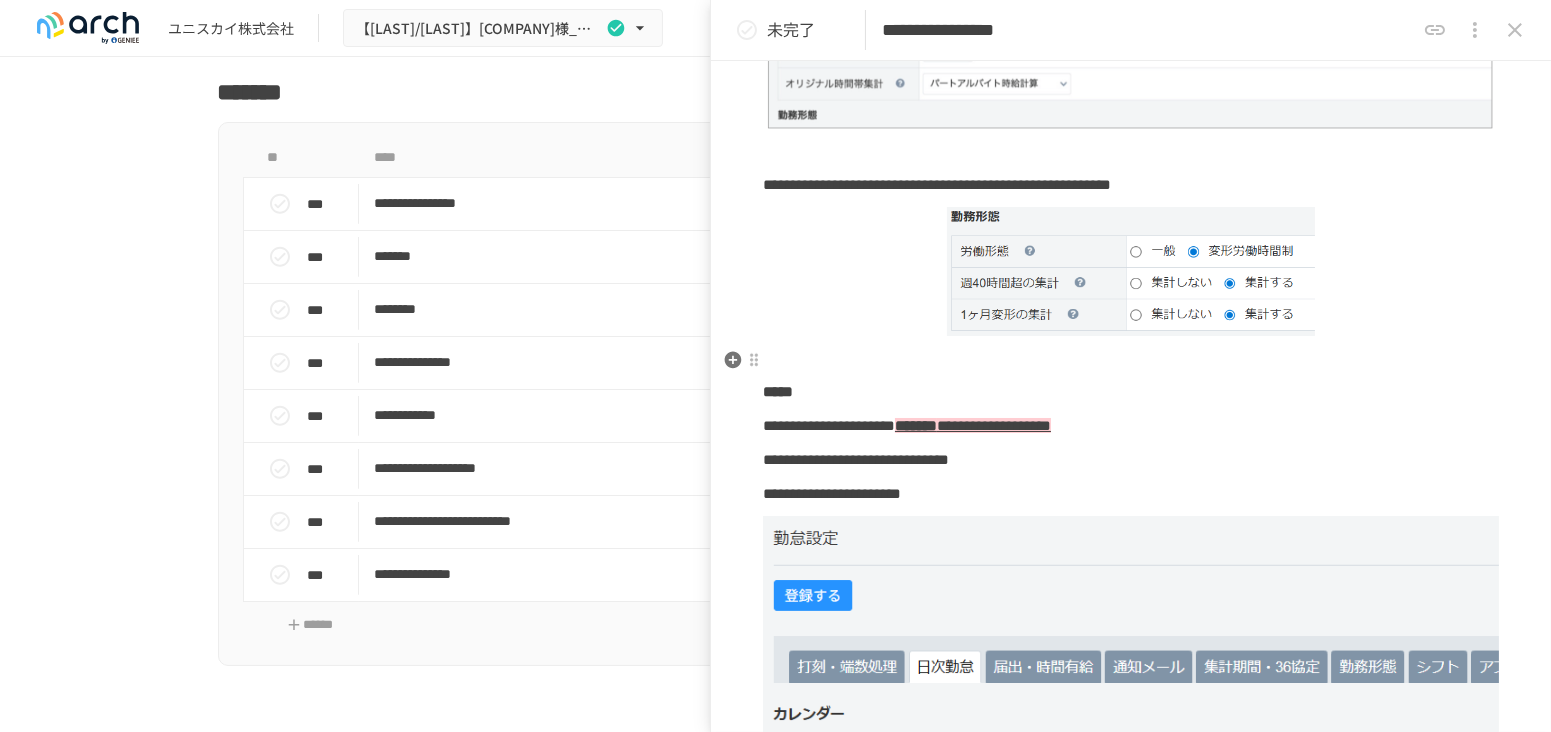 click at bounding box center (1131, 358) 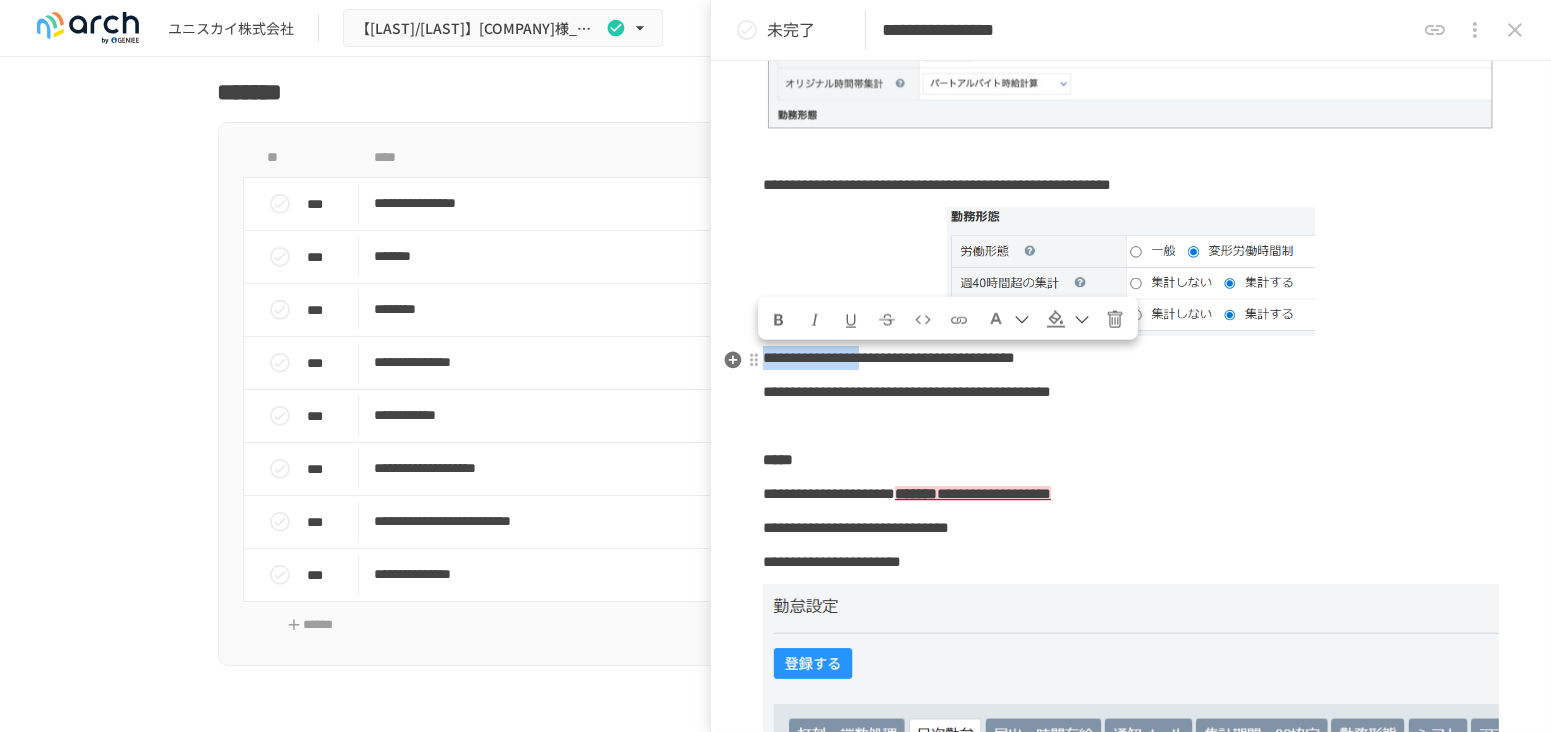 click on "**********" at bounding box center [889, 357] 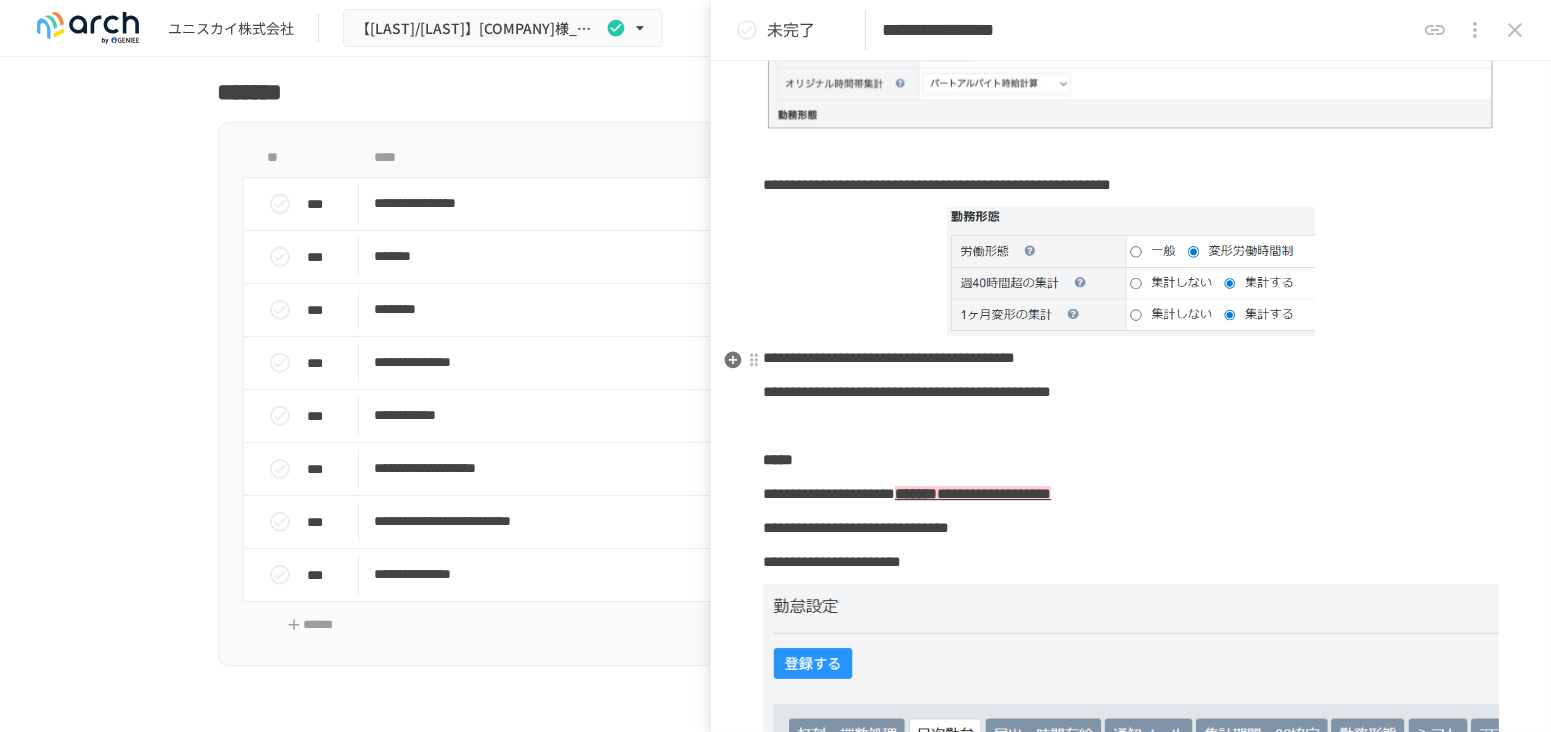 click on "**********" at bounding box center [889, 357] 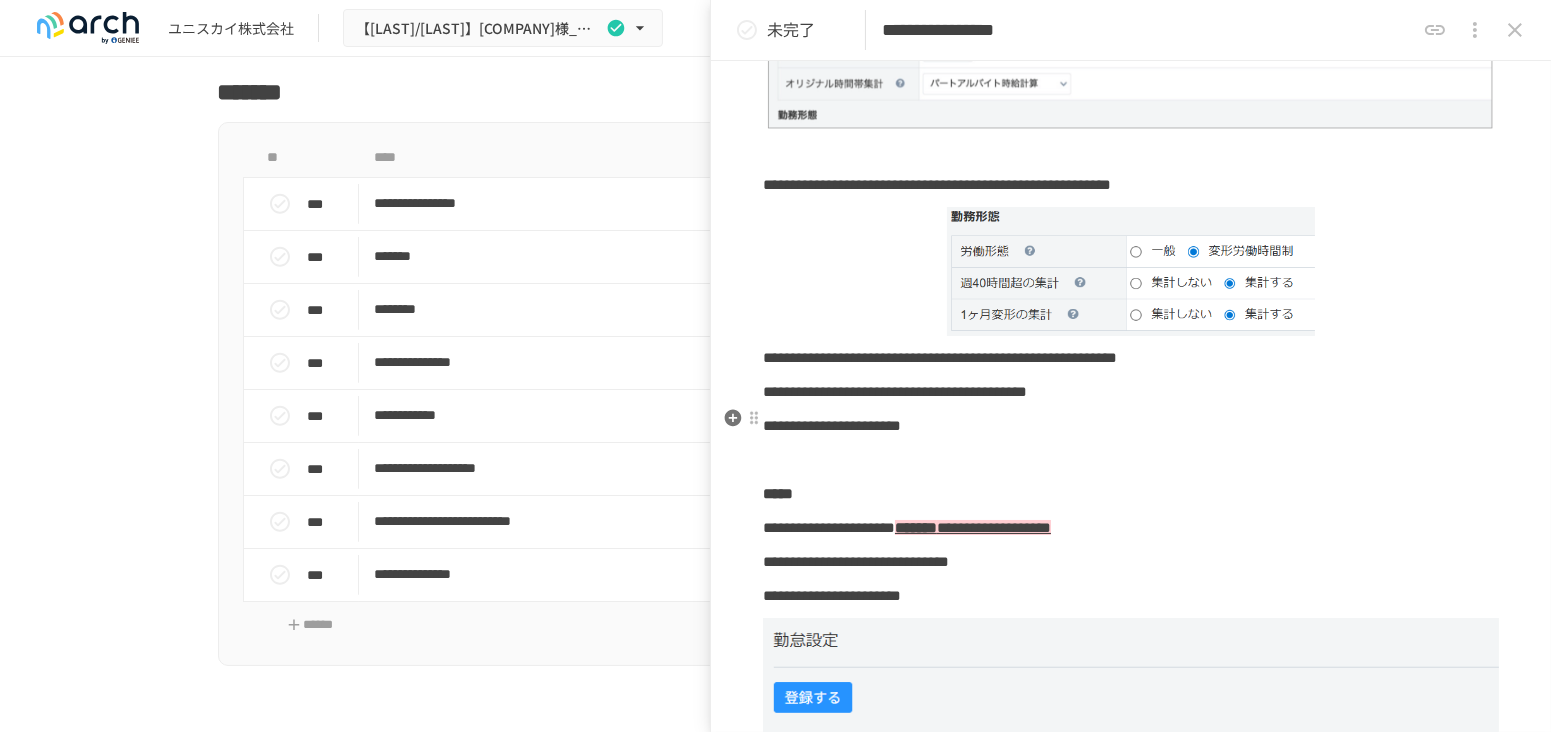 click on "**********" at bounding box center [1131, 392] 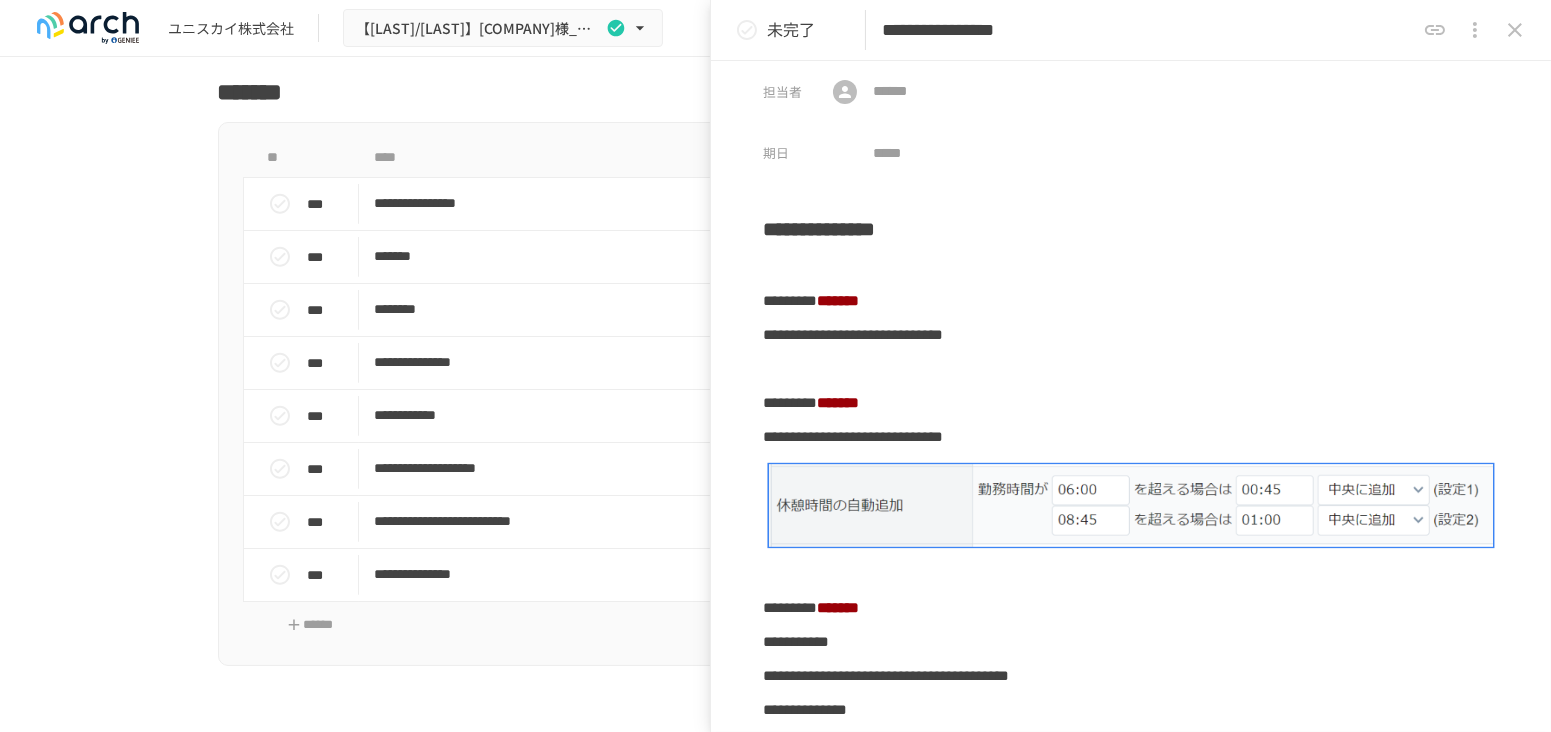 scroll, scrollTop: 0, scrollLeft: 0, axis: both 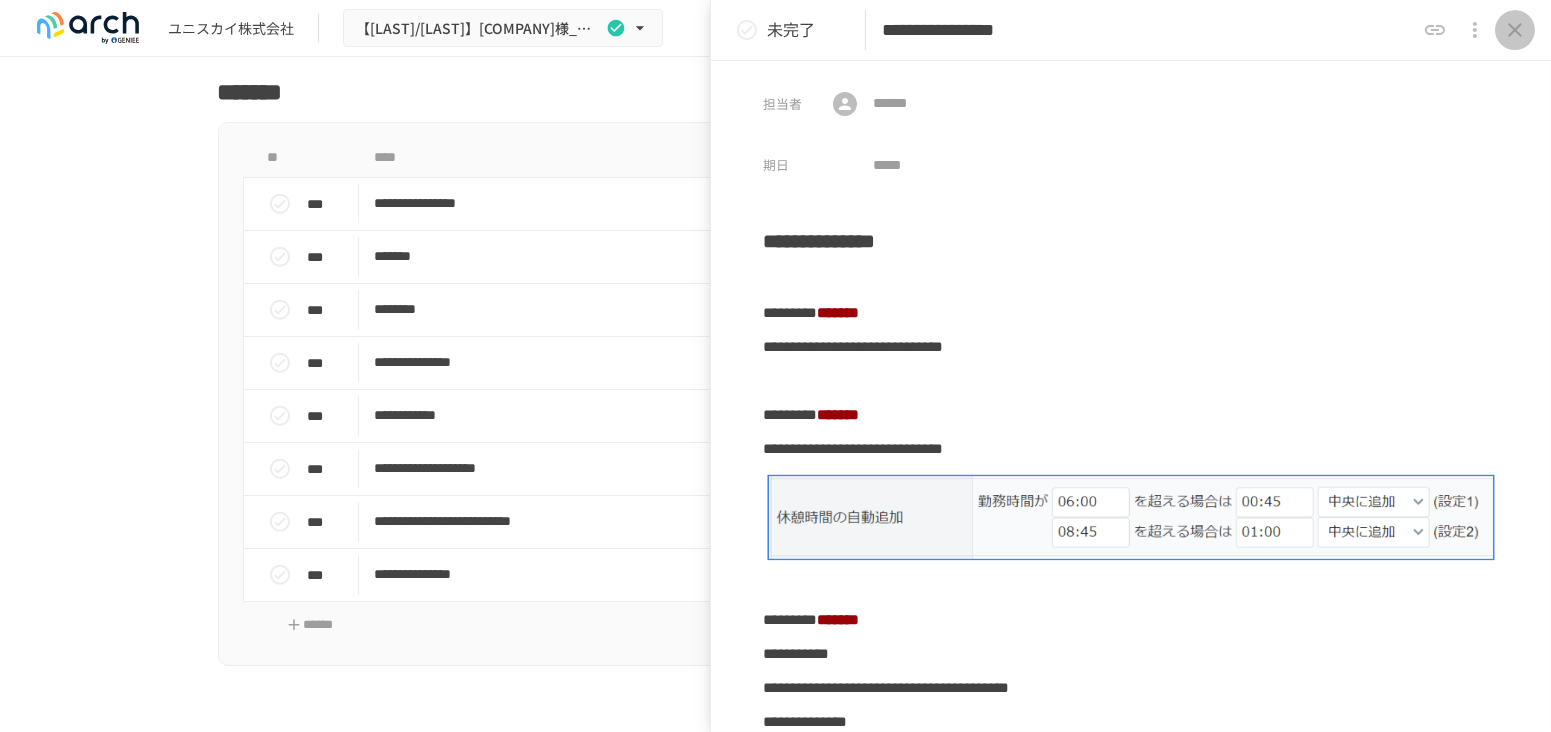 click 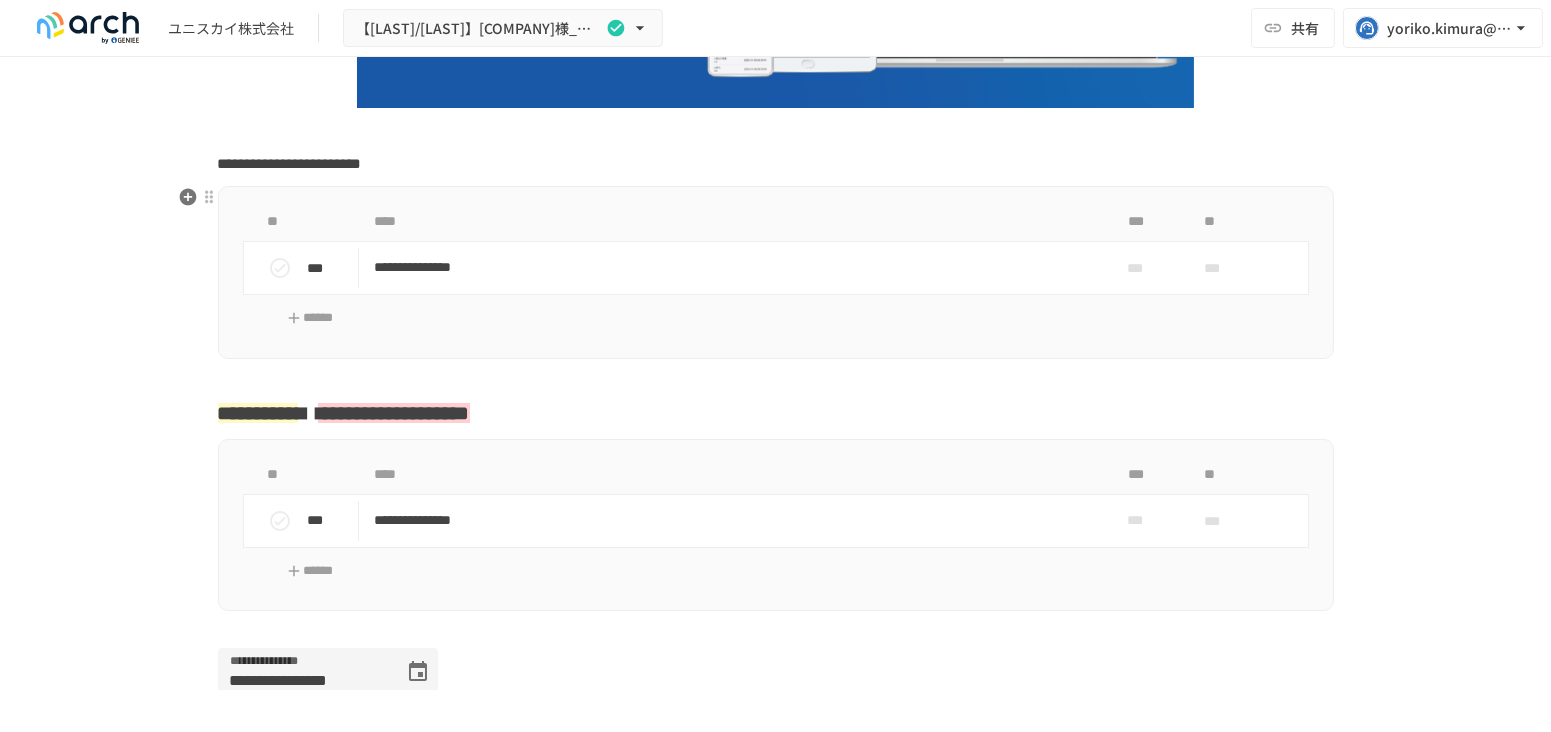 scroll, scrollTop: 538, scrollLeft: 0, axis: vertical 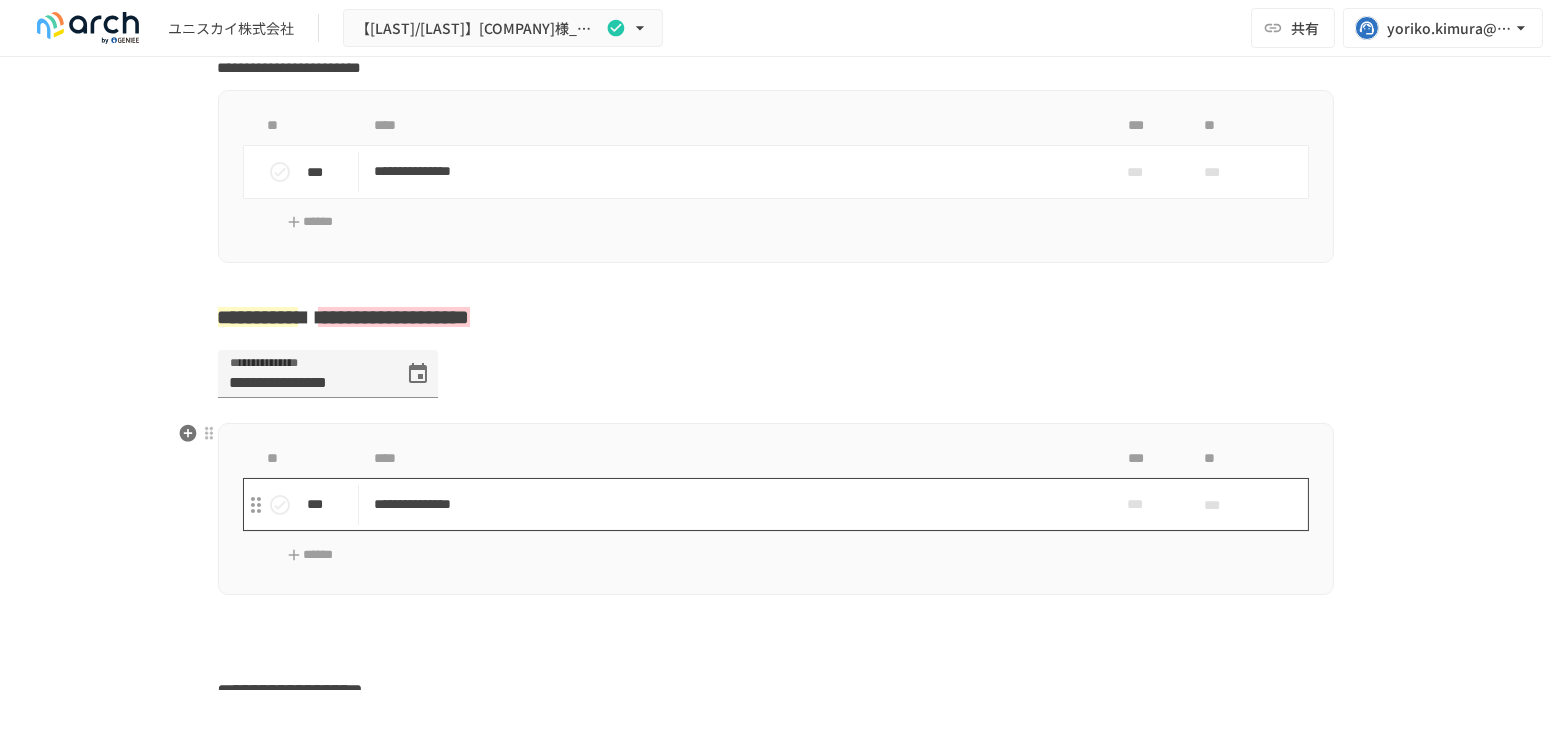 click on "**********" at bounding box center (734, 504) 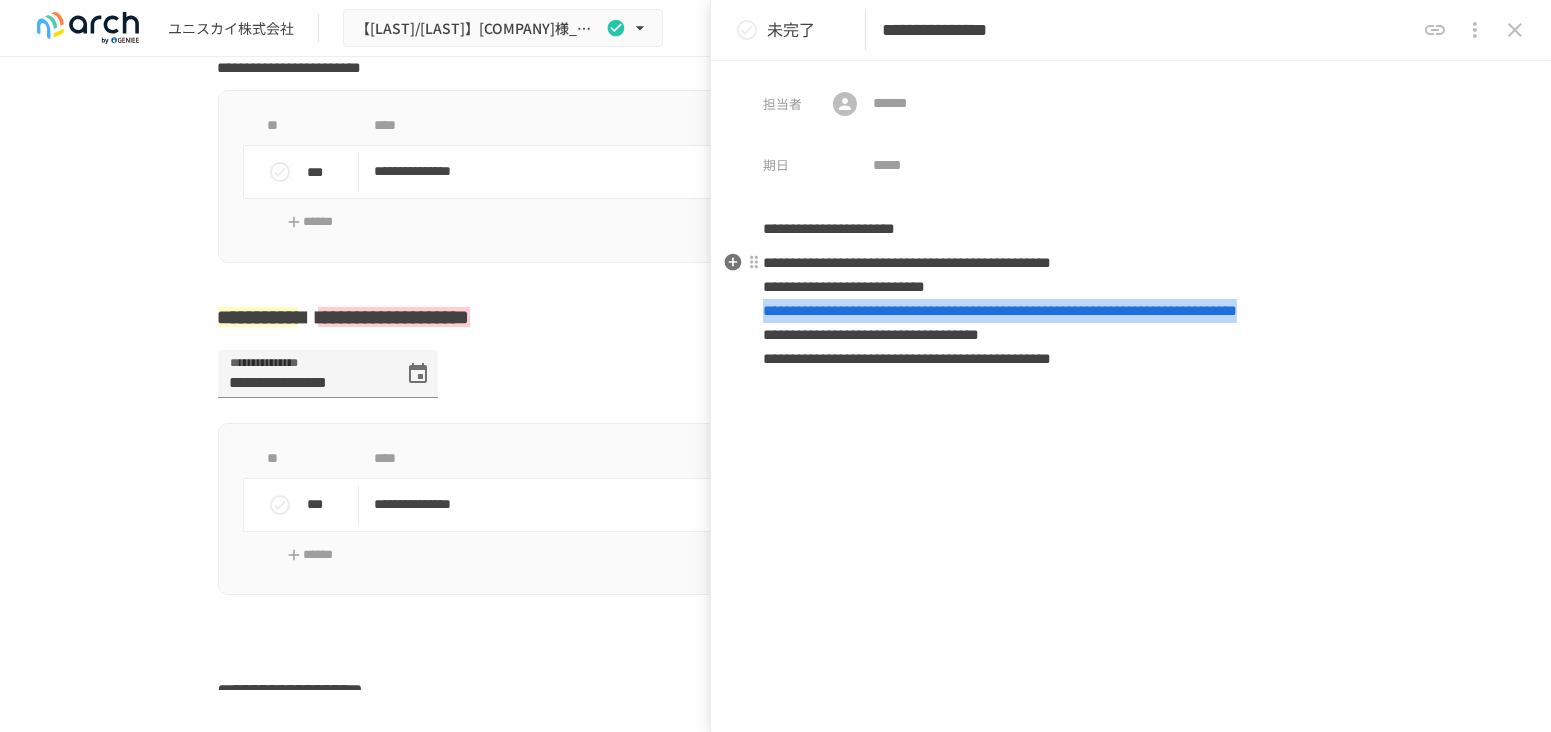drag, startPoint x: 760, startPoint y: 314, endPoint x: 1480, endPoint y: 315, distance: 720.0007 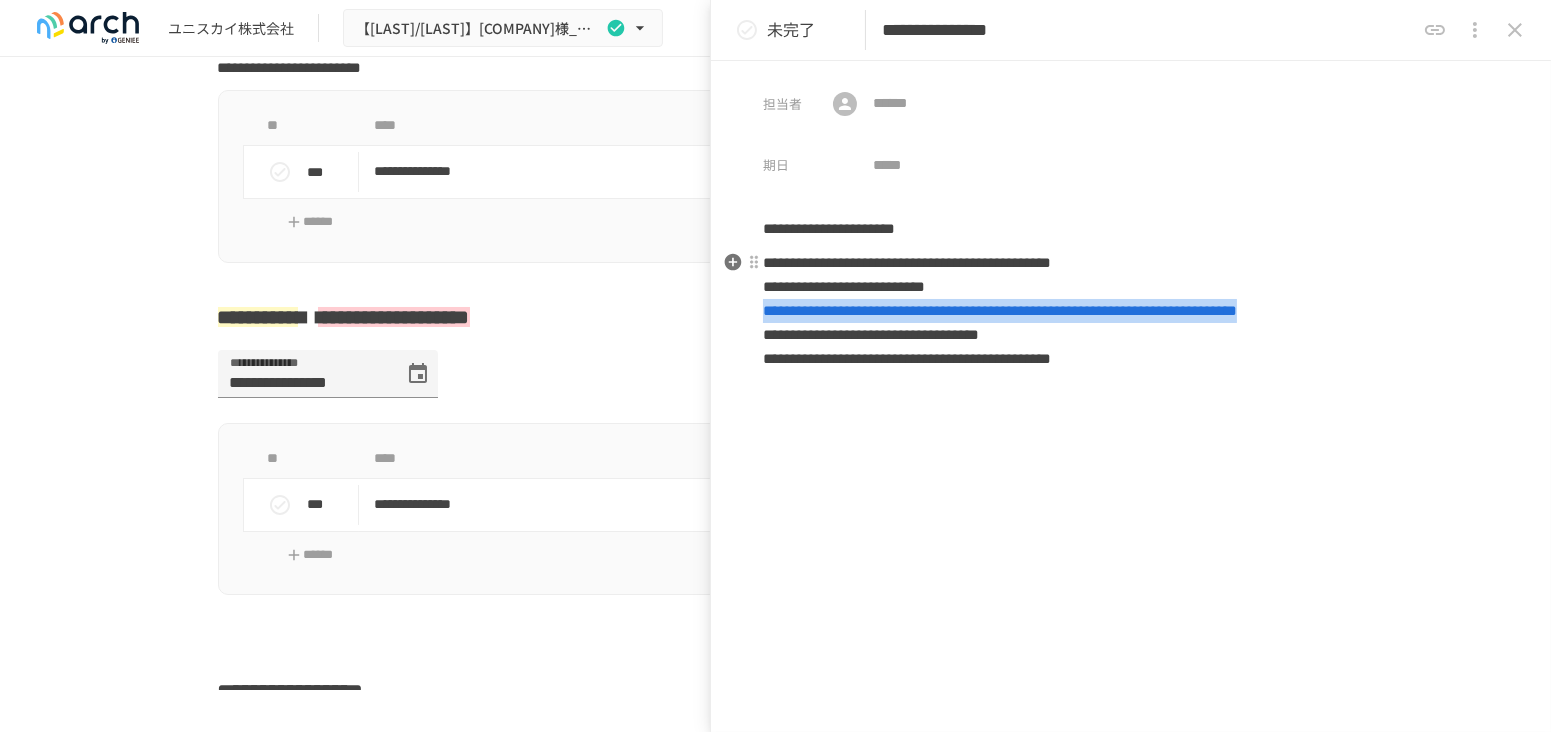 click on "**********" at bounding box center [1131, 311] 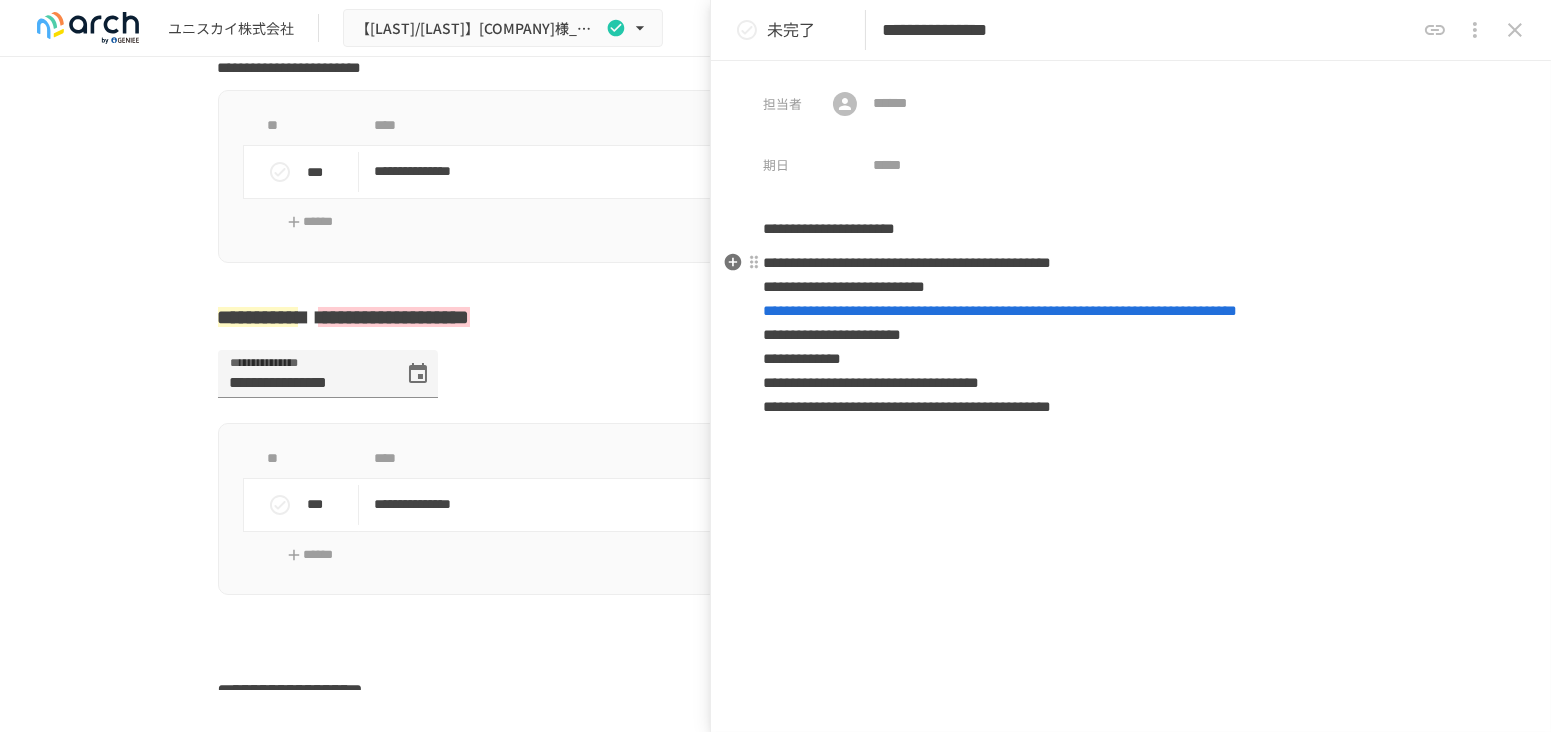 click on "**********" at bounding box center (1131, 335) 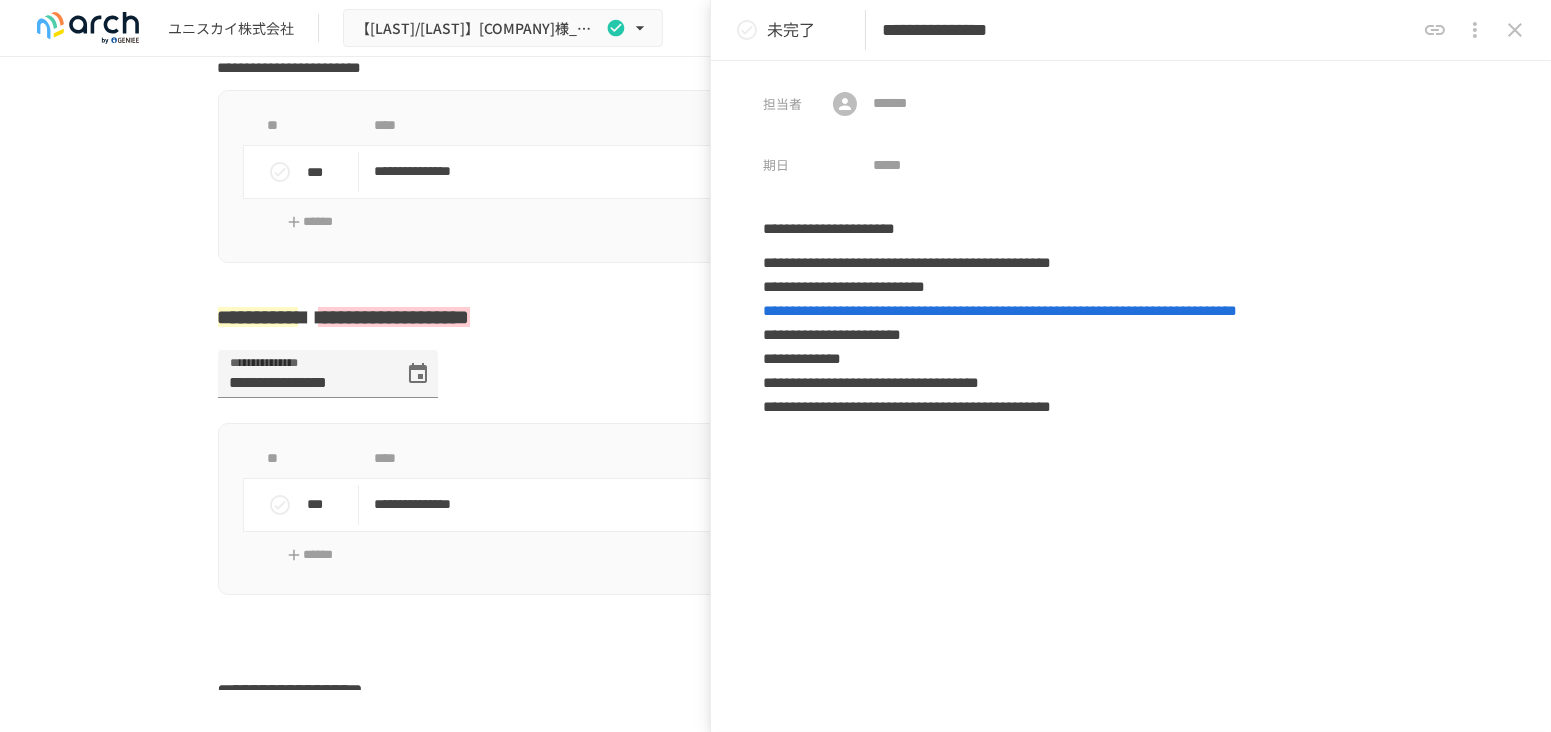 click 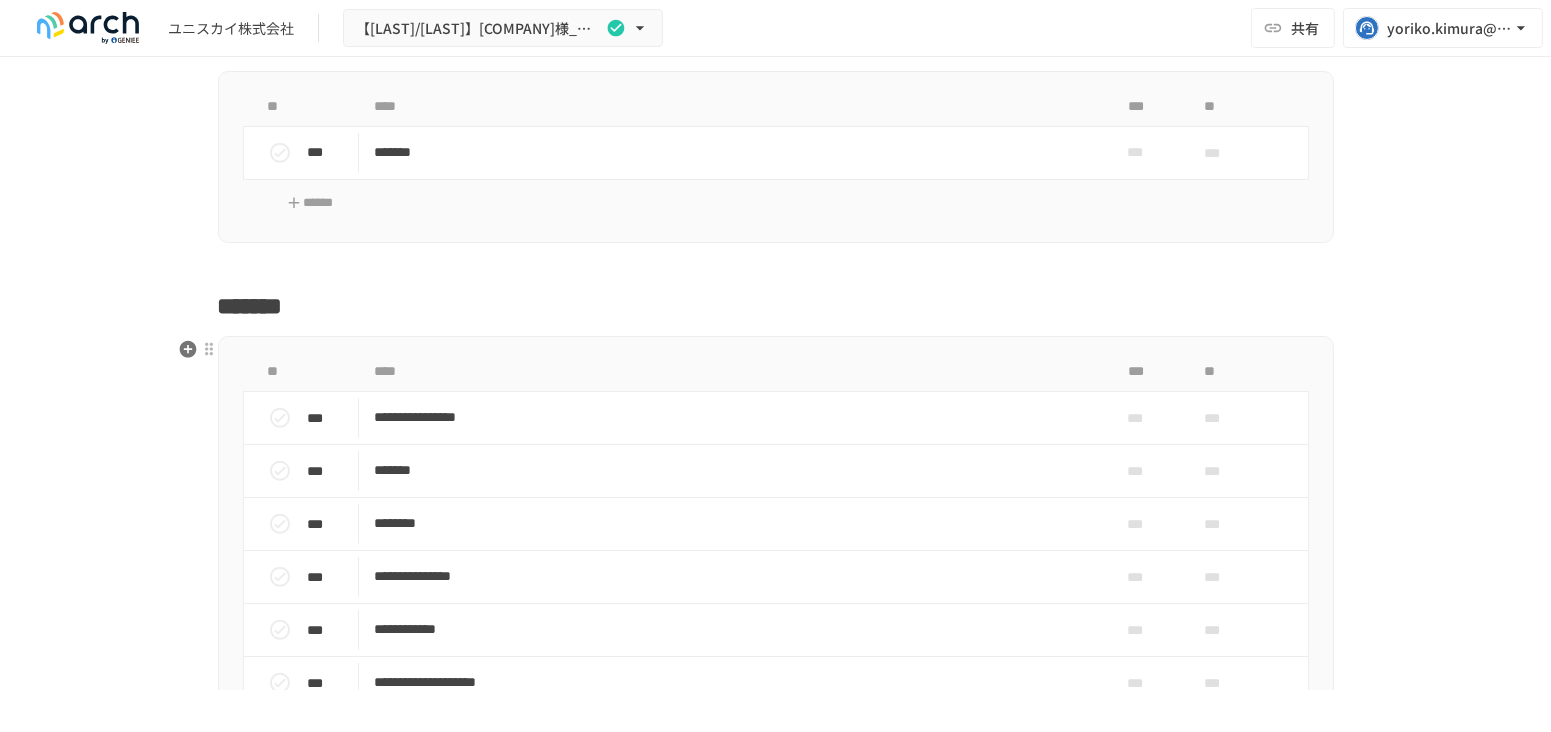 scroll, scrollTop: 3094, scrollLeft: 0, axis: vertical 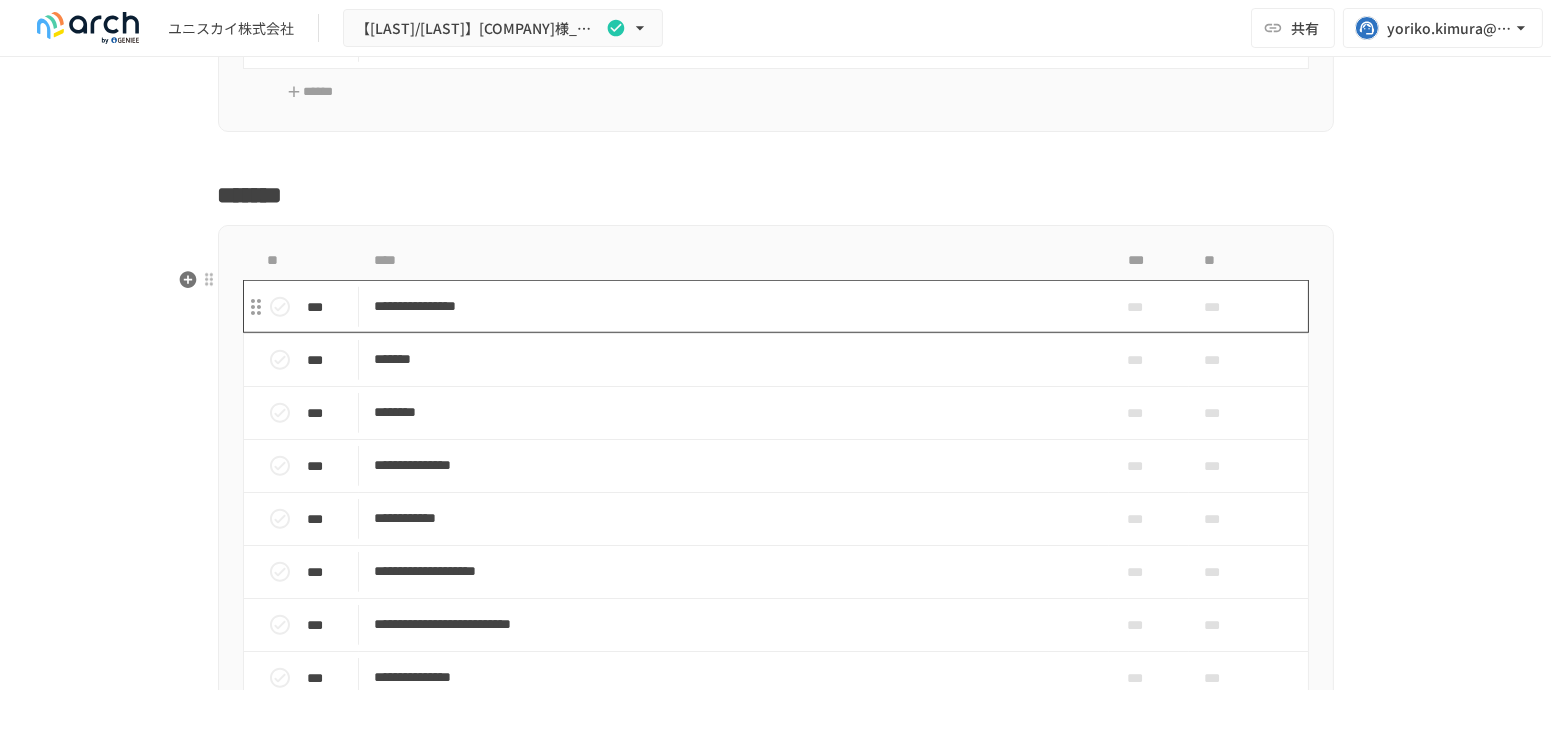 click on "**********" at bounding box center [734, 306] 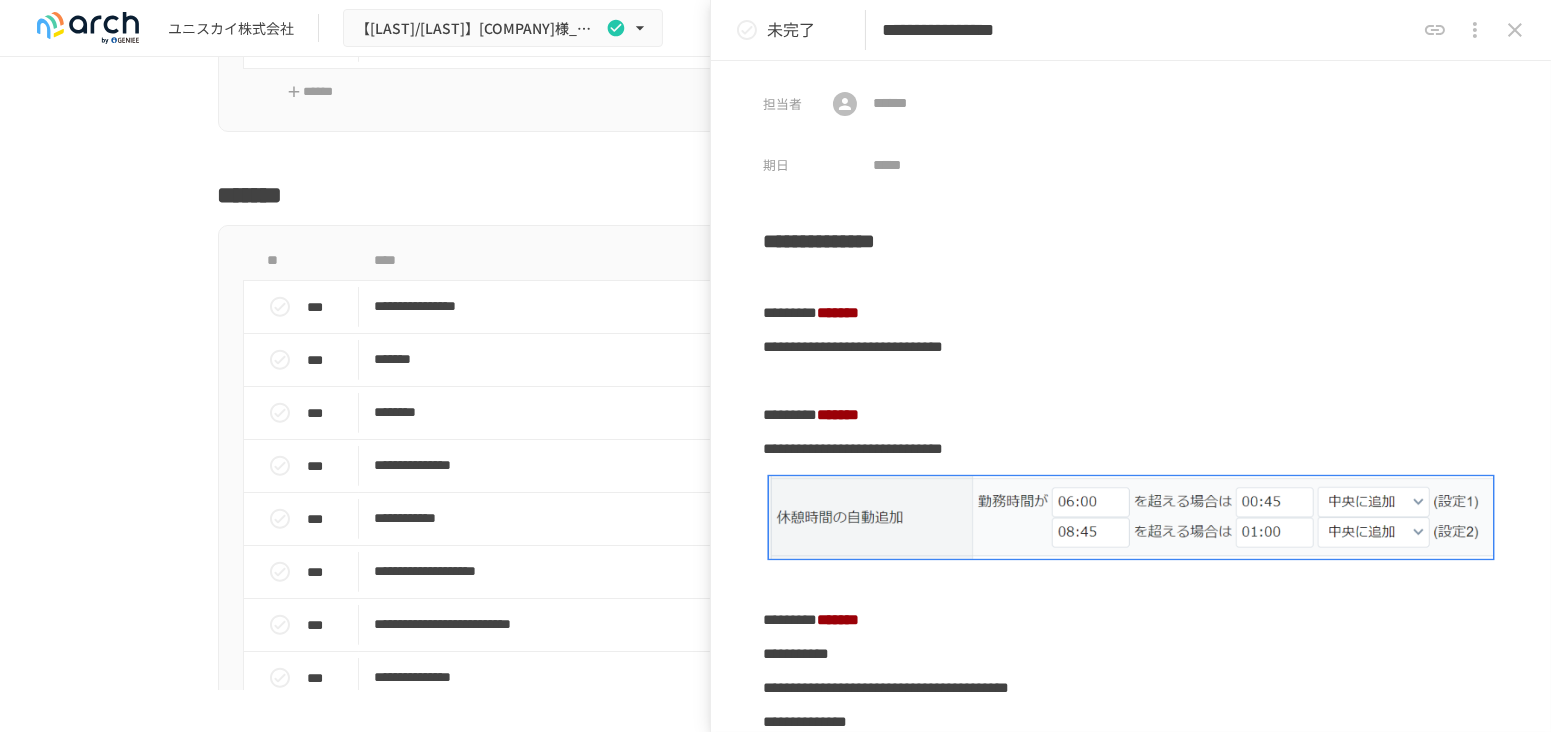 click 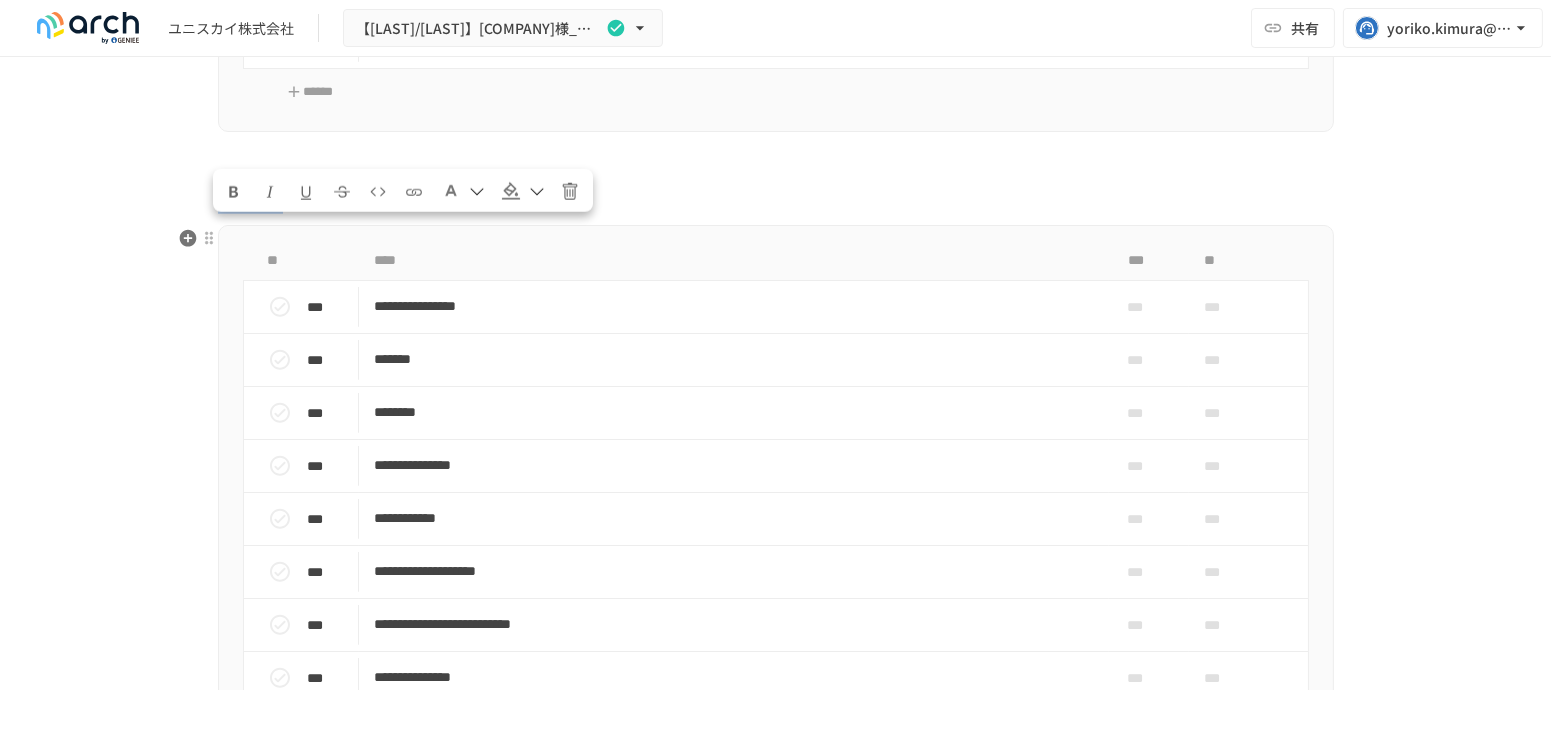 drag, startPoint x: 382, startPoint y: 238, endPoint x: 213, endPoint y: 244, distance: 169.10648 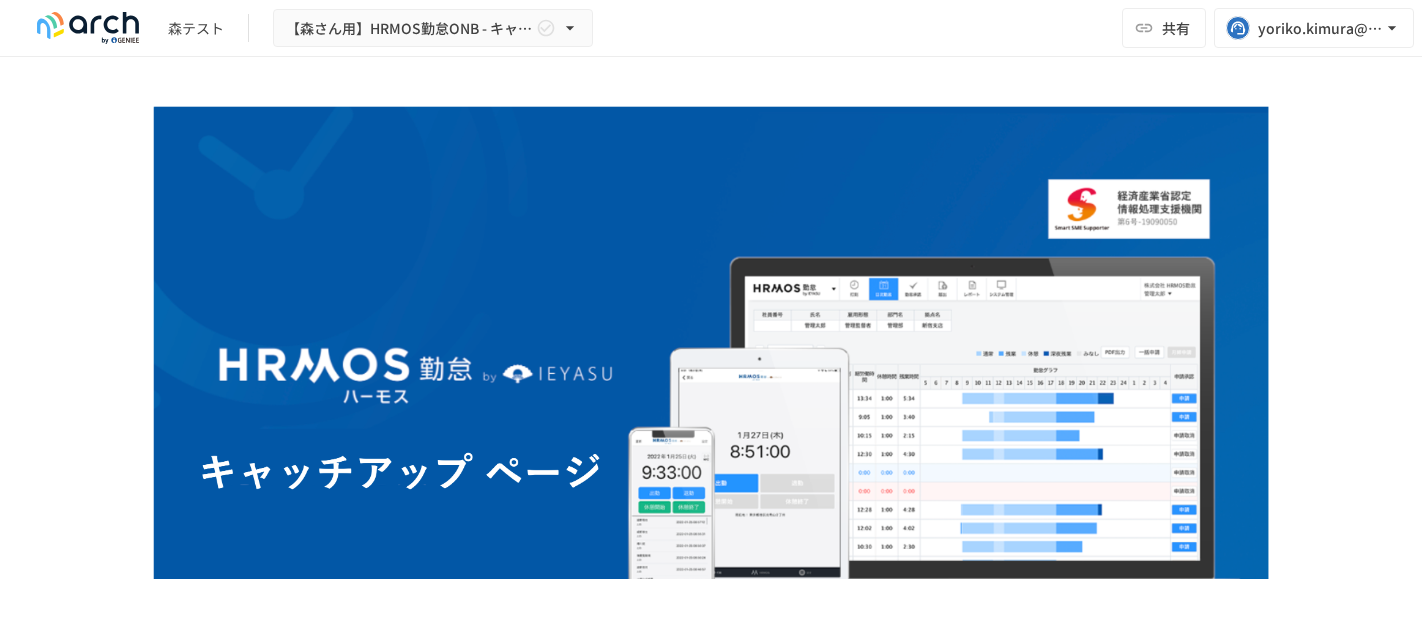 scroll, scrollTop: 0, scrollLeft: 0, axis: both 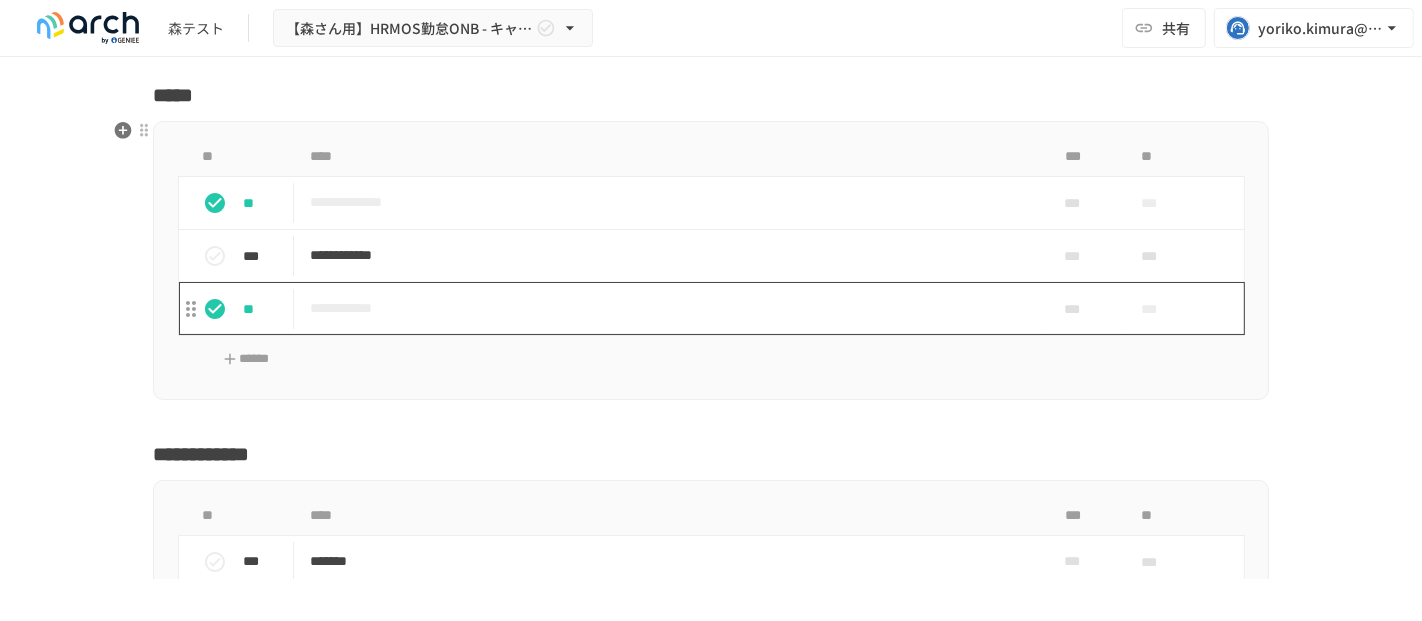 click on "**********" at bounding box center [669, 308] 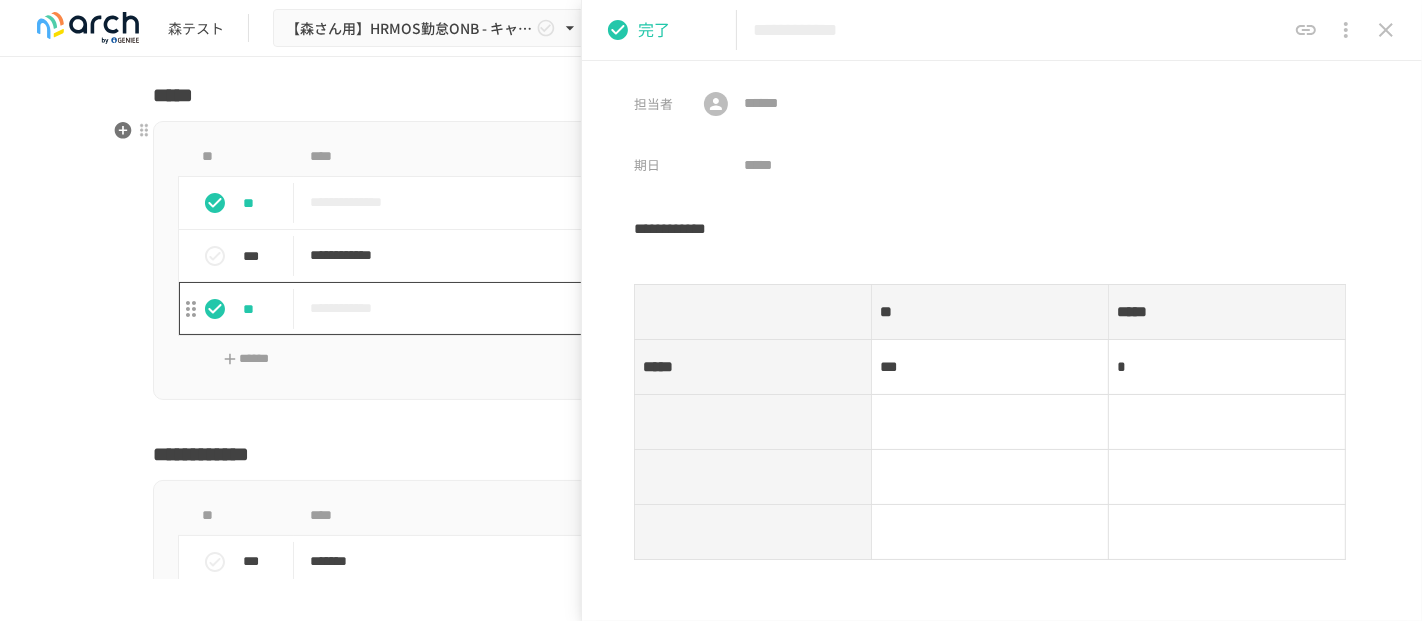 click on "**********" at bounding box center [669, 308] 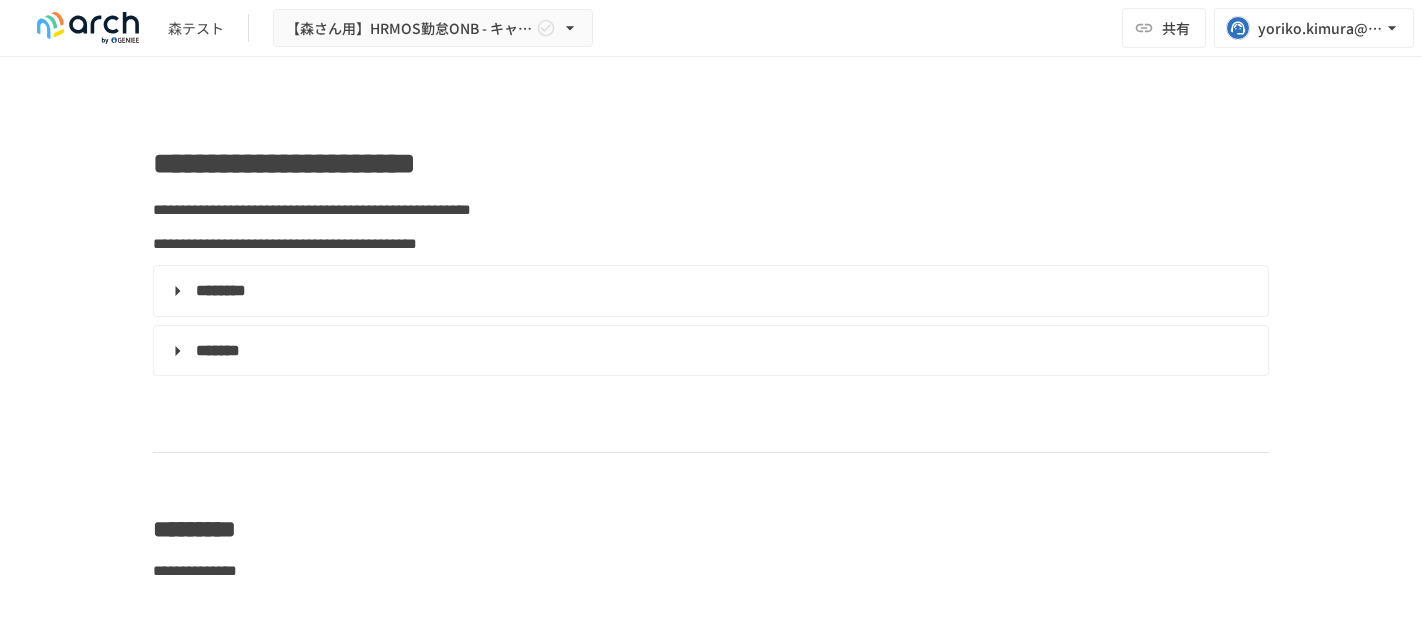 scroll, scrollTop: 0, scrollLeft: 0, axis: both 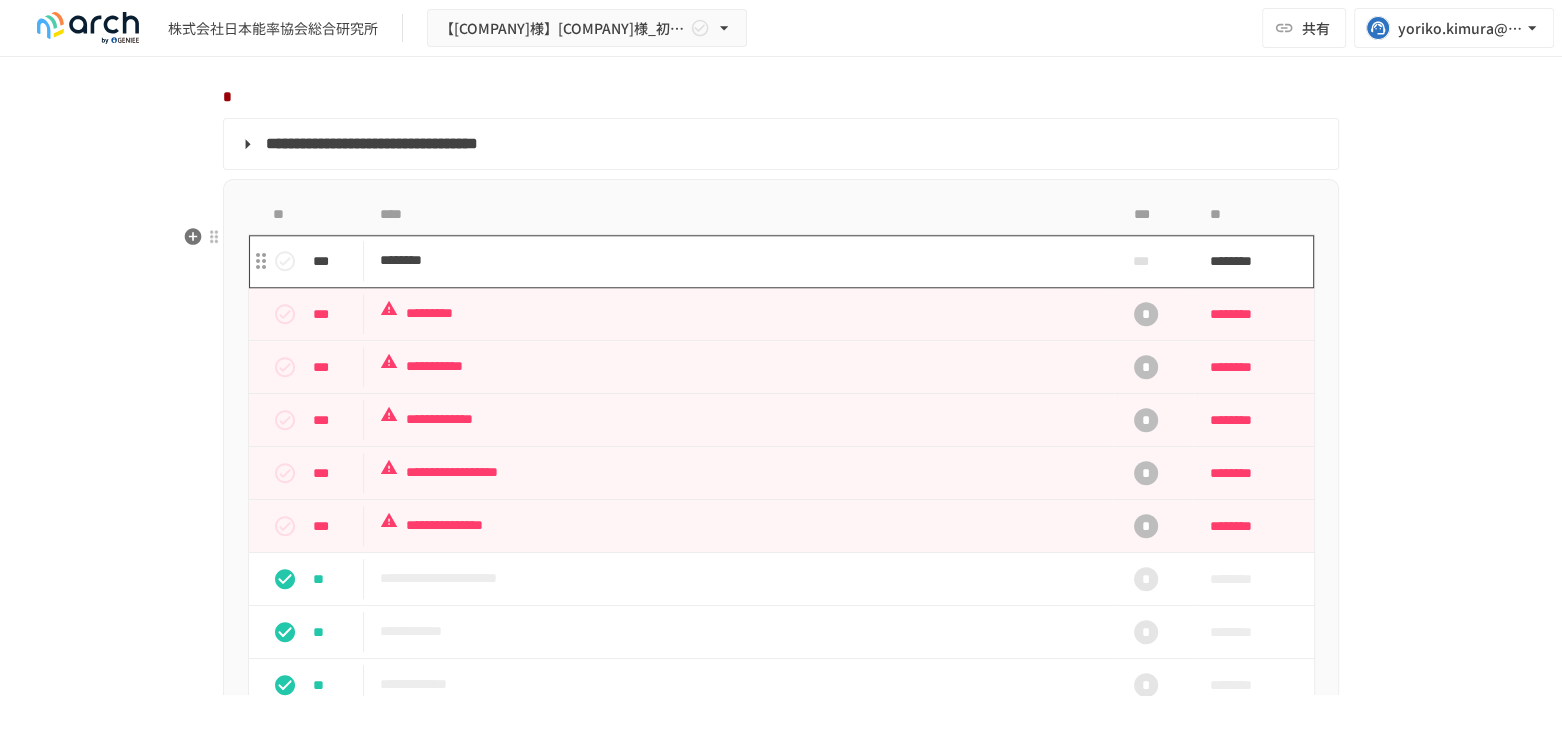 click on "********" at bounding box center (739, 260) 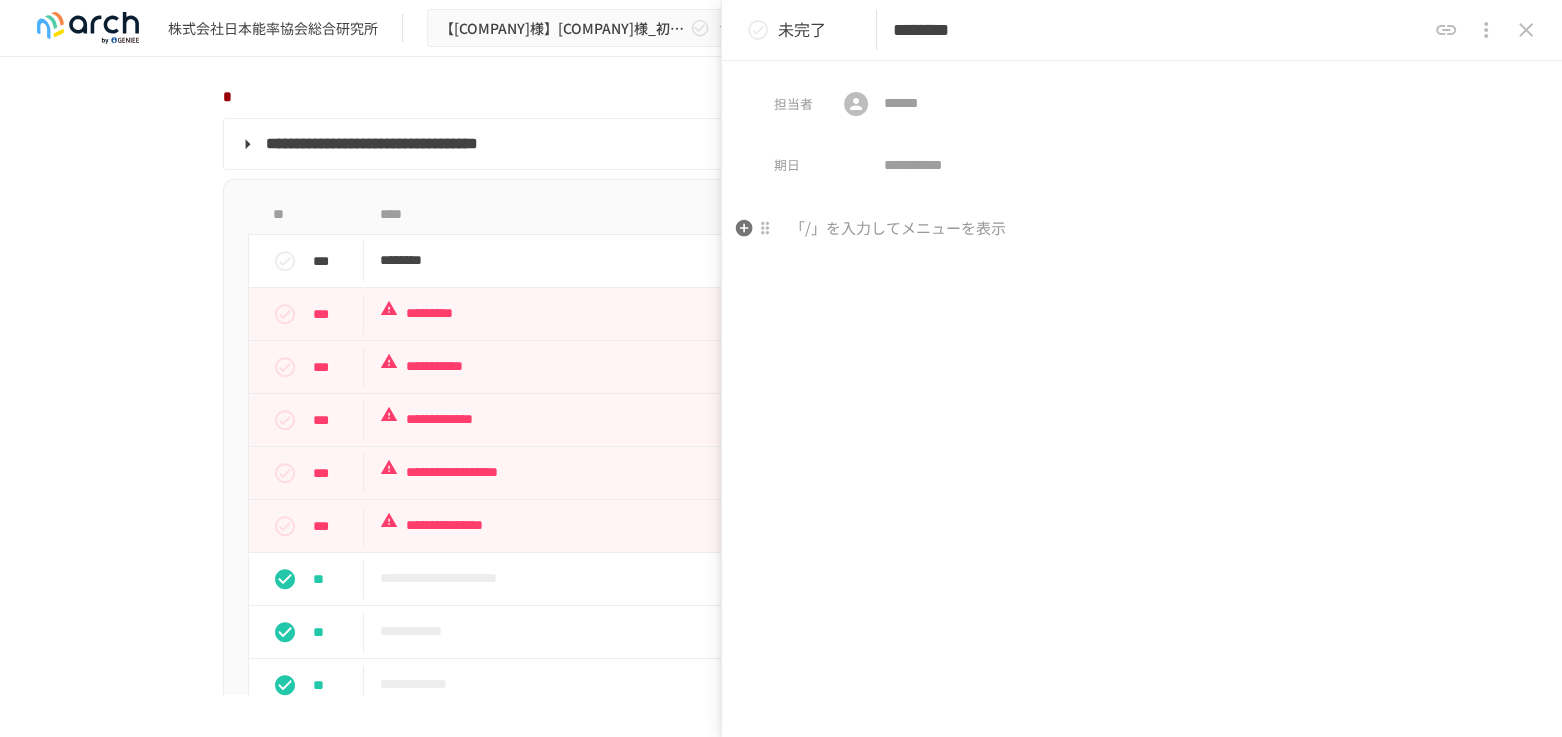 click at bounding box center (1142, 383) 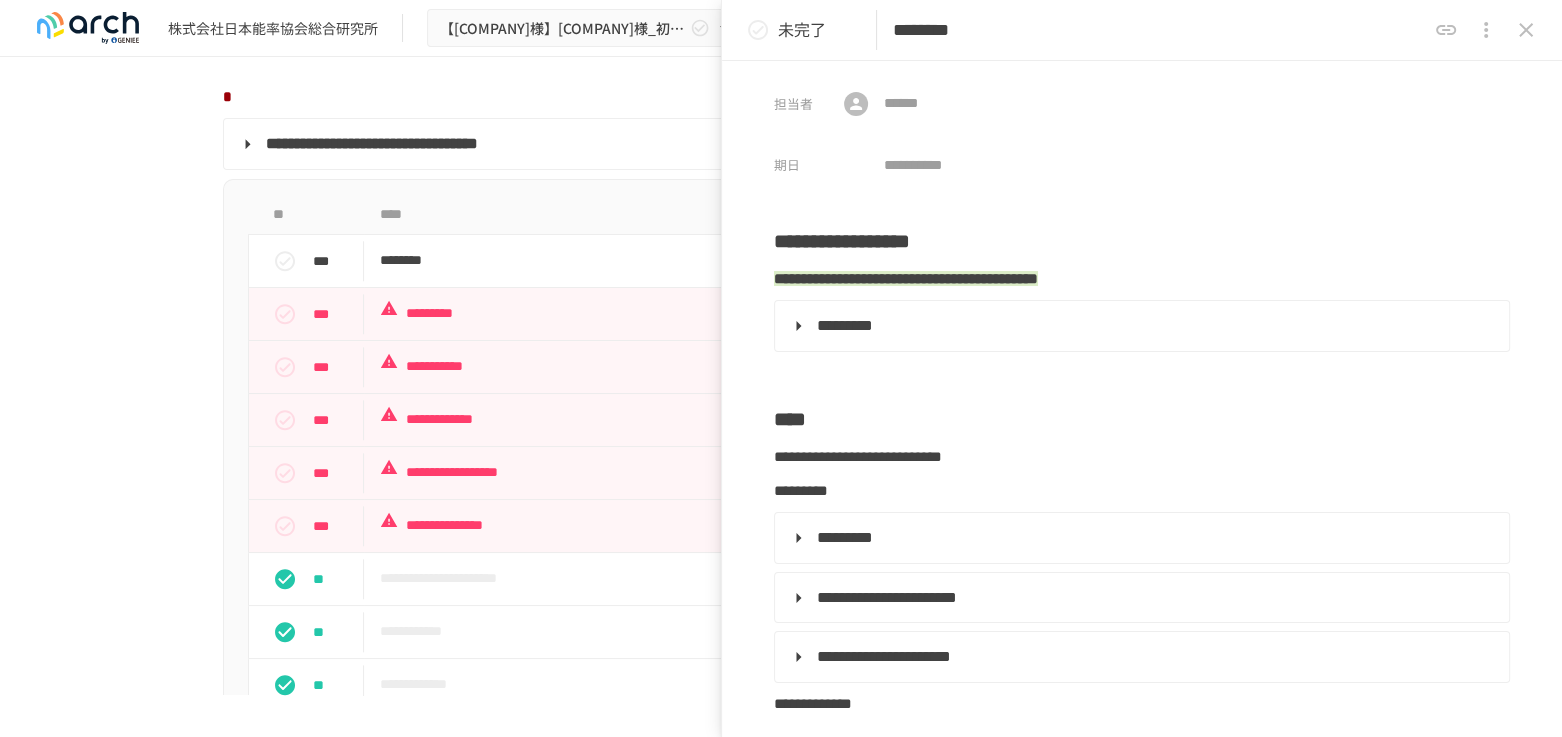 scroll, scrollTop: 181, scrollLeft: 0, axis: vertical 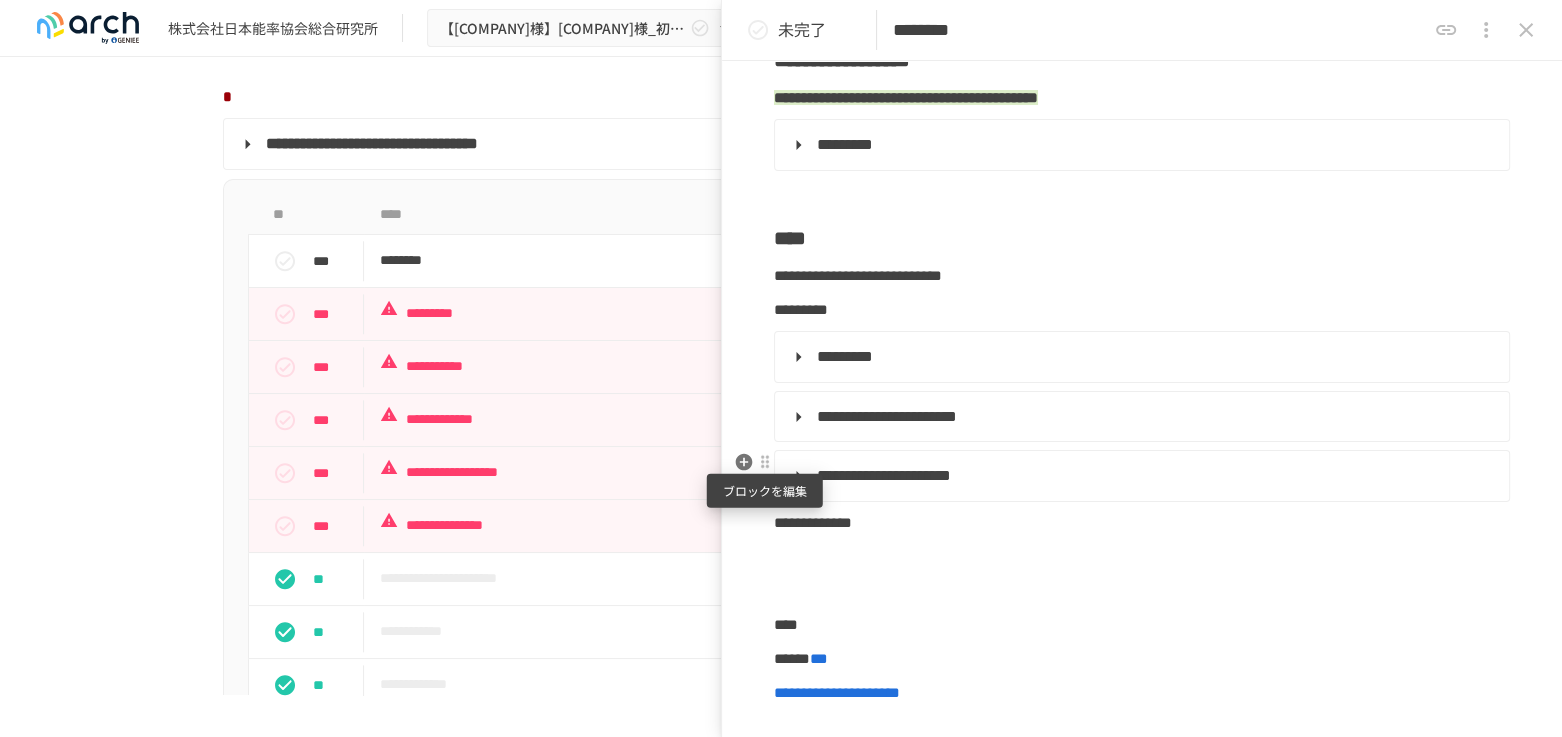 click at bounding box center (765, 462) 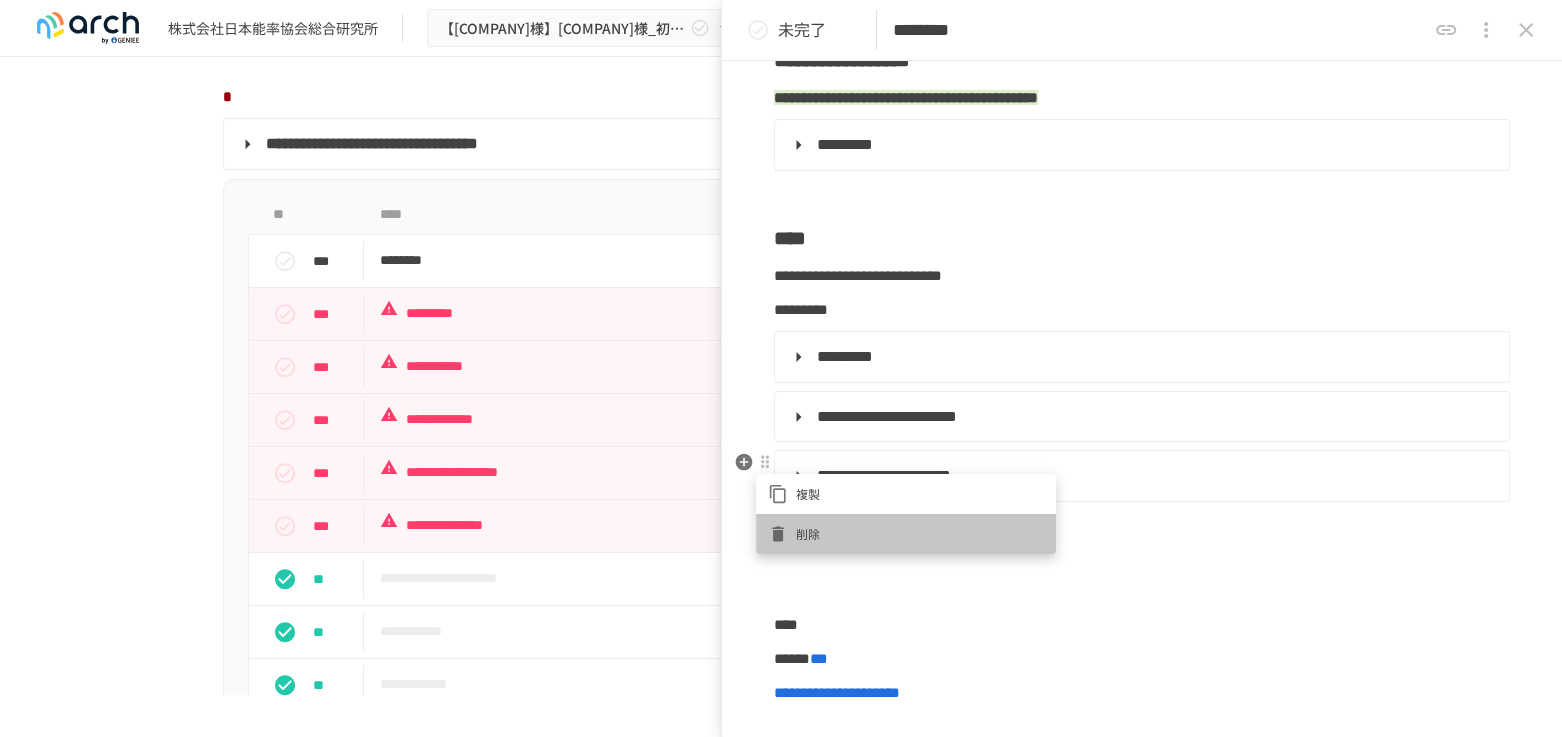 click on "削除" at bounding box center [920, 533] 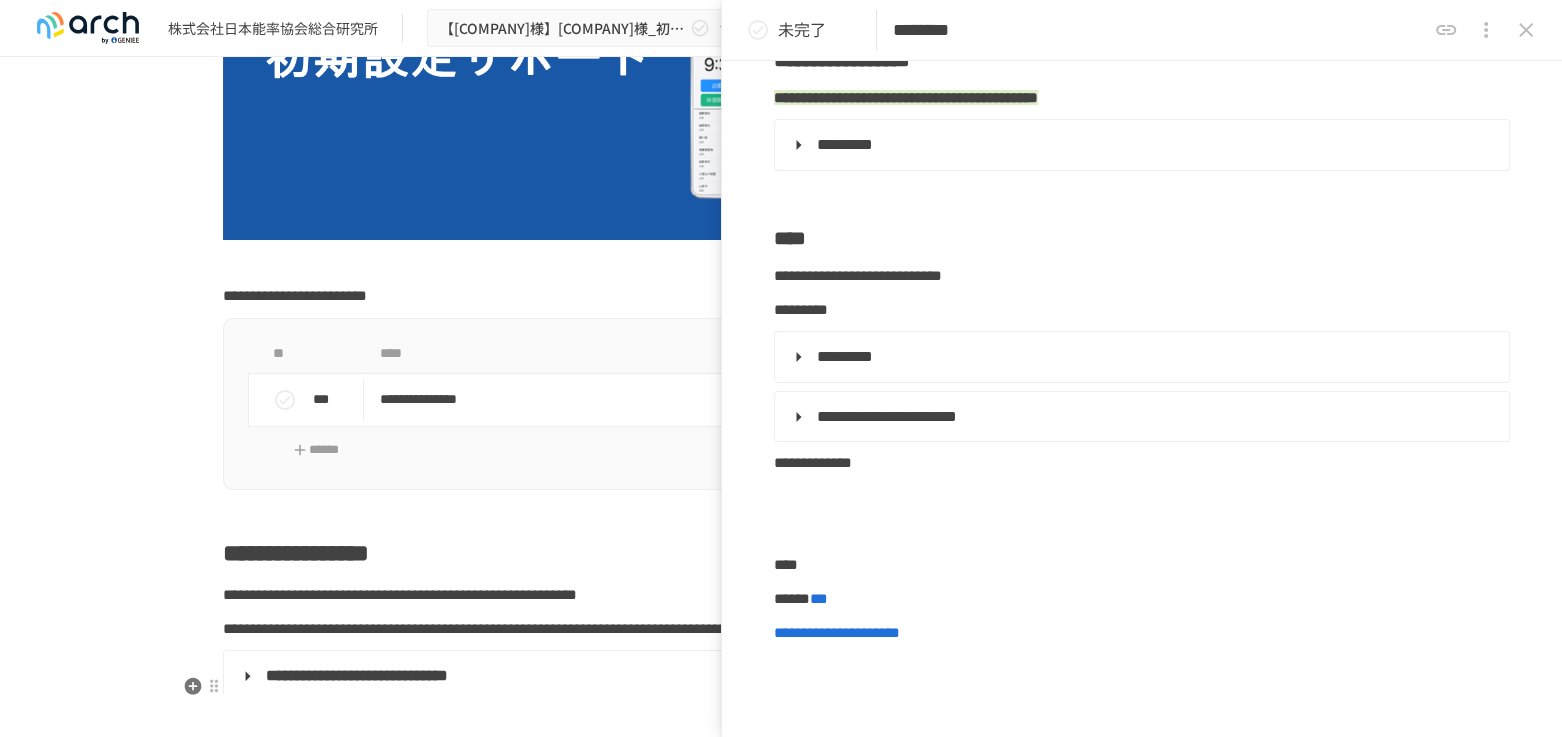 scroll, scrollTop: 444, scrollLeft: 0, axis: vertical 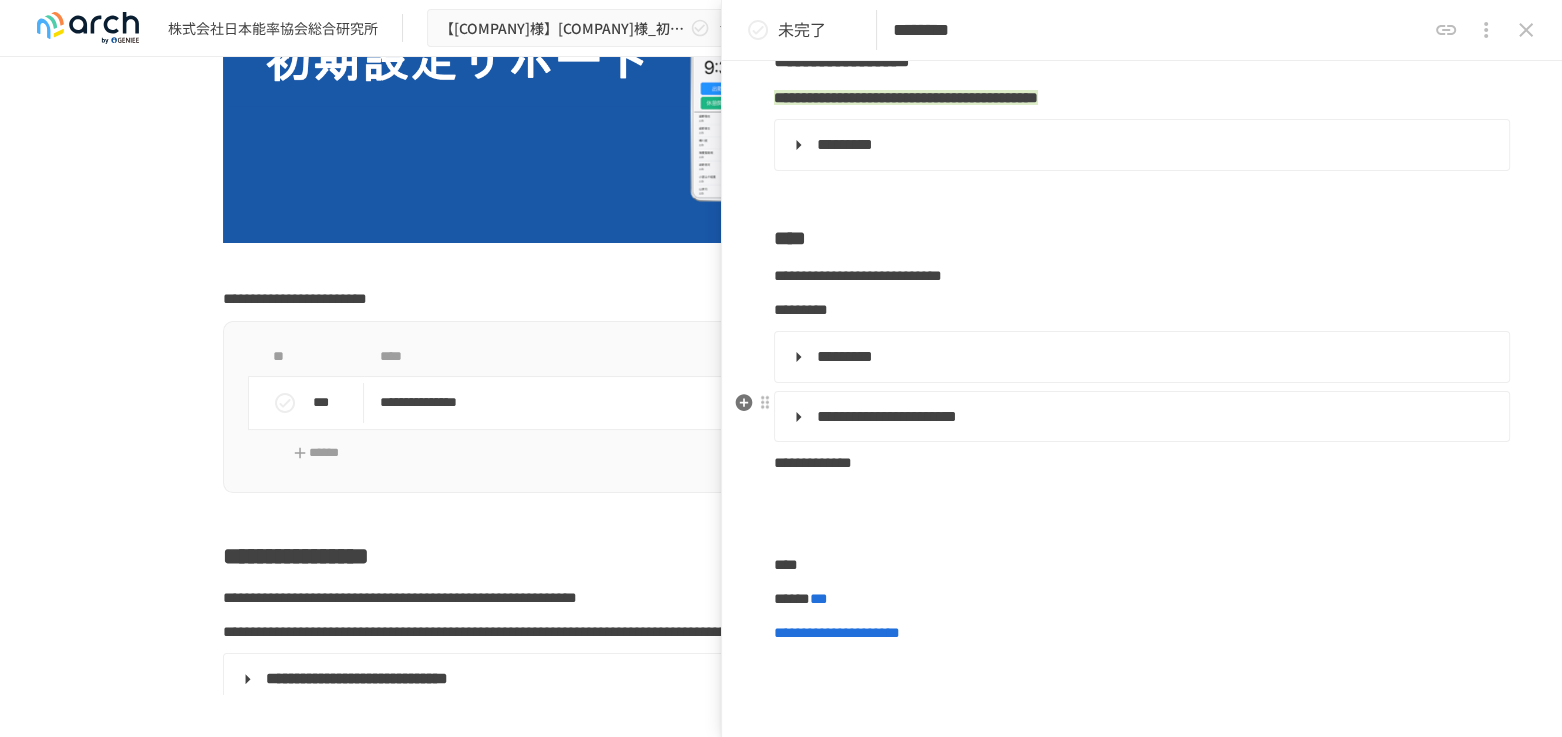 click on "**********" at bounding box center [887, 416] 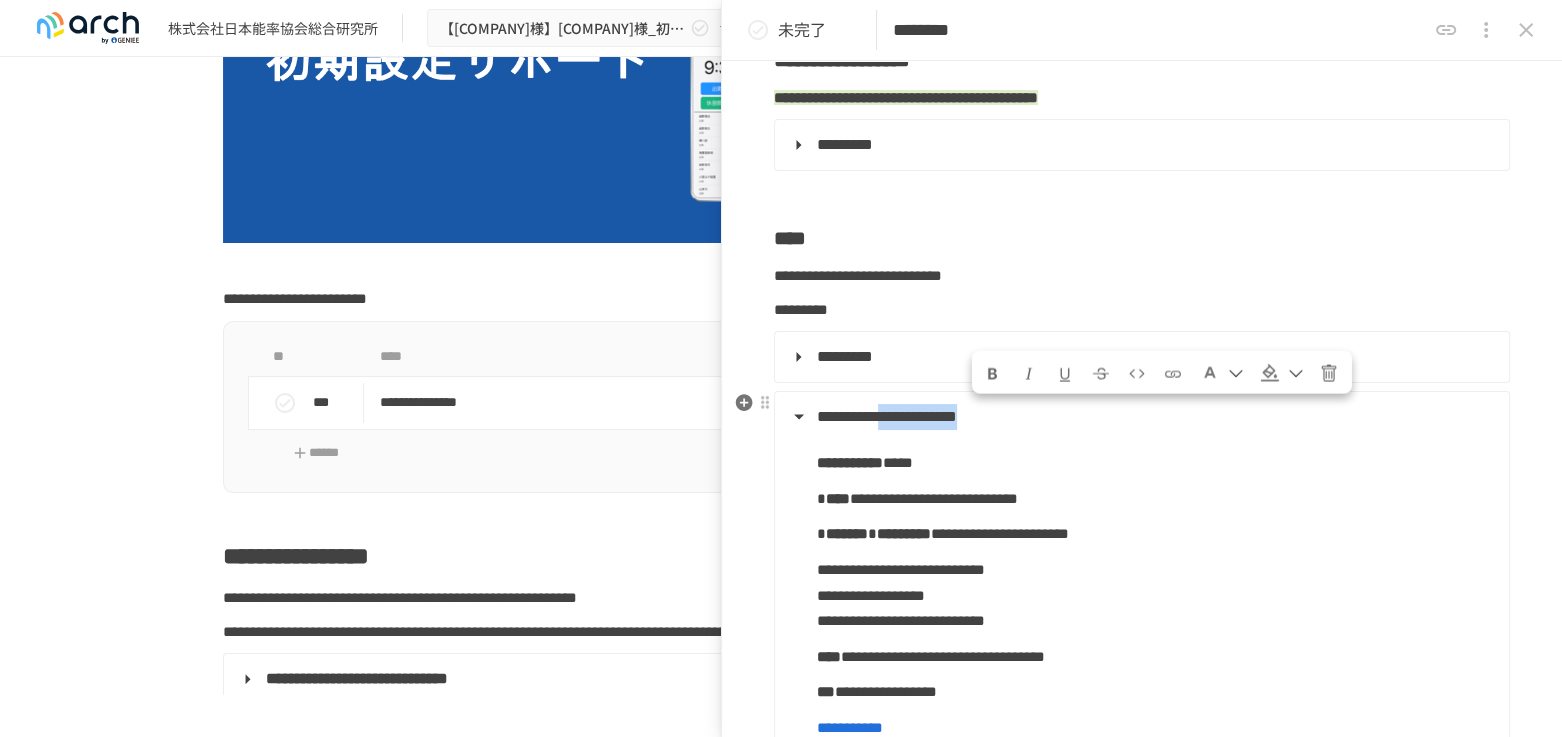 drag, startPoint x: 981, startPoint y: 417, endPoint x: 1176, endPoint y: 419, distance: 195.01025 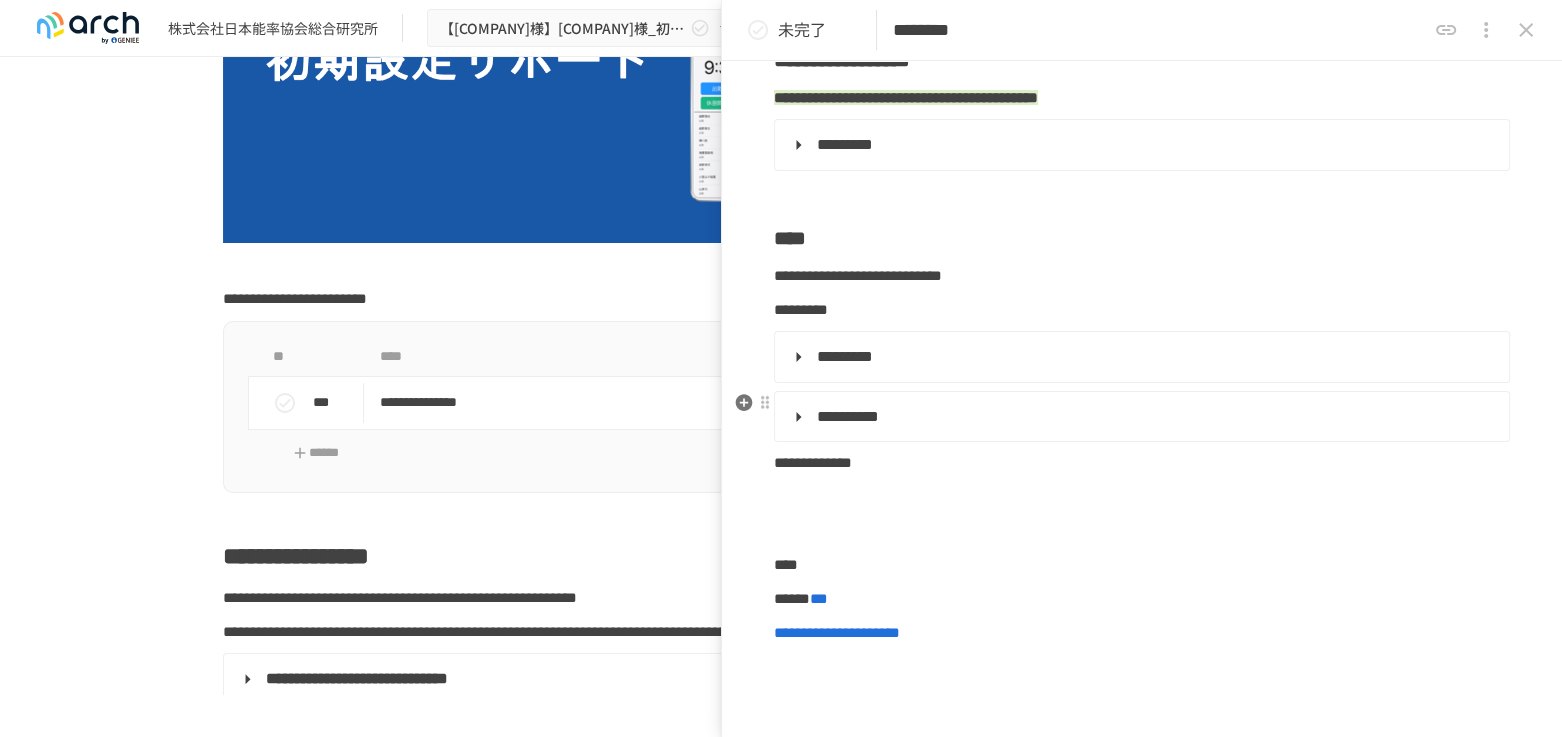 click on "**********" at bounding box center (1140, 417) 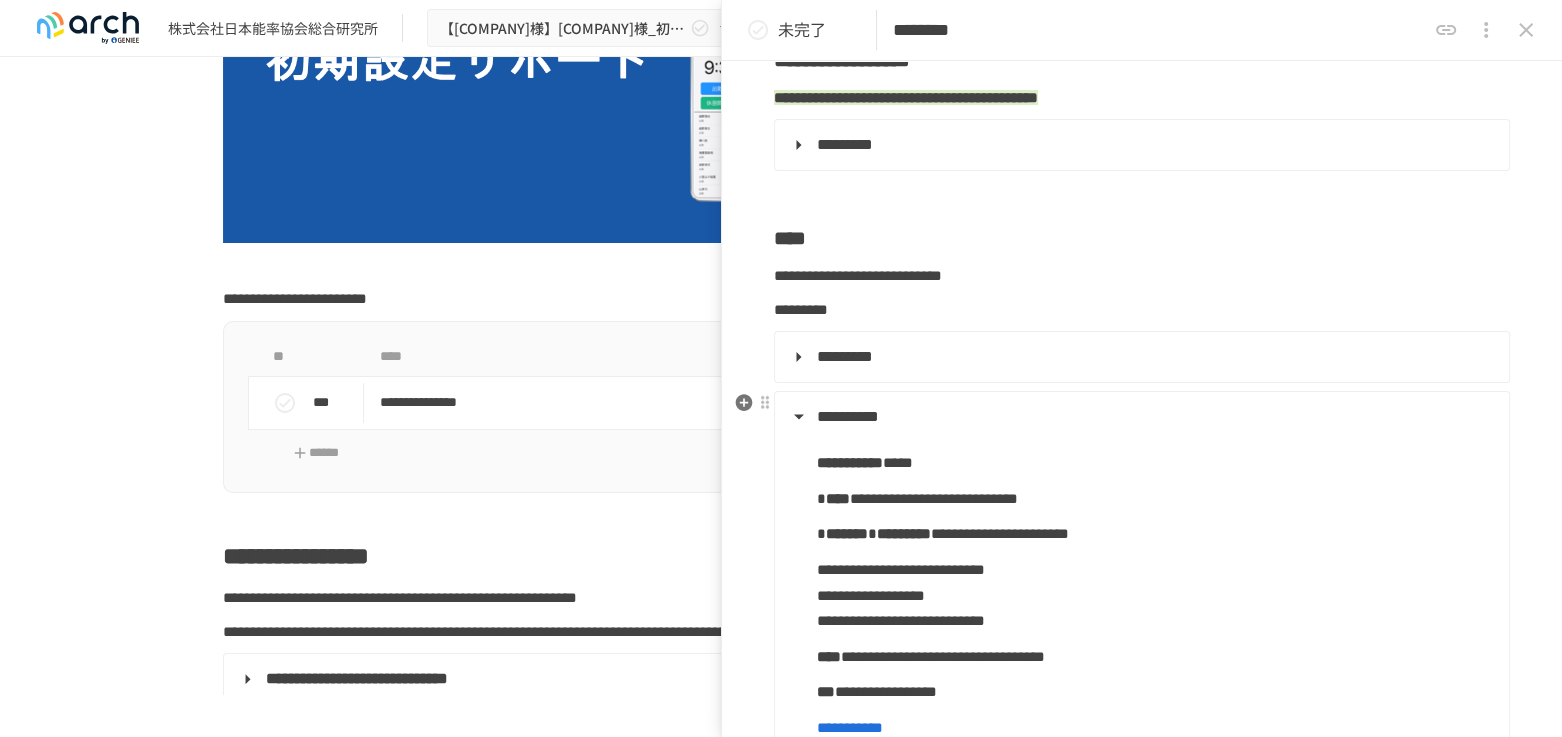 click on "*****" at bounding box center (898, 462) 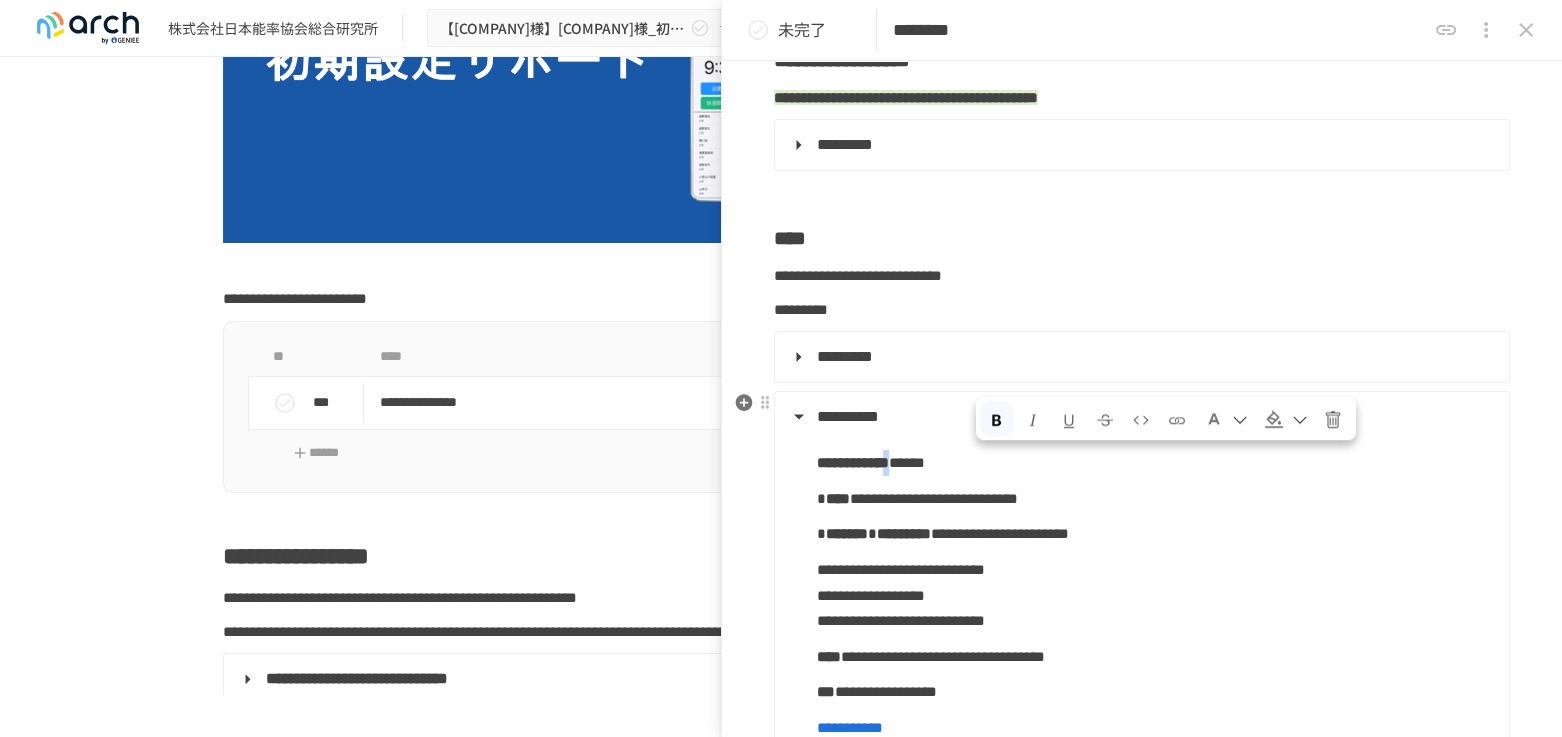 drag, startPoint x: 992, startPoint y: 463, endPoint x: 975, endPoint y: 463, distance: 17 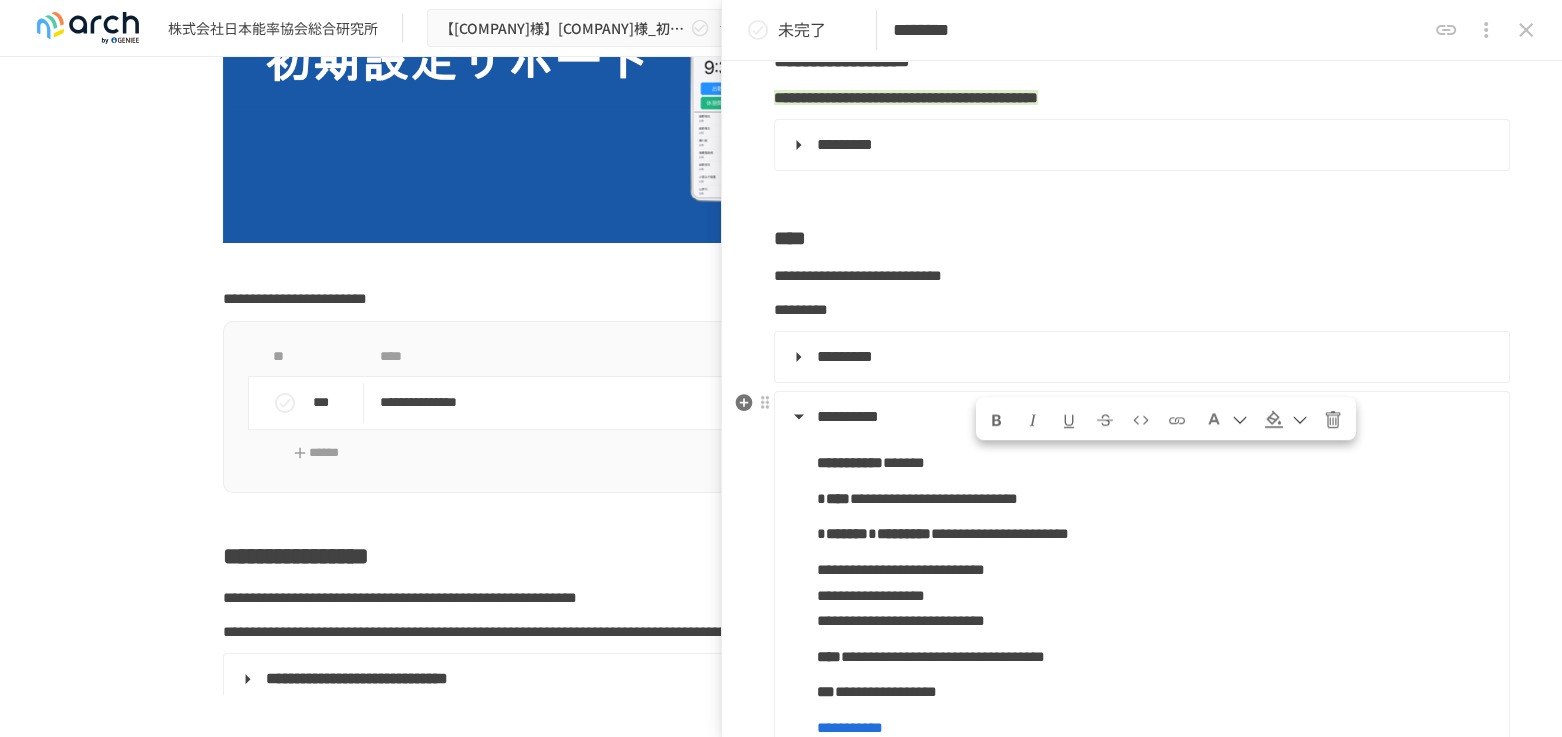 click on "**********" at bounding box center [901, 569] 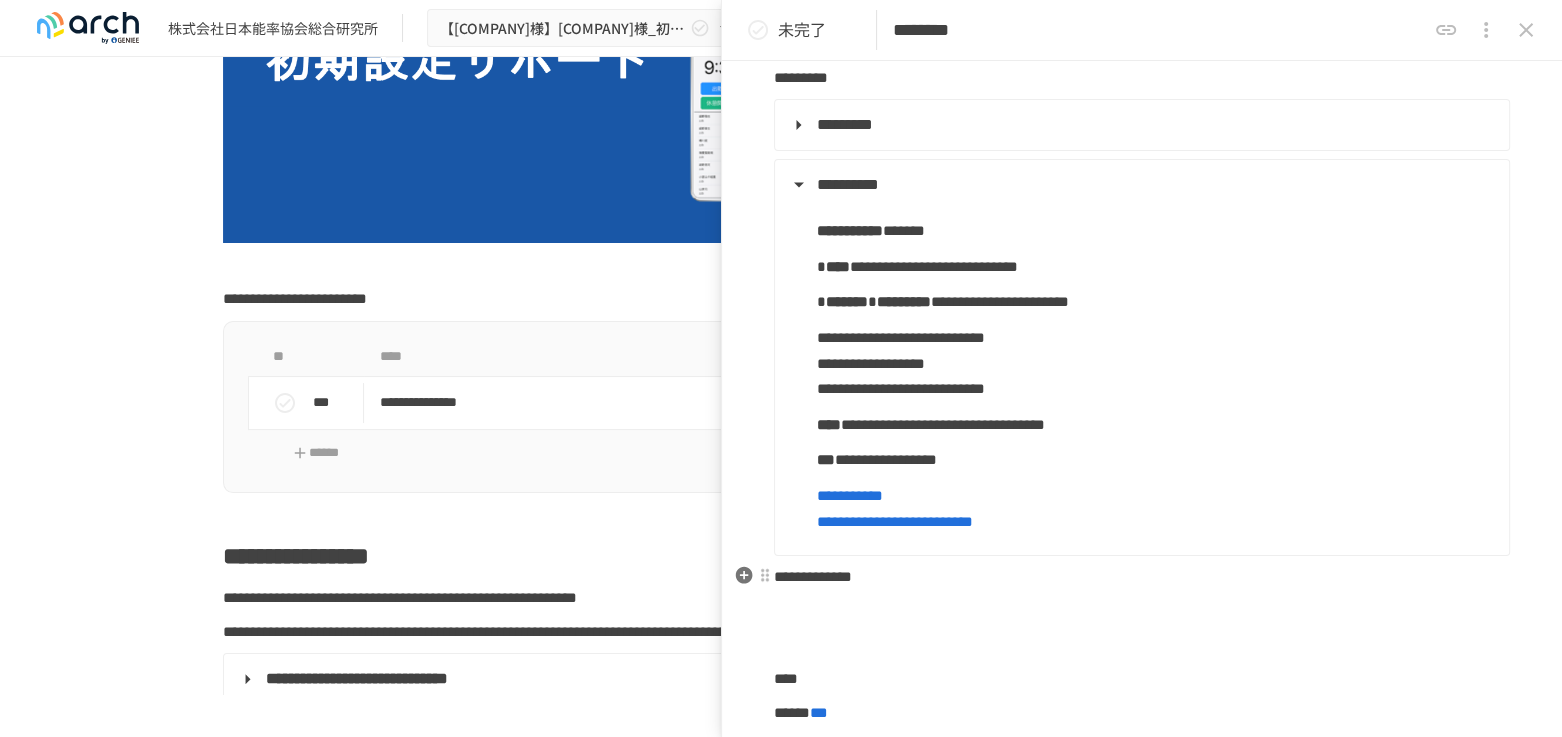 scroll, scrollTop: 292, scrollLeft: 0, axis: vertical 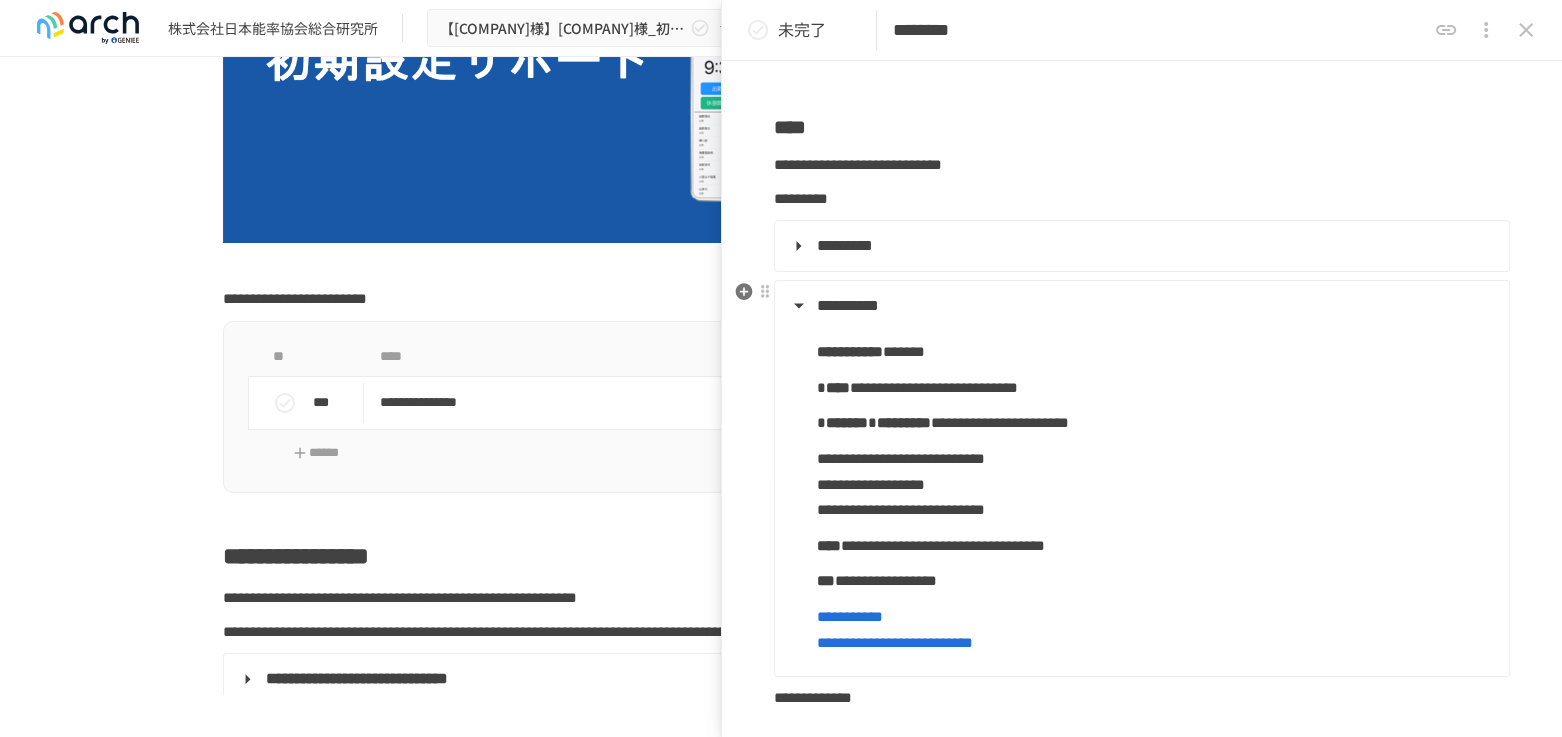 click on "**********" at bounding box center [1140, 306] 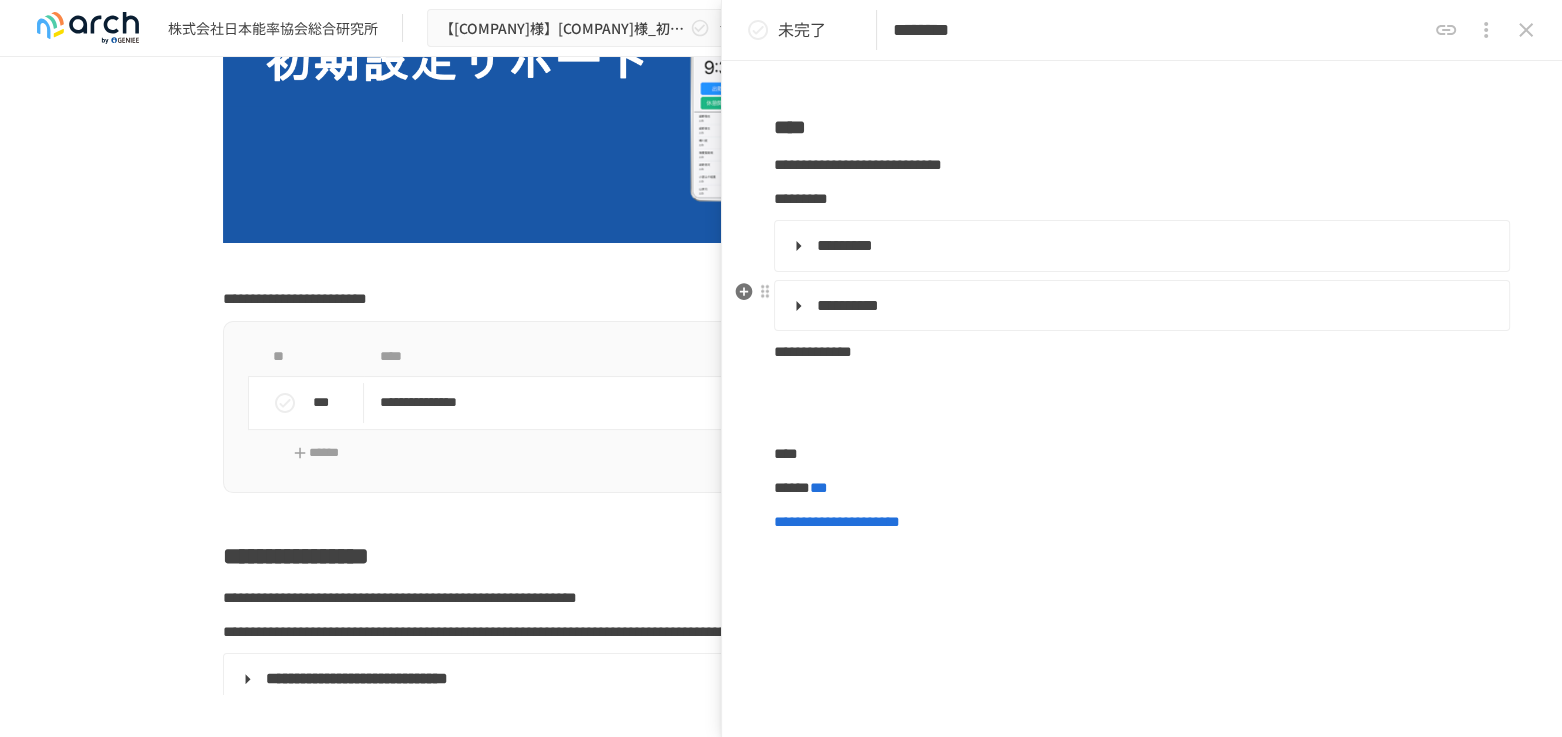 scroll, scrollTop: 70, scrollLeft: 0, axis: vertical 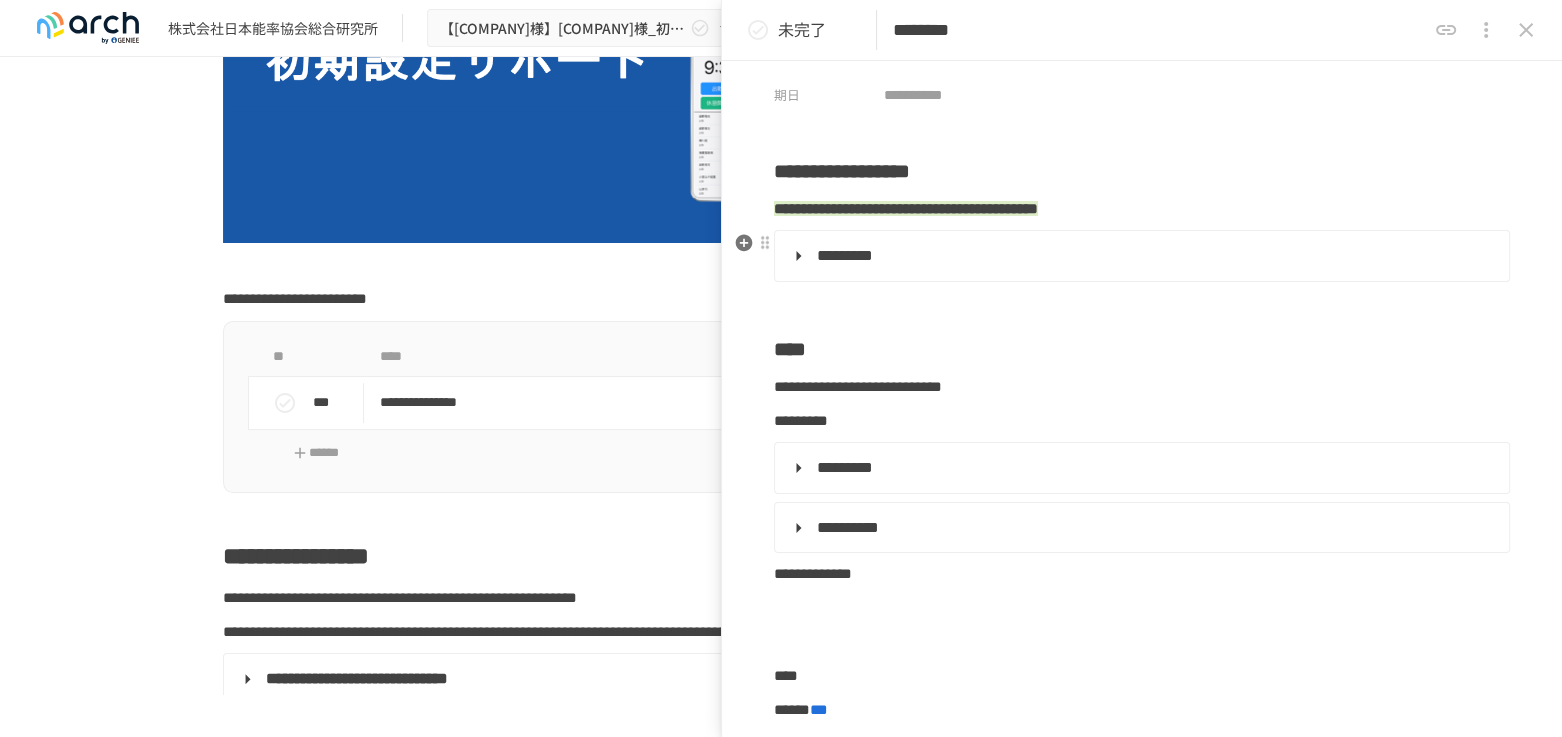 click on "**********" at bounding box center (1142, 256) 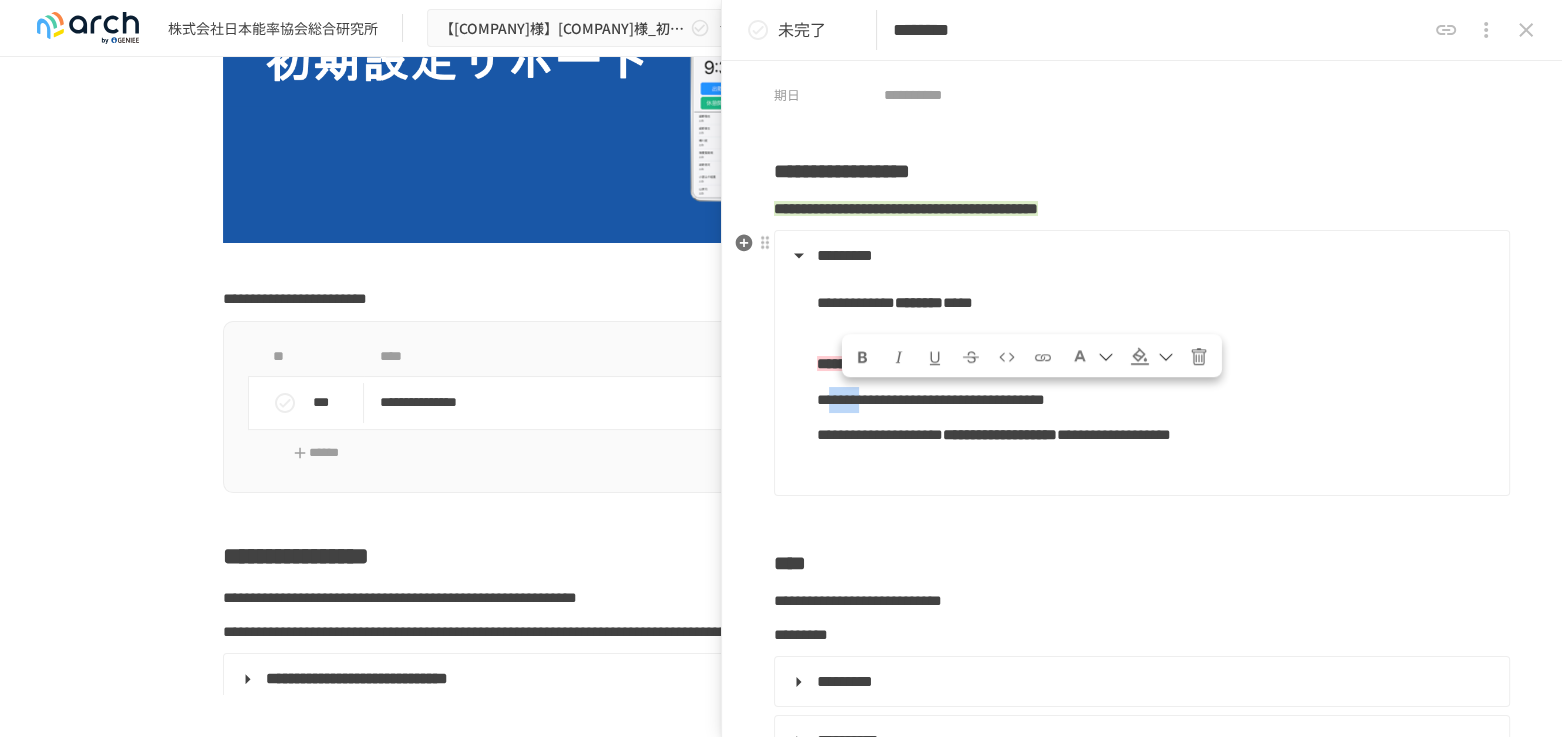 drag, startPoint x: 920, startPoint y: 402, endPoint x: 843, endPoint y: 397, distance: 77.16217 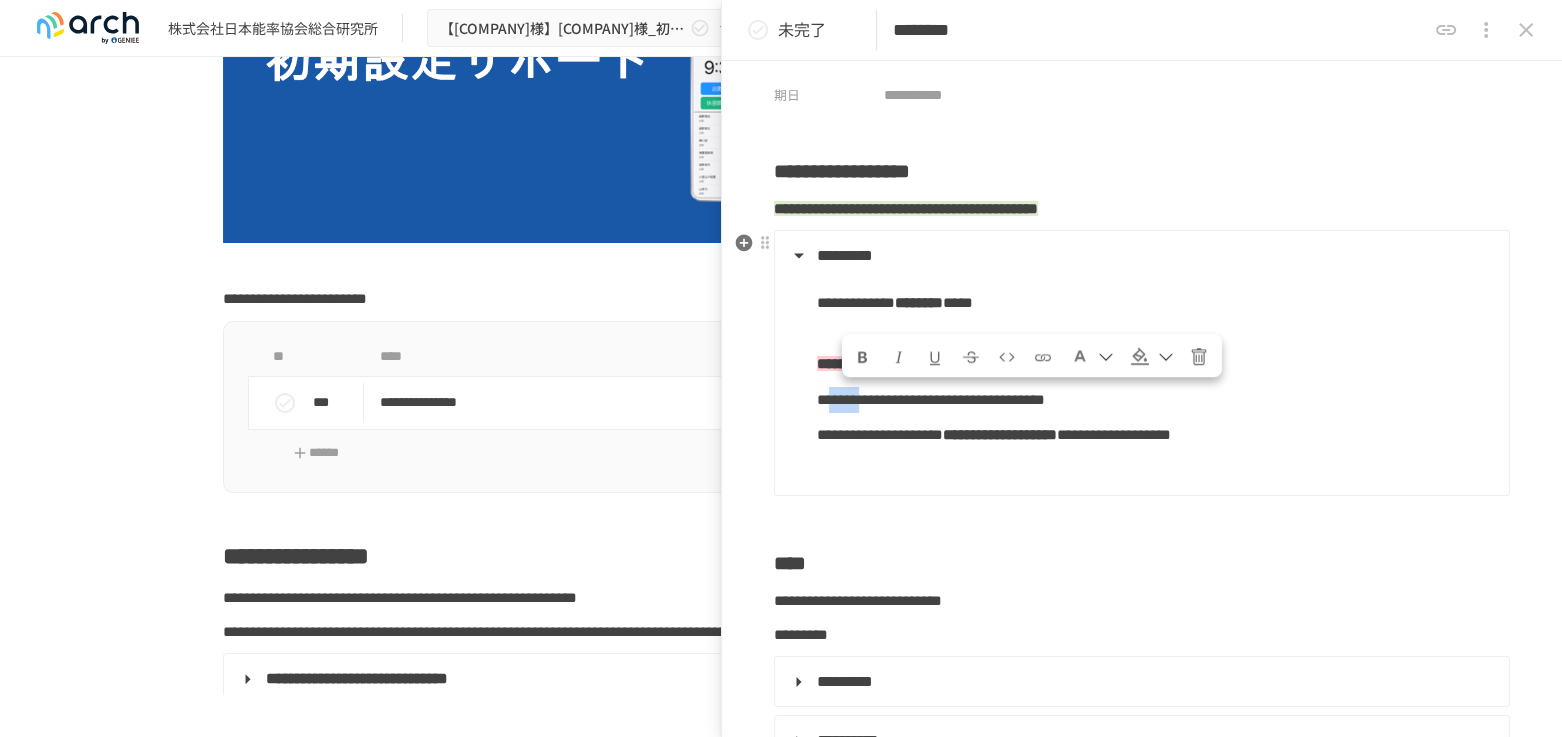 click on "**********" at bounding box center (931, 399) 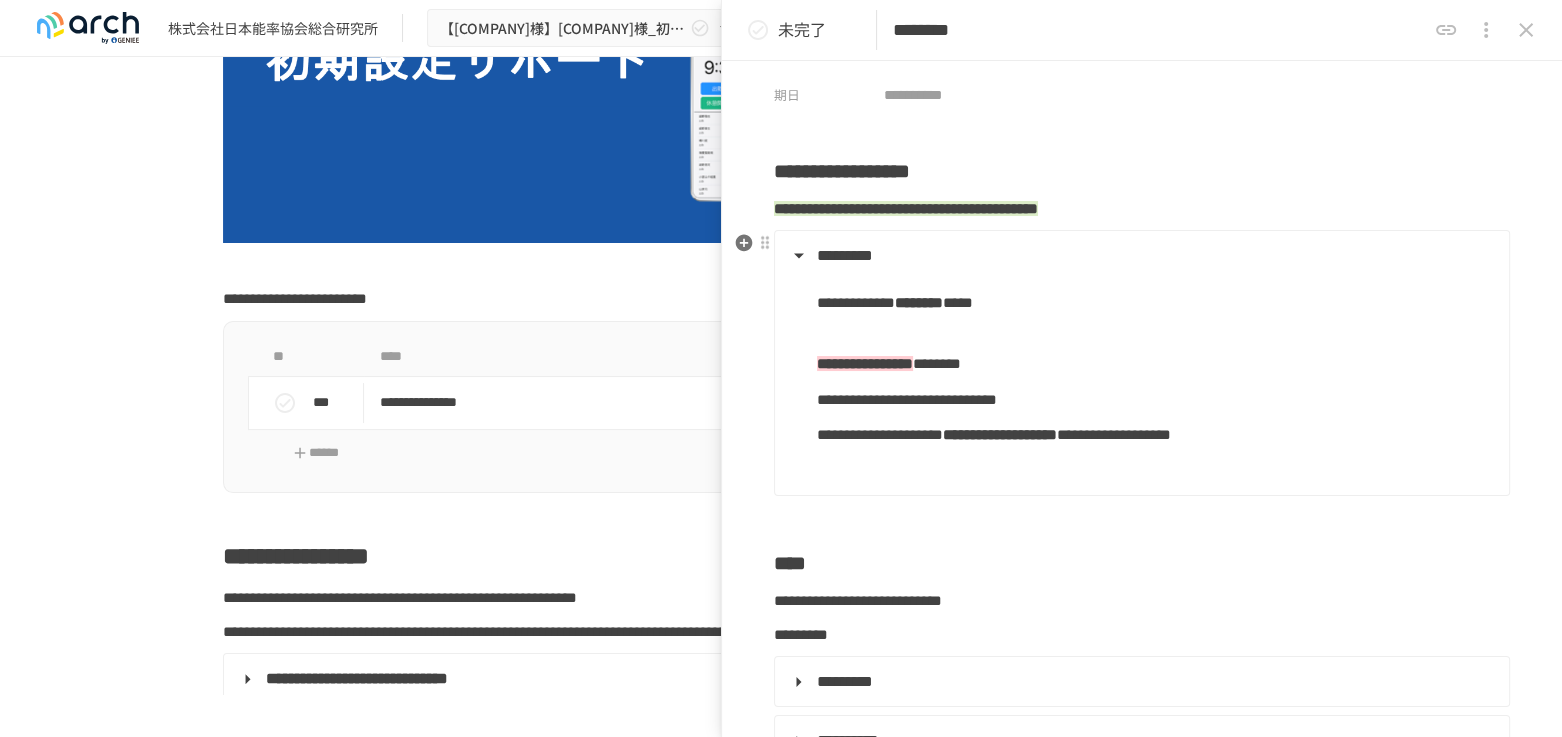 click on "*********" at bounding box center (1140, 256) 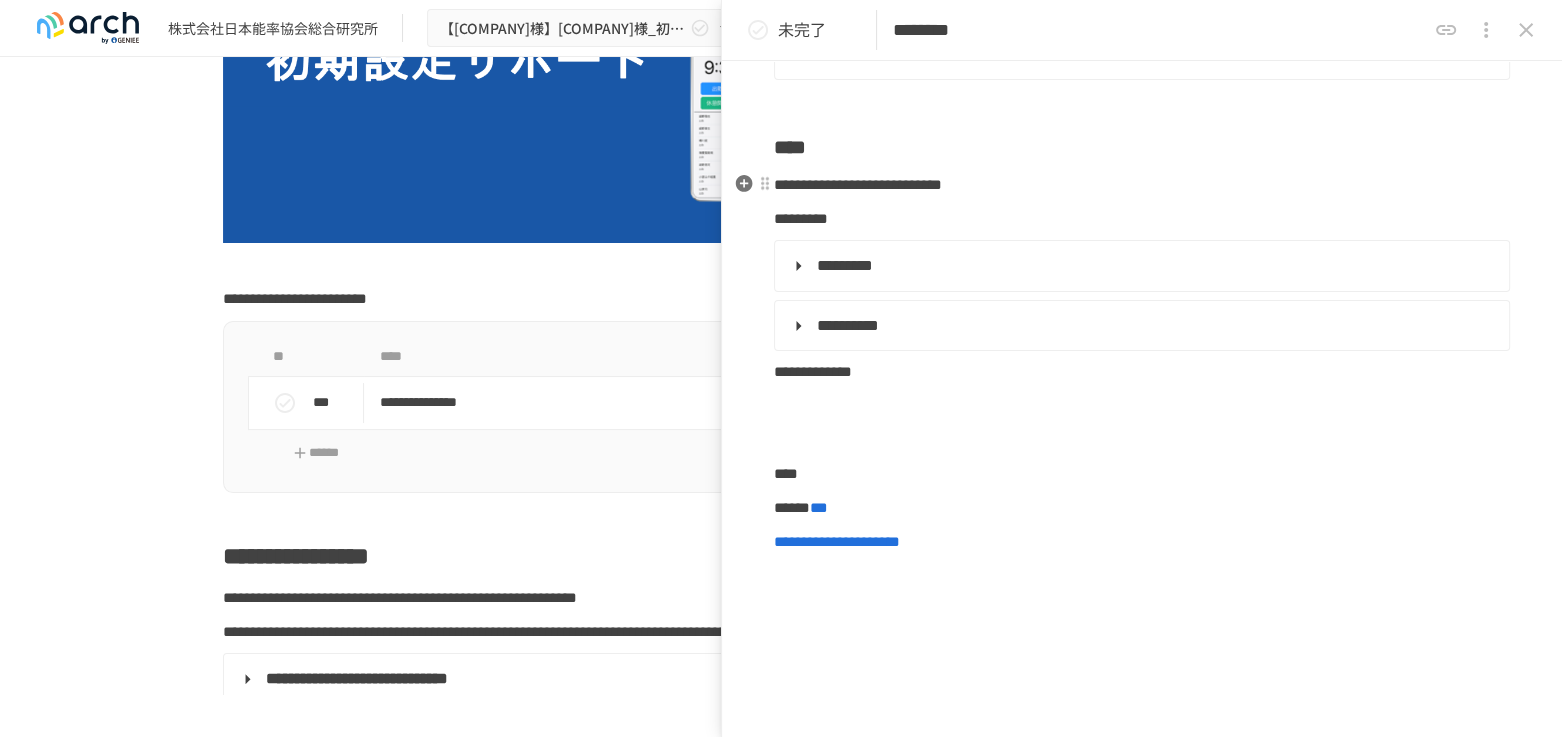scroll, scrollTop: 292, scrollLeft: 0, axis: vertical 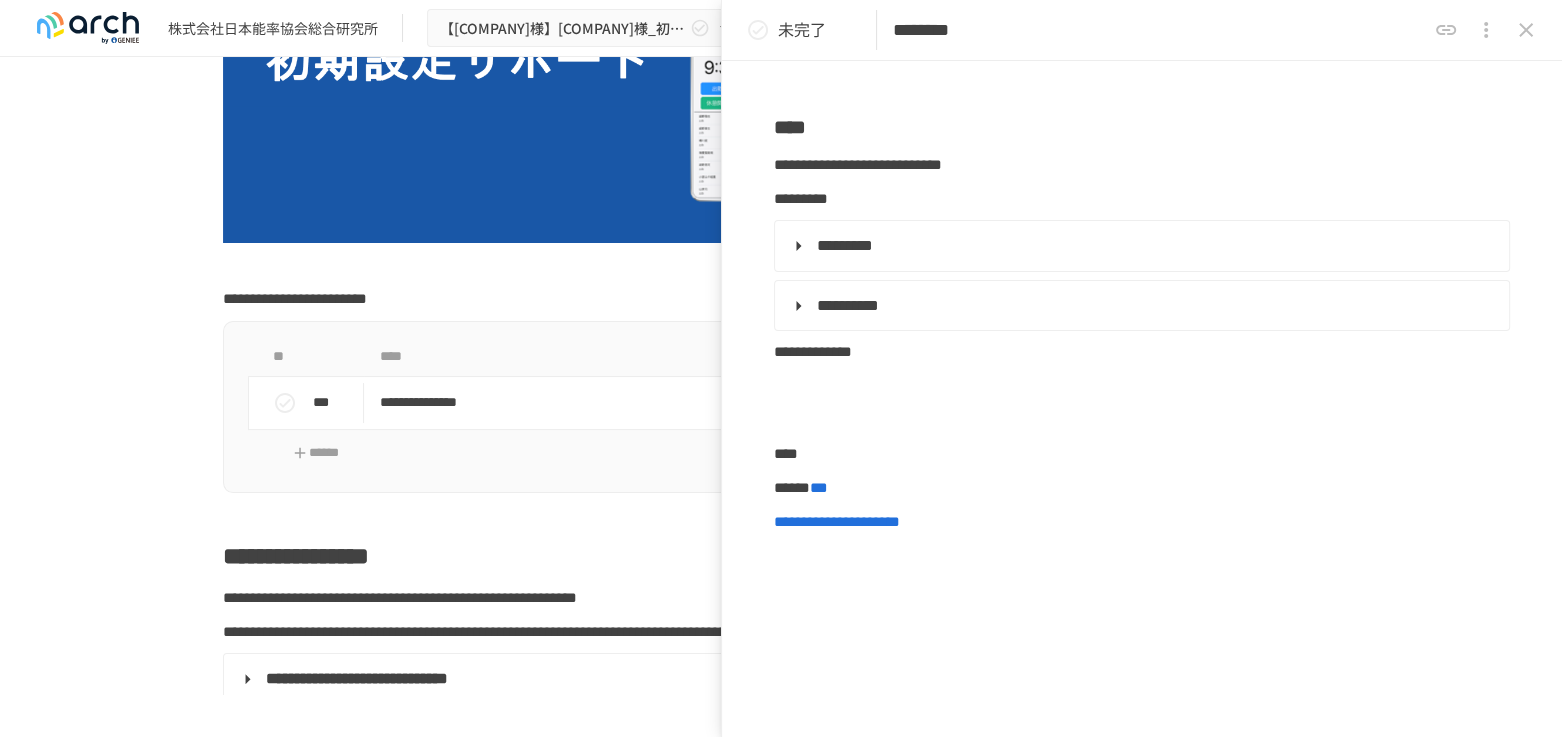 click on "********" at bounding box center (1159, 30) 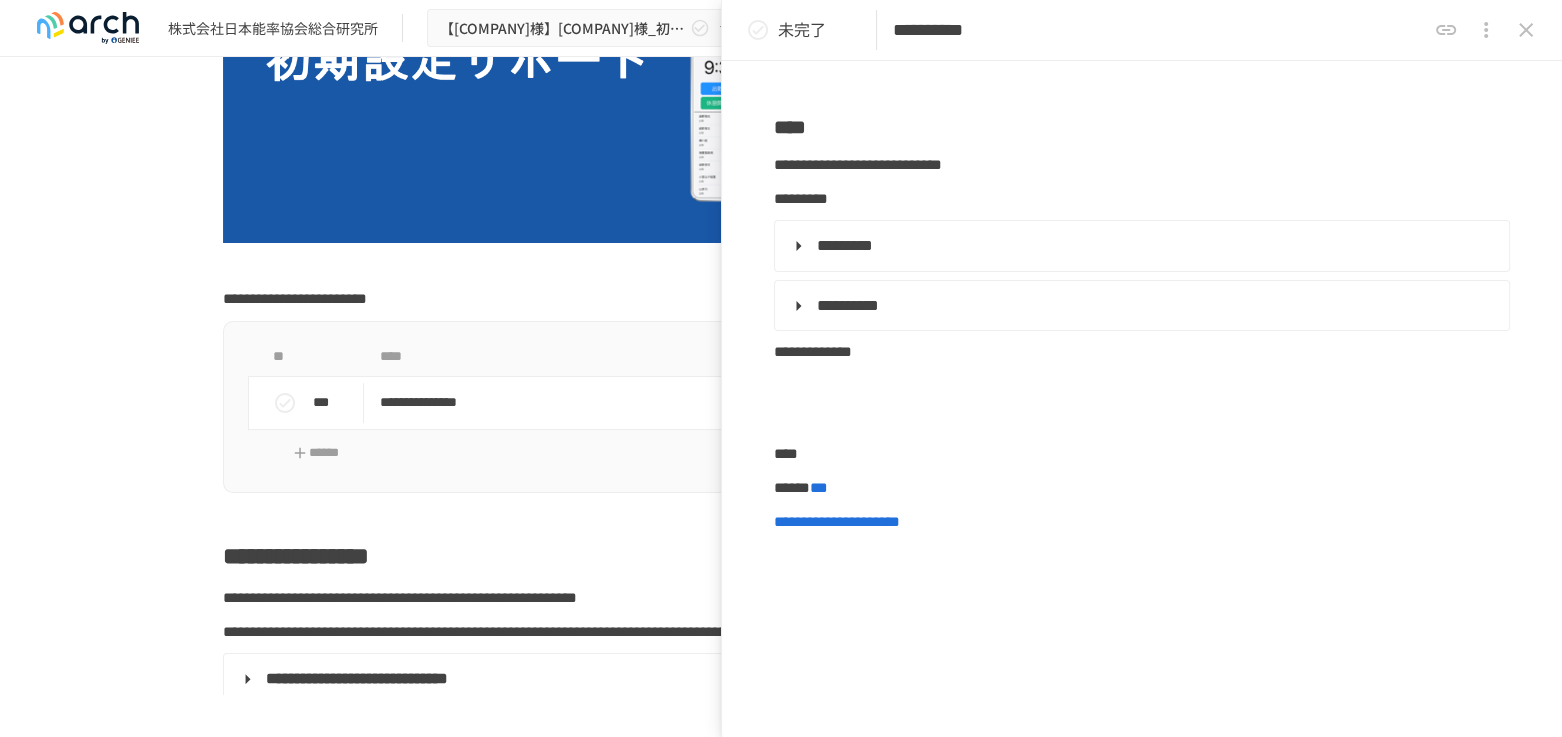 type on "**********" 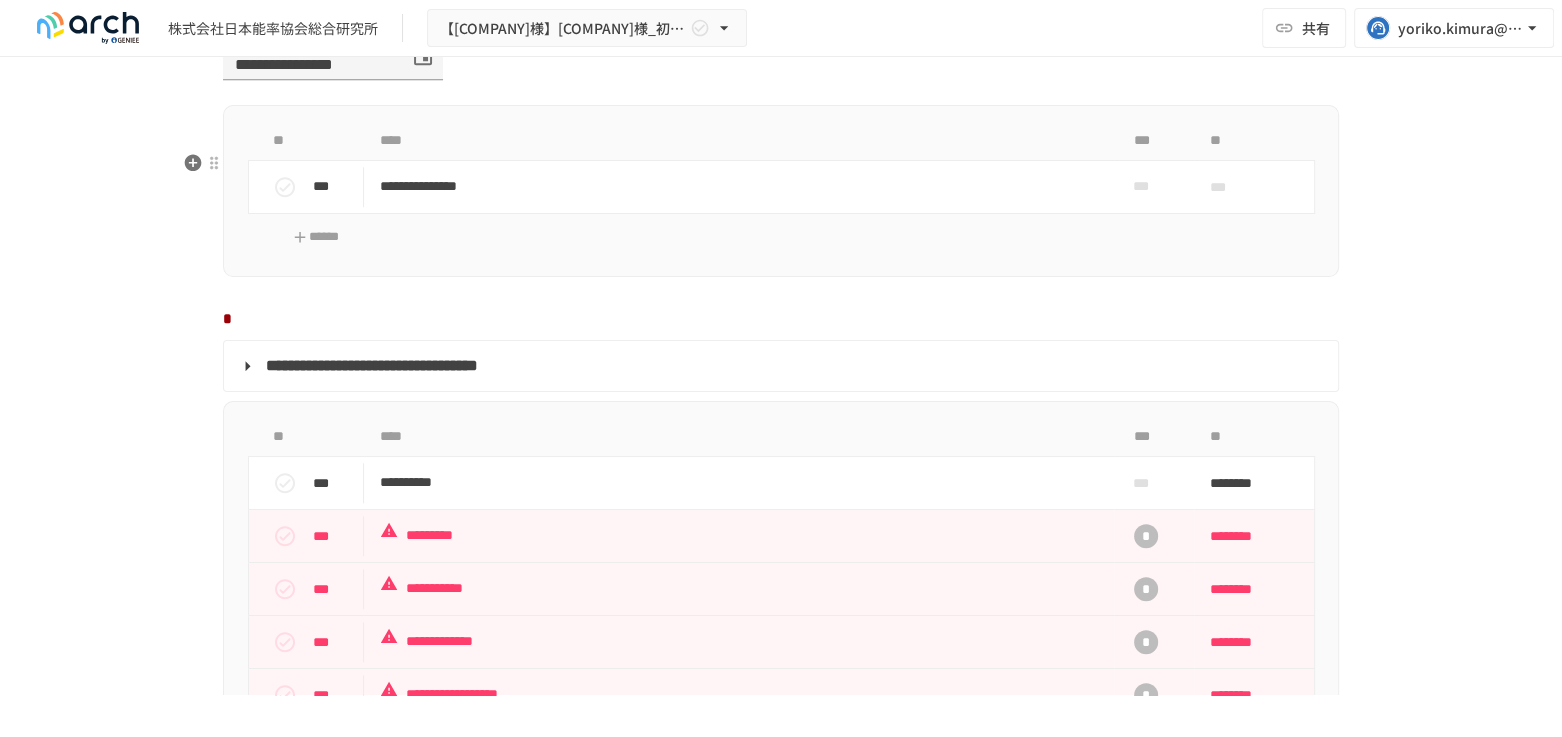 scroll, scrollTop: 1666, scrollLeft: 0, axis: vertical 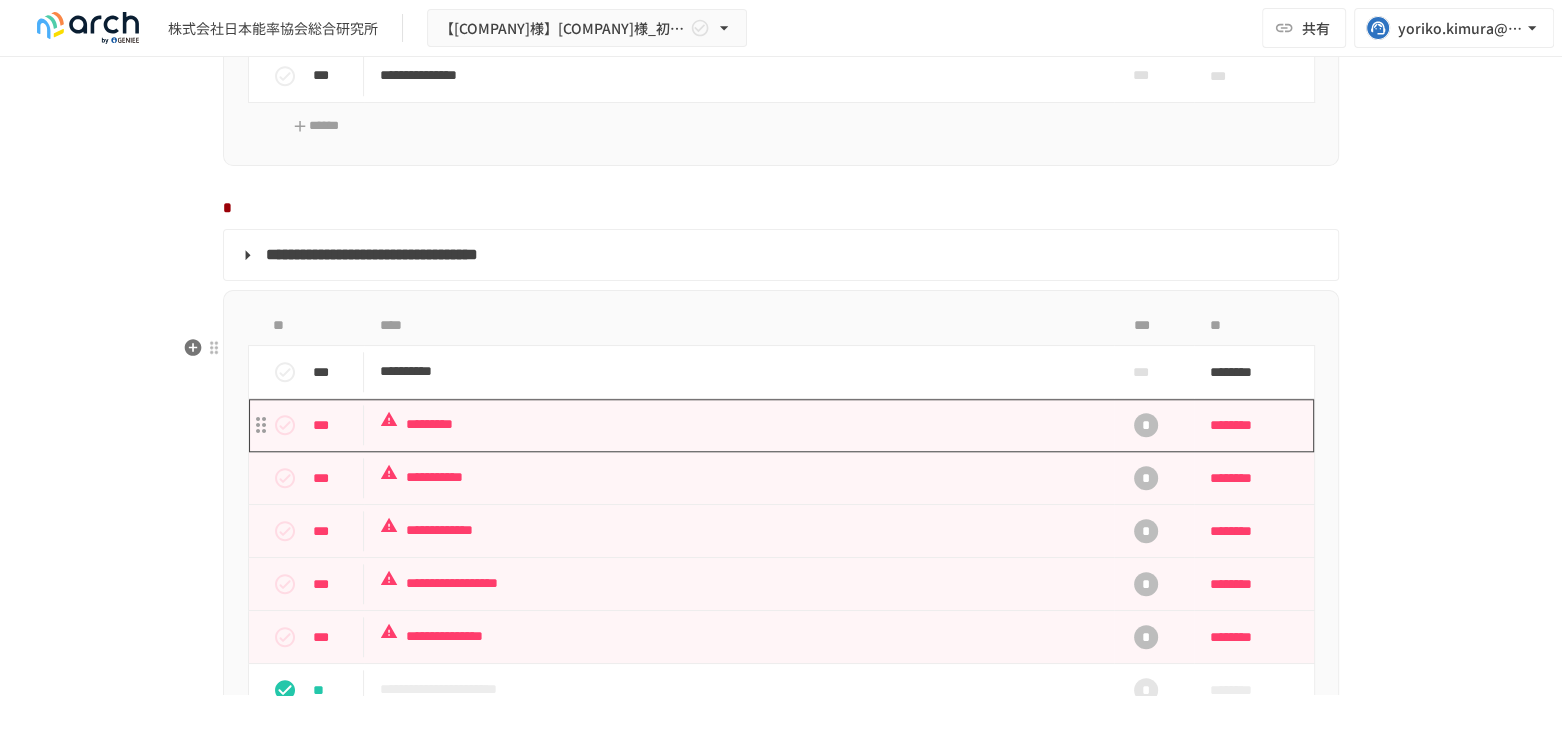 click on "*********" at bounding box center (739, 424) 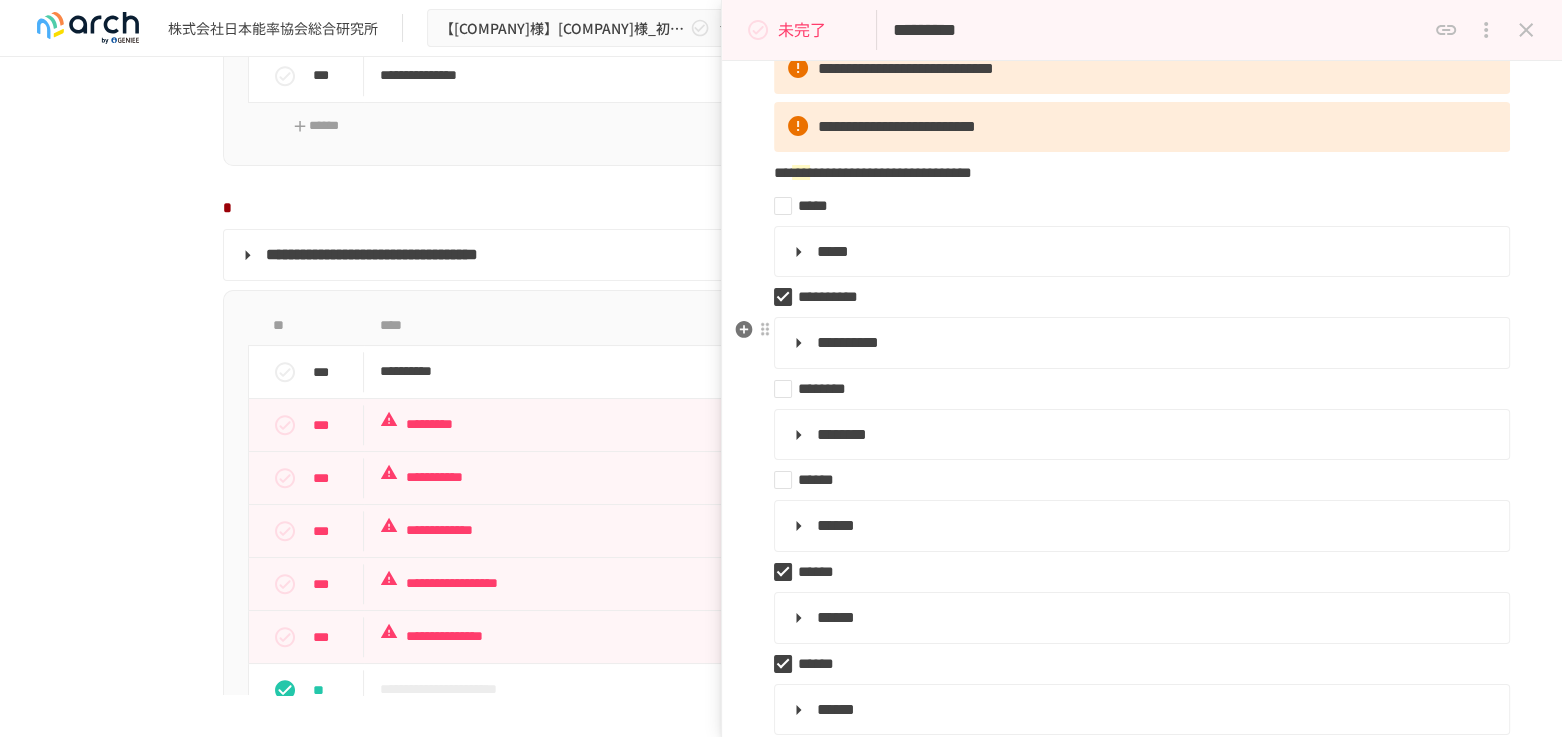 scroll, scrollTop: 0, scrollLeft: 0, axis: both 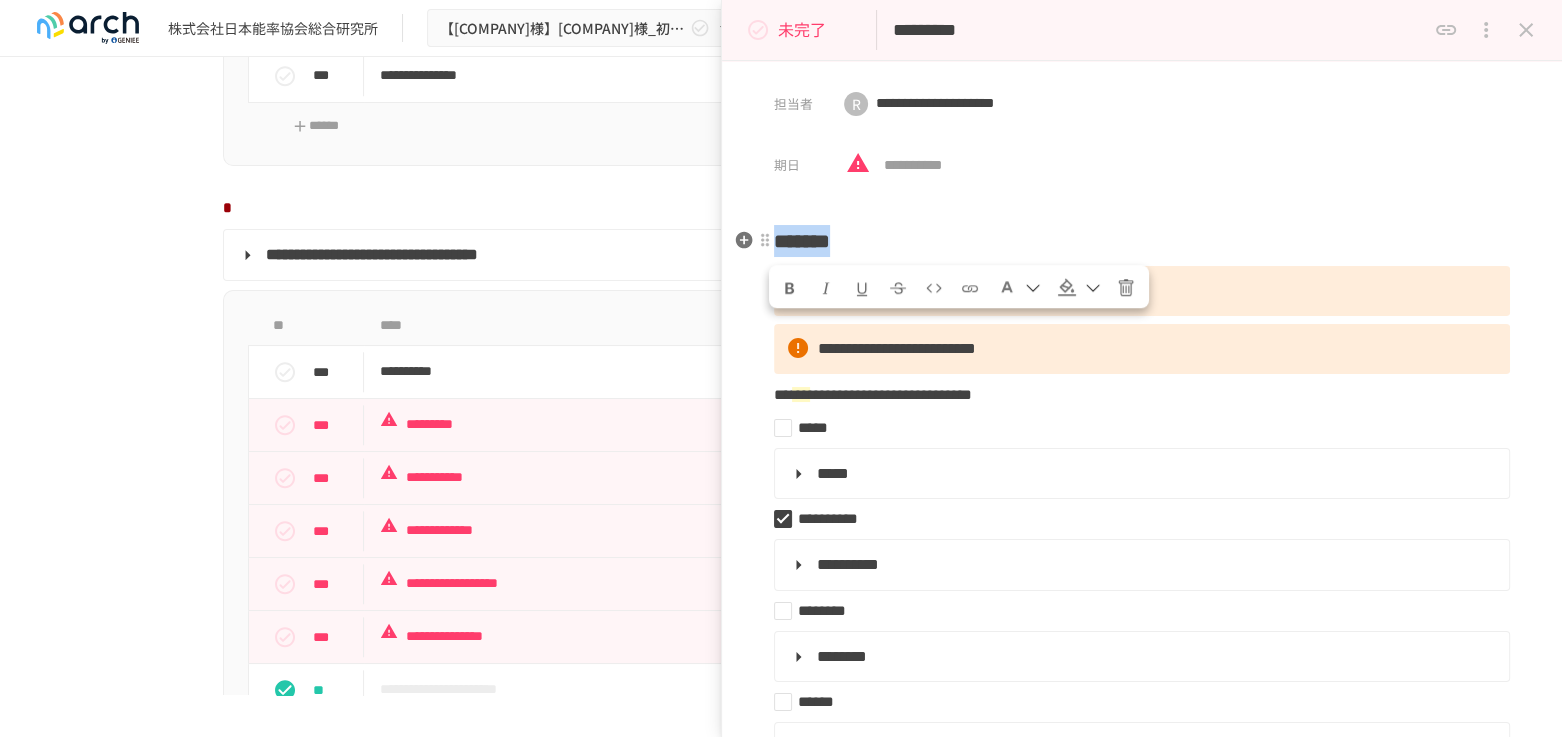 drag, startPoint x: 778, startPoint y: 242, endPoint x: 940, endPoint y: 238, distance: 162.04938 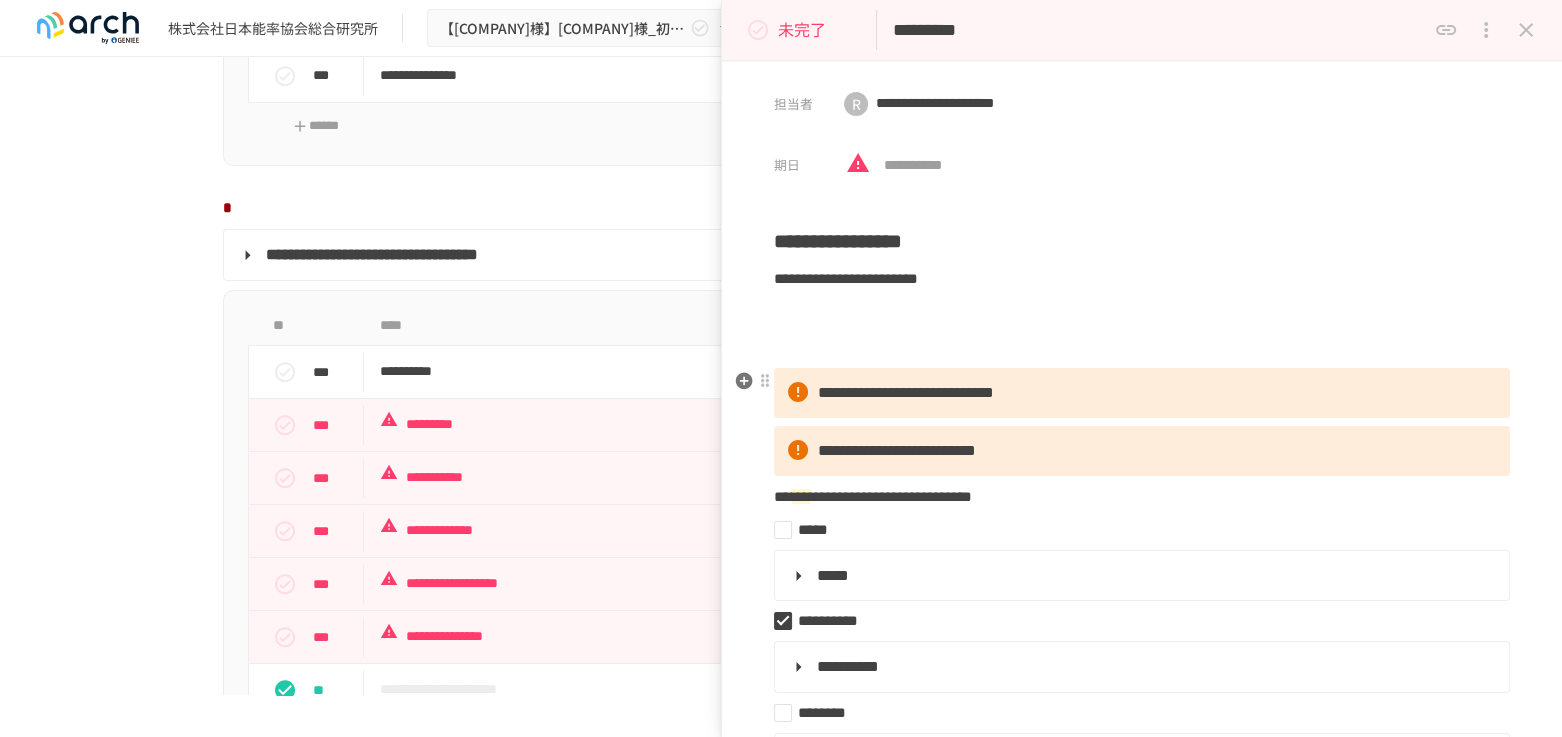 click on "**********" at bounding box center [1142, 393] 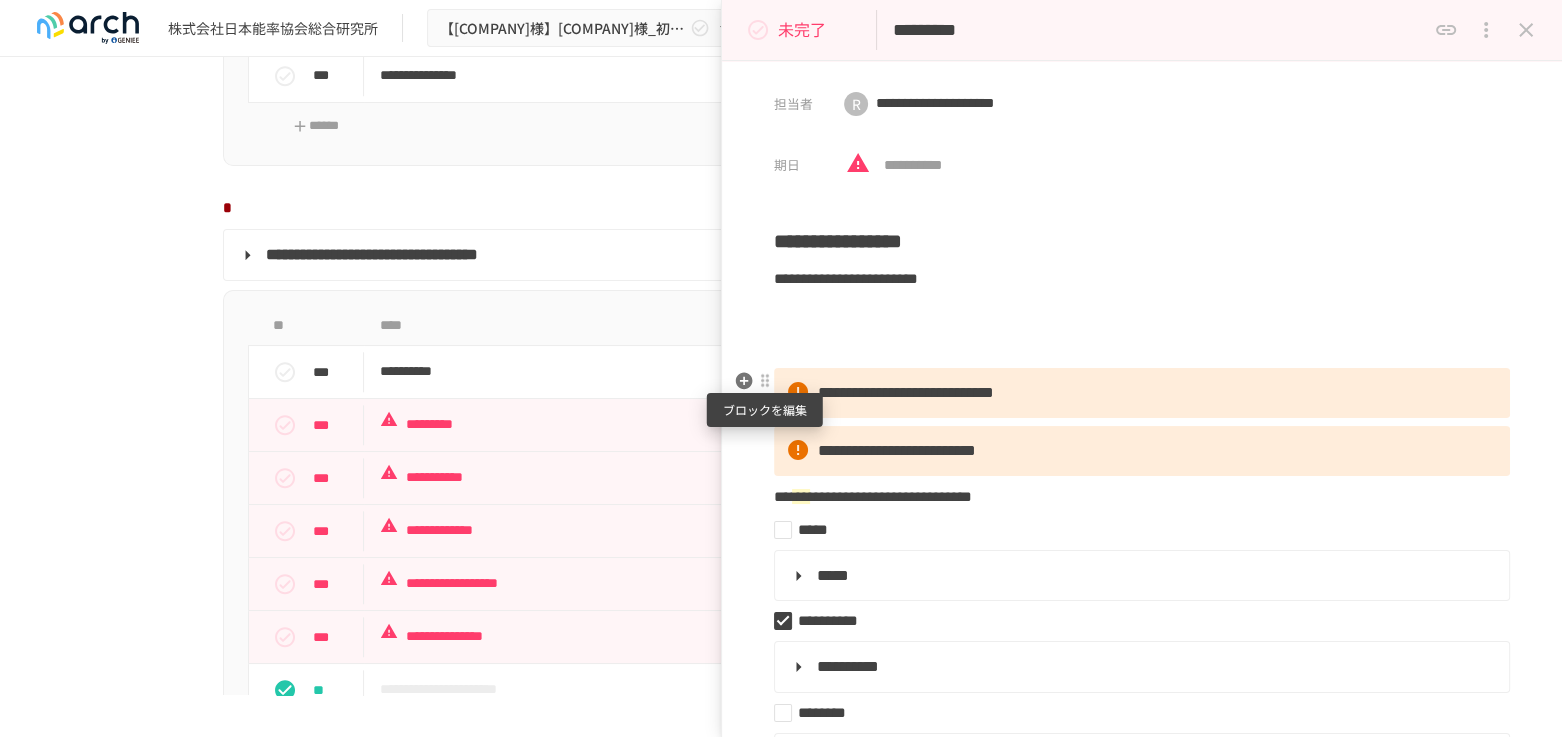 click at bounding box center [765, 381] 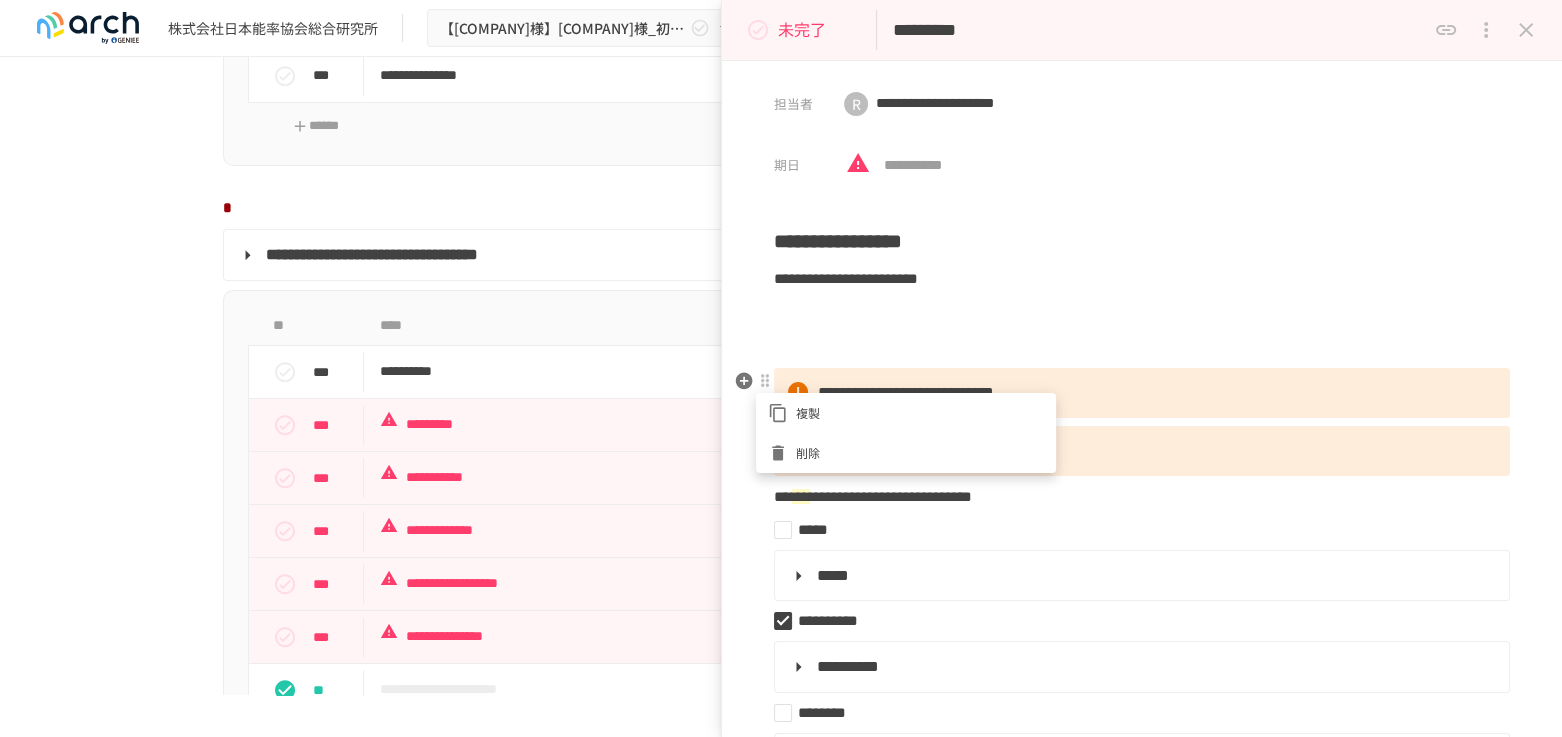 click 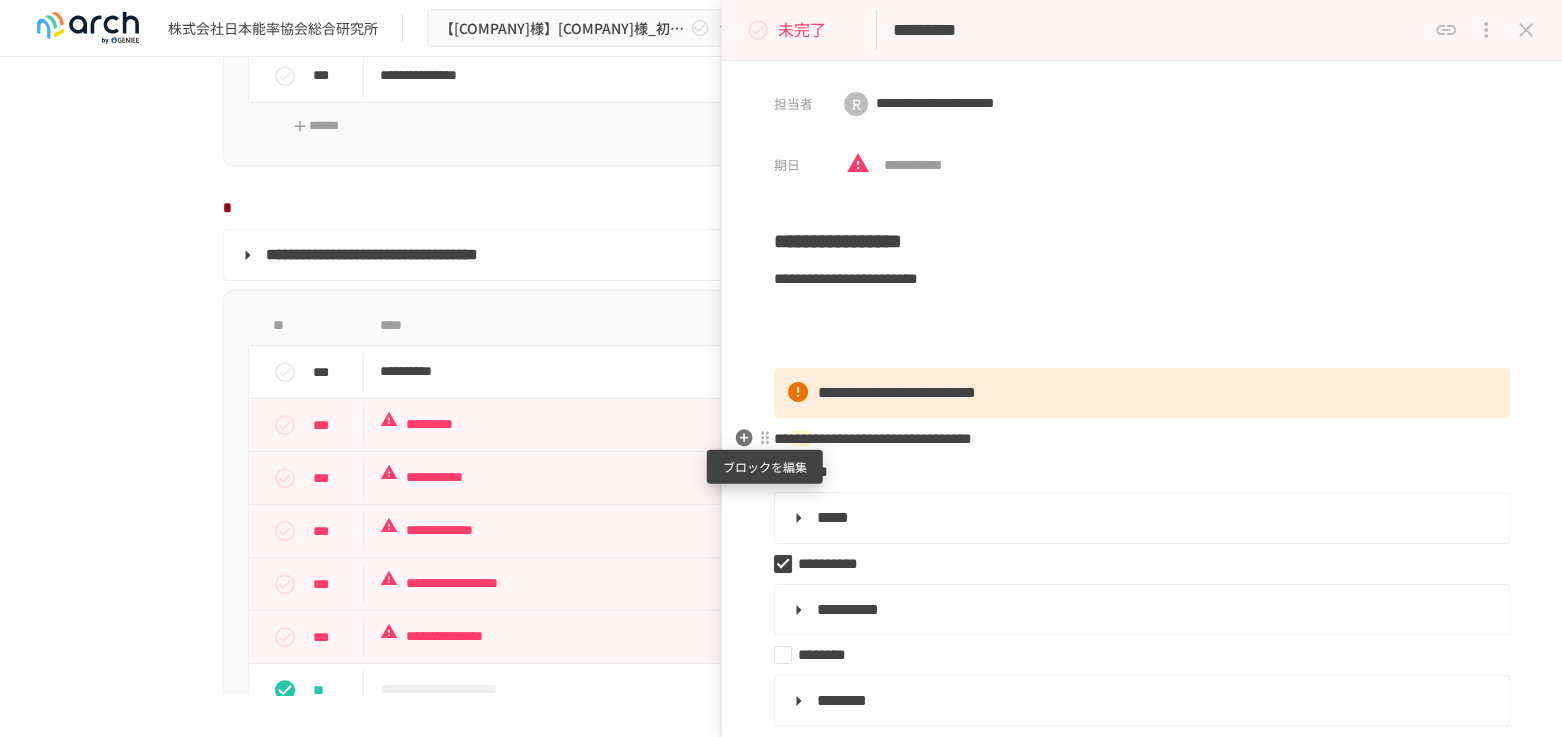 click at bounding box center [765, 438] 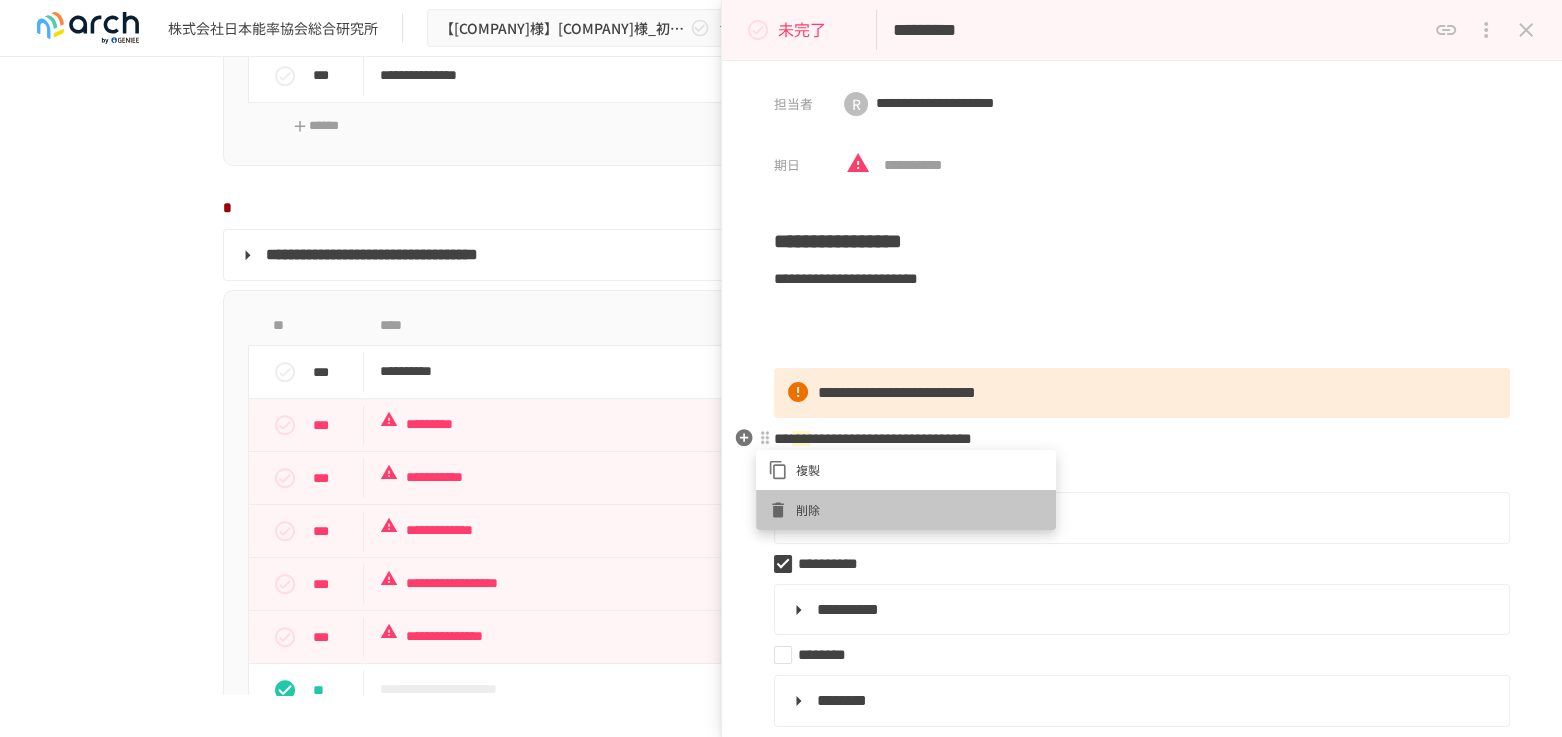 click on "削除" at bounding box center (920, 509) 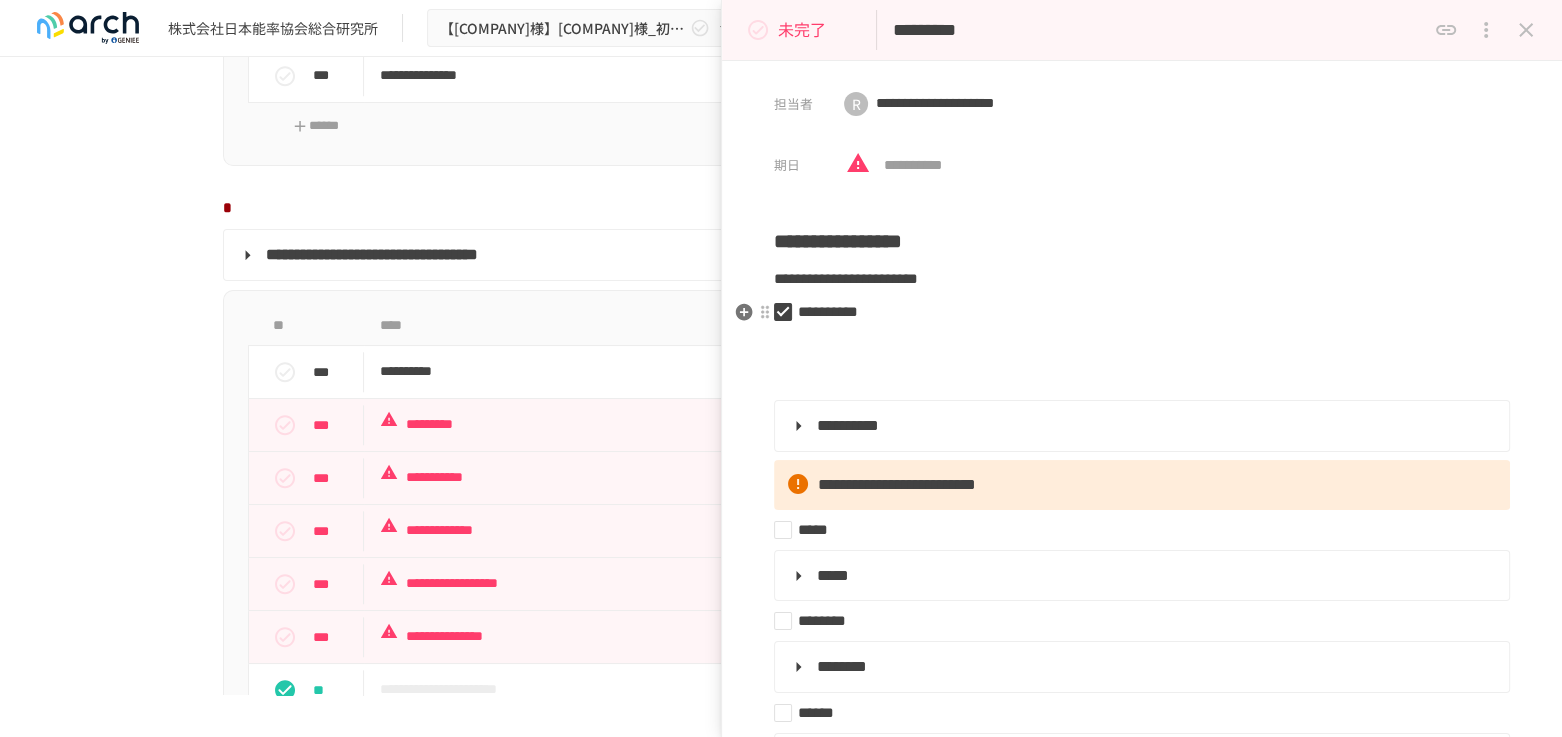 click on "**********" at bounding box center [1134, 312] 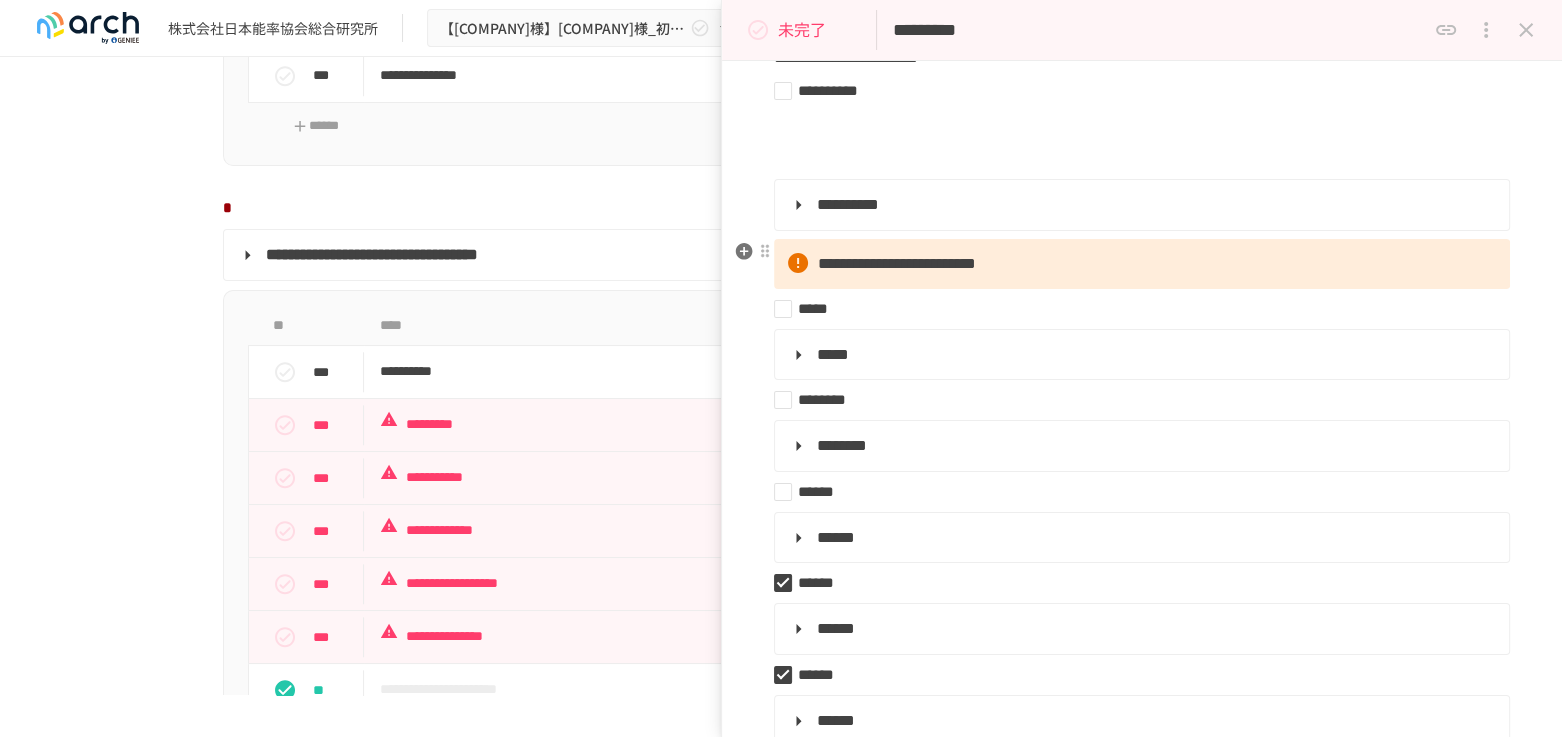 scroll, scrollTop: 222, scrollLeft: 0, axis: vertical 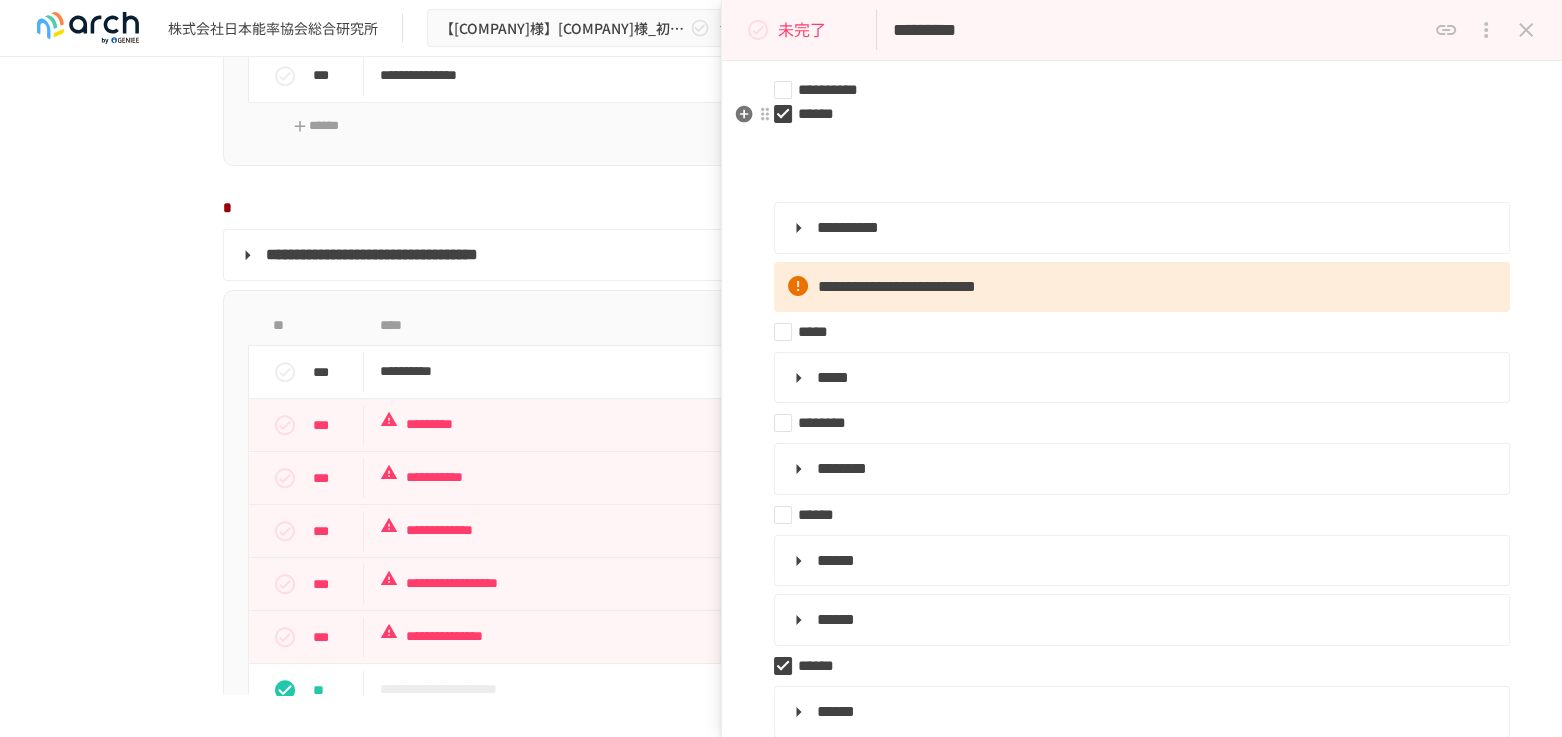 click on "******" at bounding box center (1134, 114) 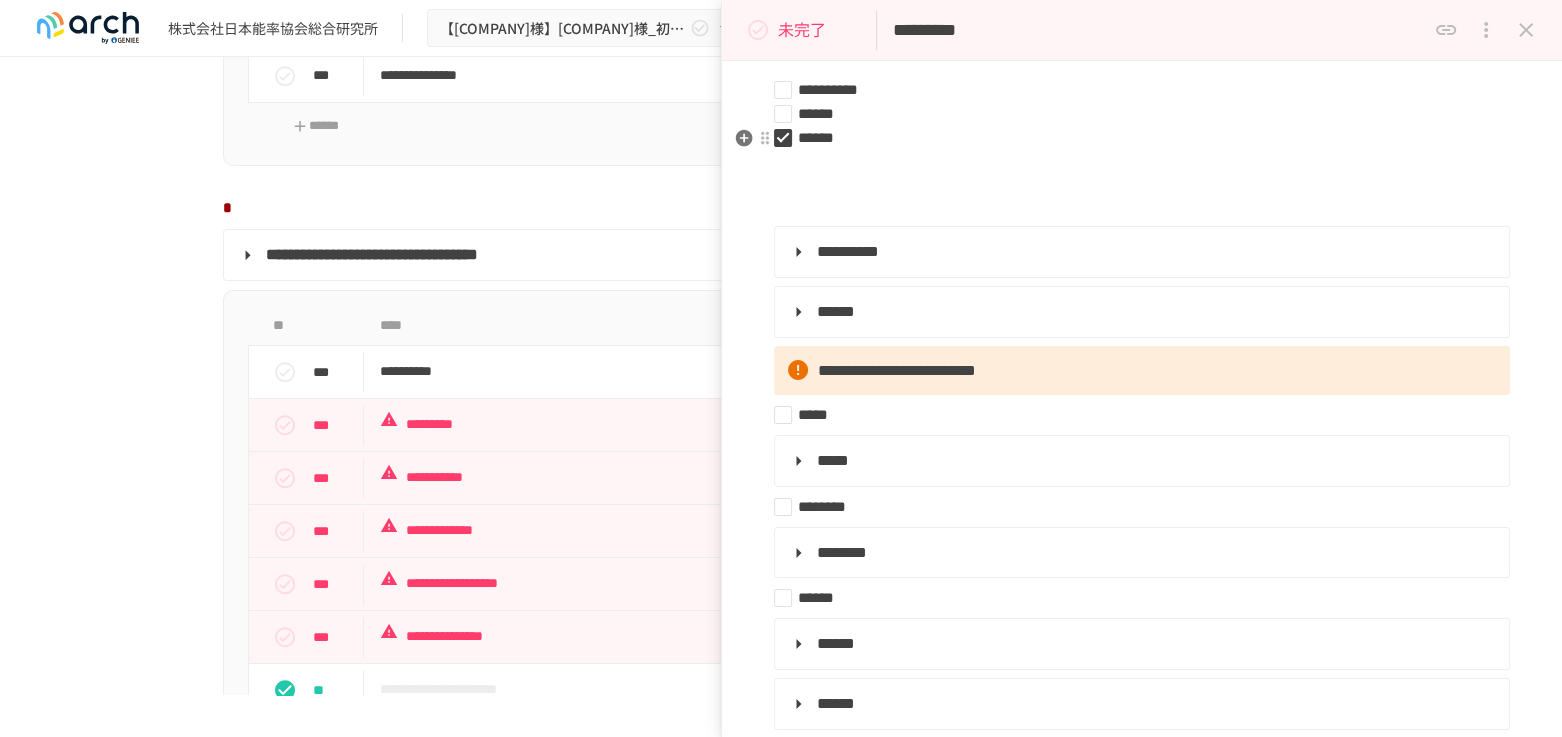 click on "******" at bounding box center [1134, 138] 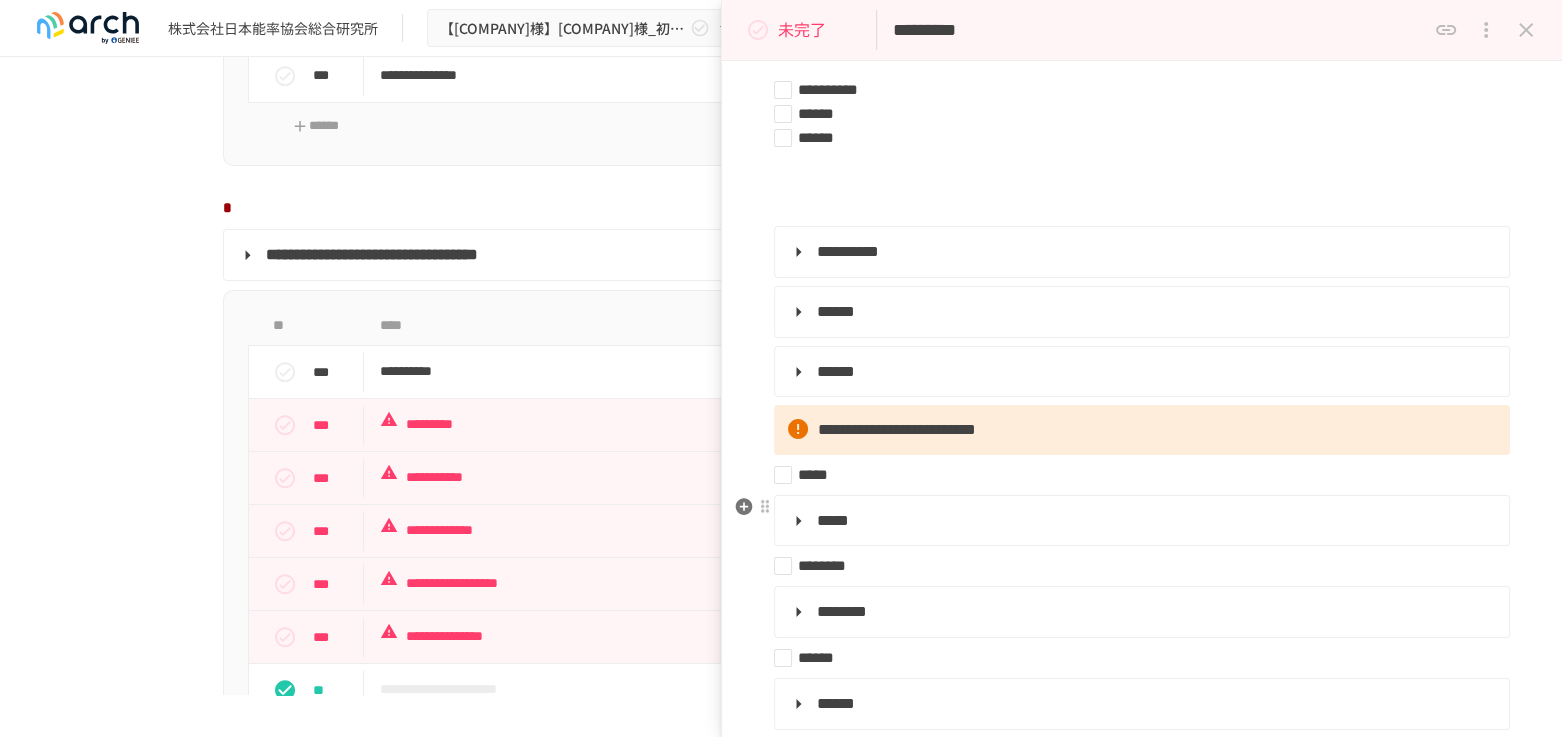 scroll, scrollTop: 333, scrollLeft: 0, axis: vertical 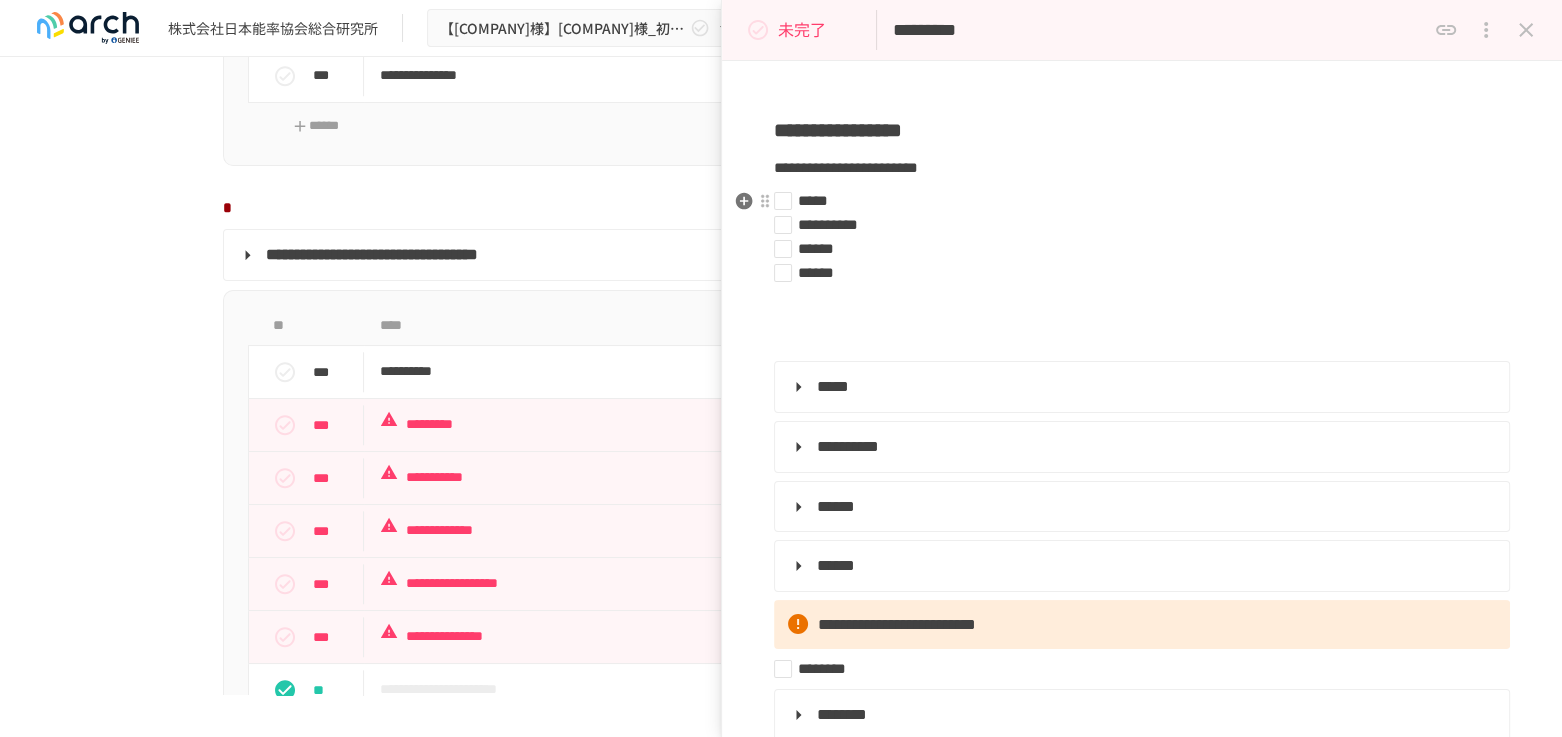 click on "*****" at bounding box center [1134, 201] 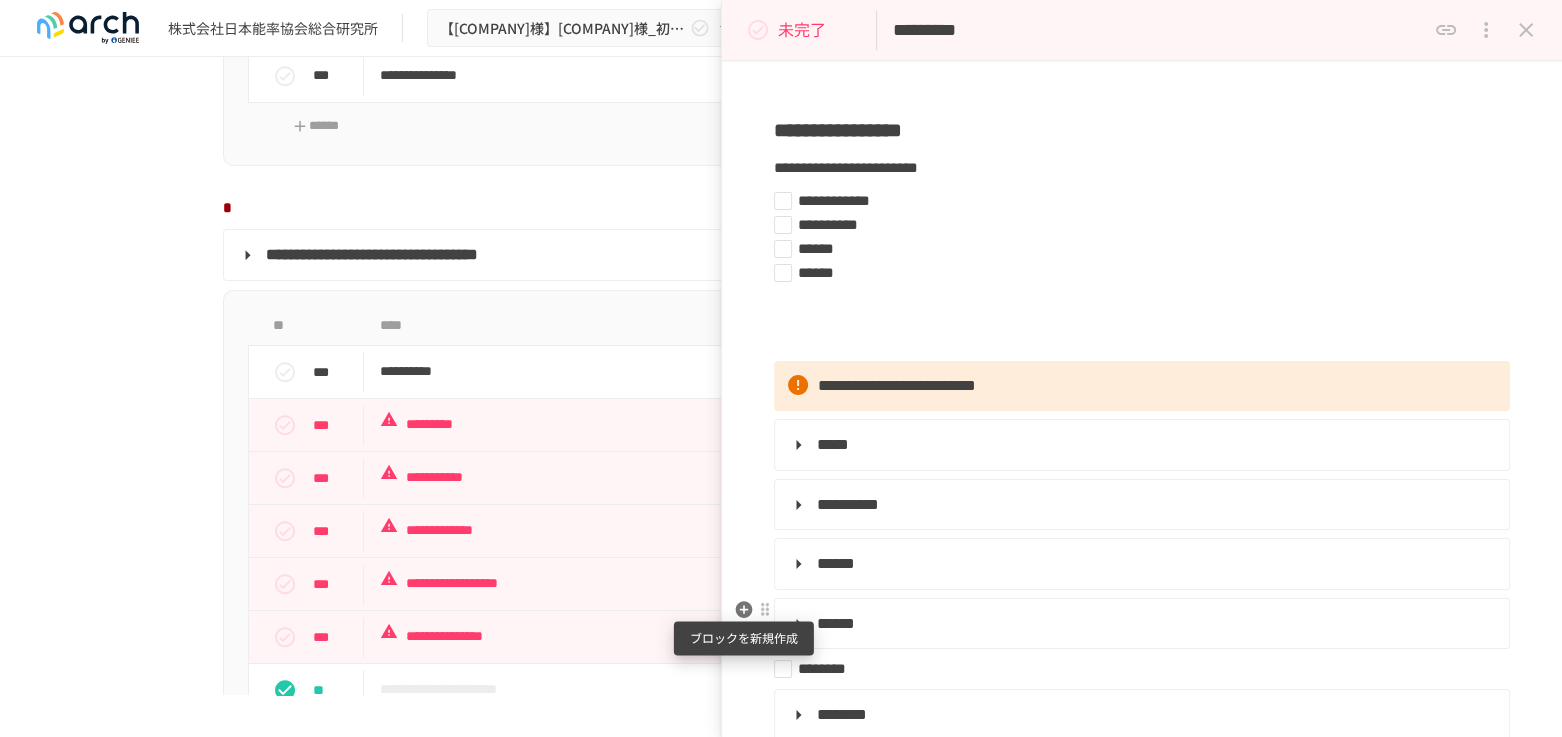 click 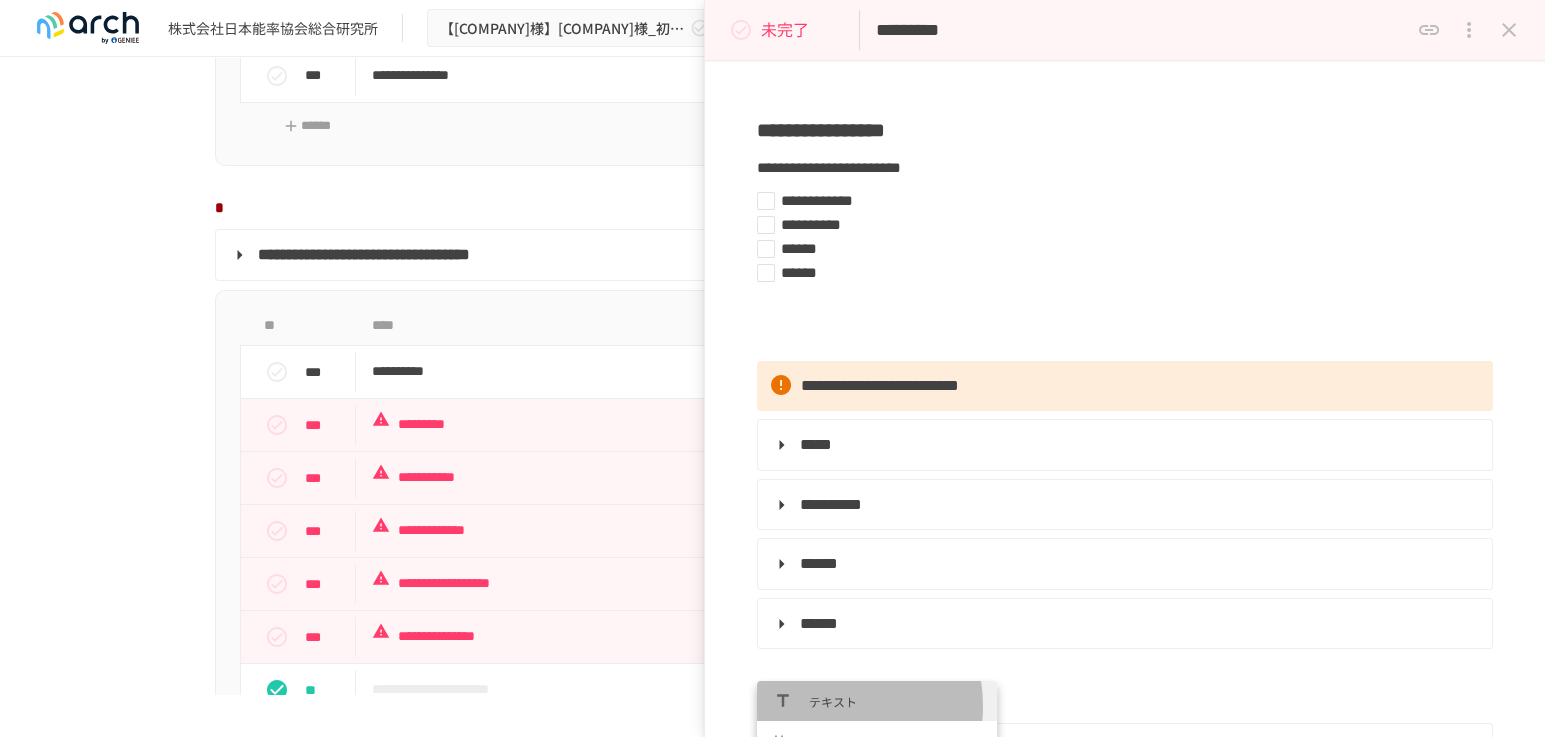 click on "テキスト" at bounding box center [895, 701] 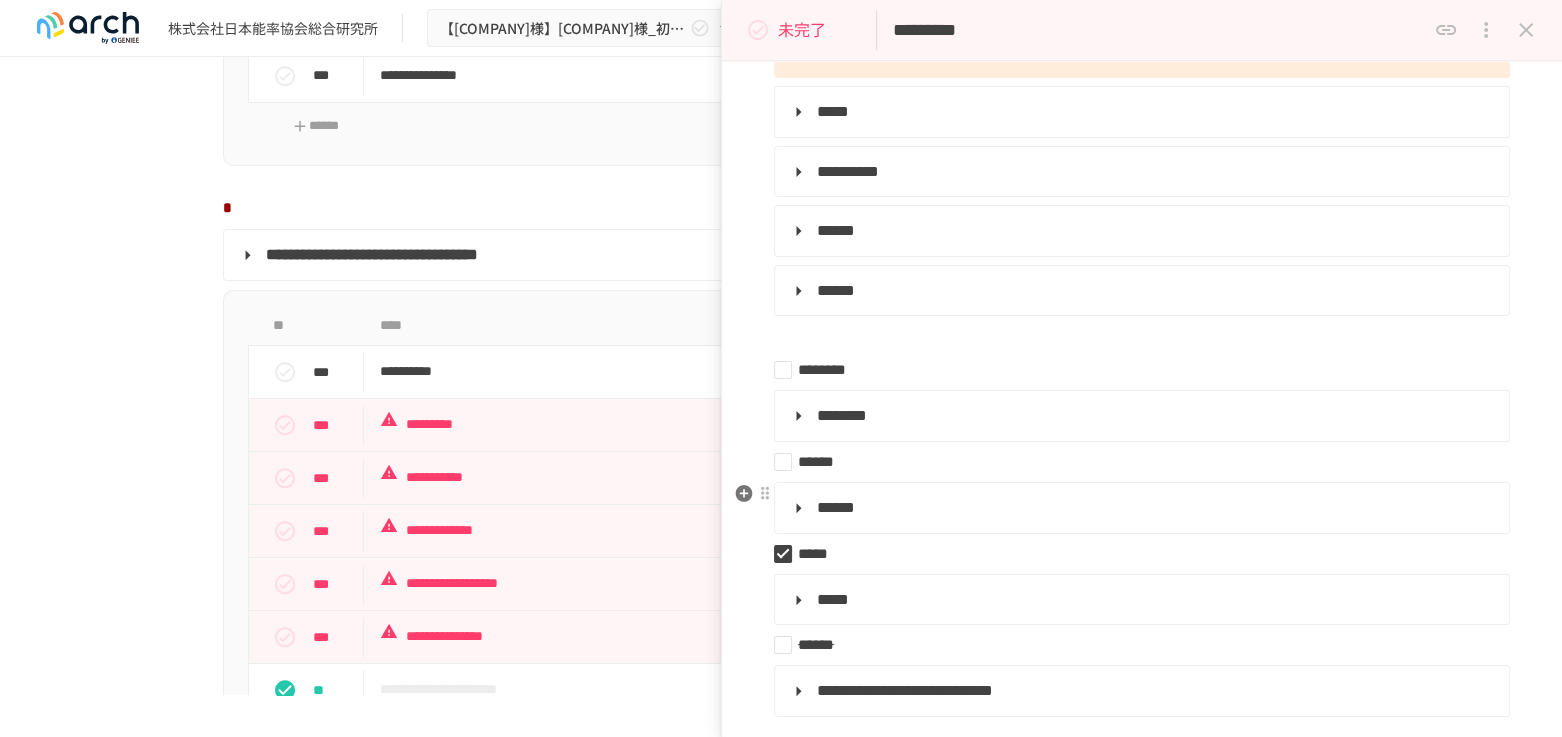 scroll, scrollTop: 555, scrollLeft: 0, axis: vertical 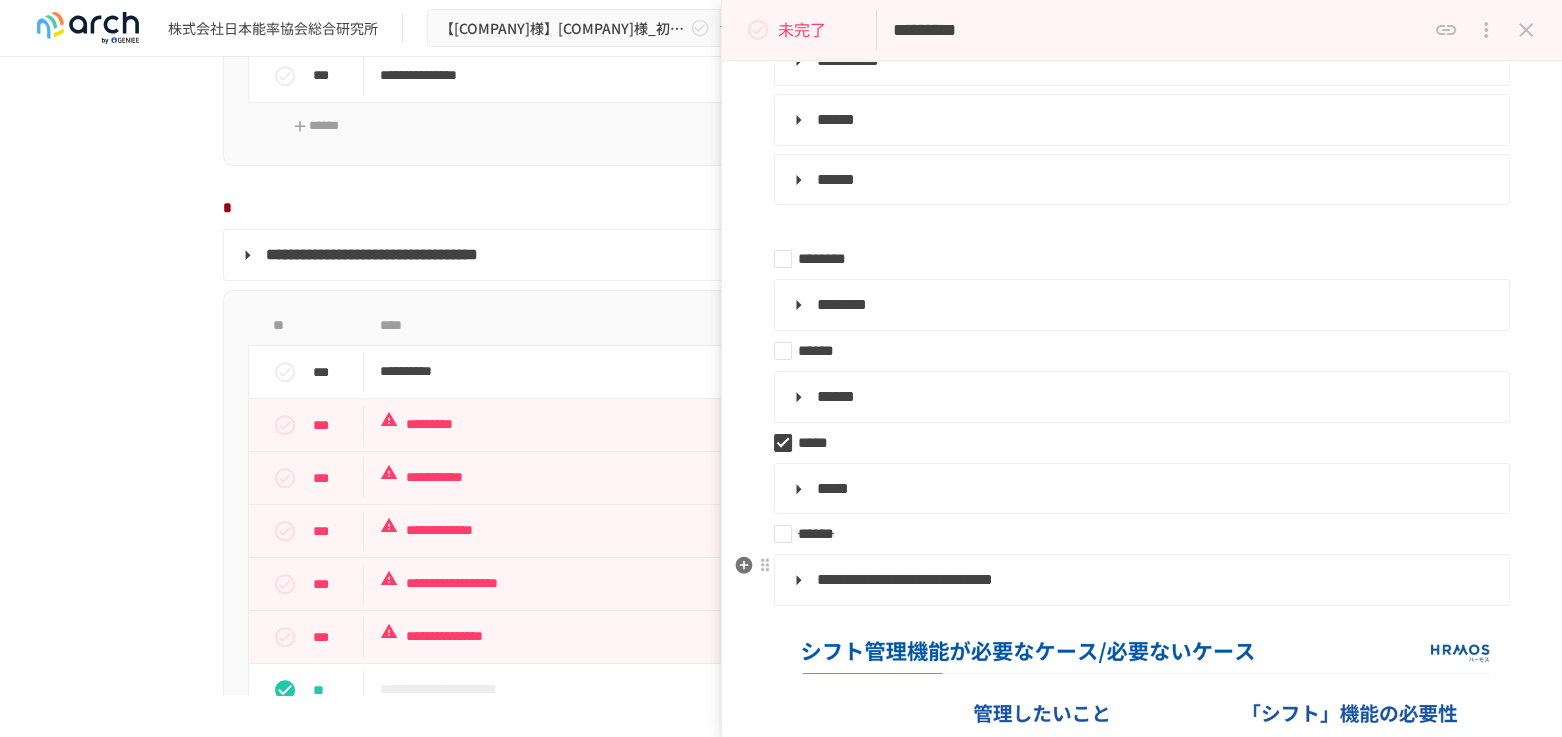 drag, startPoint x: 811, startPoint y: 237, endPoint x: 820, endPoint y: 590, distance: 353.11472 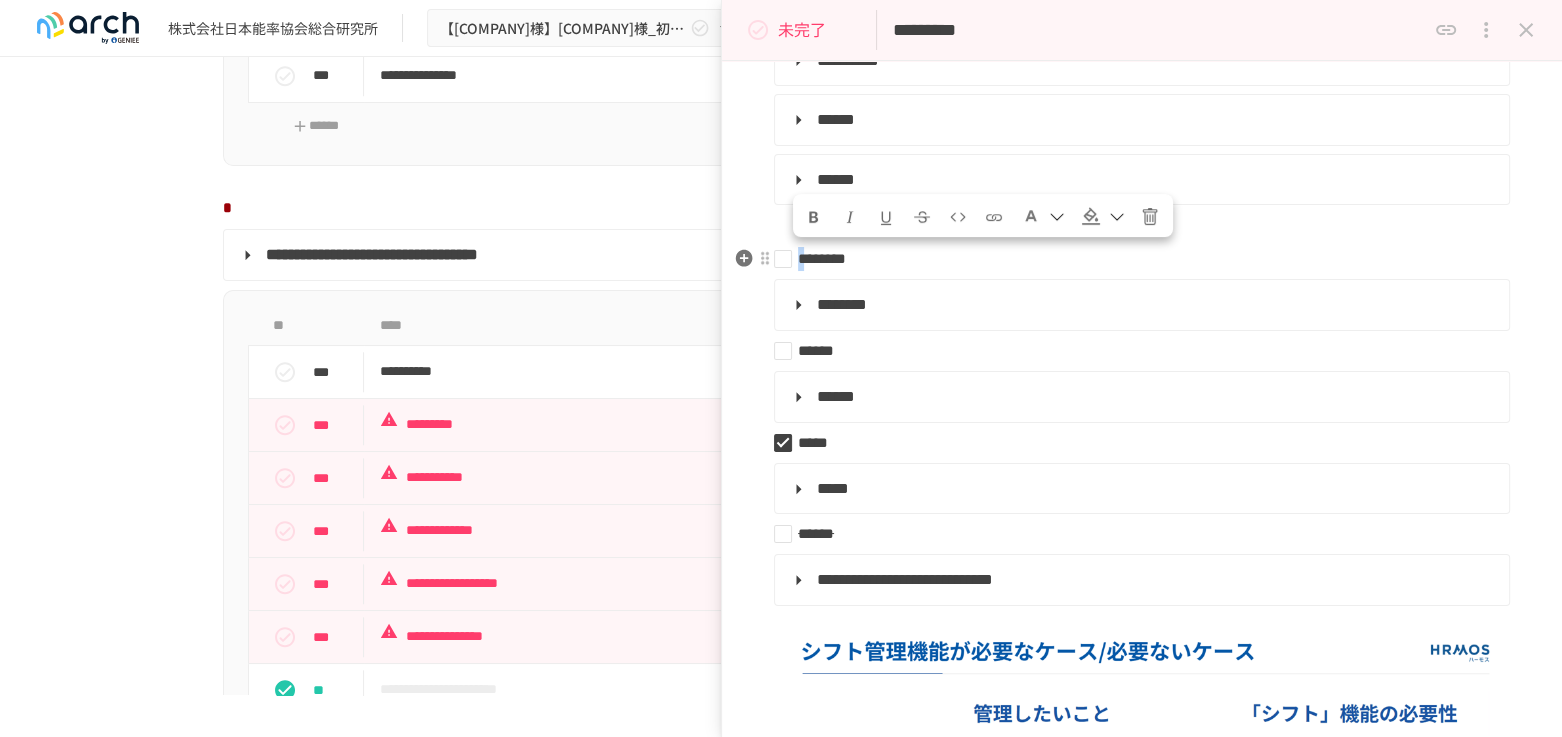 drag, startPoint x: 786, startPoint y: 240, endPoint x: 852, endPoint y: 235, distance: 66.189125 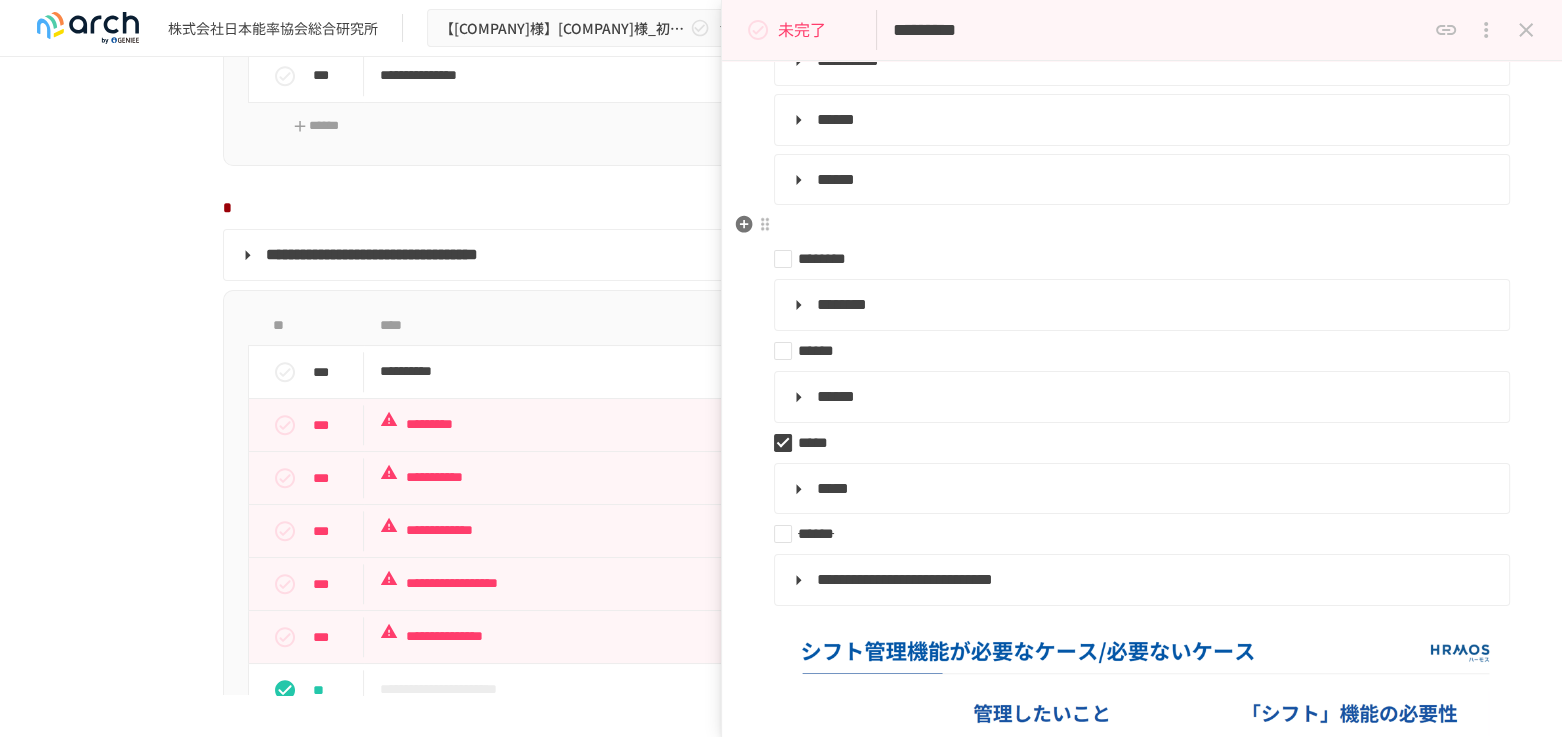 click on "**********" at bounding box center (1142, 1178) 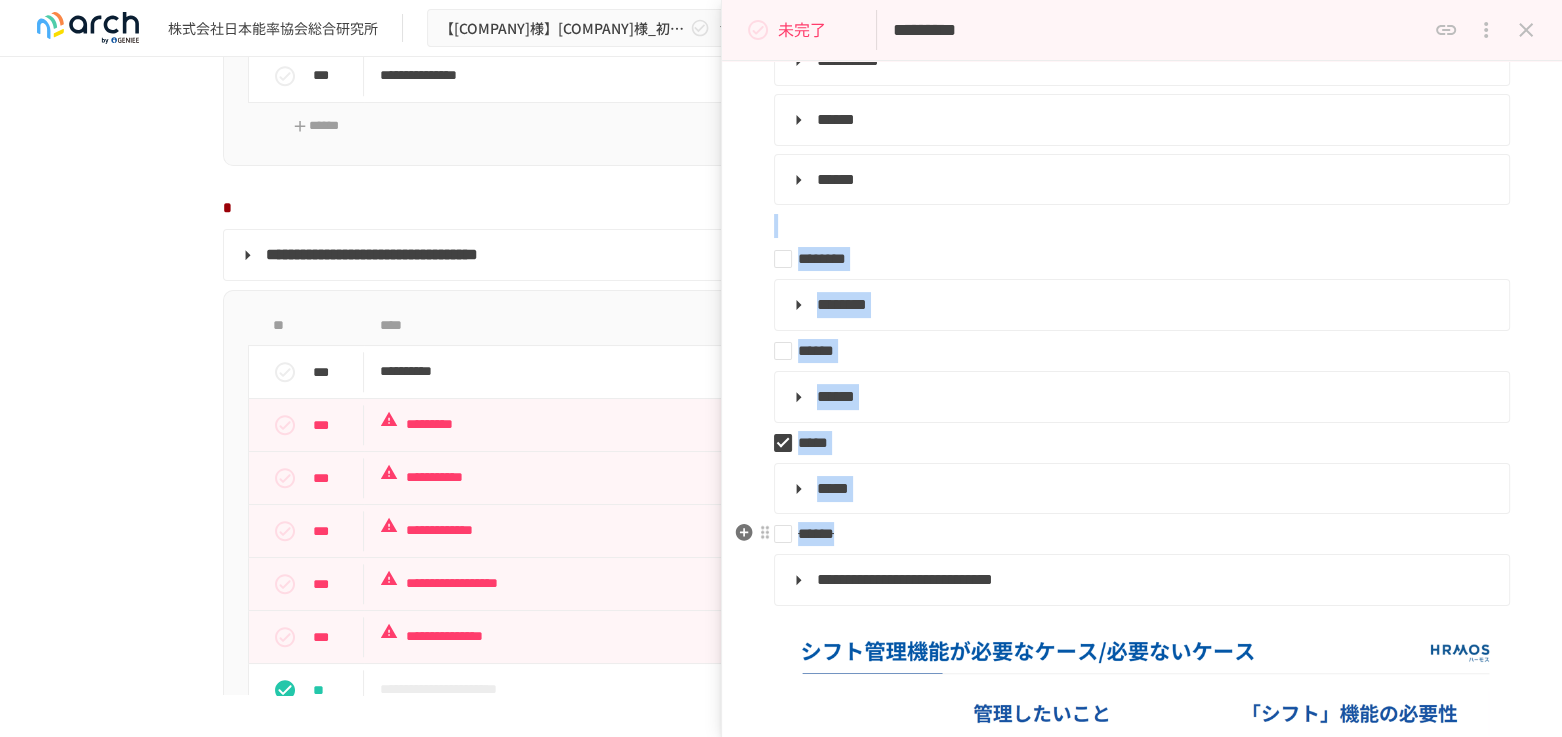 drag, startPoint x: 816, startPoint y: 233, endPoint x: 968, endPoint y: 536, distance: 338.9882 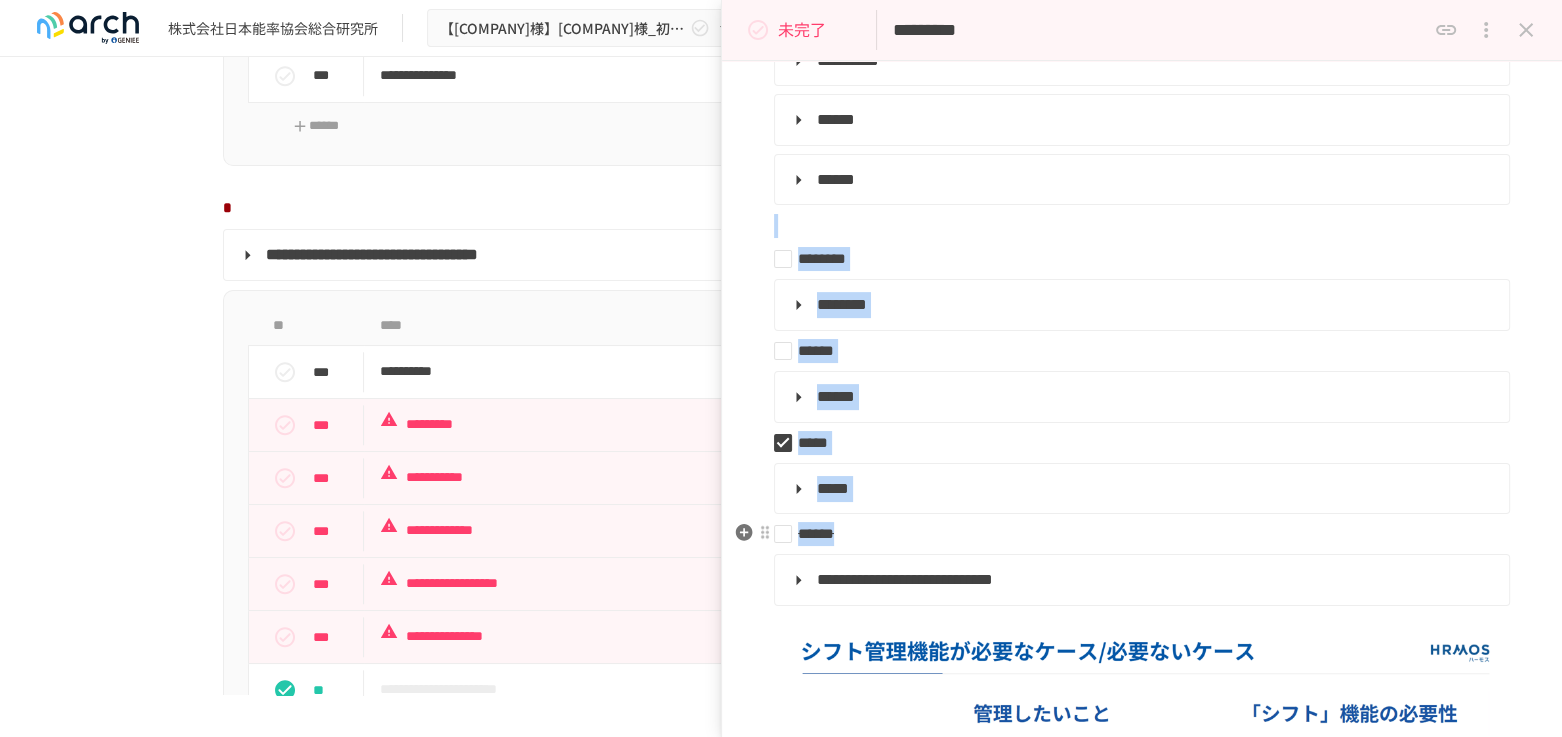 click on "**********" at bounding box center (1142, 1178) 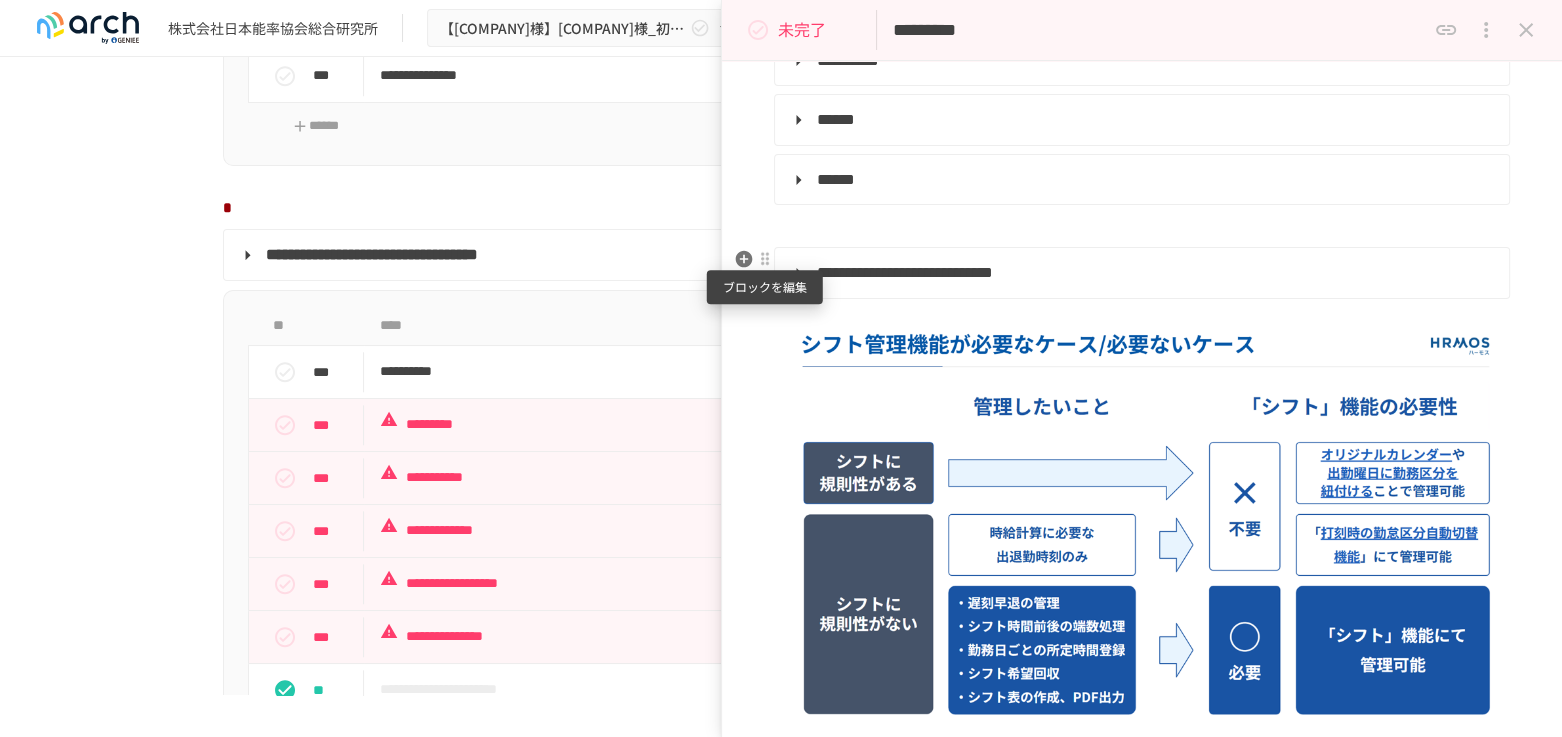 click at bounding box center [765, 259] 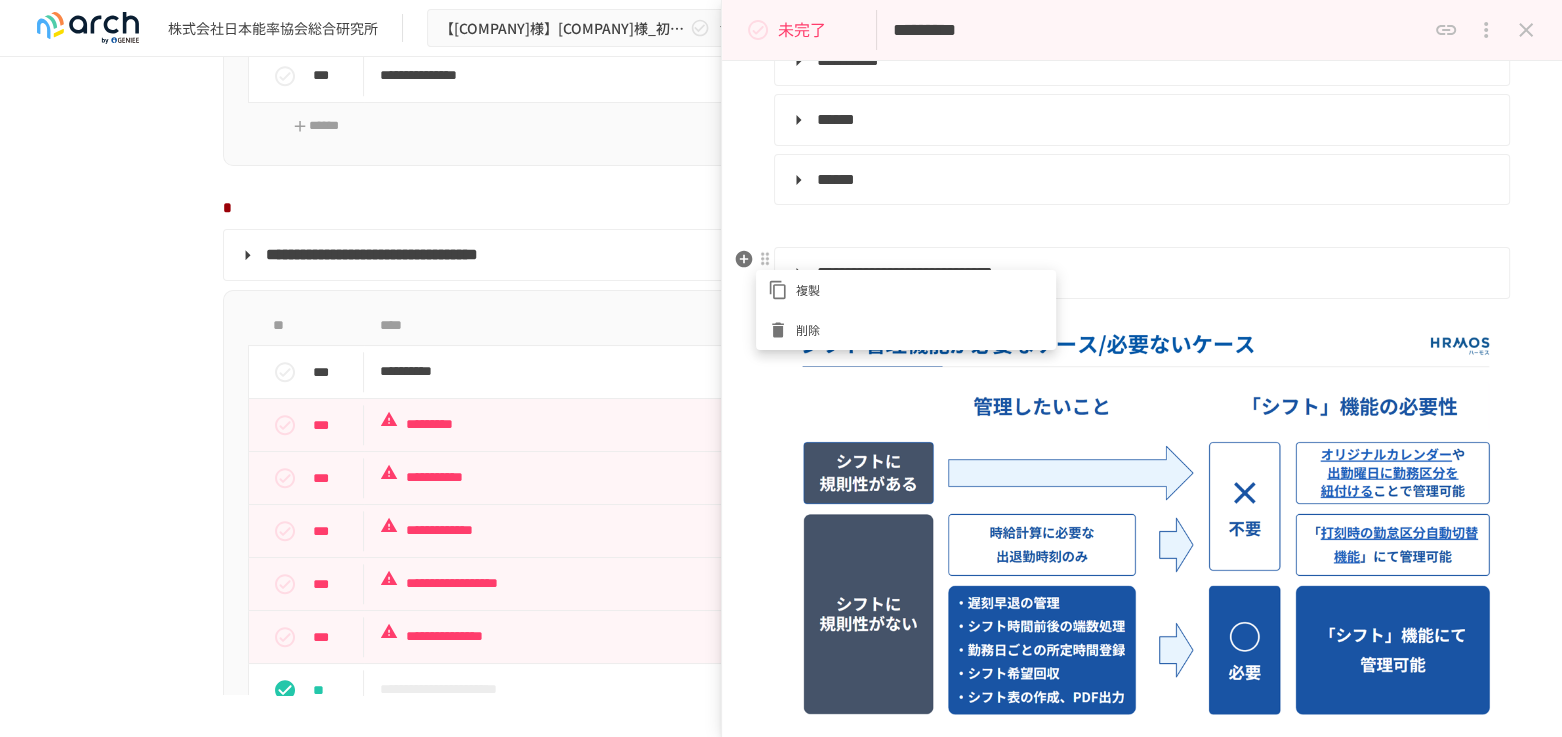 click on "削除" at bounding box center (920, 329) 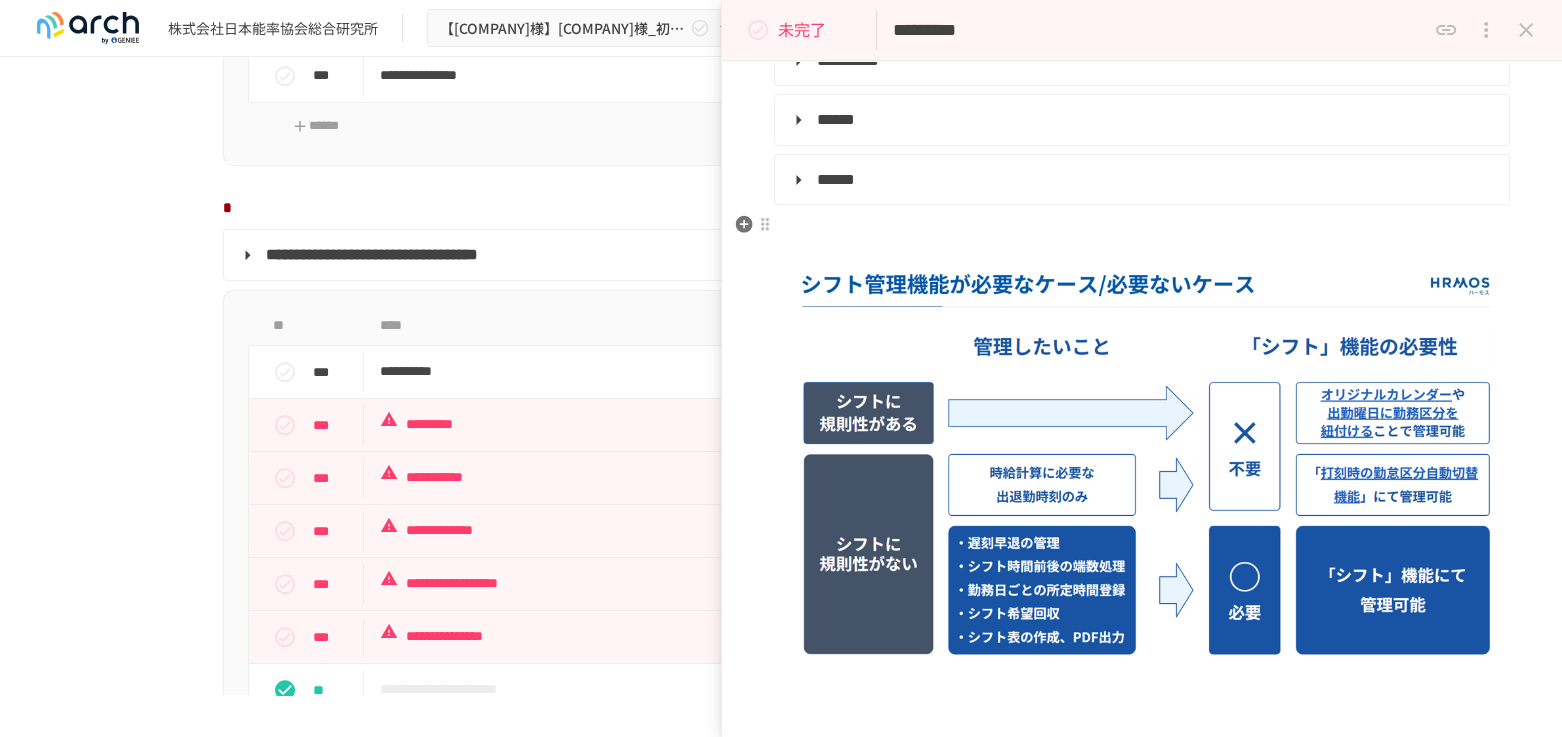 click at bounding box center [1142, 226] 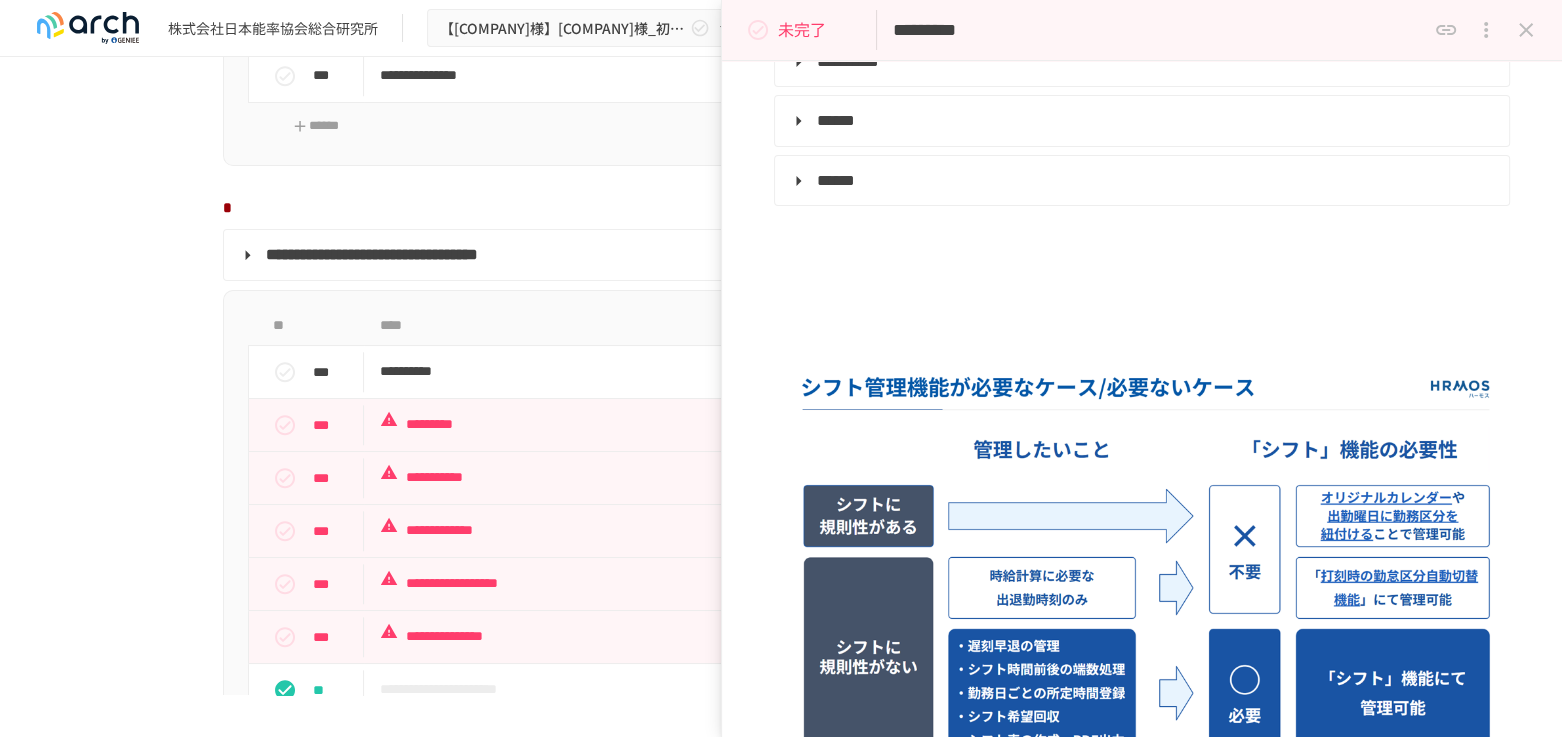 scroll, scrollTop: 555, scrollLeft: 0, axis: vertical 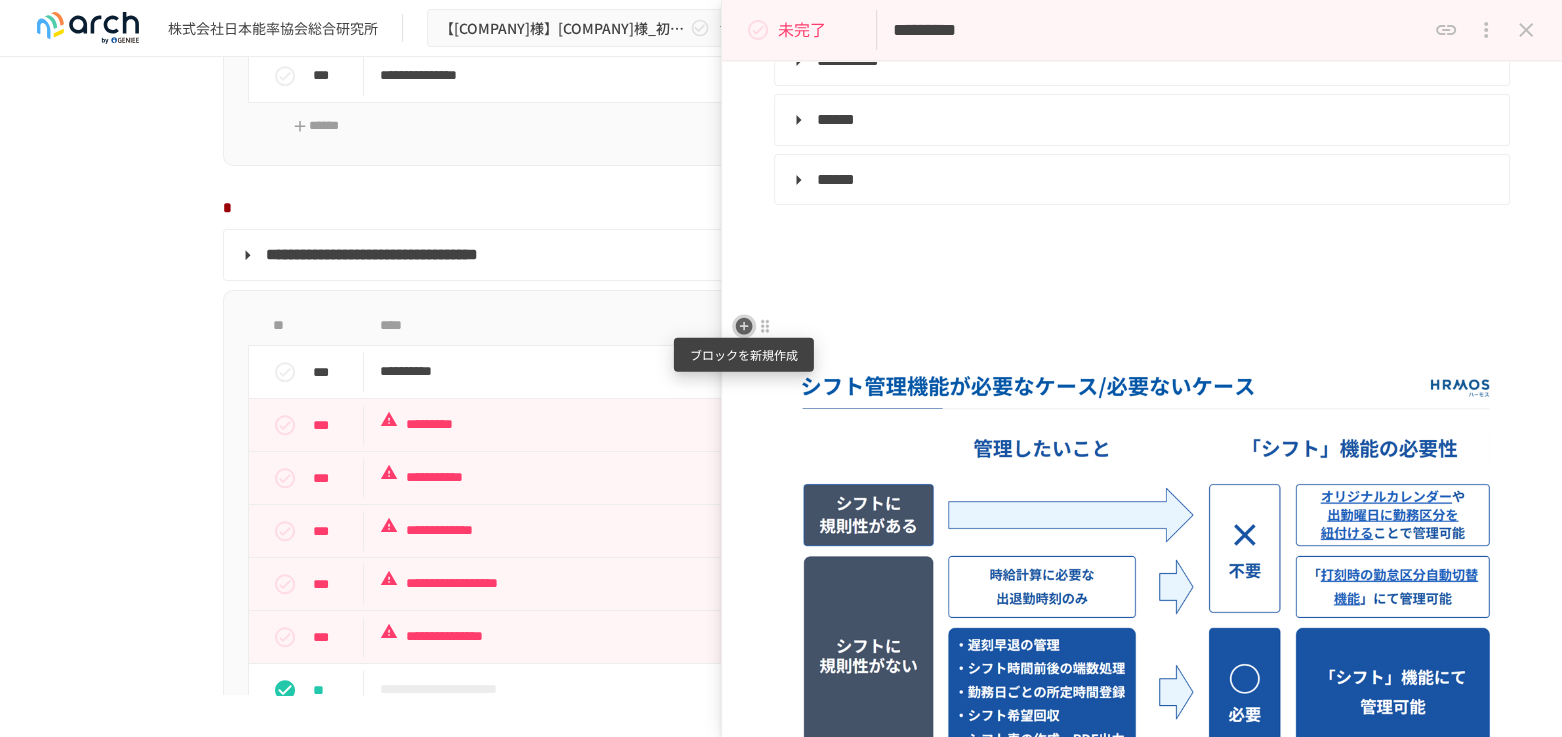 click 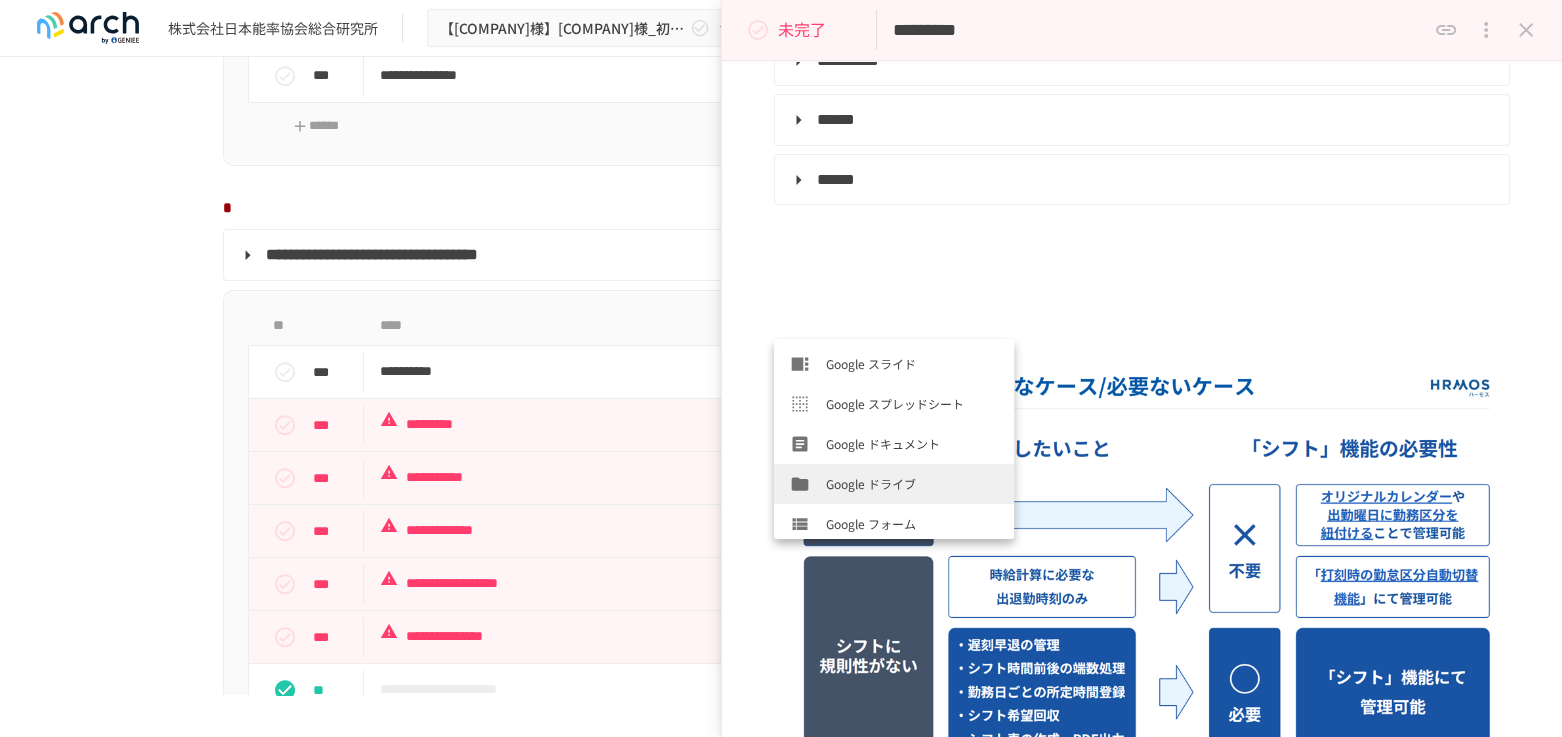 scroll, scrollTop: 680, scrollLeft: 0, axis: vertical 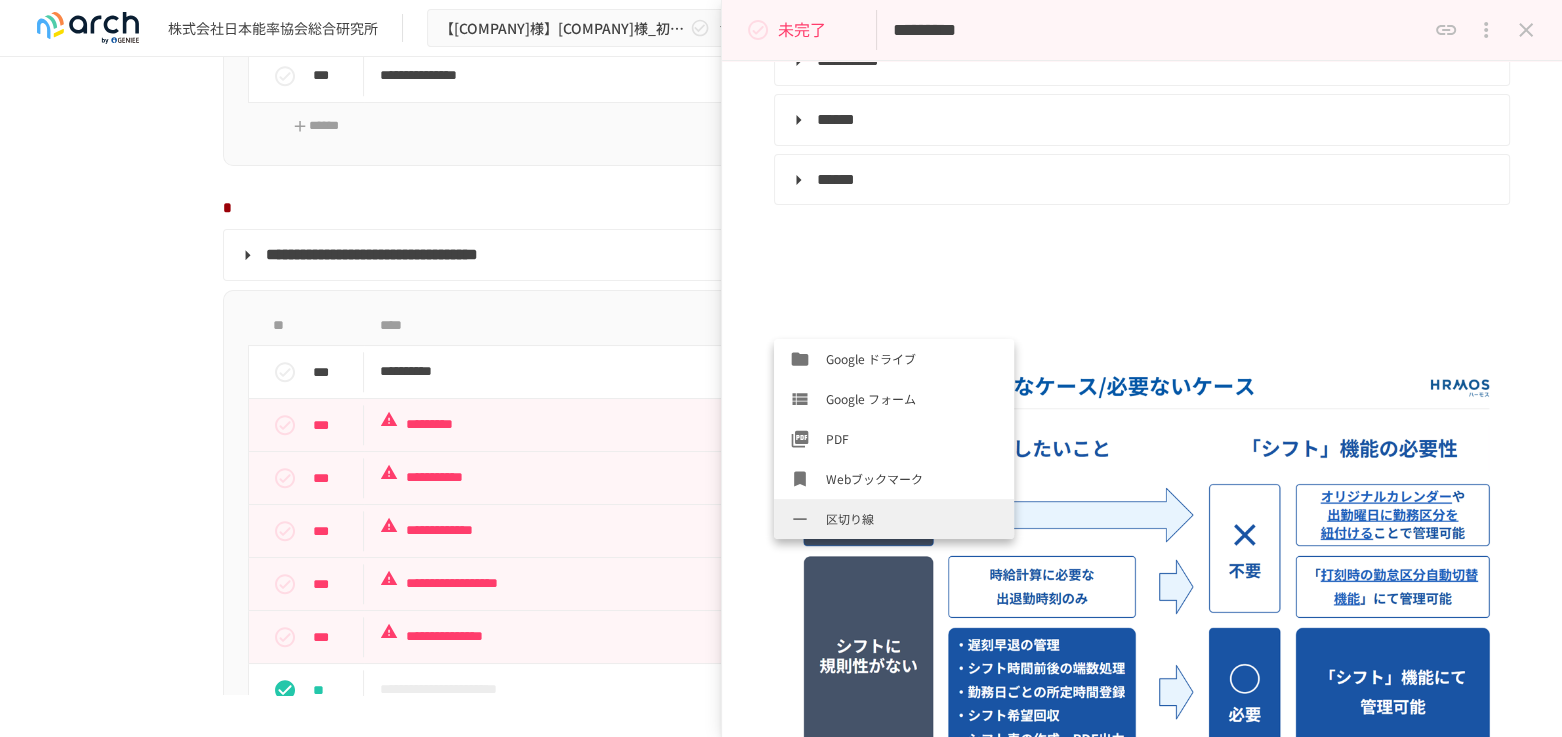 click on "区切り線" at bounding box center (912, 518) 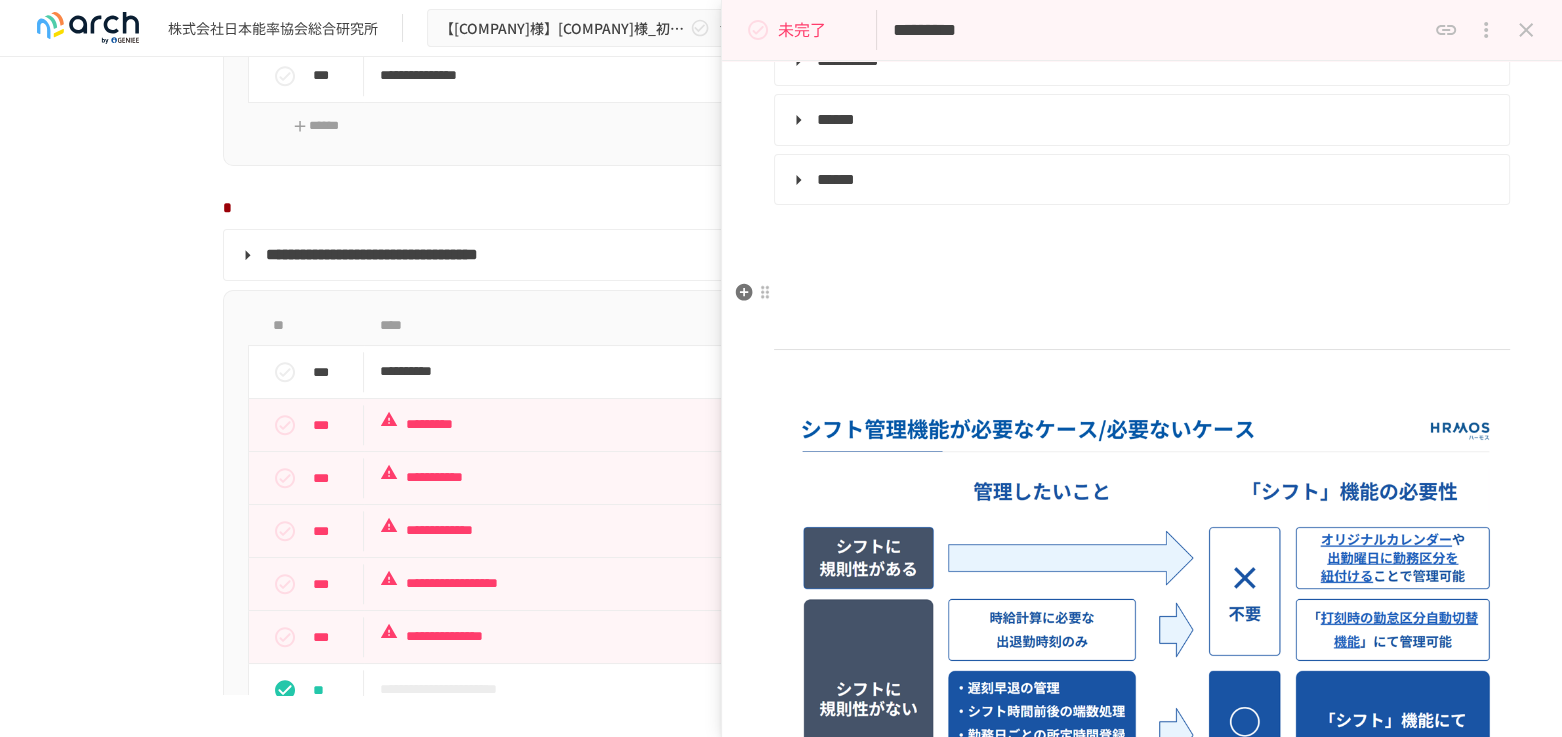 click at bounding box center [1142, 294] 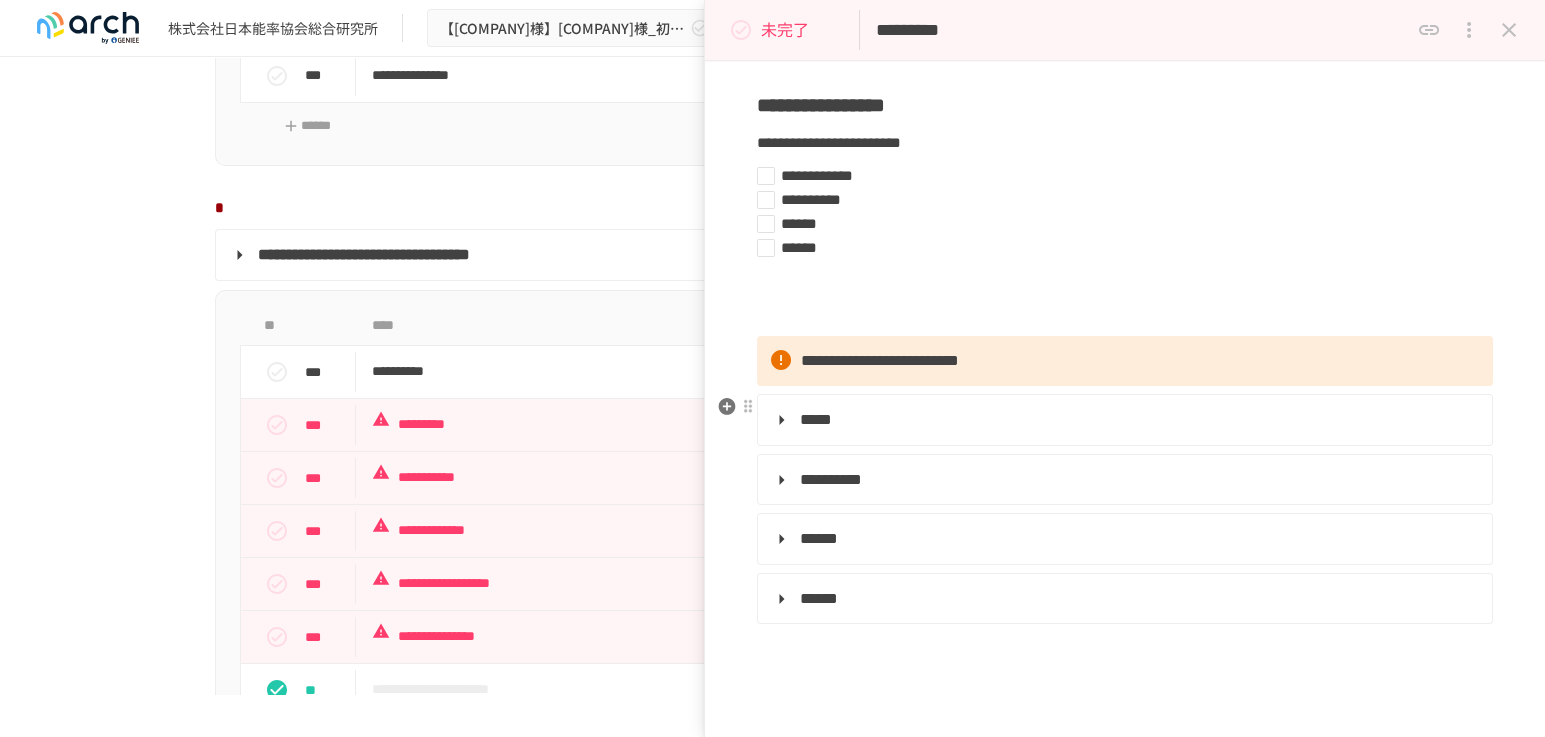 scroll, scrollTop: 0, scrollLeft: 0, axis: both 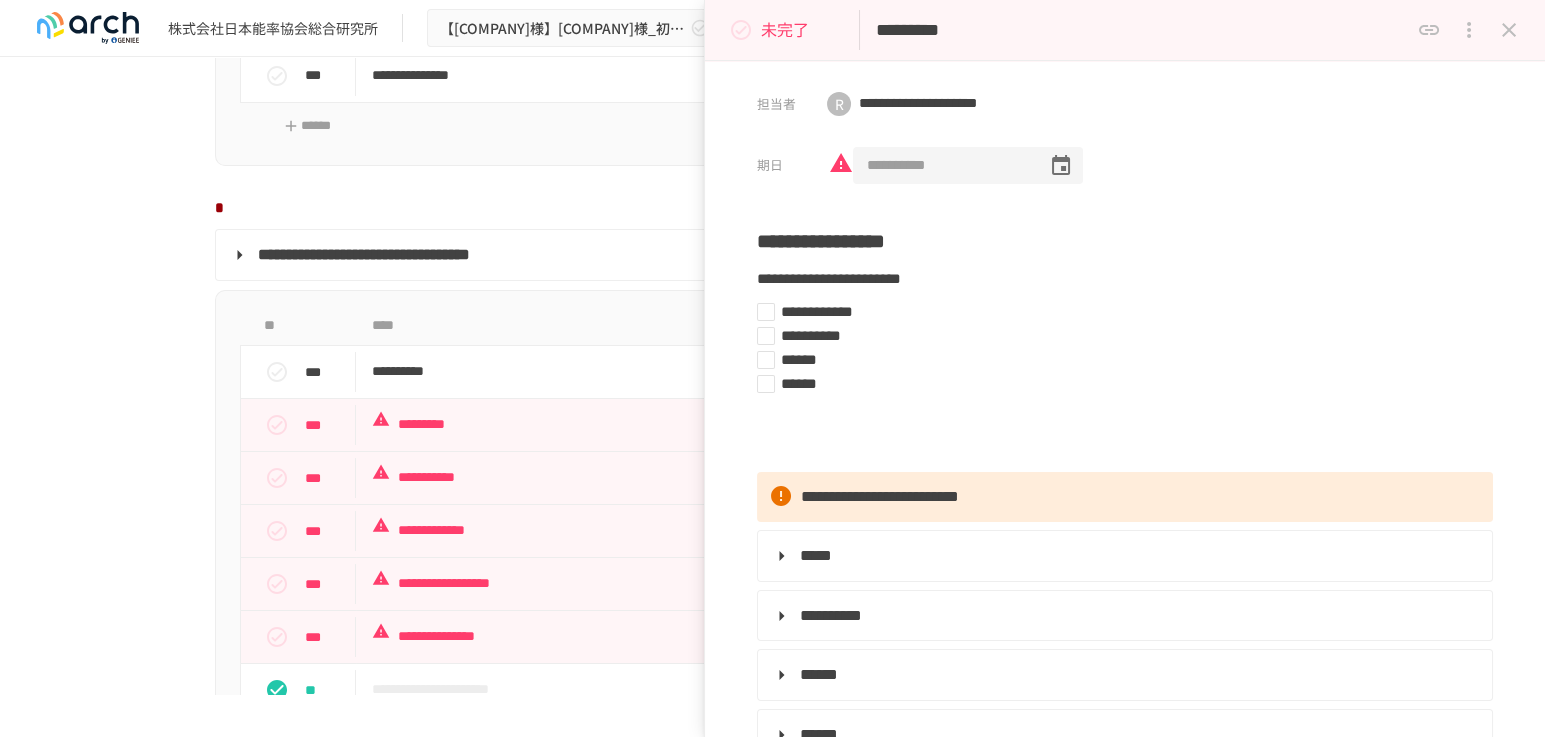 drag, startPoint x: 976, startPoint y: 162, endPoint x: 813, endPoint y: 166, distance: 163.04907 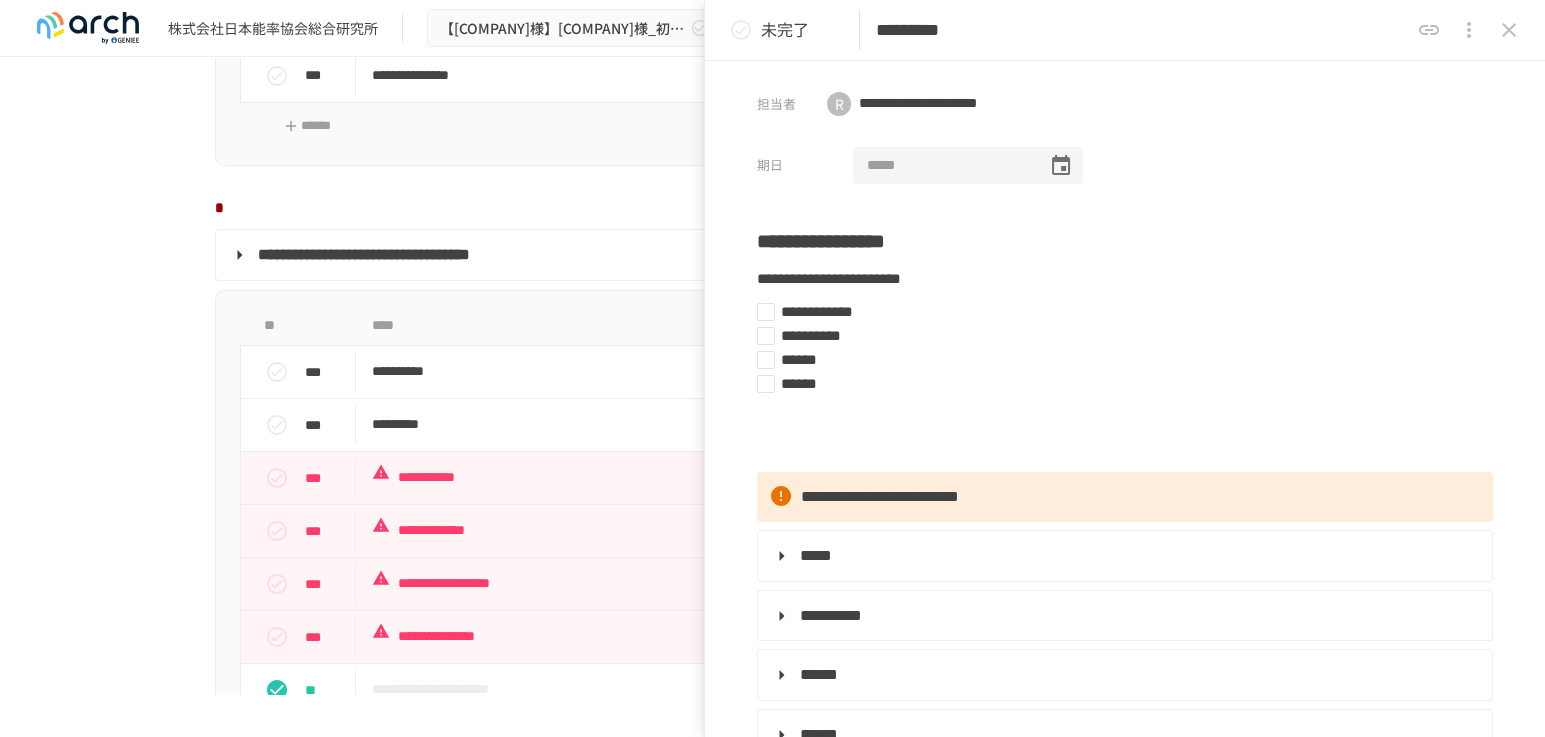 click 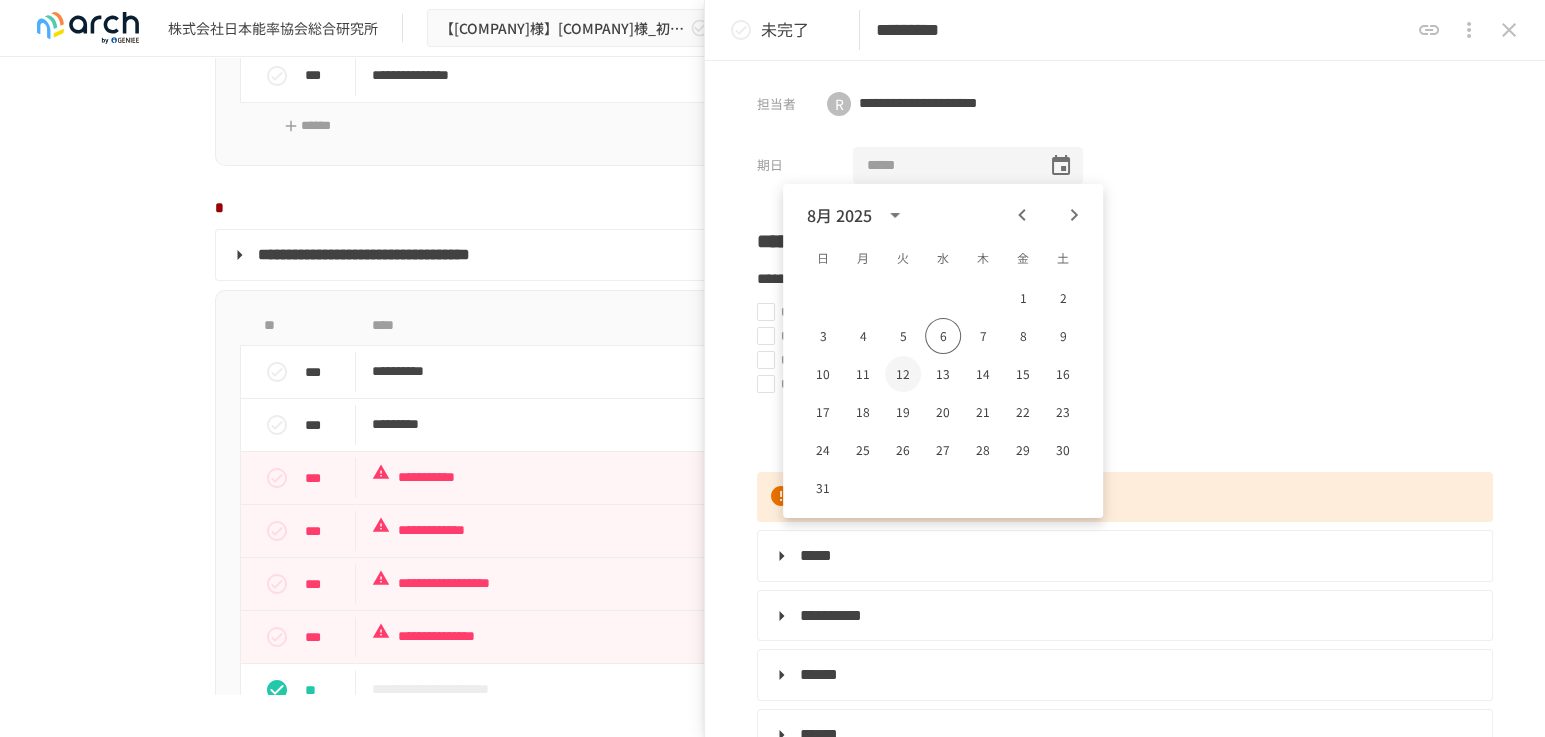 click on "12" at bounding box center [903, 374] 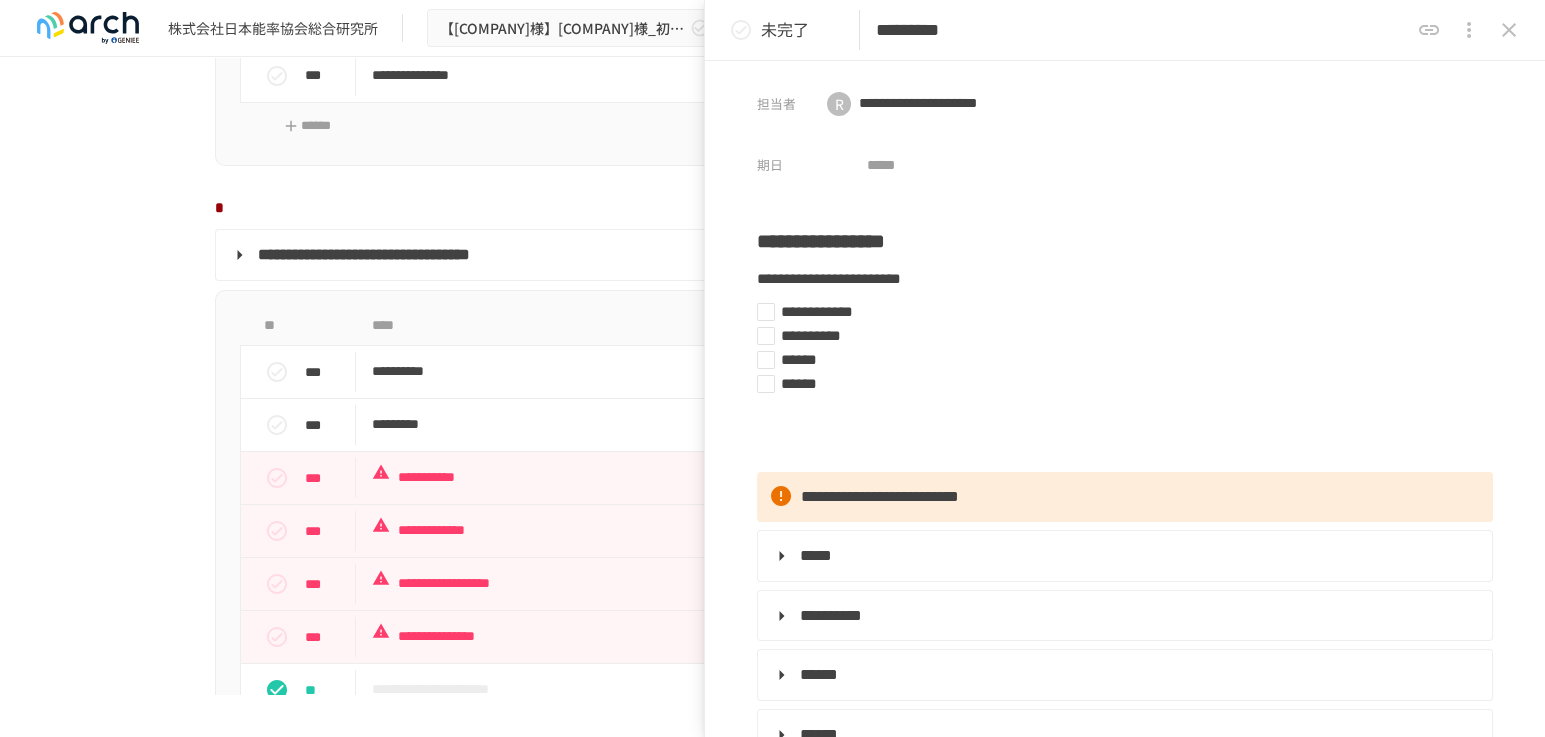 type on "**********" 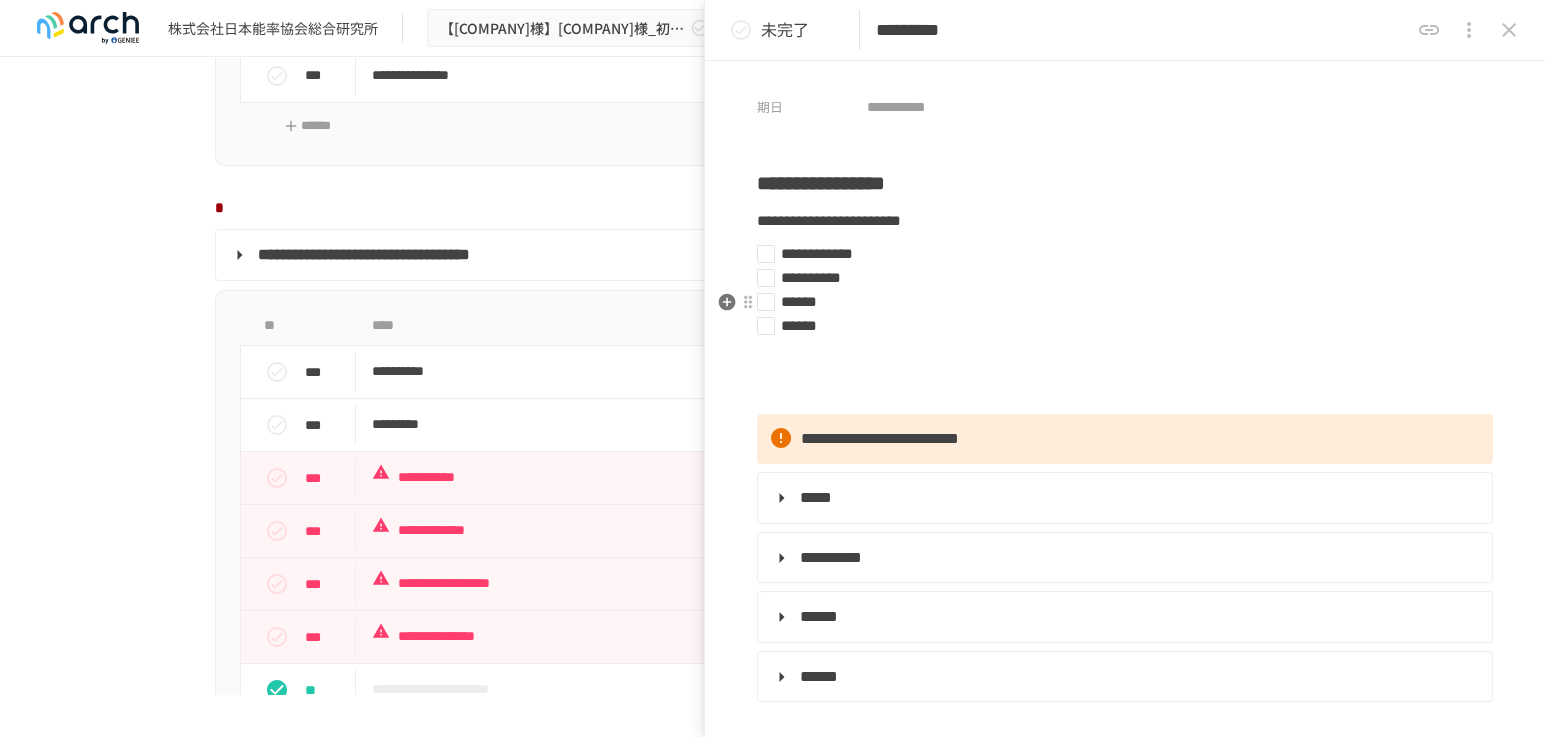 scroll, scrollTop: 111, scrollLeft: 0, axis: vertical 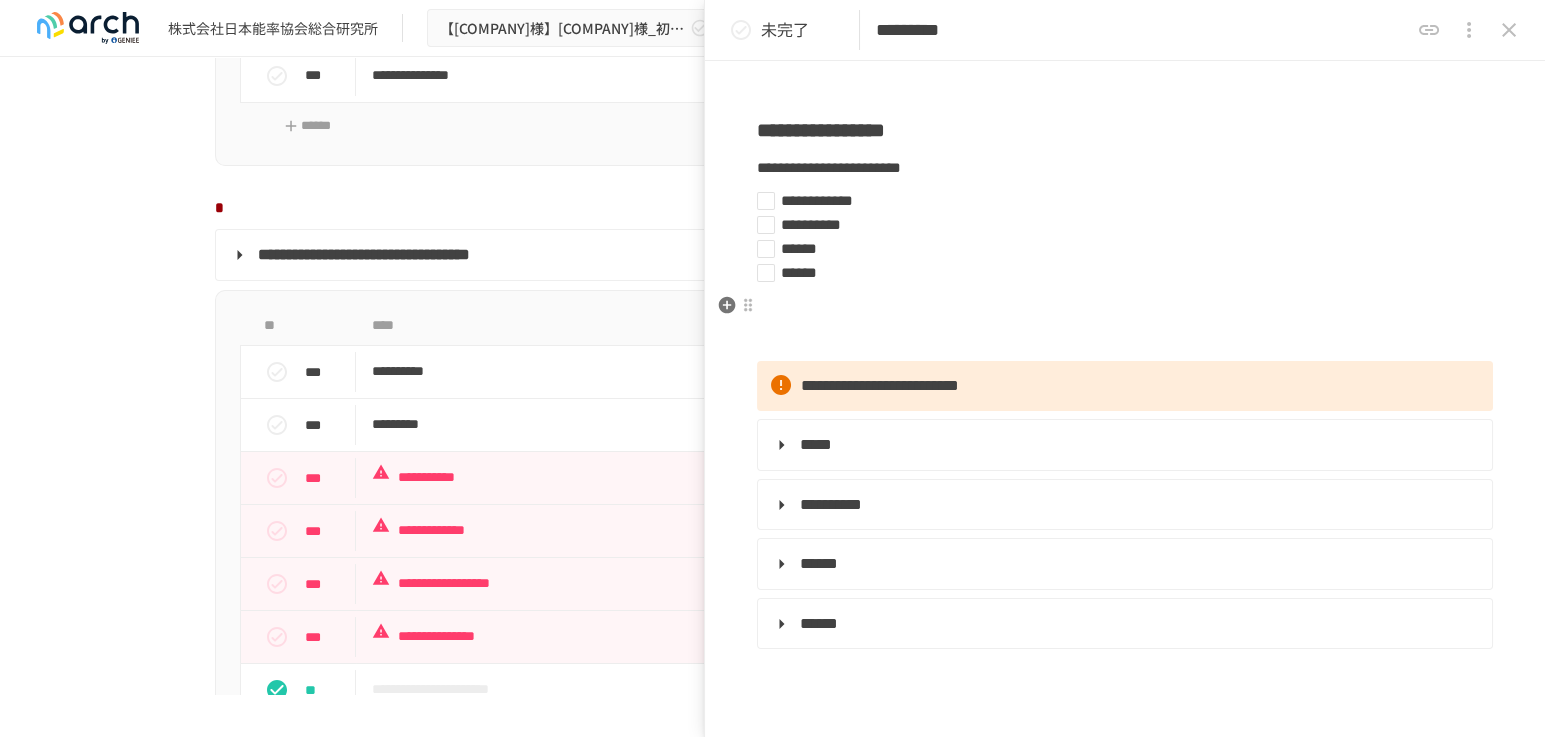 click on "**********" at bounding box center [1125, 1511] 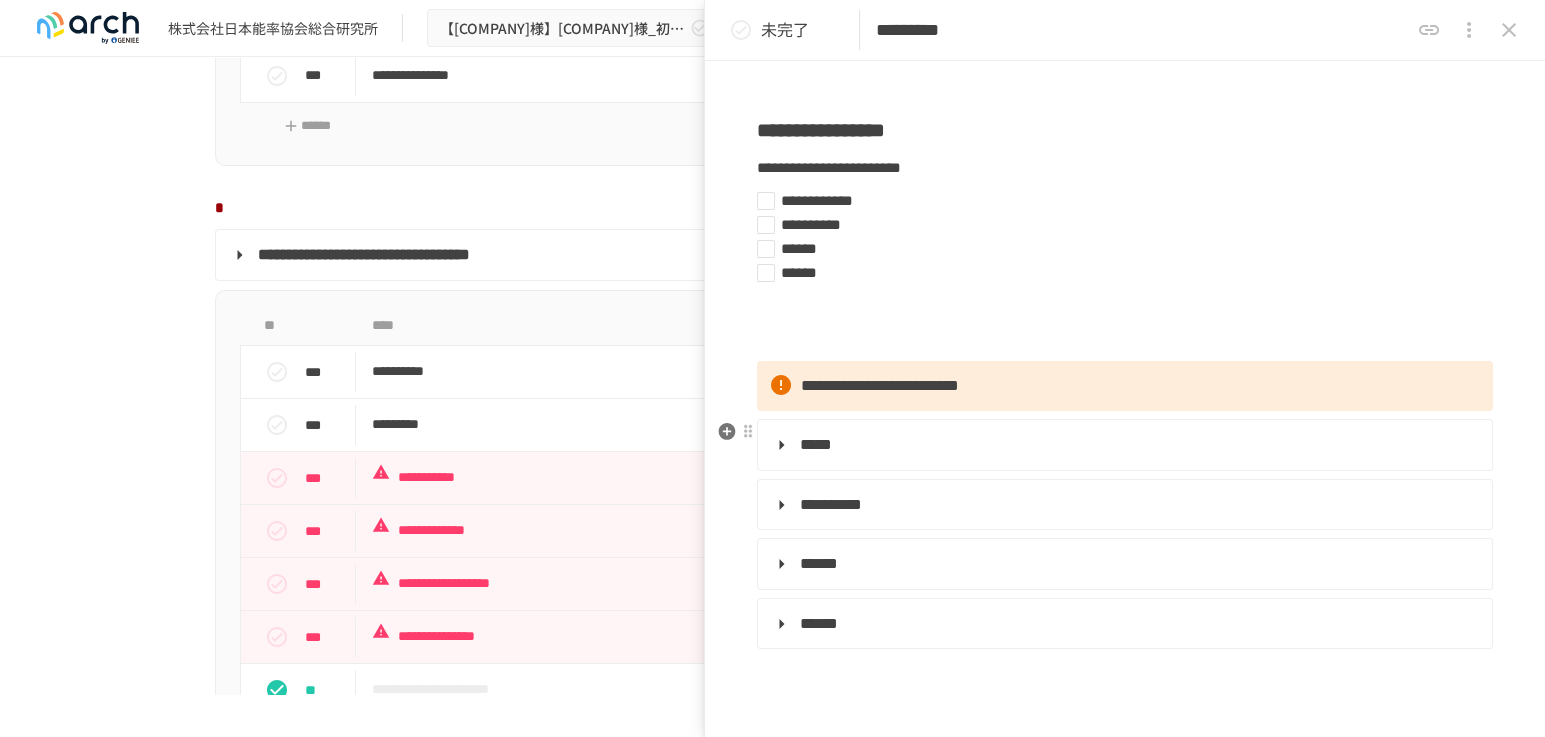 click on "*****" at bounding box center (1123, 445) 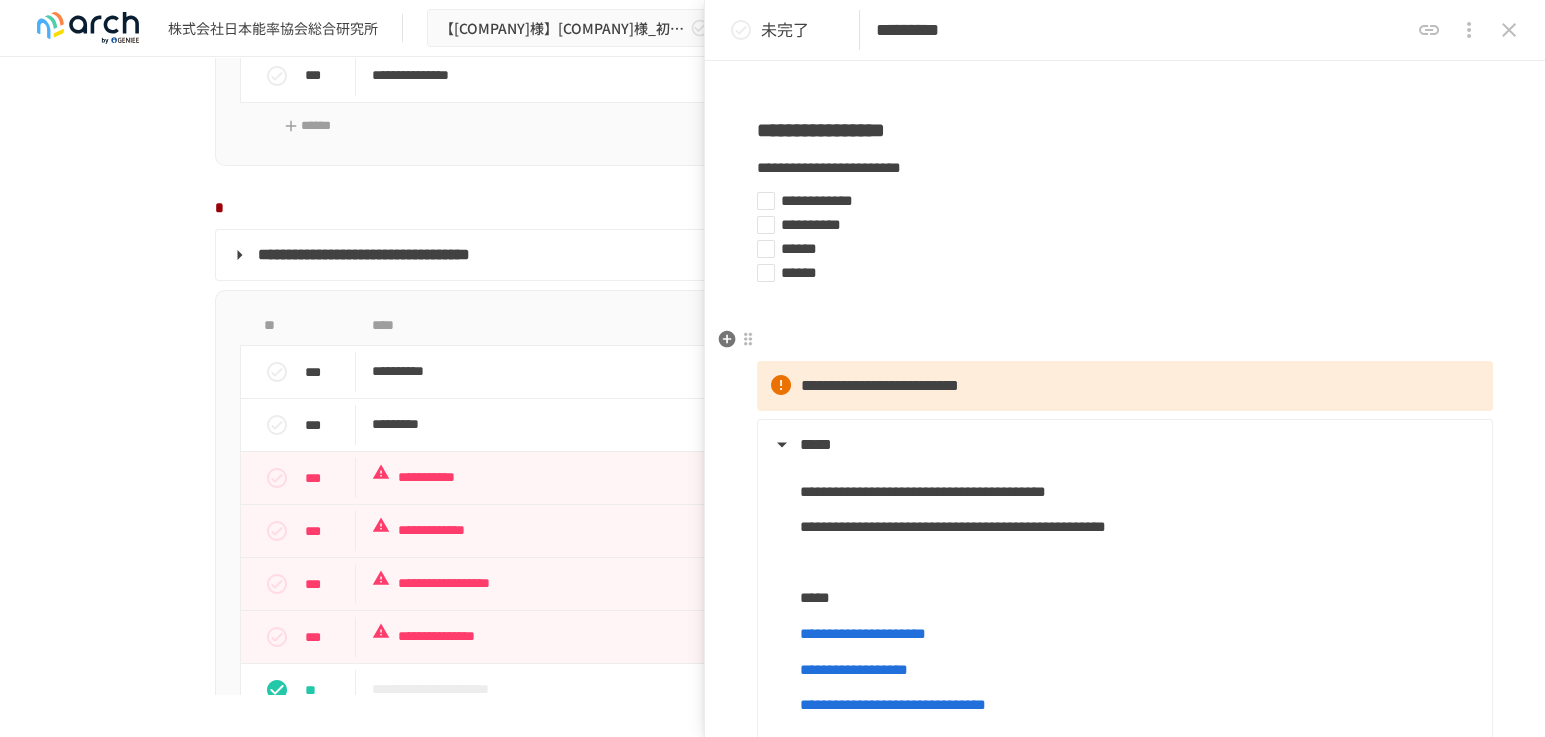 scroll, scrollTop: 222, scrollLeft: 0, axis: vertical 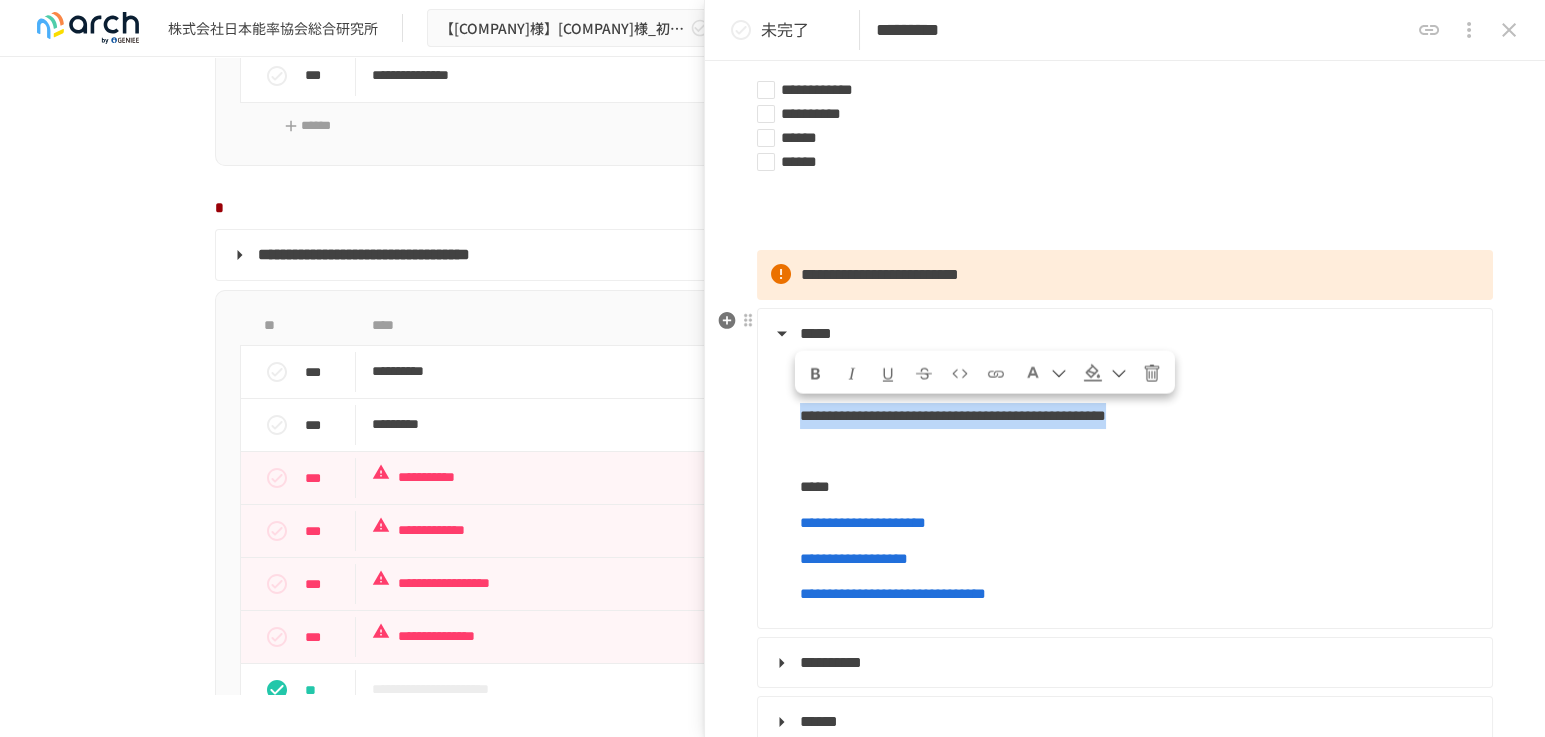 drag, startPoint x: 927, startPoint y: 442, endPoint x: 806, endPoint y: 425, distance: 122.18838 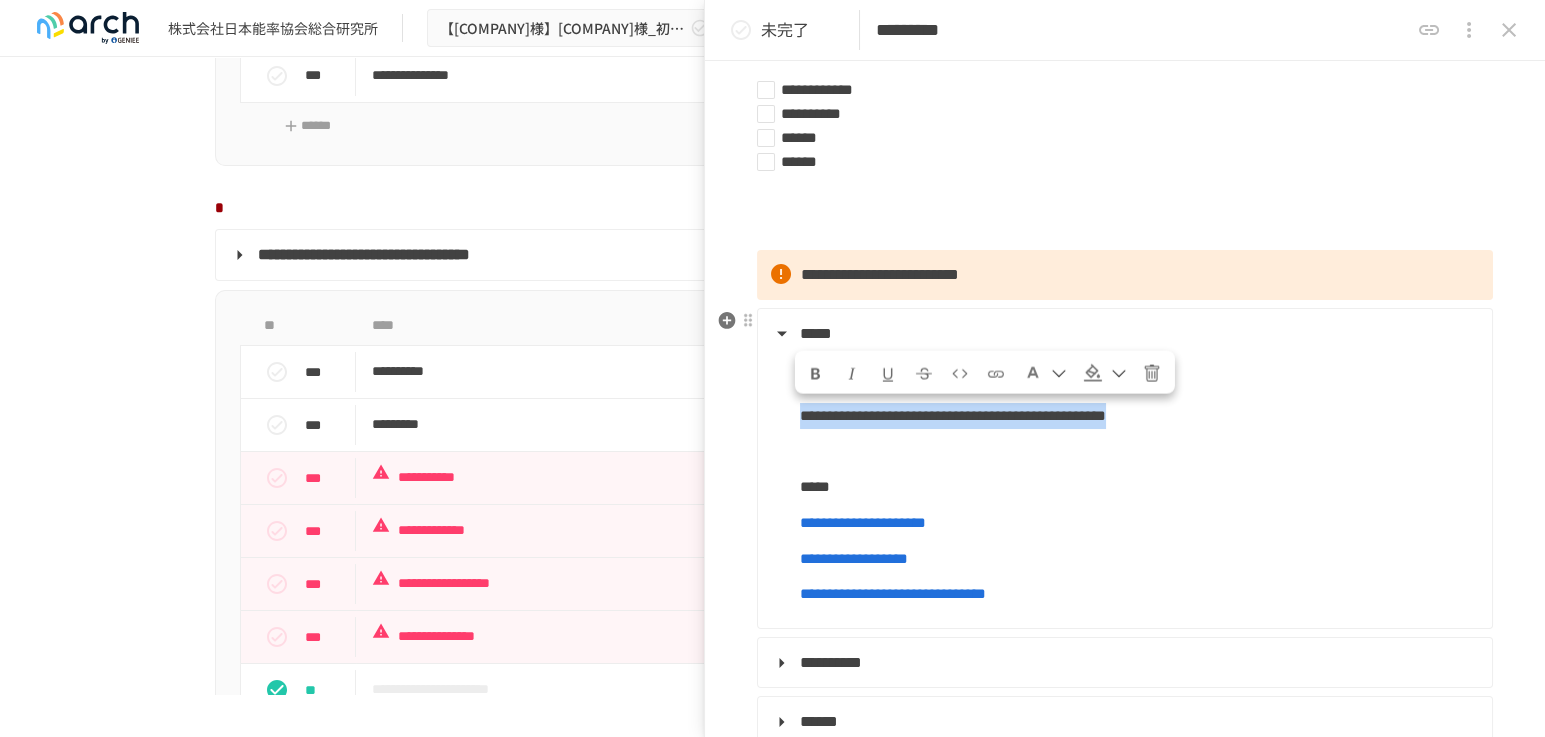 click on "**********" at bounding box center [1138, 416] 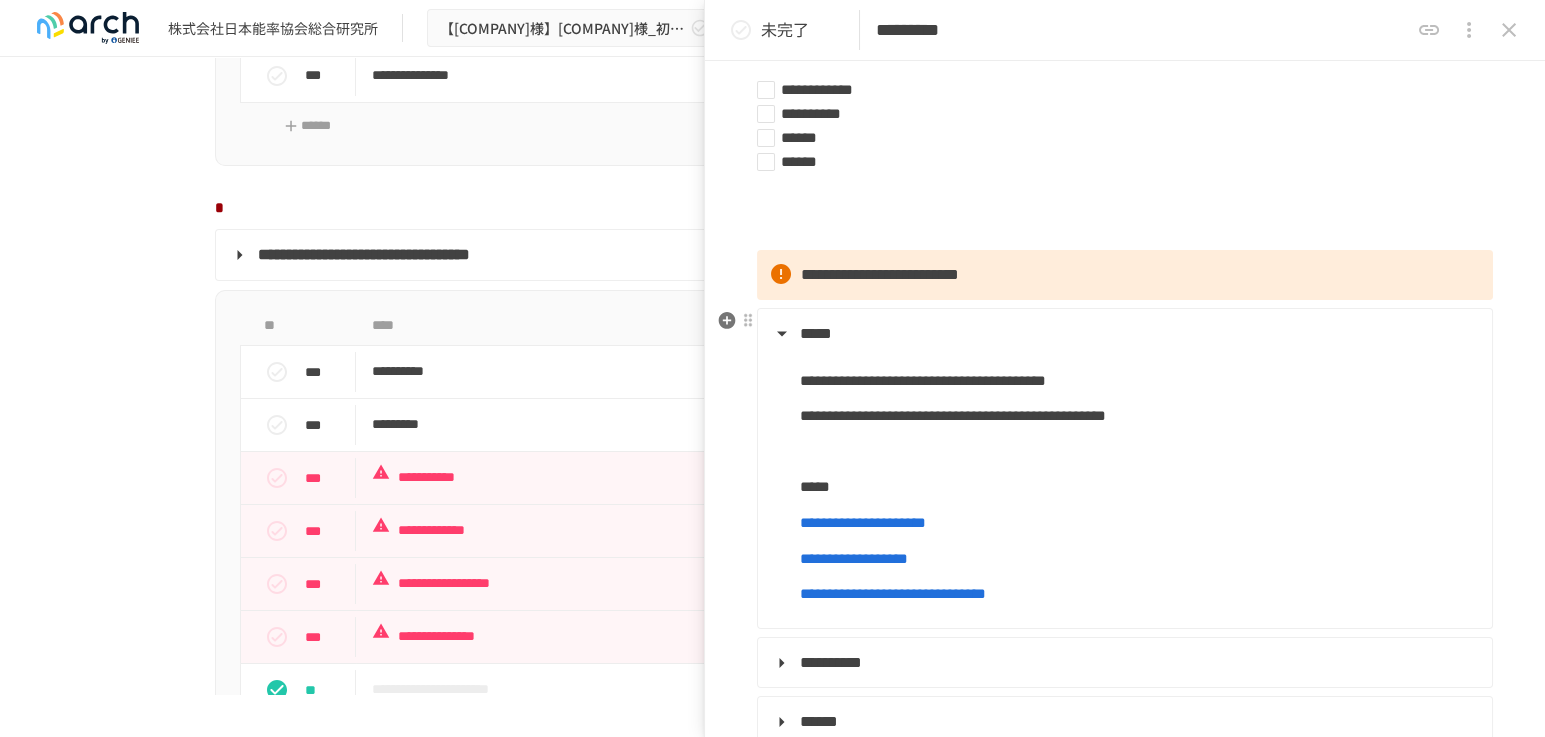click on "**********" at bounding box center [1138, 416] 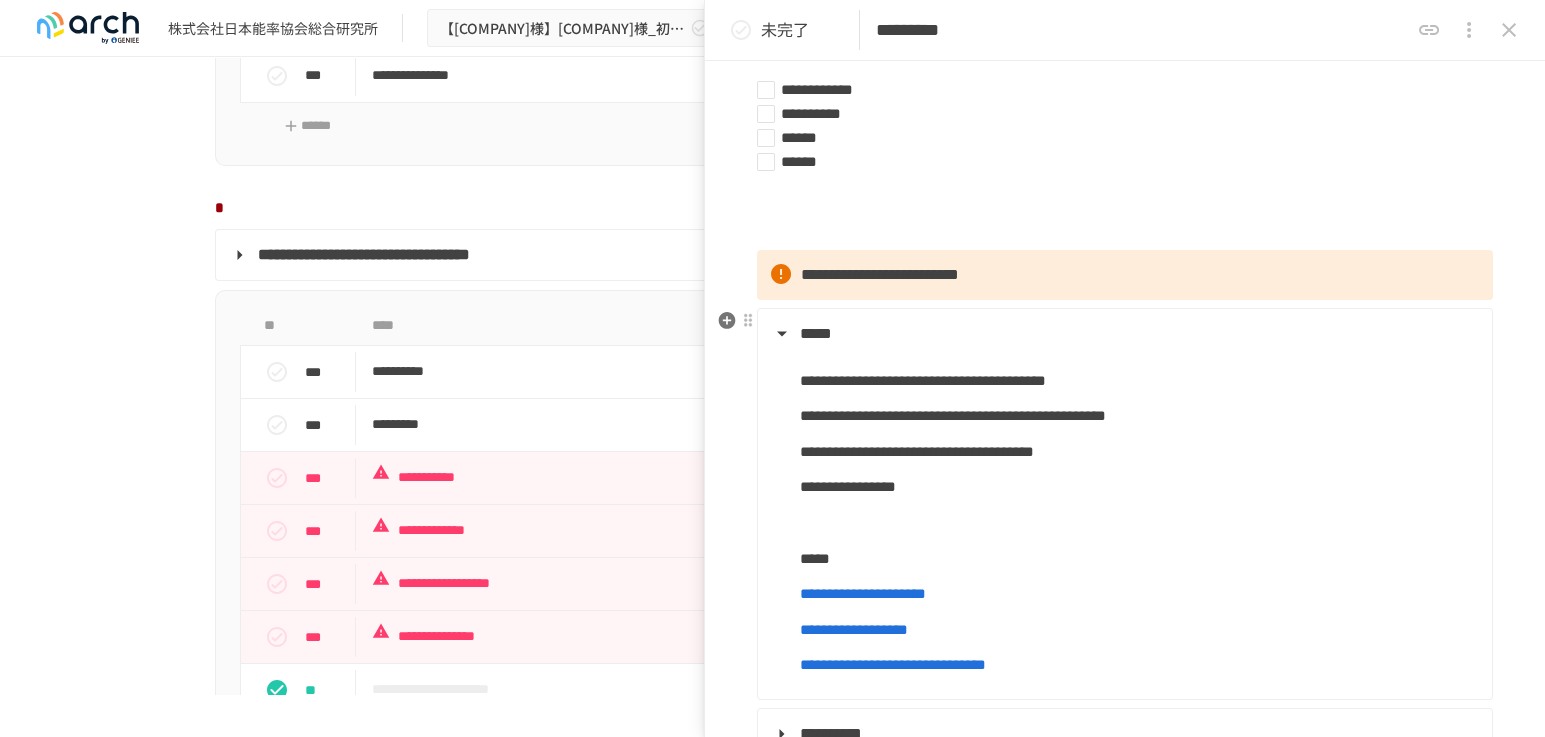 scroll, scrollTop: 333, scrollLeft: 0, axis: vertical 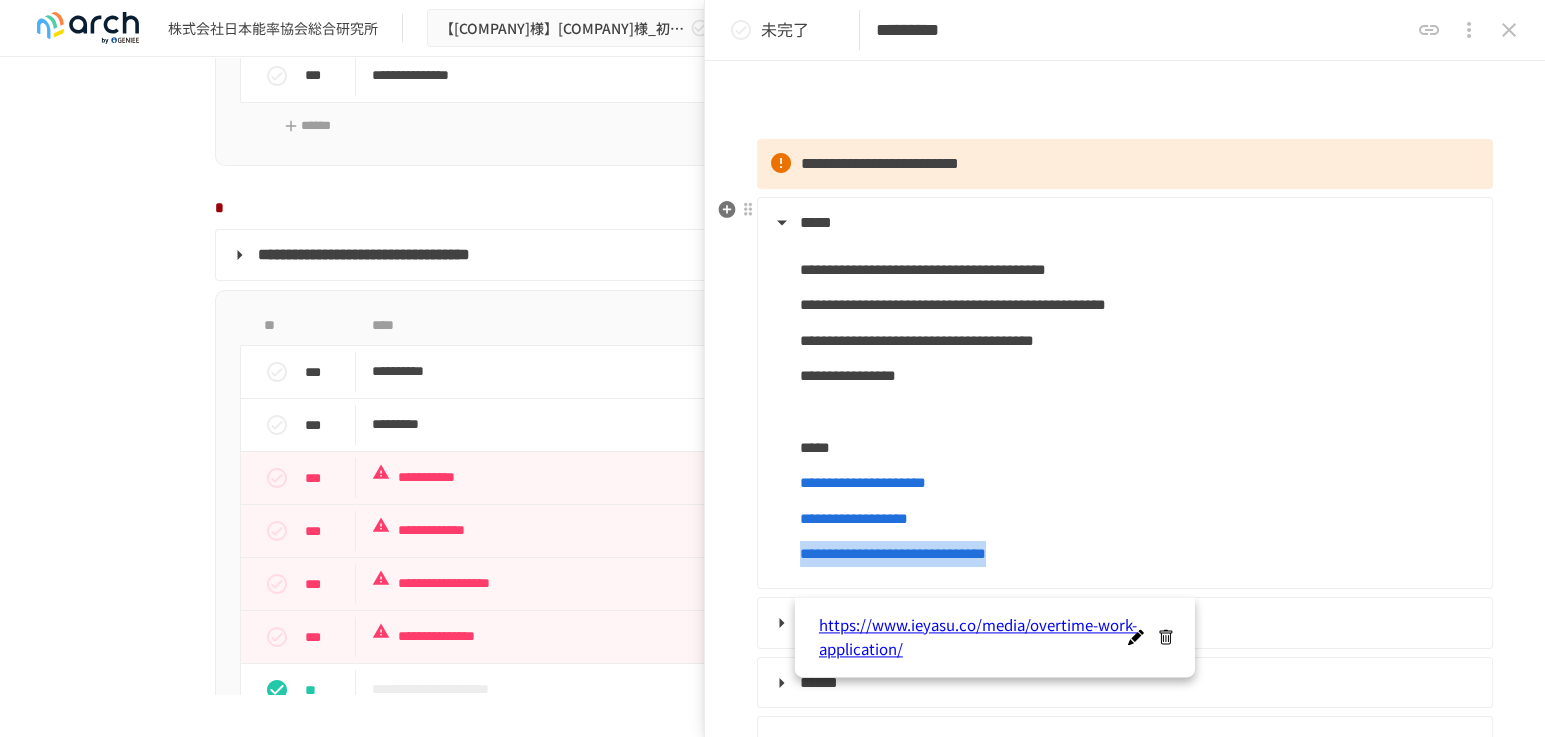drag, startPoint x: 1270, startPoint y: 577, endPoint x: 793, endPoint y: 575, distance: 477.00418 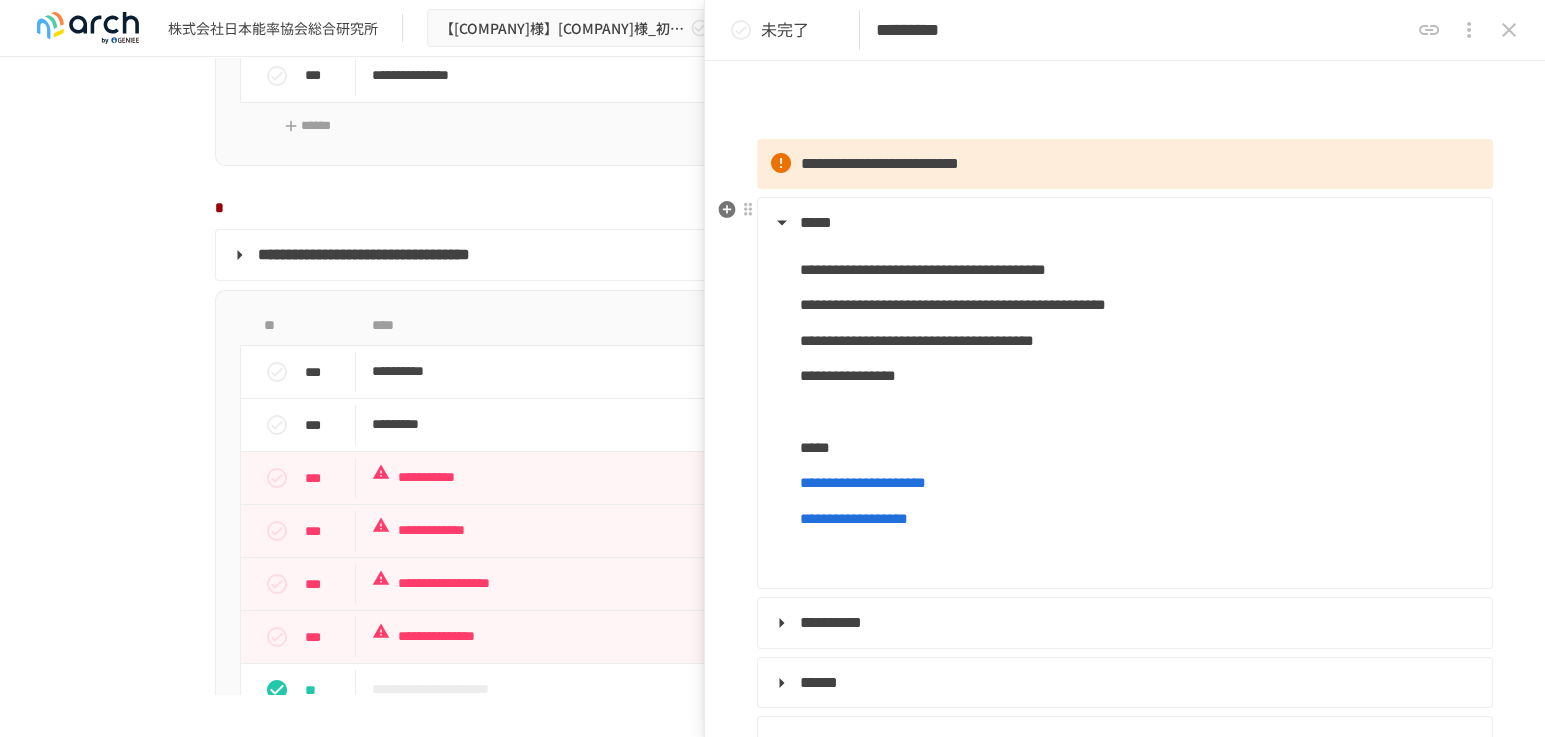click at bounding box center (1138, 412) 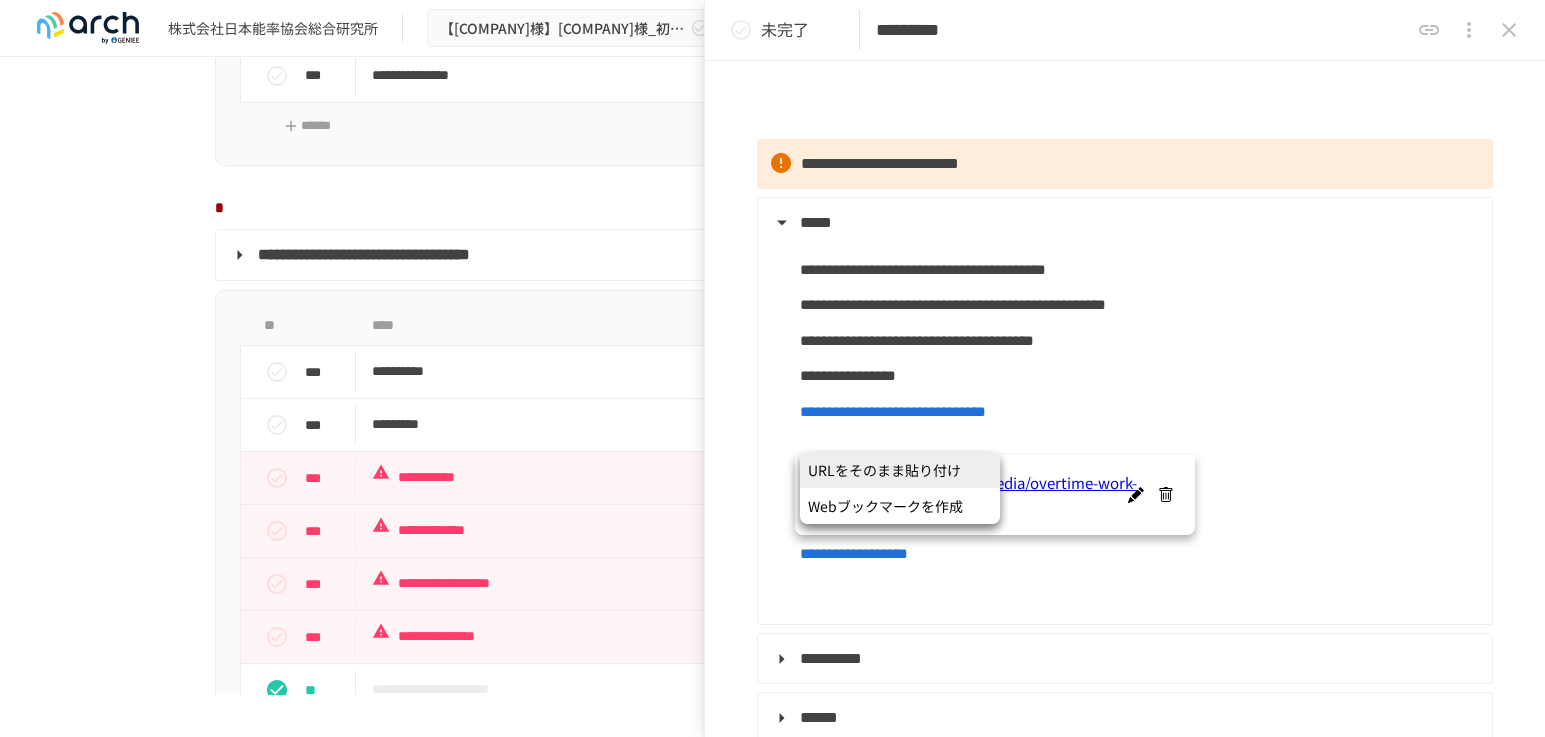 click on "URLをそのまま貼り付け" at bounding box center (900, 470) 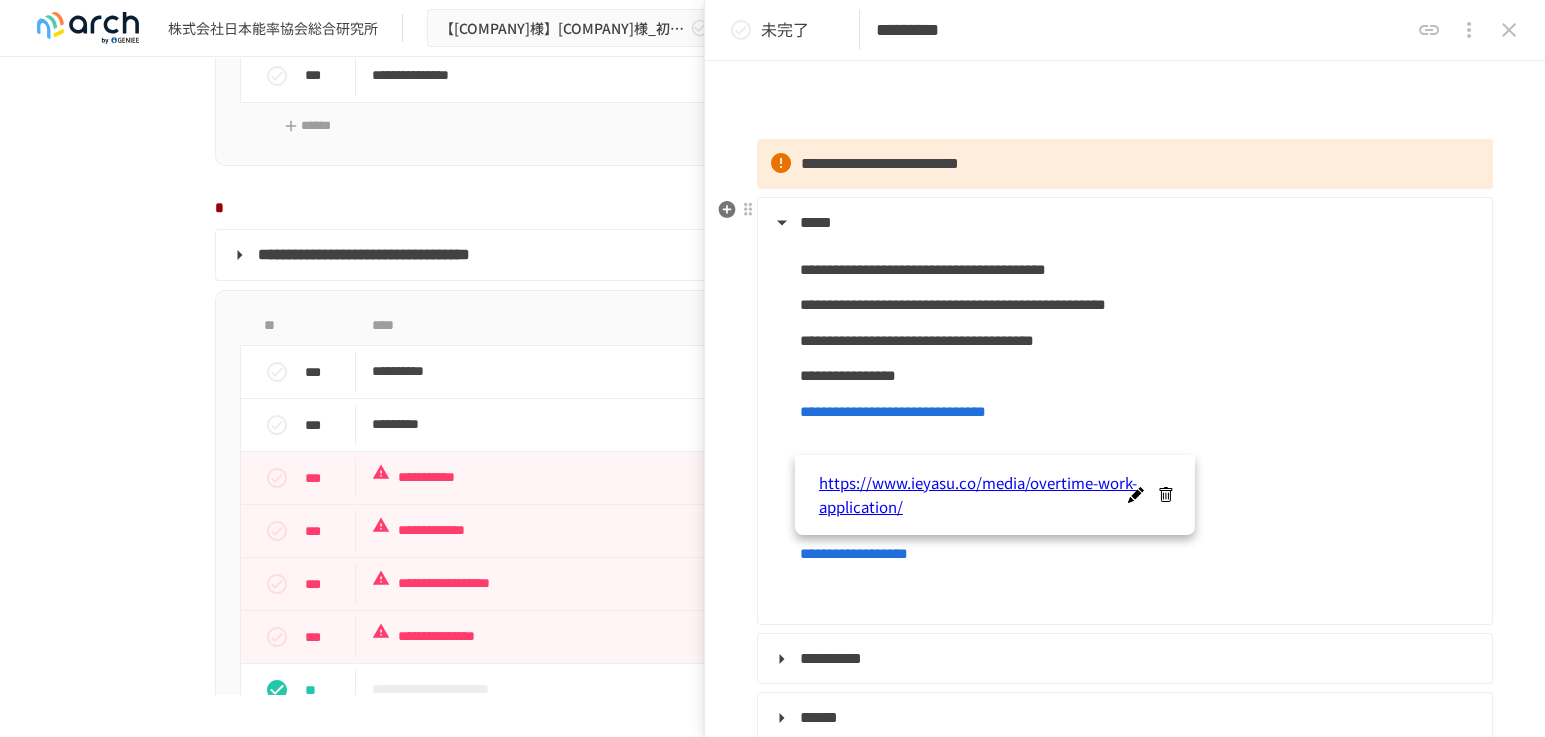 click on "**********" at bounding box center (893, 411) 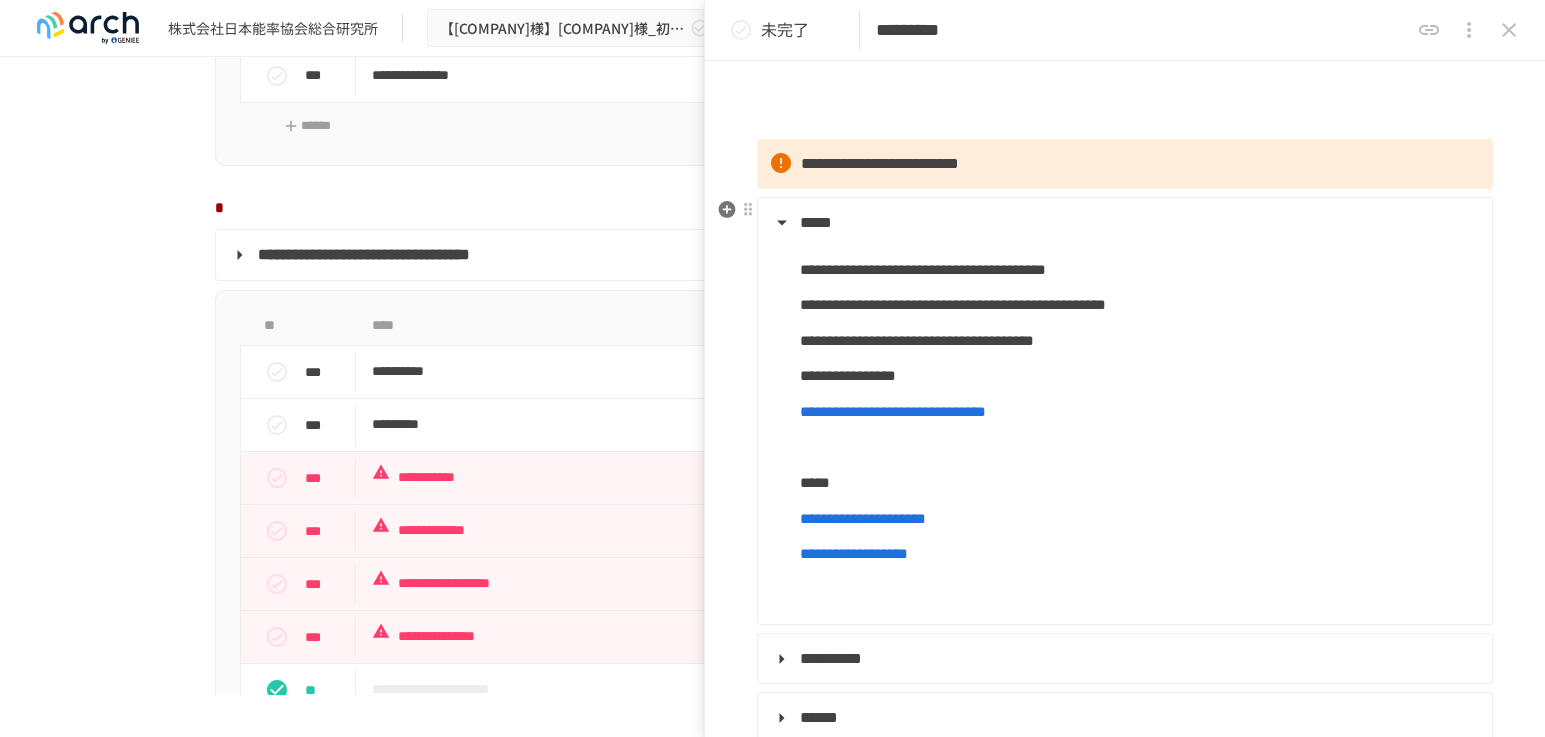 click on "**********" at bounding box center [953, 304] 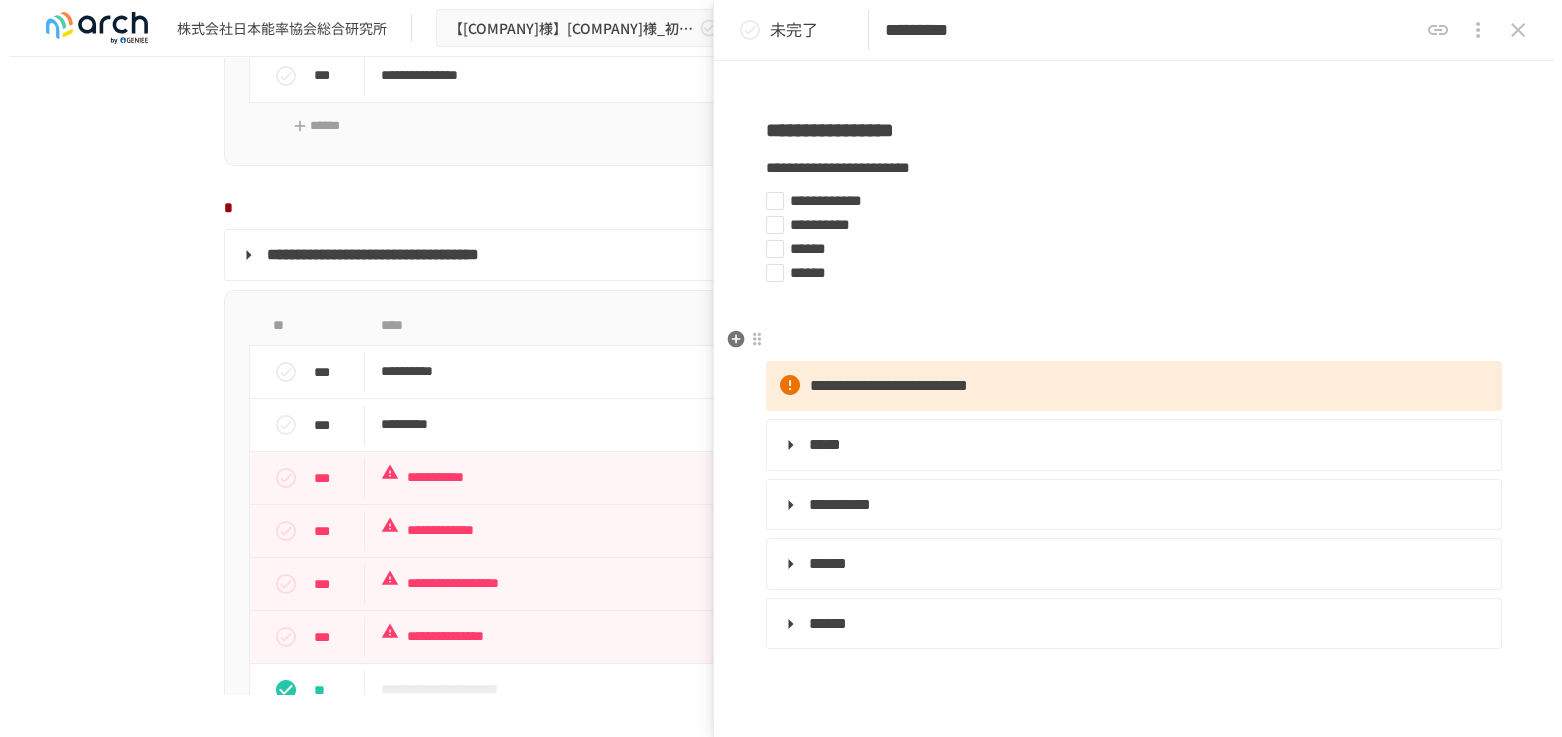 scroll, scrollTop: 333, scrollLeft: 0, axis: vertical 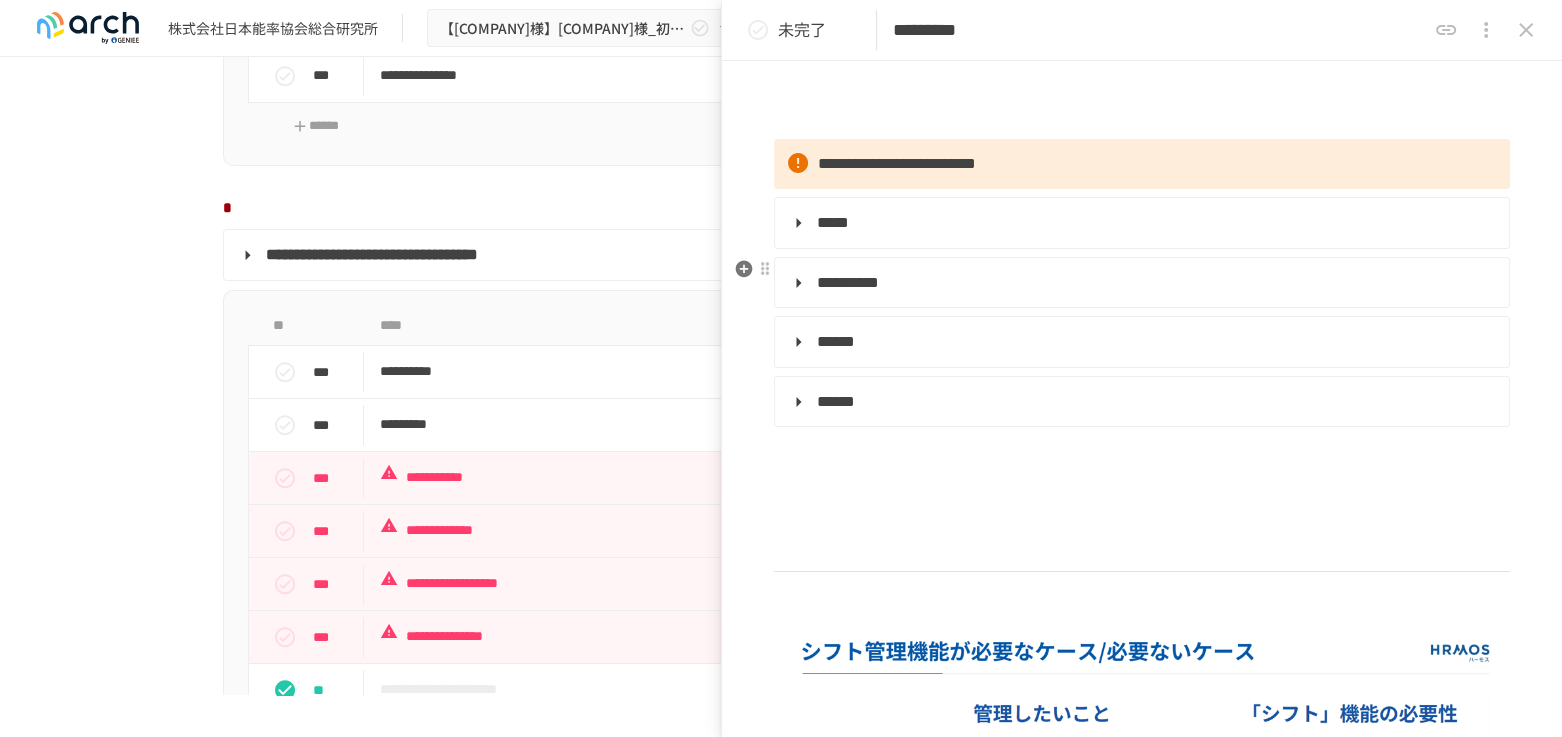 click on "**********" at bounding box center [1140, 283] 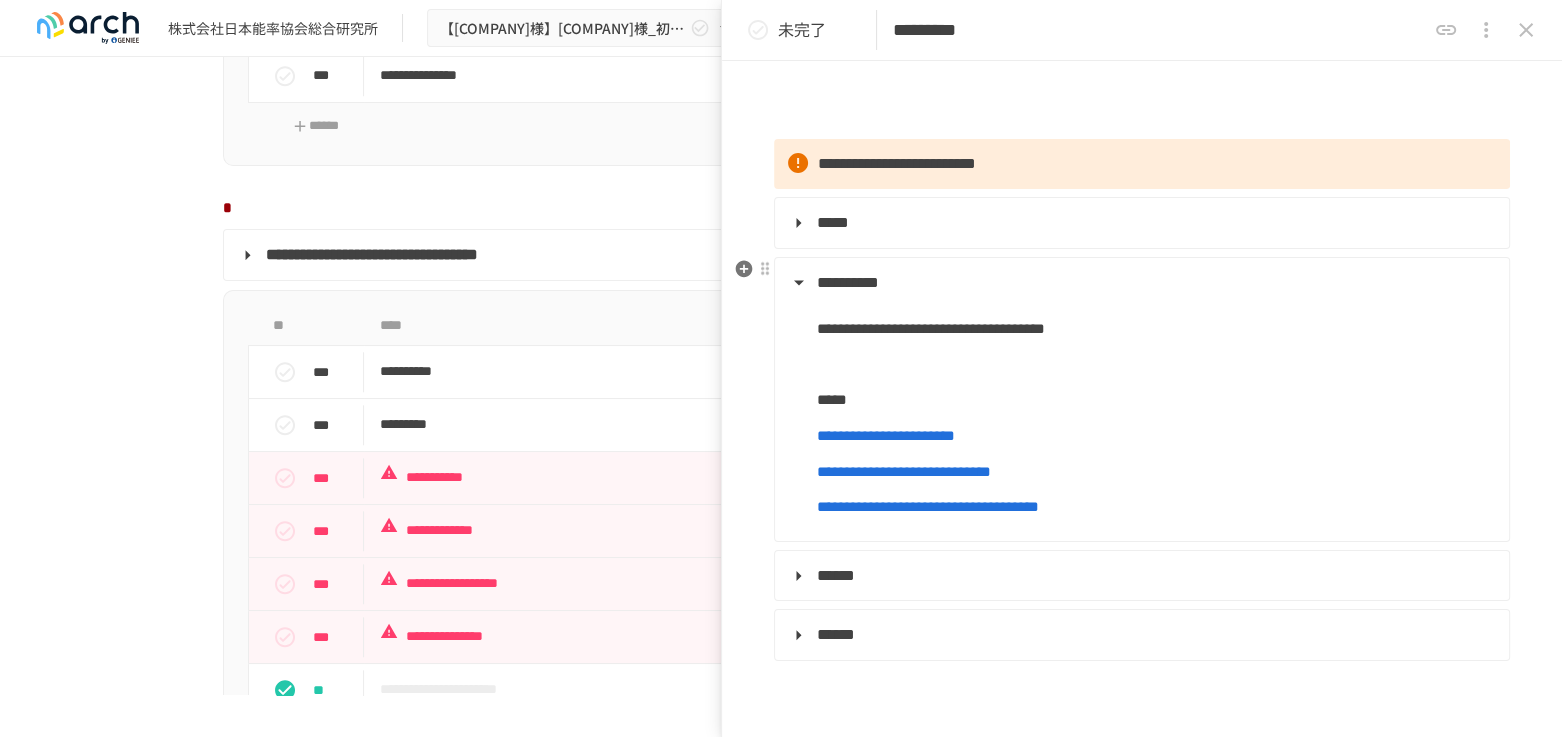 click on "**********" at bounding box center (1155, 329) 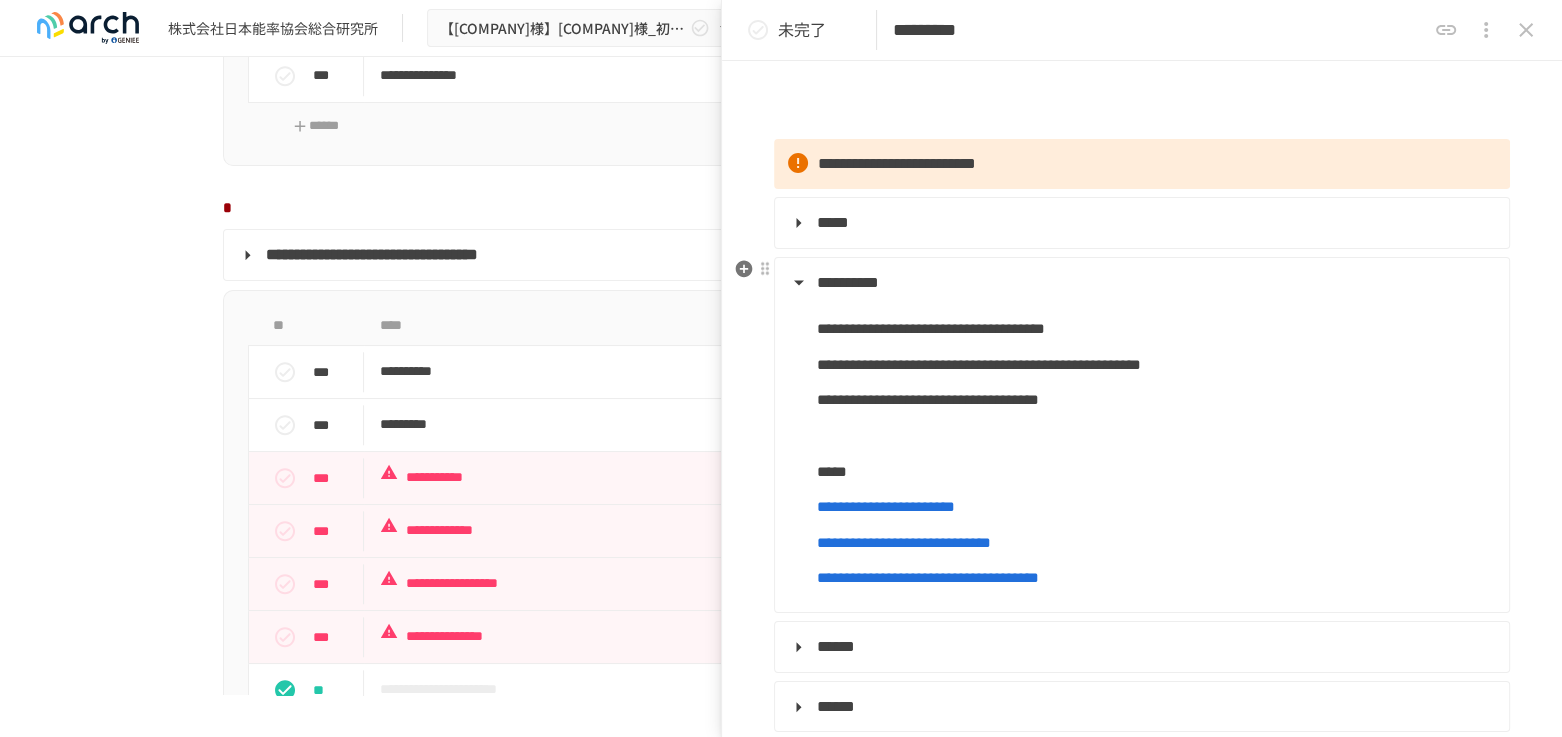 click on "**********" at bounding box center (928, 399) 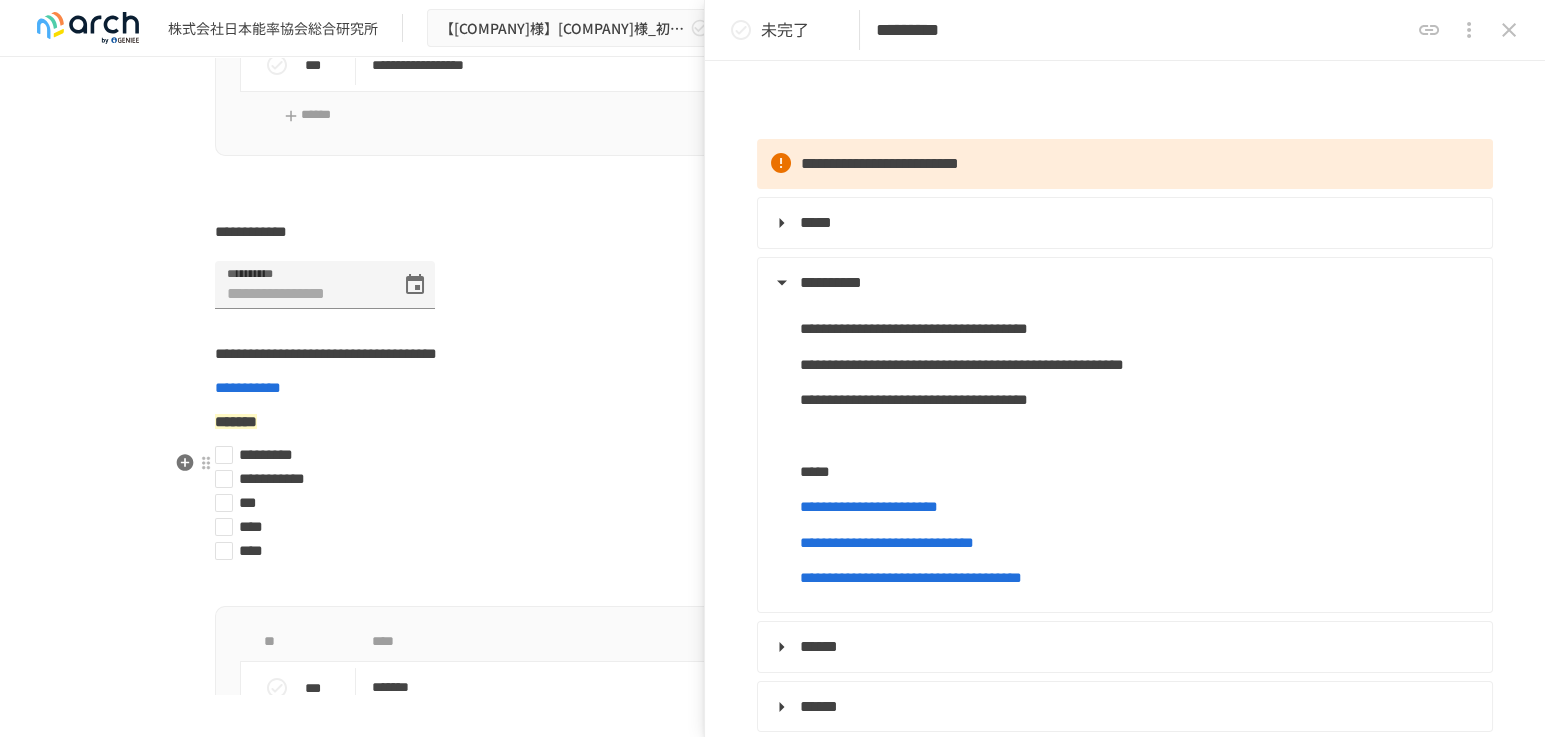 scroll, scrollTop: 6111, scrollLeft: 0, axis: vertical 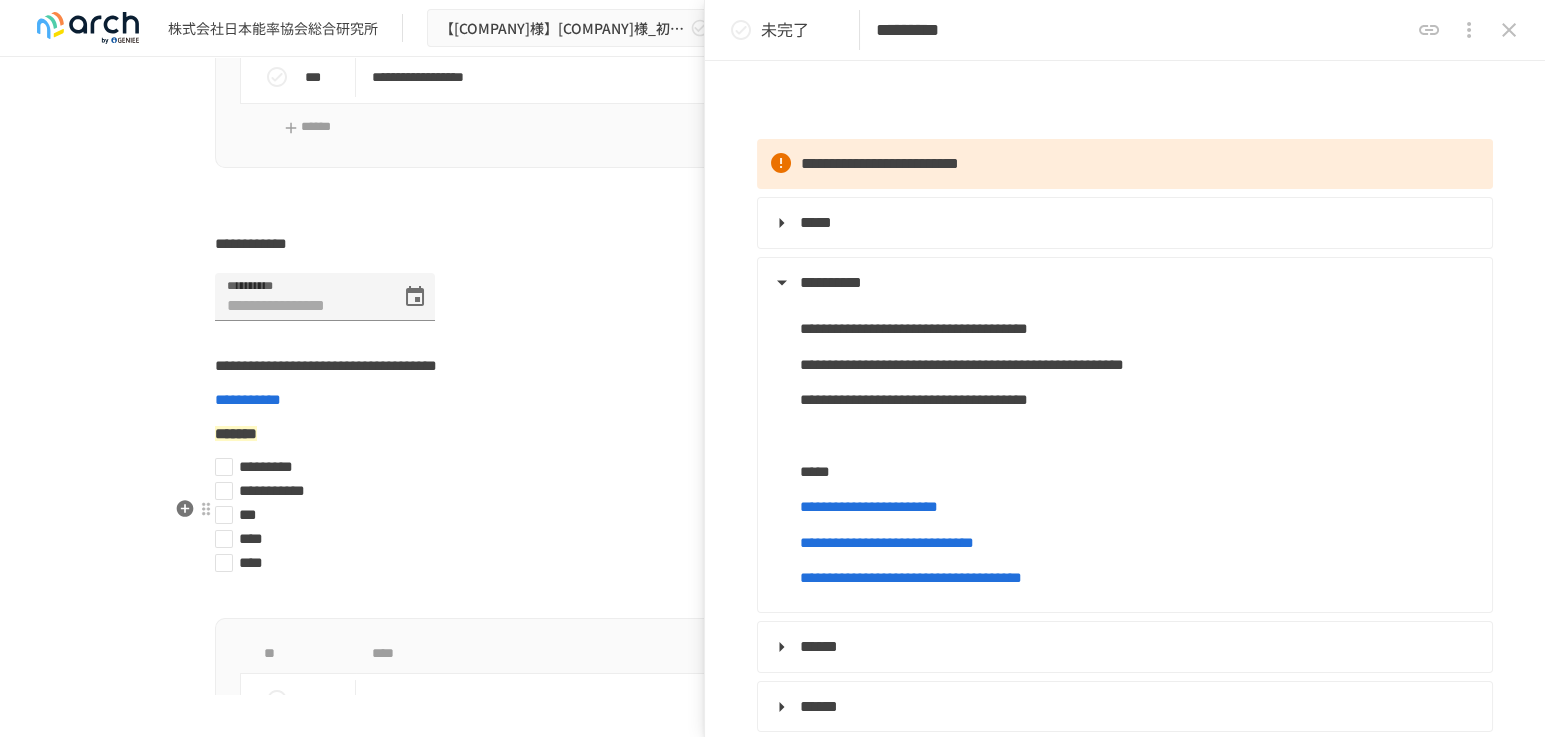 click on "**********" at bounding box center (765, 491) 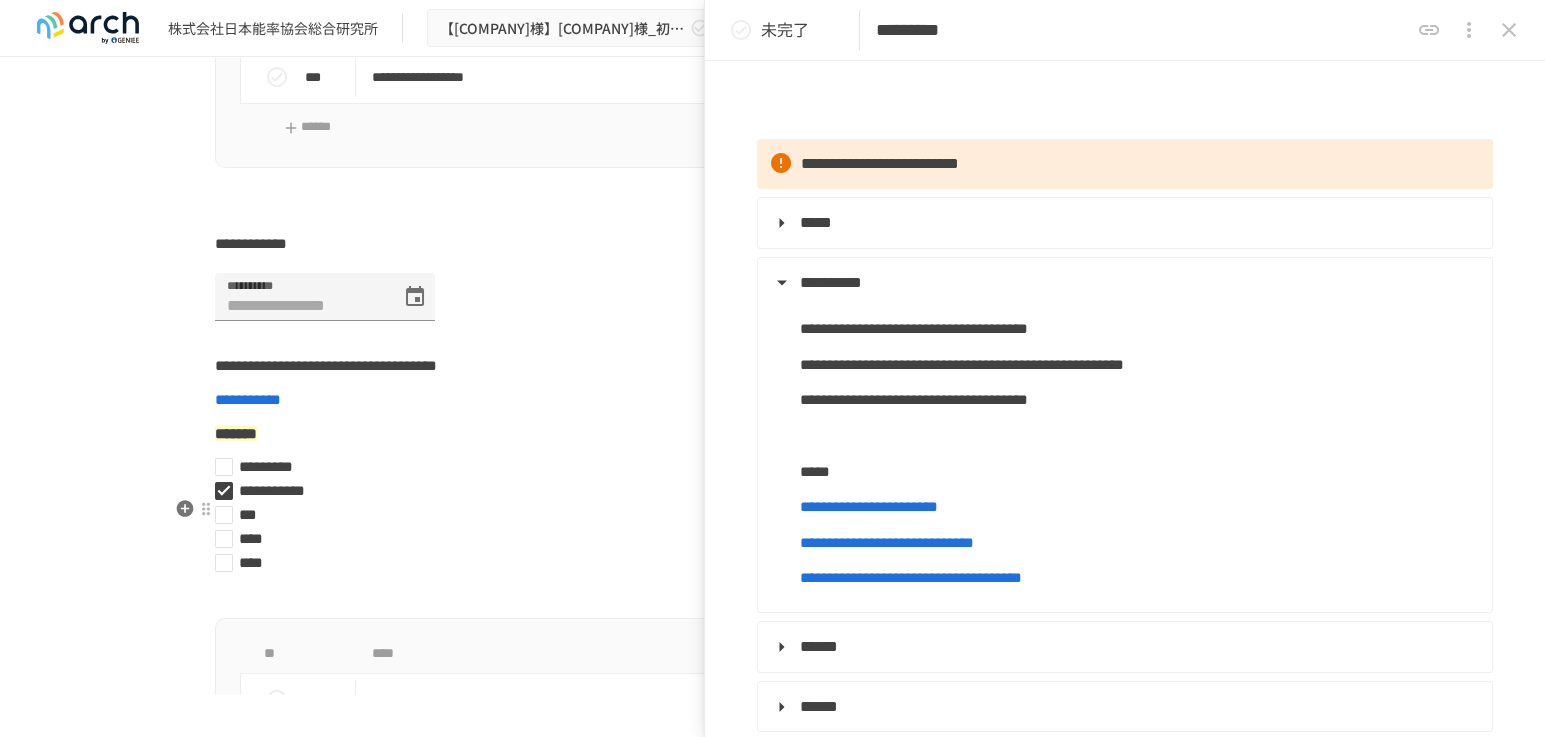 click on "*********" at bounding box center [765, 467] 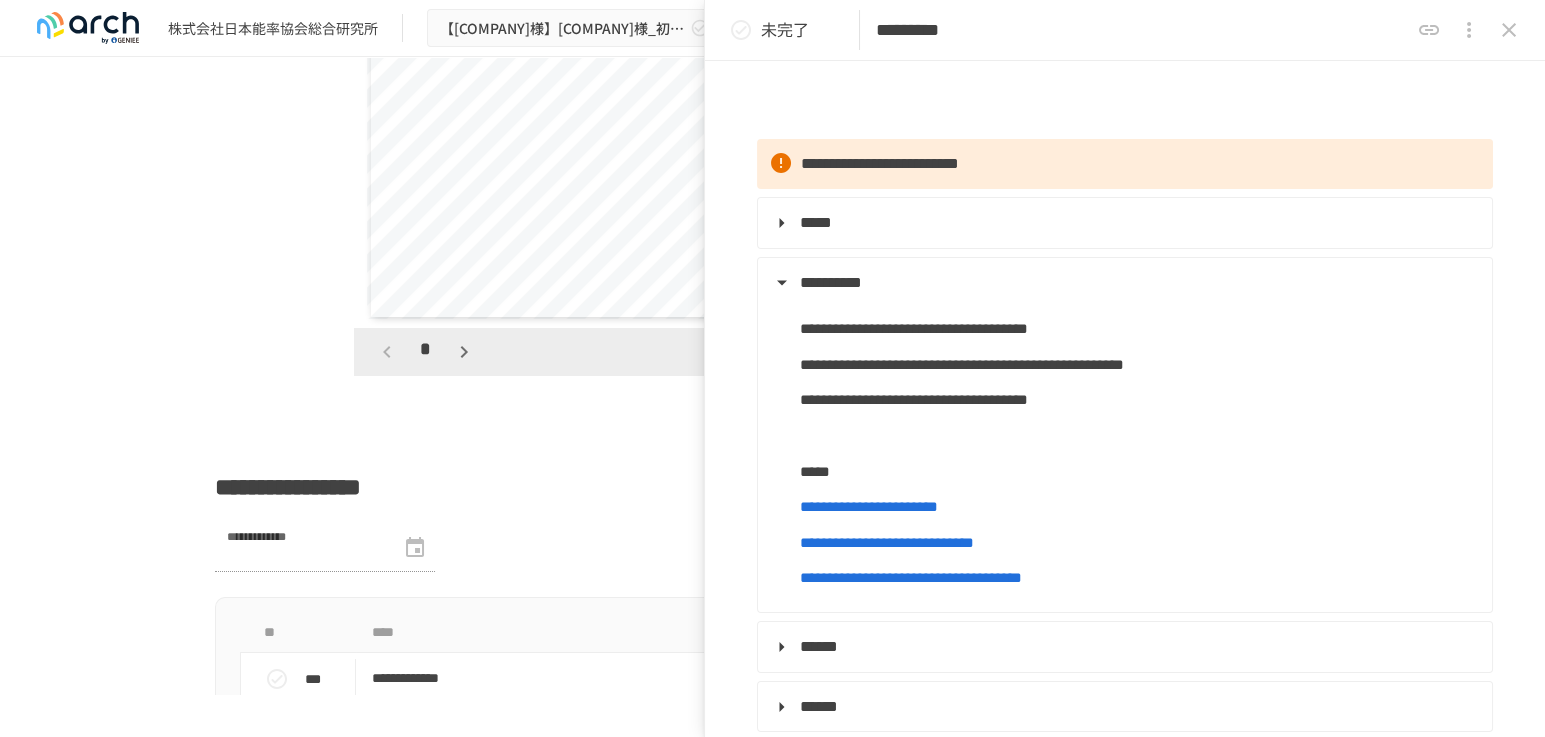 scroll, scrollTop: 3444, scrollLeft: 0, axis: vertical 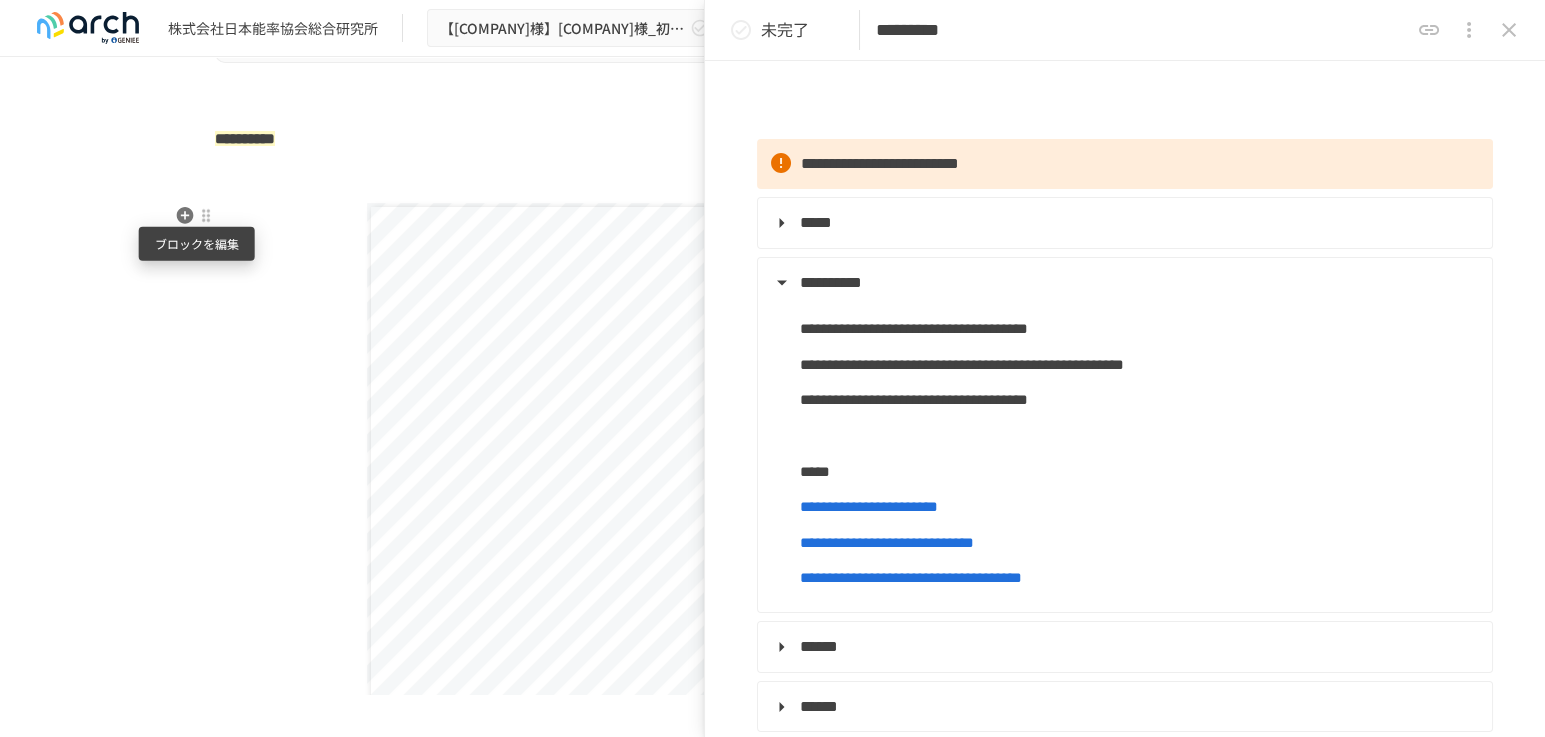 click at bounding box center [206, 215] 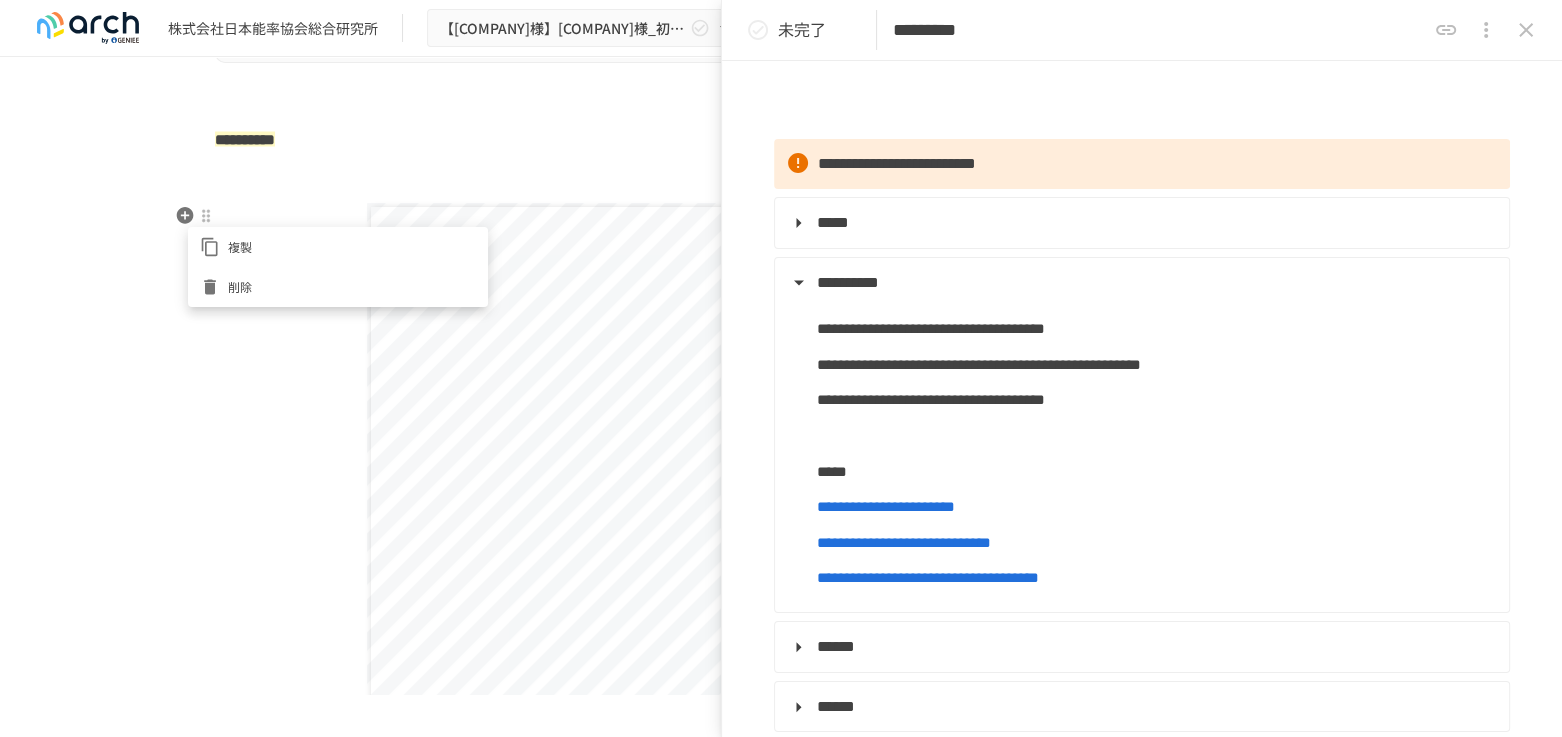 drag, startPoint x: 234, startPoint y: 275, endPoint x: 220, endPoint y: 251, distance: 27.784887 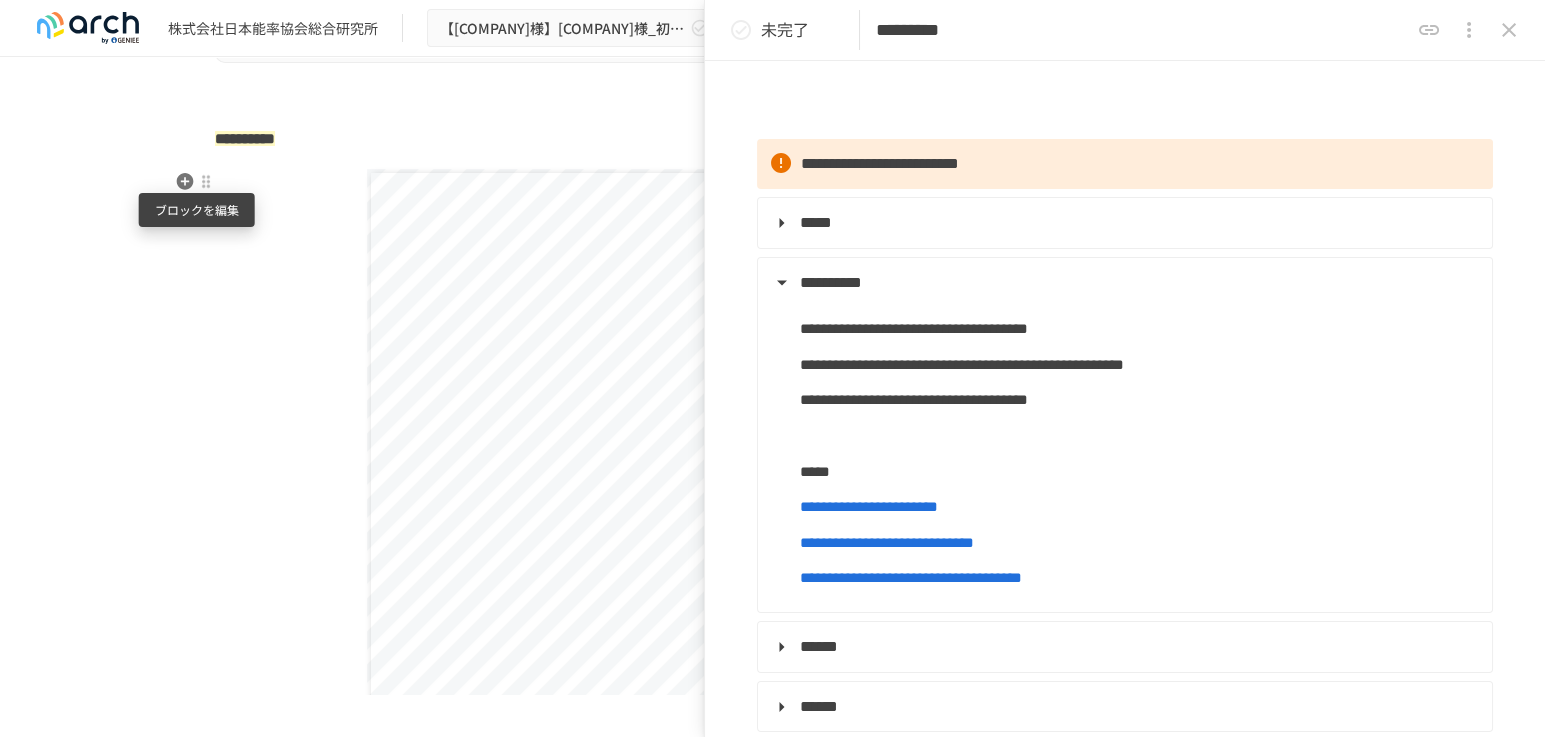 click at bounding box center [206, 181] 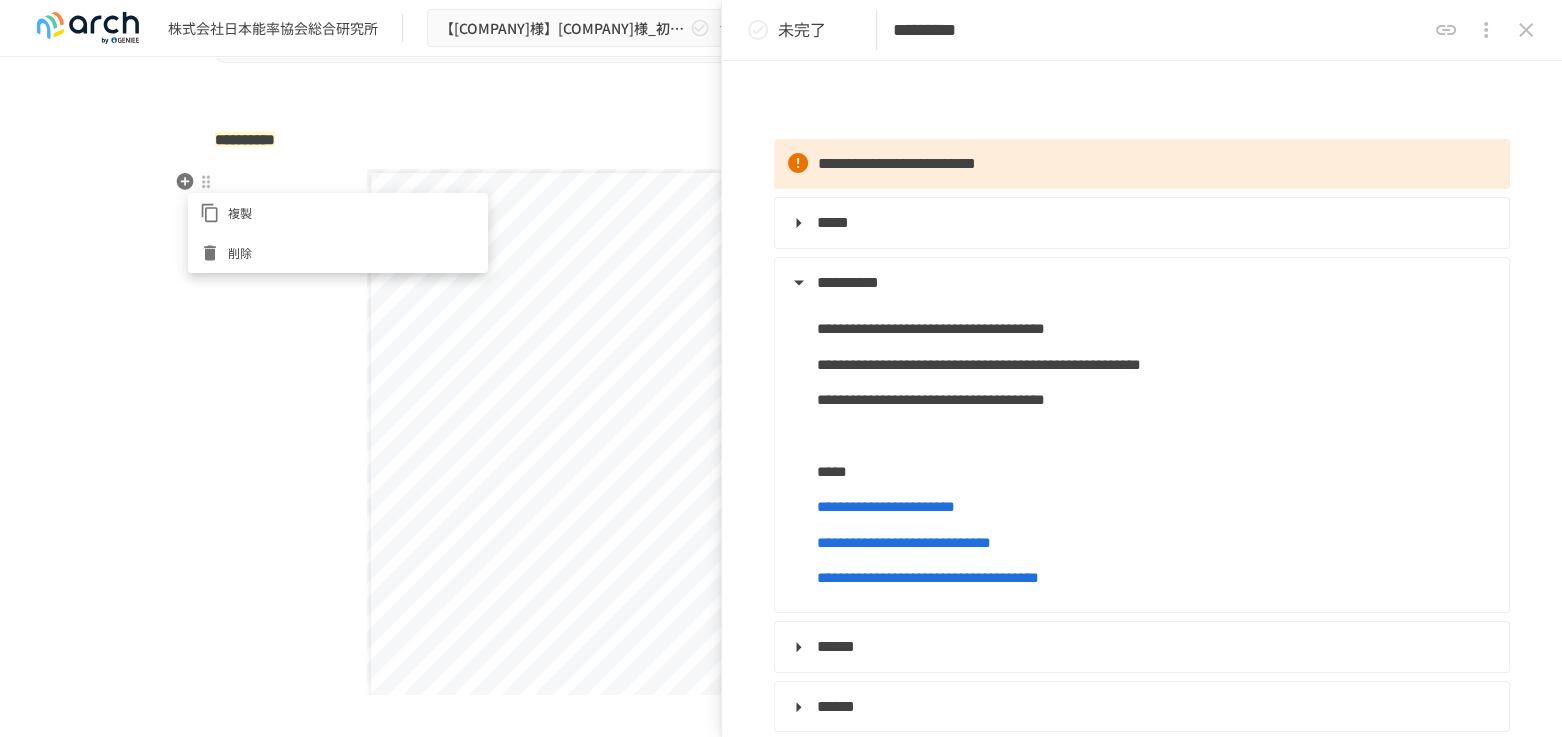 click at bounding box center [214, 253] 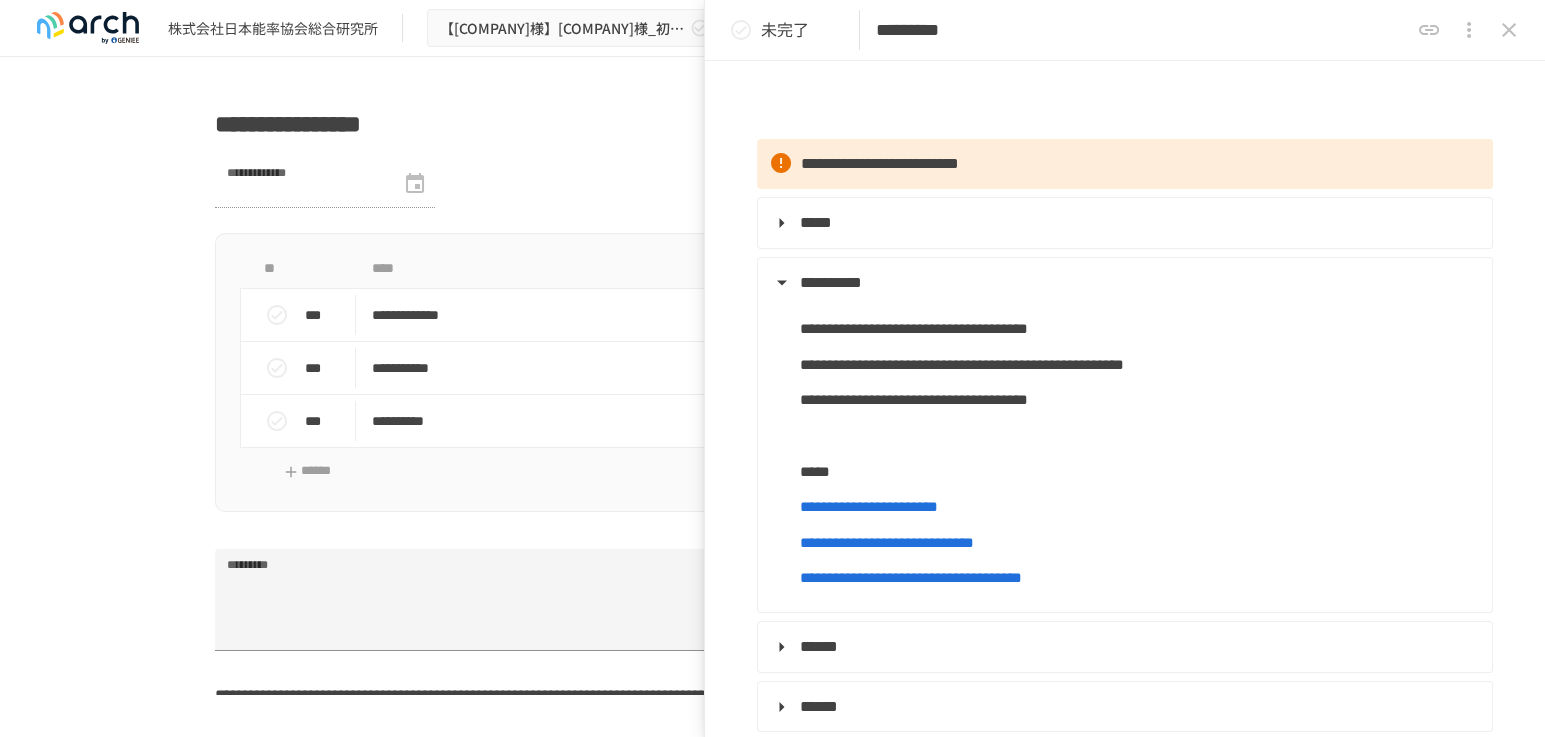 scroll, scrollTop: 3336, scrollLeft: 0, axis: vertical 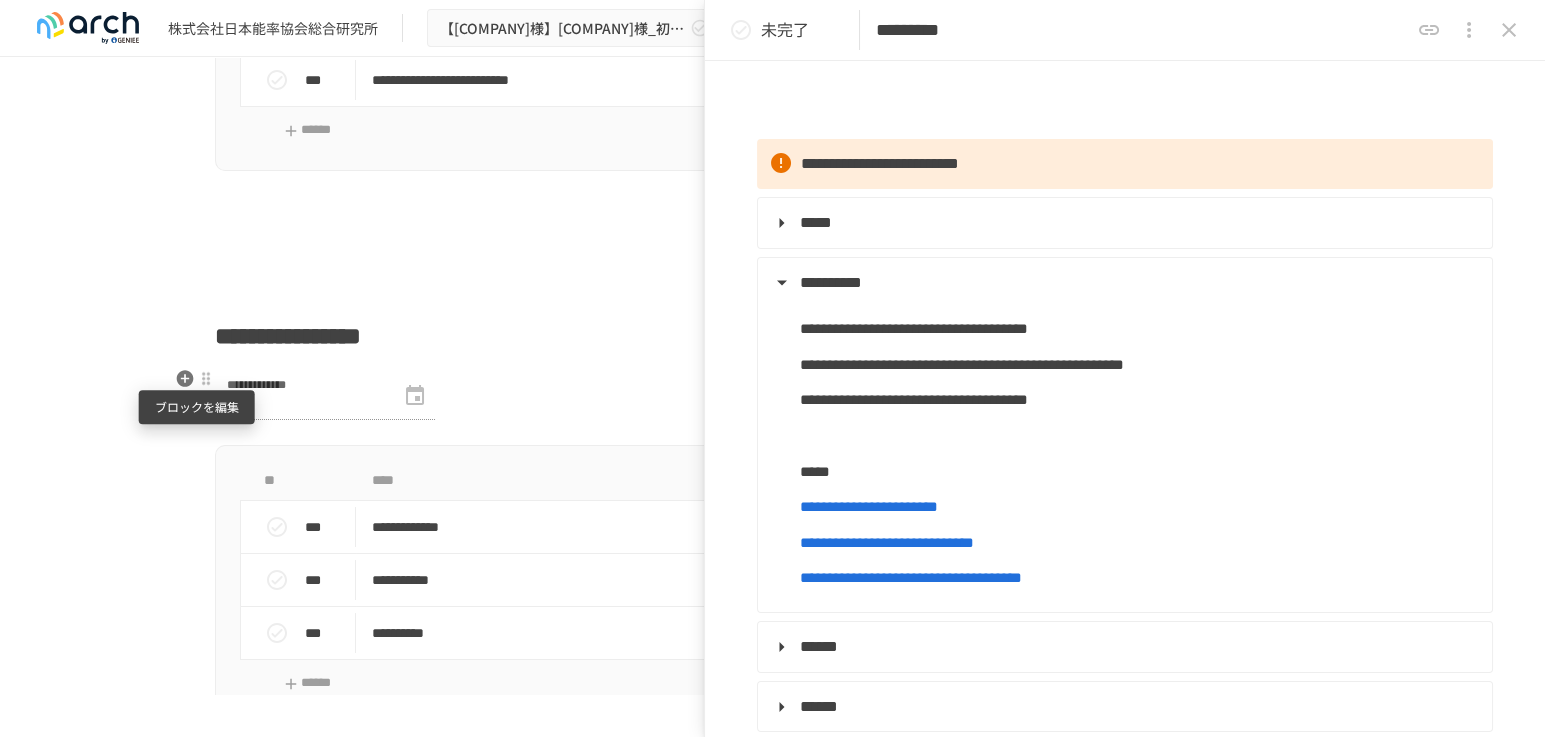 click at bounding box center (206, 378) 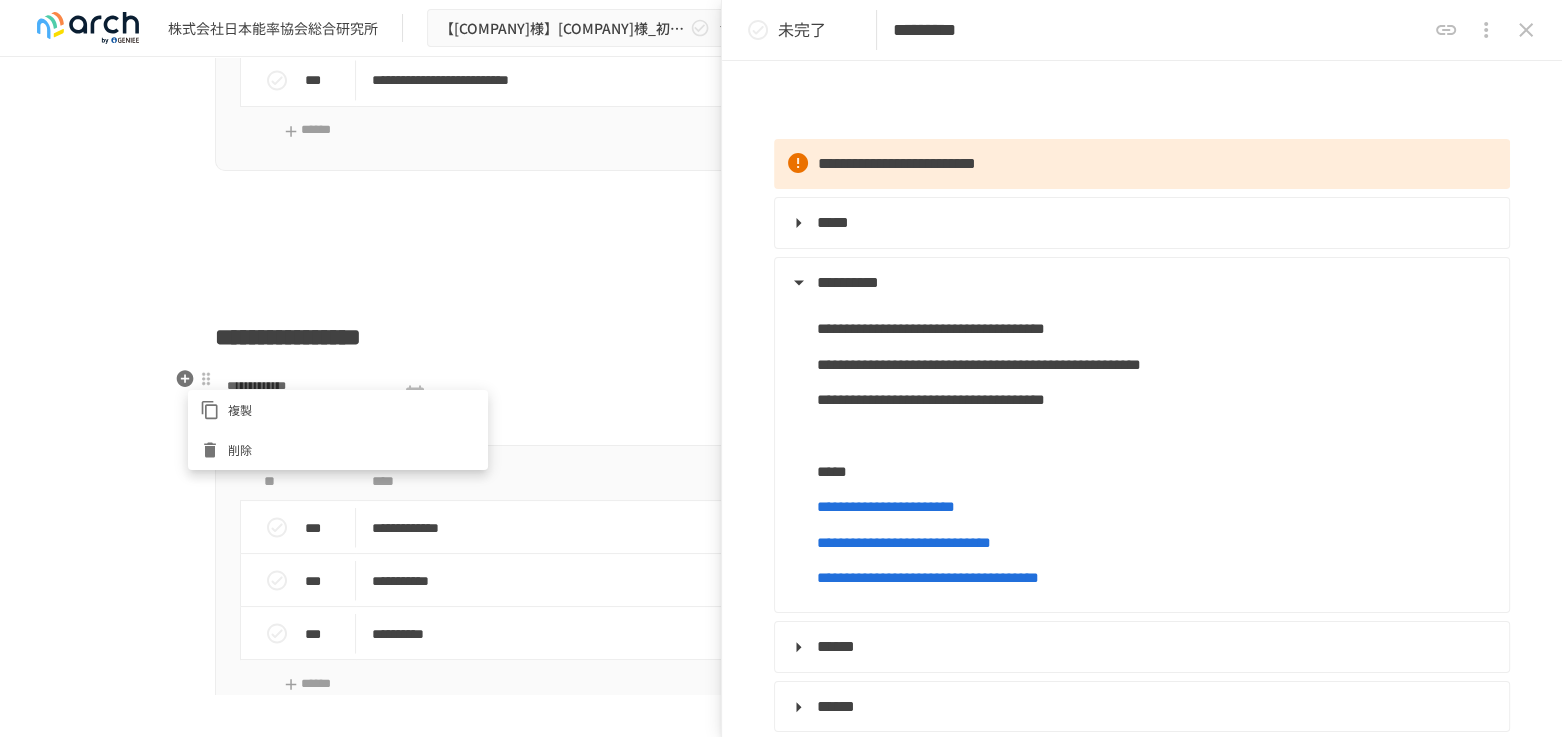 click on "複製" at bounding box center (352, 409) 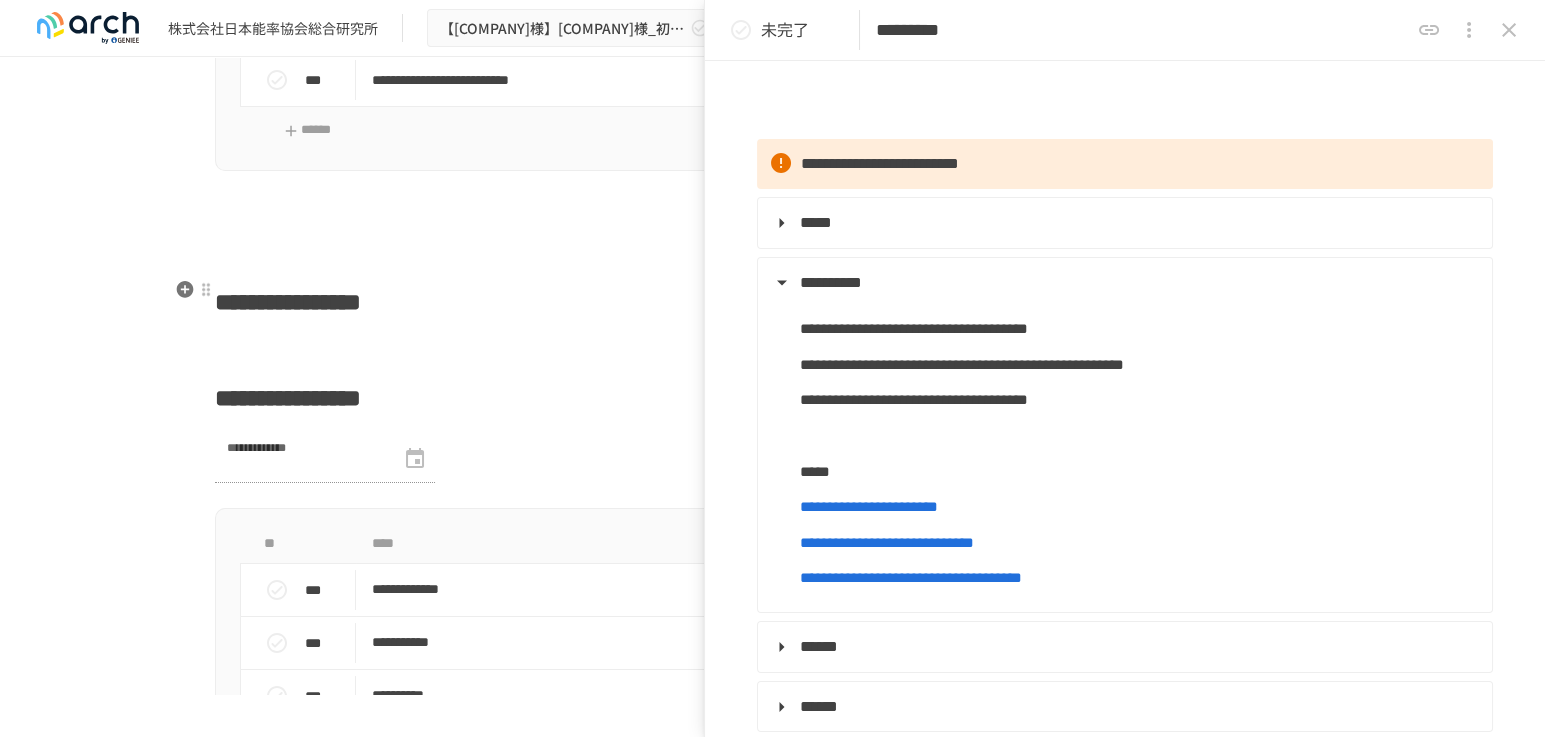 scroll, scrollTop: 3224, scrollLeft: 0, axis: vertical 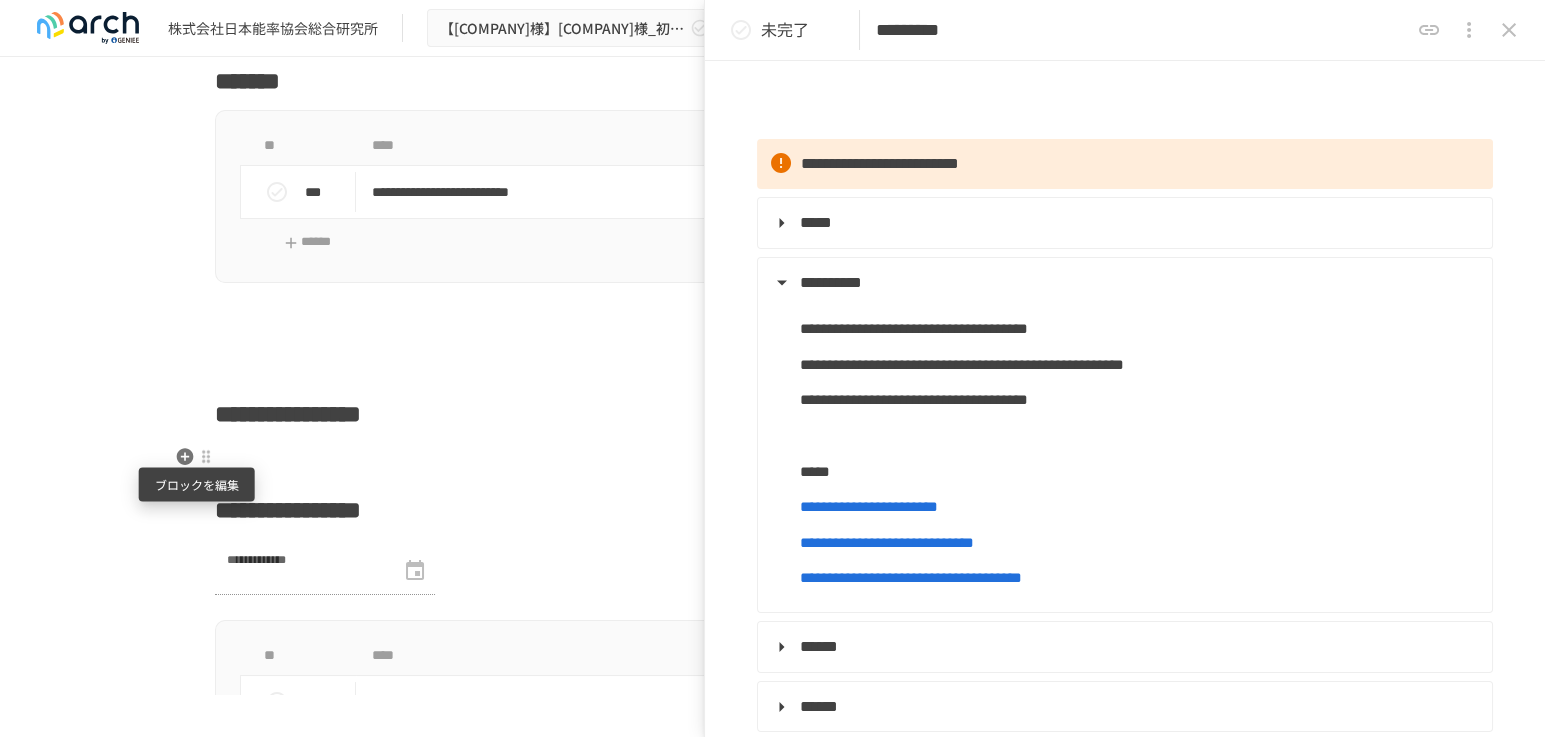 click at bounding box center (206, 456) 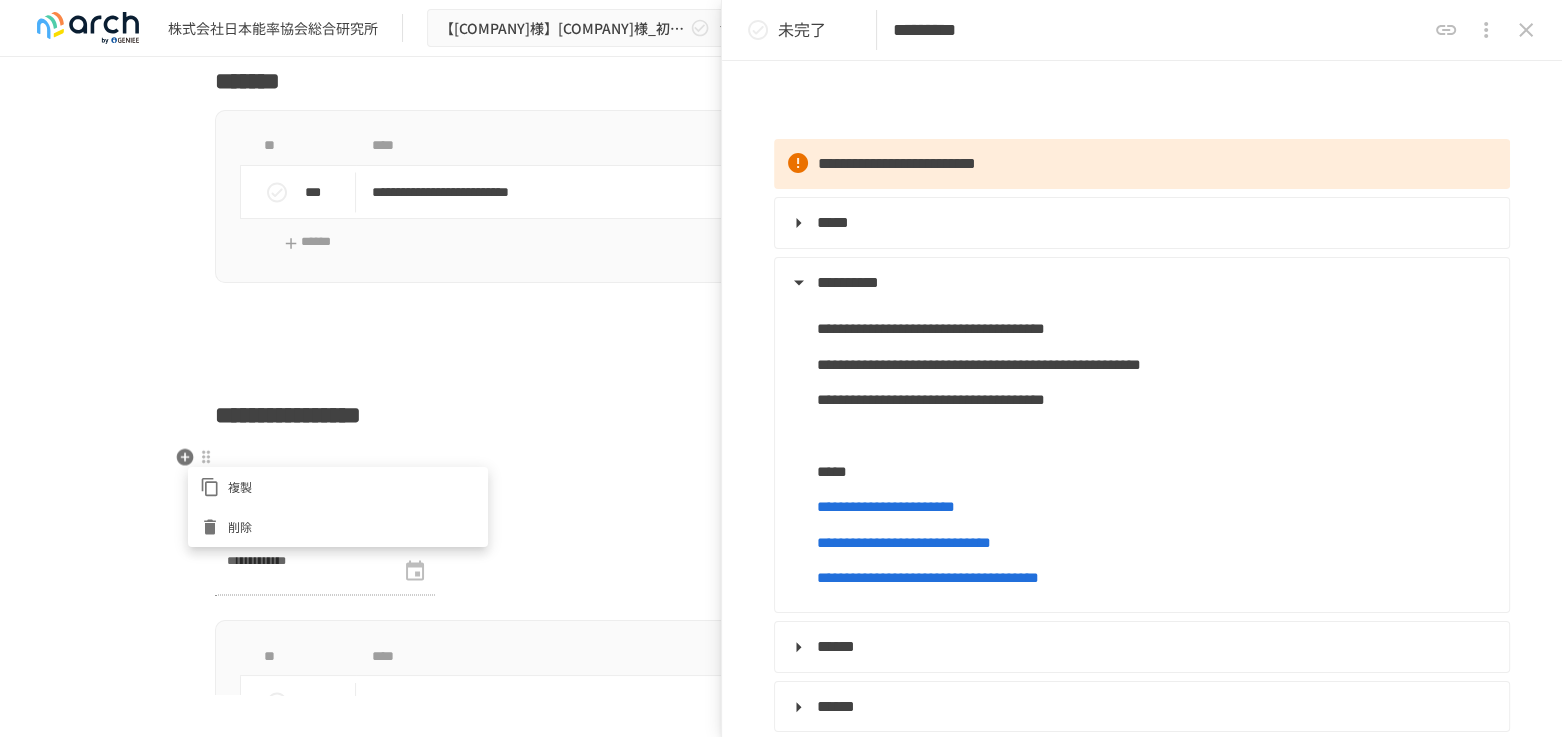 click on "削除" at bounding box center (338, 527) 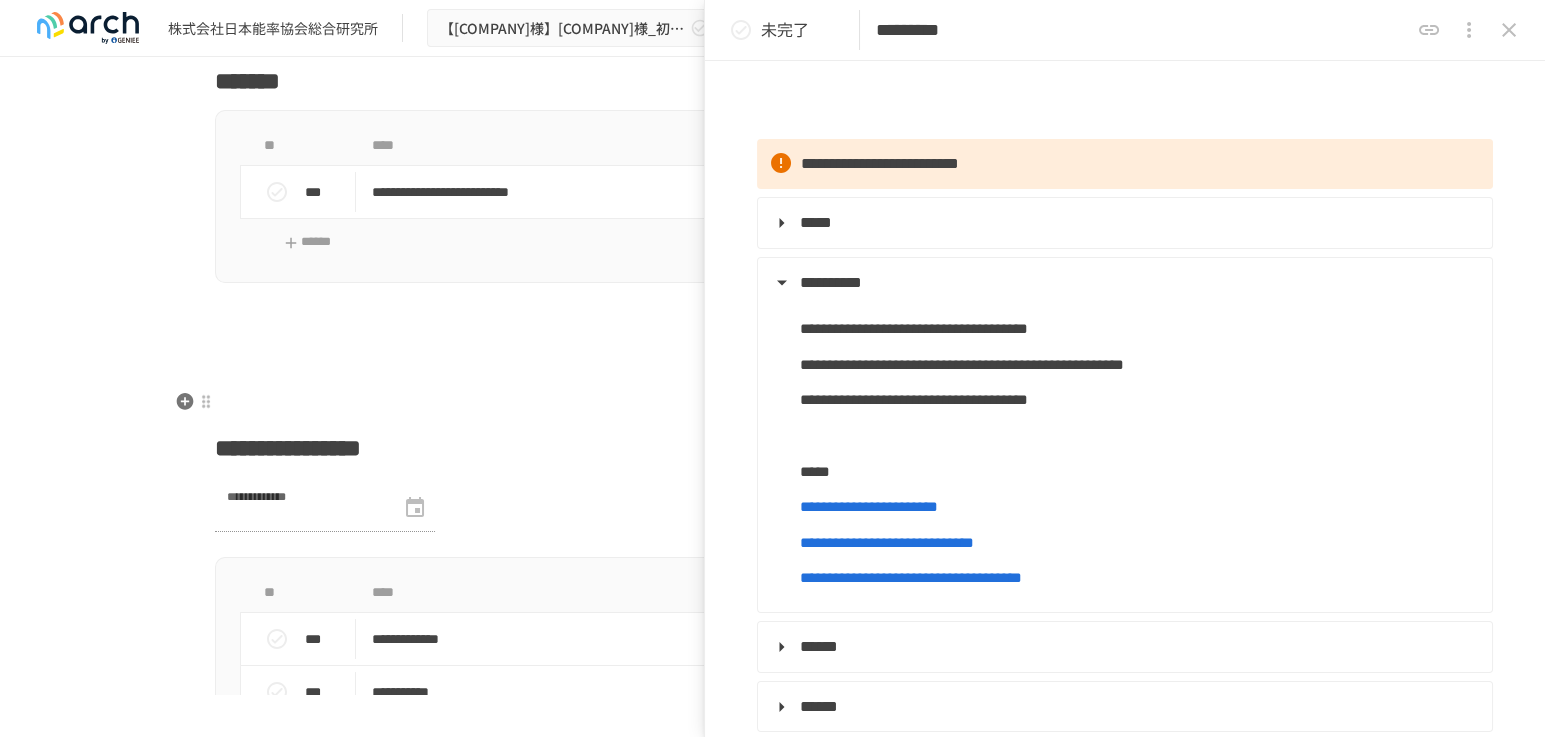 click on "**********" at bounding box center (773, 867) 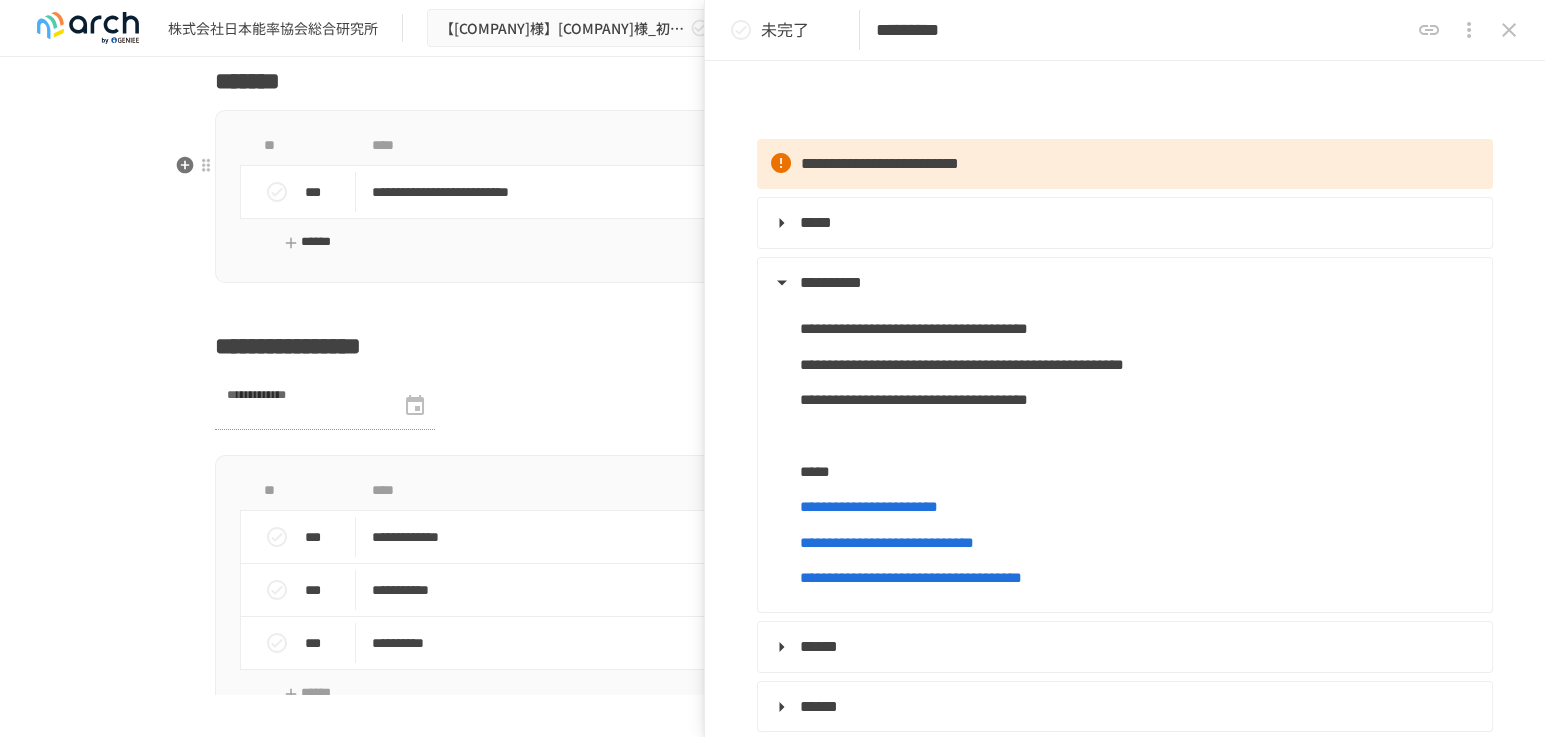 click on "******" at bounding box center (308, 242) 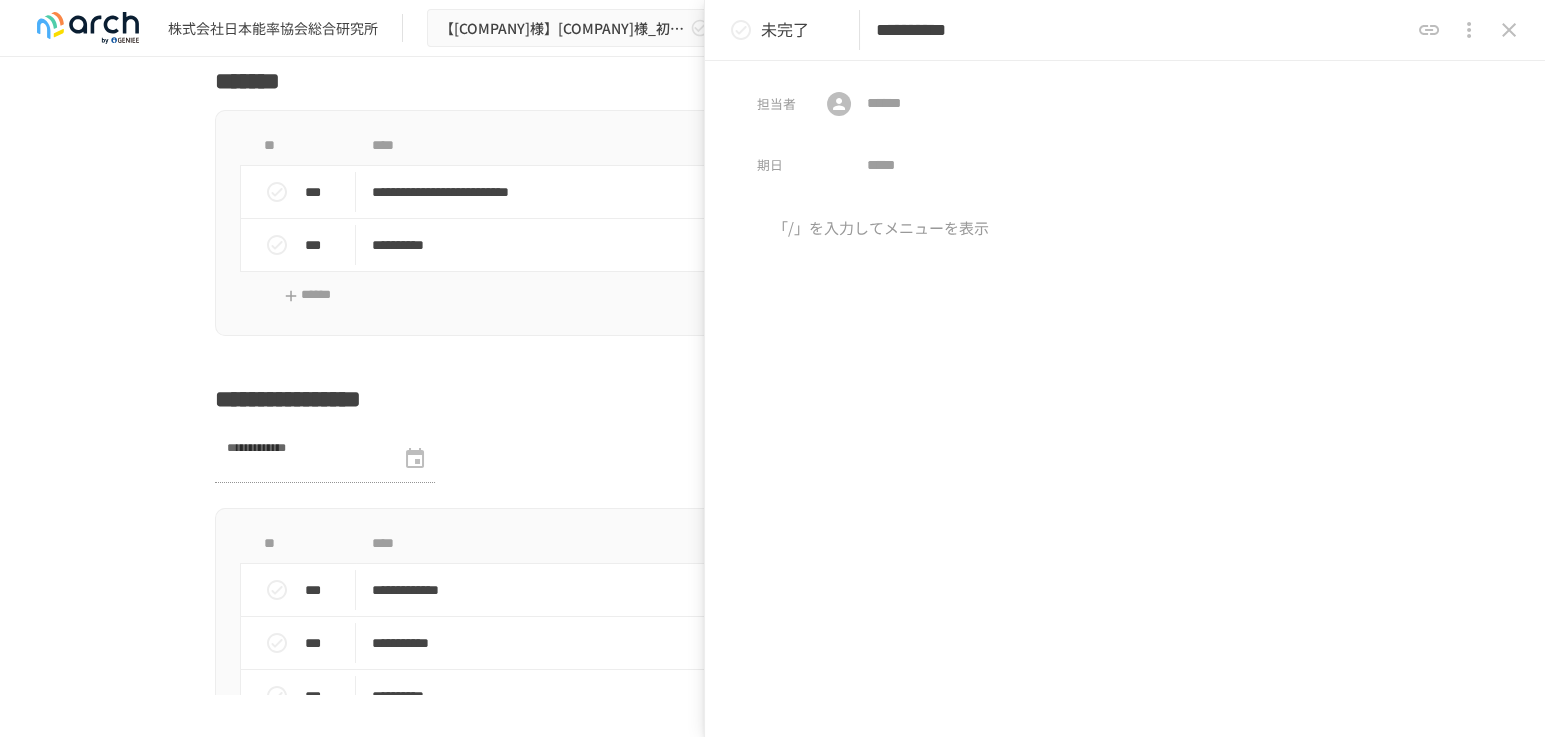 type on "**********" 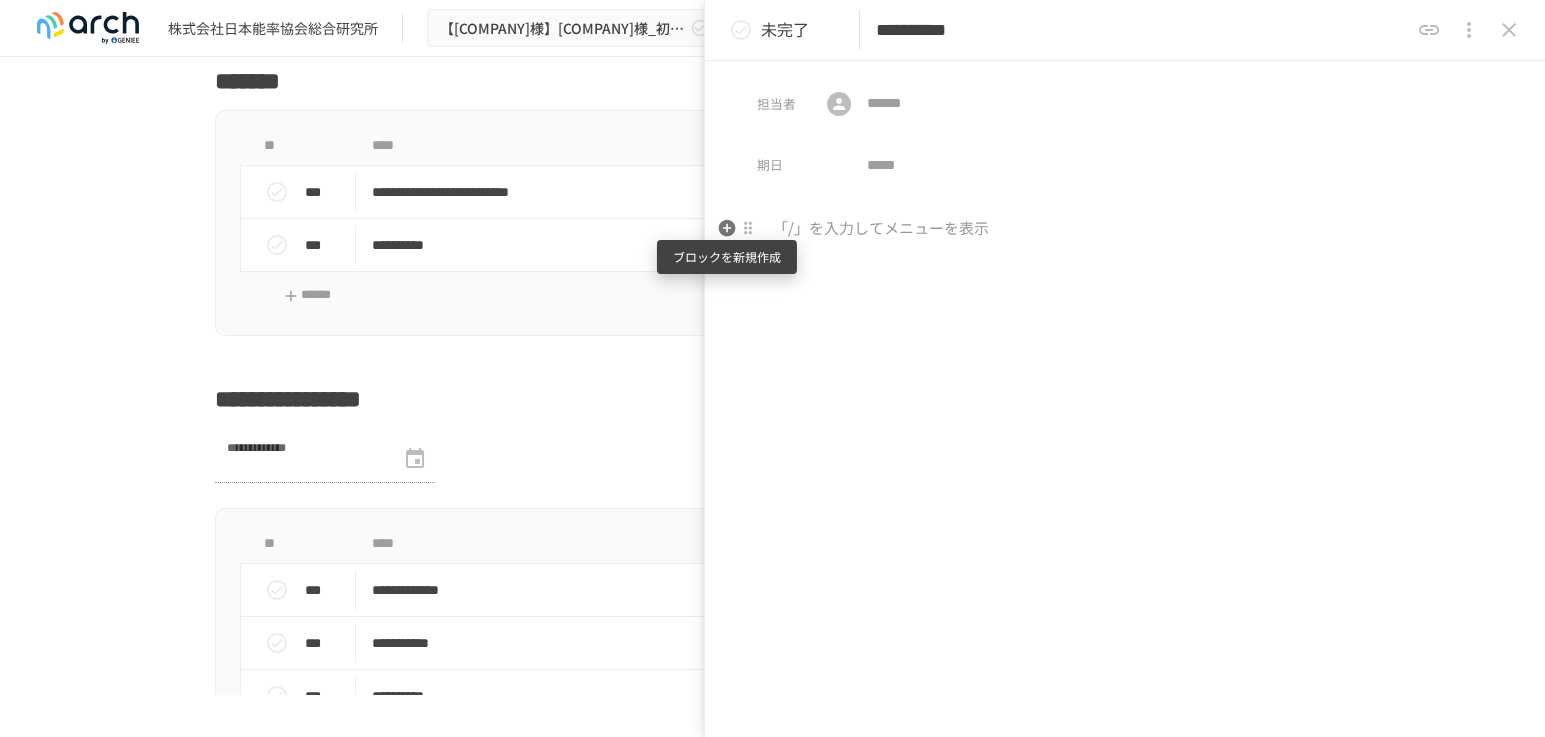 click 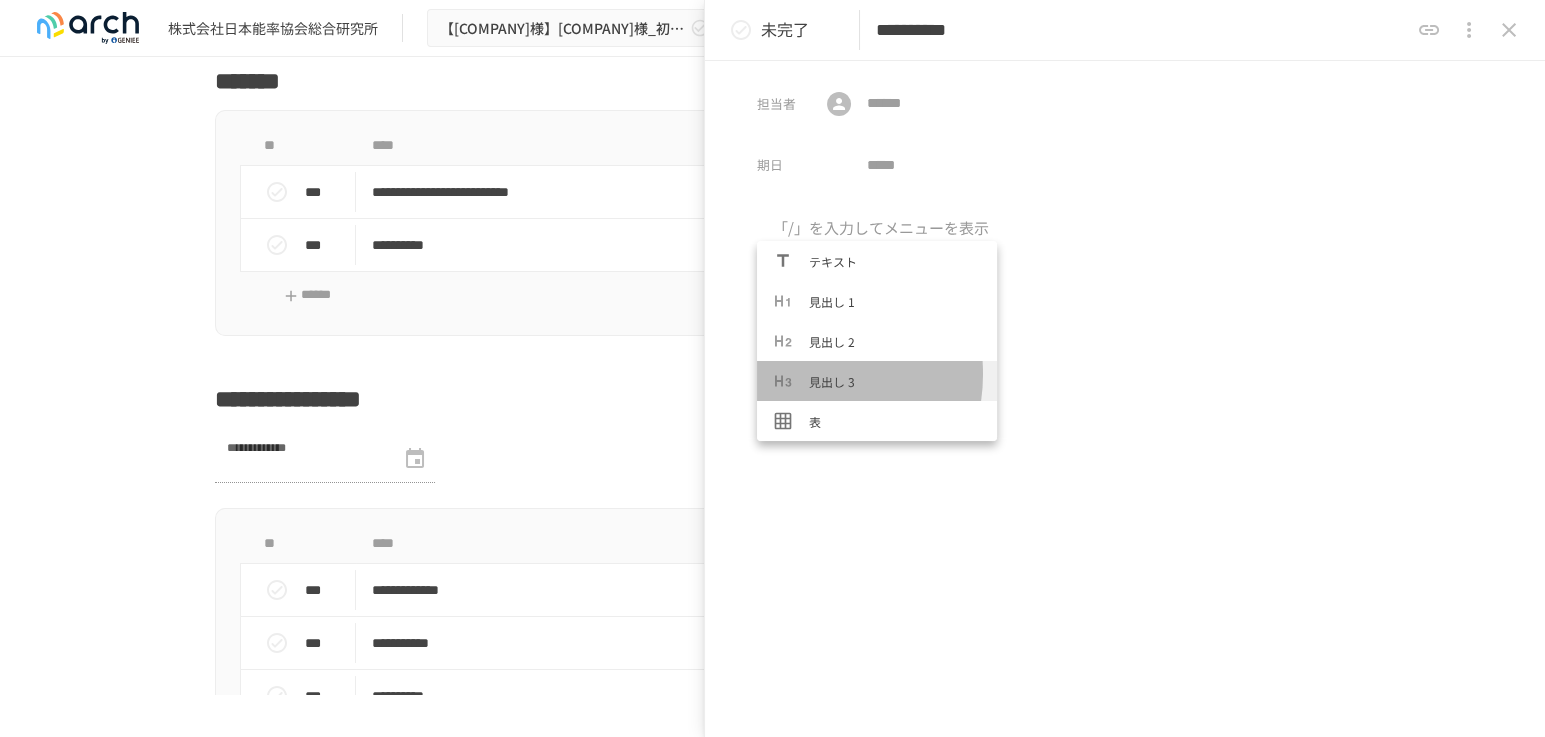 click at bounding box center (791, 381) 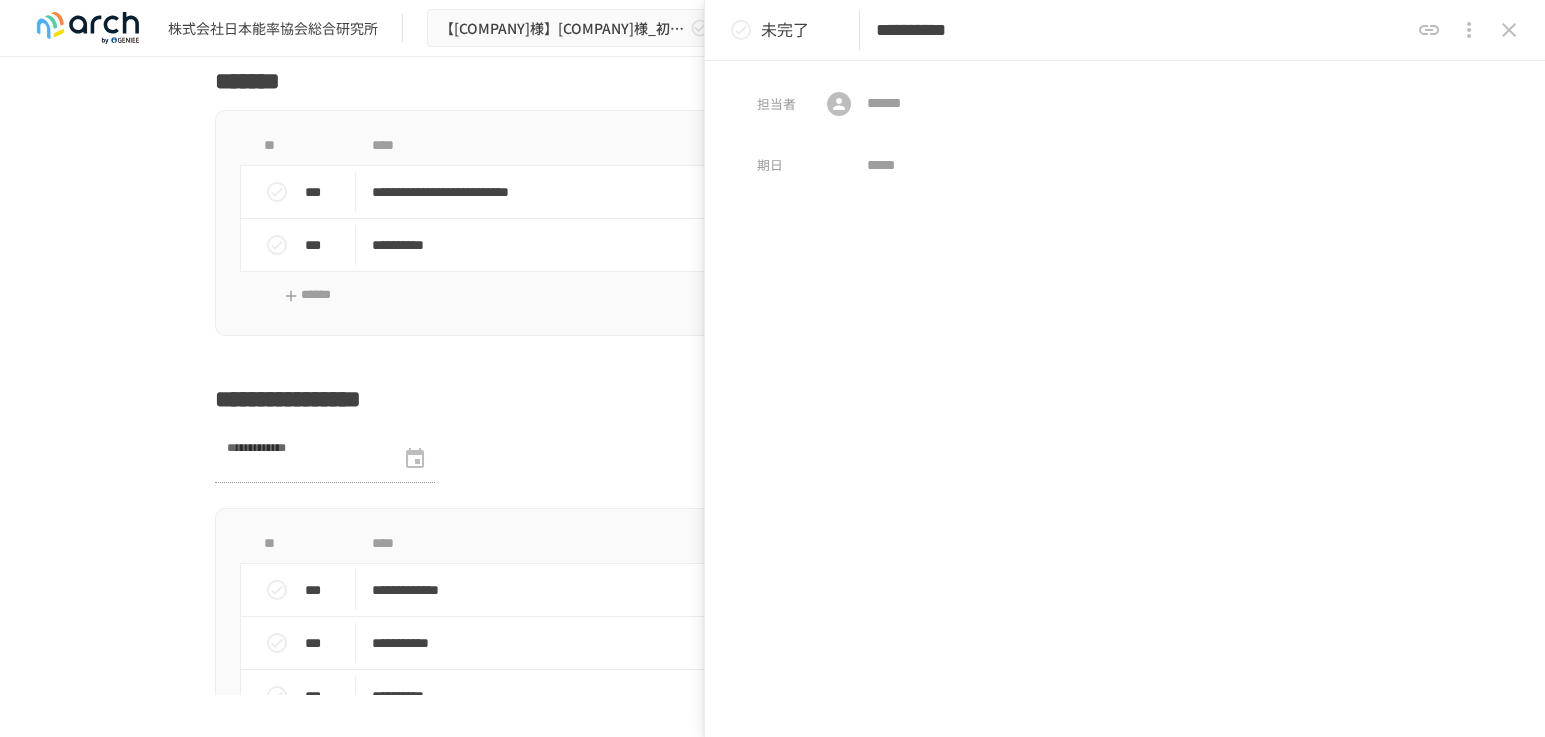 type 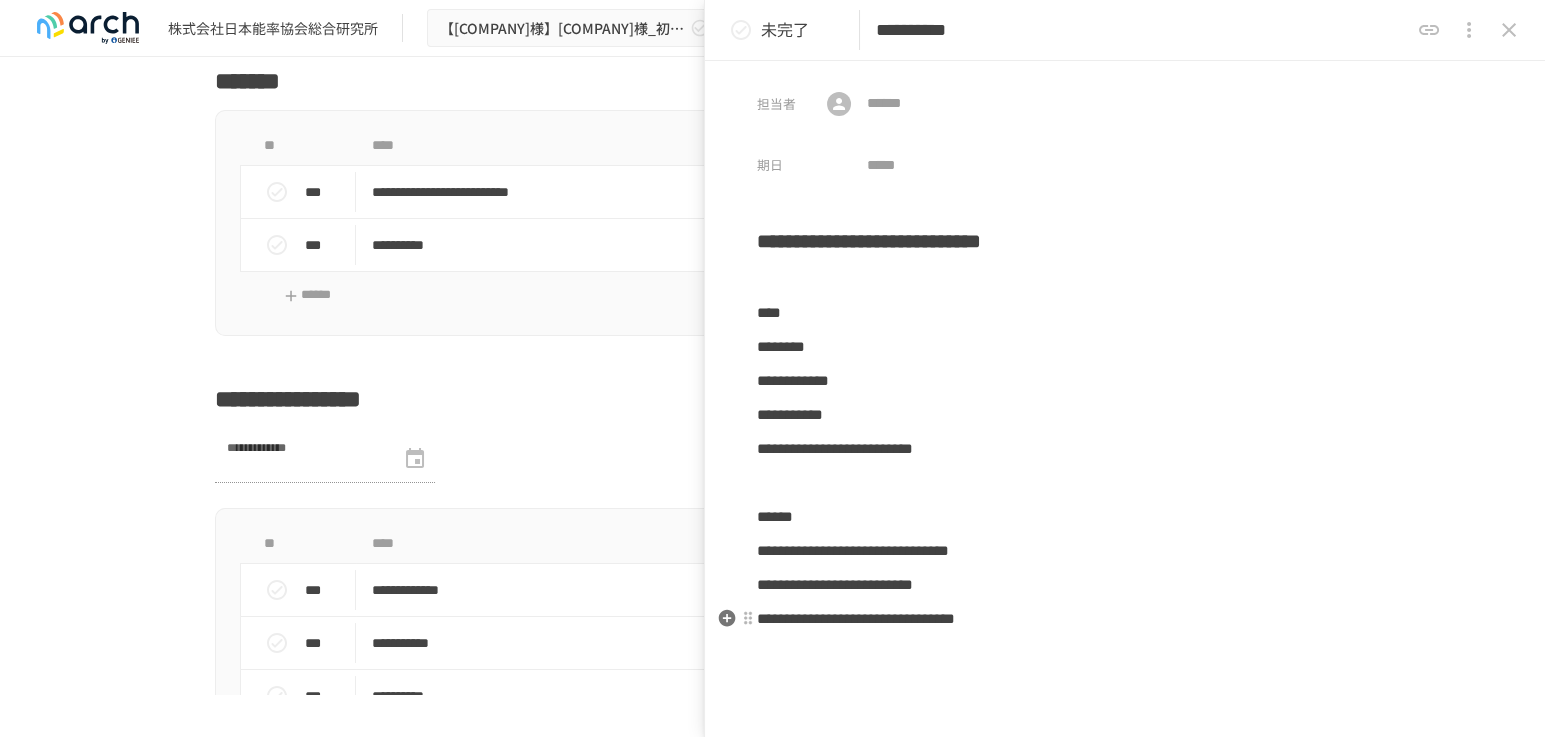 click on "**********" at bounding box center (856, 618) 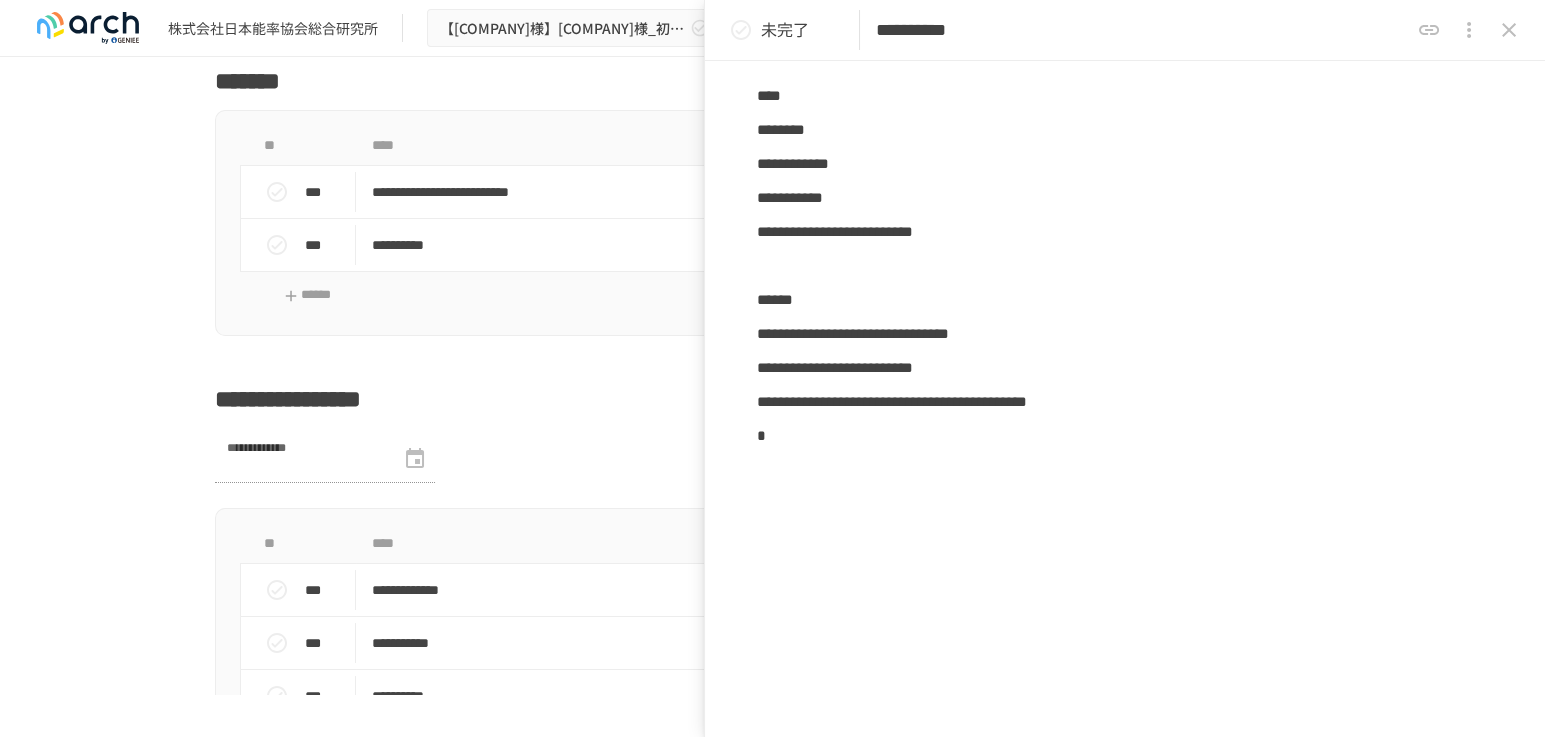 scroll, scrollTop: 222, scrollLeft: 0, axis: vertical 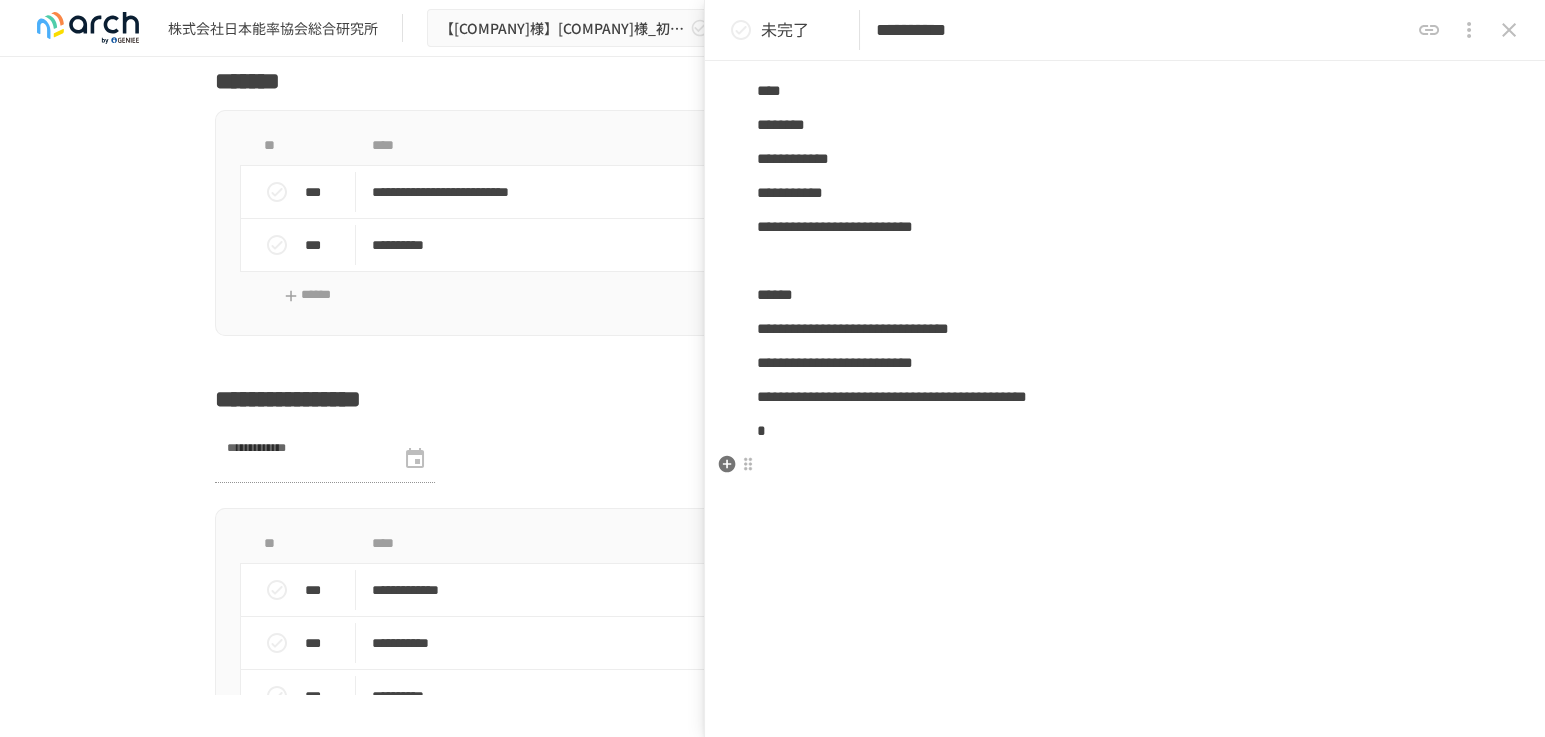 click at bounding box center (1125, 465) 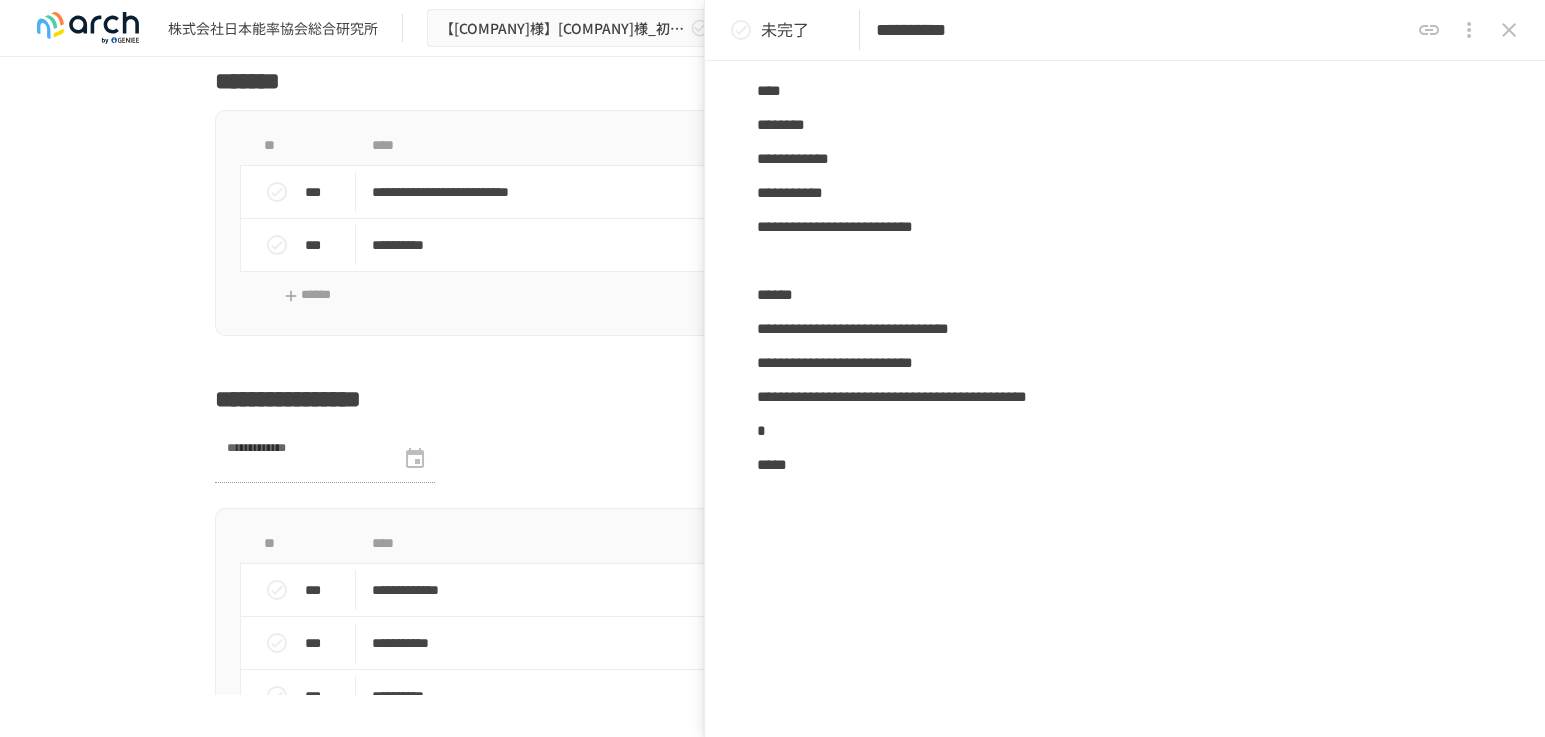 click at bounding box center (1032, 436) 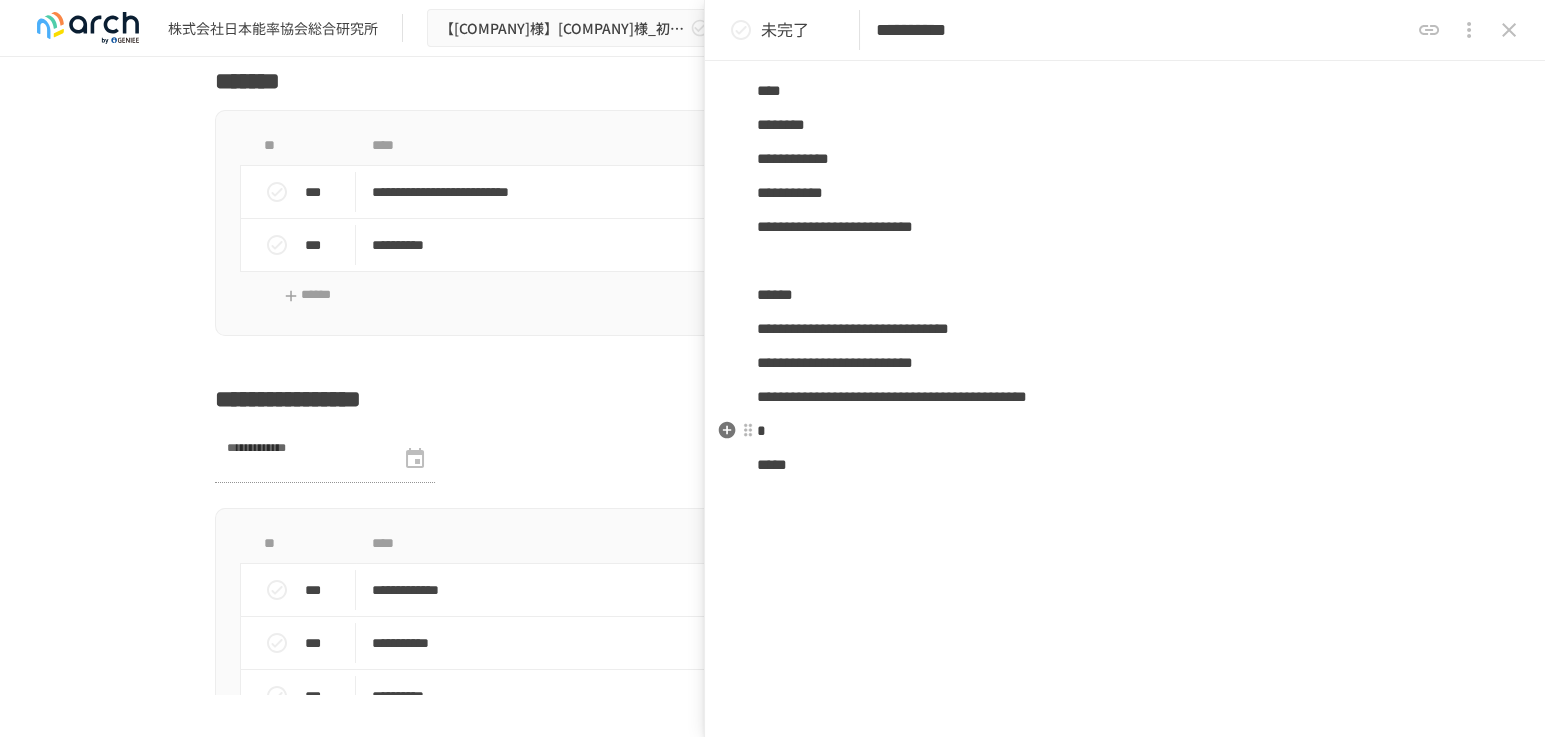 click on "*" at bounding box center [1125, 431] 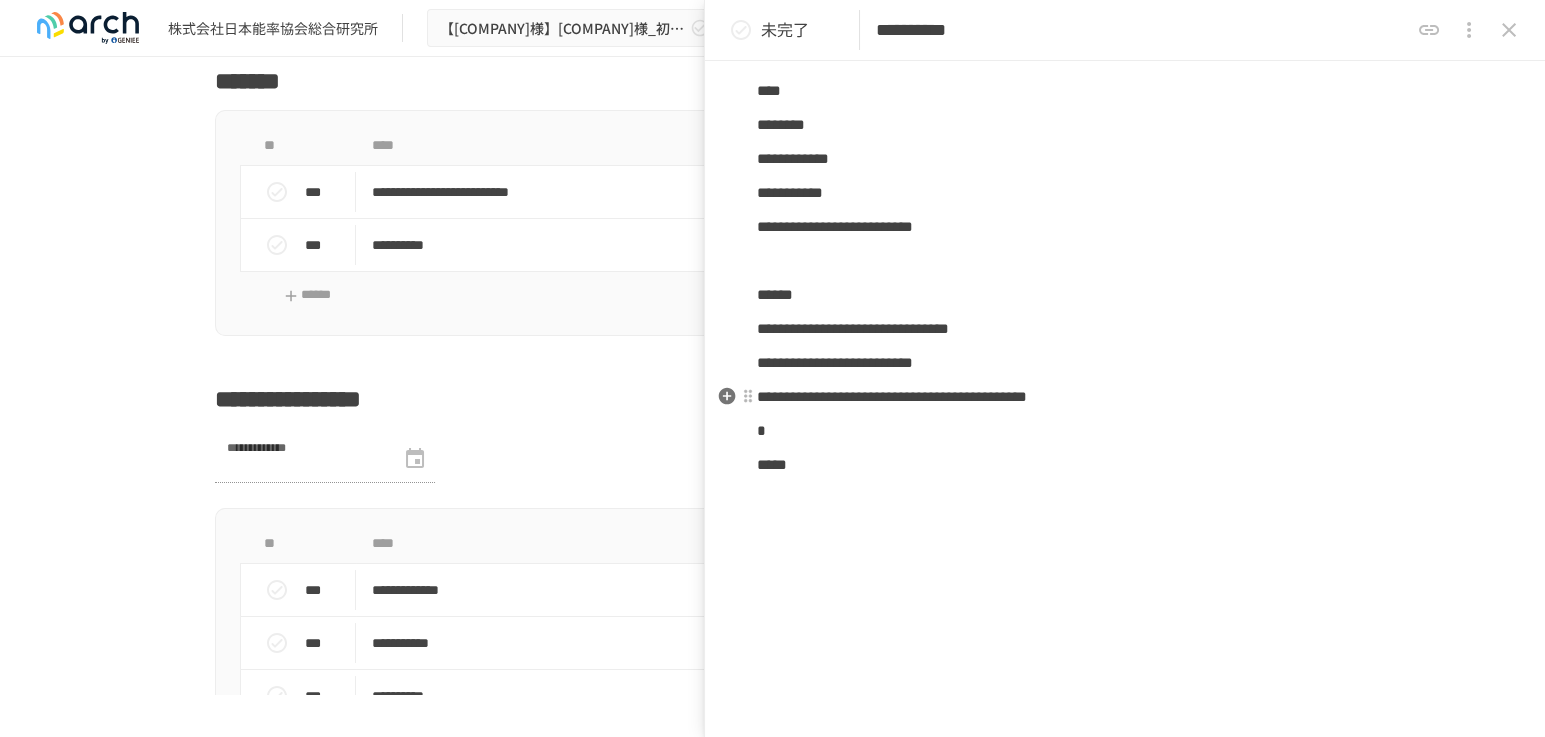 click on "**********" at bounding box center (892, 396) 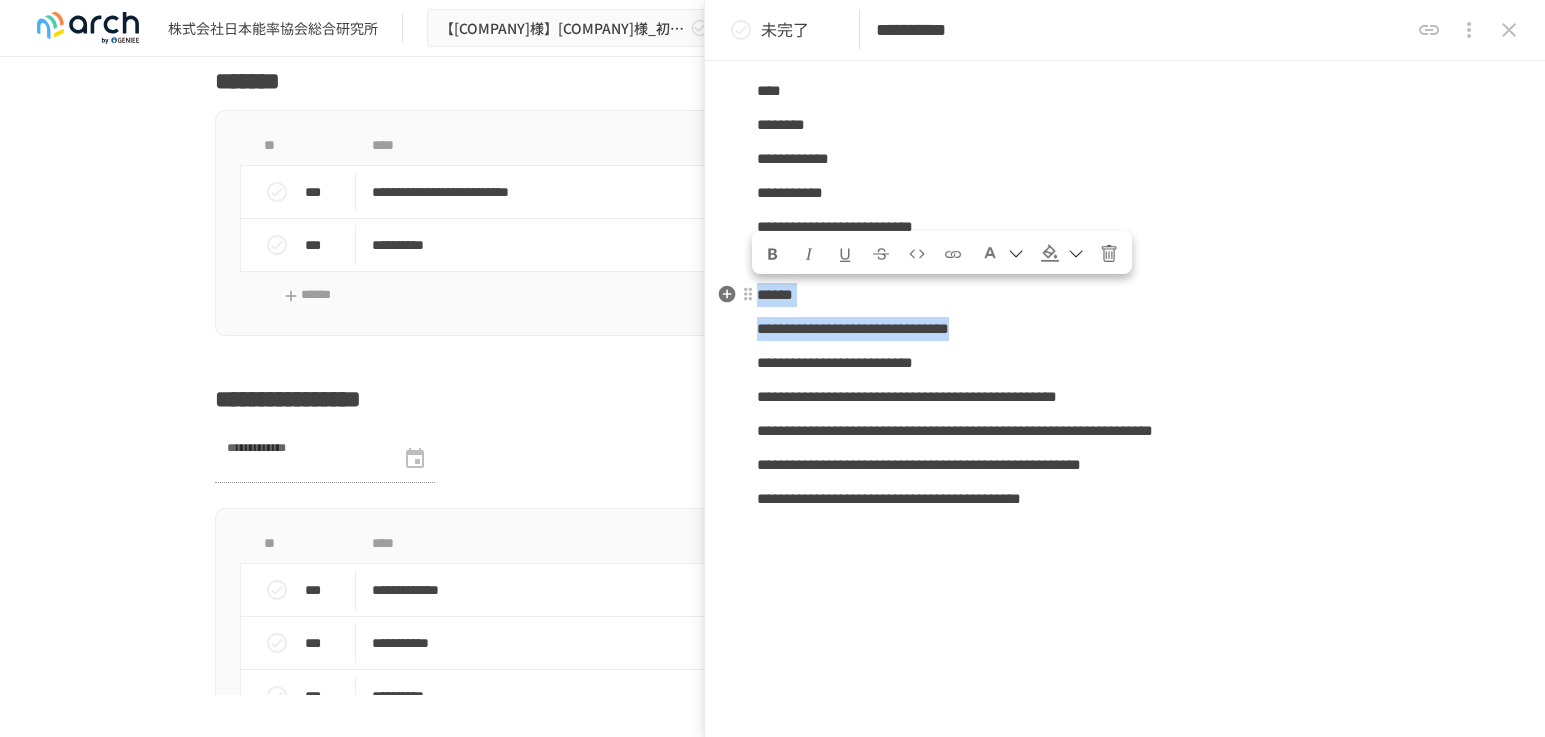 drag, startPoint x: 1243, startPoint y: 326, endPoint x: 757, endPoint y: 304, distance: 486.49768 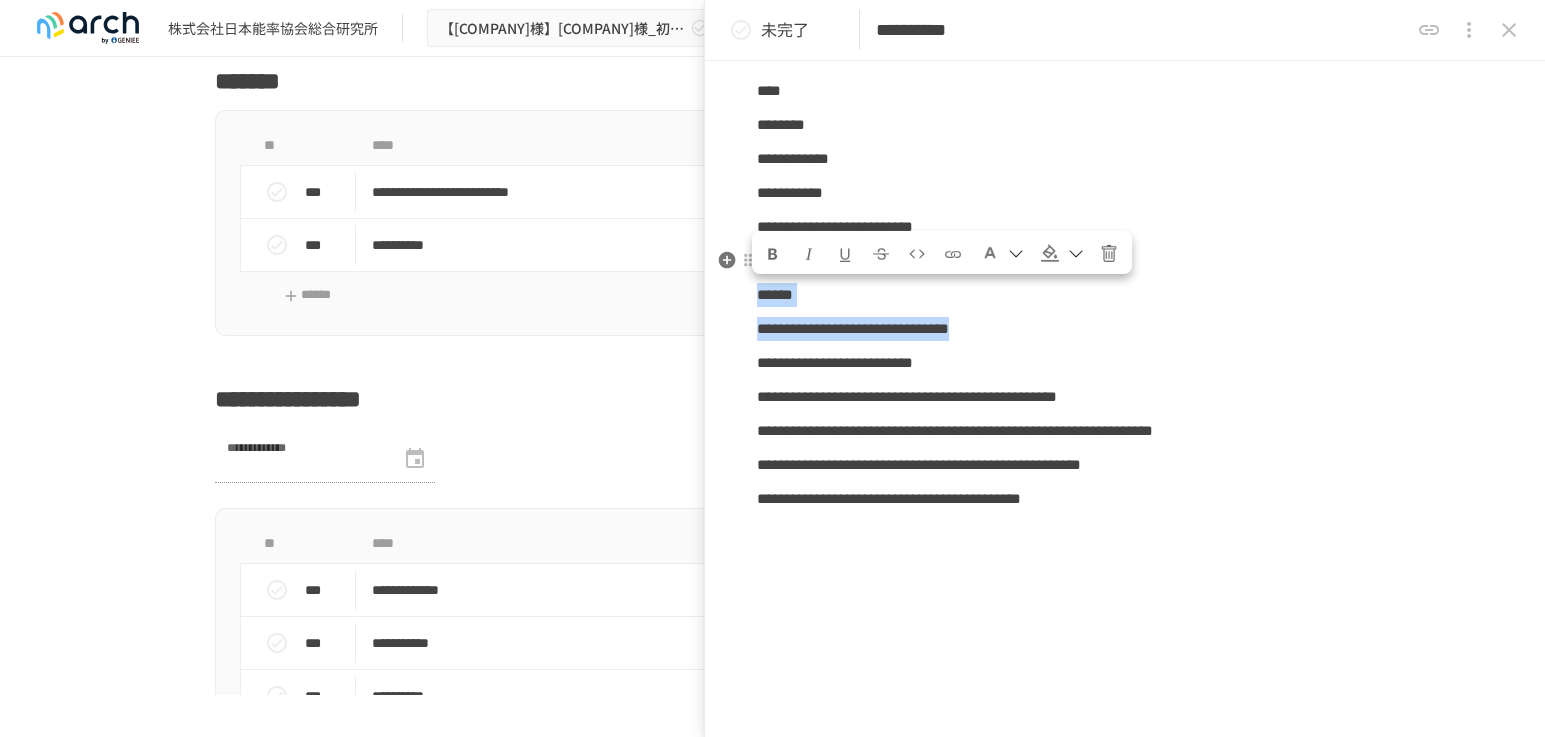 click at bounding box center (773, 254) 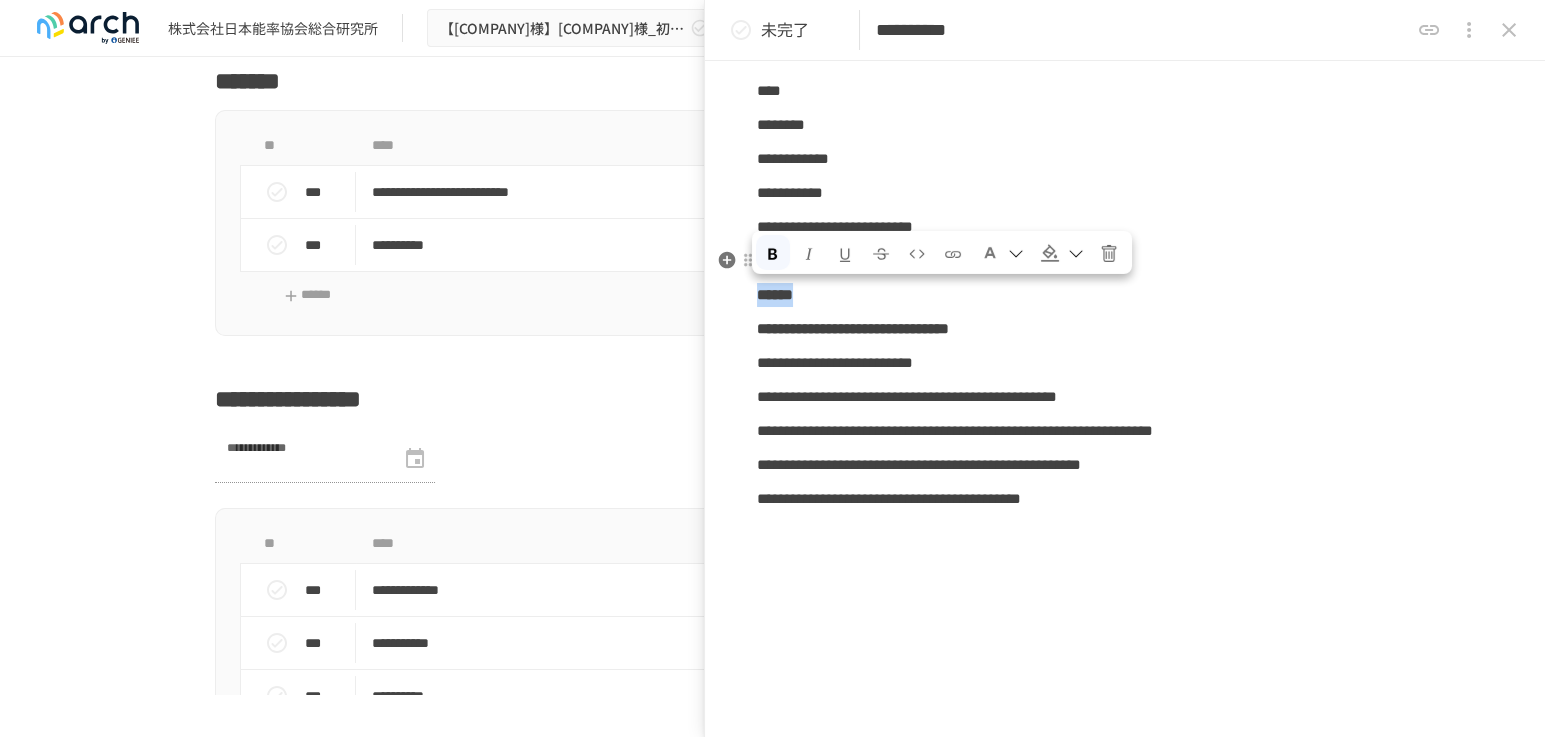 click at bounding box center (1050, 253) 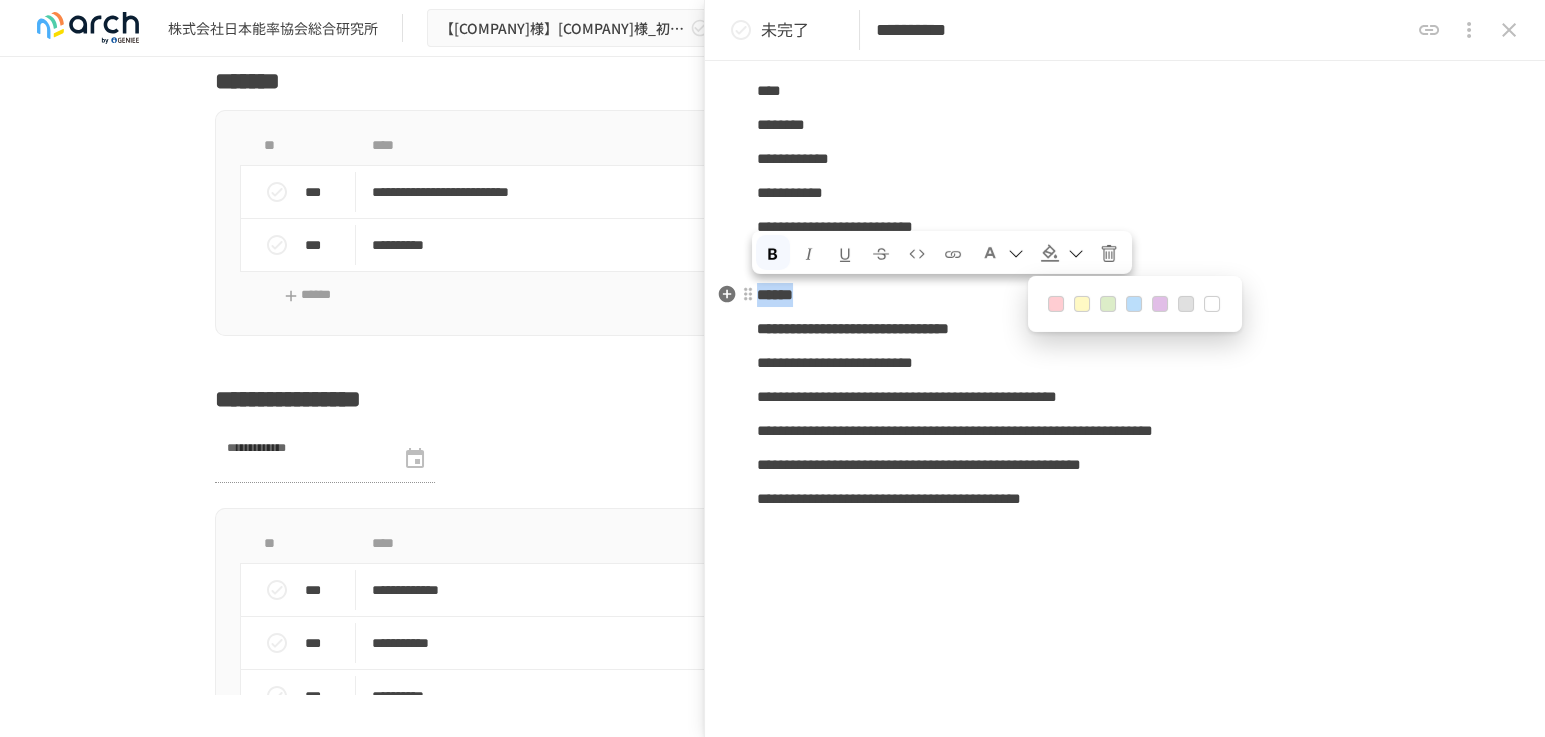 click at bounding box center [1134, 304] 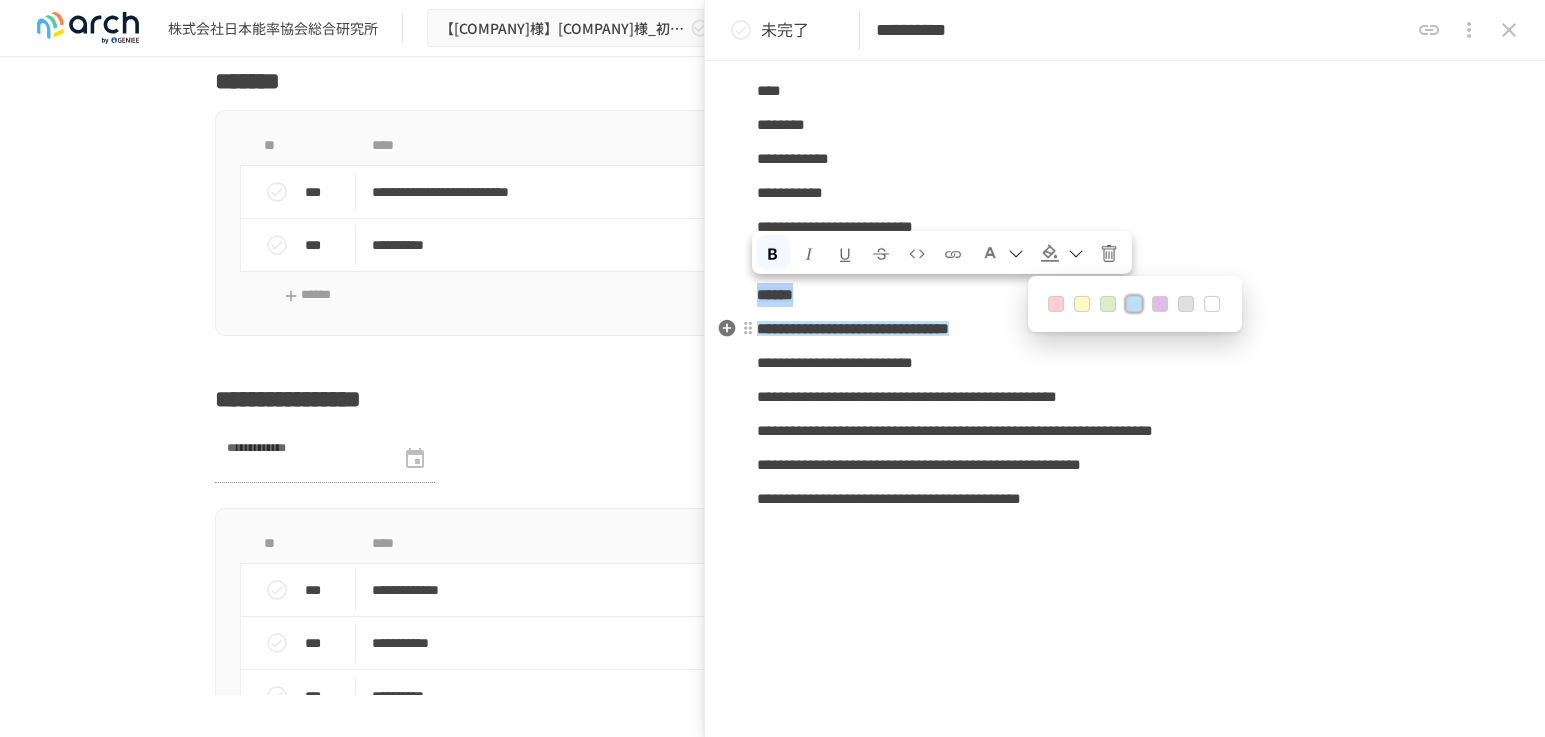 click on "**********" at bounding box center [853, 328] 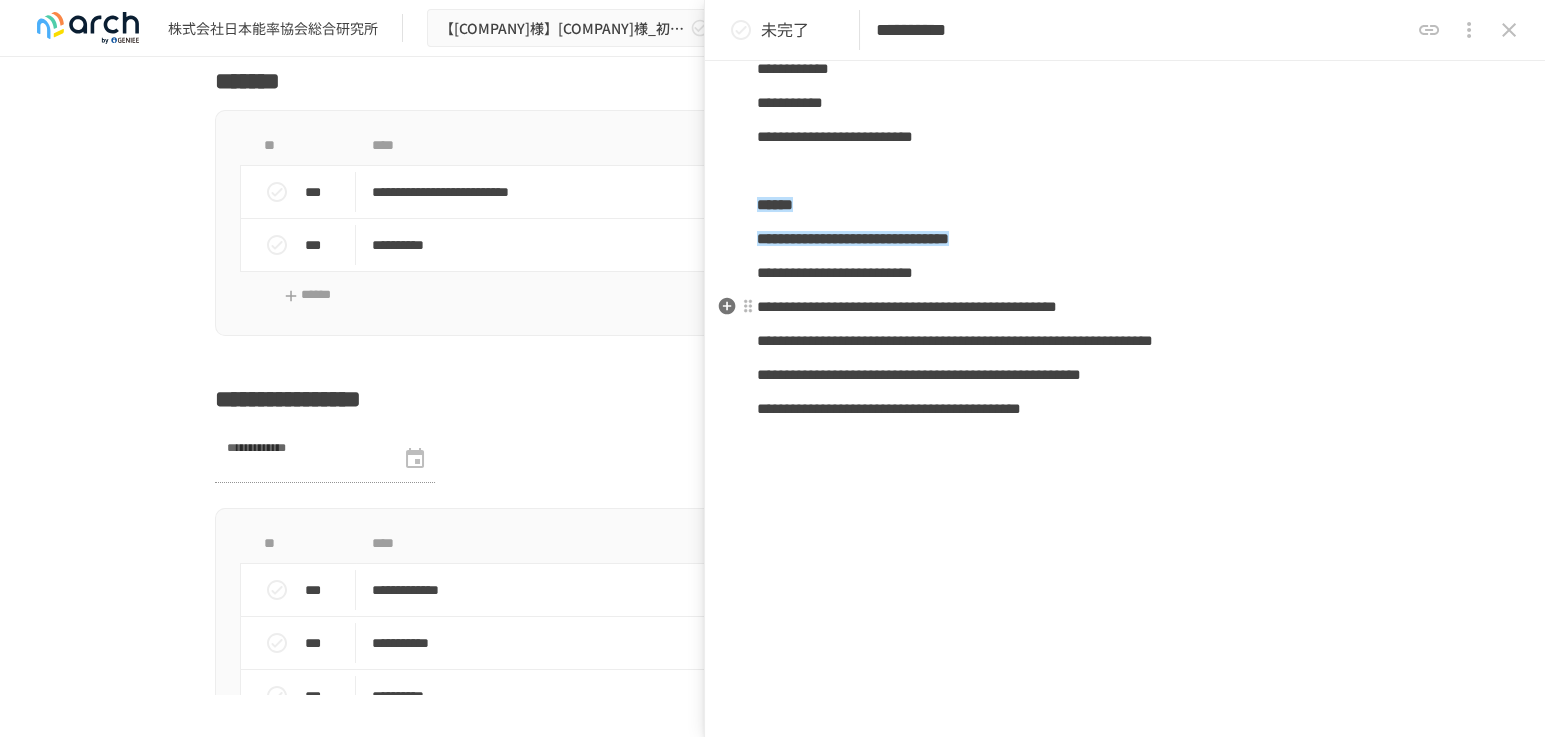 scroll, scrollTop: 333, scrollLeft: 0, axis: vertical 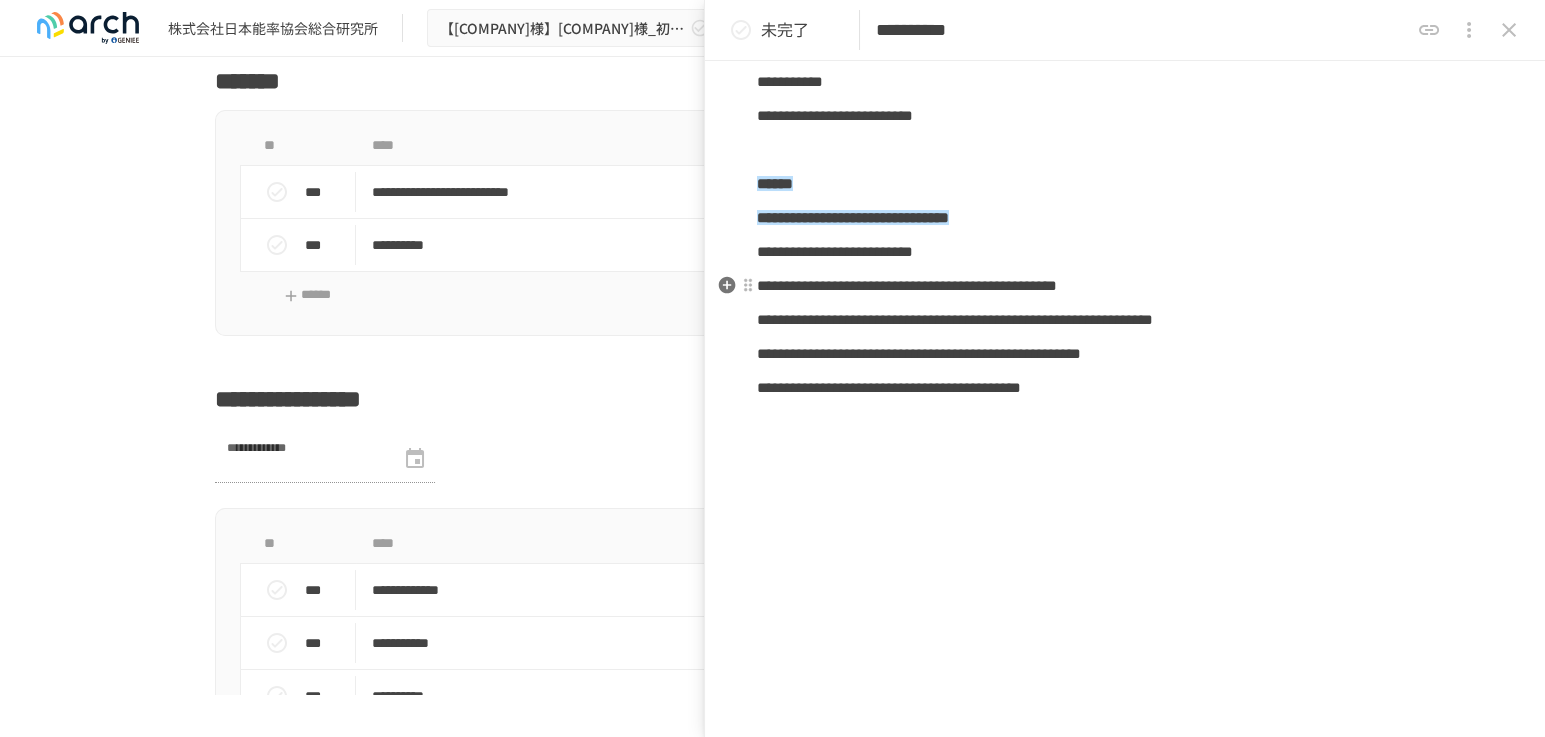 click on "**********" at bounding box center (1125, 286) 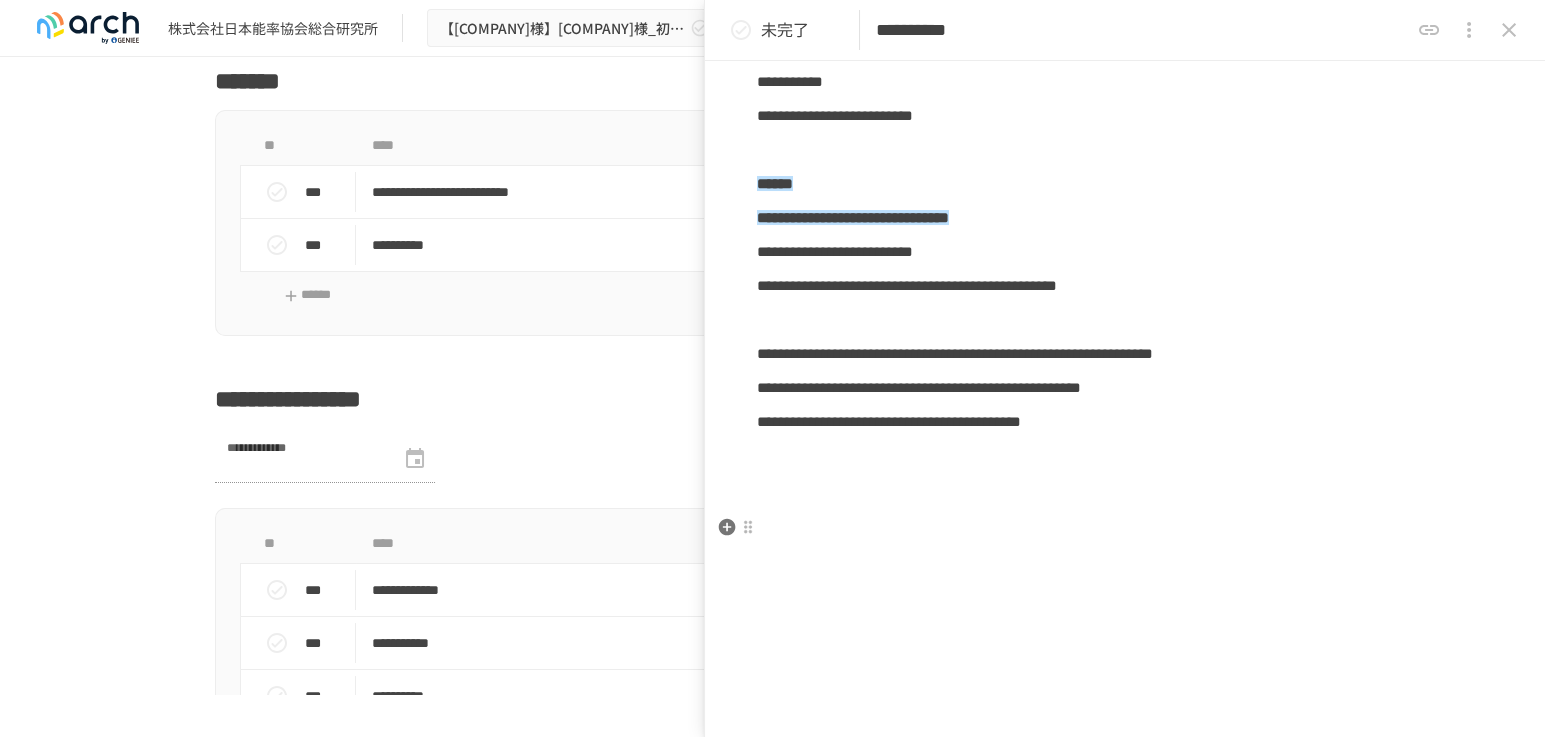 click at bounding box center (1125, 456) 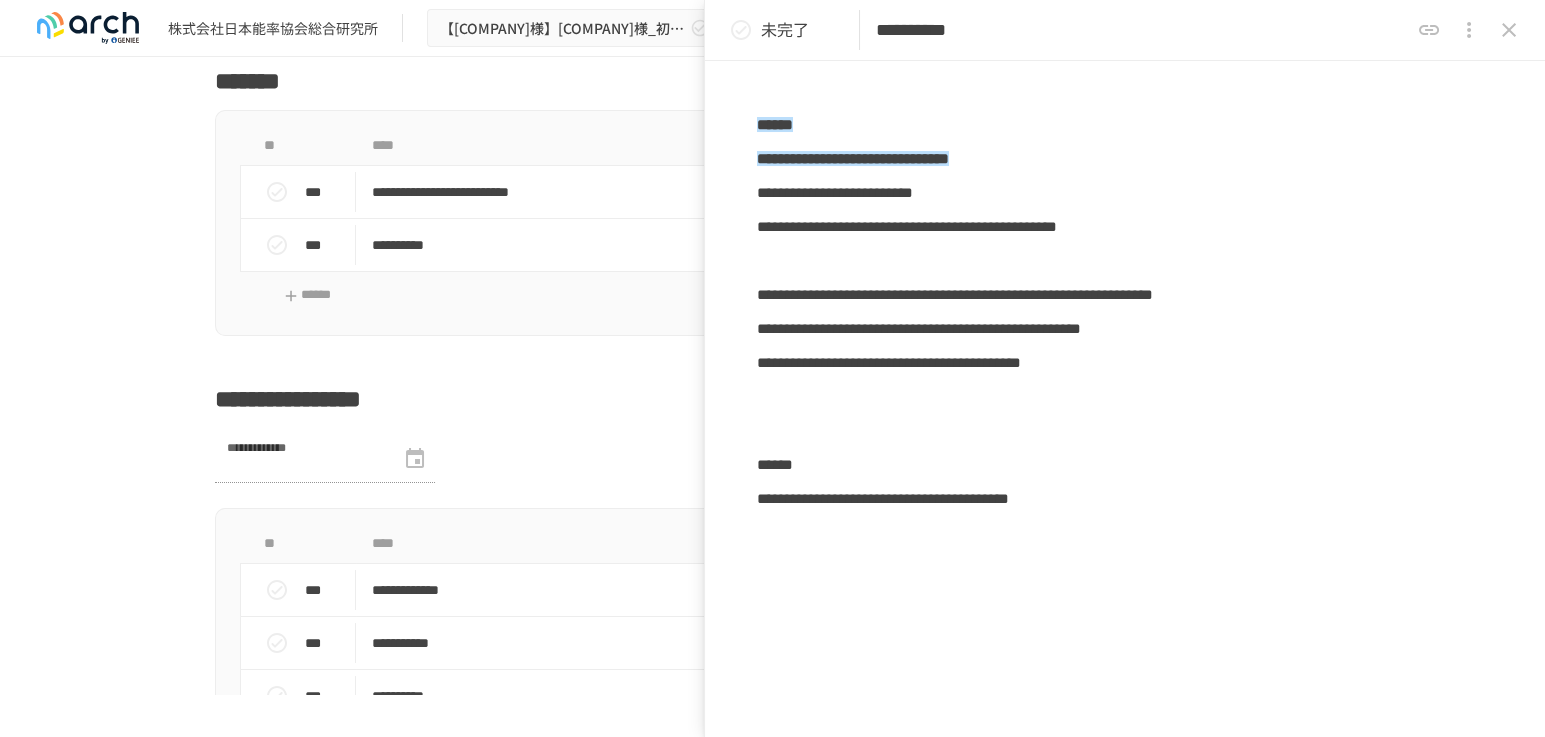 scroll, scrollTop: 555, scrollLeft: 0, axis: vertical 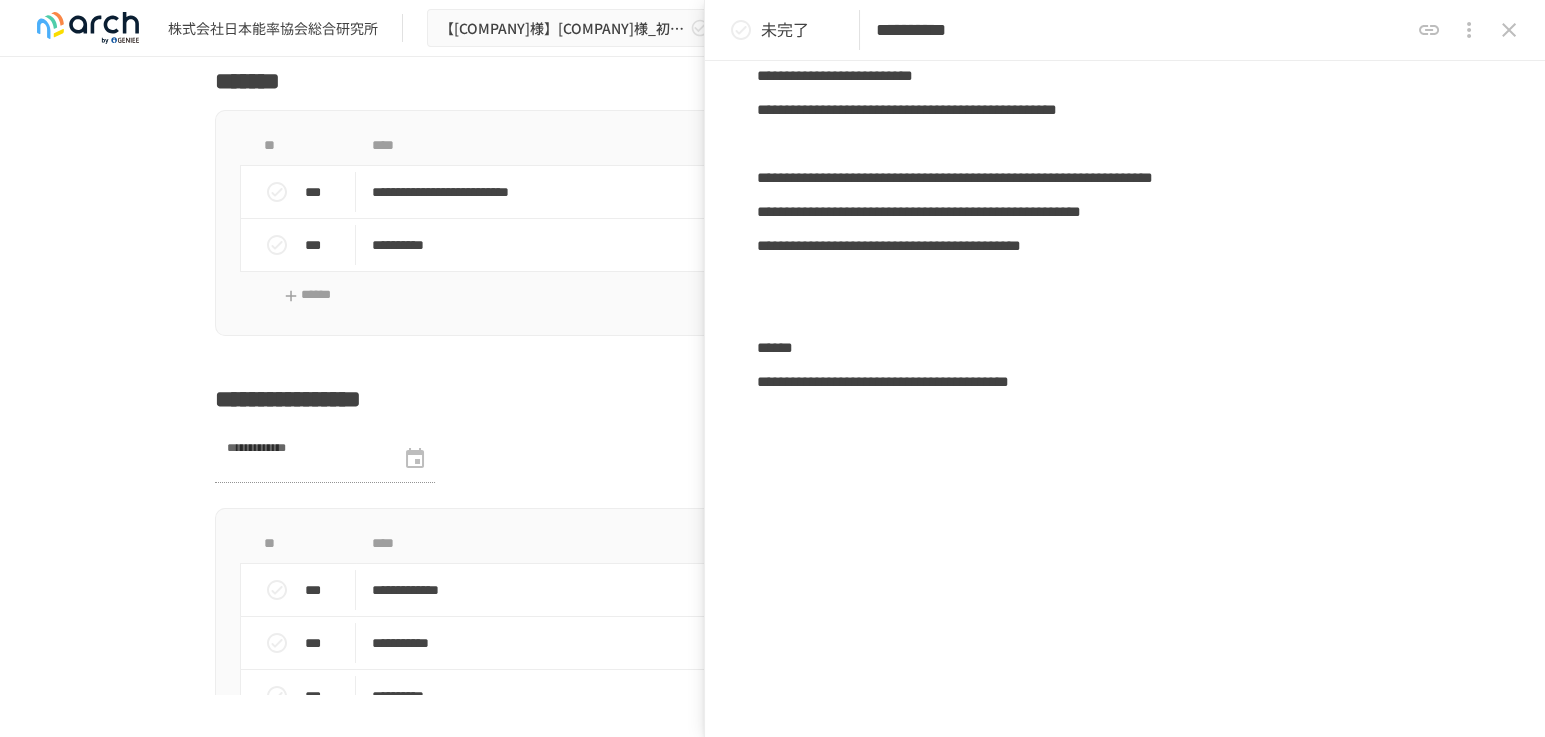 click at bounding box center [1032, 436] 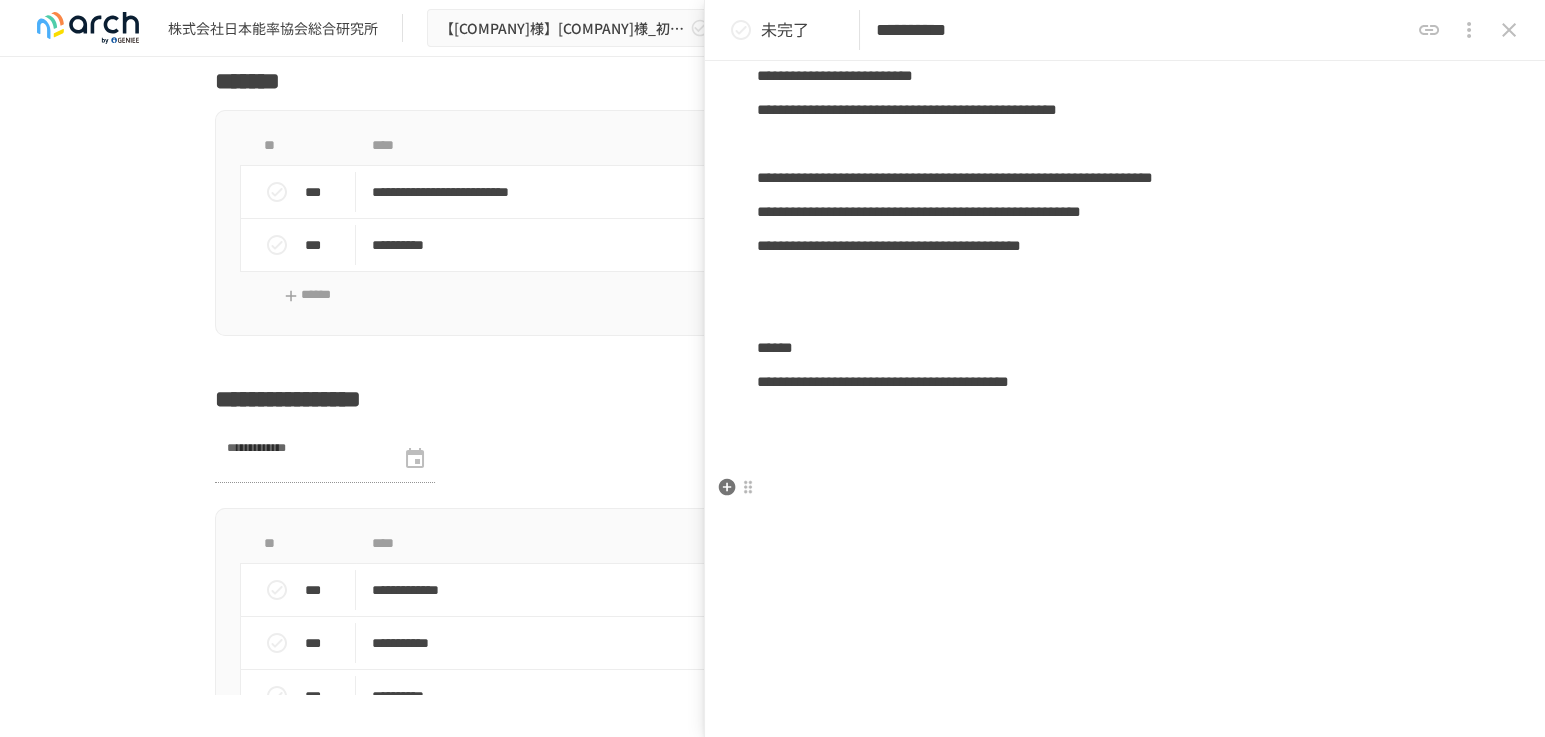 click at bounding box center (1125, 416) 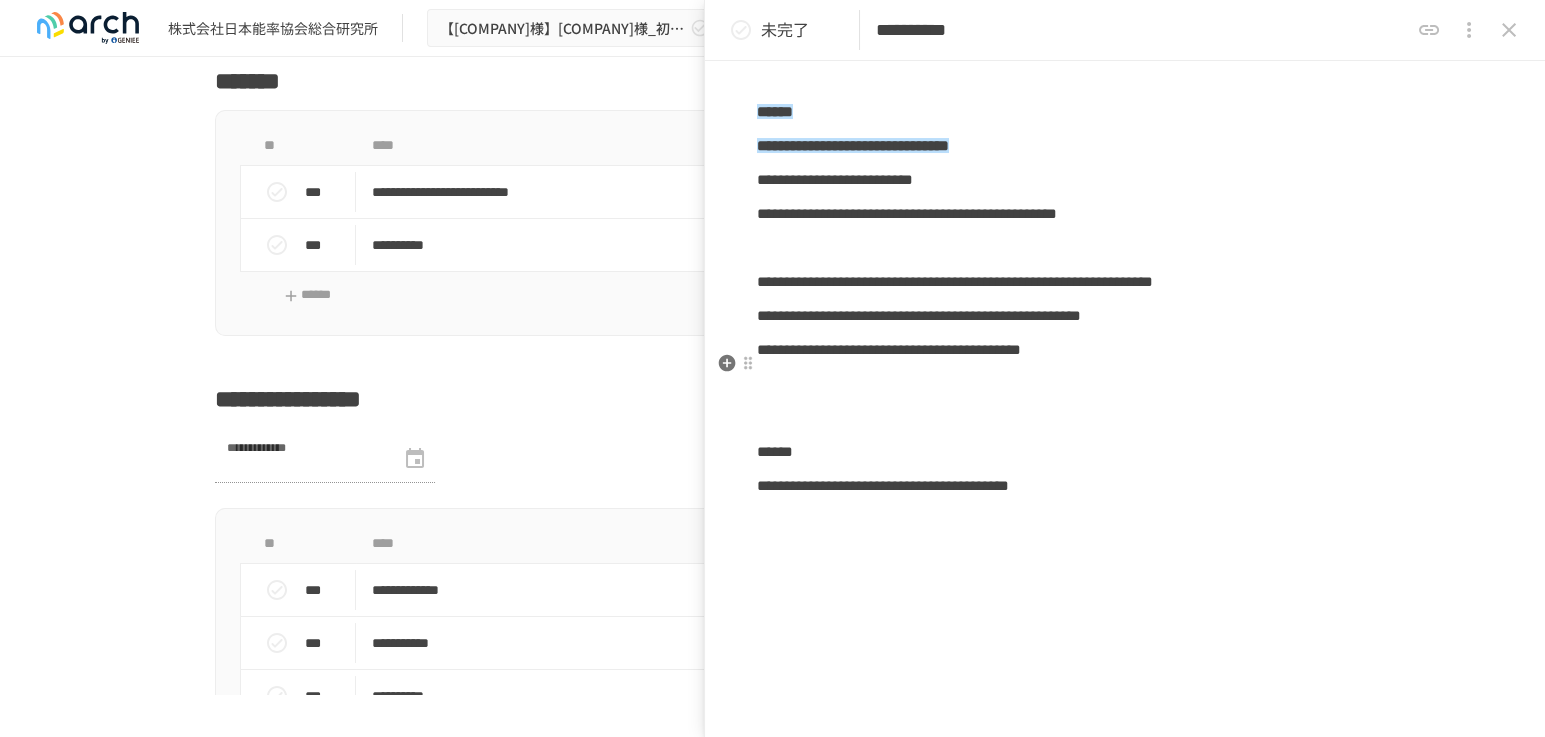 scroll, scrollTop: 444, scrollLeft: 0, axis: vertical 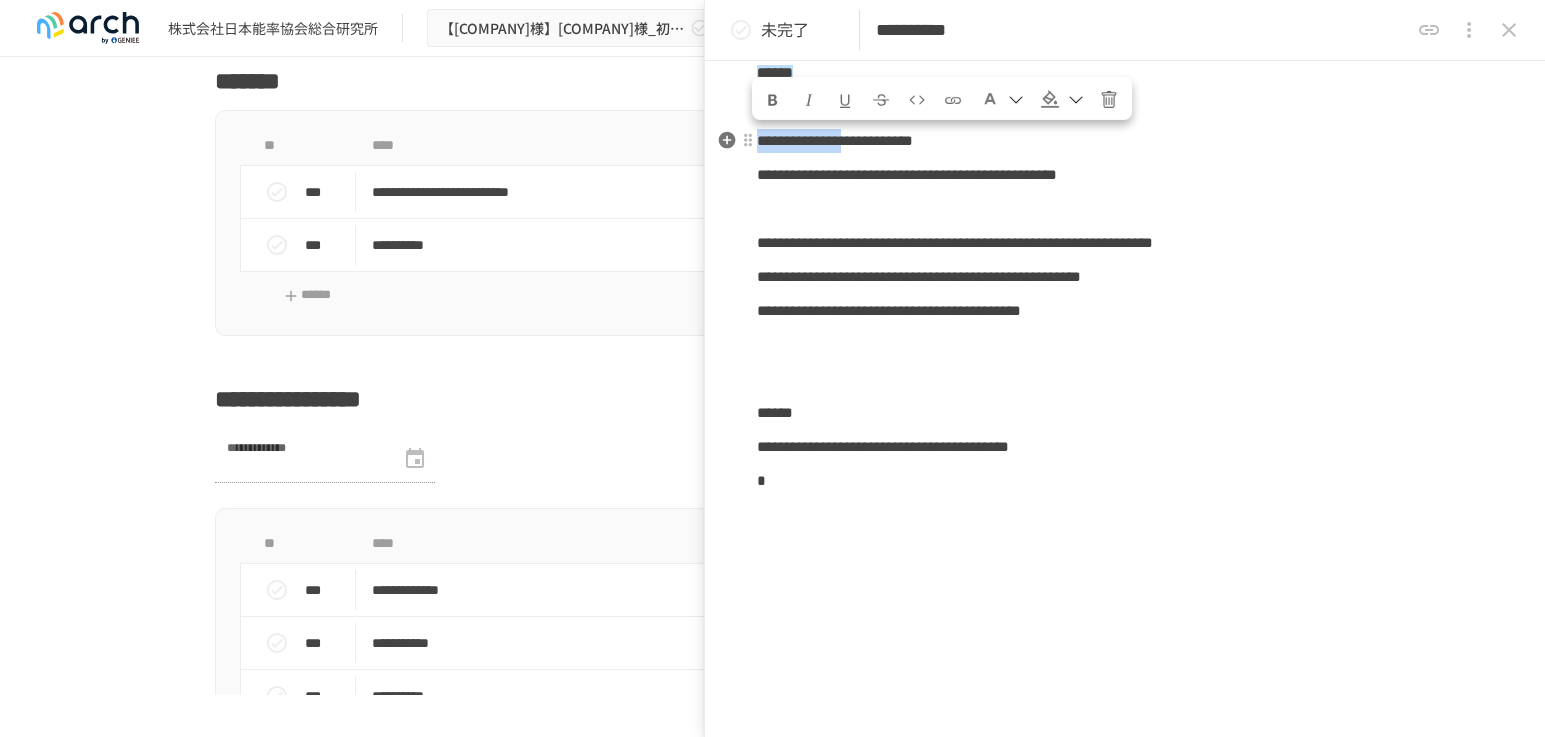 drag, startPoint x: 960, startPoint y: 144, endPoint x: 760, endPoint y: 151, distance: 200.12247 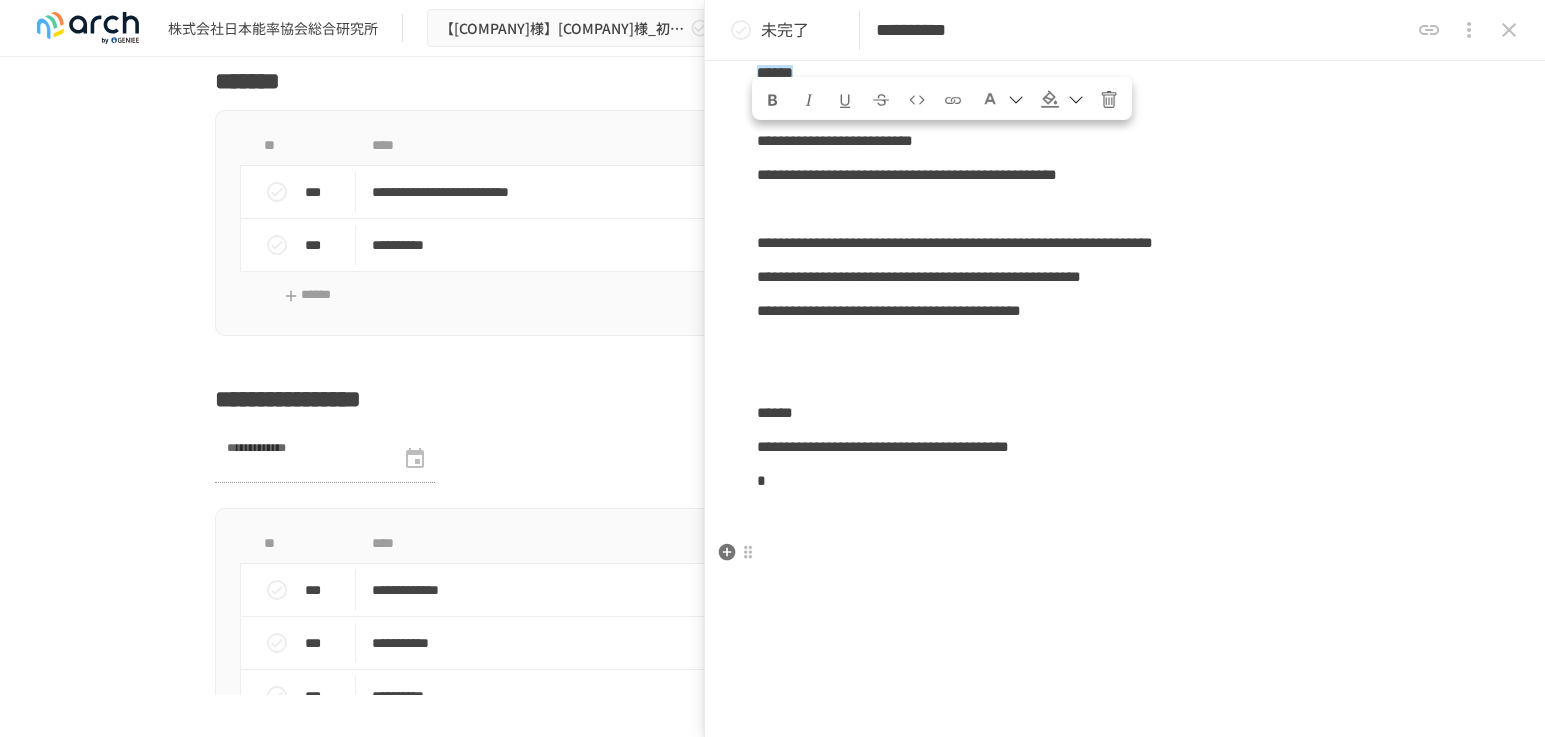 click on "*" at bounding box center (1125, 481) 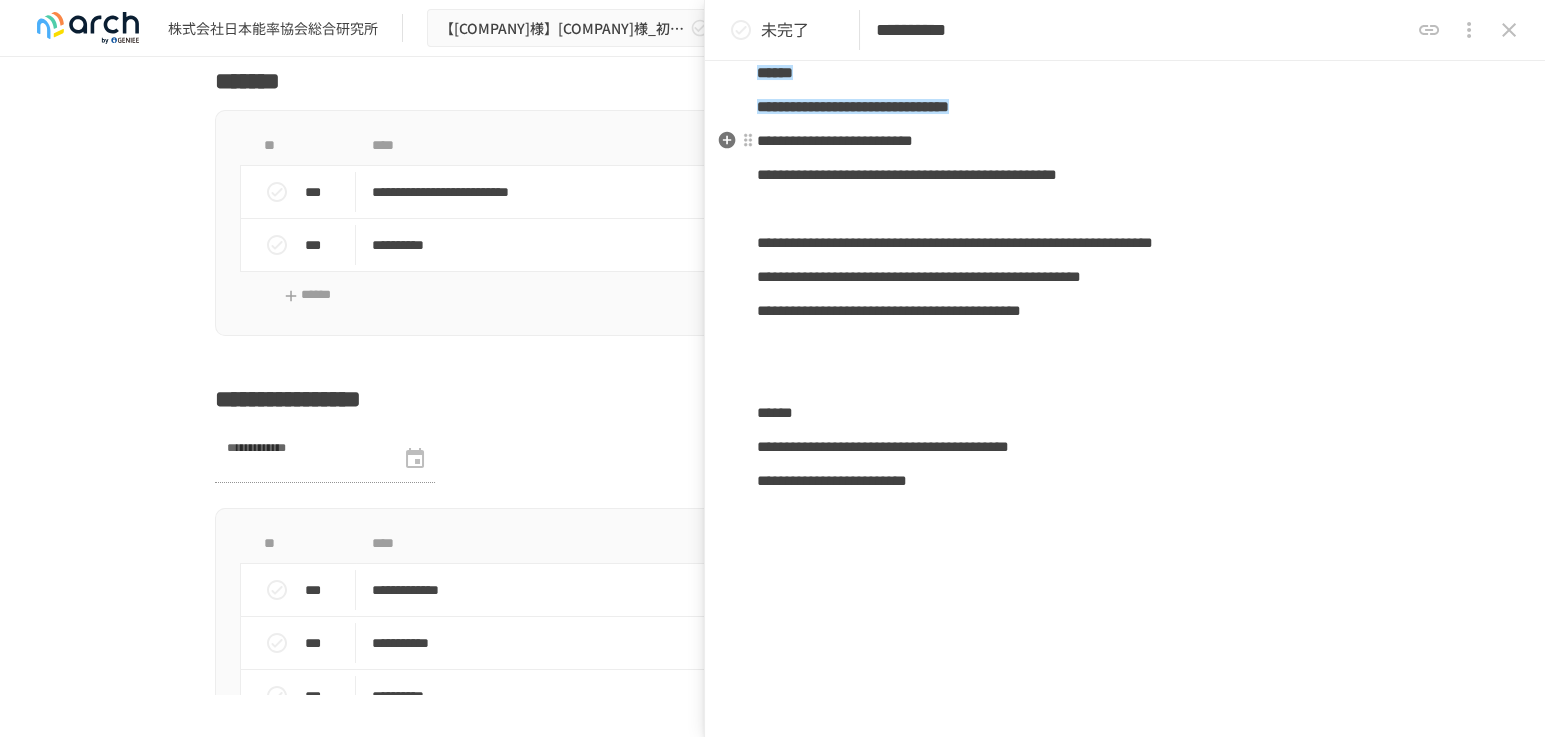 click on "**********" at bounding box center [1125, 141] 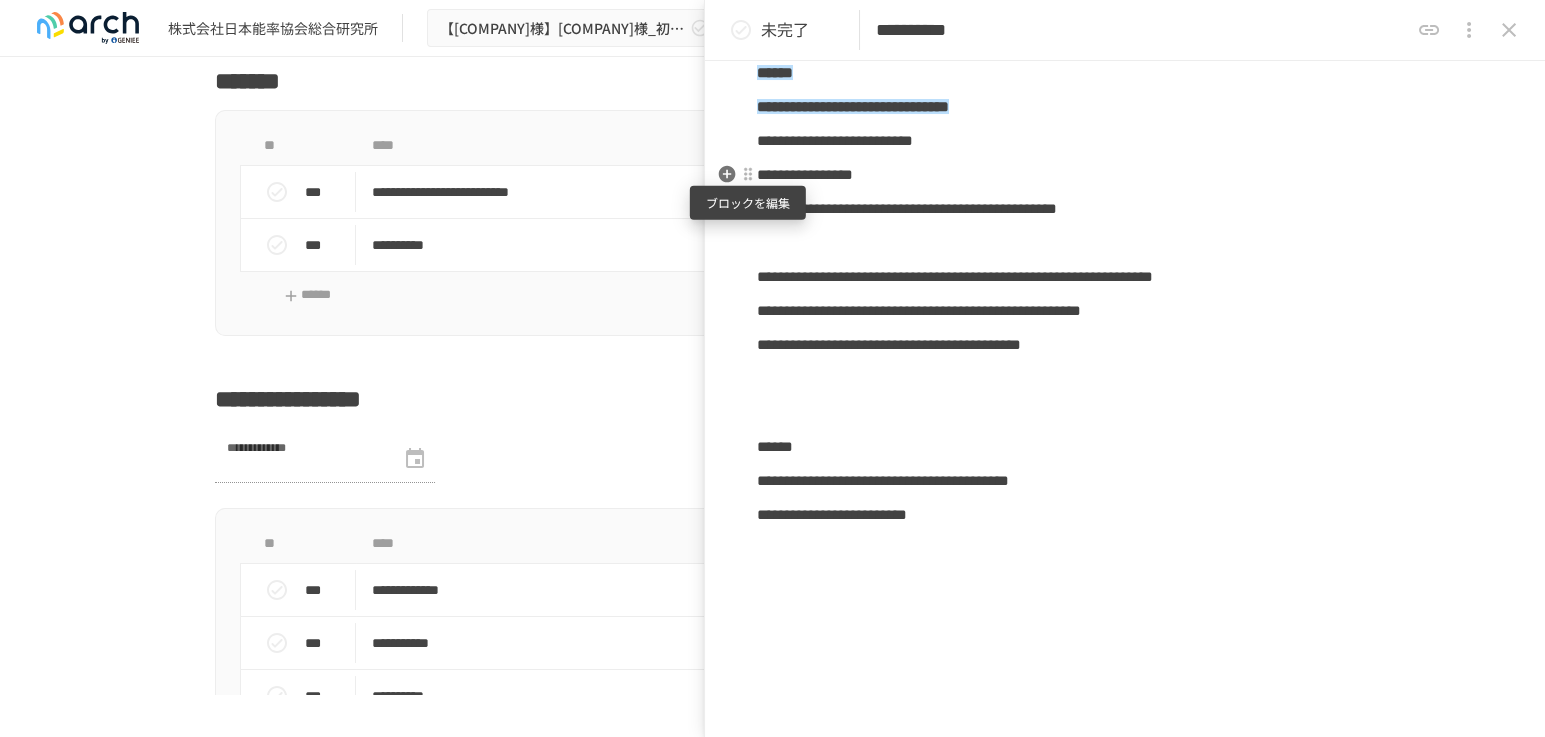 click at bounding box center [748, 174] 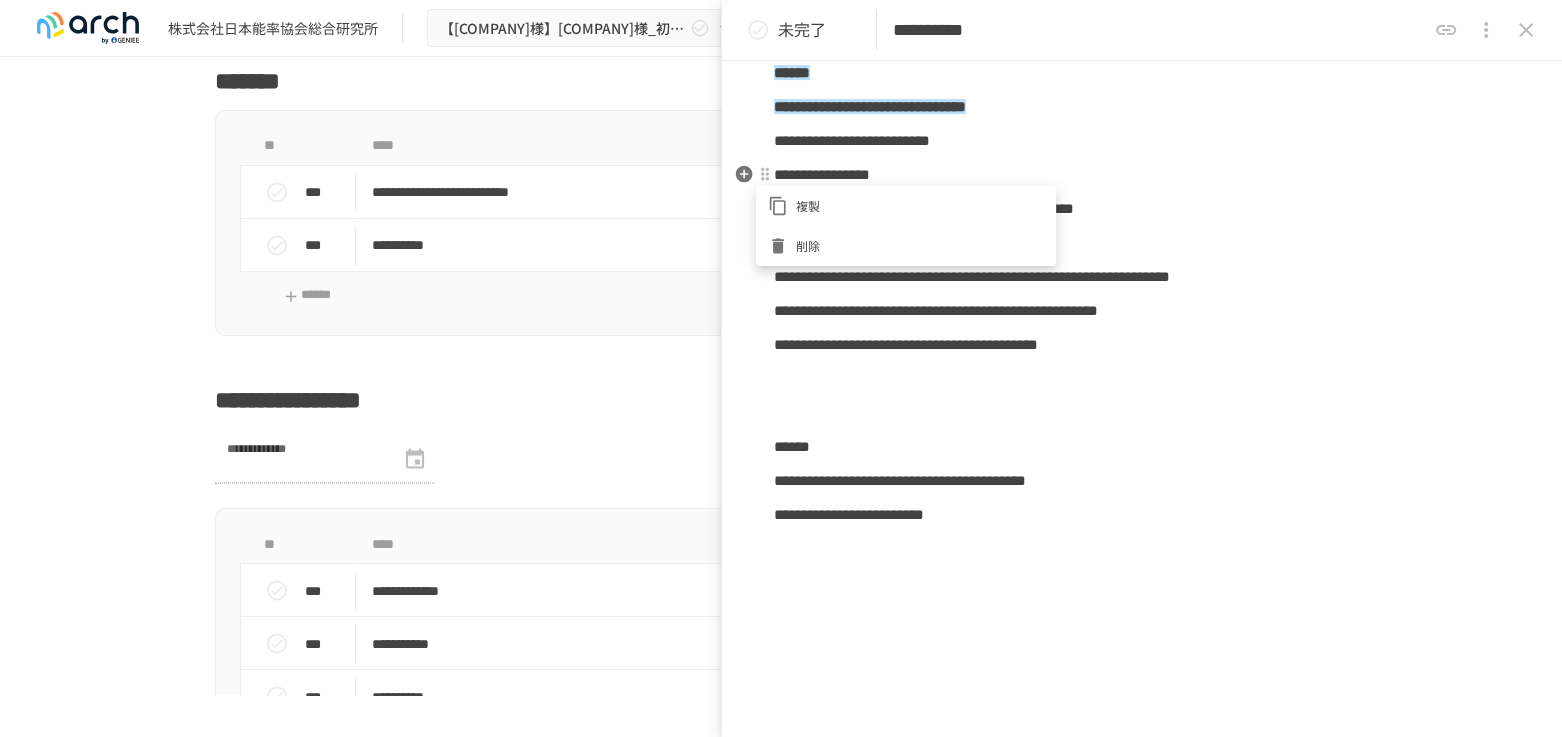 click 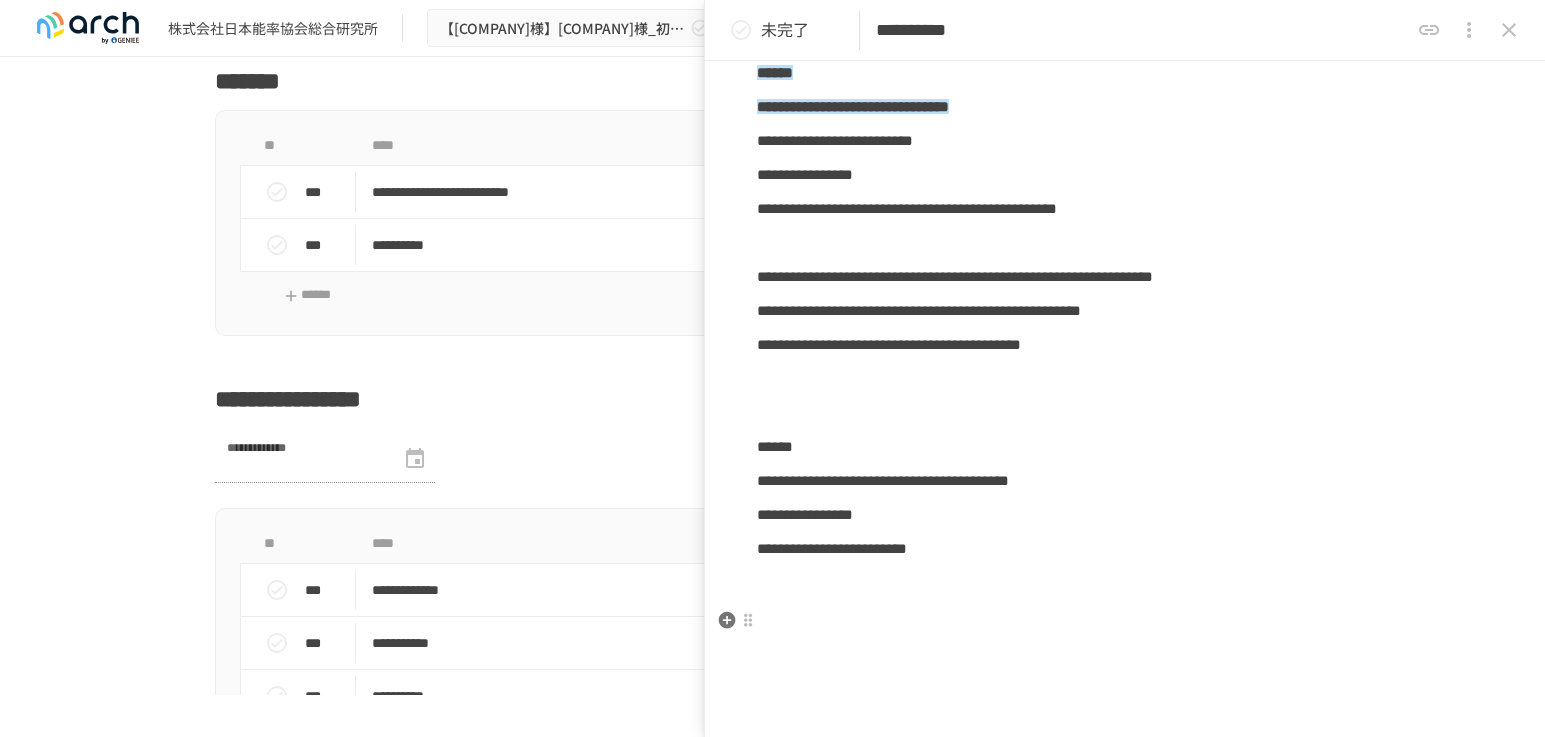 click on "**********" at bounding box center (832, 548) 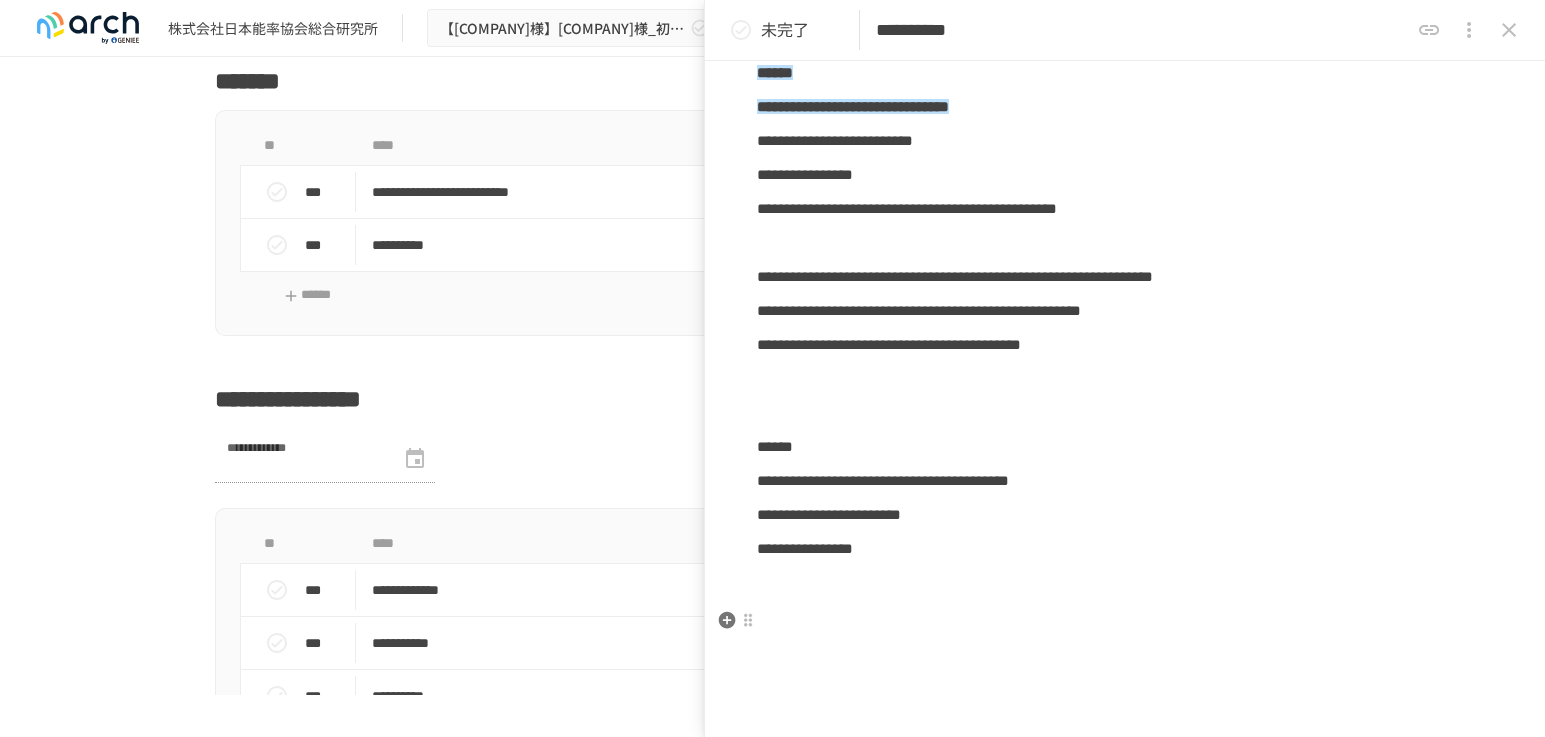 click on "**********" at bounding box center [805, 548] 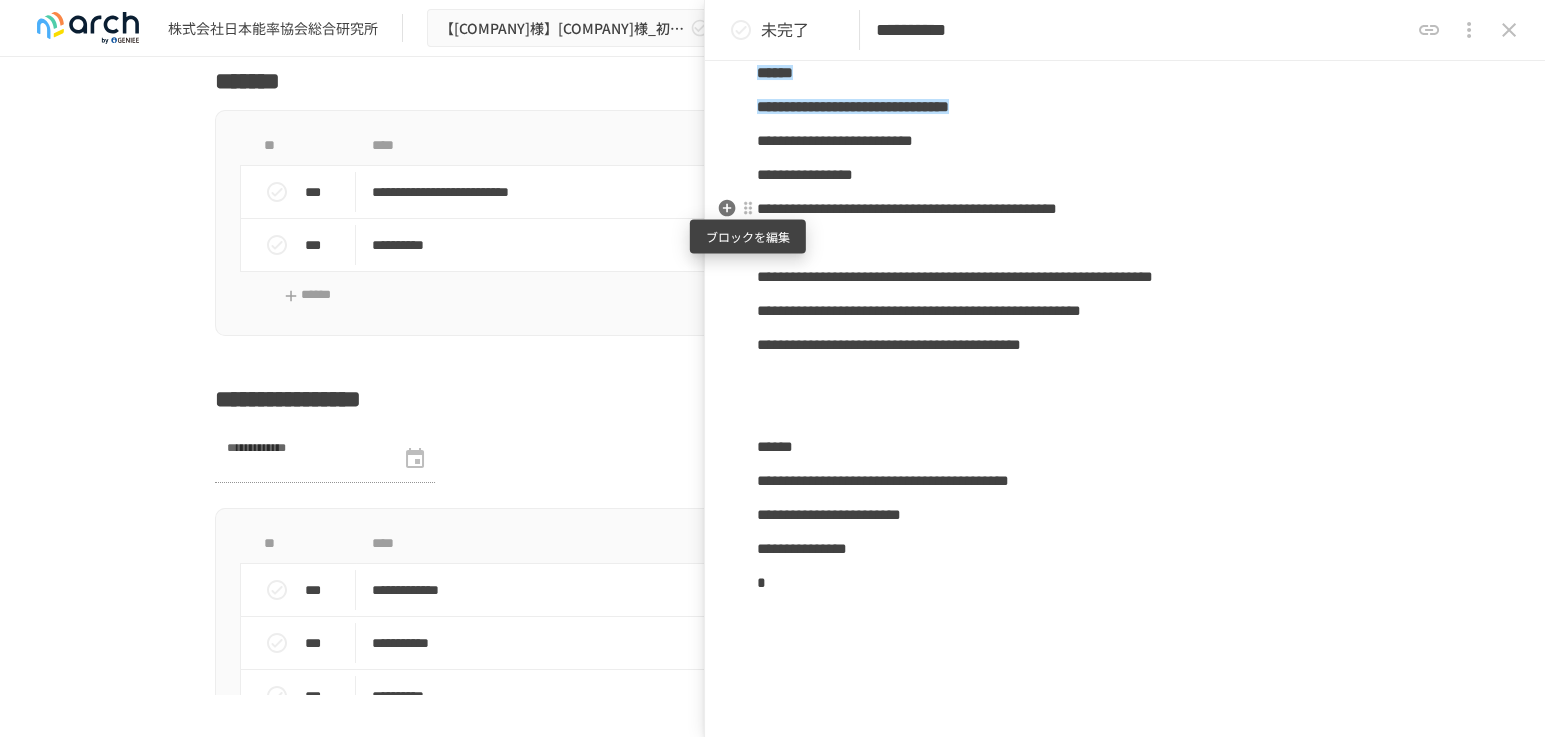 click at bounding box center [748, 208] 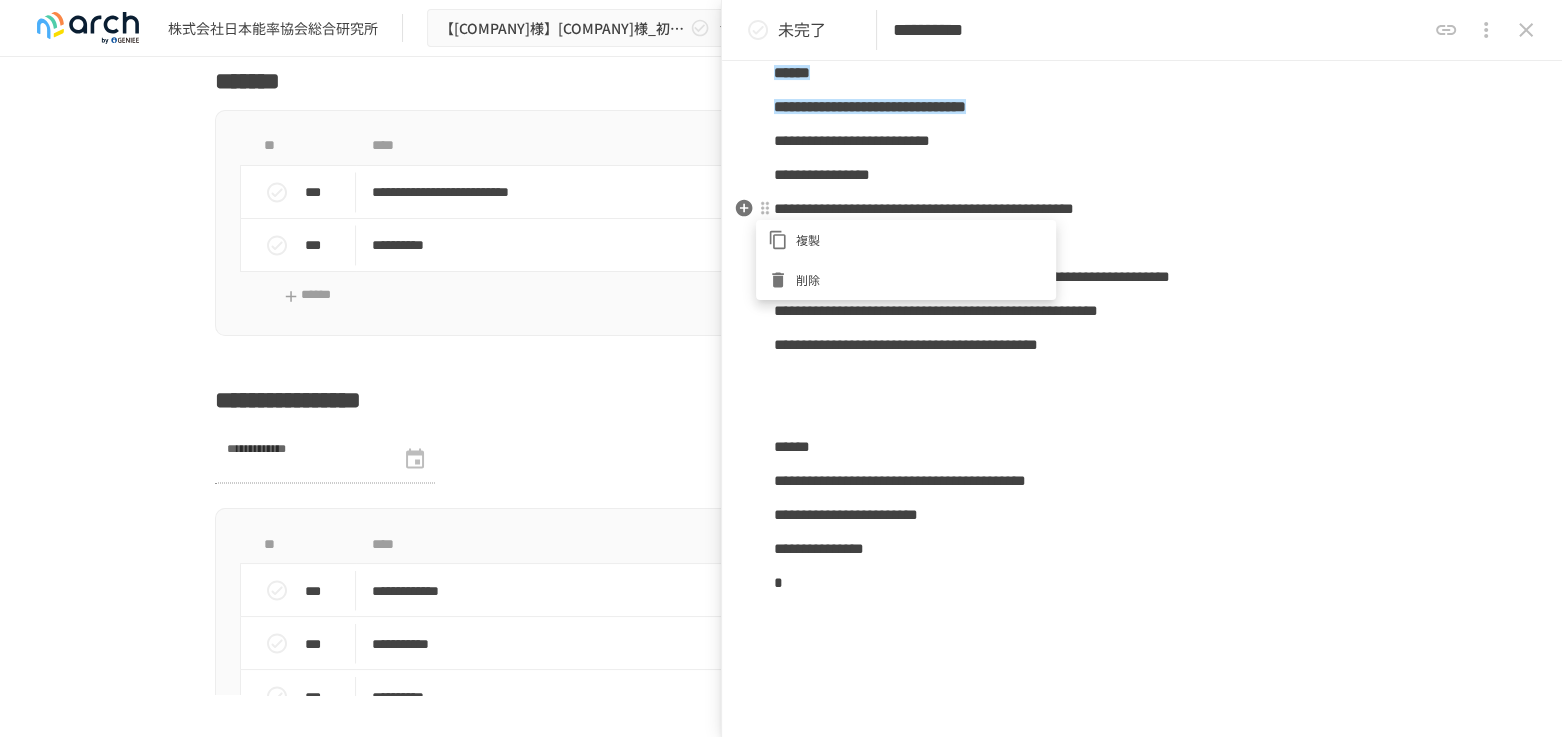 click at bounding box center (782, 240) 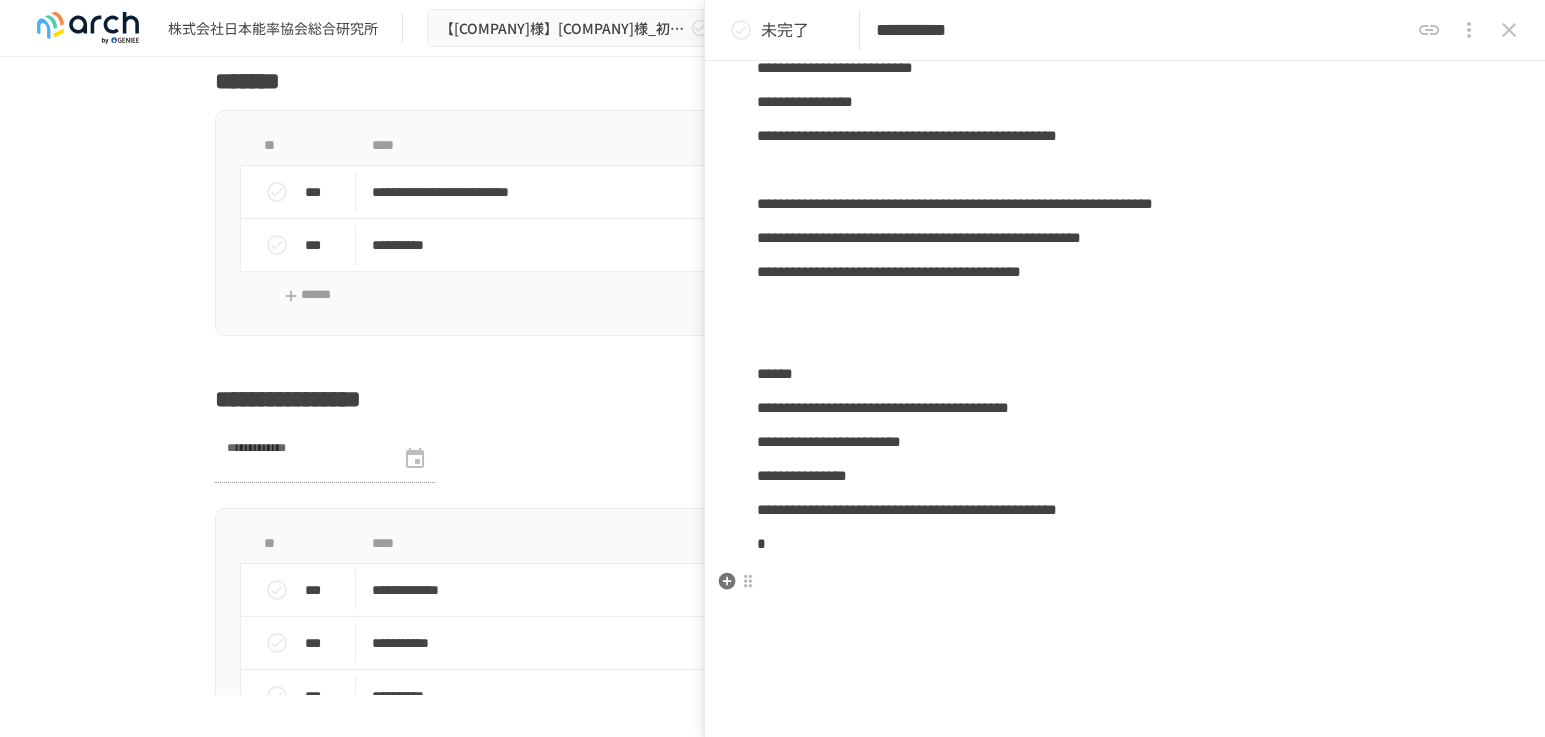 scroll, scrollTop: 555, scrollLeft: 0, axis: vertical 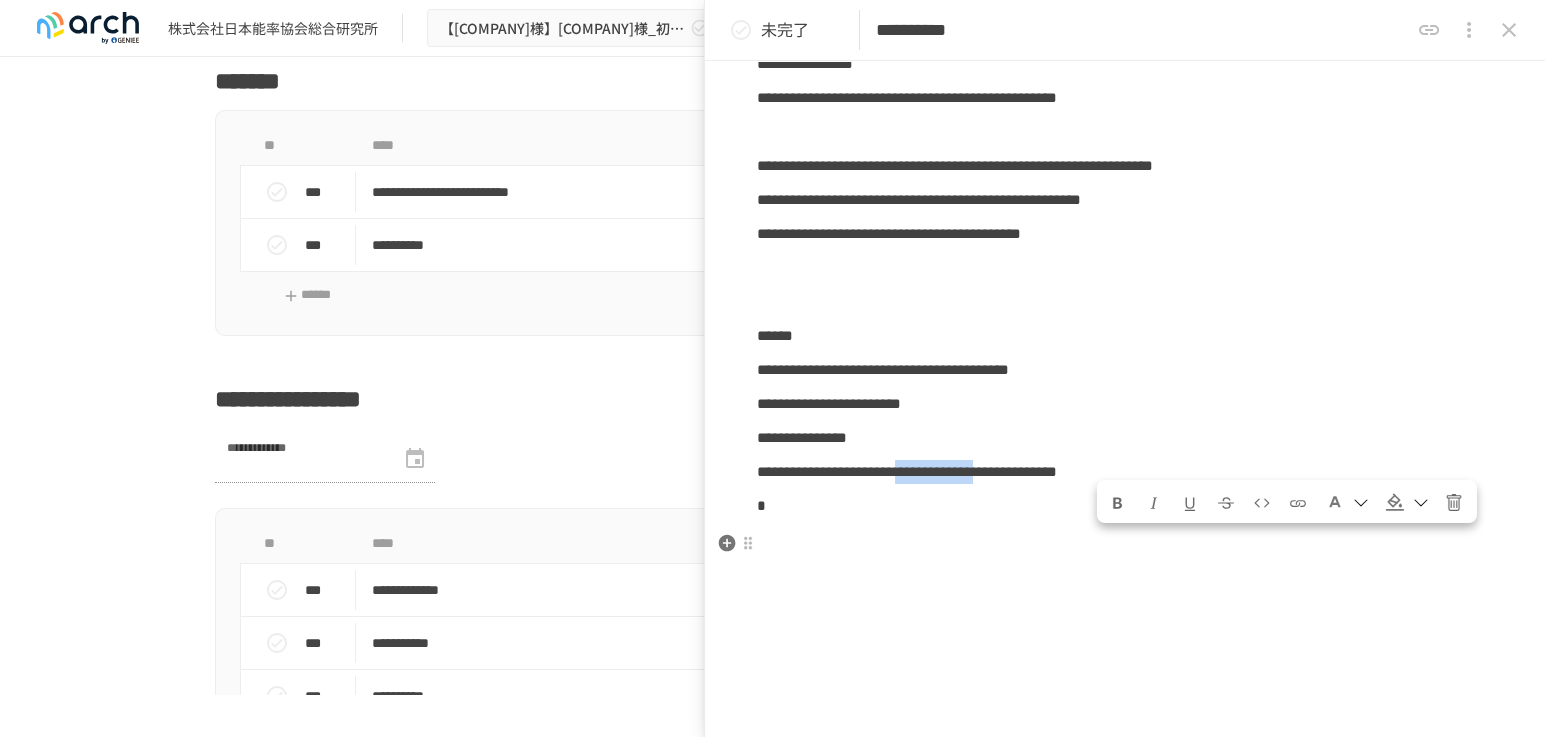 drag, startPoint x: 1107, startPoint y: 544, endPoint x: 1285, endPoint y: 544, distance: 178 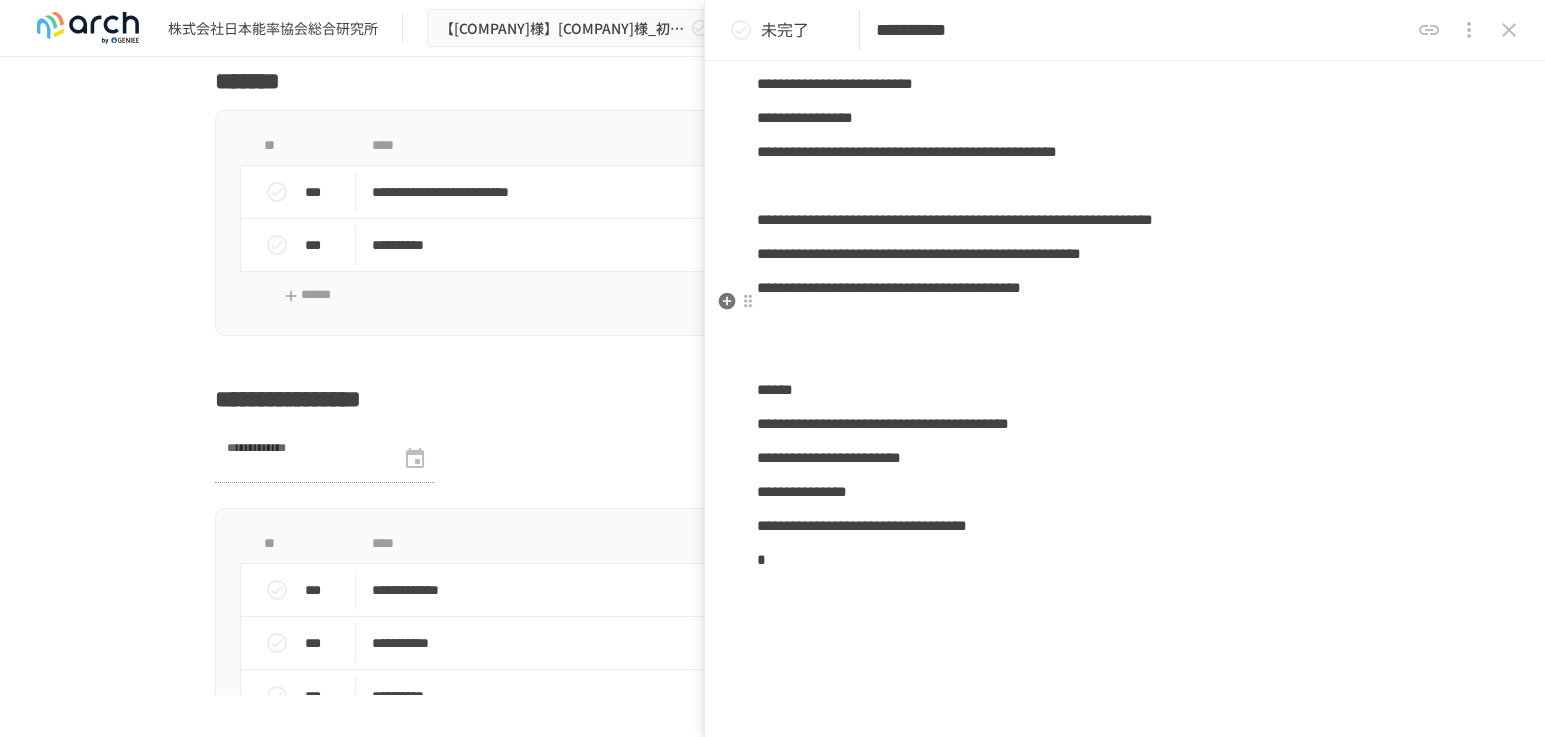 scroll, scrollTop: 555, scrollLeft: 0, axis: vertical 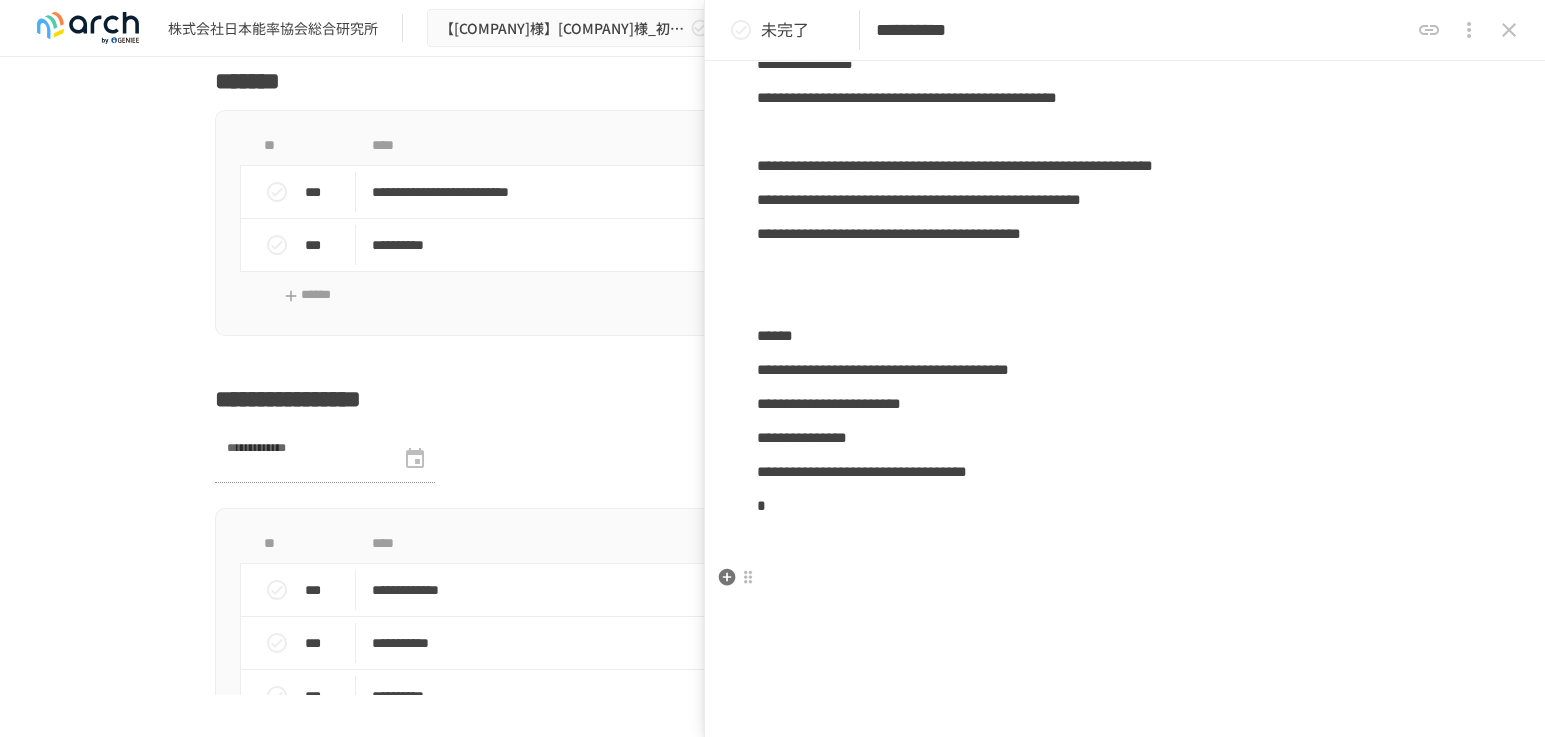 click on "*" at bounding box center [1125, 506] 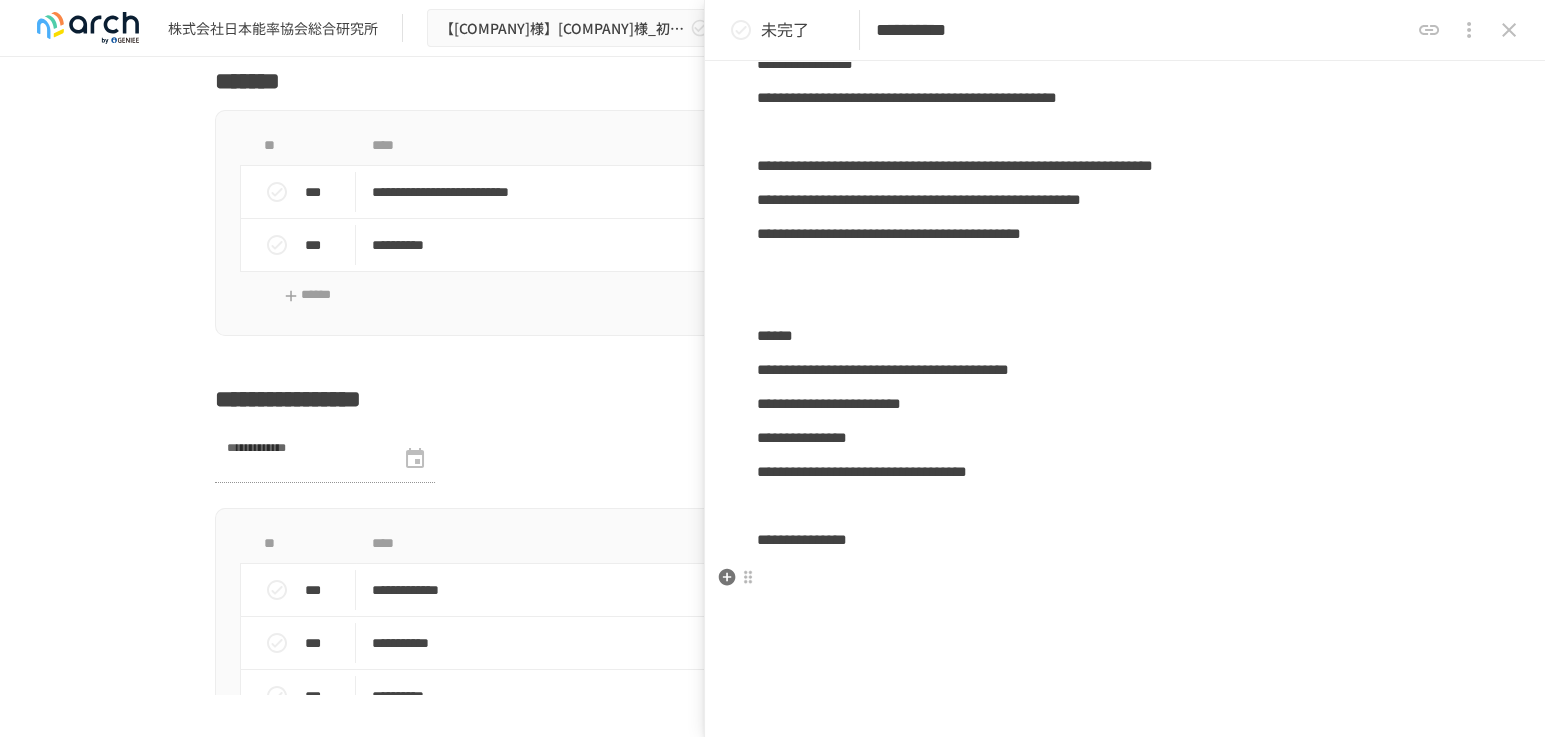 click at bounding box center [1125, 506] 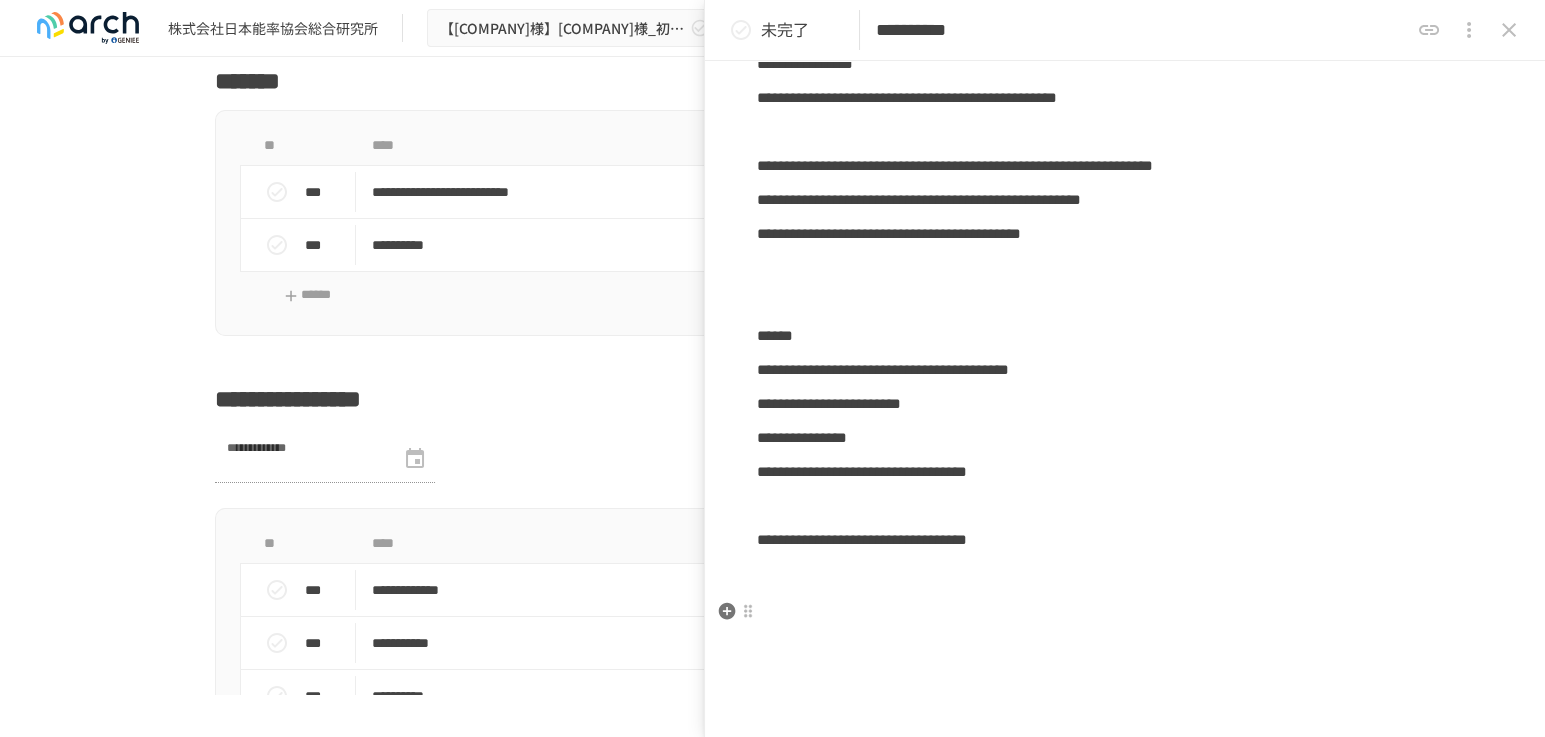 click on "**********" at bounding box center [1125, 540] 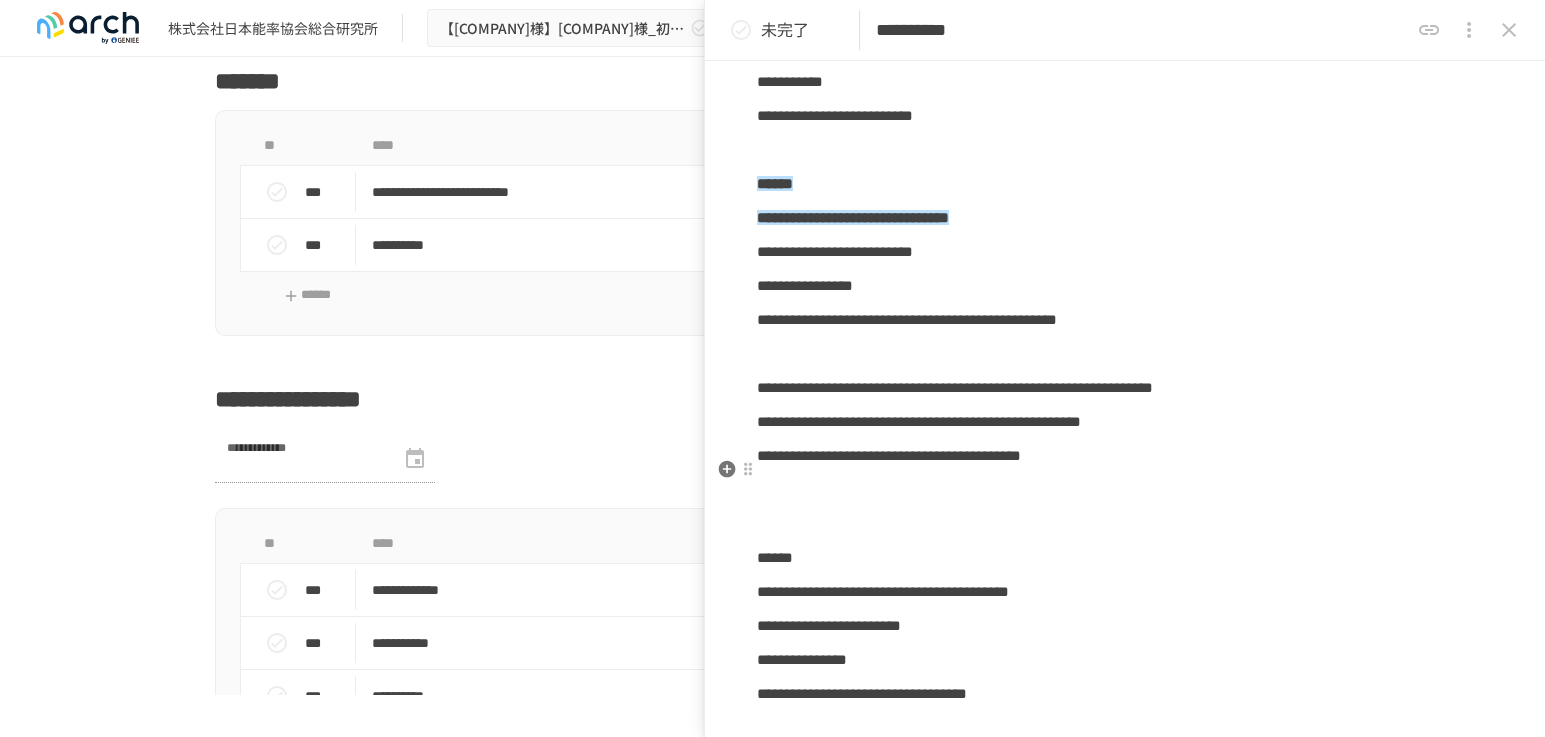 scroll, scrollTop: 555, scrollLeft: 0, axis: vertical 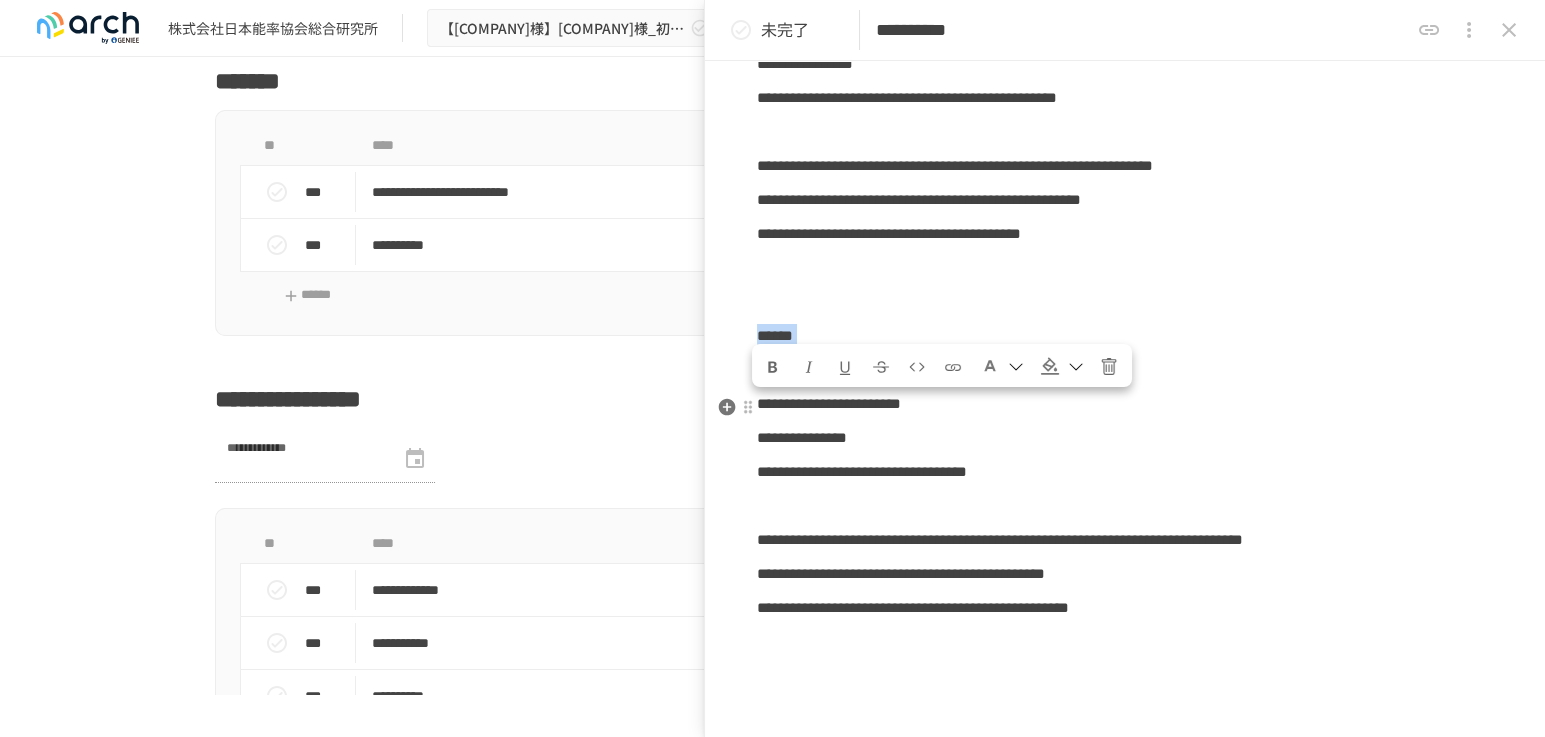 drag, startPoint x: 1448, startPoint y: 432, endPoint x: 736, endPoint y: 419, distance: 712.11865 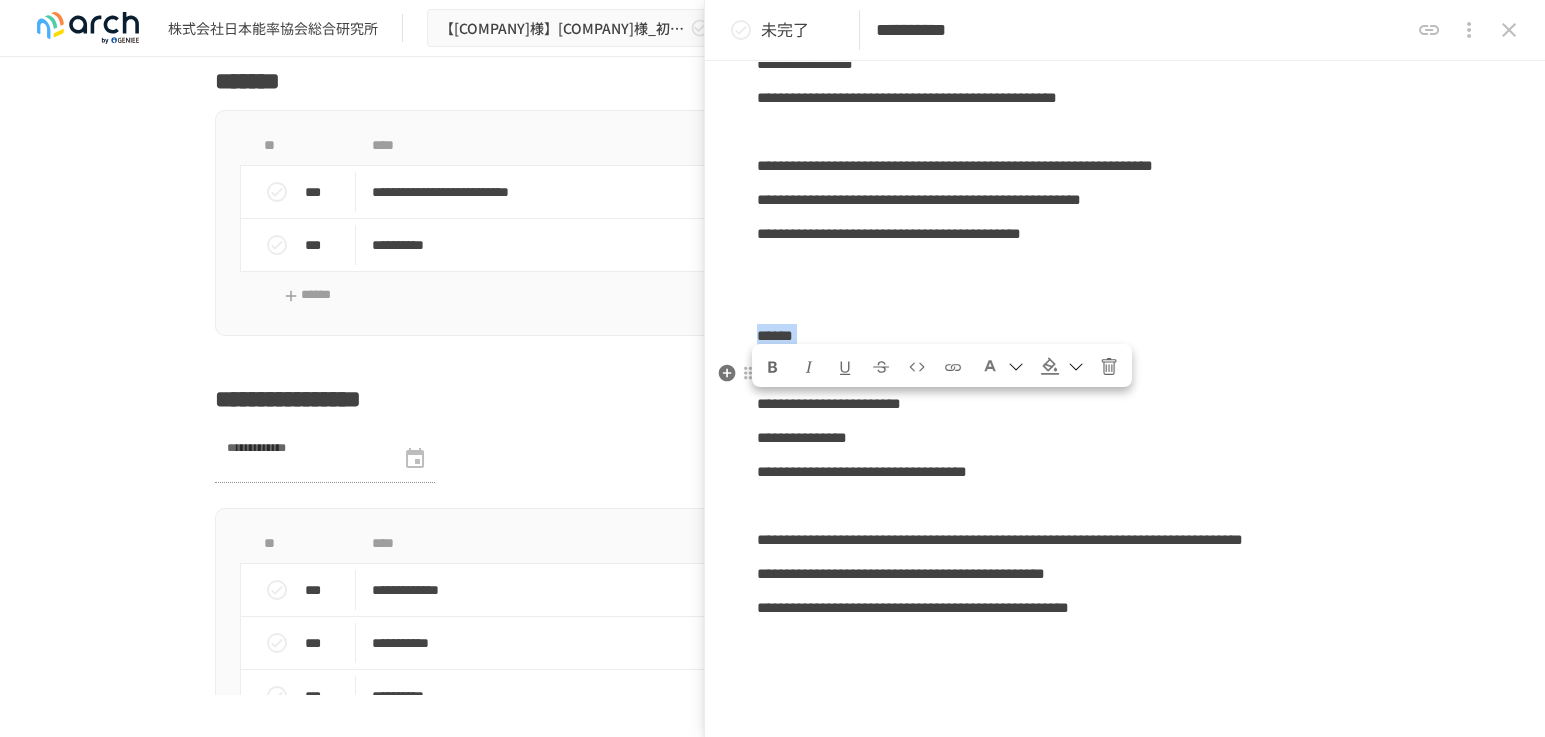 click at bounding box center (773, 367) 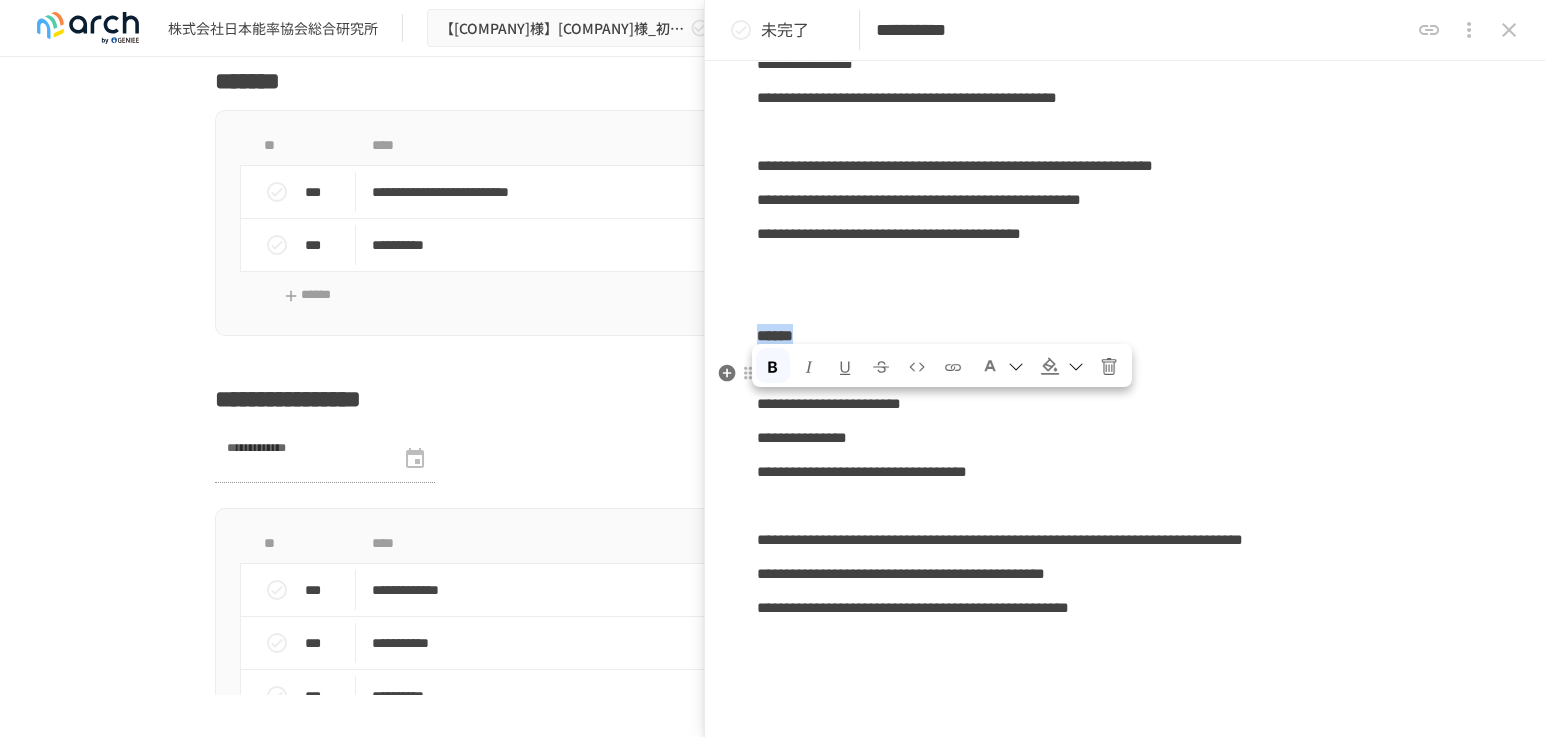 click at bounding box center [1050, 366] 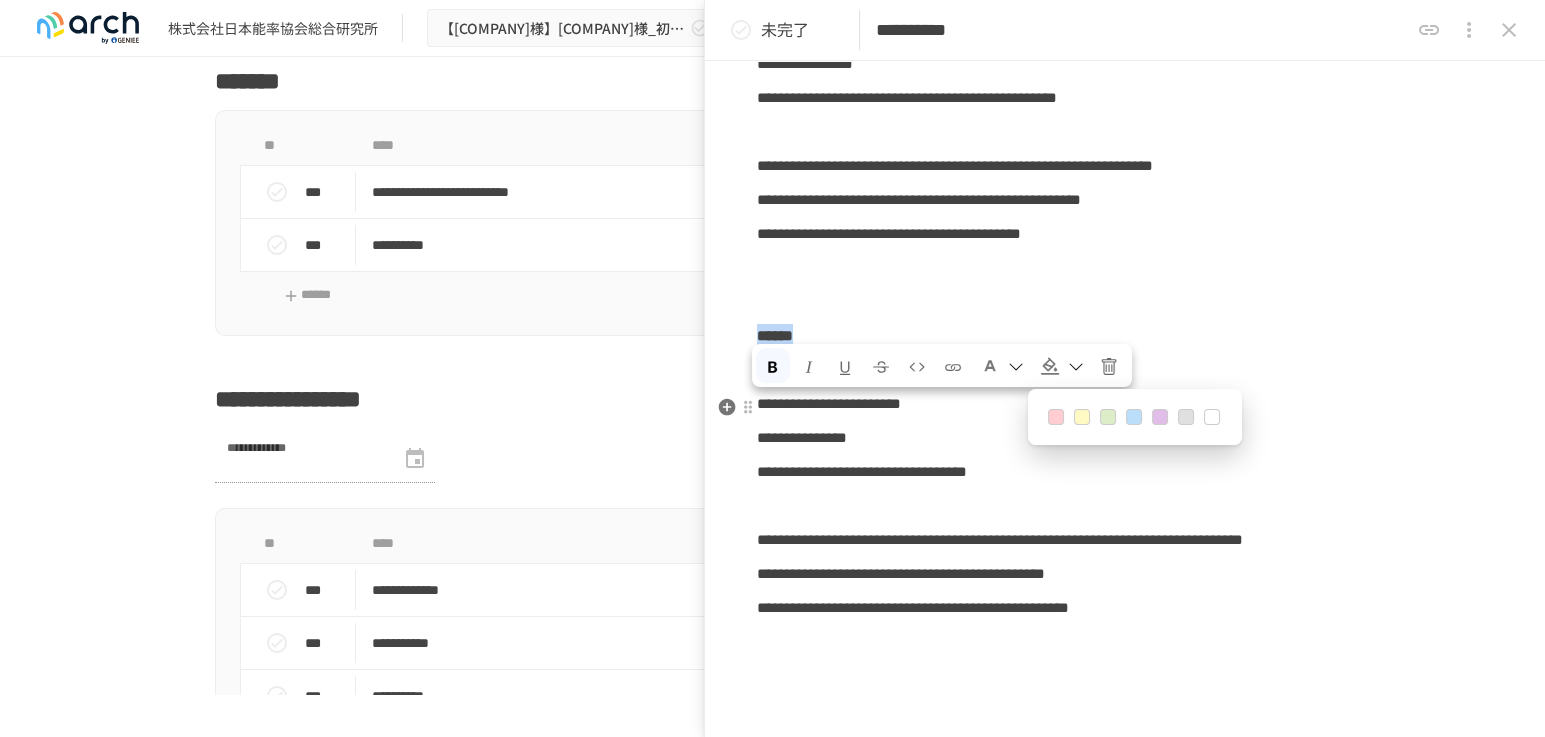 click at bounding box center (1108, 417) 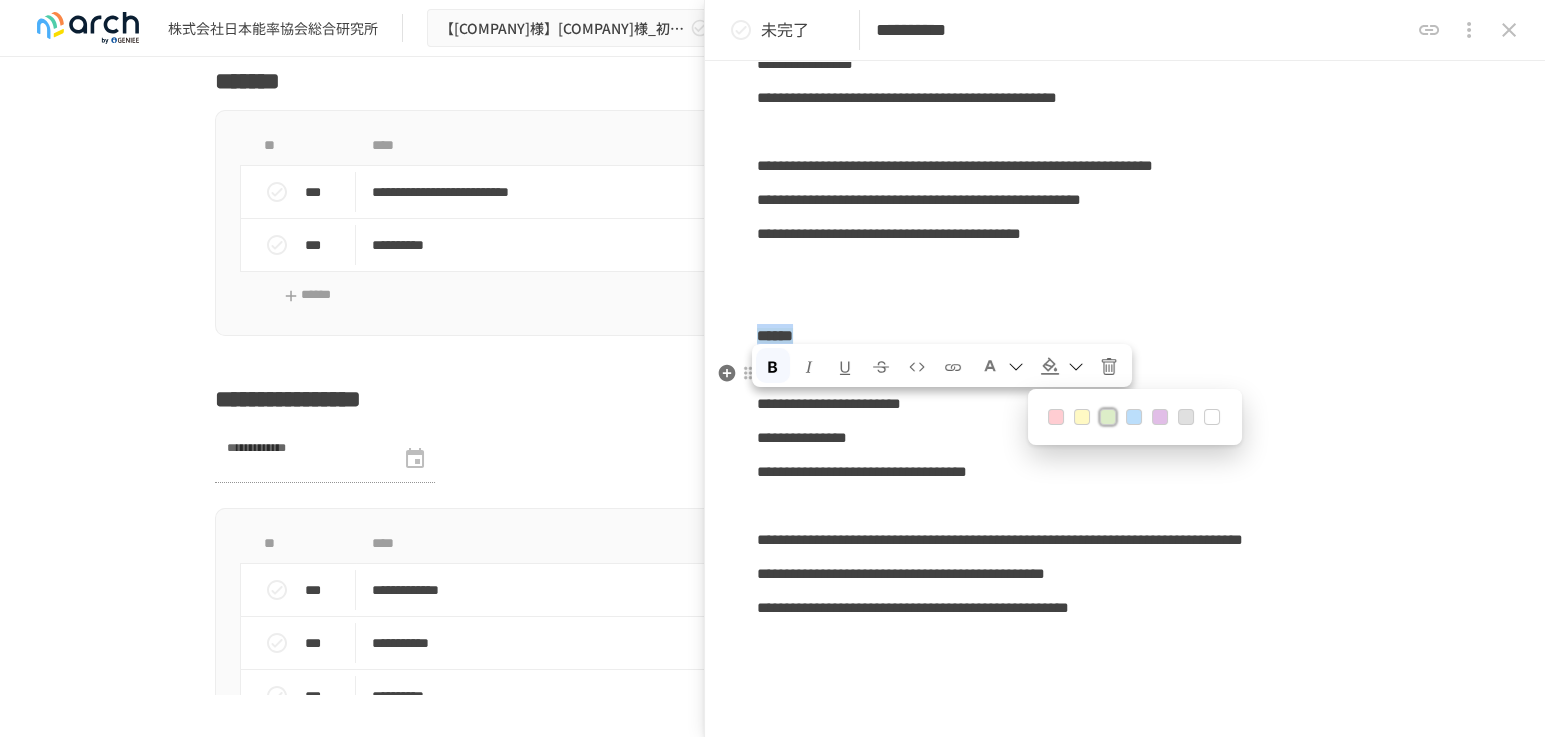 click on "**********" at bounding box center [1125, 145] 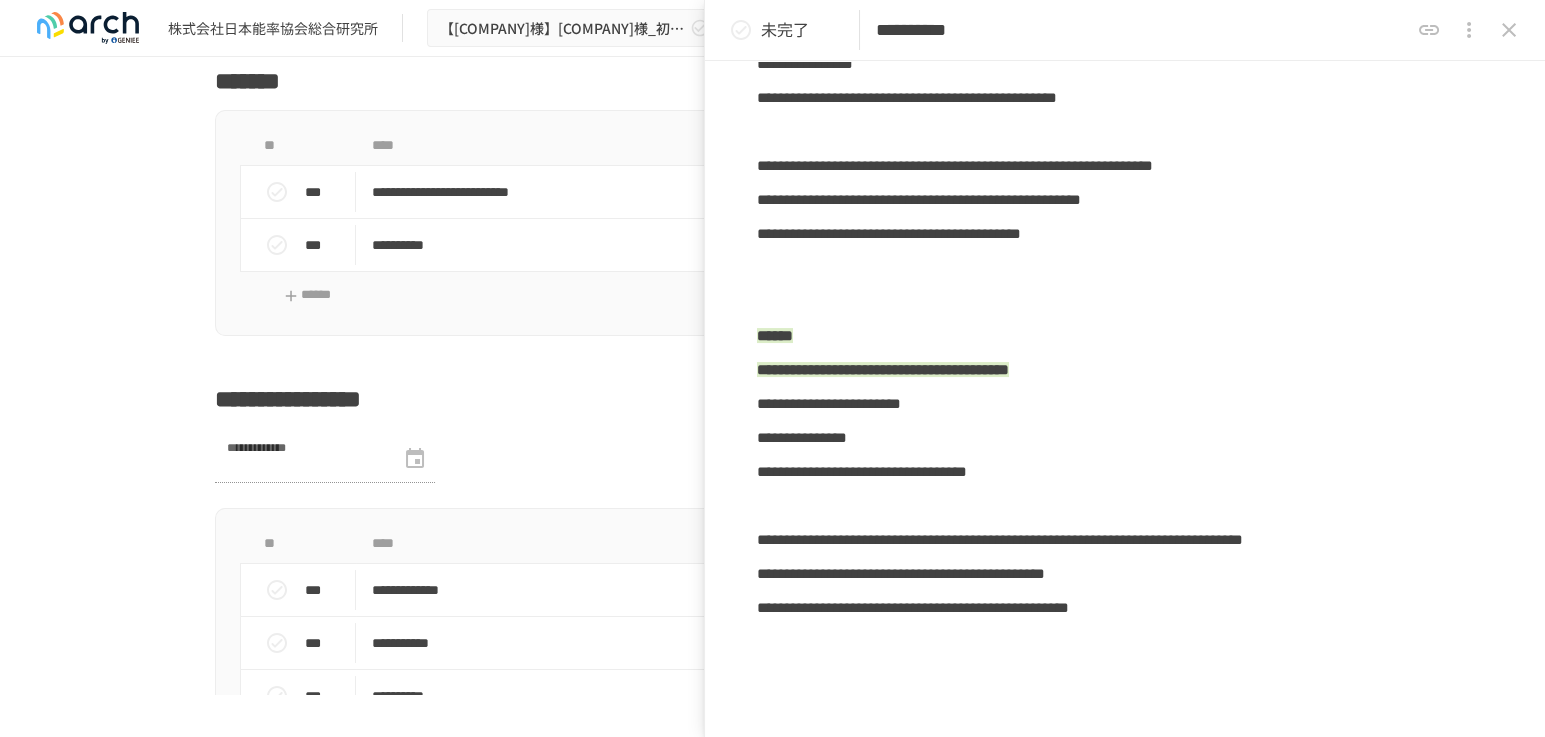 click 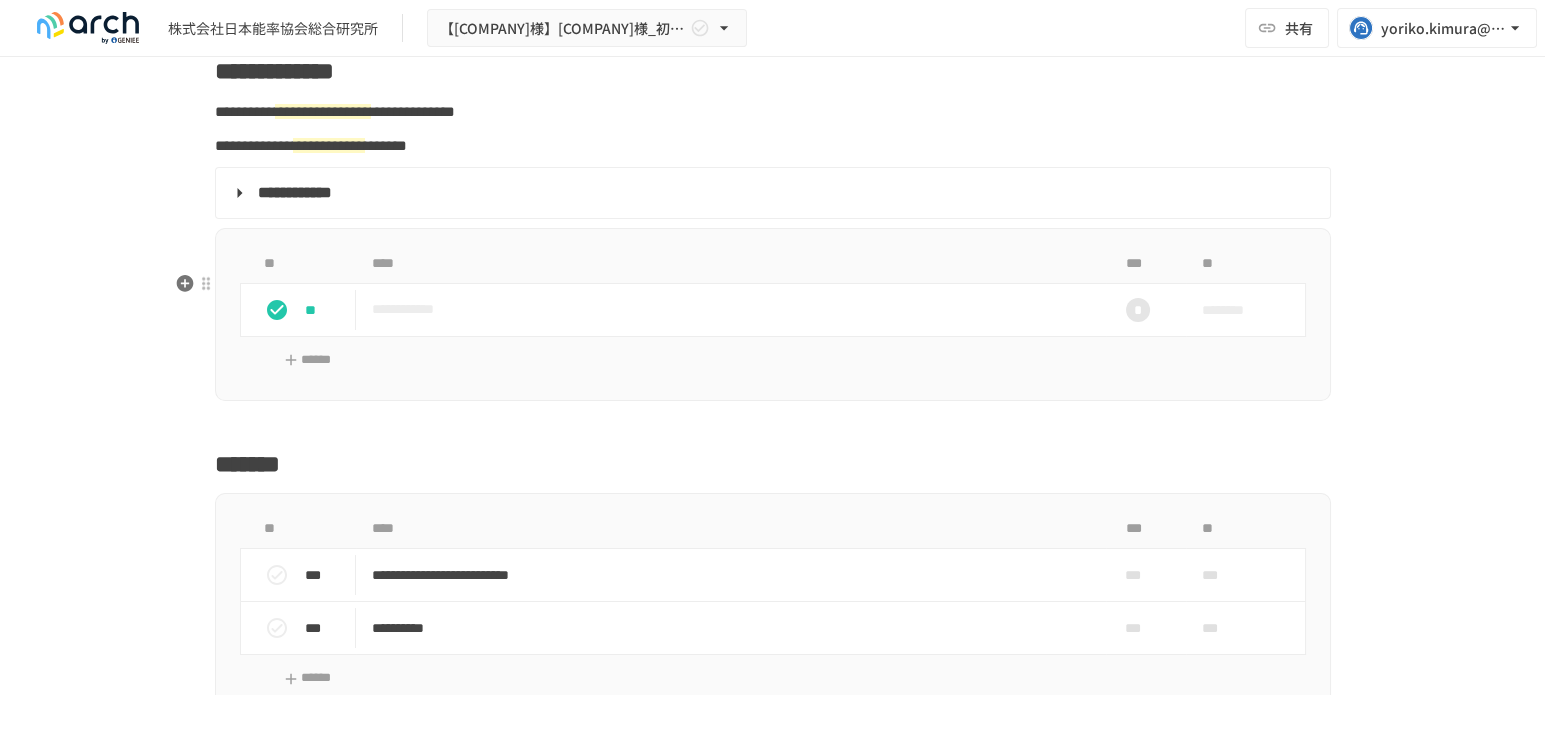 scroll, scrollTop: 2669, scrollLeft: 0, axis: vertical 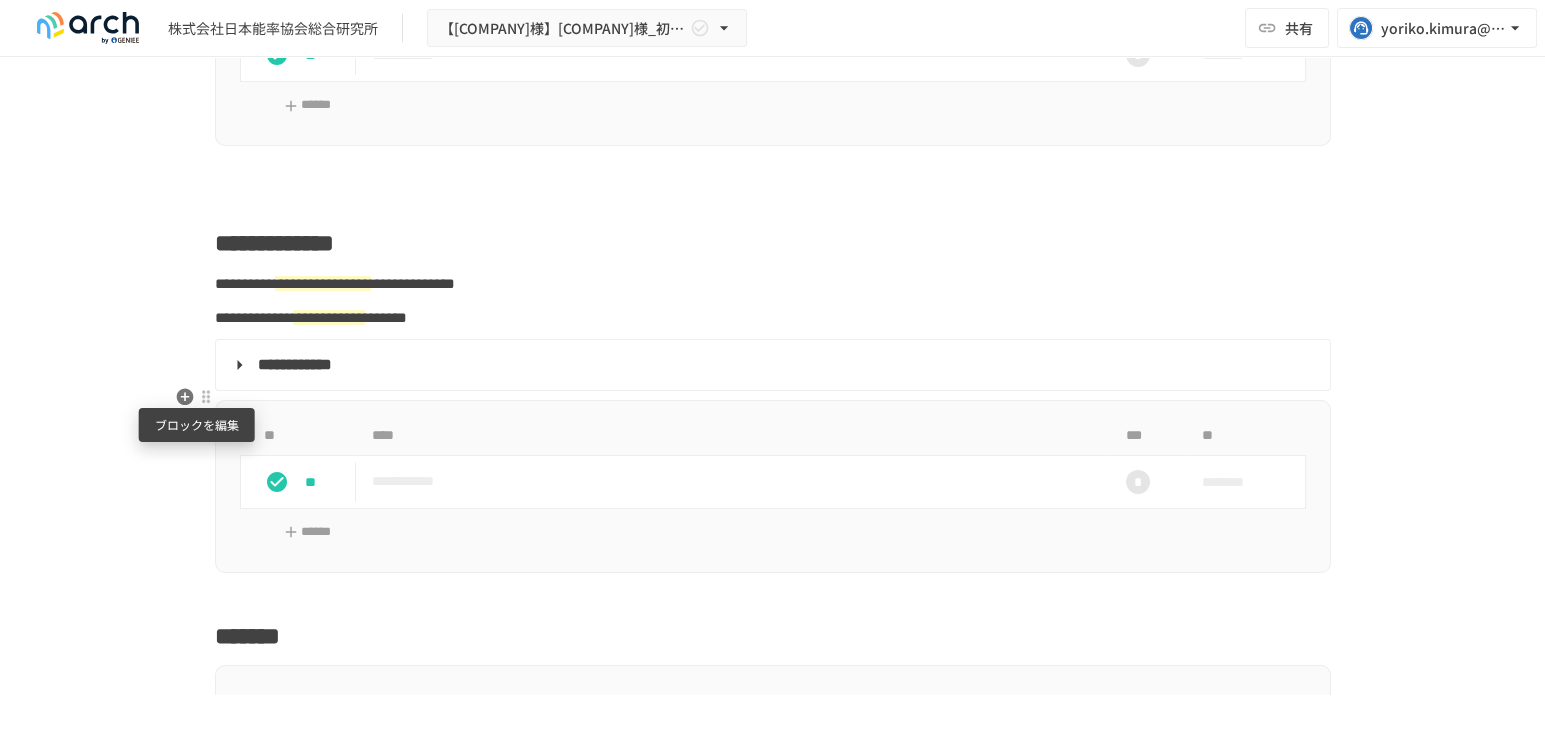 click at bounding box center [206, 396] 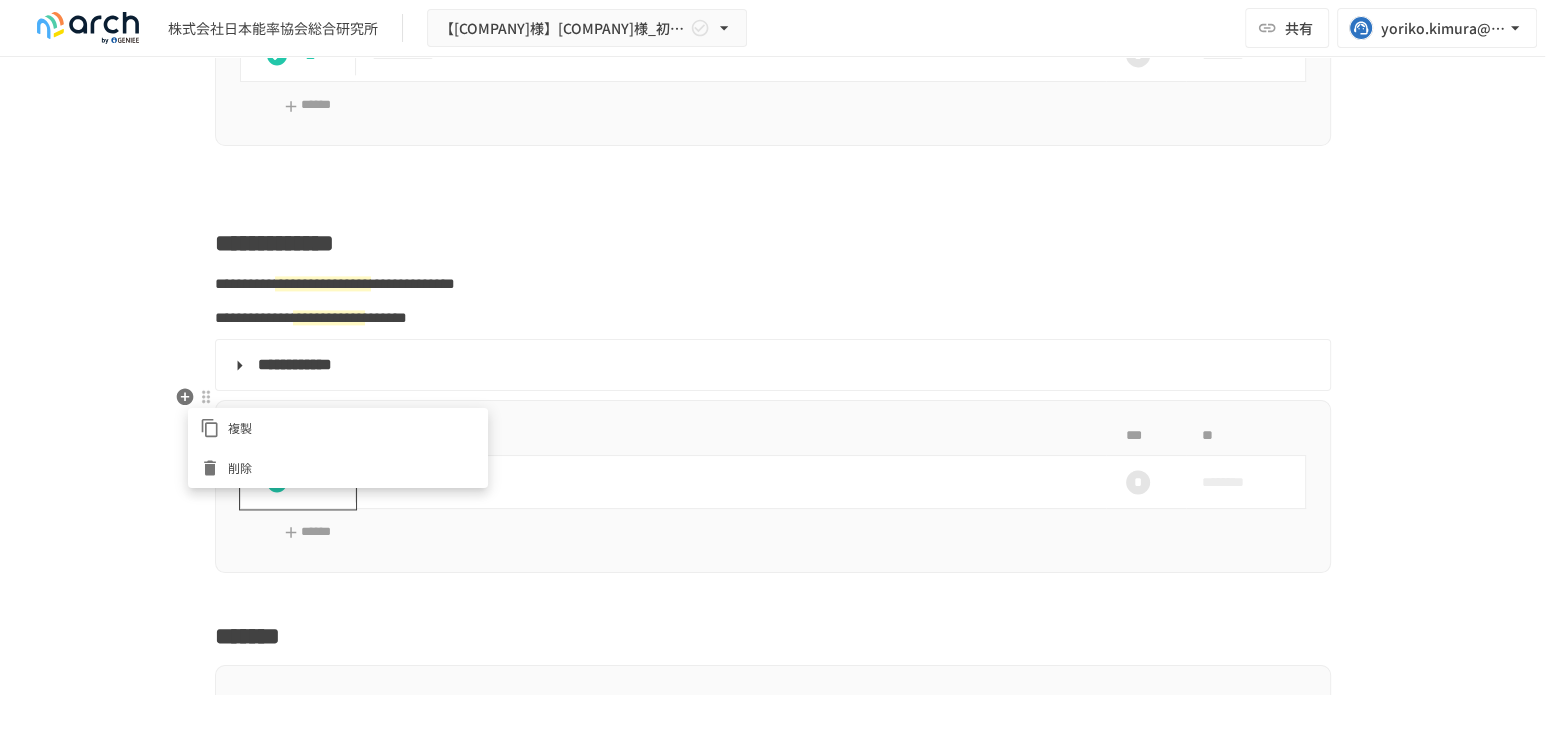 click on "削除" at bounding box center (352, 467) 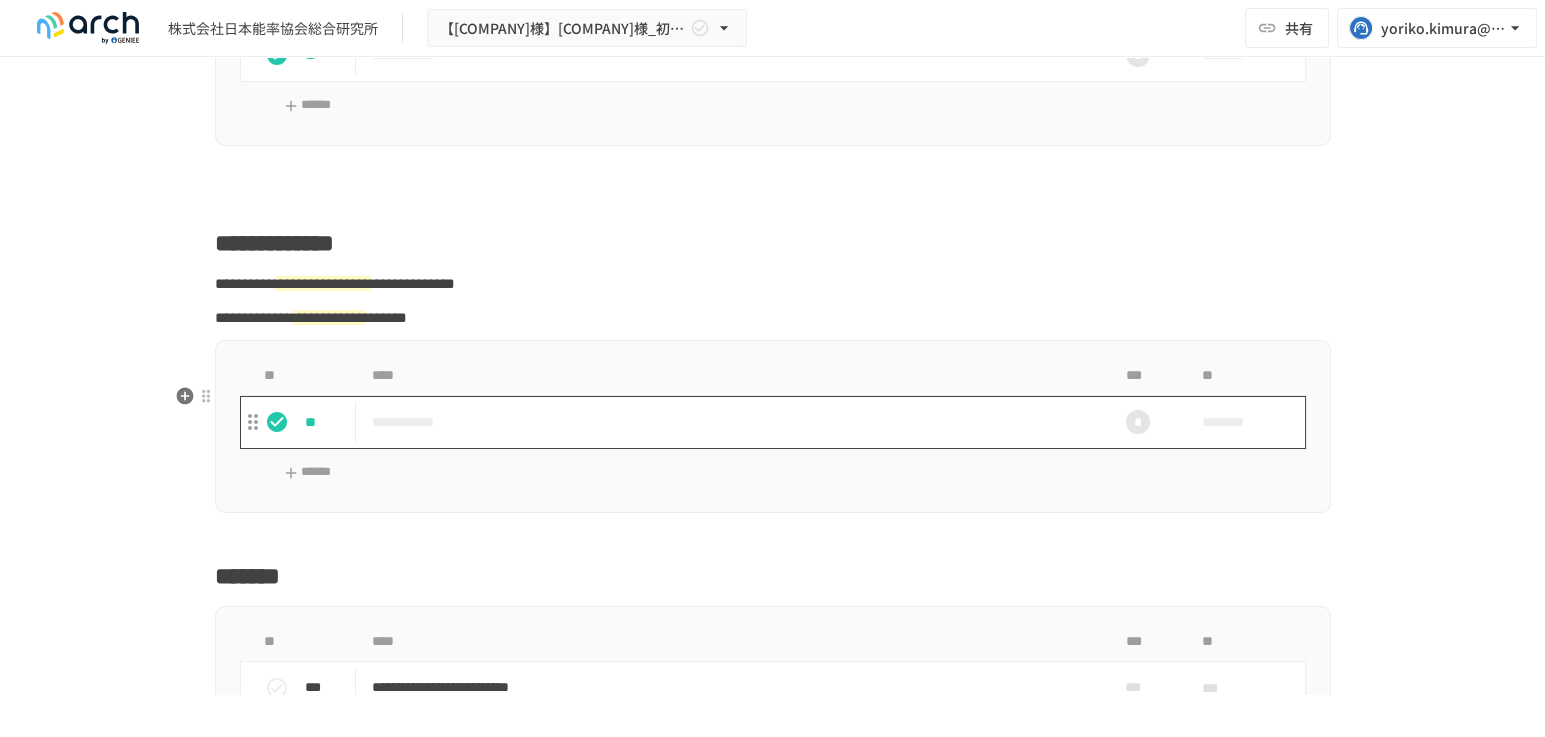 click on "**********" at bounding box center (731, 422) 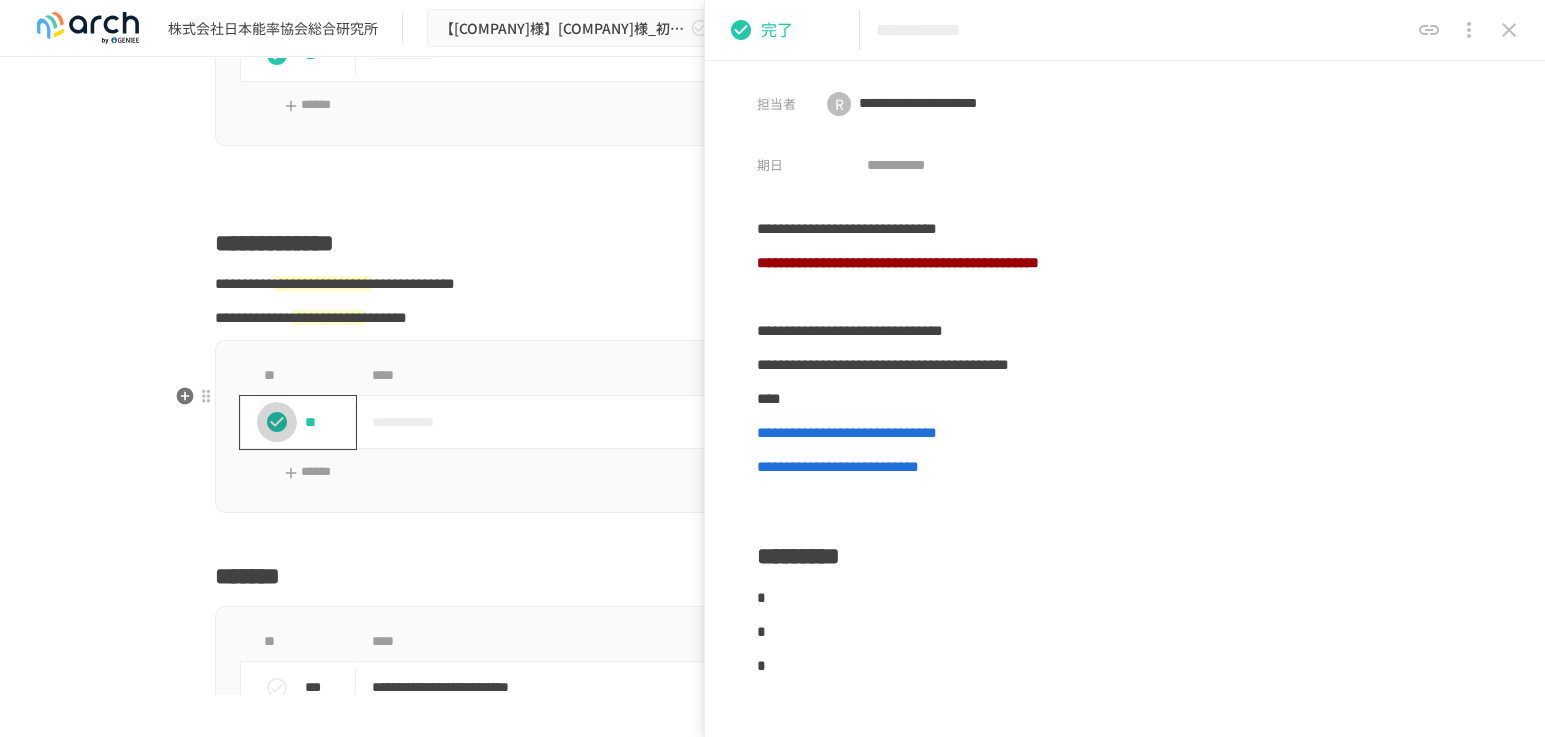 click 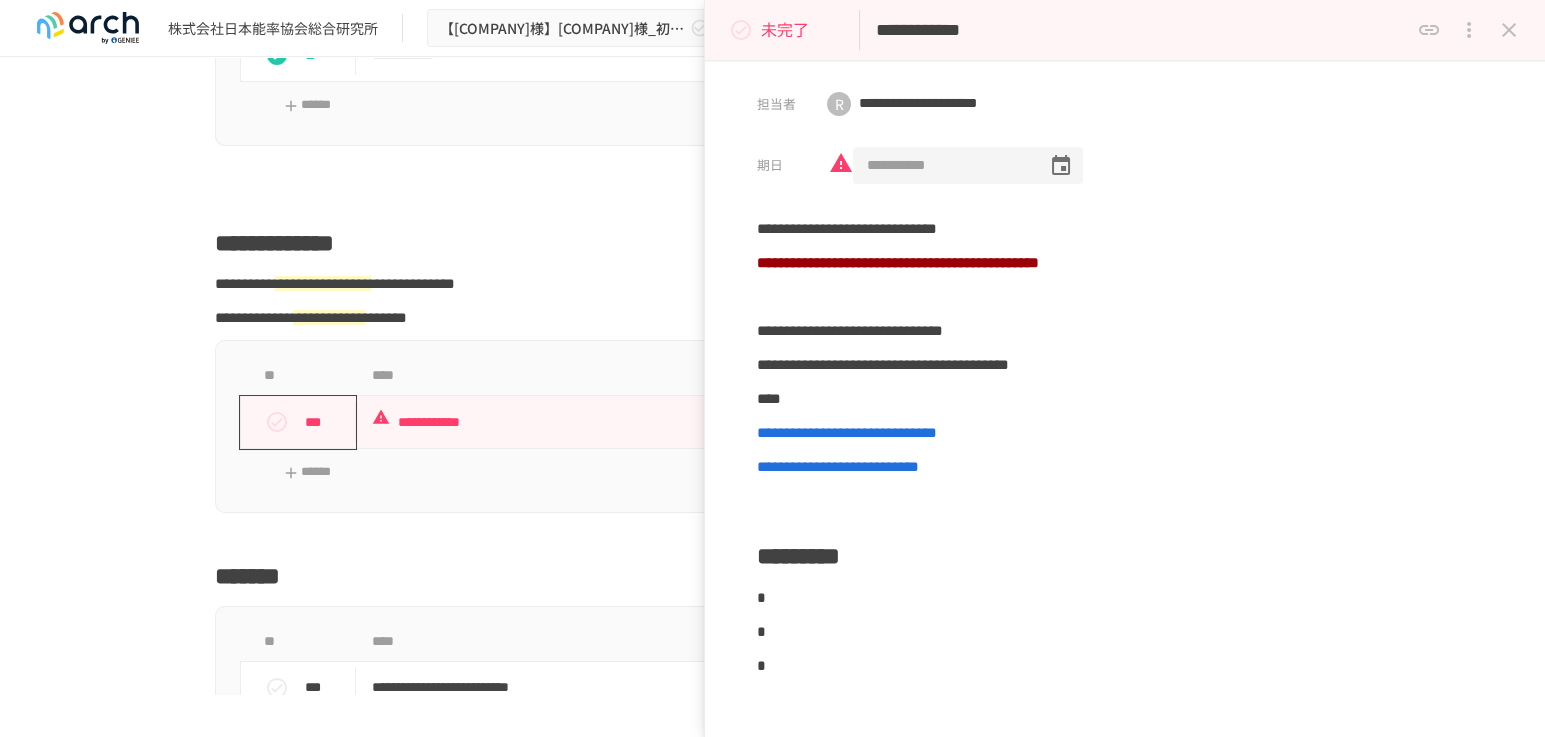 drag, startPoint x: 964, startPoint y: 162, endPoint x: 784, endPoint y: 177, distance: 180.62392 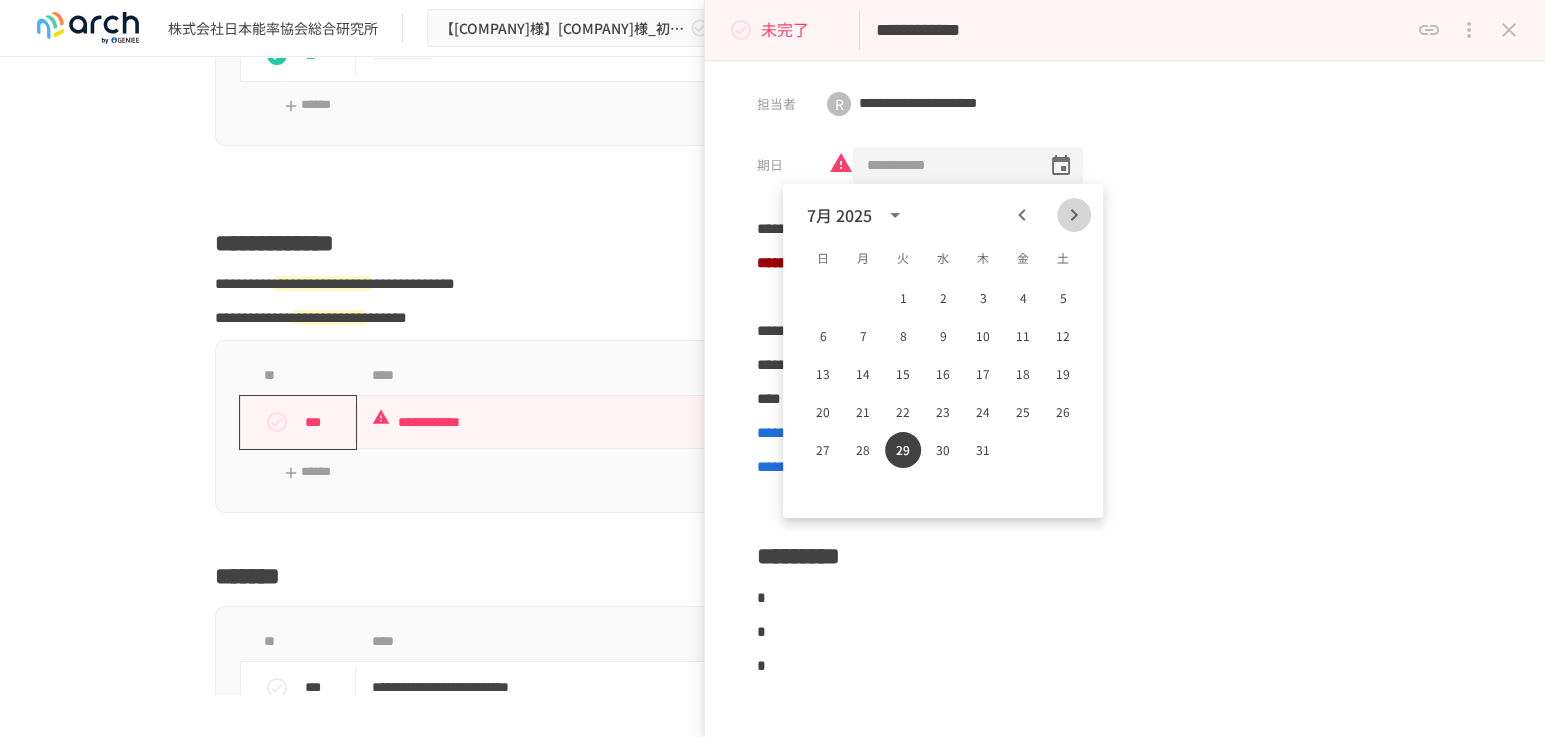 click 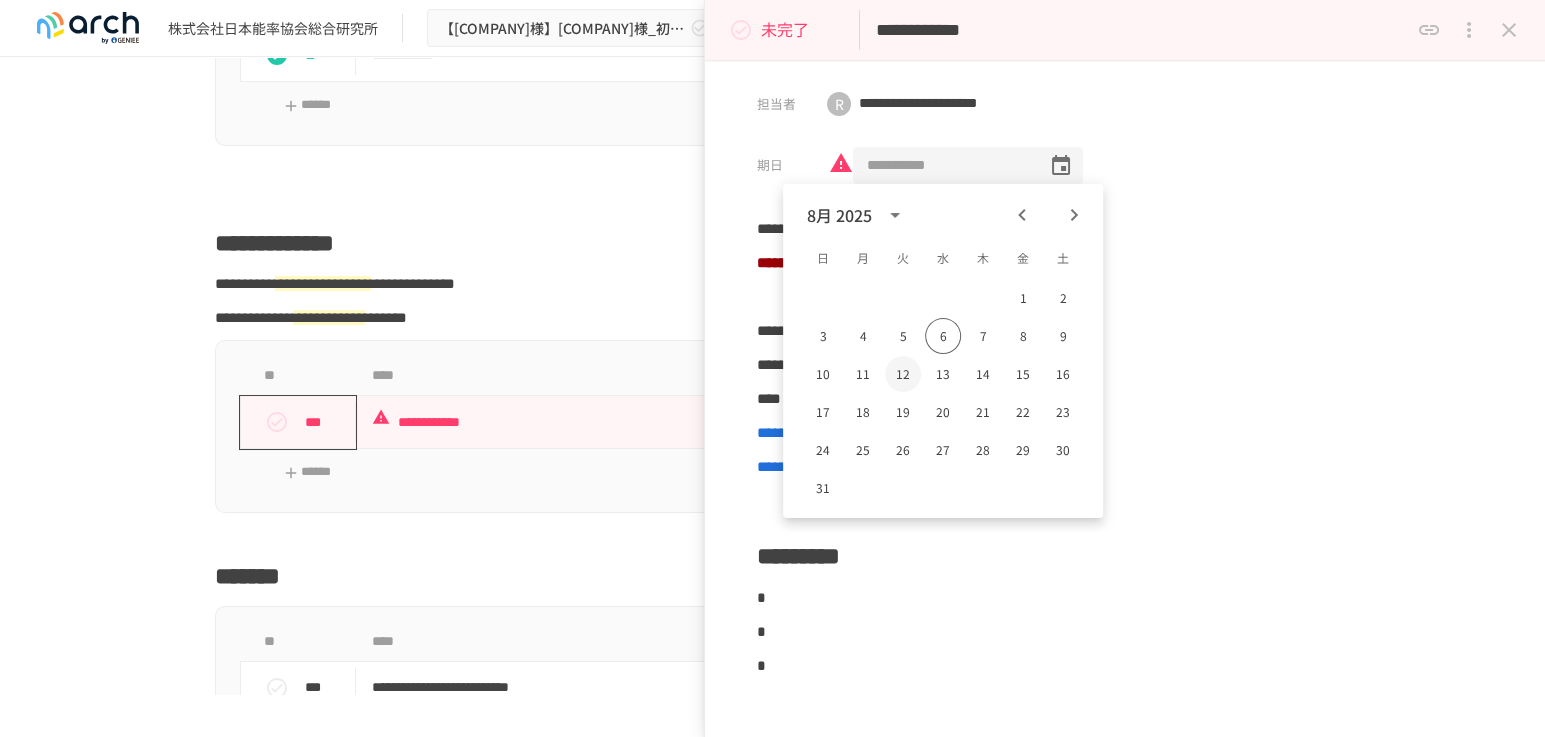 click on "12" at bounding box center (903, 374) 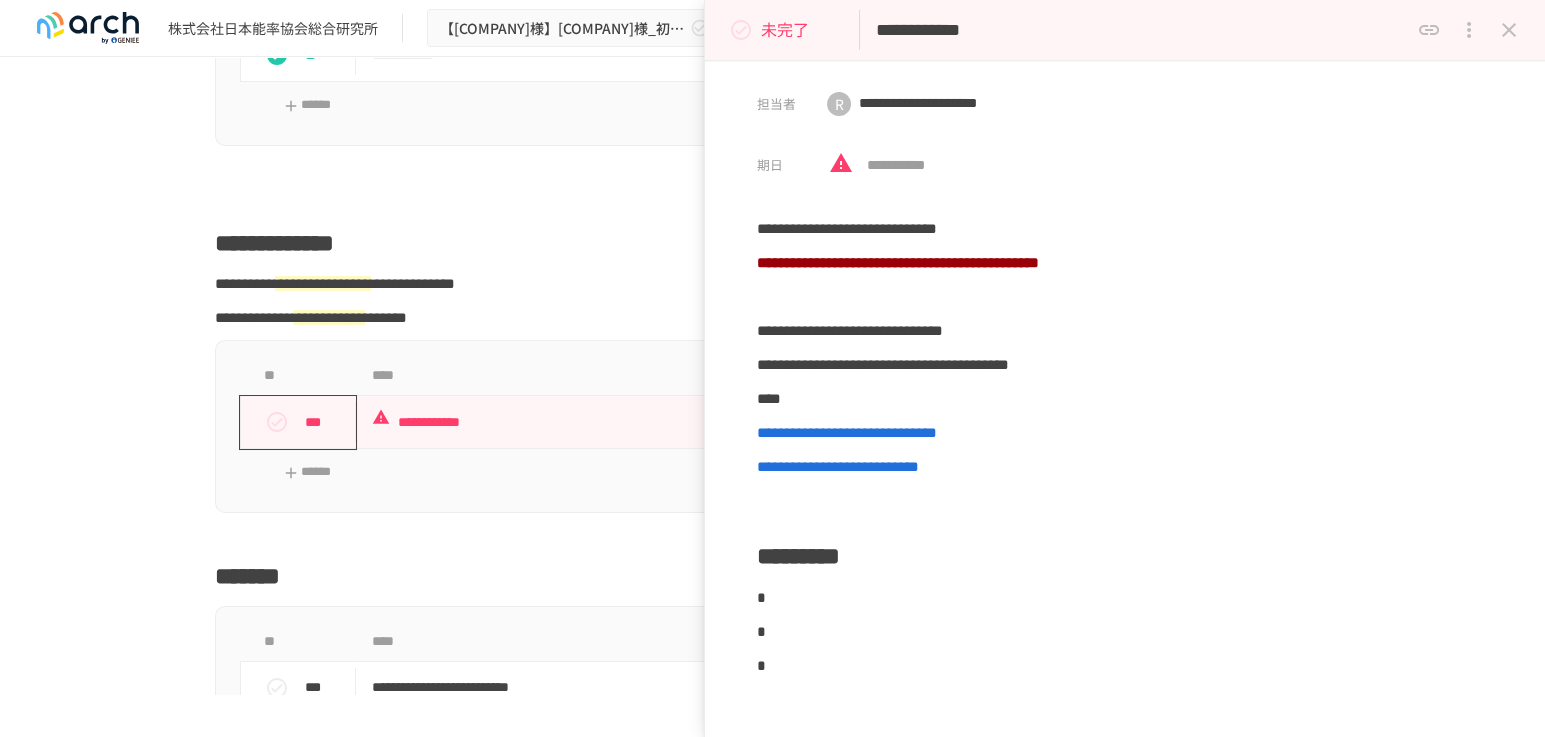 type on "**********" 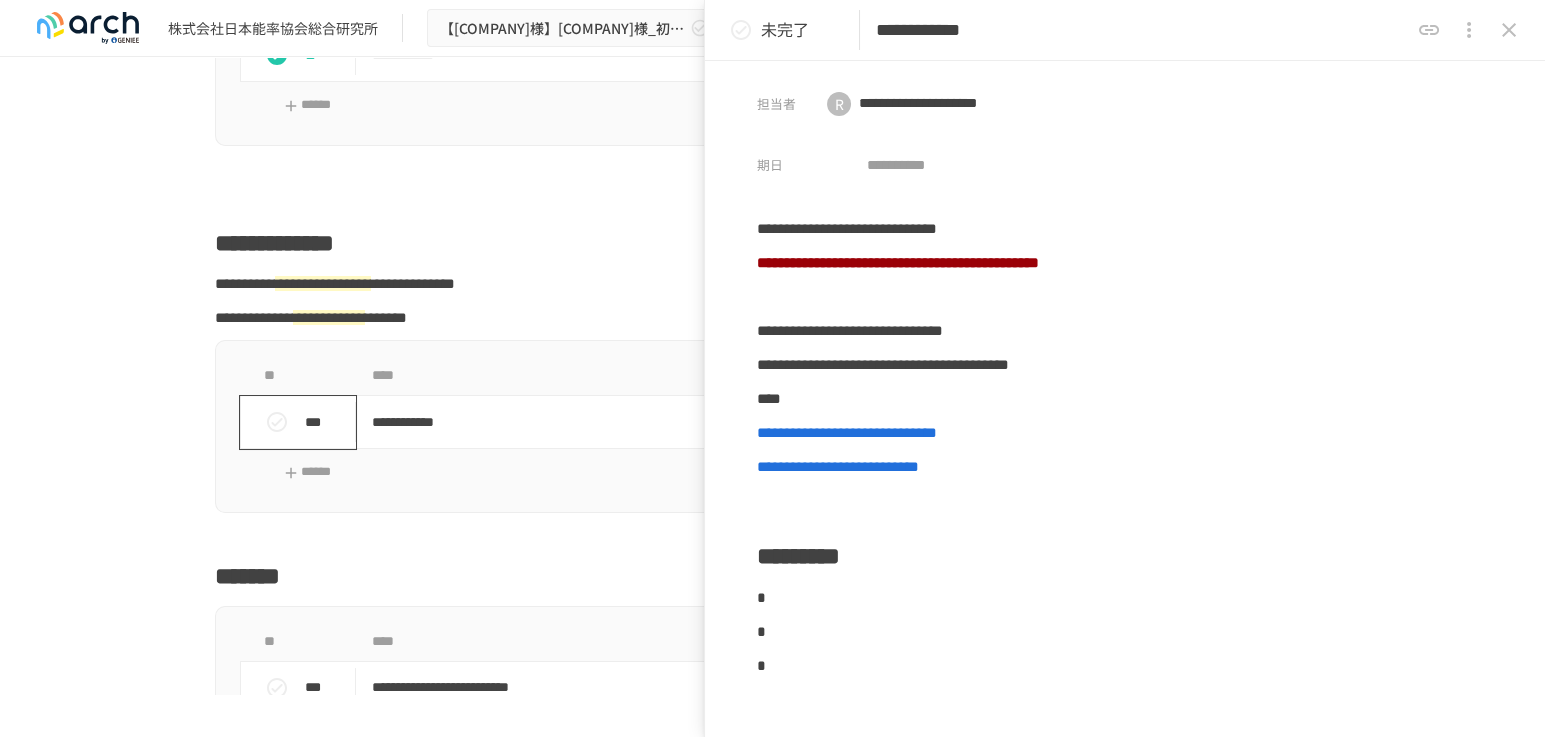 click 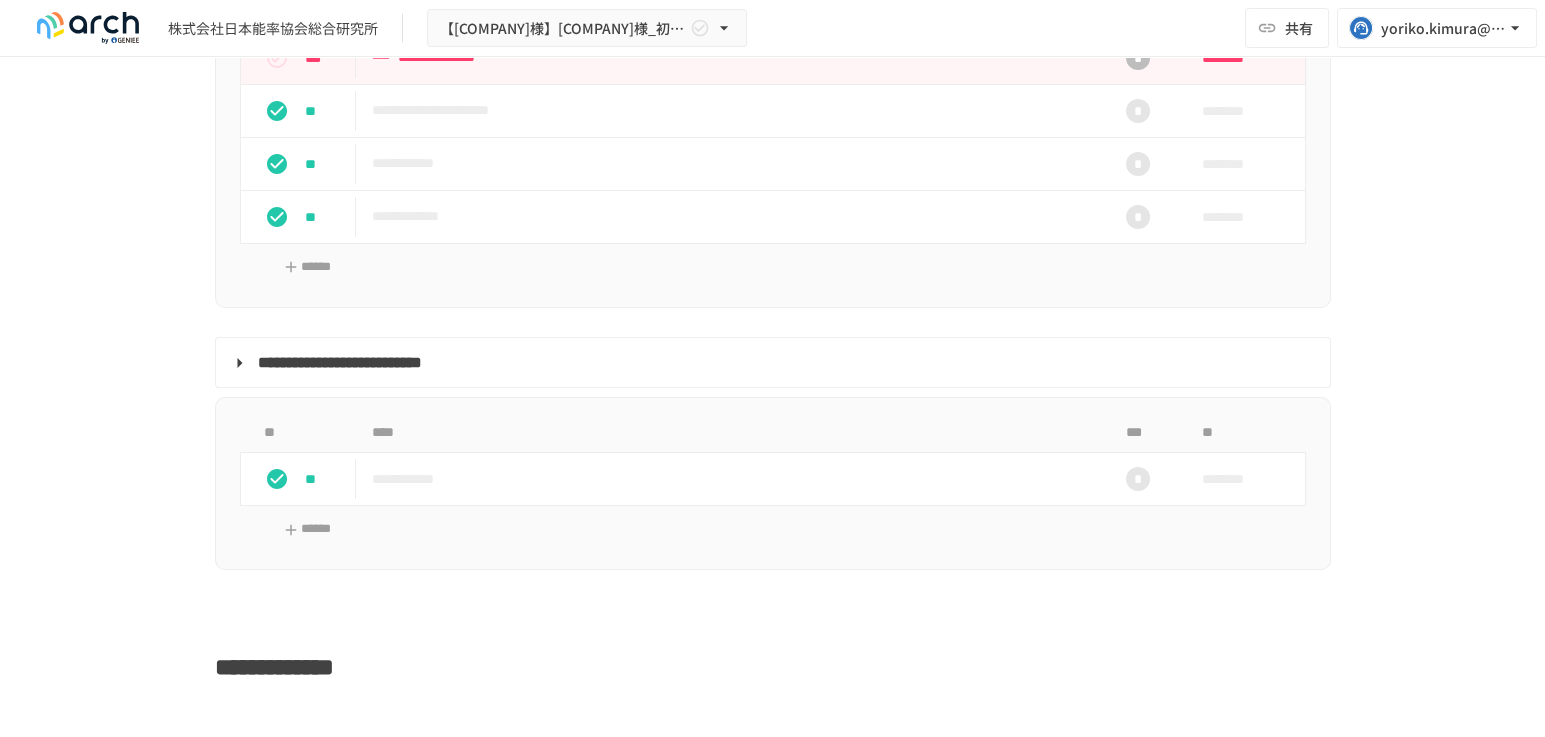 scroll, scrollTop: 2224, scrollLeft: 0, axis: vertical 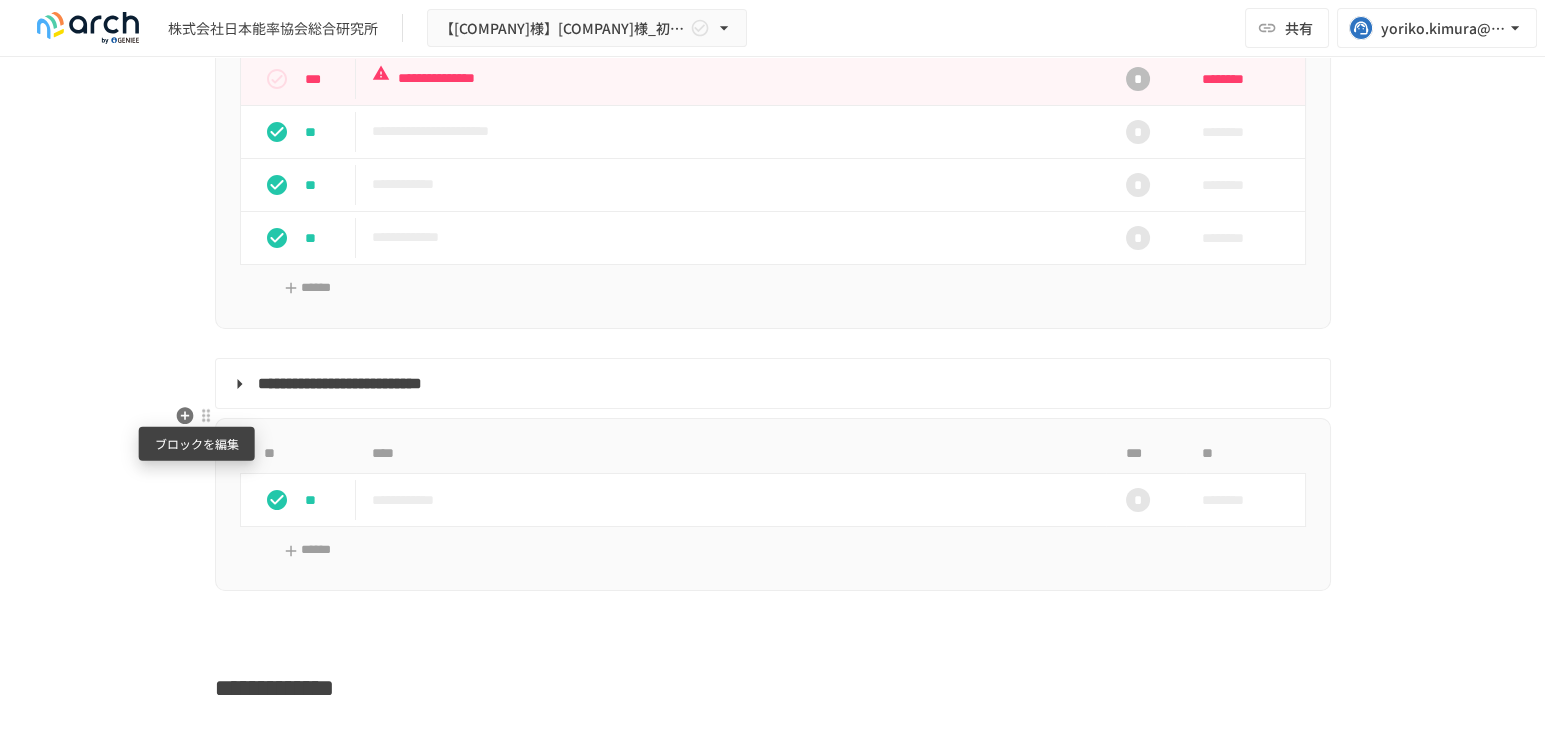 click at bounding box center (206, 415) 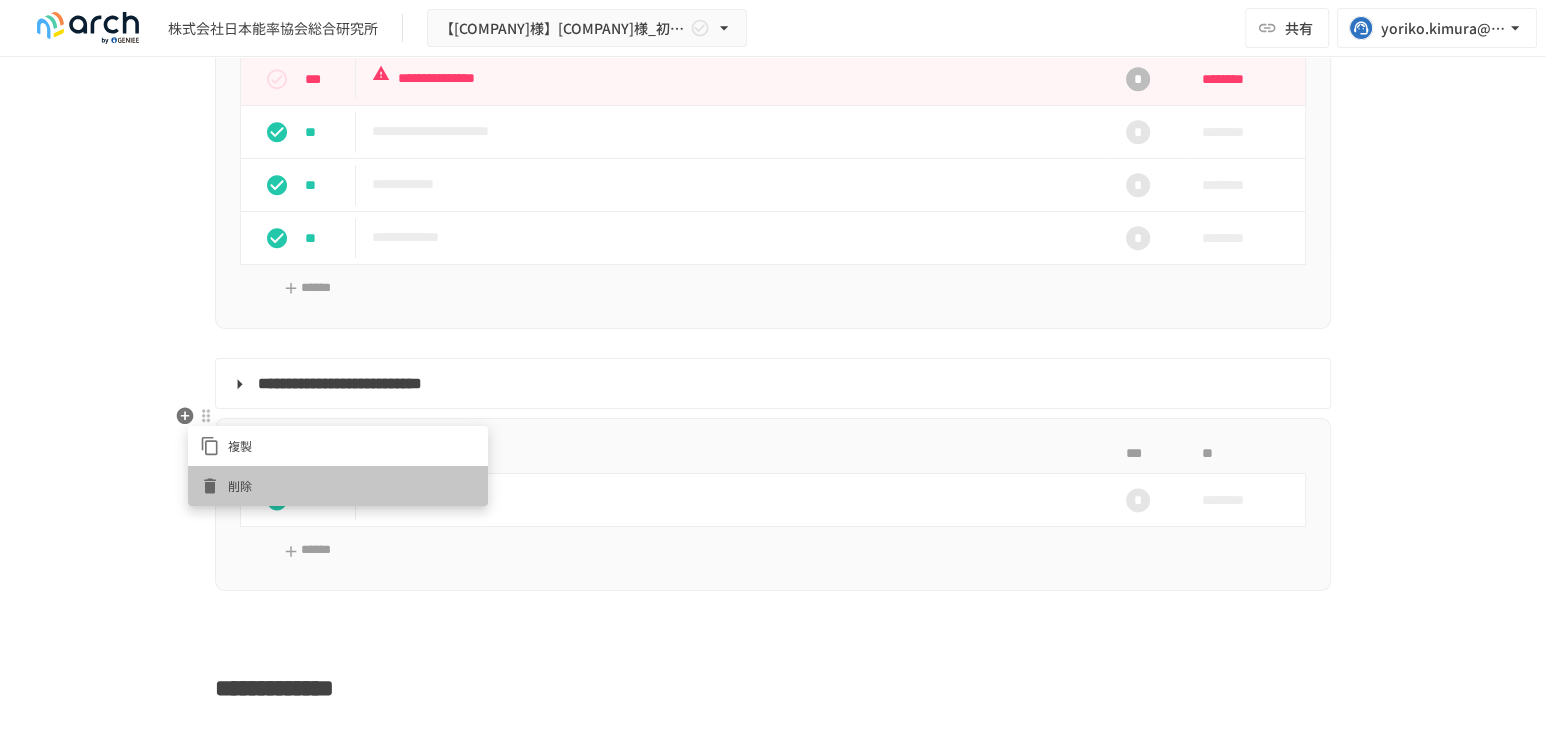 click 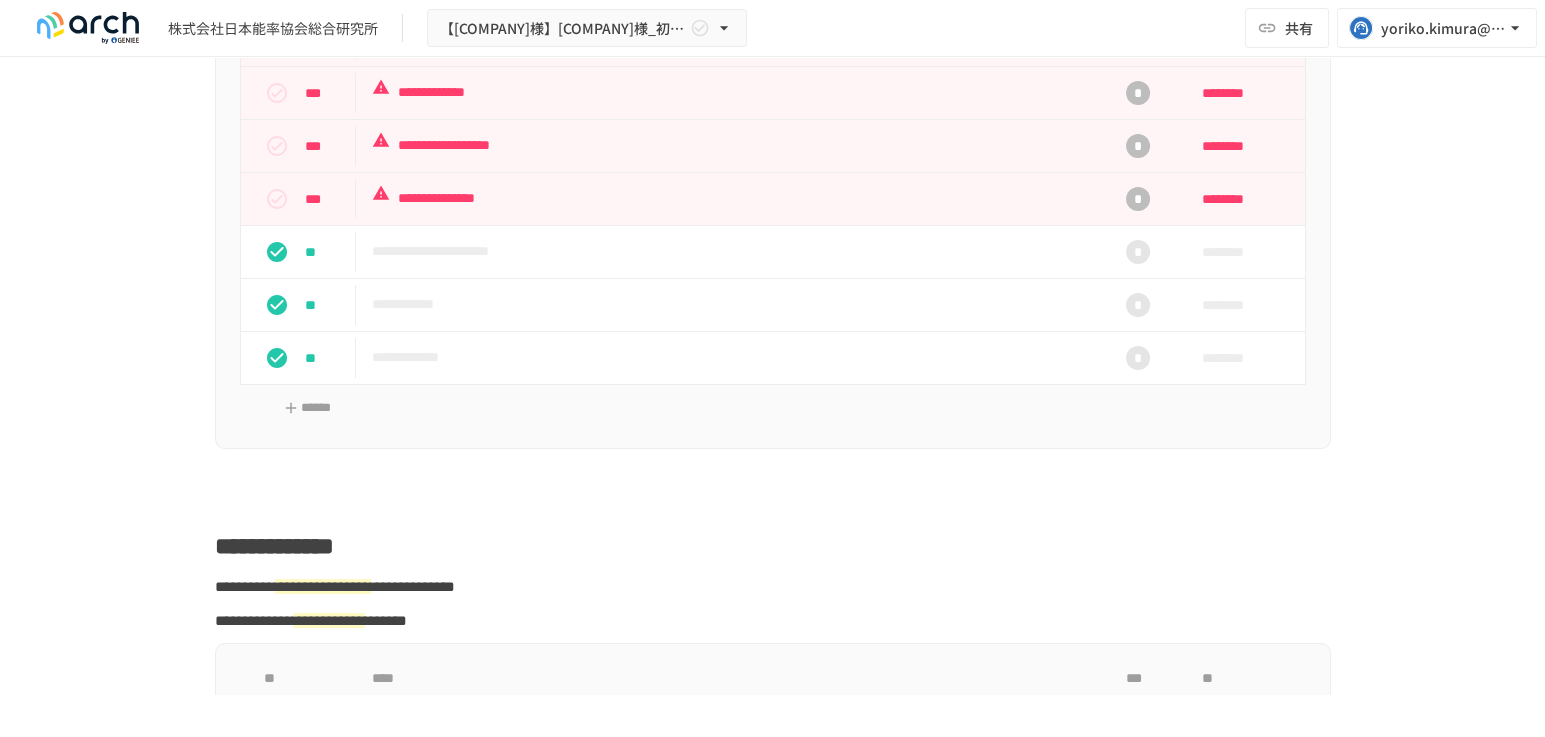 scroll, scrollTop: 2069, scrollLeft: 0, axis: vertical 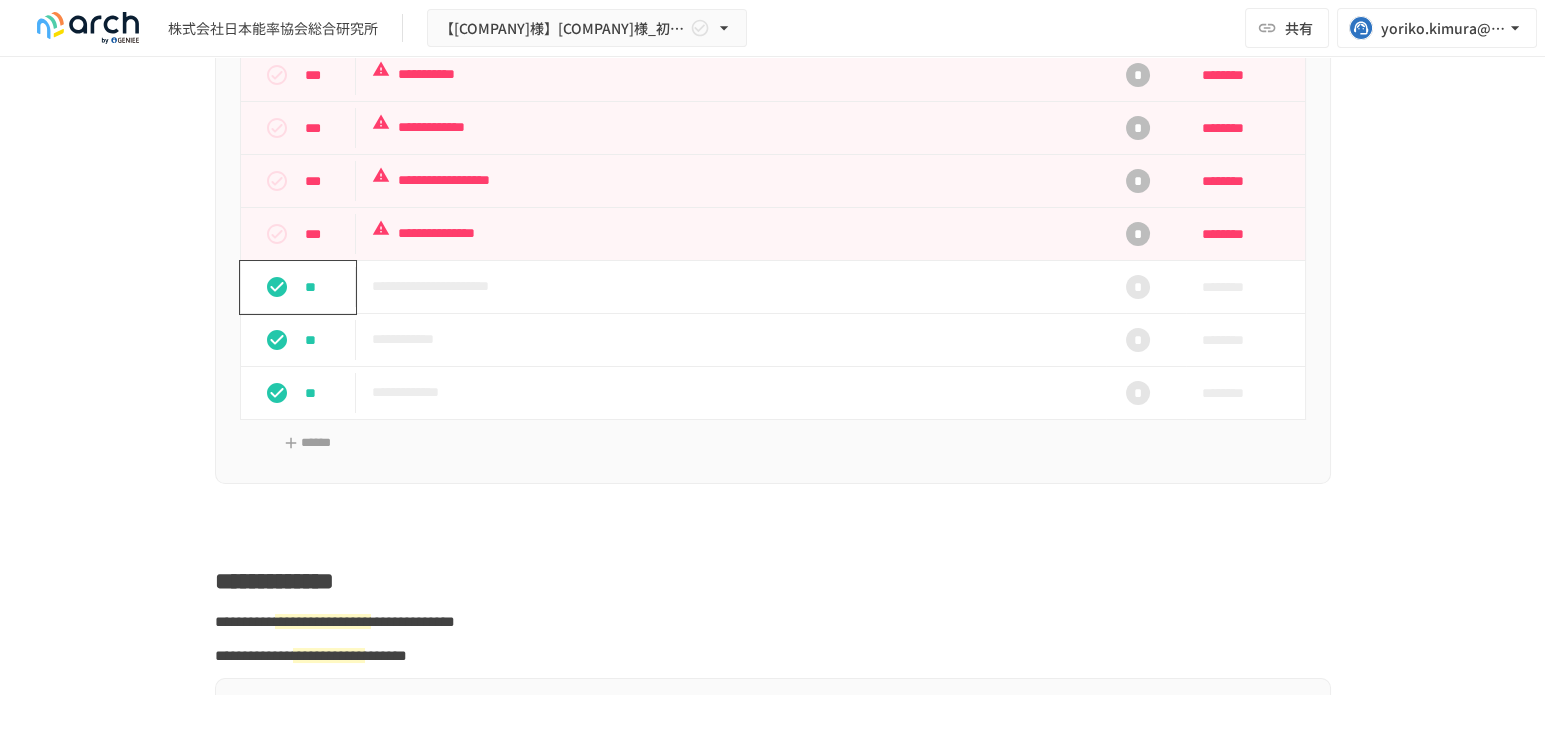 click 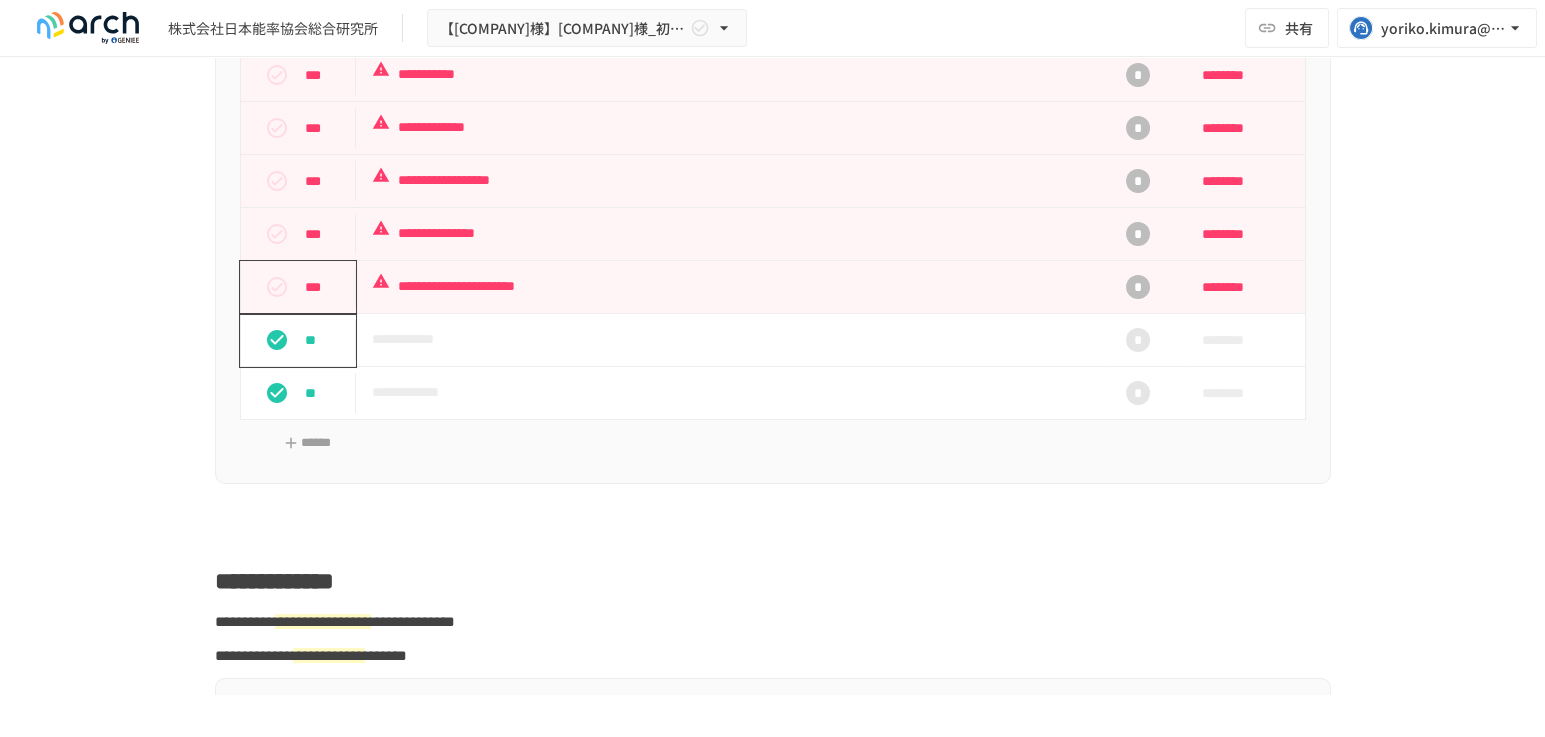 click 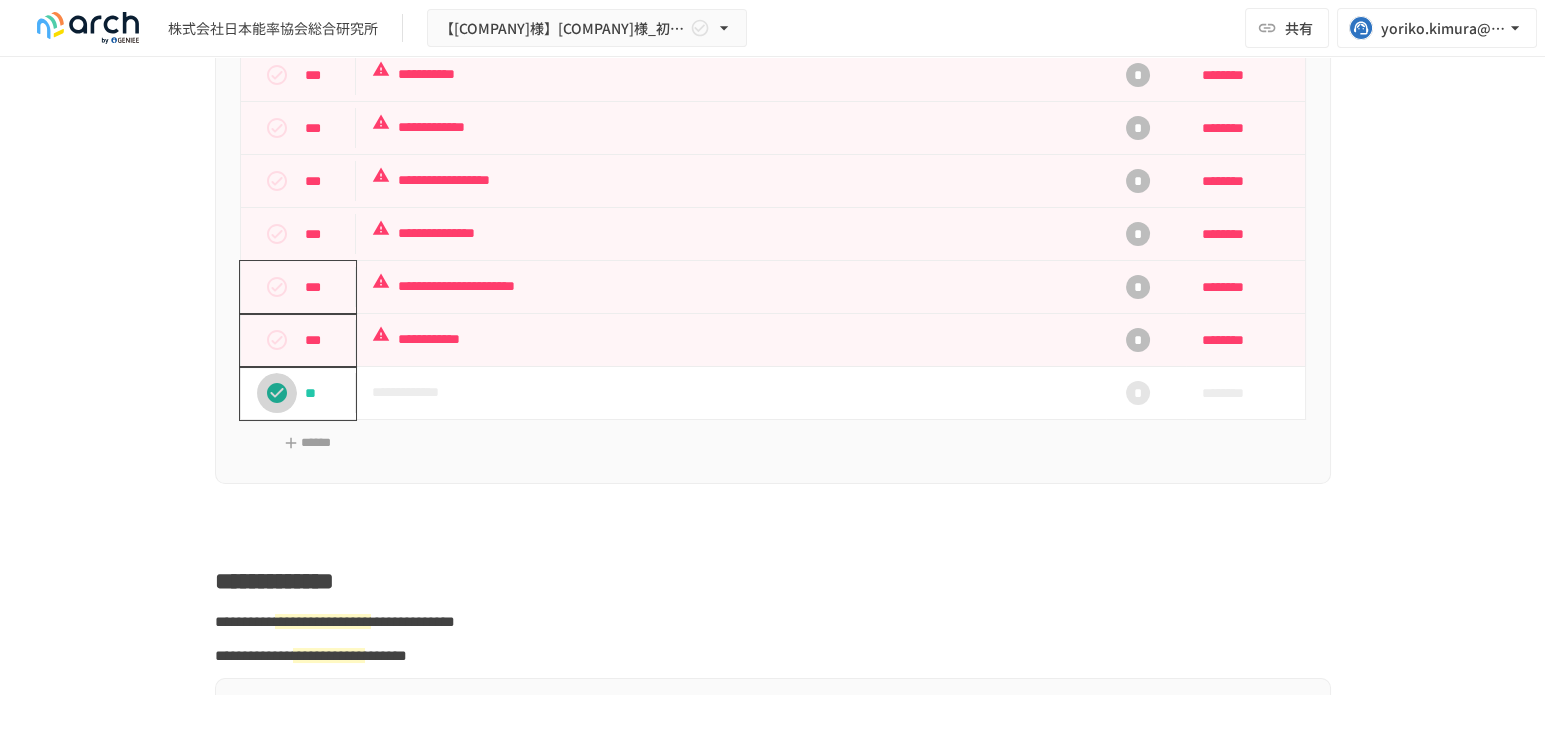 click 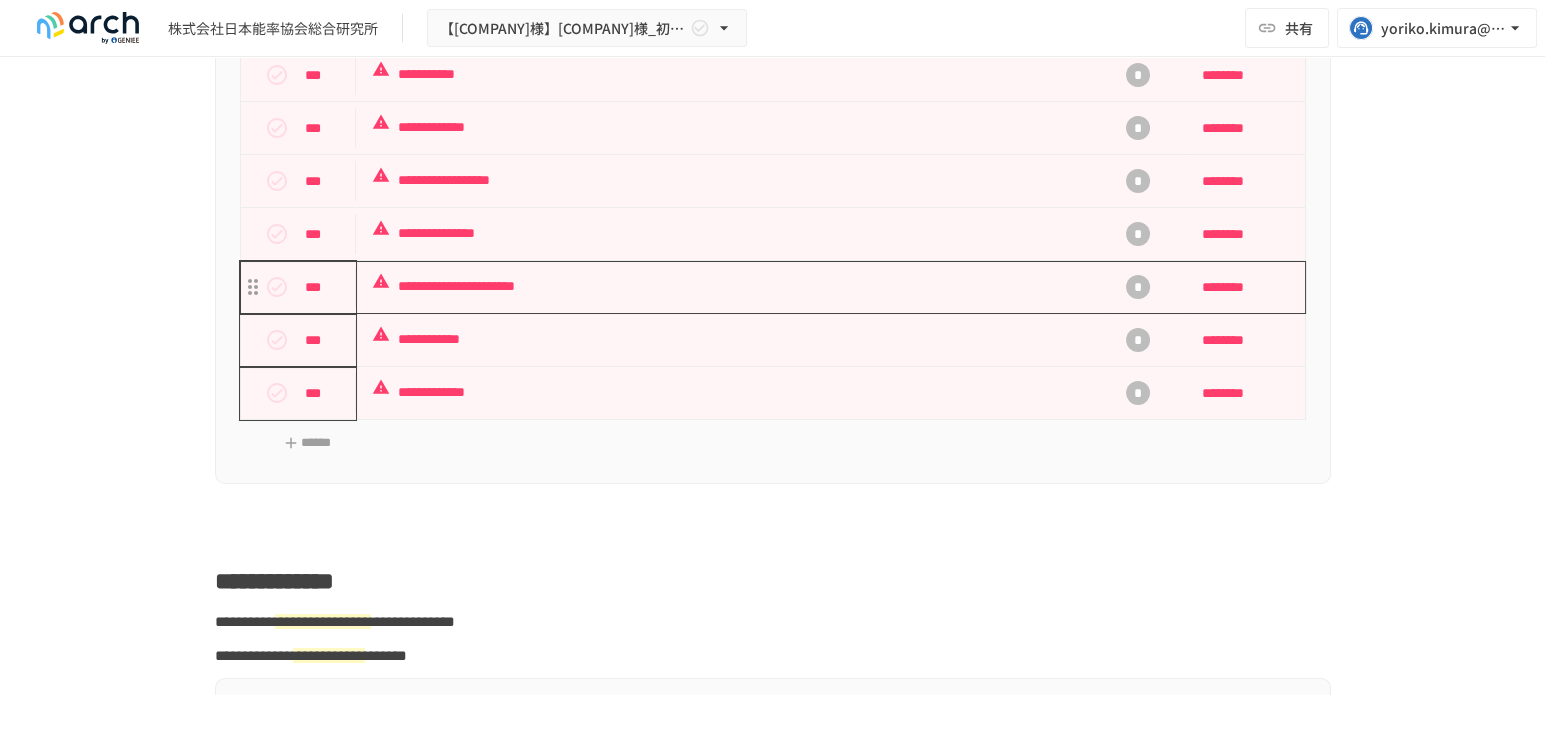 click on "**********" at bounding box center (731, 286) 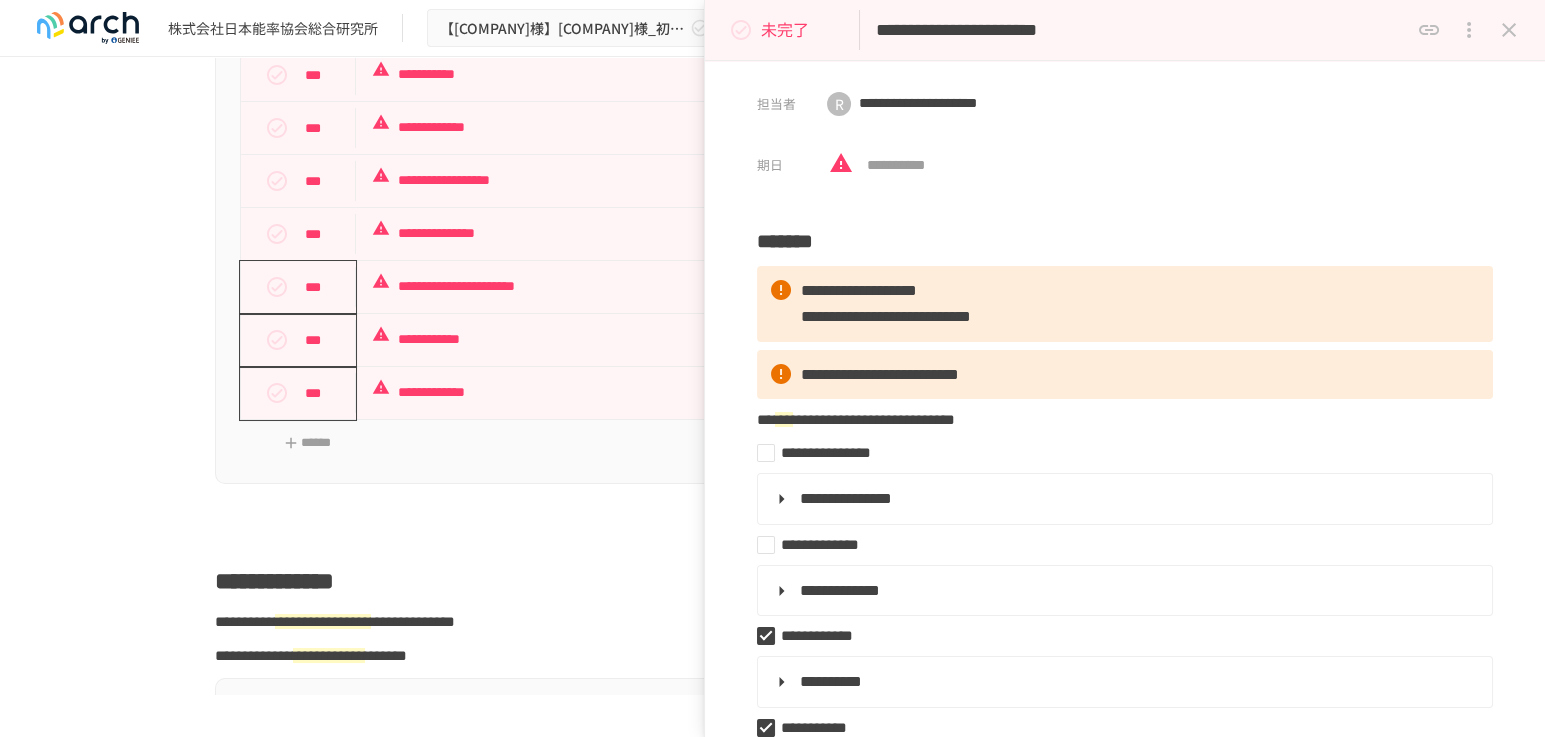 click on "**********" at bounding box center [1142, 30] 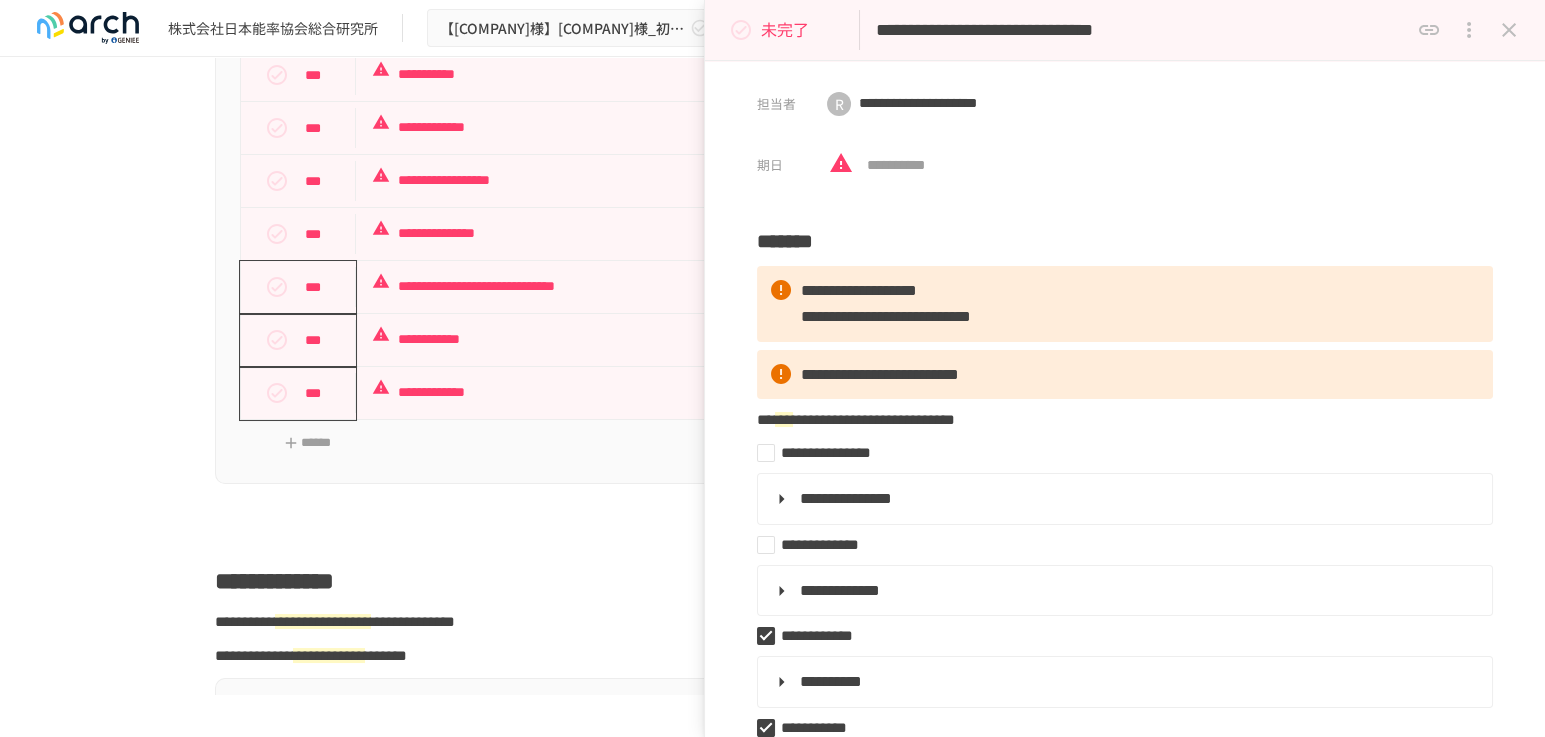 drag, startPoint x: 1272, startPoint y: 32, endPoint x: 1461, endPoint y: 28, distance: 189.04233 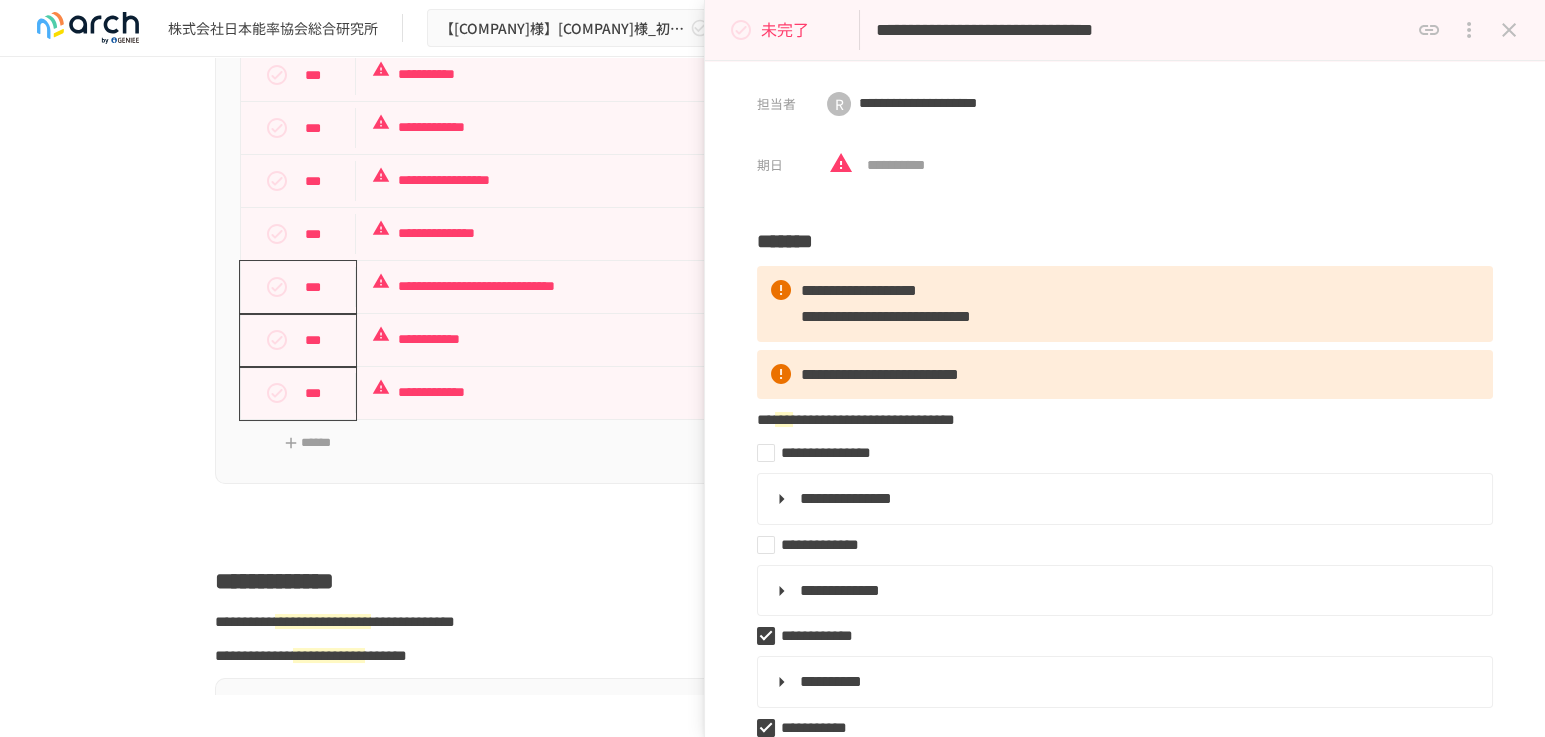 click on "**********" at bounding box center (1125, 30) 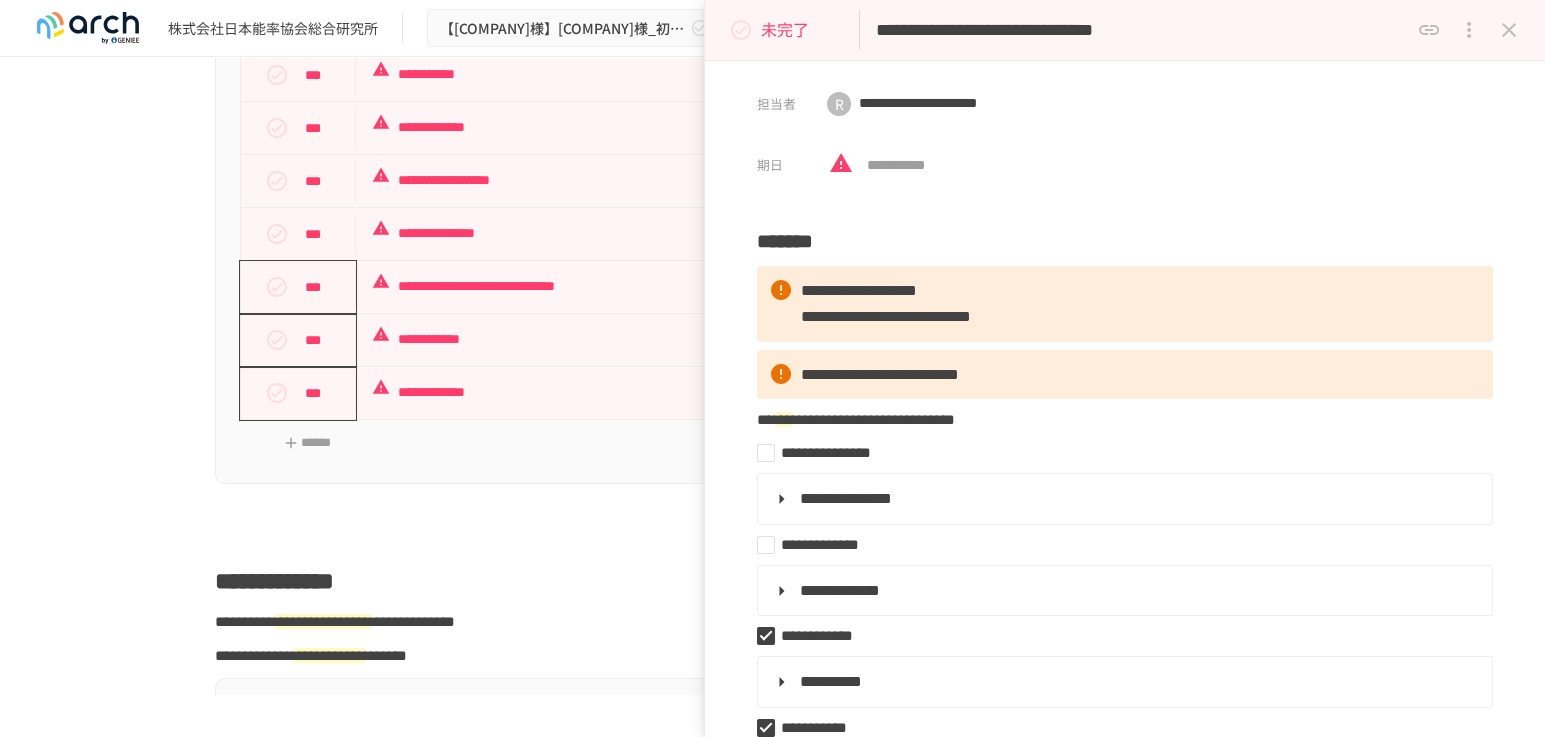 type on "**********" 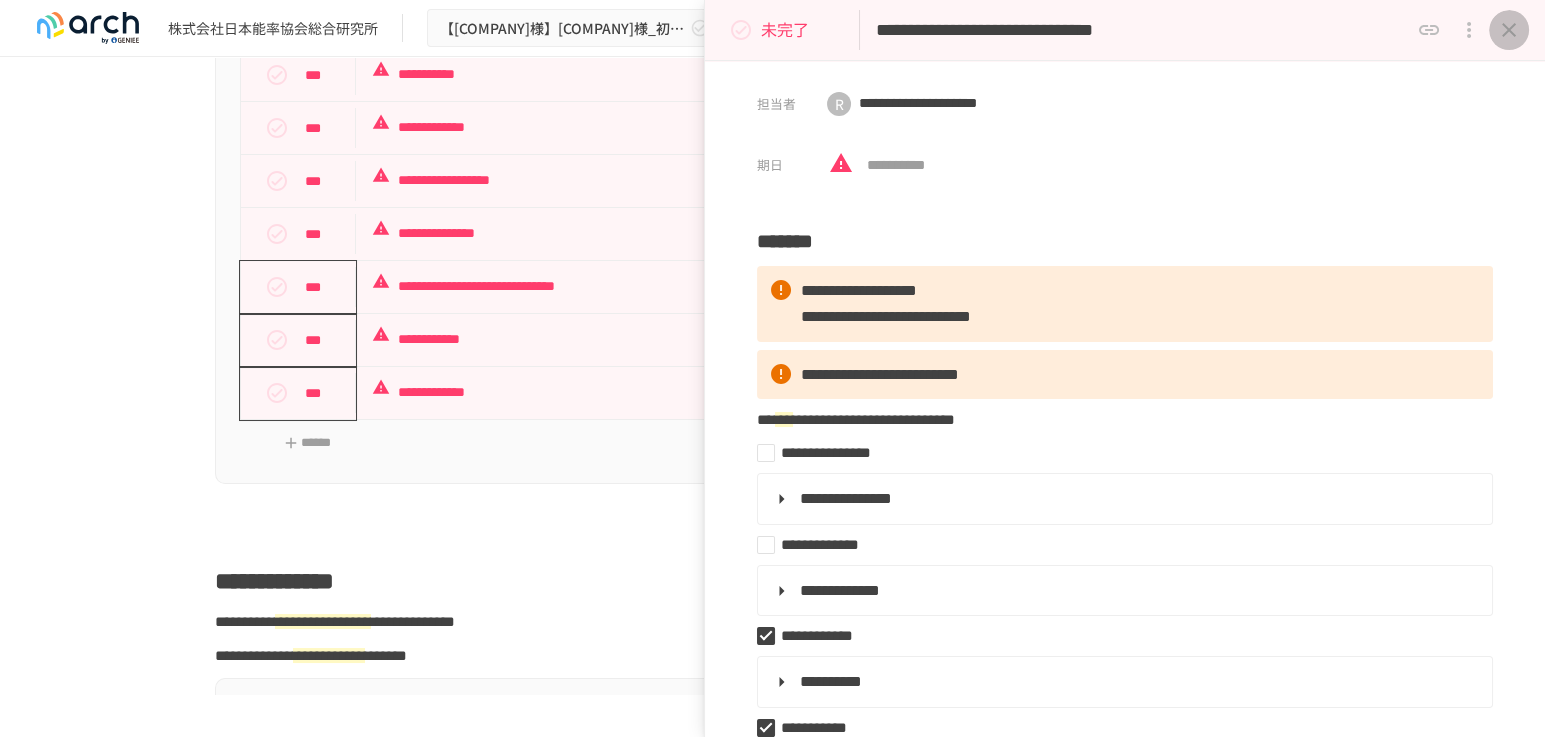 click at bounding box center [1509, 30] 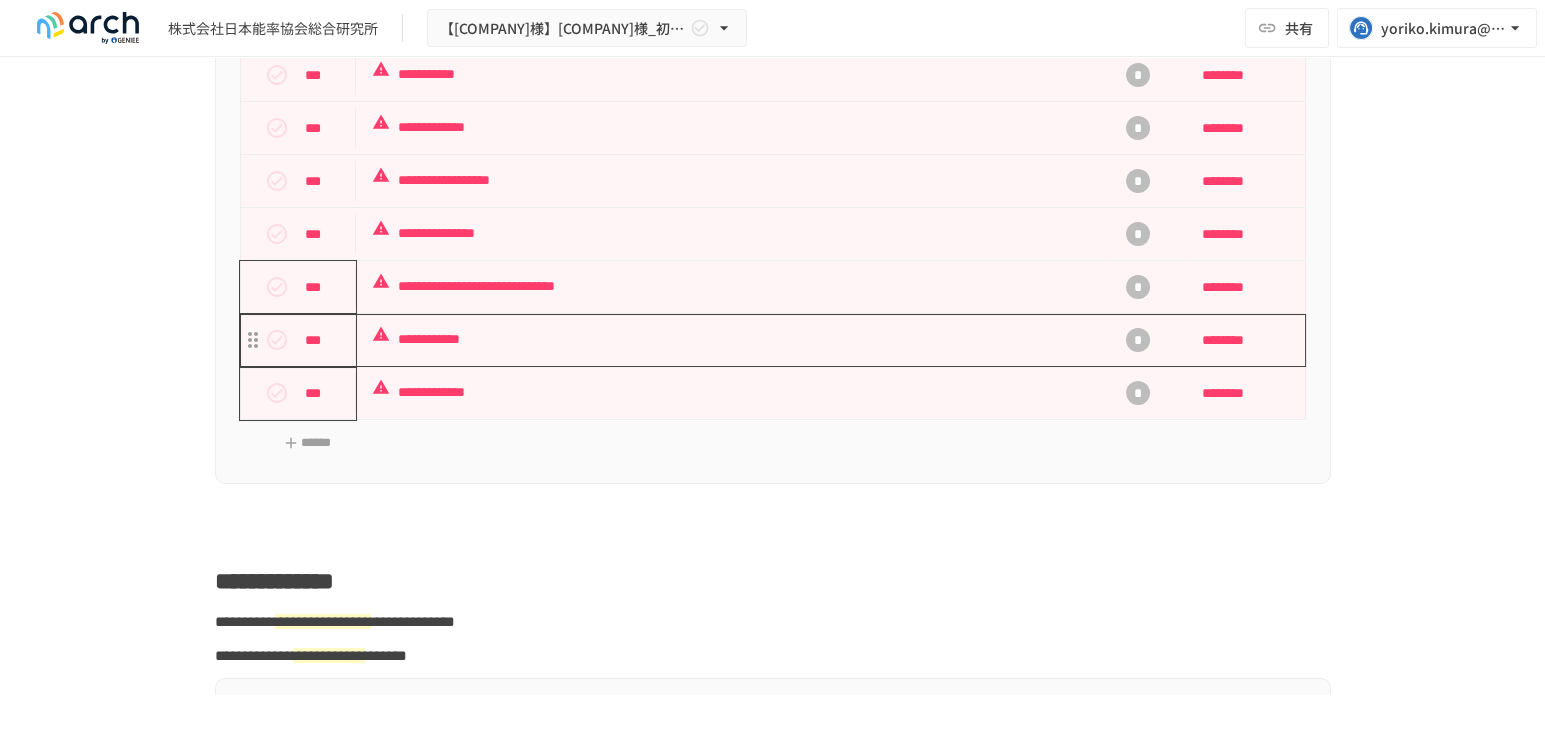 click on "**********" at bounding box center [731, 339] 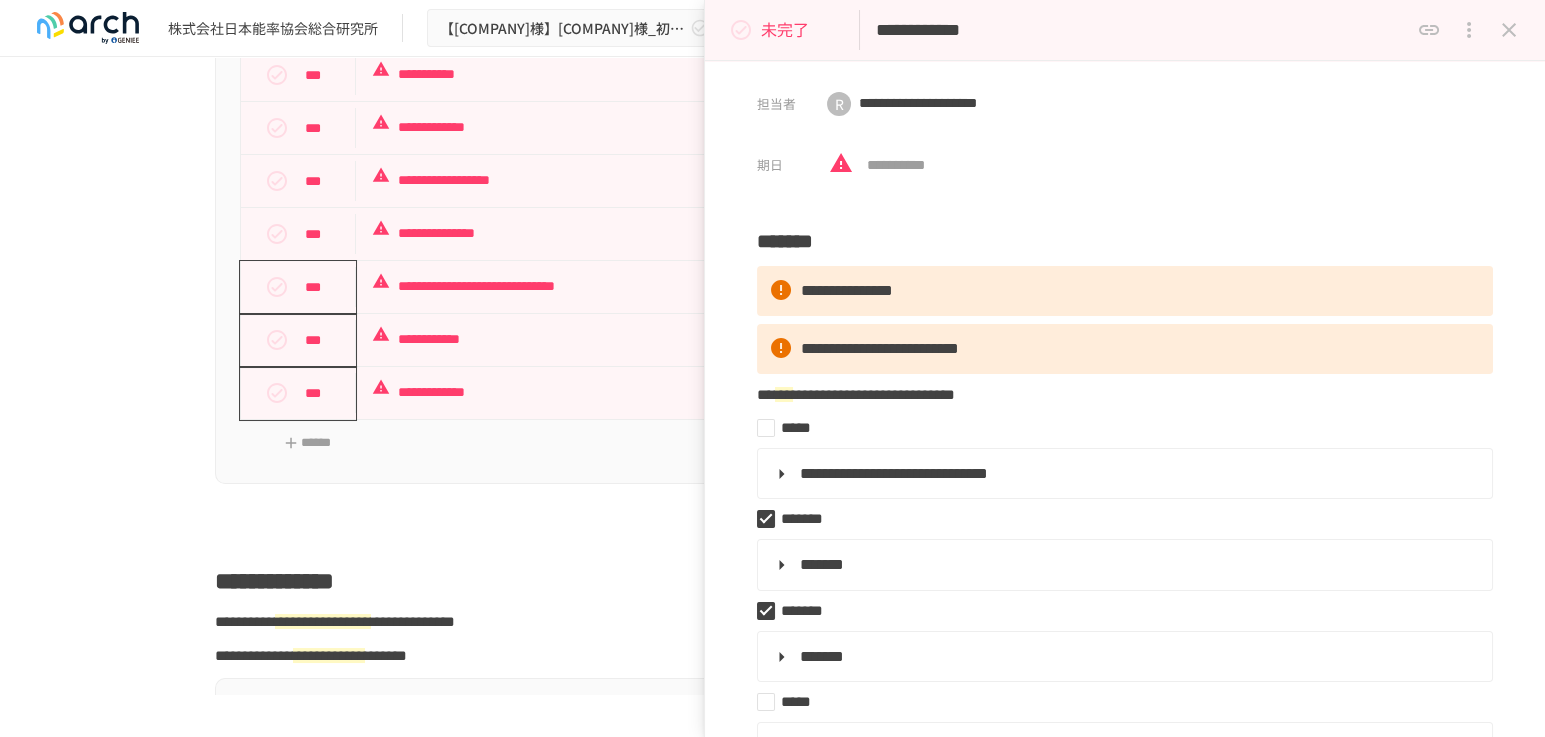 click on "**********" at bounding box center (1142, 30) 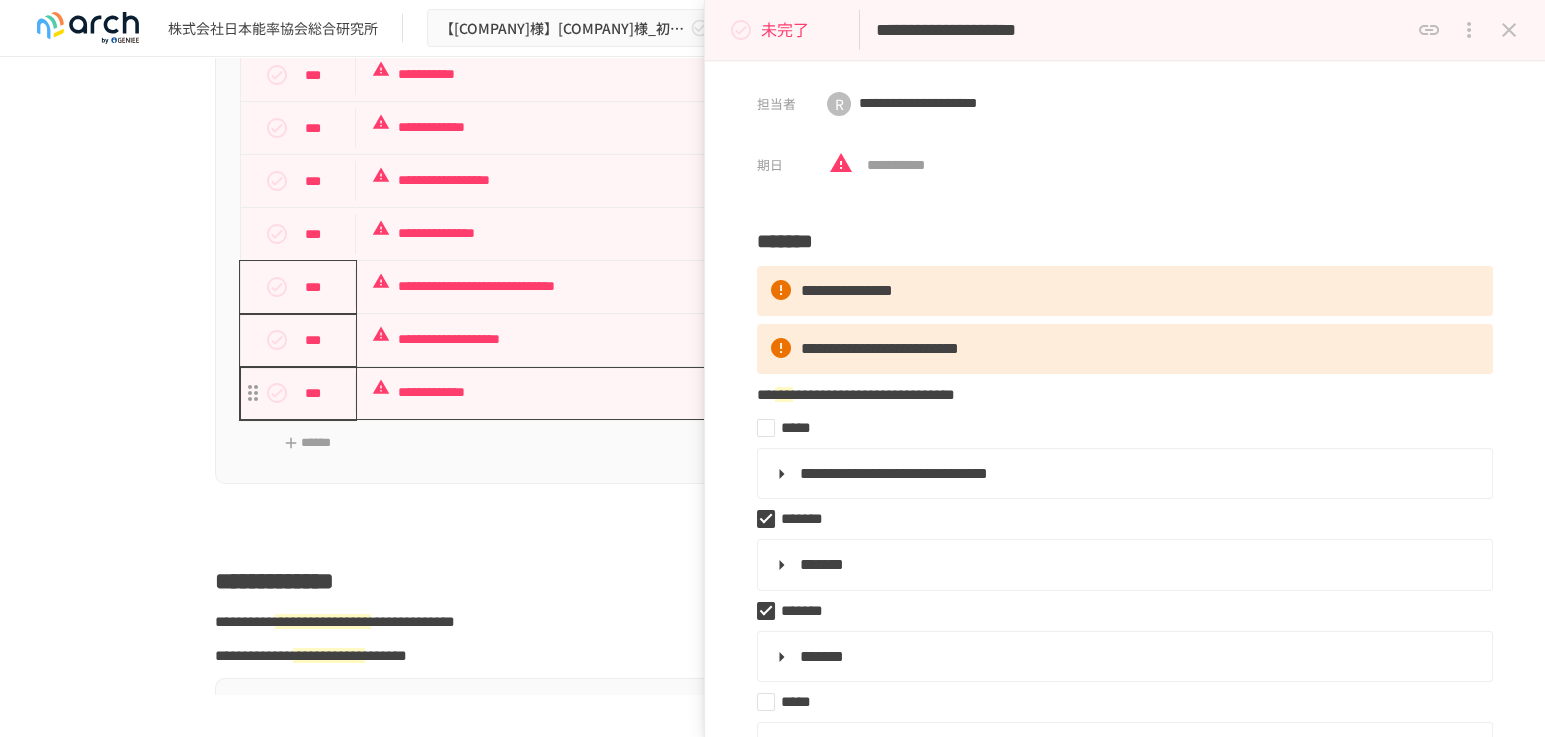 type on "**********" 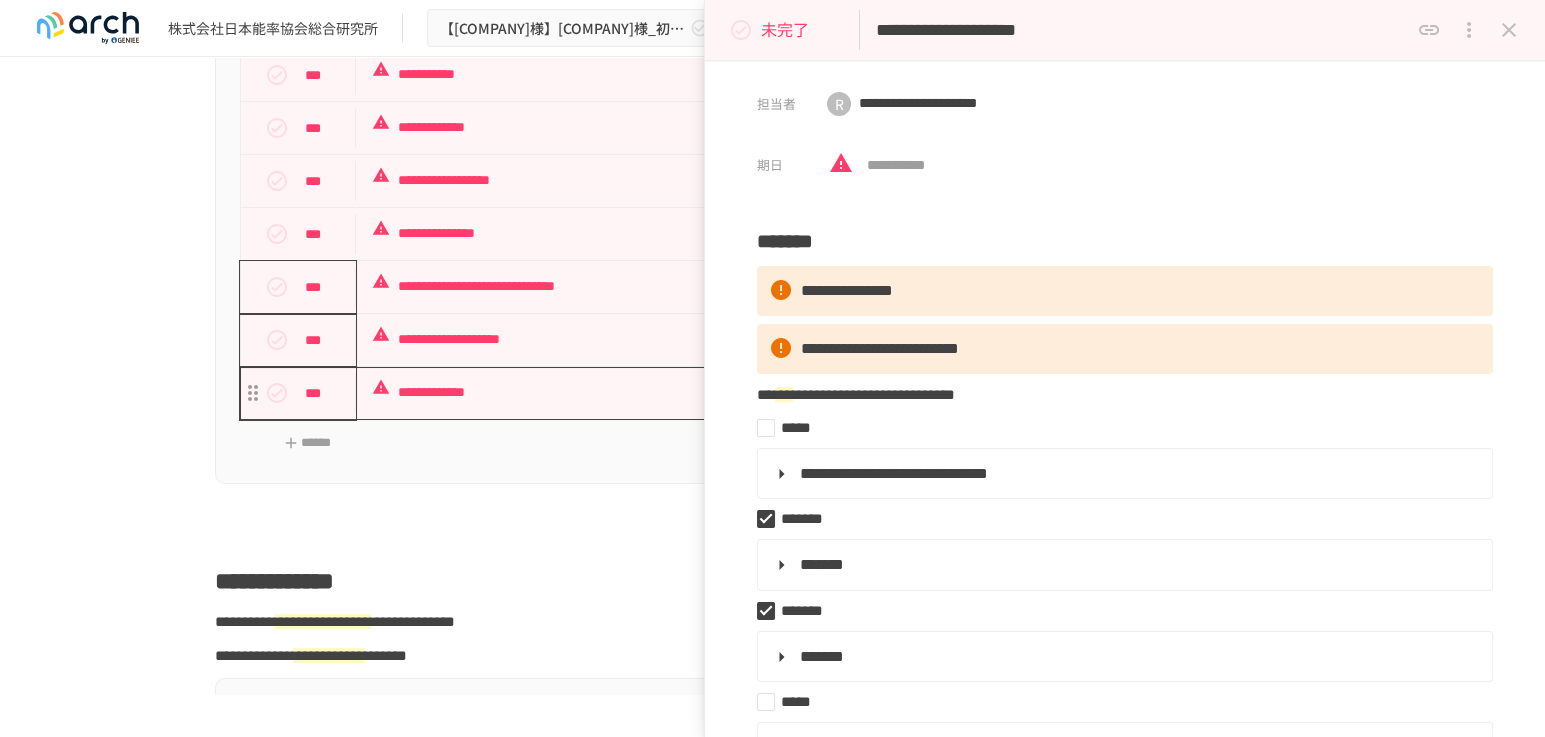 click on "**********" at bounding box center (731, 393) 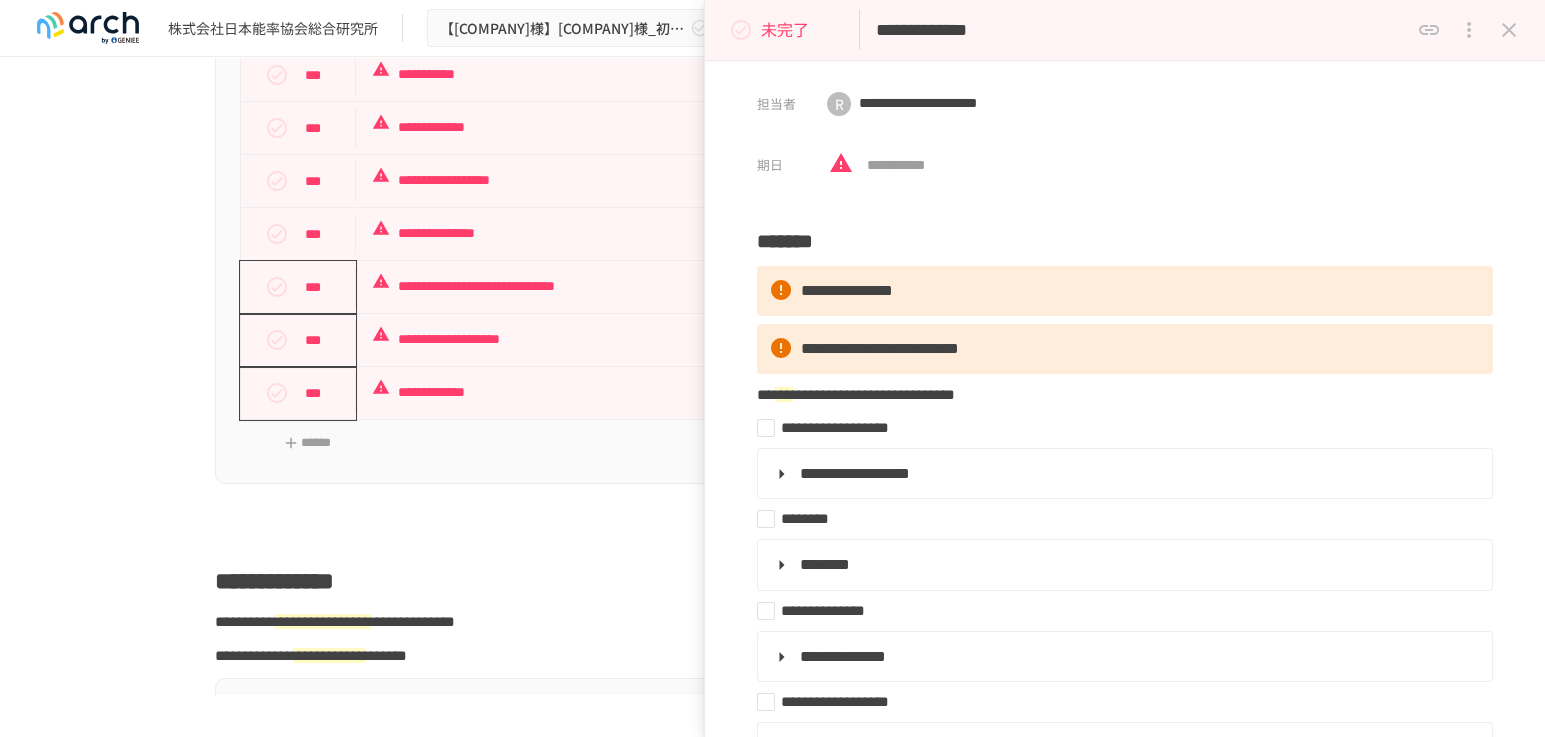 click on "**********" at bounding box center (1142, 30) 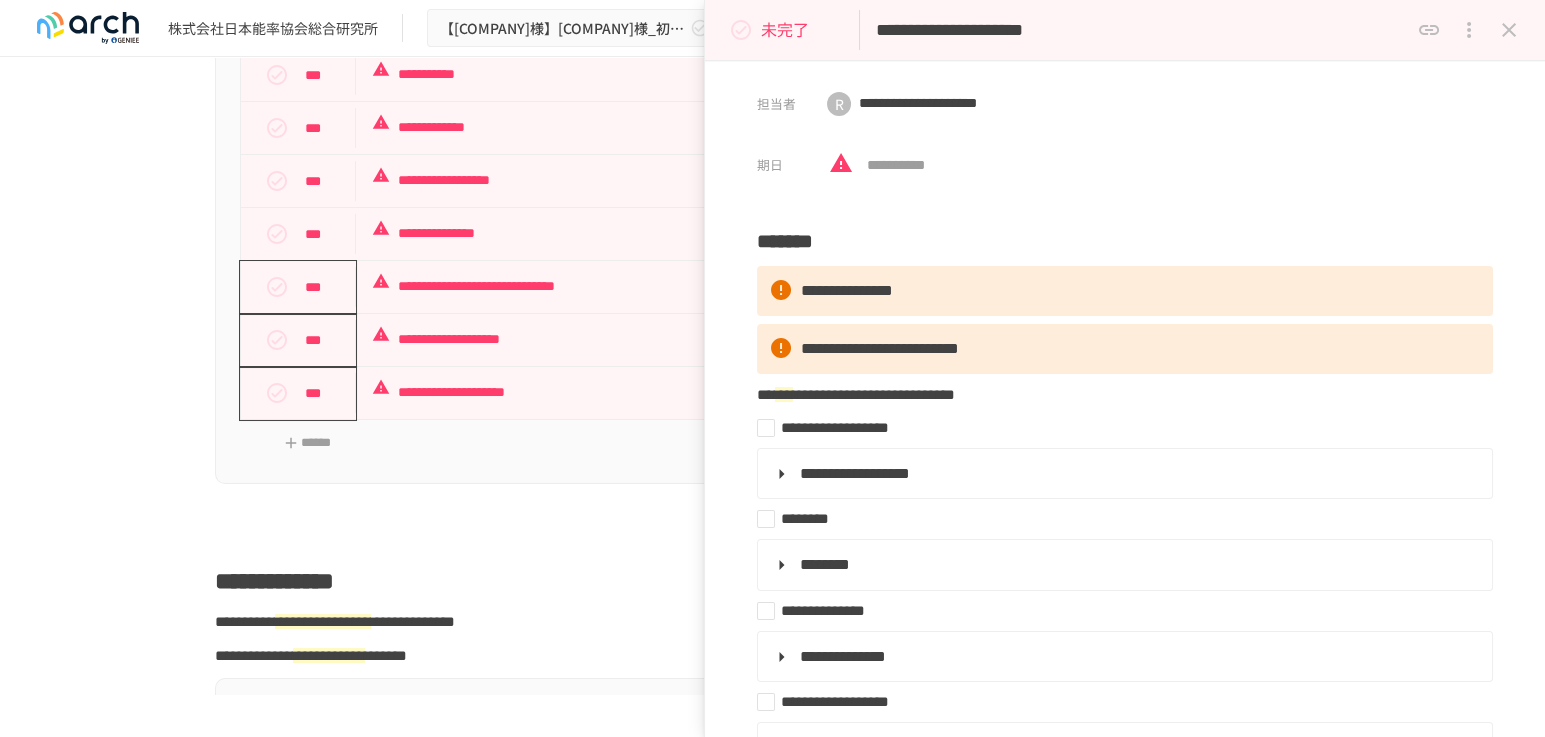 type on "**********" 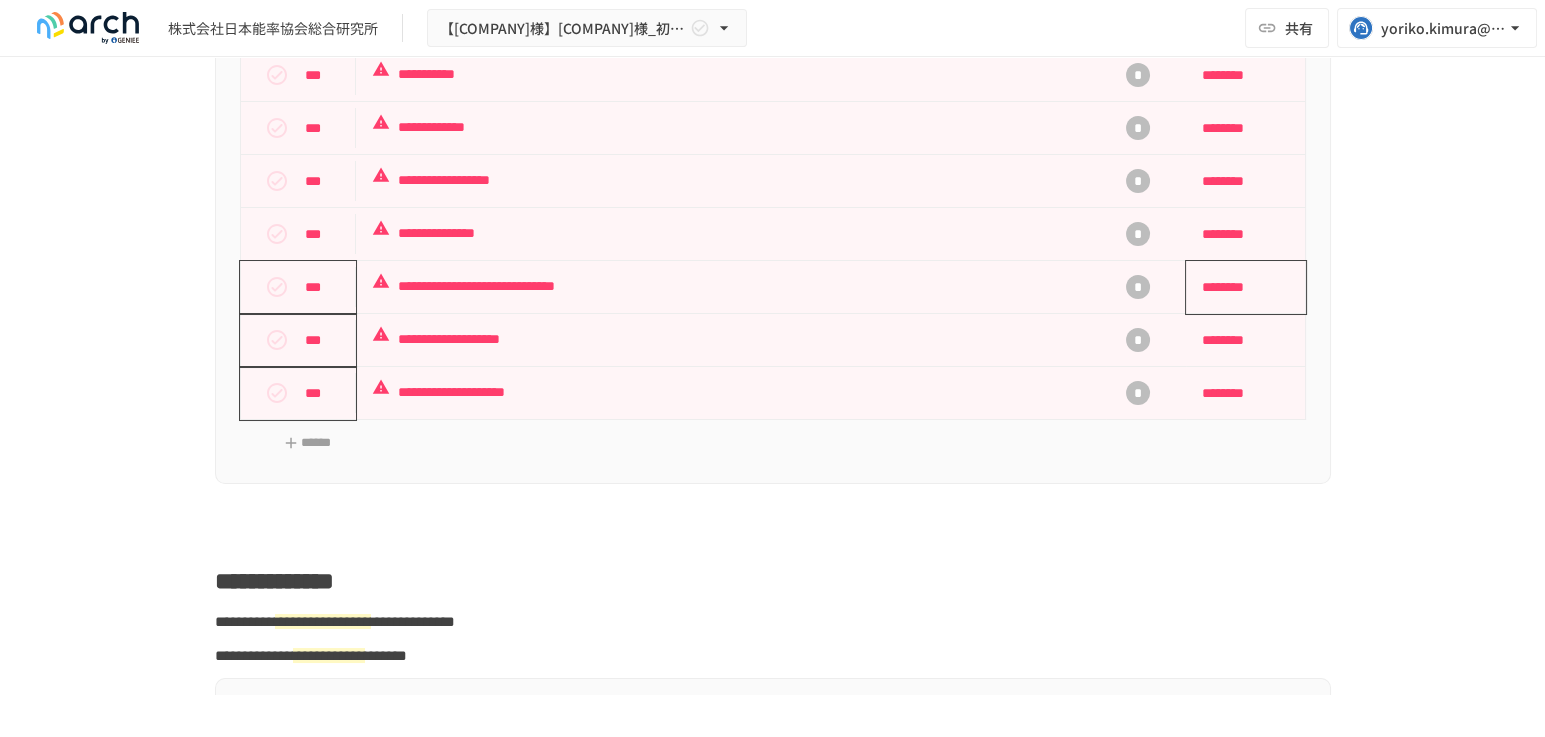 click on "********" at bounding box center [1246, 287] 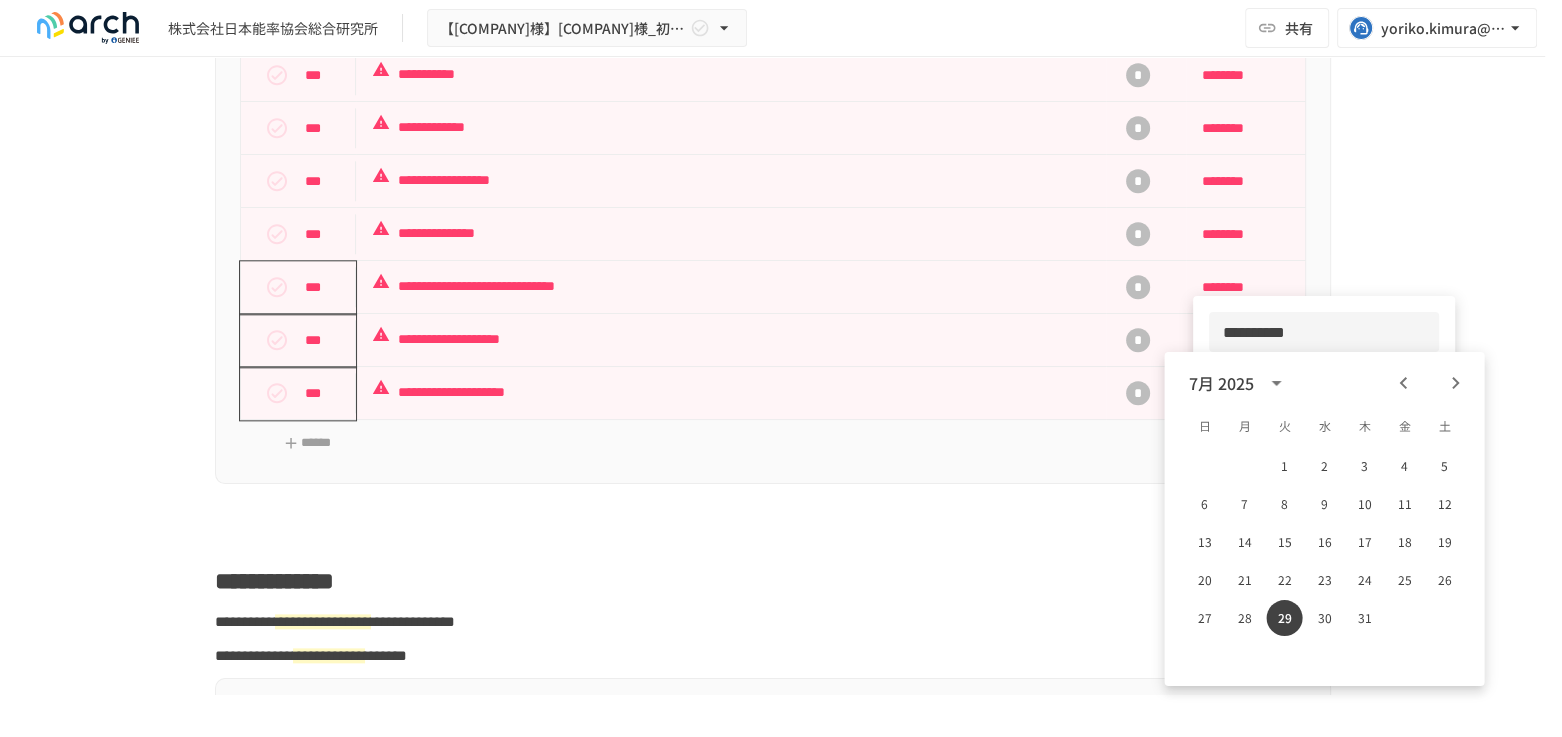 drag, startPoint x: 1304, startPoint y: 335, endPoint x: 1194, endPoint y: 341, distance: 110.16351 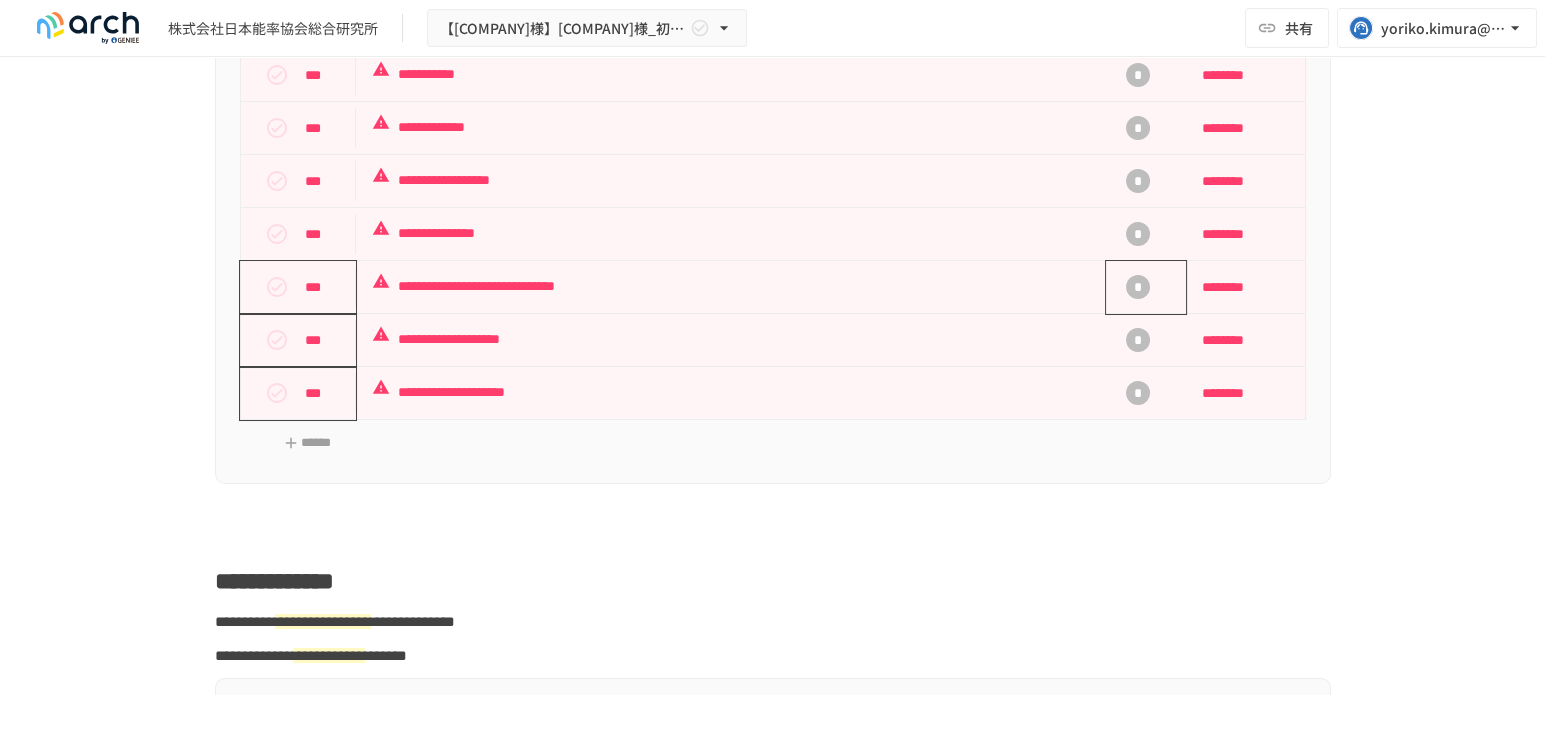 click on "*" at bounding box center (1138, 287) 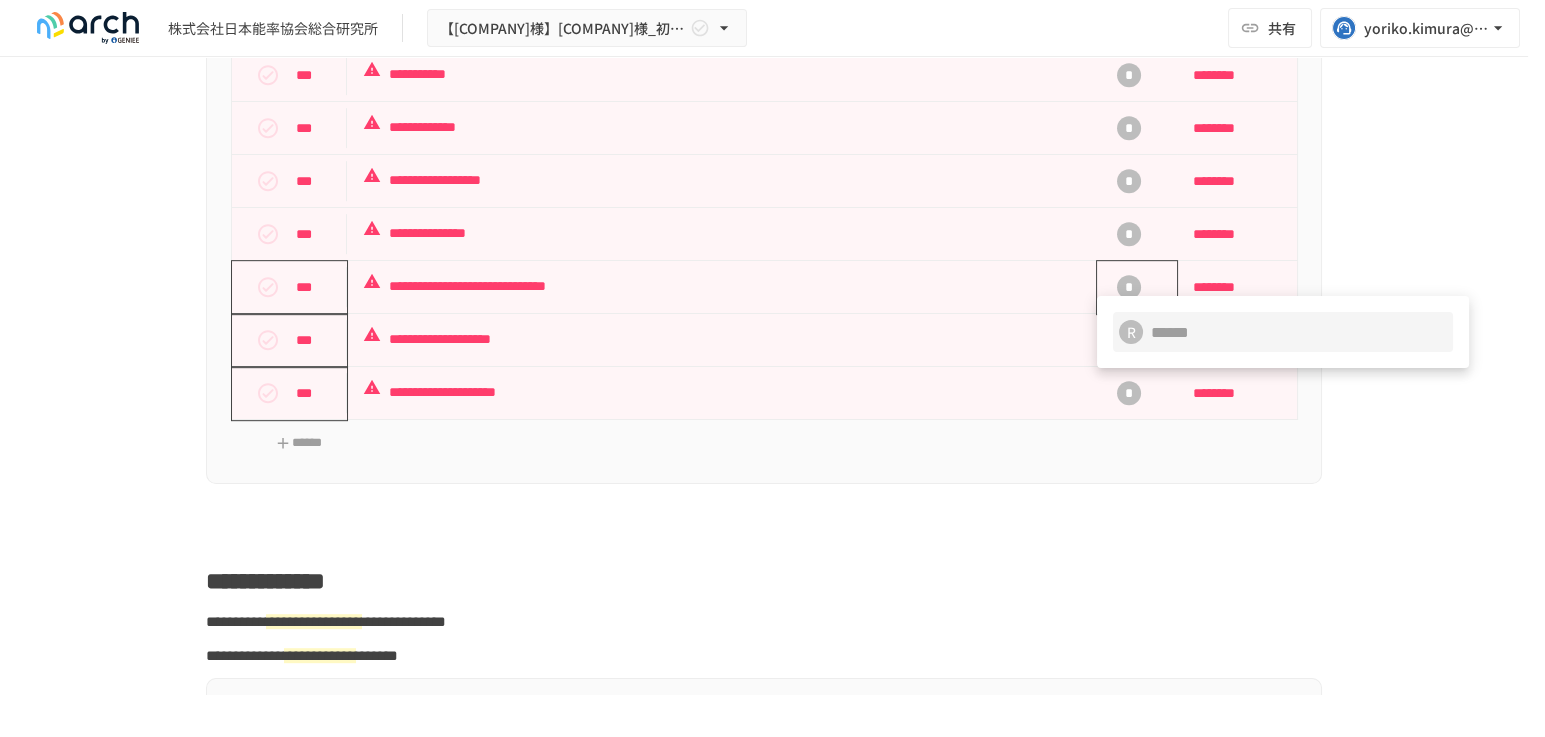 type on "**********" 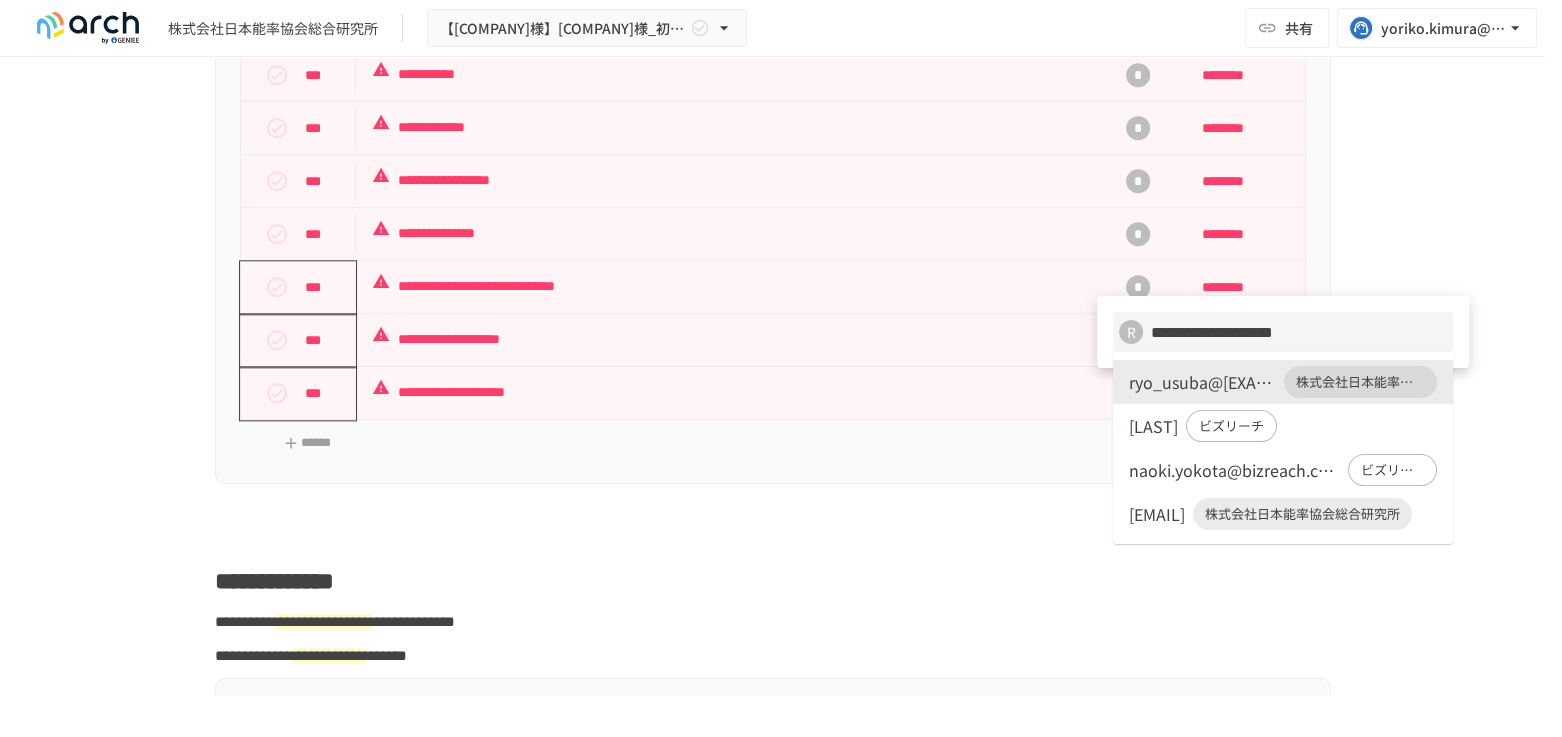 click at bounding box center (781, 368) 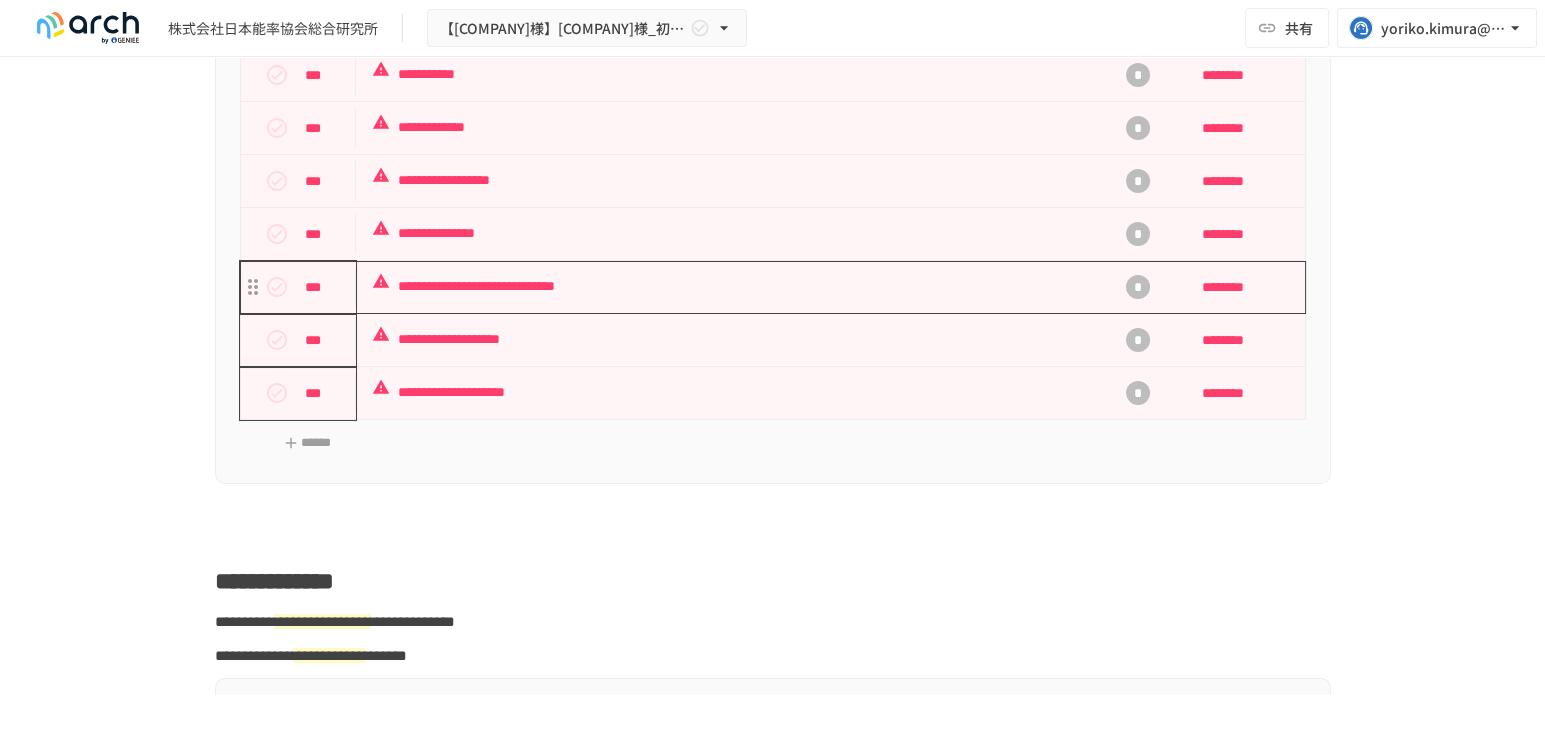 click on "**********" at bounding box center (731, 286) 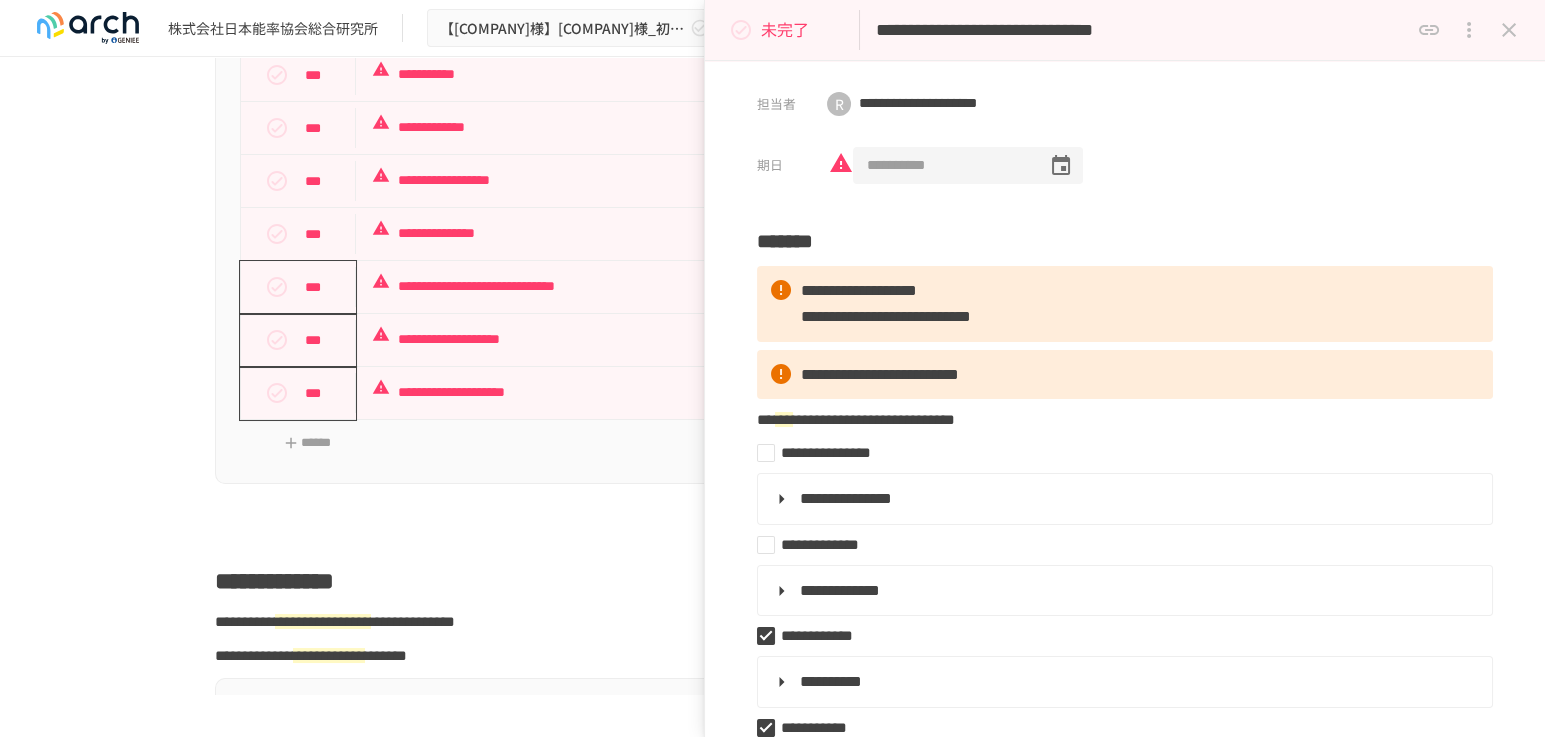 drag, startPoint x: 986, startPoint y: 157, endPoint x: 799, endPoint y: 171, distance: 187.52333 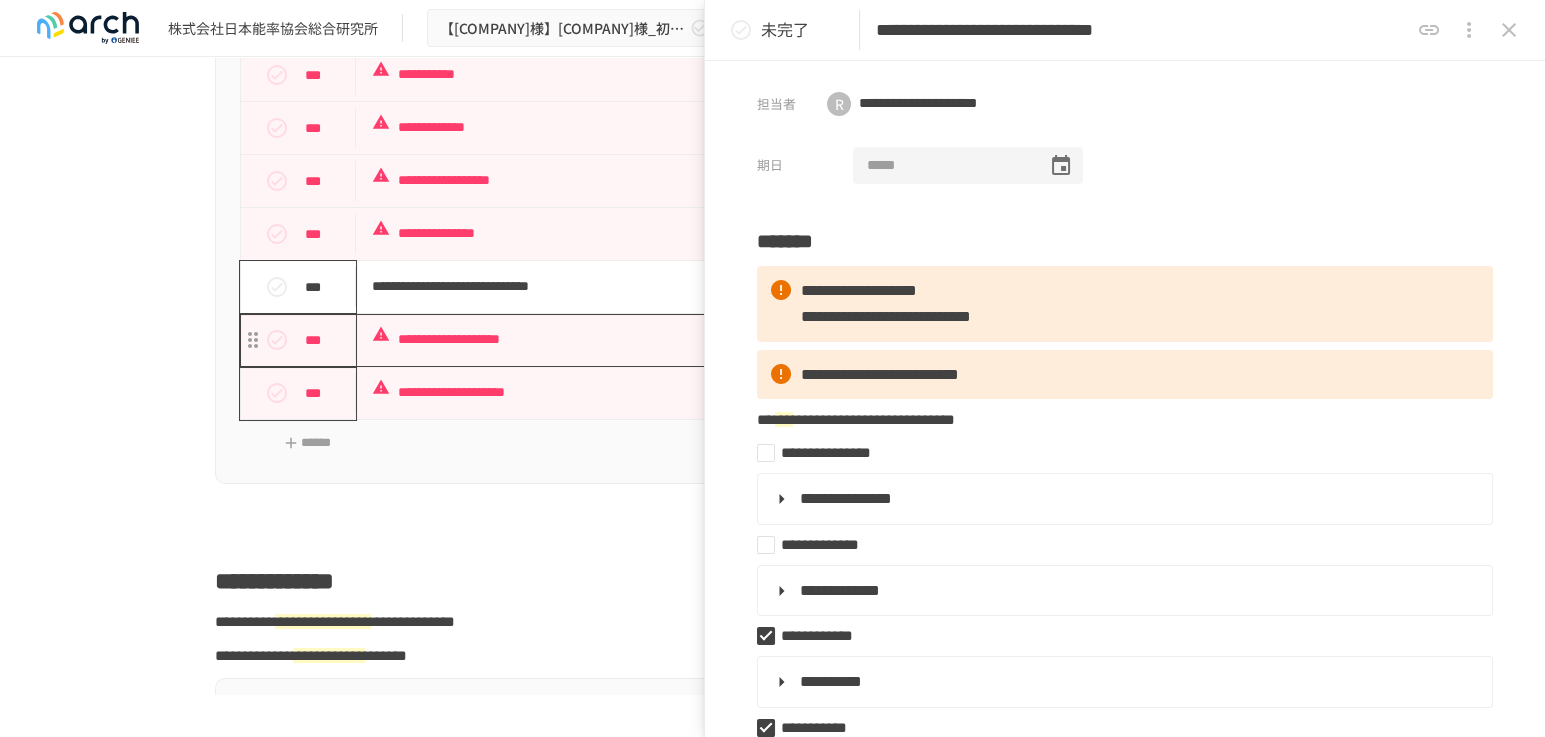 type 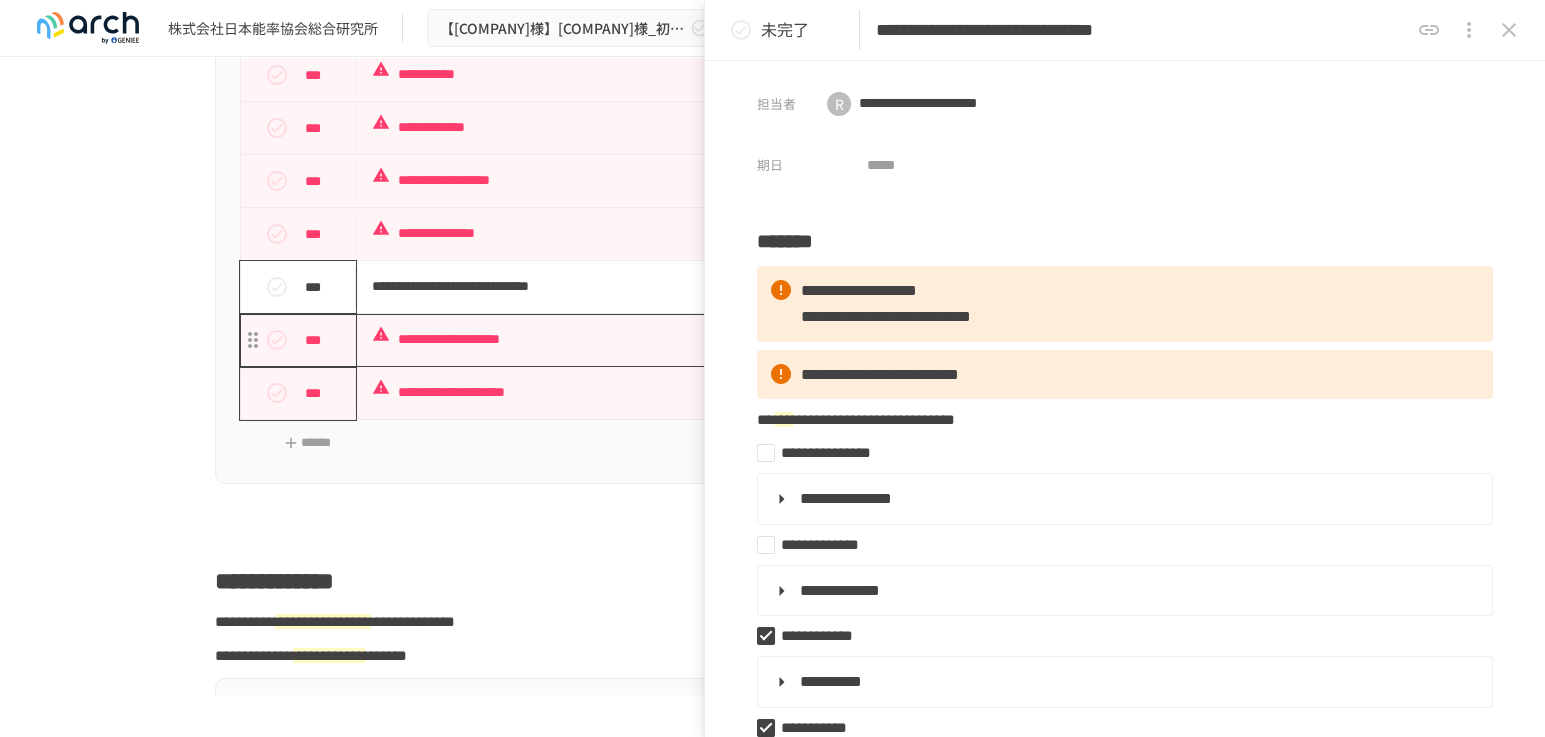 click on "**********" at bounding box center [731, 339] 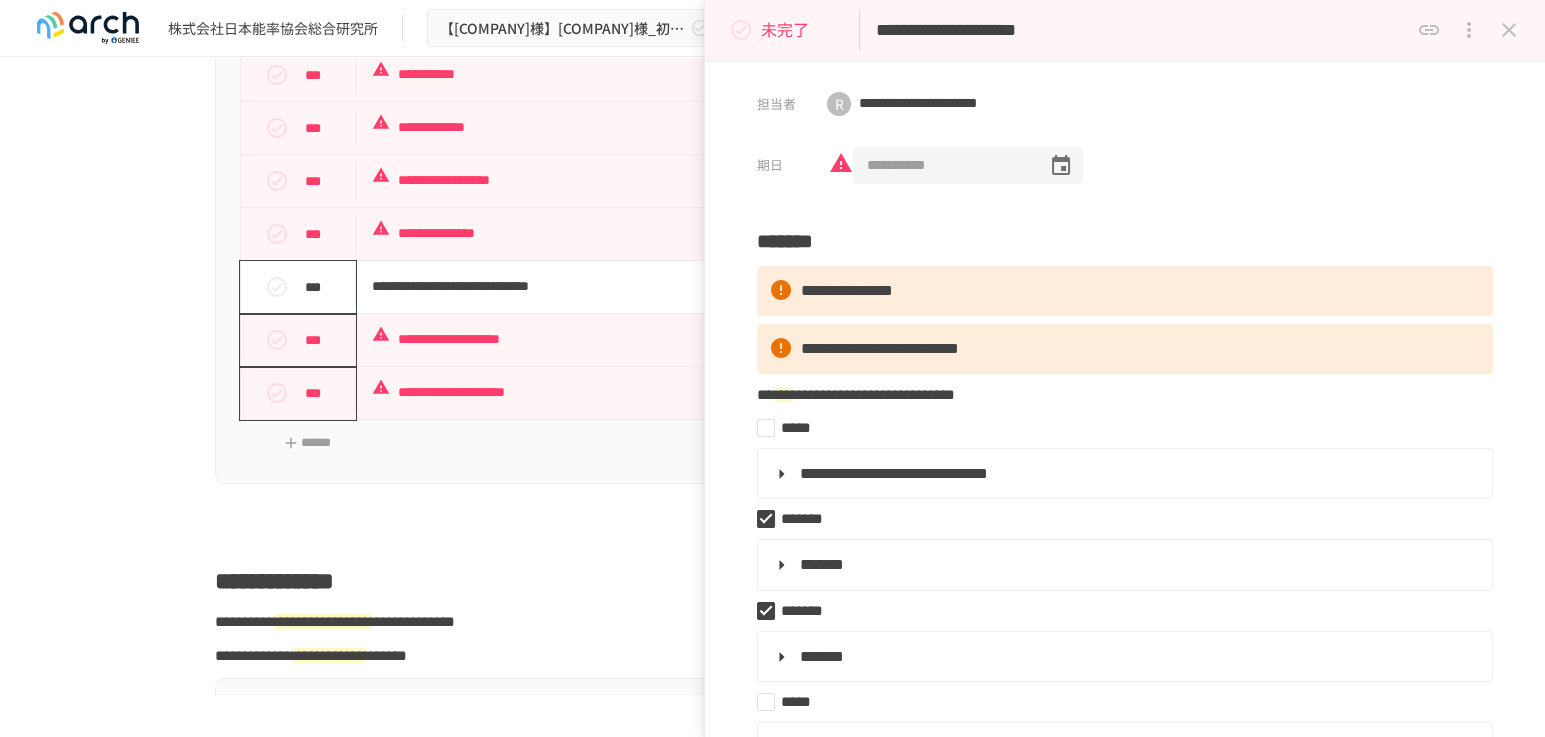 drag, startPoint x: 965, startPoint y: 160, endPoint x: 740, endPoint y: 181, distance: 225.97787 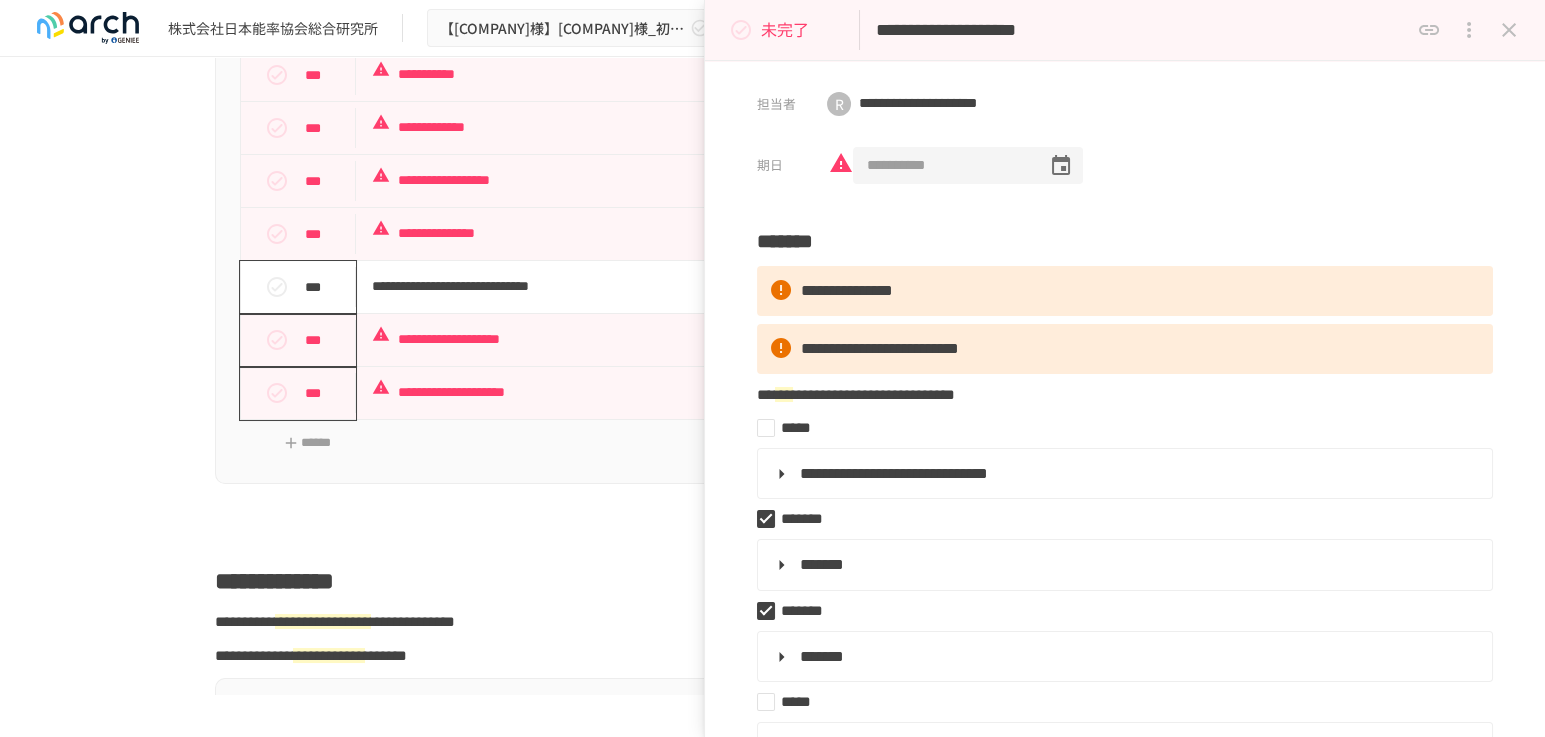 click on "**********" at bounding box center [1125, 122] 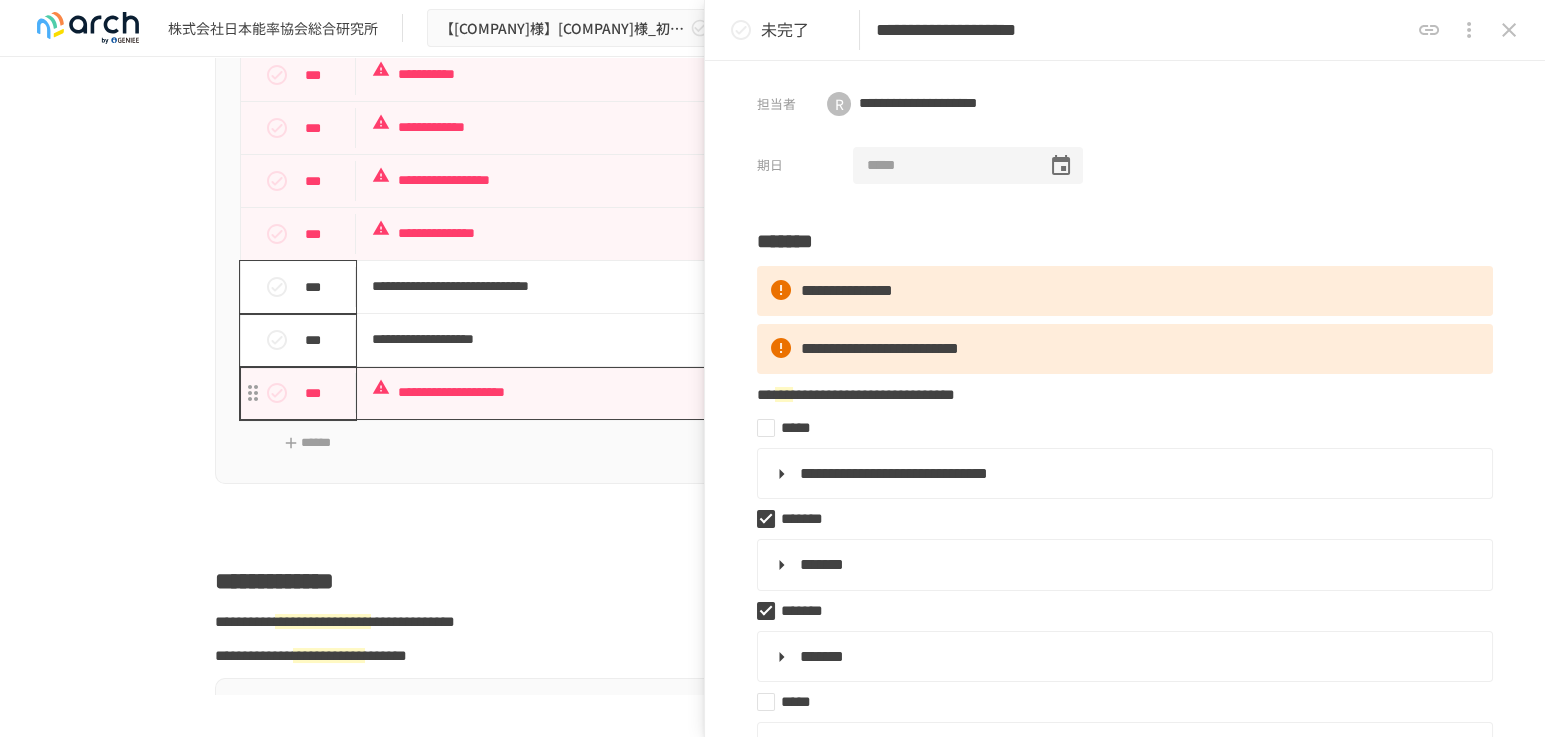 type 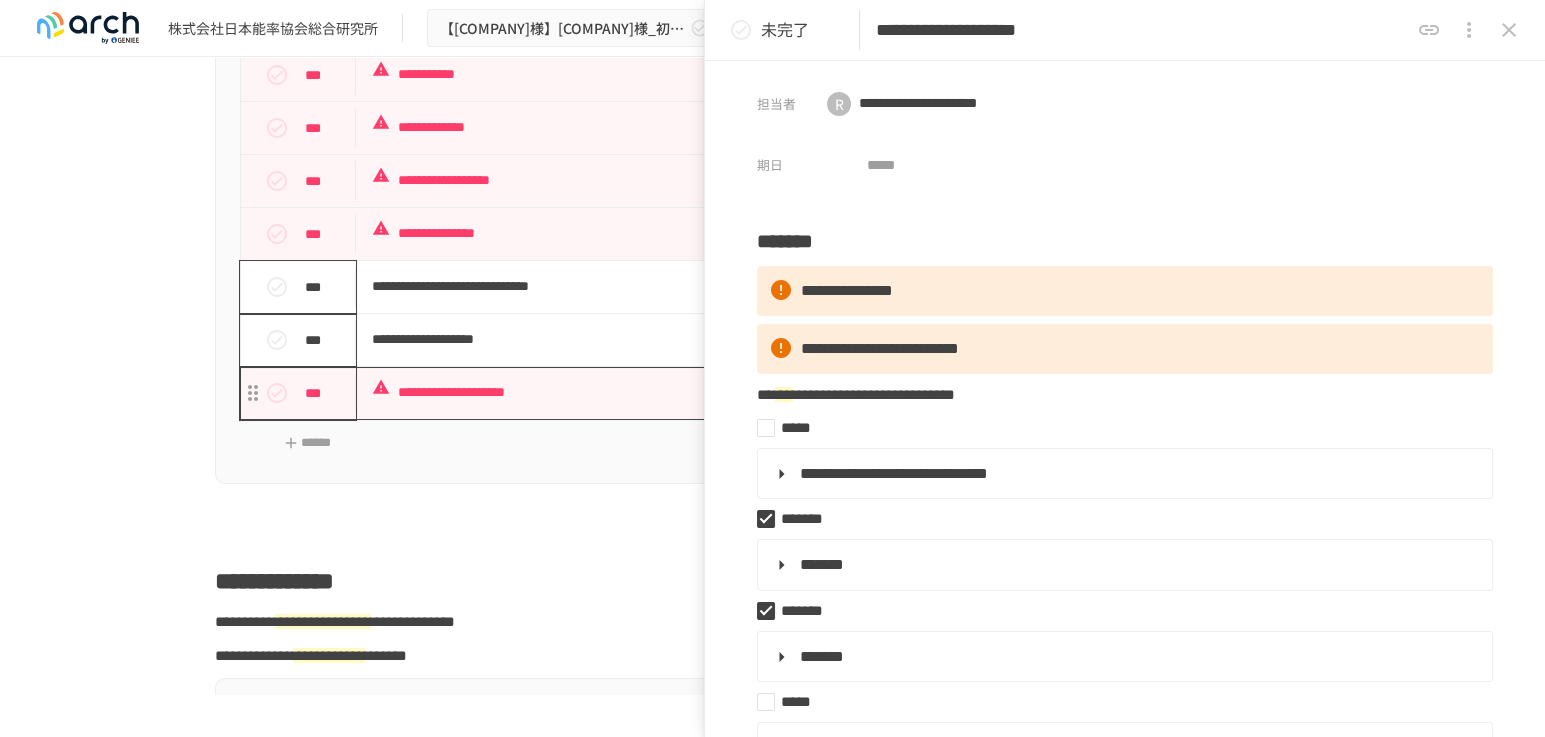 click on "**********" at bounding box center [731, 392] 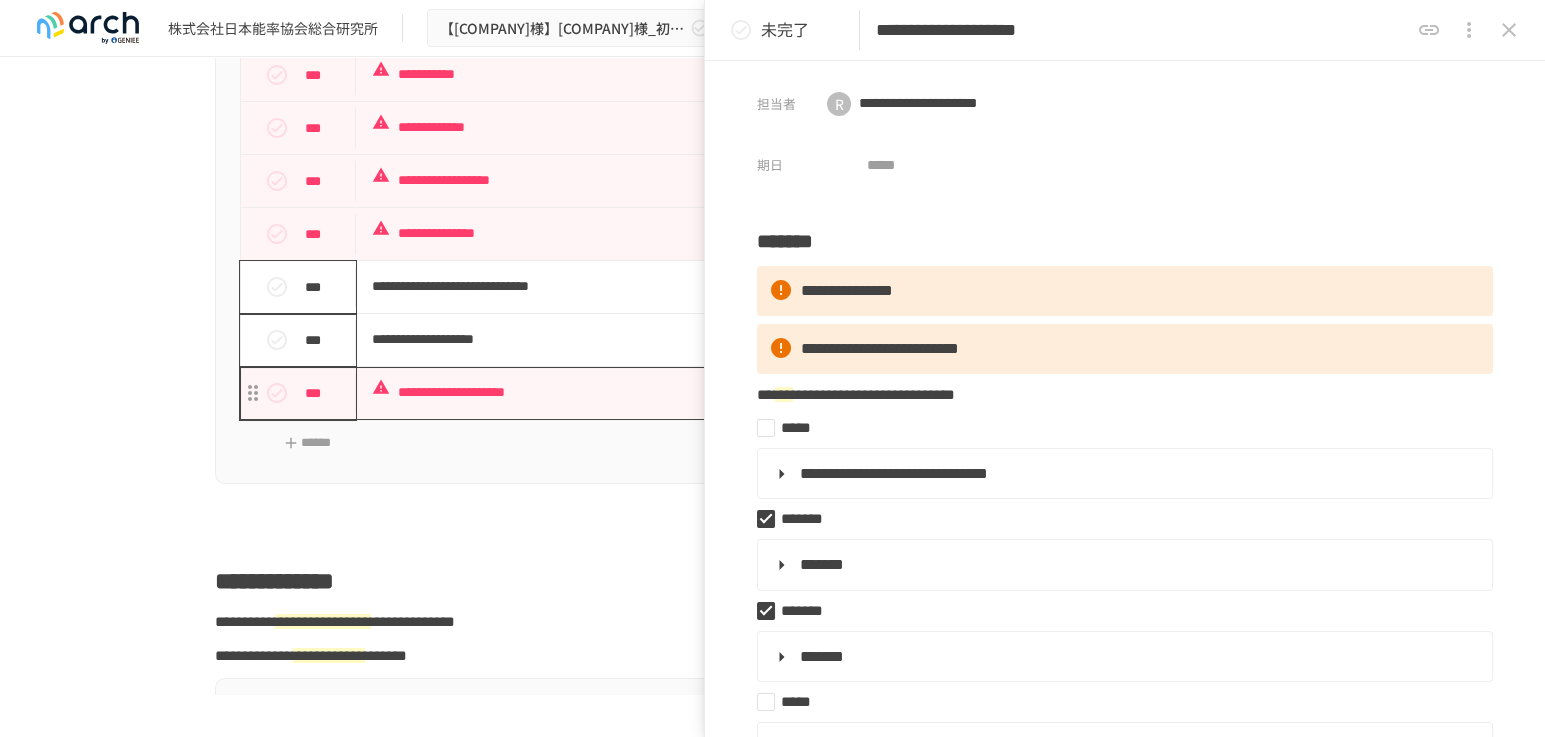 type on "**********" 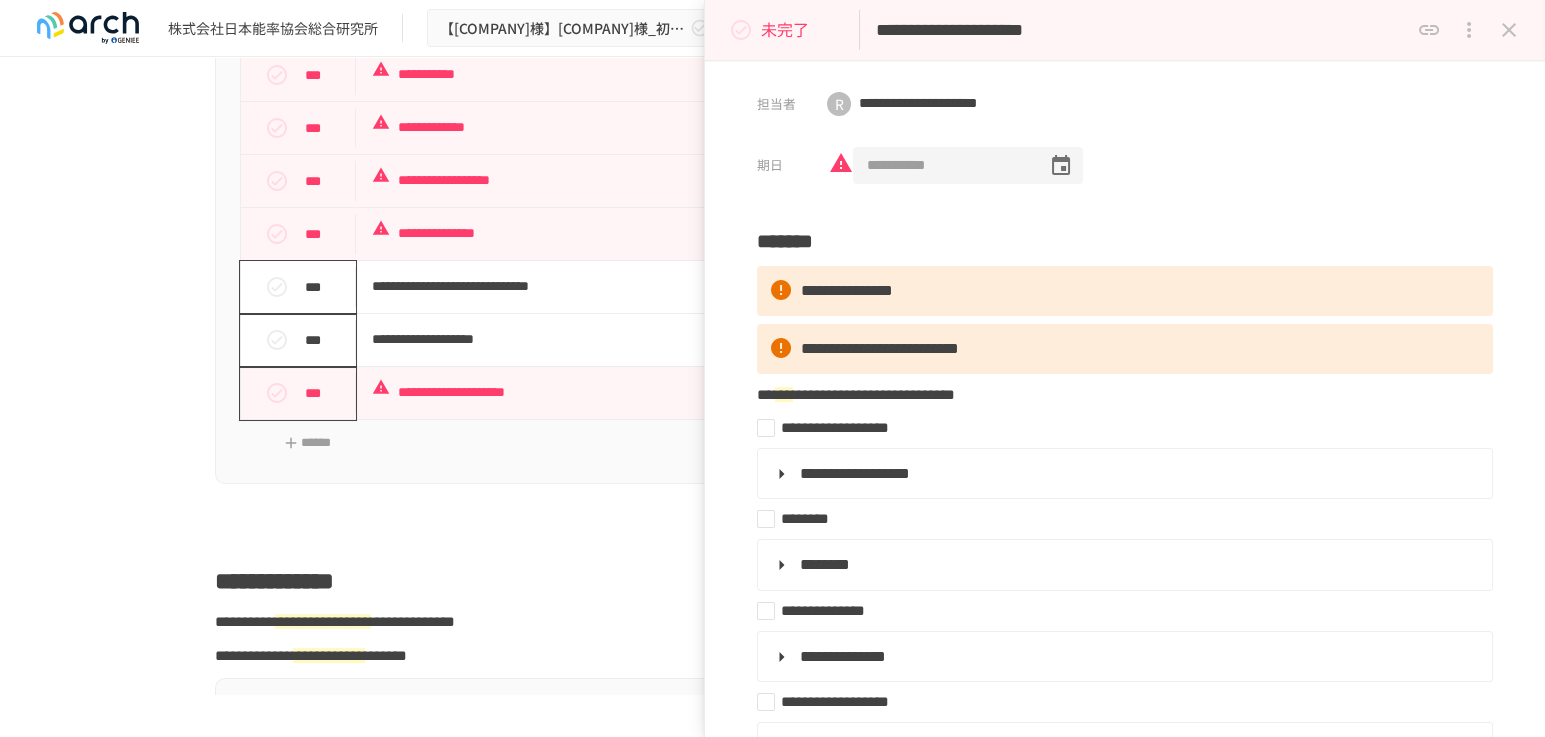 drag, startPoint x: 964, startPoint y: 171, endPoint x: 762, endPoint y: 190, distance: 202.8916 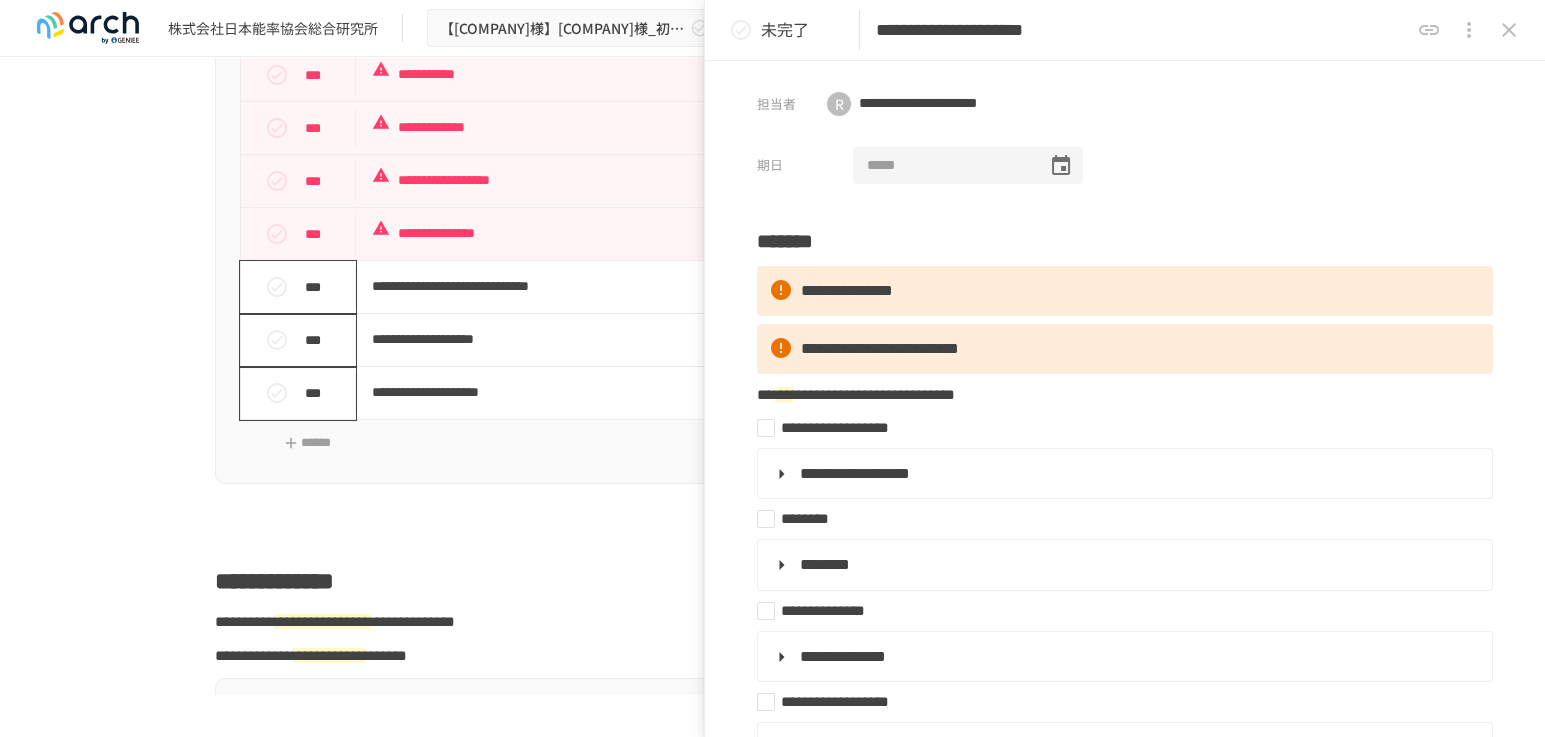 type 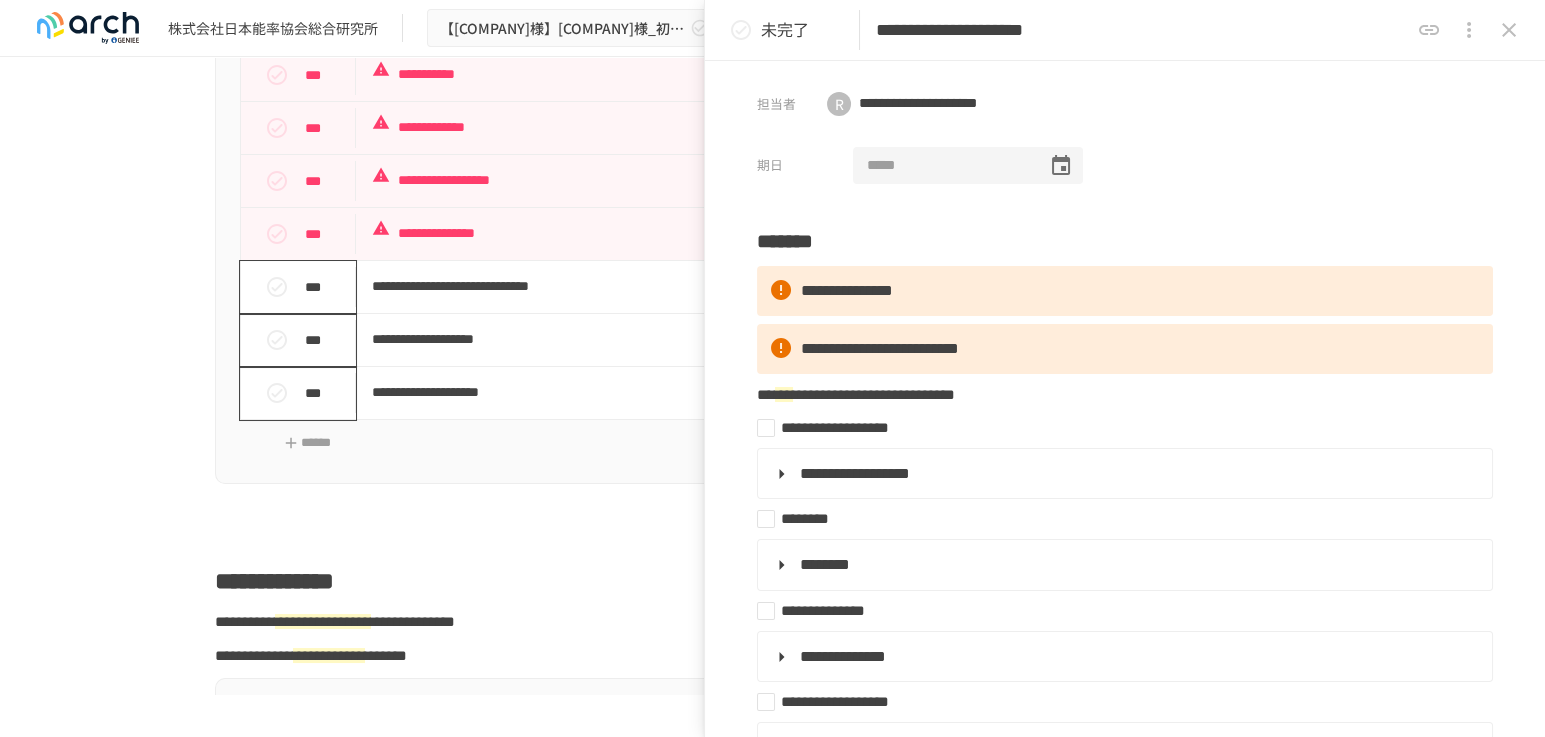 click 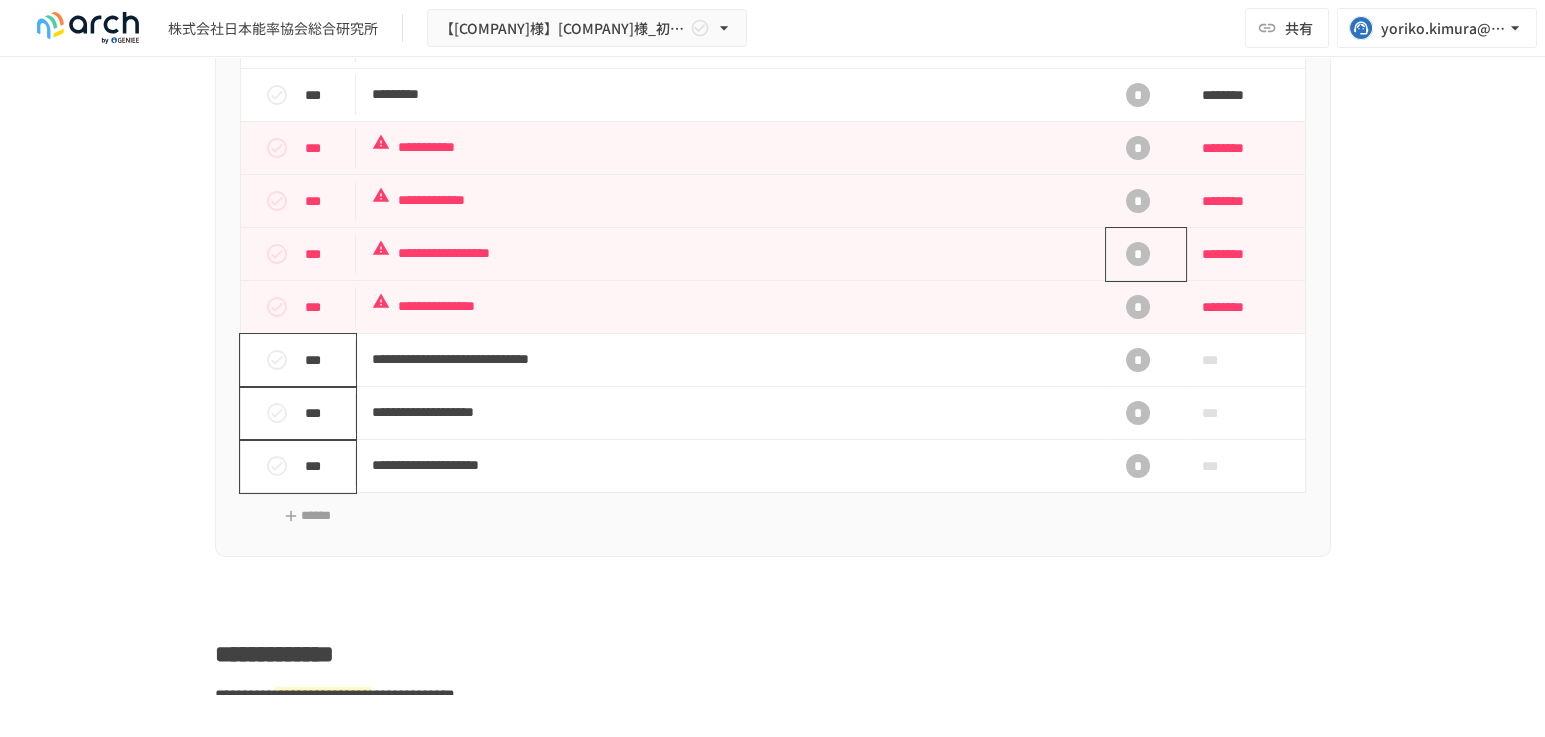 scroll, scrollTop: 1958, scrollLeft: 0, axis: vertical 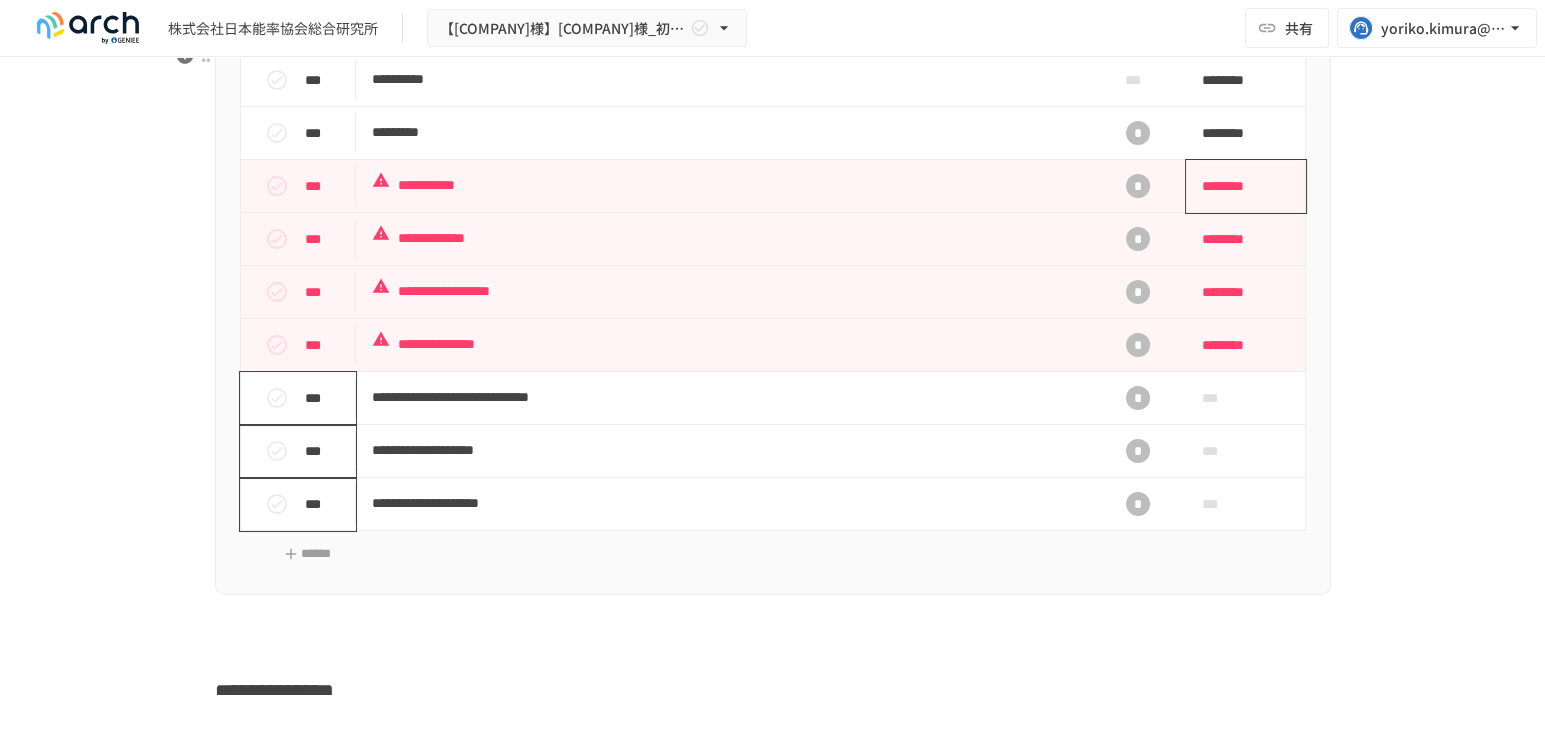 click on "********" at bounding box center (1239, 186) 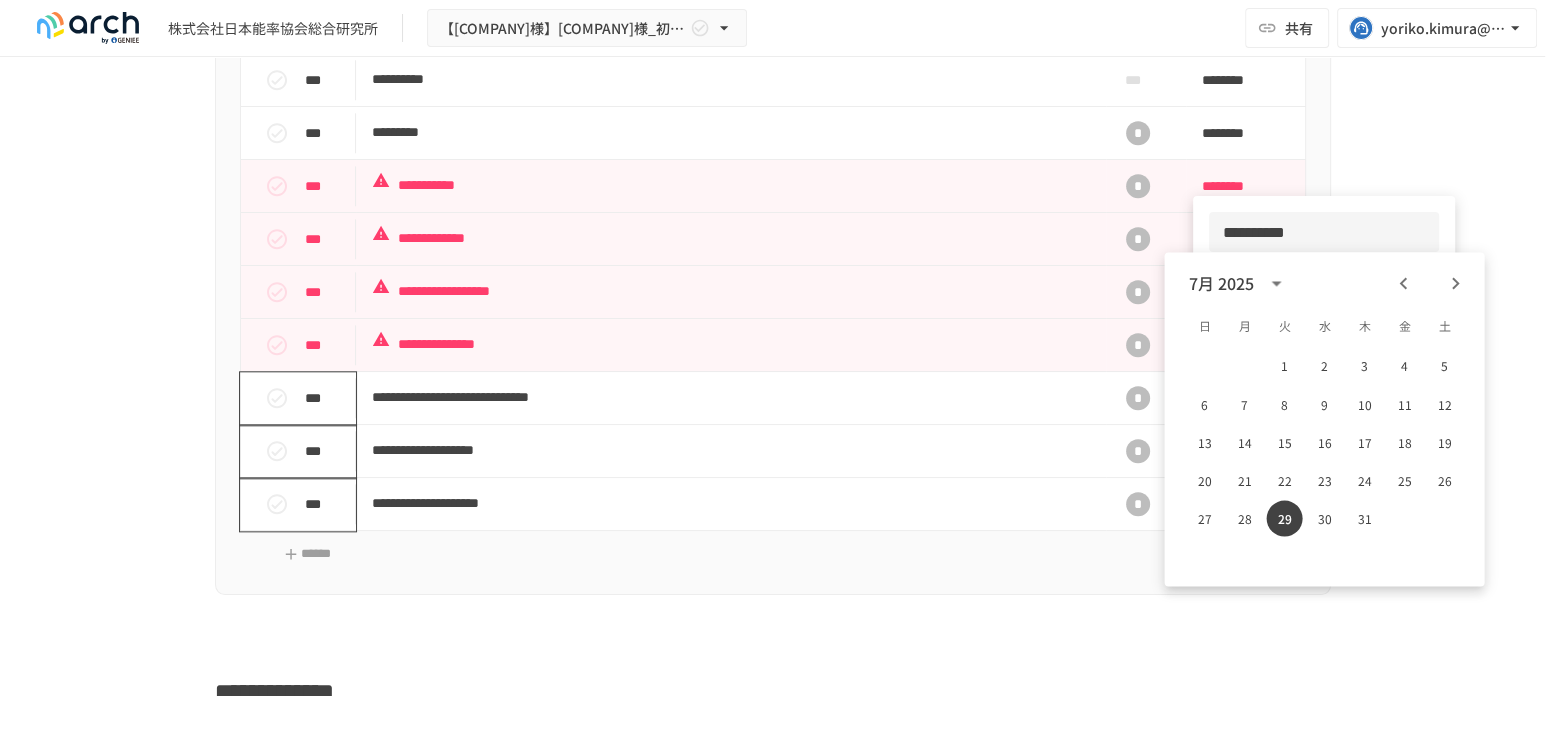 click at bounding box center [781, 368] 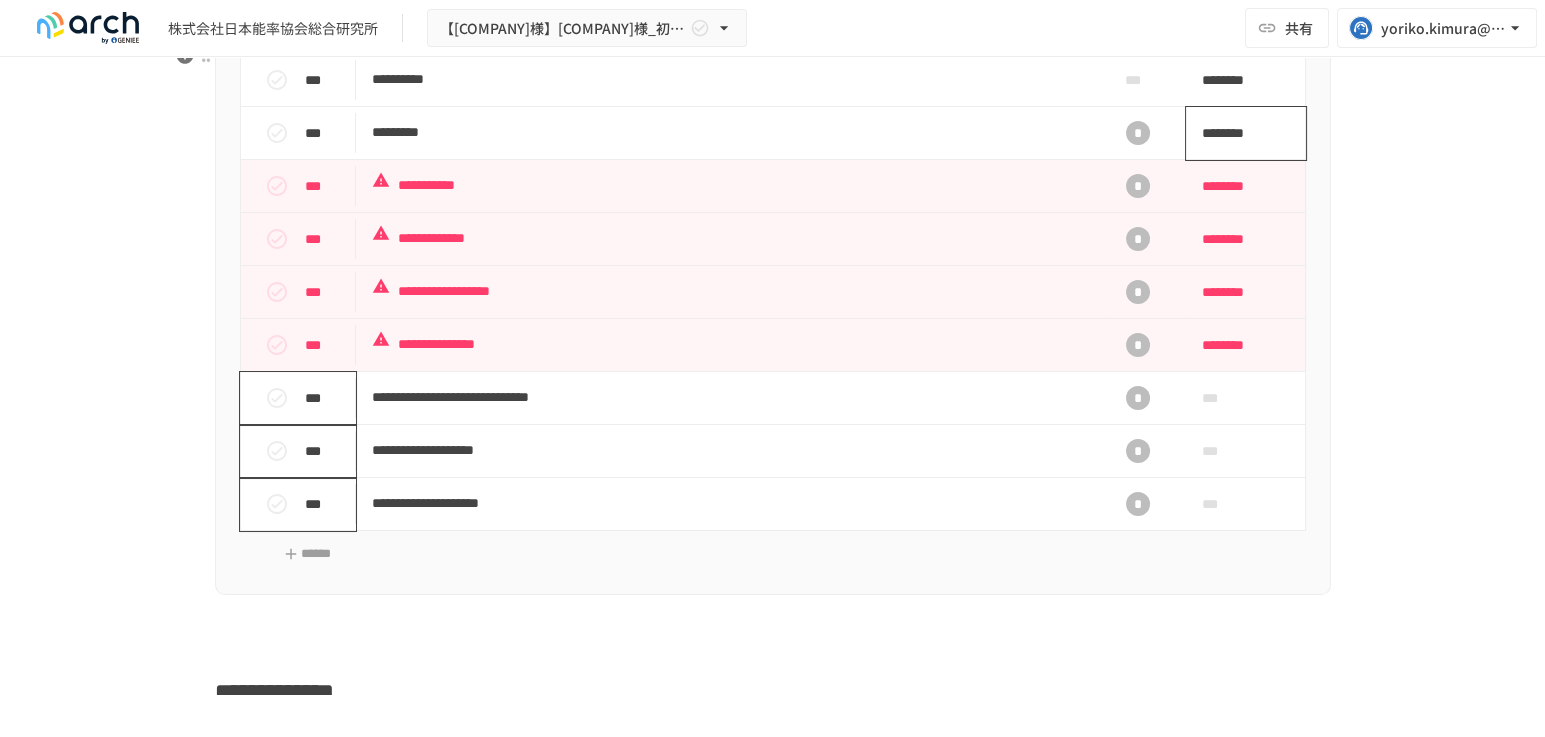 click on "********" at bounding box center (1246, 133) 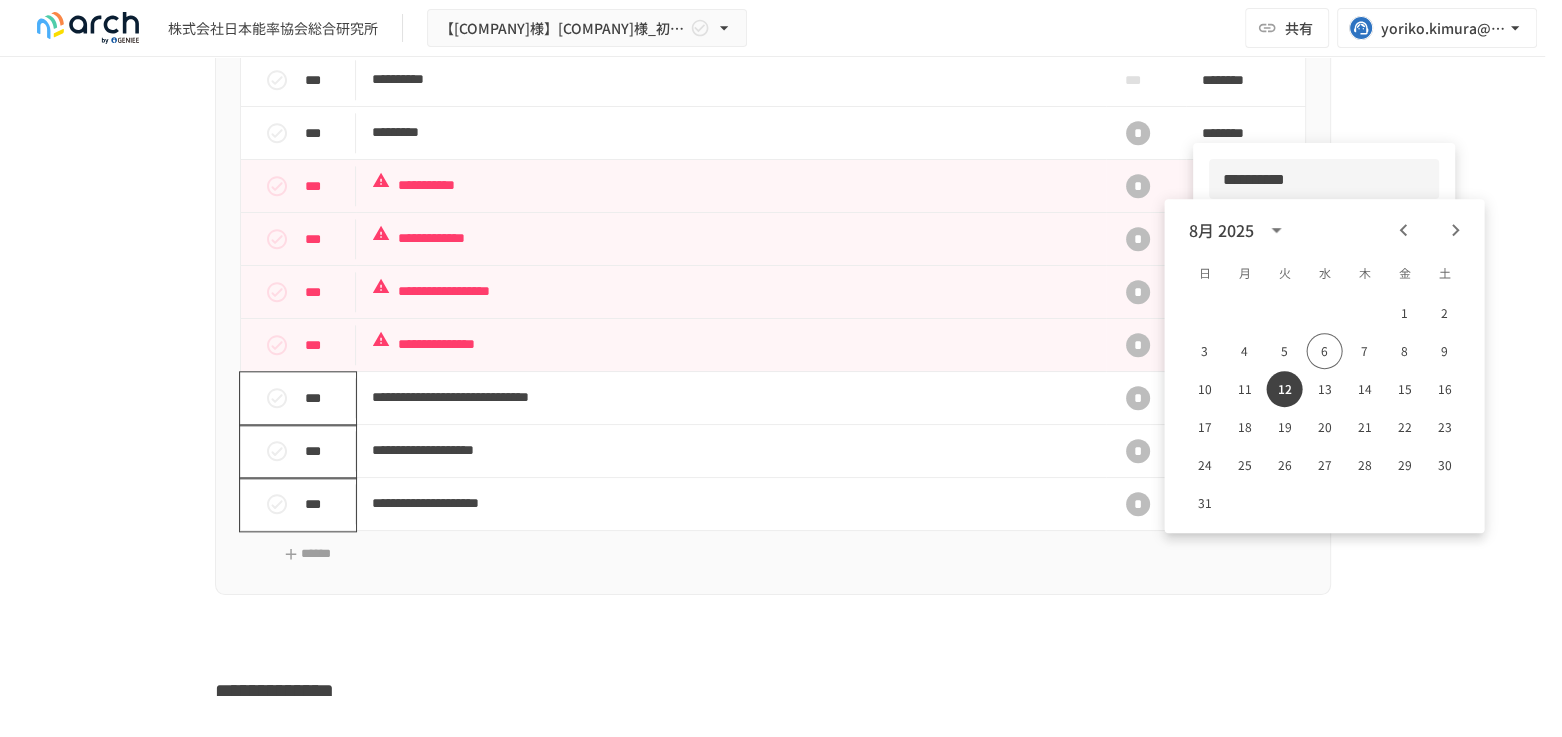 drag, startPoint x: 1310, startPoint y: 187, endPoint x: 1225, endPoint y: 183, distance: 85.09406 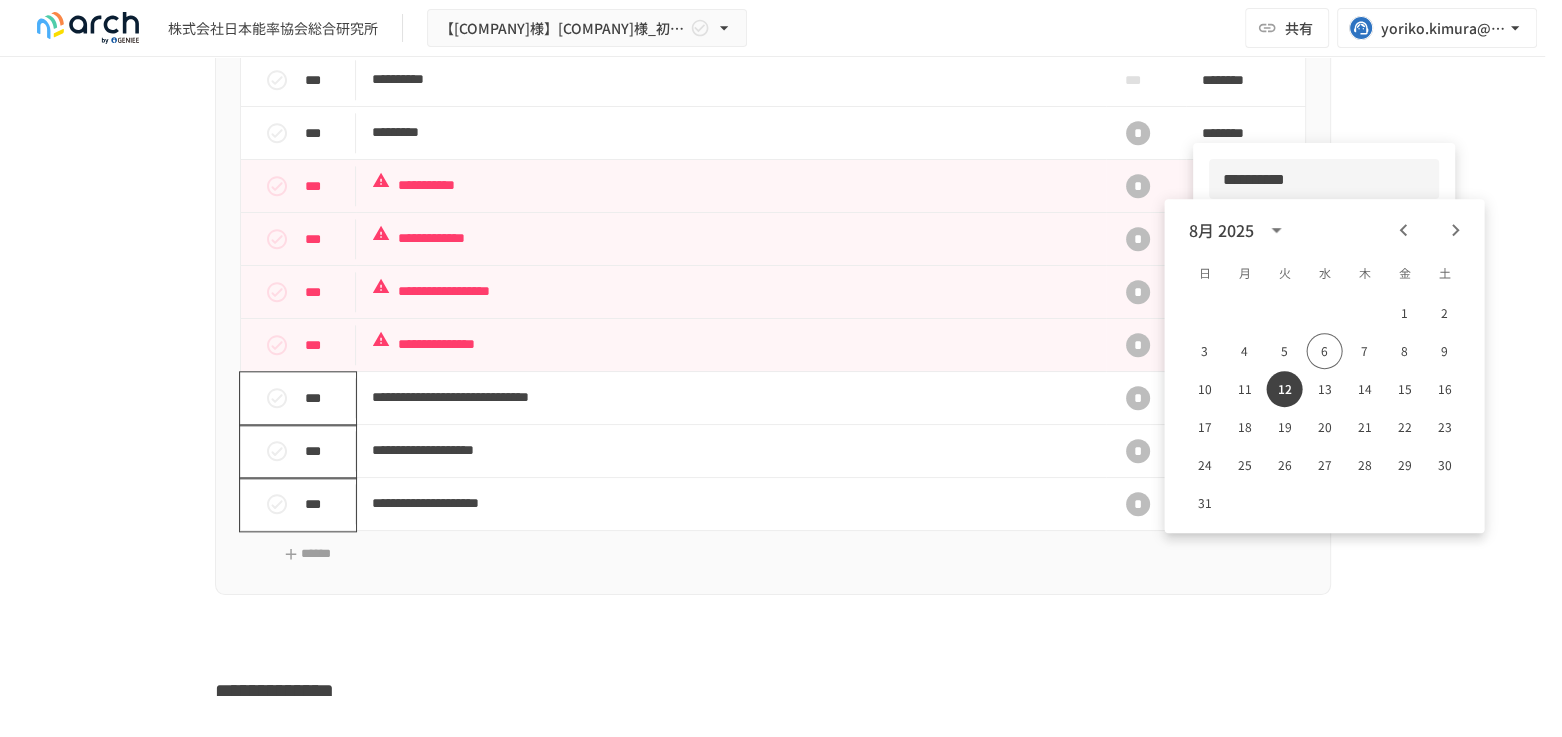 click at bounding box center (781, 368) 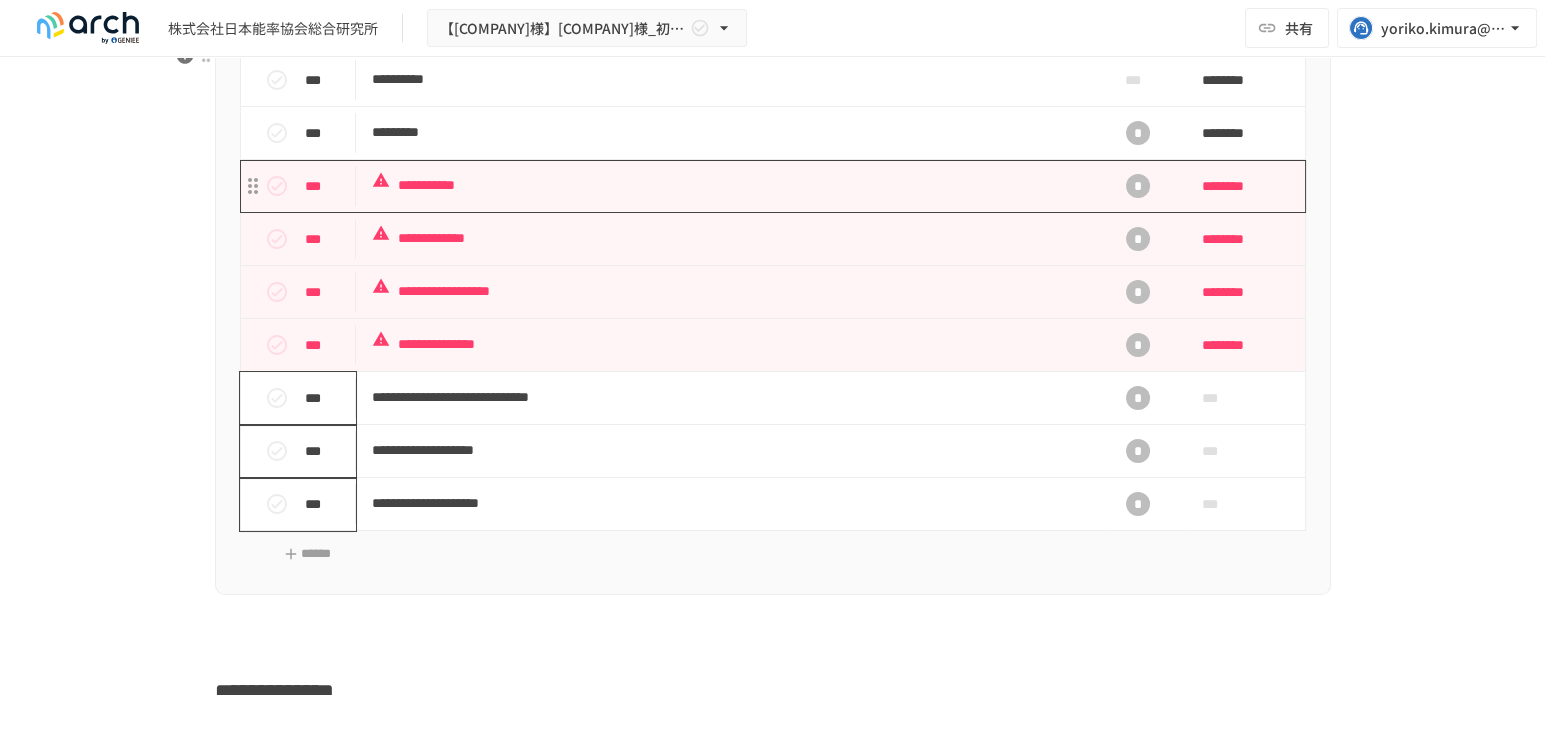 click on "**********" at bounding box center [731, 185] 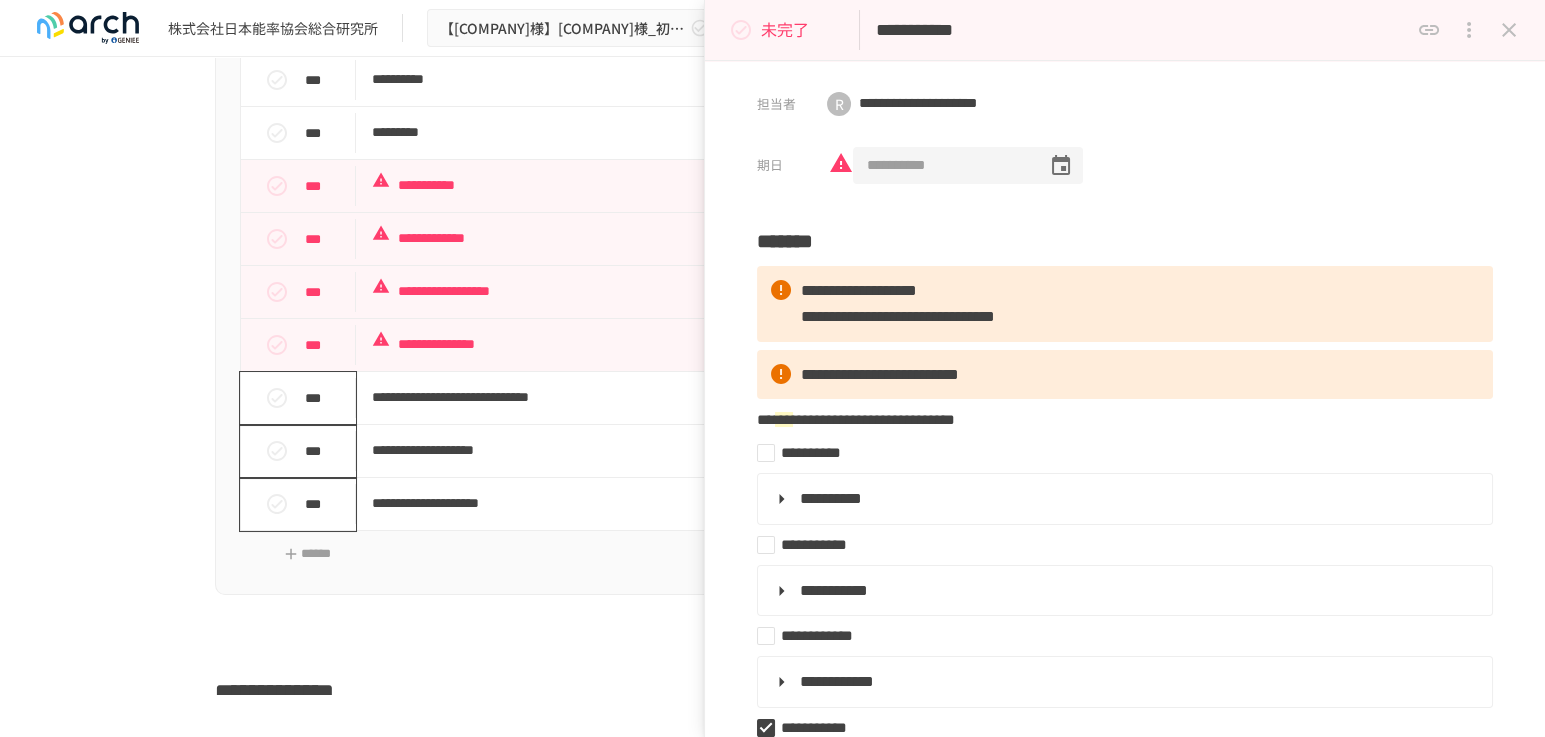 drag, startPoint x: 947, startPoint y: 170, endPoint x: 734, endPoint y: 180, distance: 213.23462 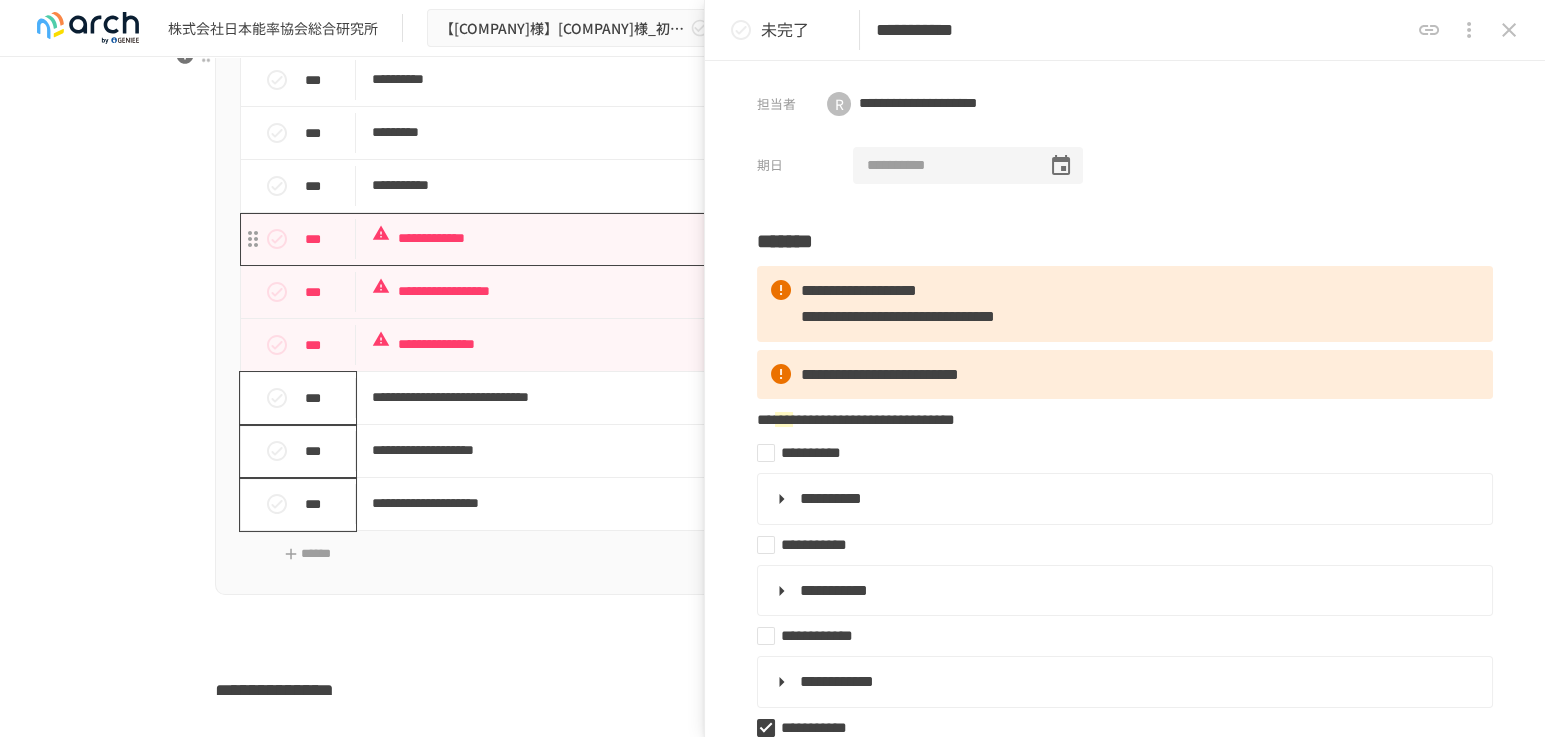 type on "**********" 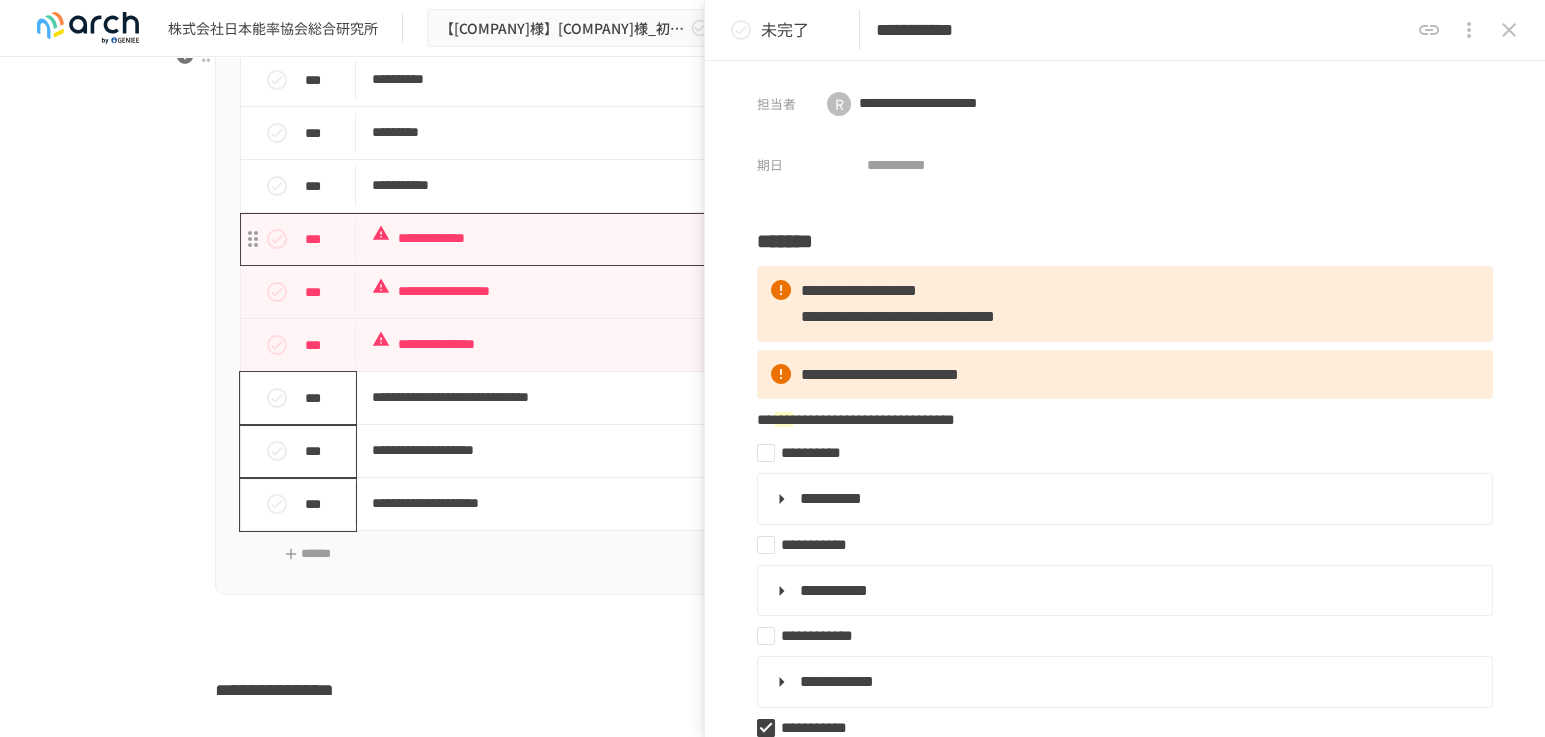 drag, startPoint x: 599, startPoint y: 289, endPoint x: 623, endPoint y: 276, distance: 27.294687 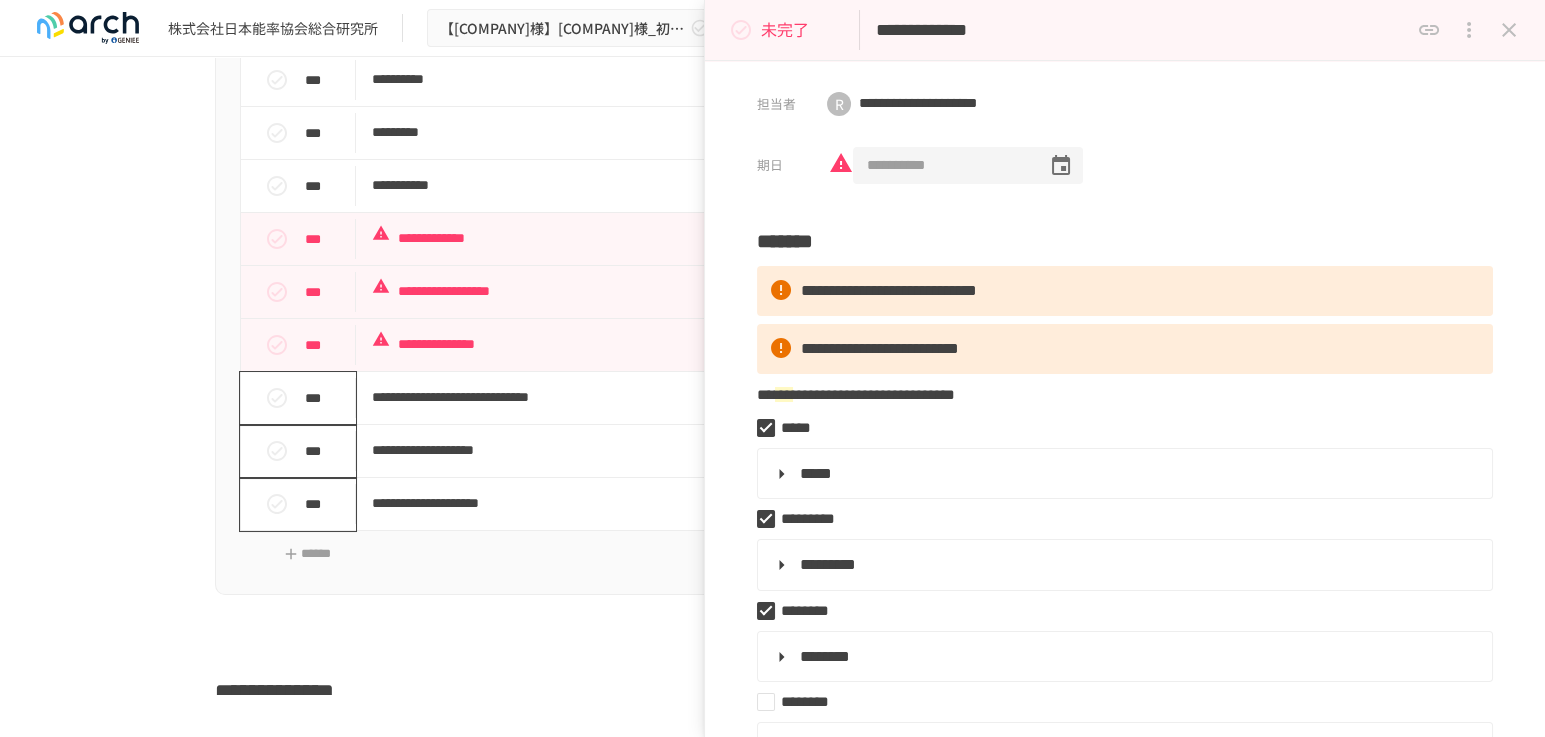 drag, startPoint x: 957, startPoint y: 170, endPoint x: 692, endPoint y: 198, distance: 266.47513 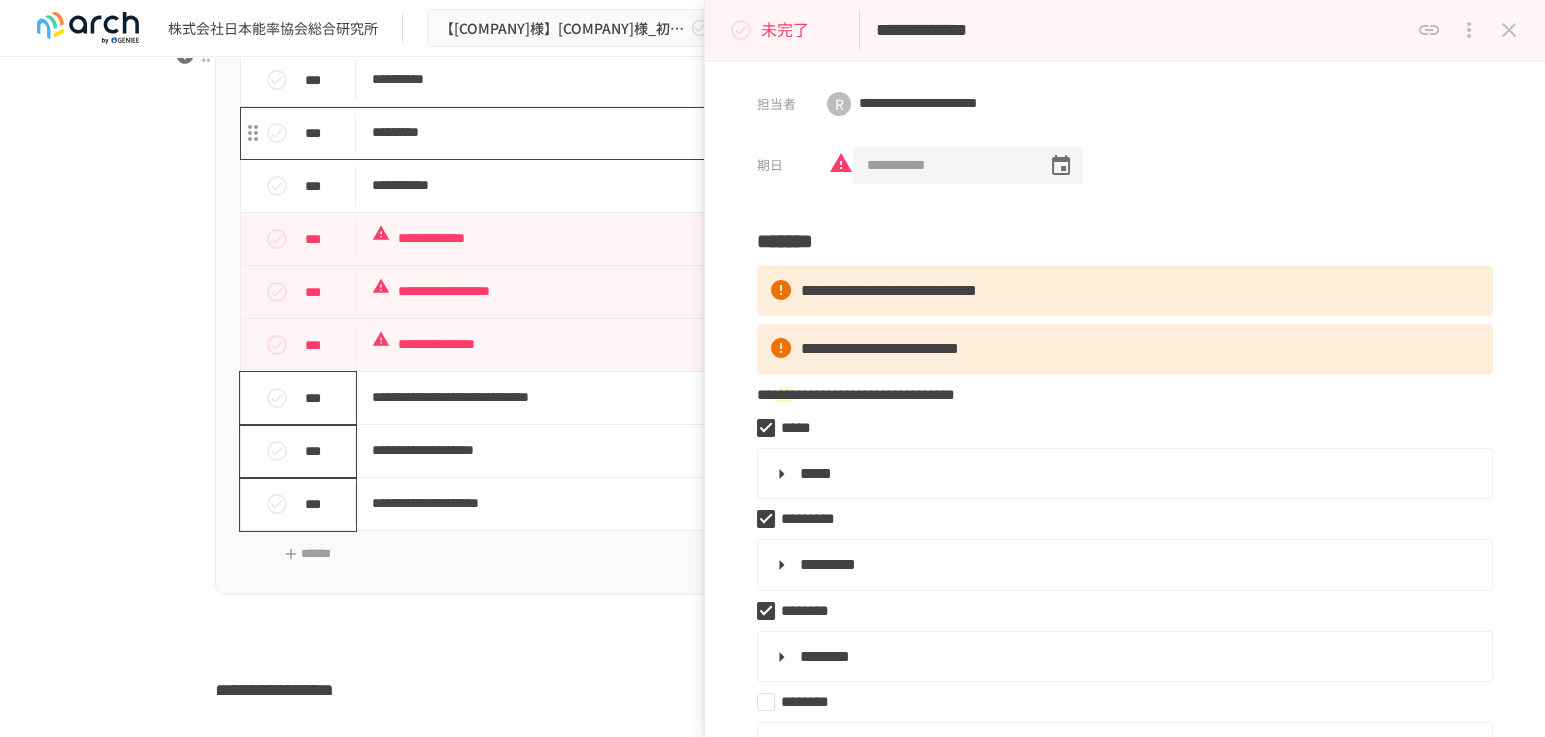 paste 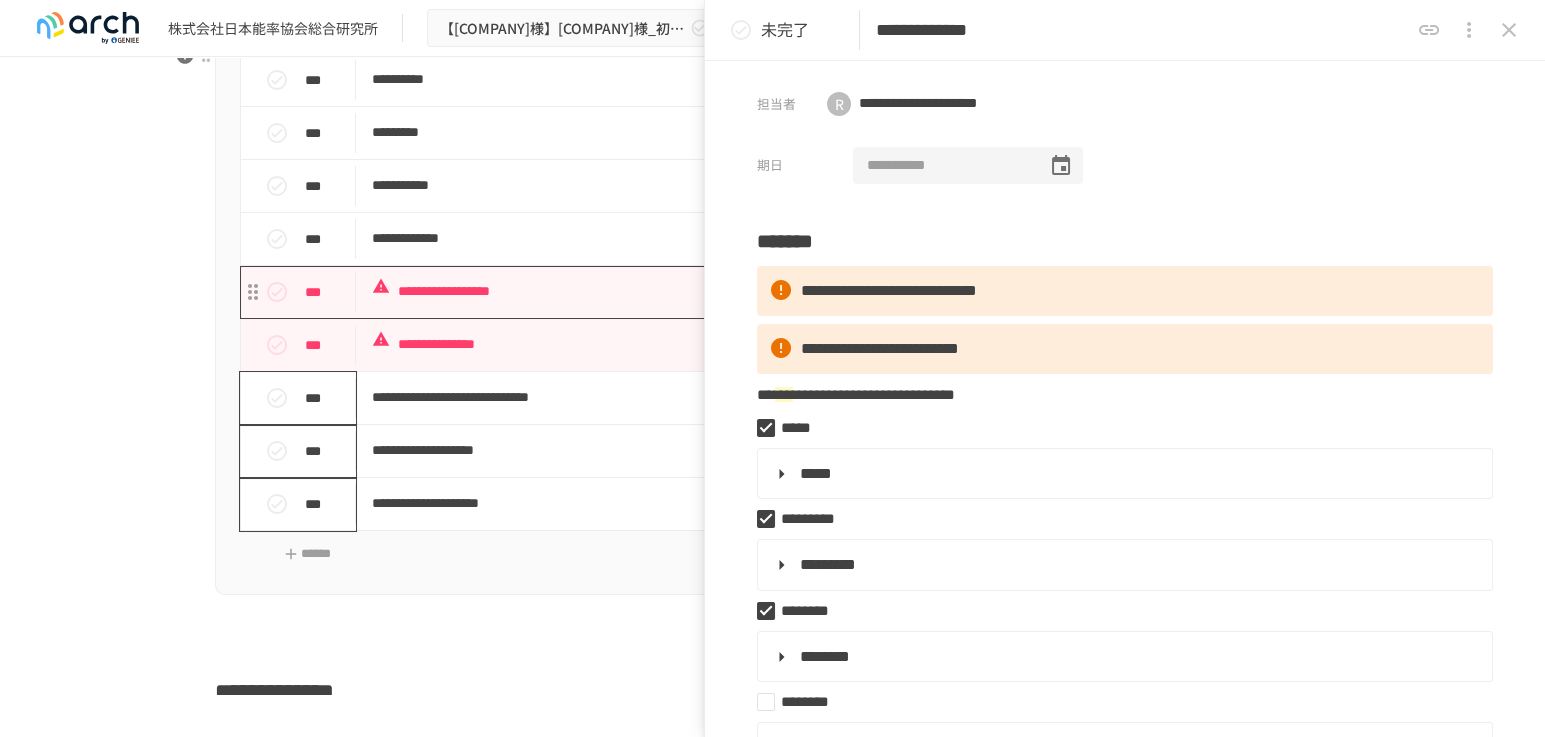 type on "**********" 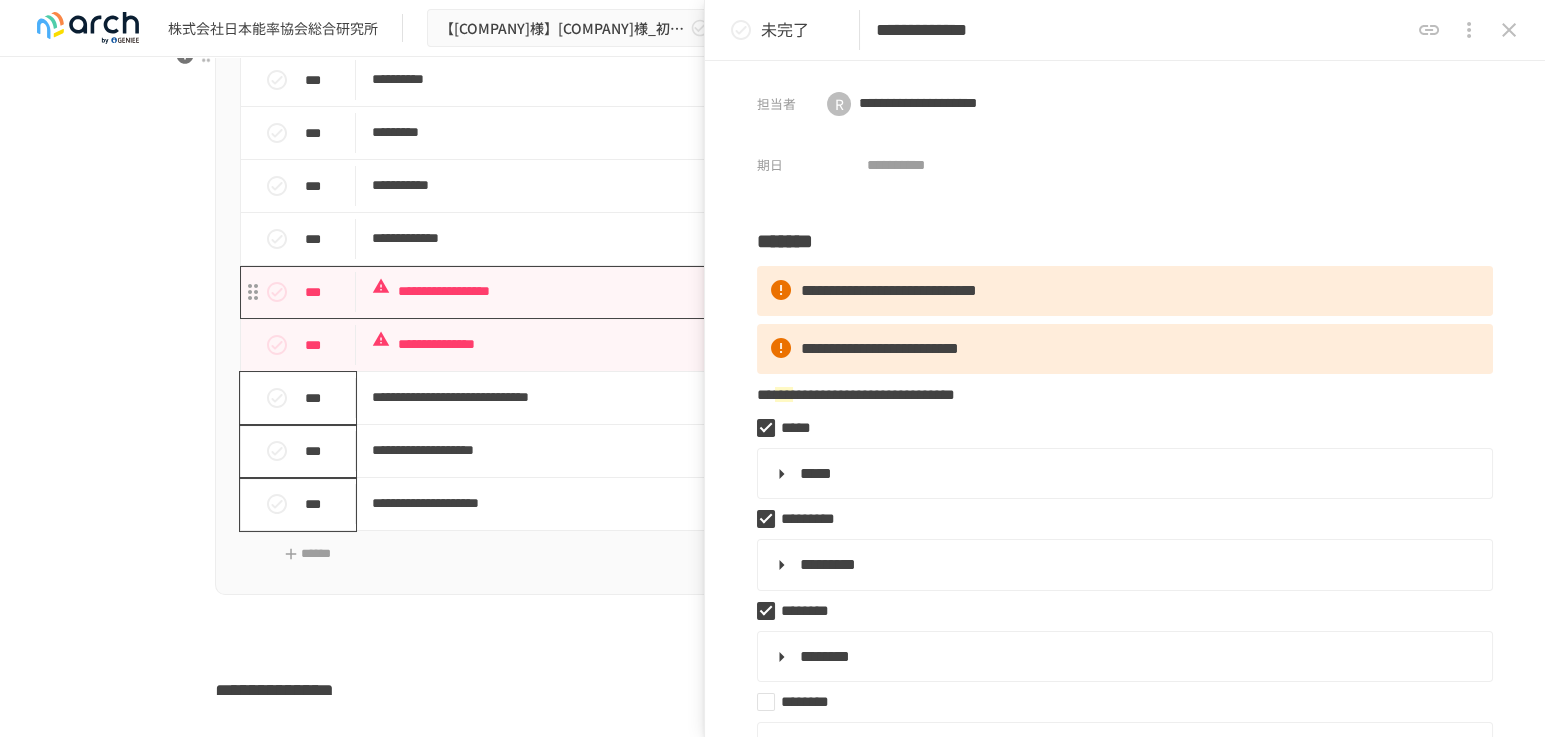 click on "**********" at bounding box center (731, 291) 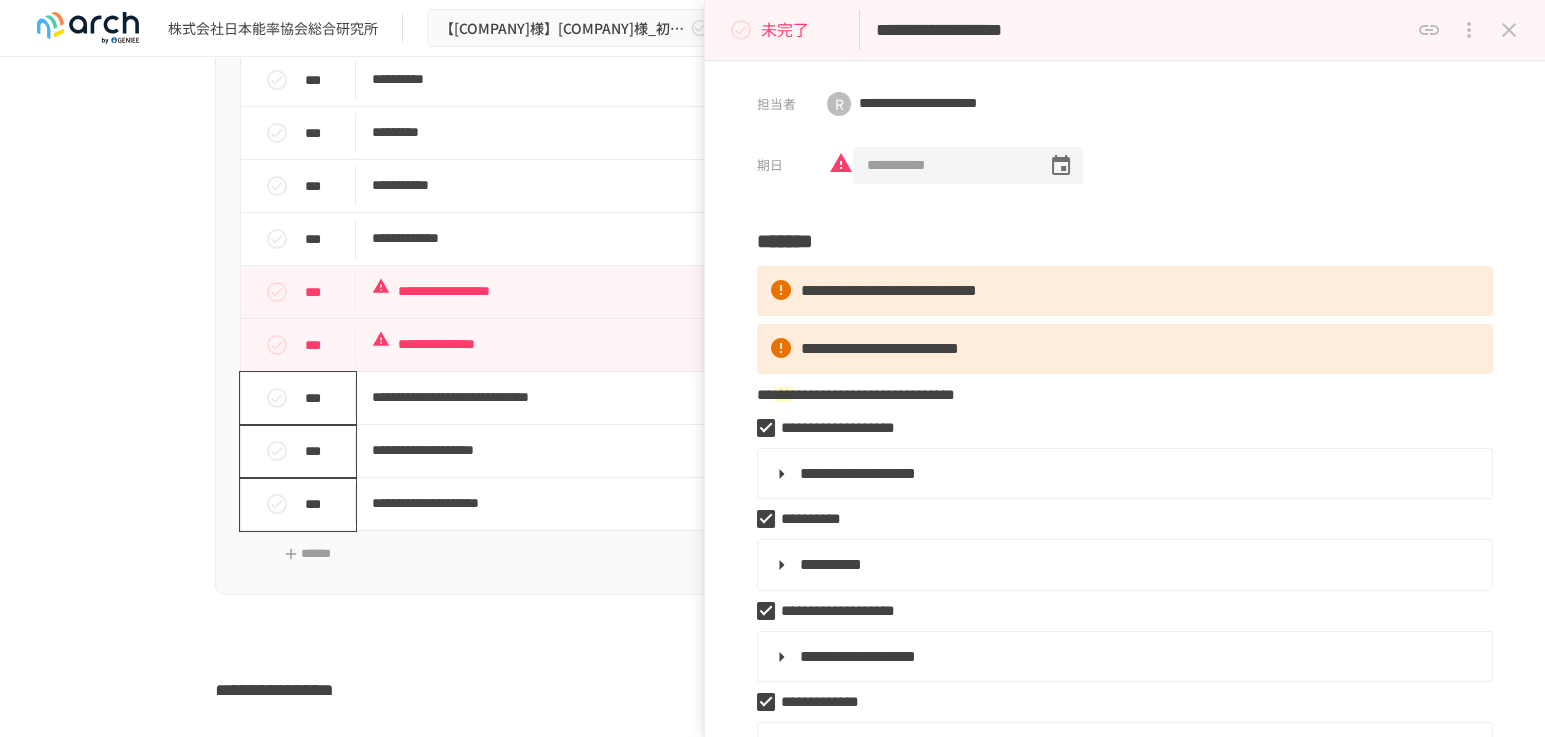 drag, startPoint x: 960, startPoint y: 166, endPoint x: 865, endPoint y: 161, distance: 95.131485 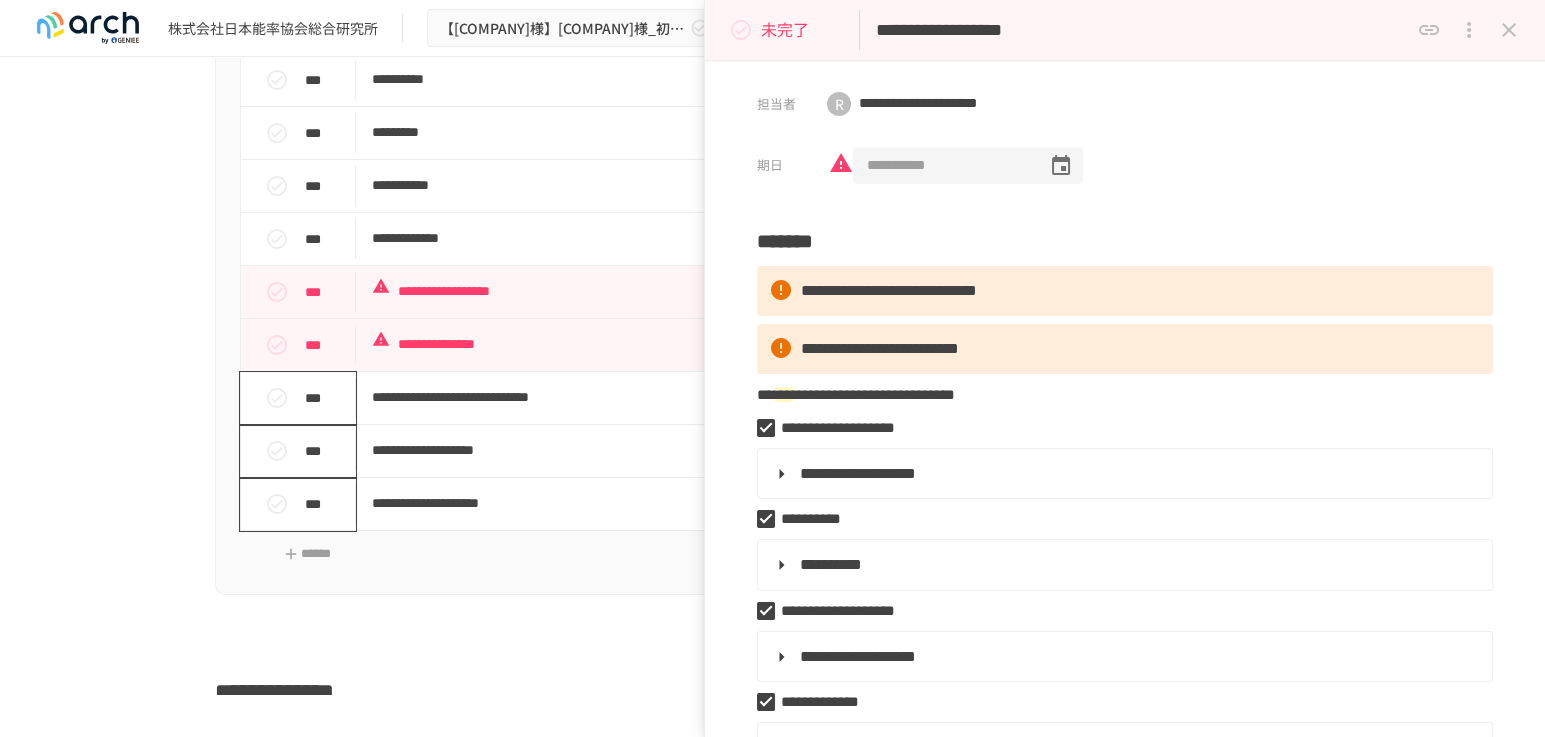 click on "**********" at bounding box center (943, 166) 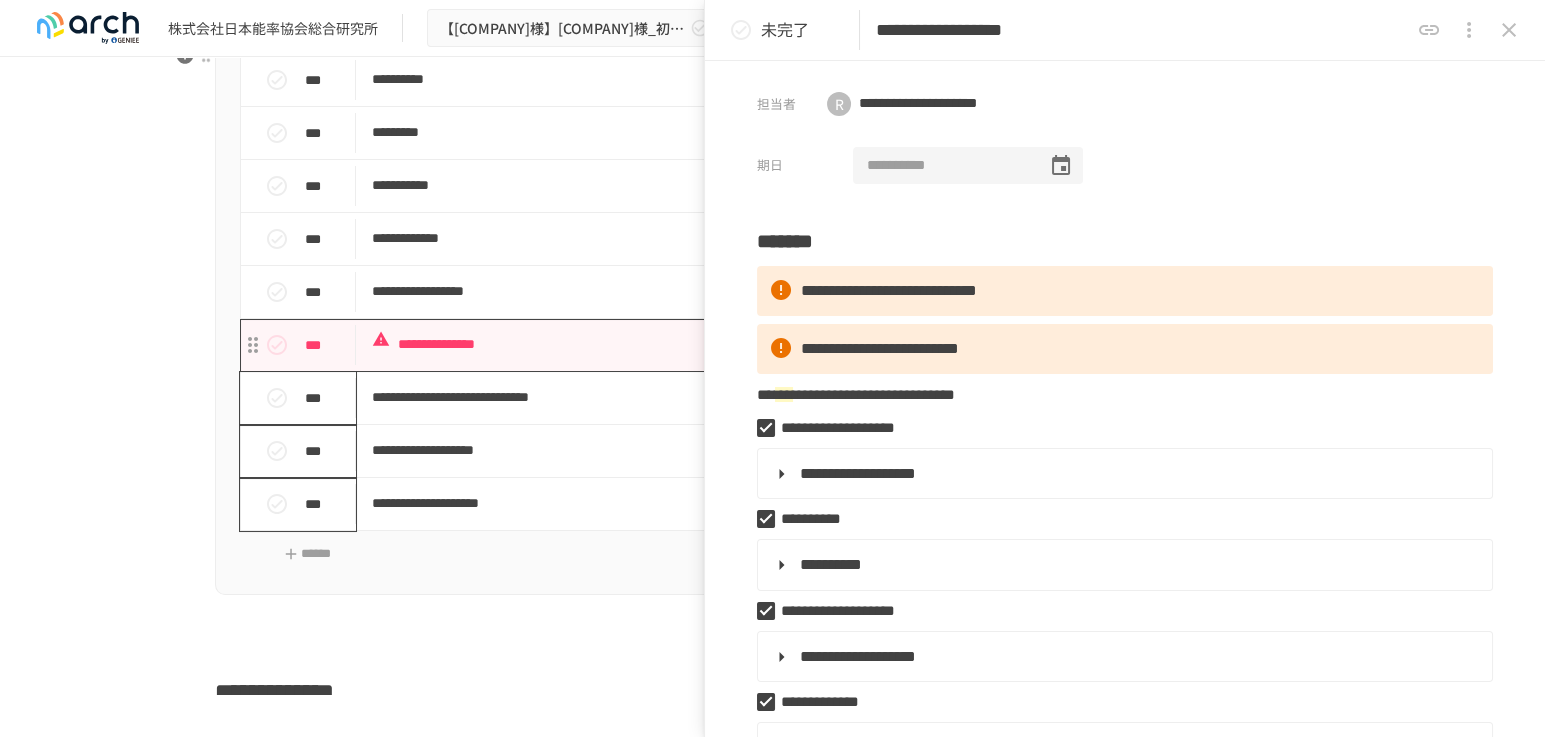 type on "**********" 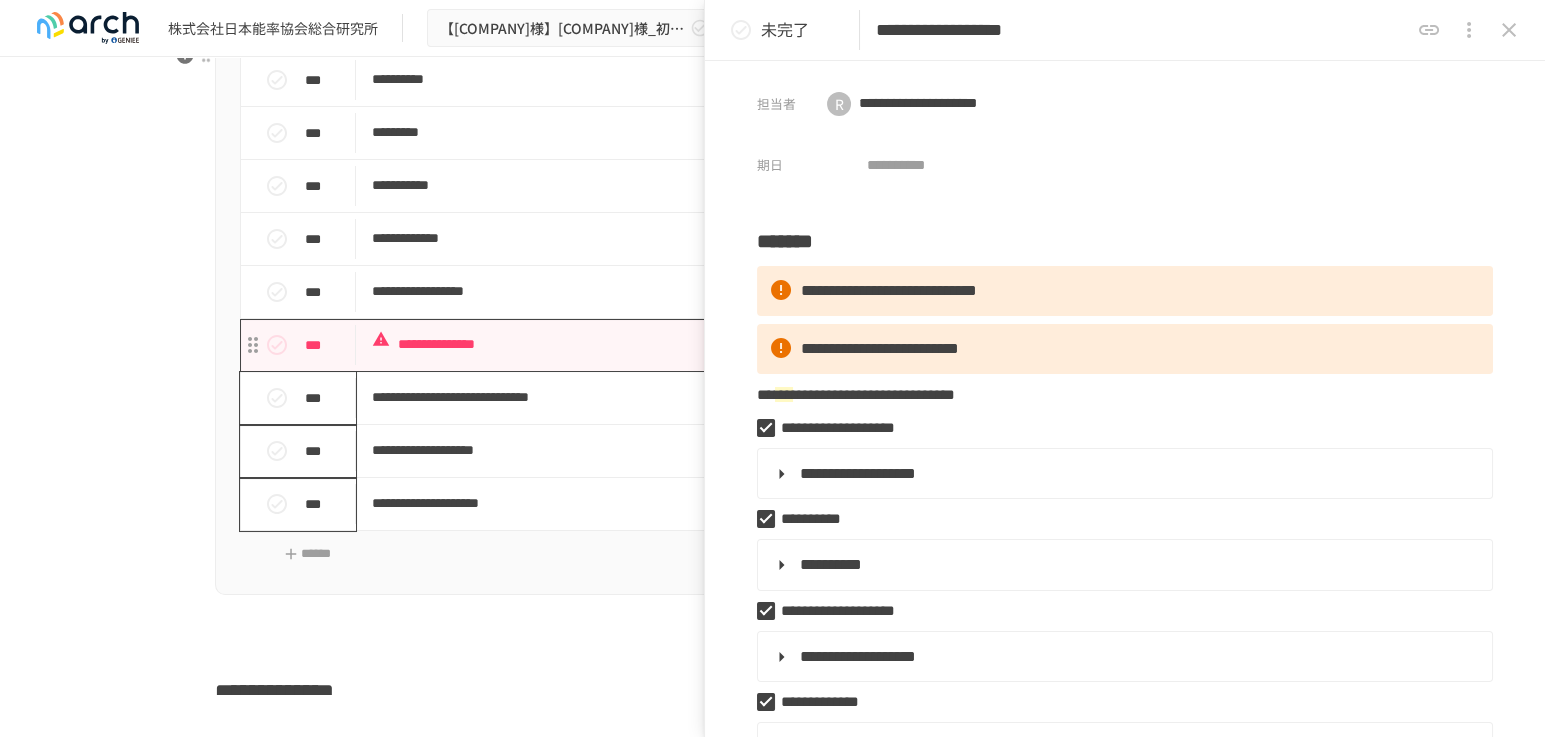 click on "**********" at bounding box center [731, 344] 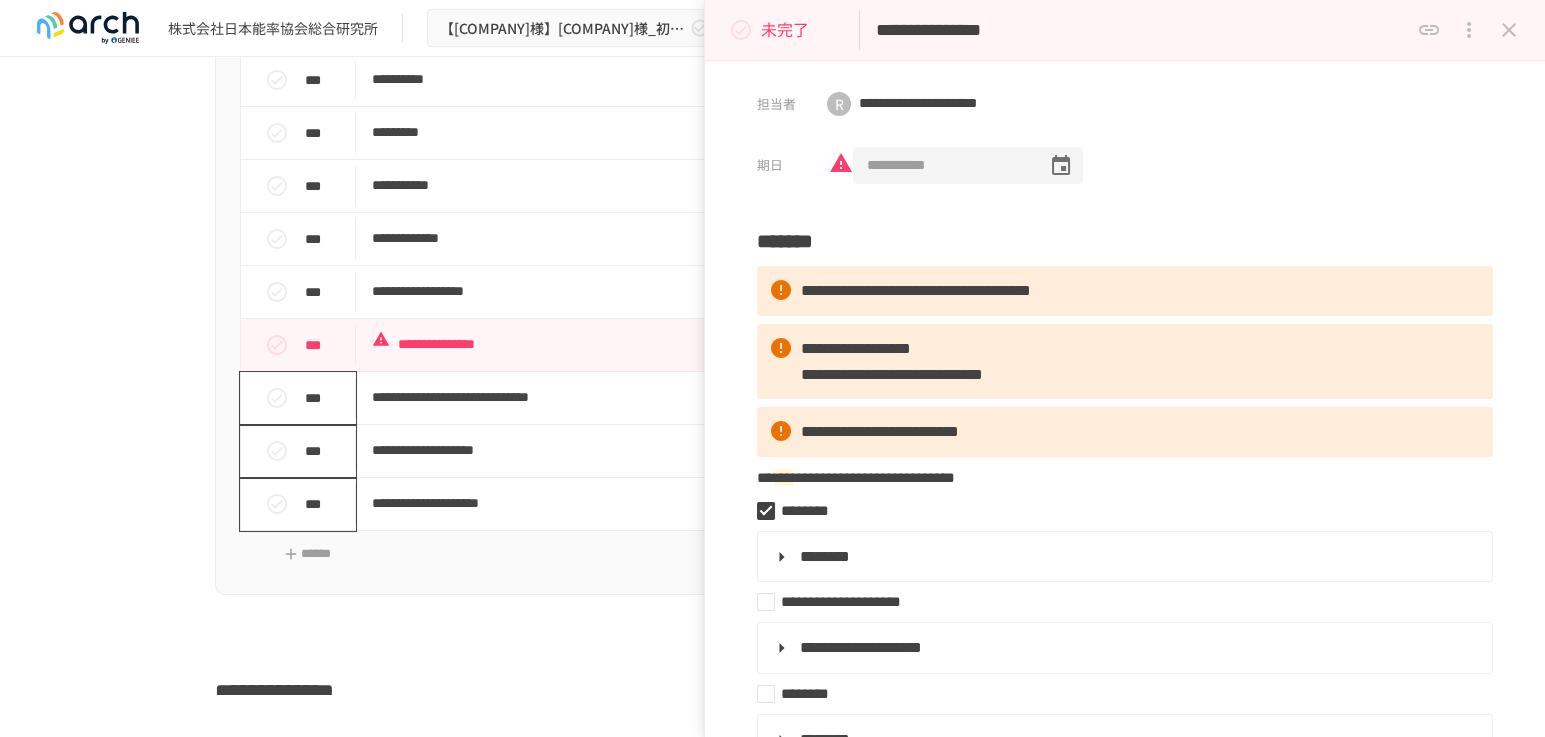 drag, startPoint x: 944, startPoint y: 166, endPoint x: 857, endPoint y: 167, distance: 87.005745 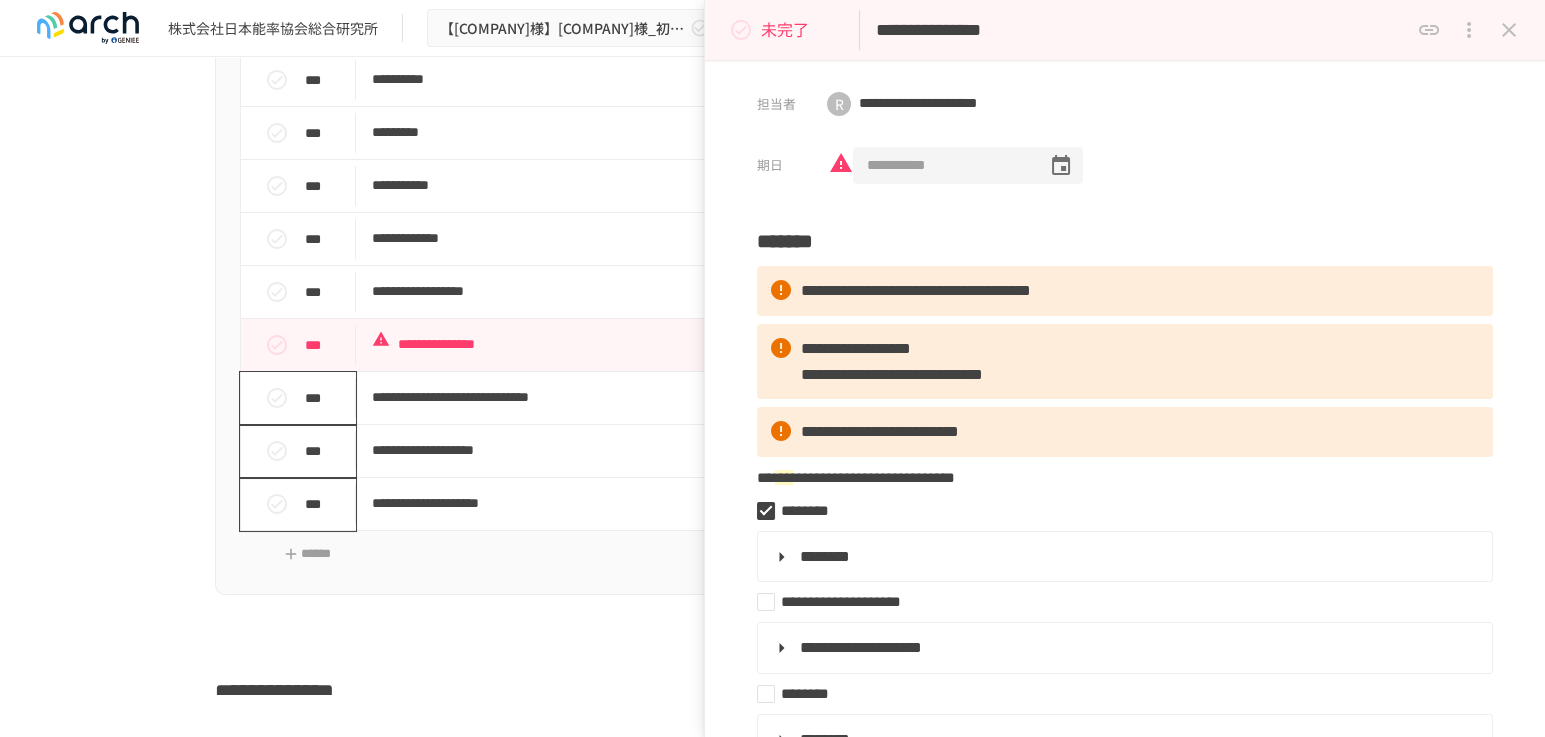 click on "**********" at bounding box center [943, 166] 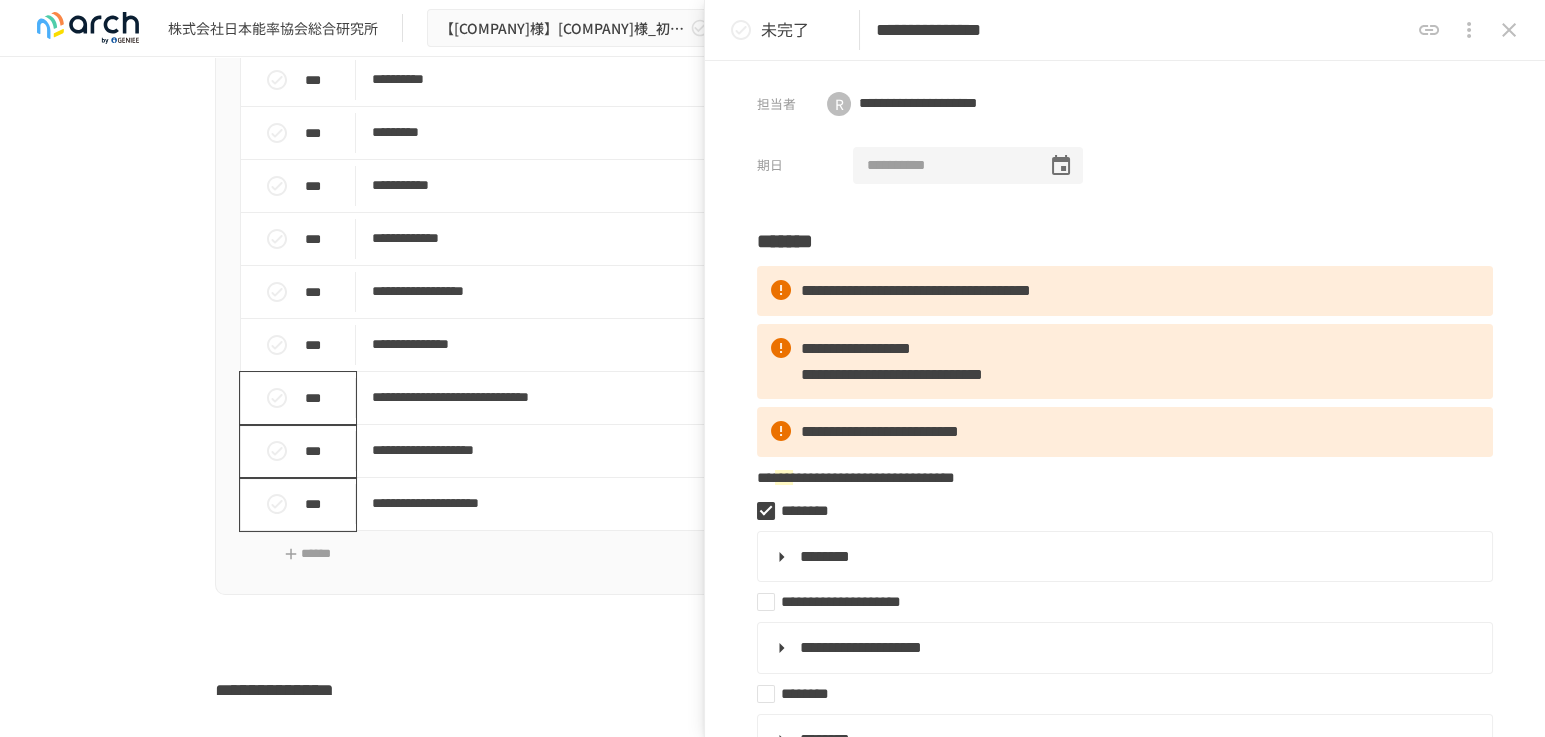 type on "**********" 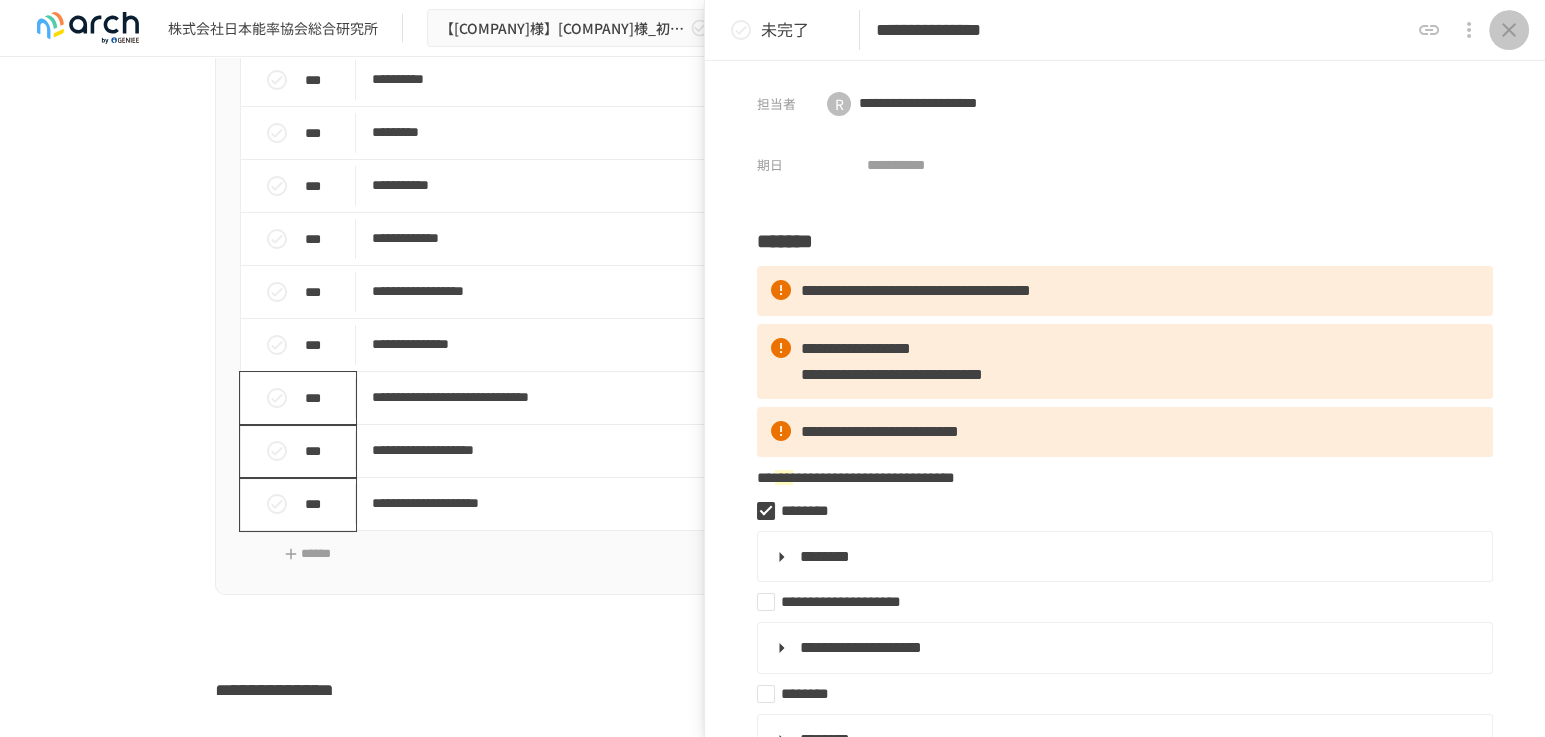 click at bounding box center [1509, 30] 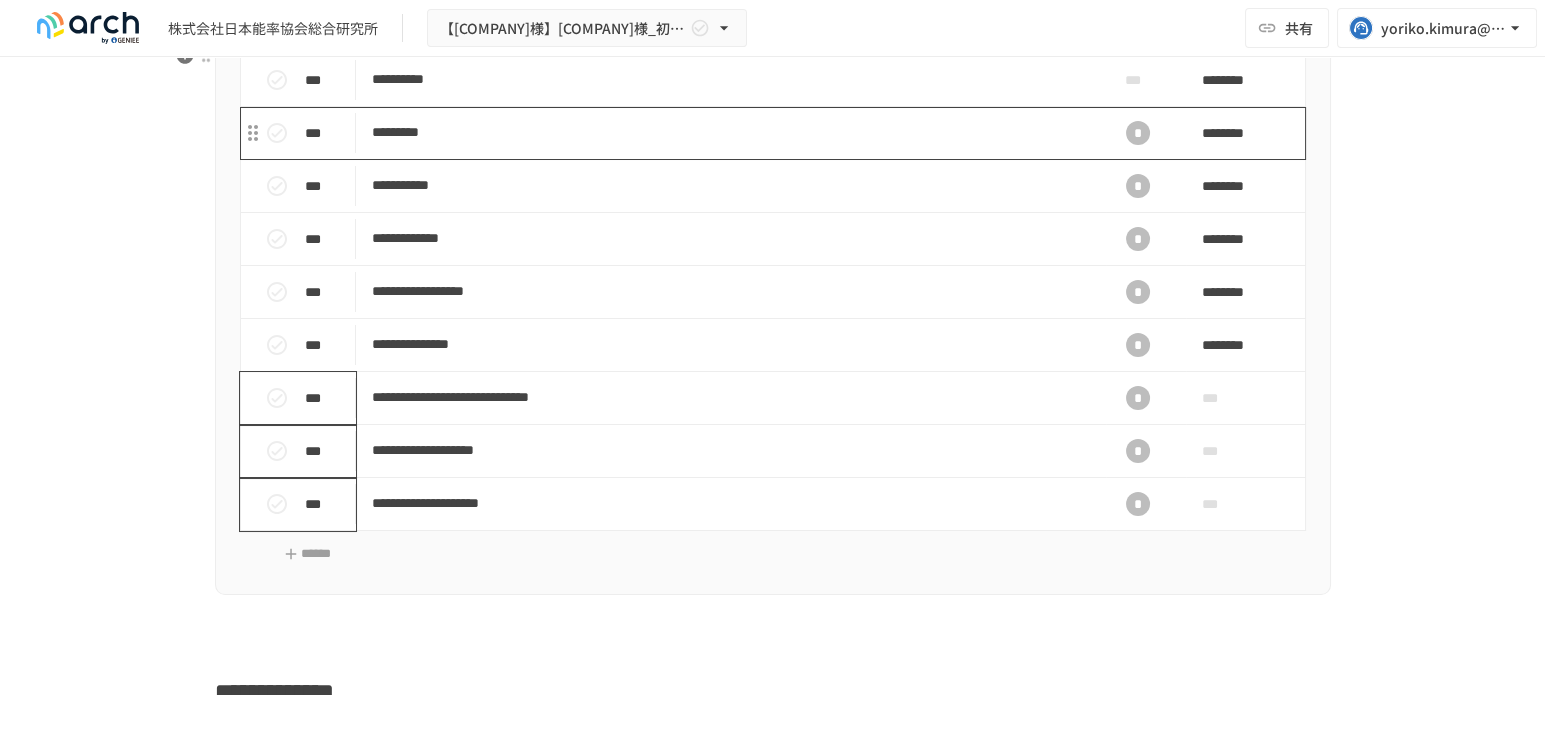 click on "*********" at bounding box center [731, 133] 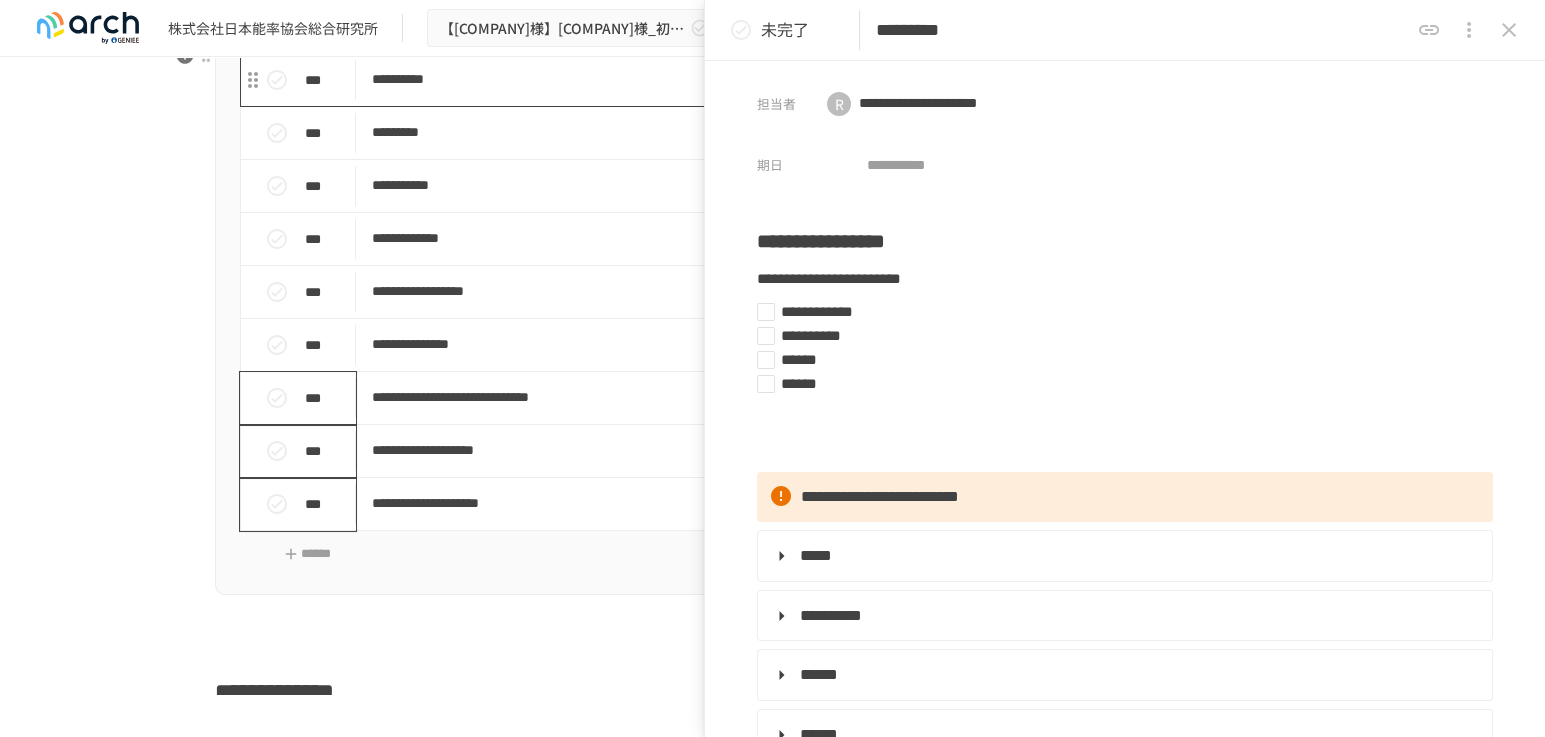 click on "**********" at bounding box center (731, 79) 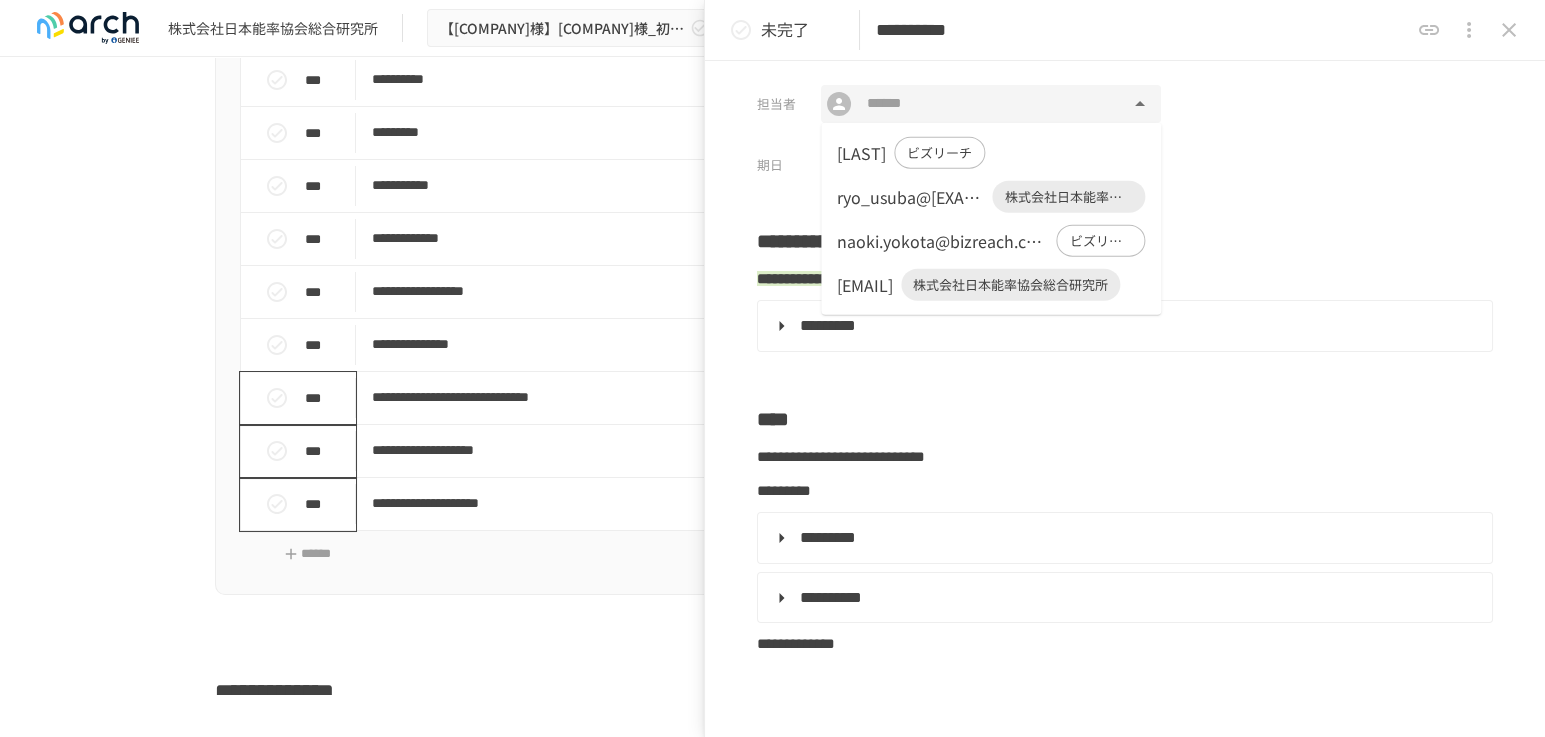 click at bounding box center (990, 104) 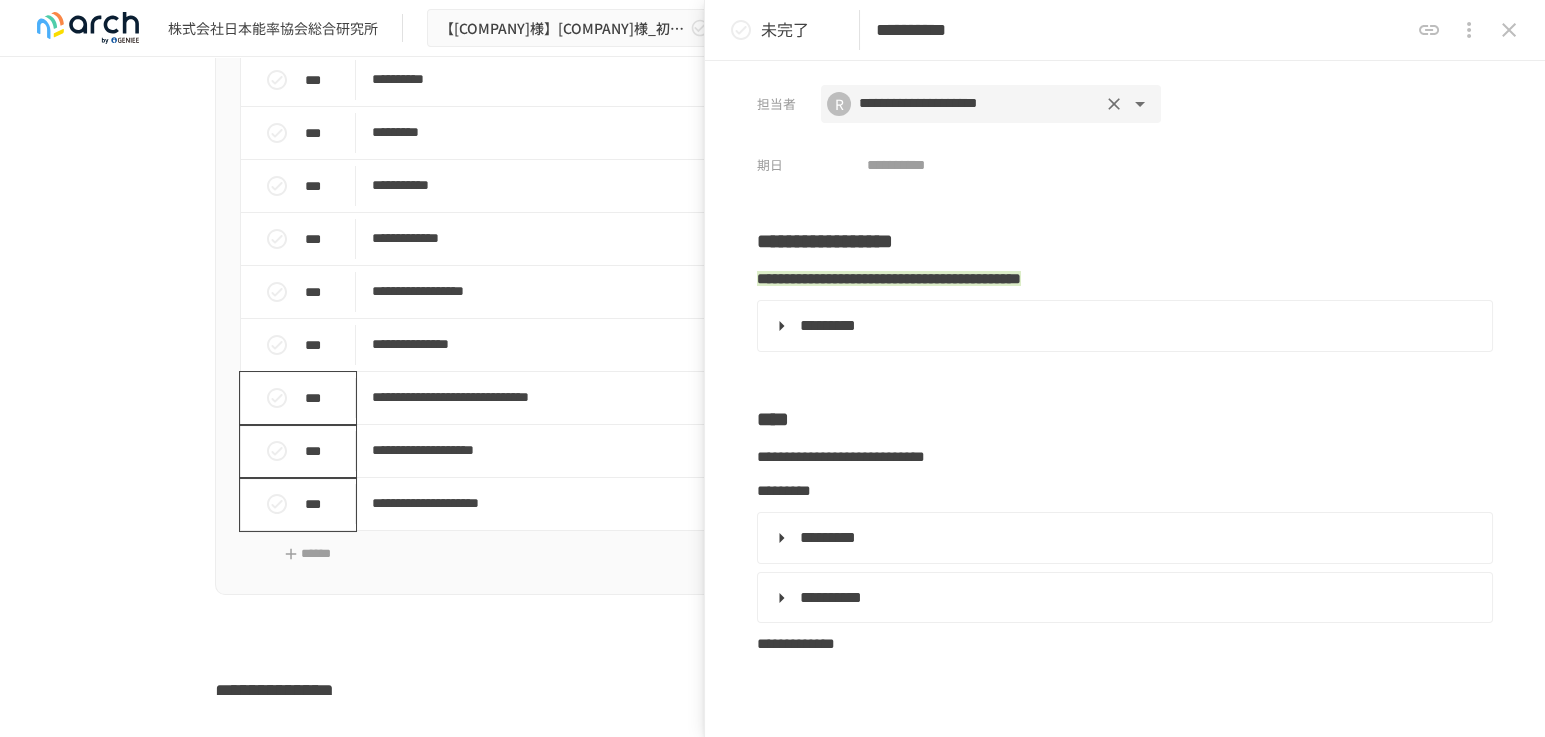 click at bounding box center [1509, 30] 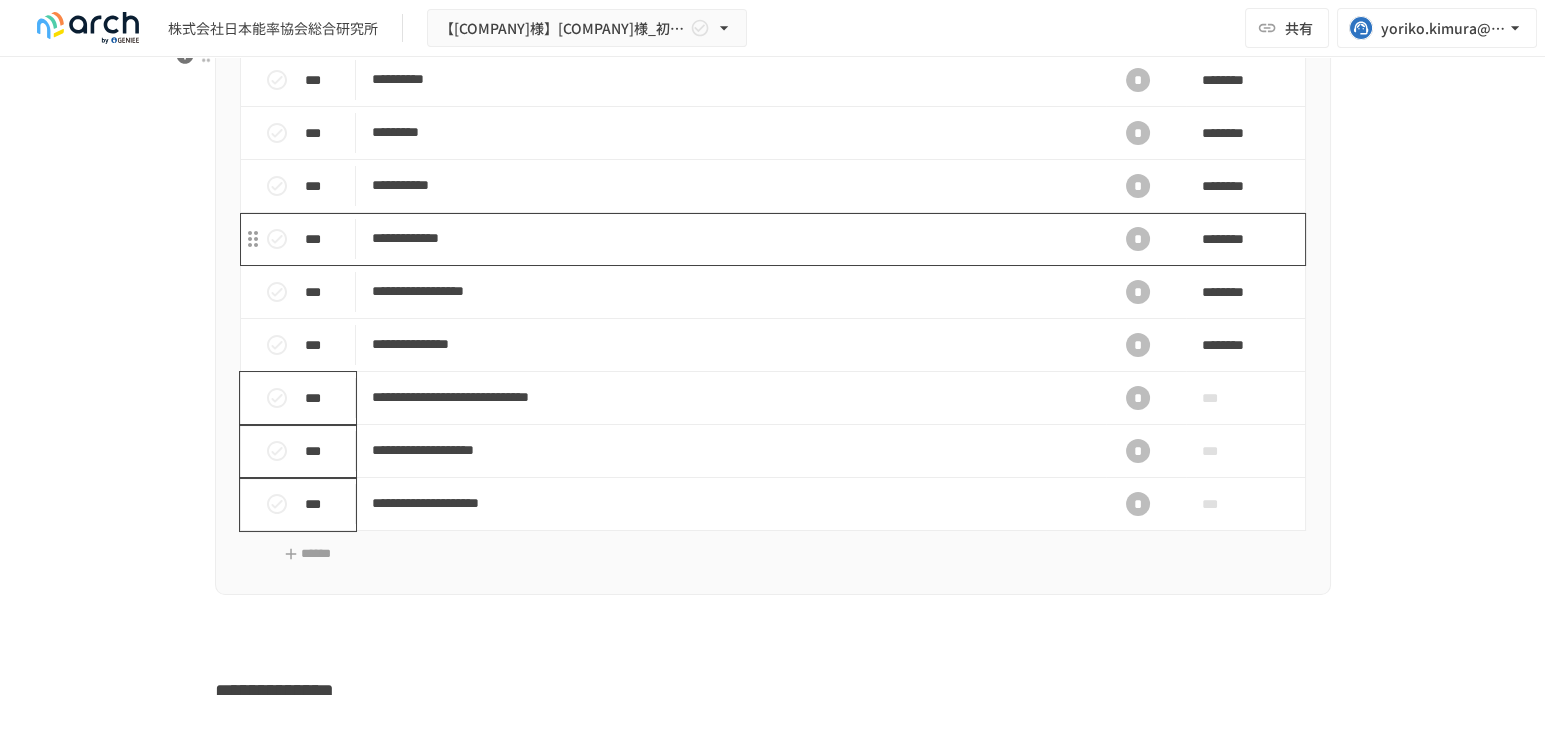 click on "**********" at bounding box center [731, 238] 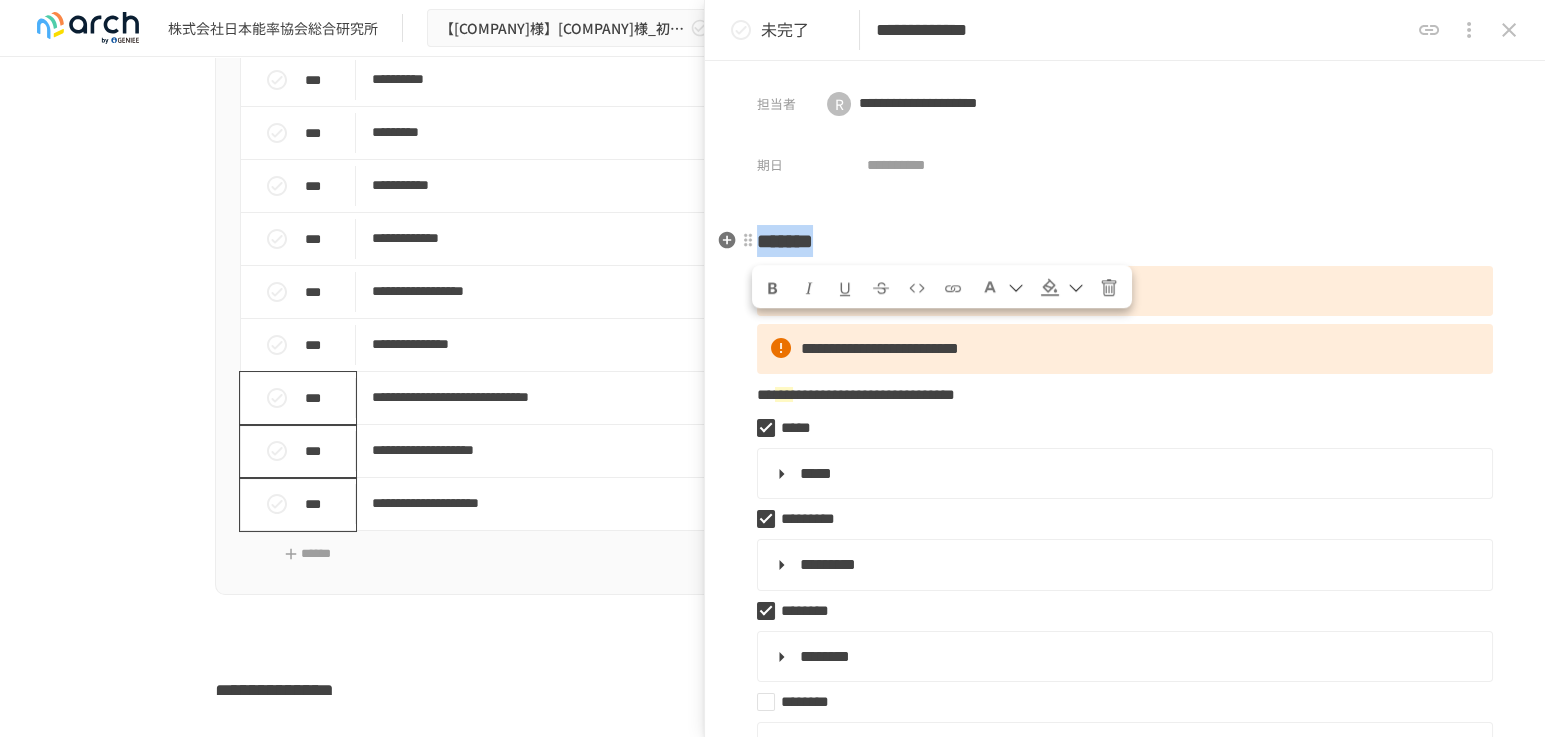 drag, startPoint x: 893, startPoint y: 246, endPoint x: 765, endPoint y: 252, distance: 128.14055 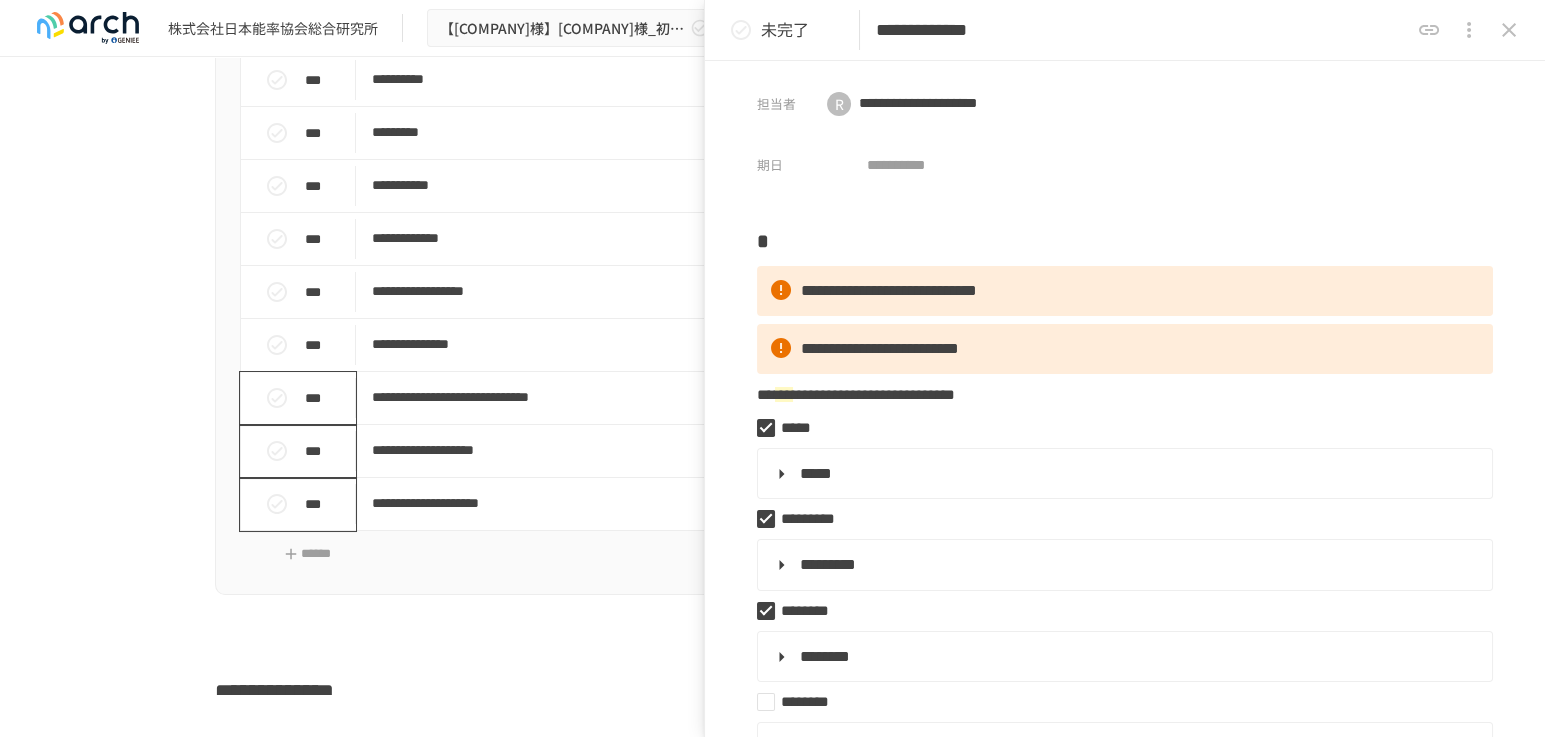type 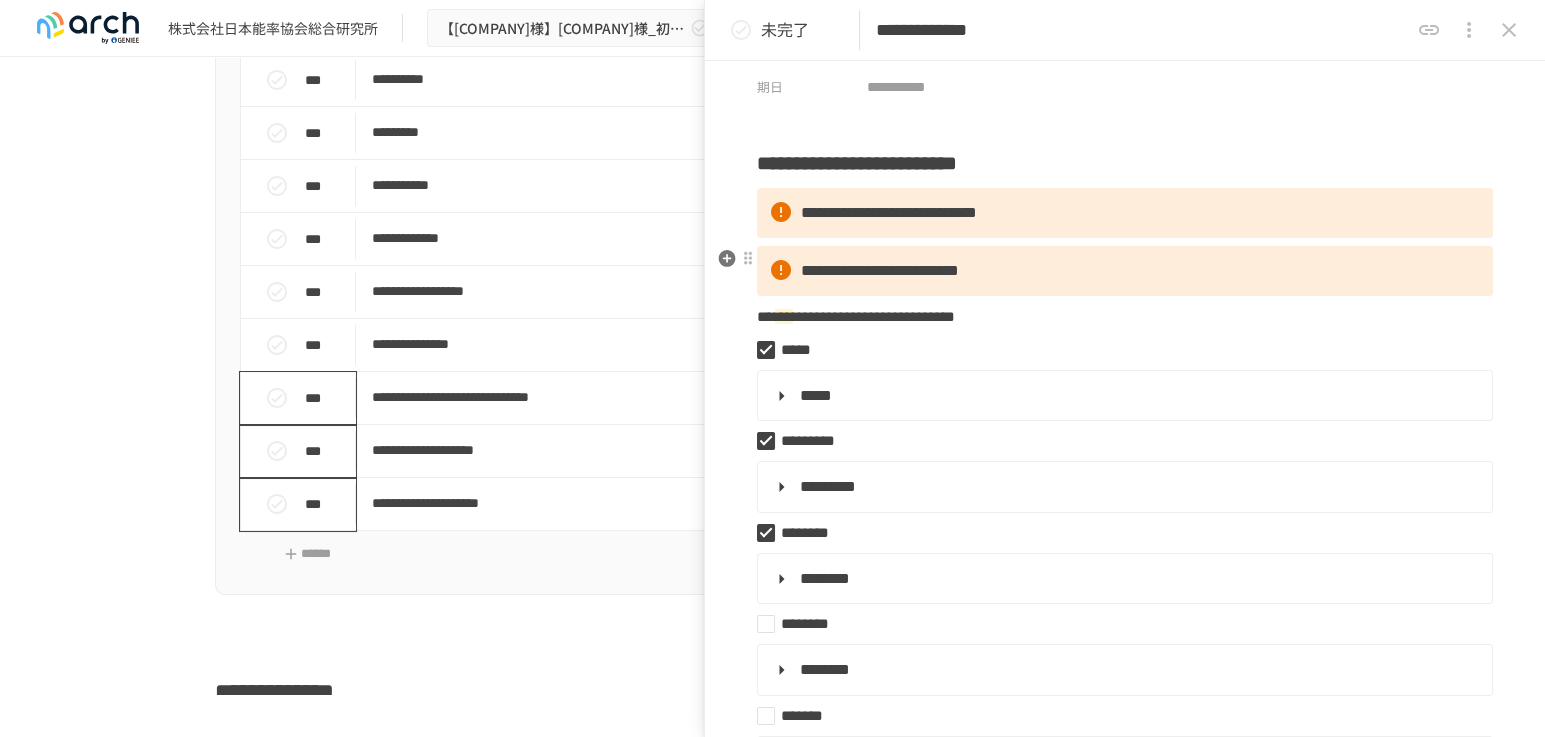 scroll, scrollTop: 111, scrollLeft: 0, axis: vertical 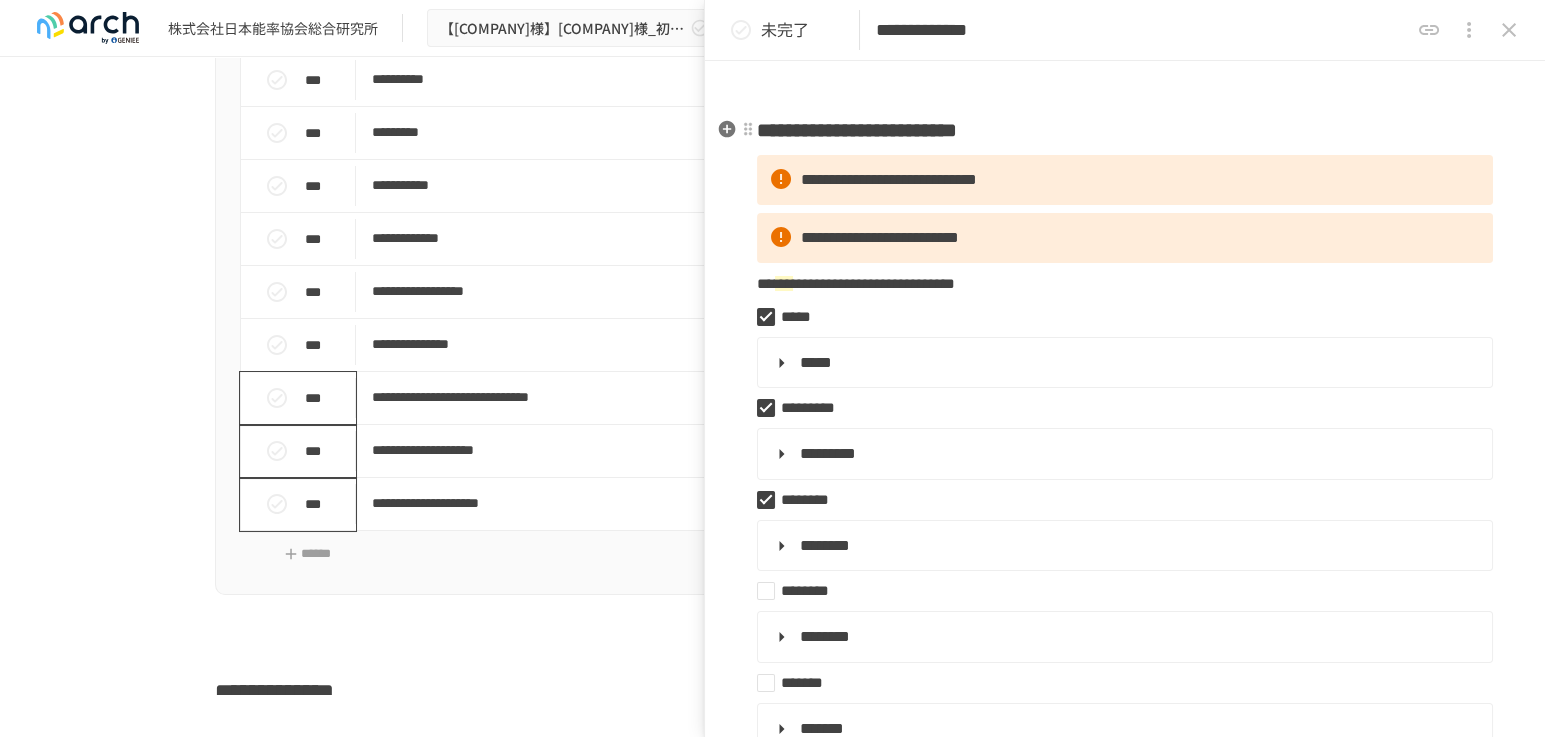 click on "**********" at bounding box center [1125, 130] 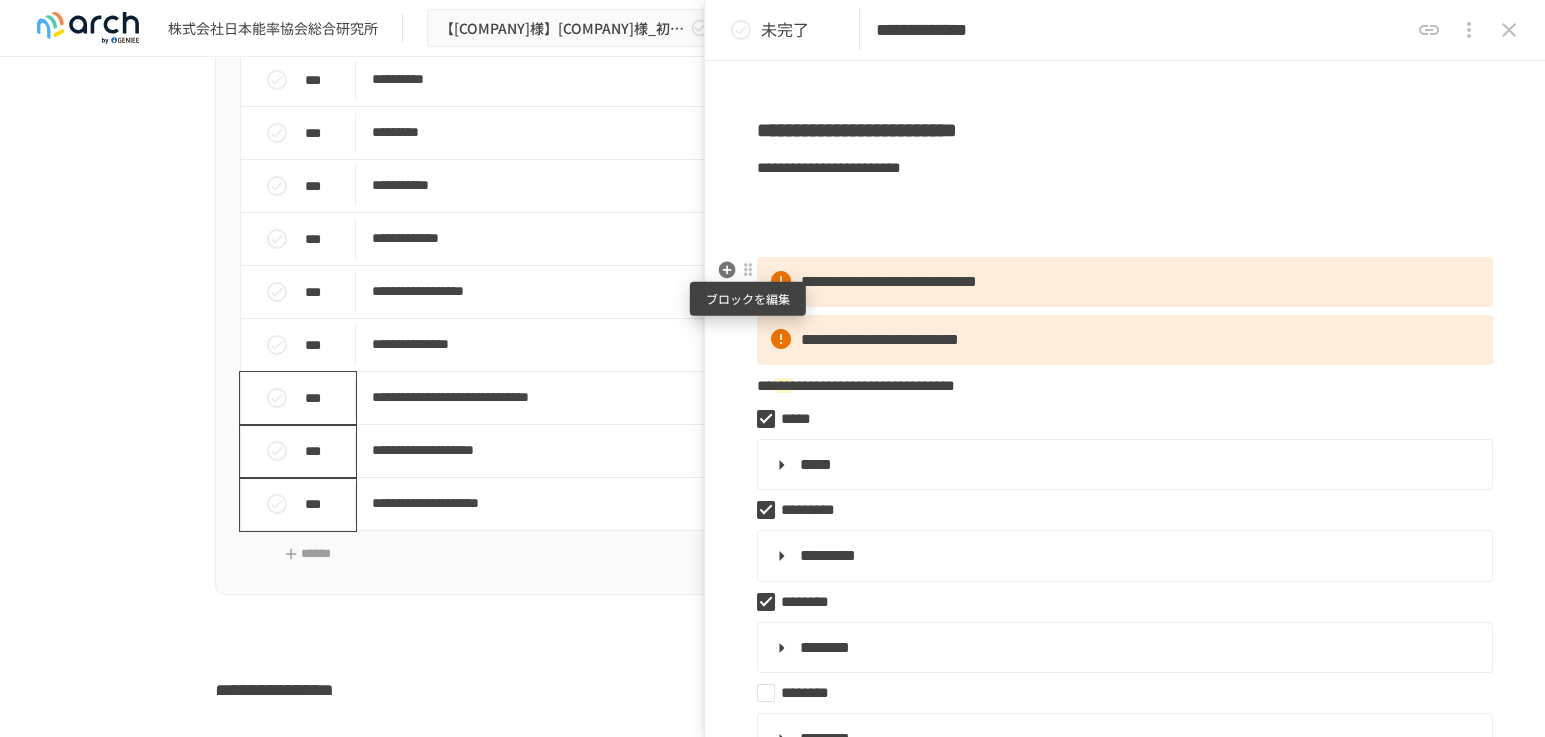 click at bounding box center [748, 270] 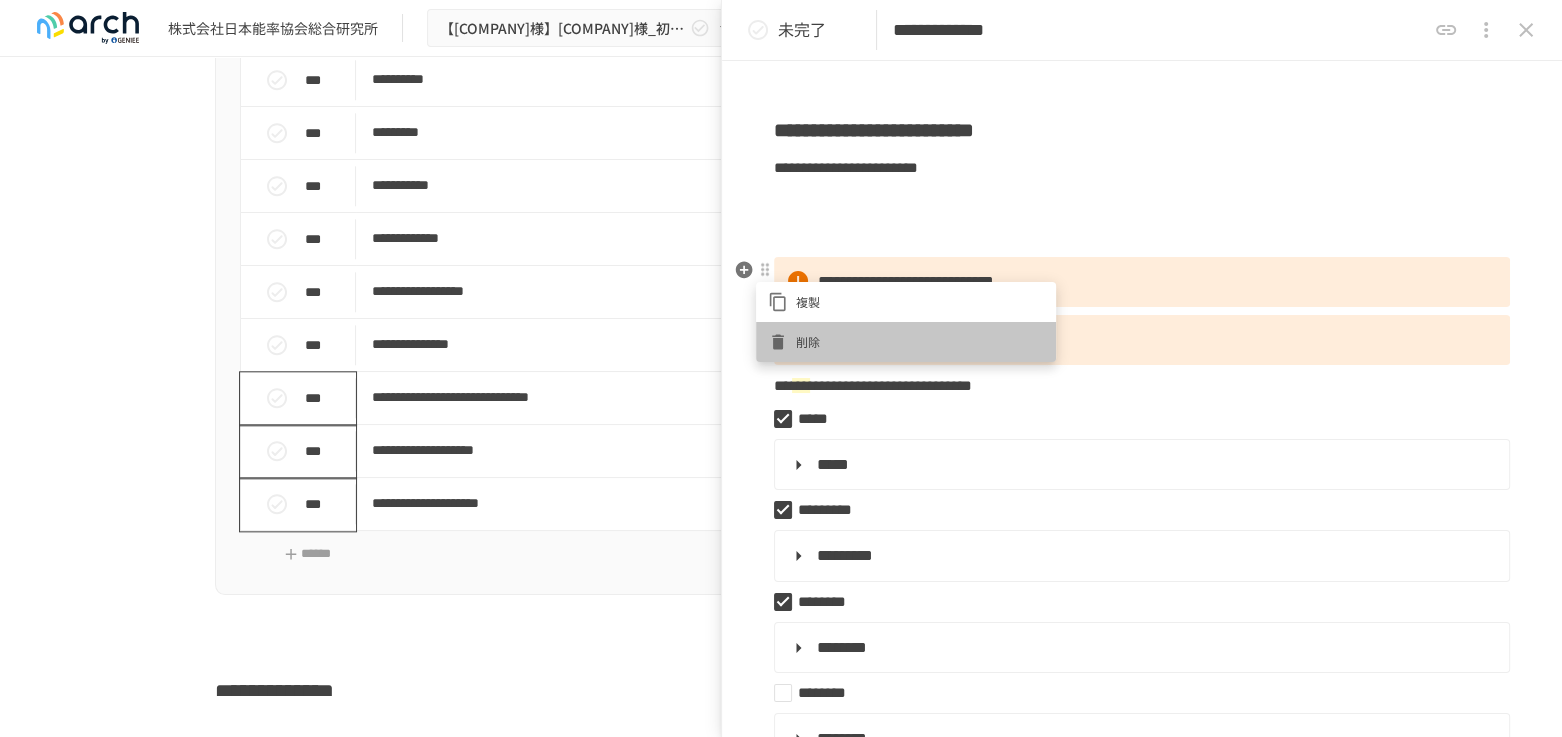 click 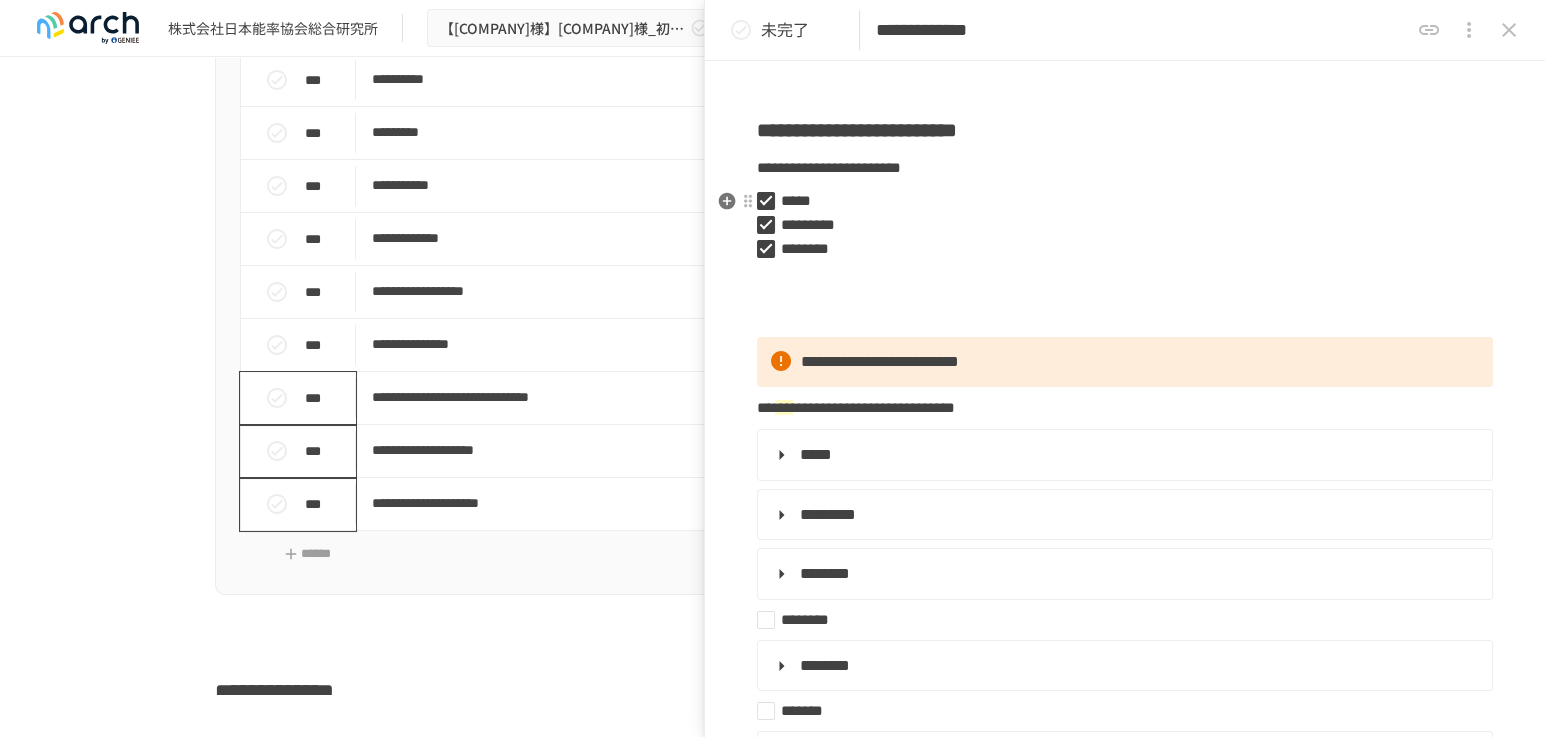 click on "*****" at bounding box center [1117, 201] 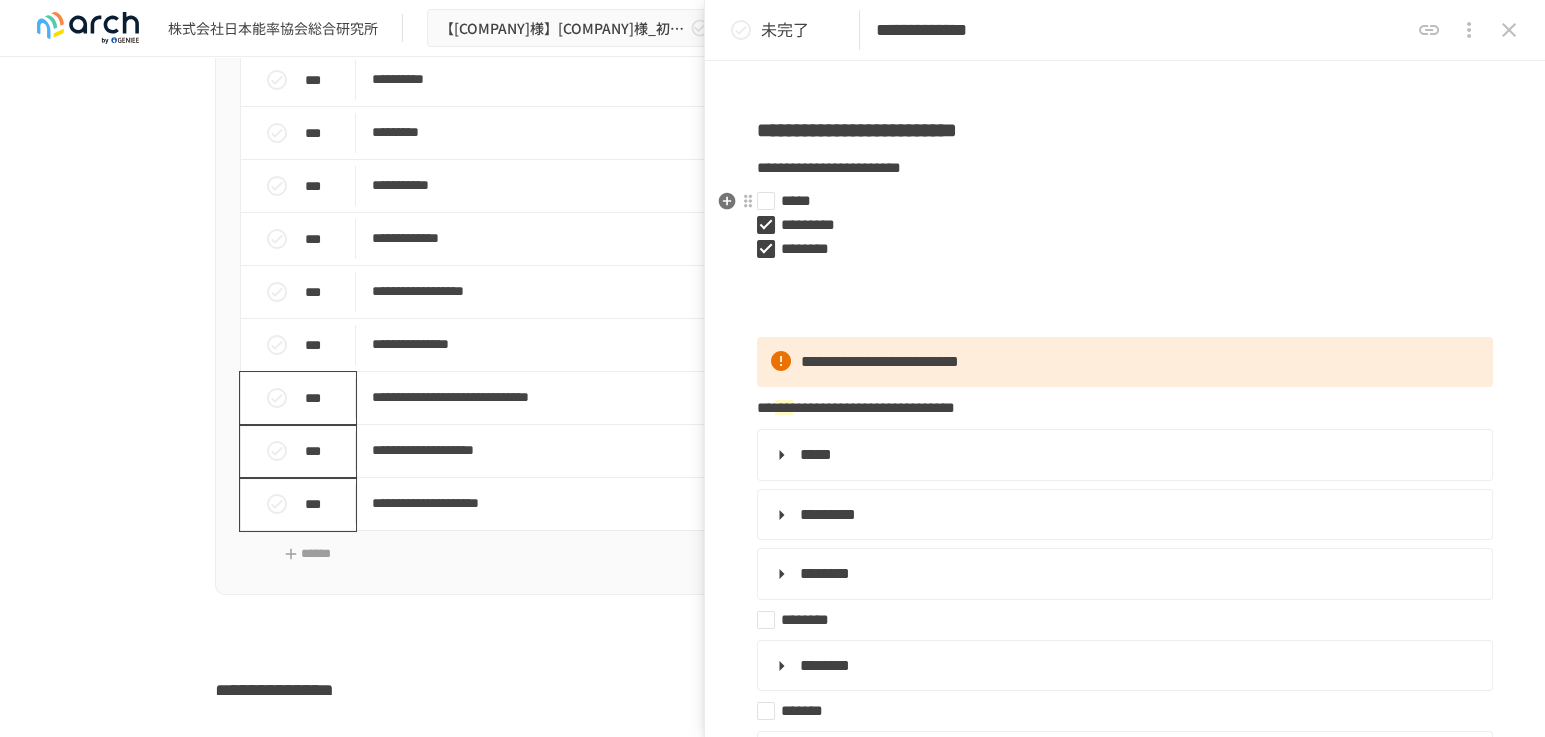 click on "*********" at bounding box center (1117, 225) 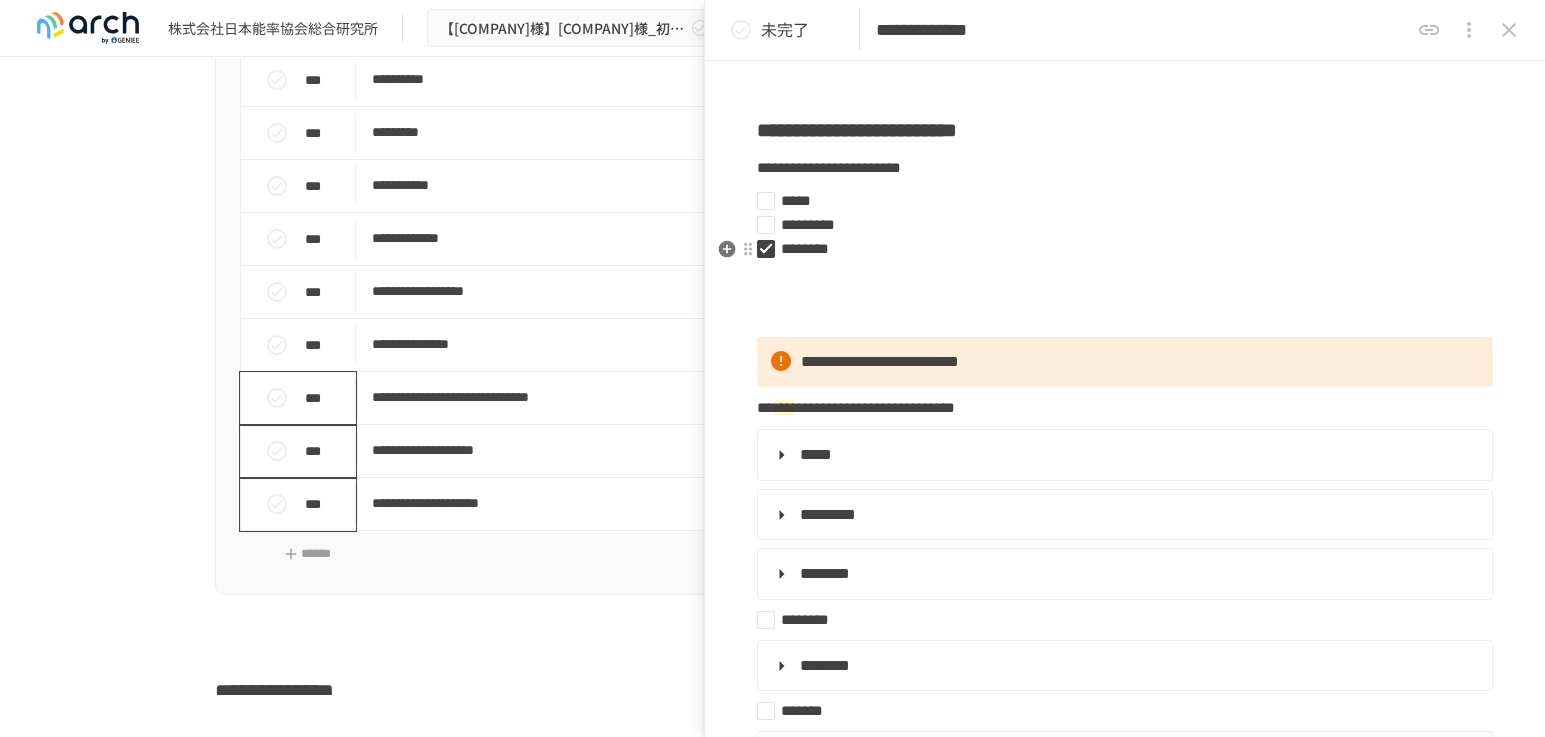 click on "********" at bounding box center (1117, 249) 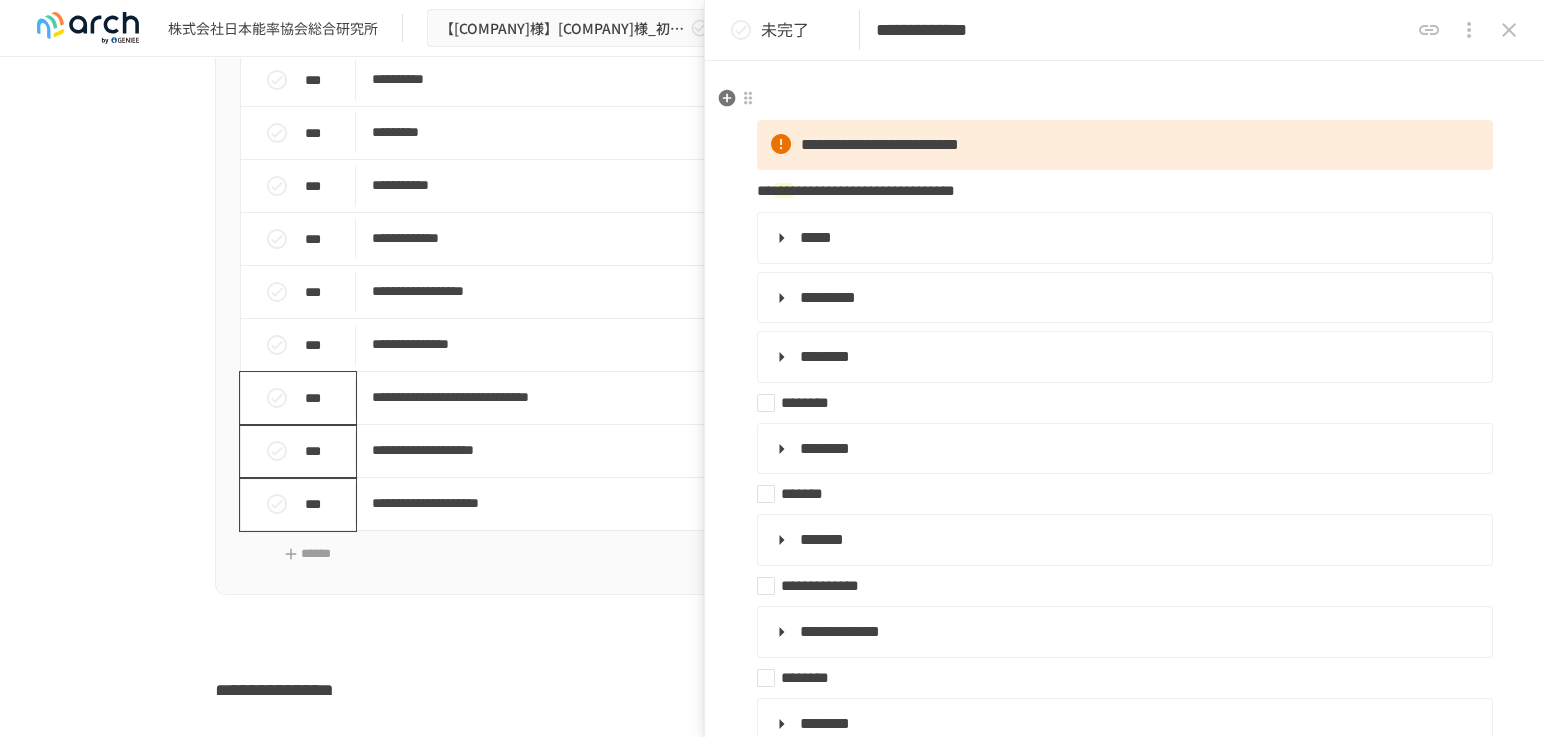 scroll, scrollTop: 333, scrollLeft: 0, axis: vertical 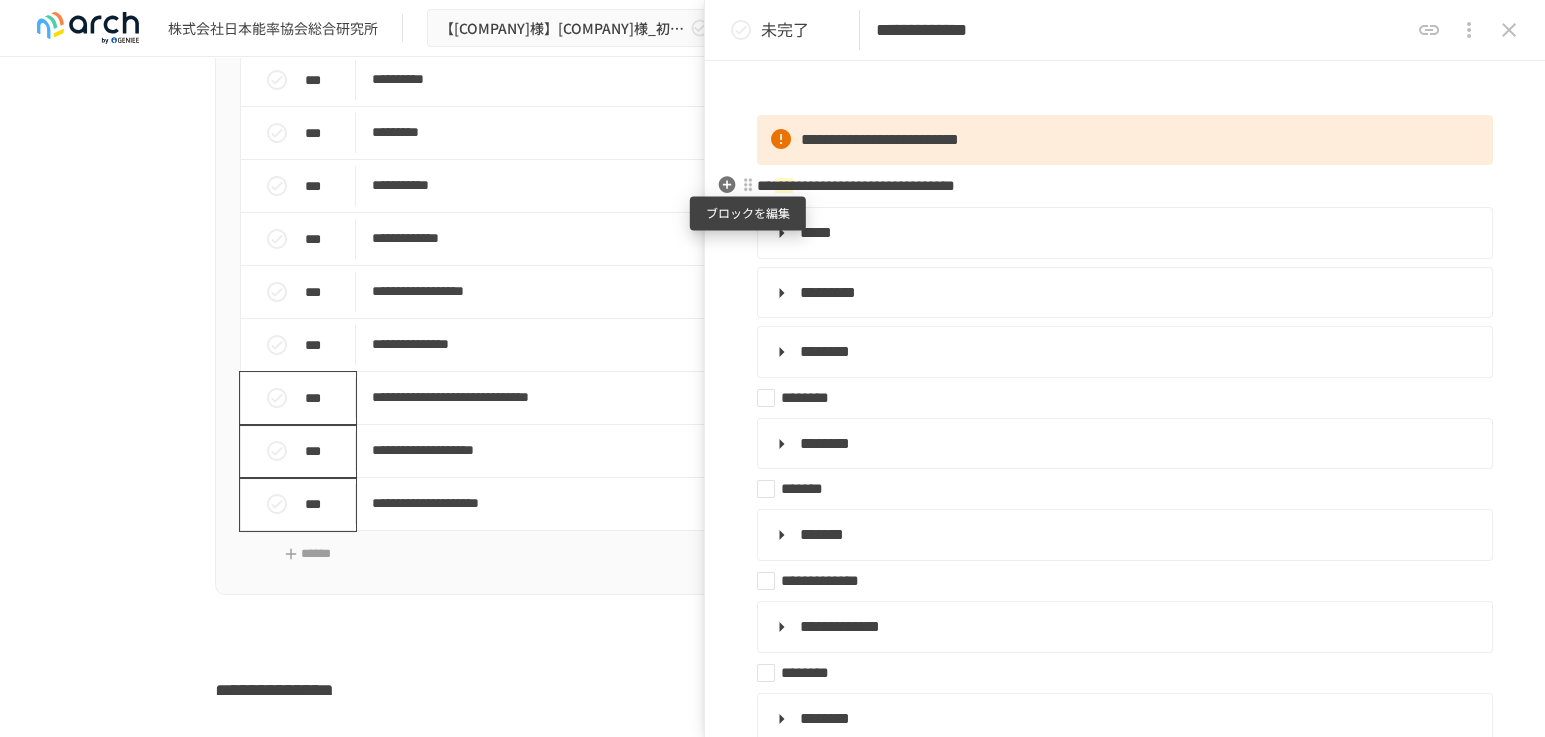 click at bounding box center (748, 185) 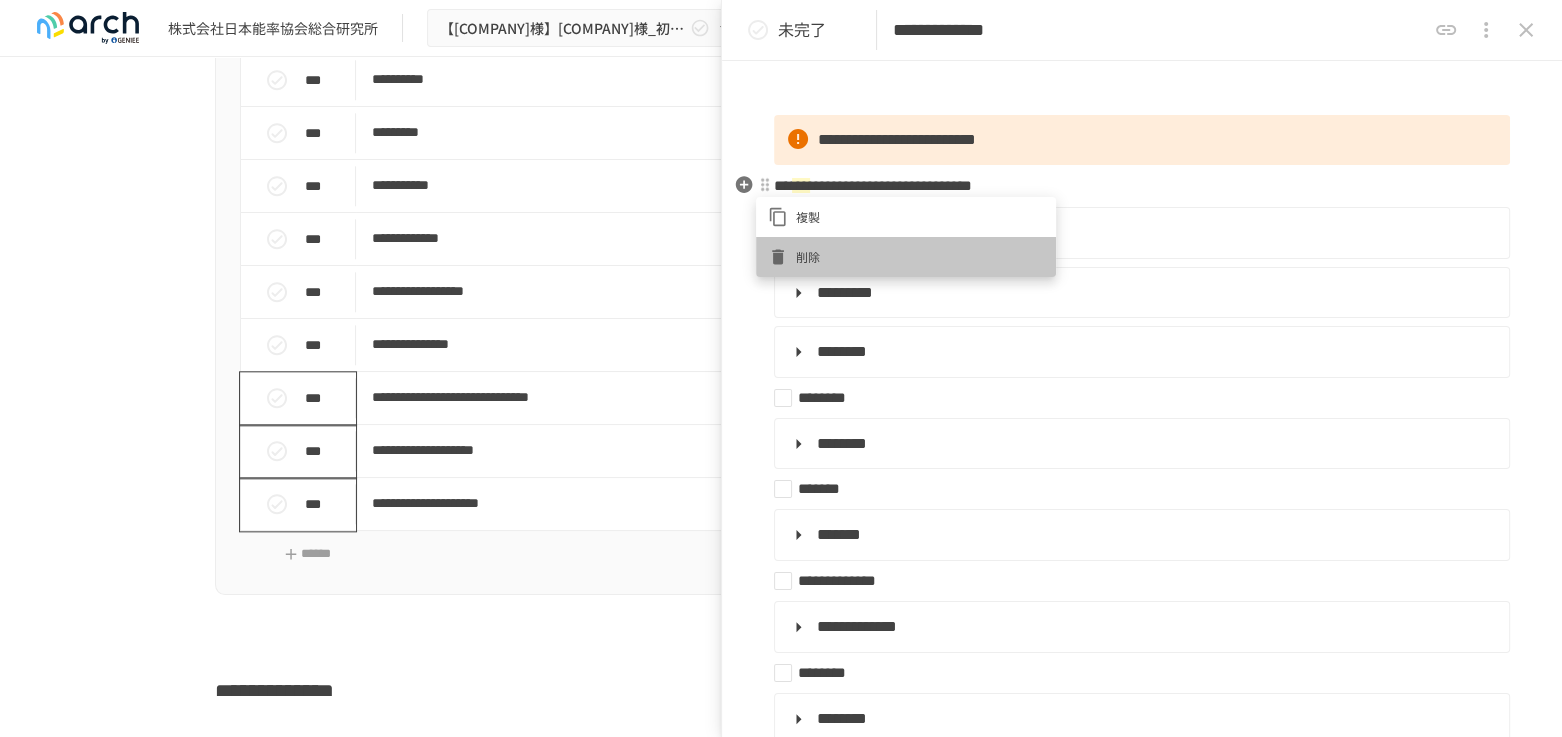 click at bounding box center (782, 257) 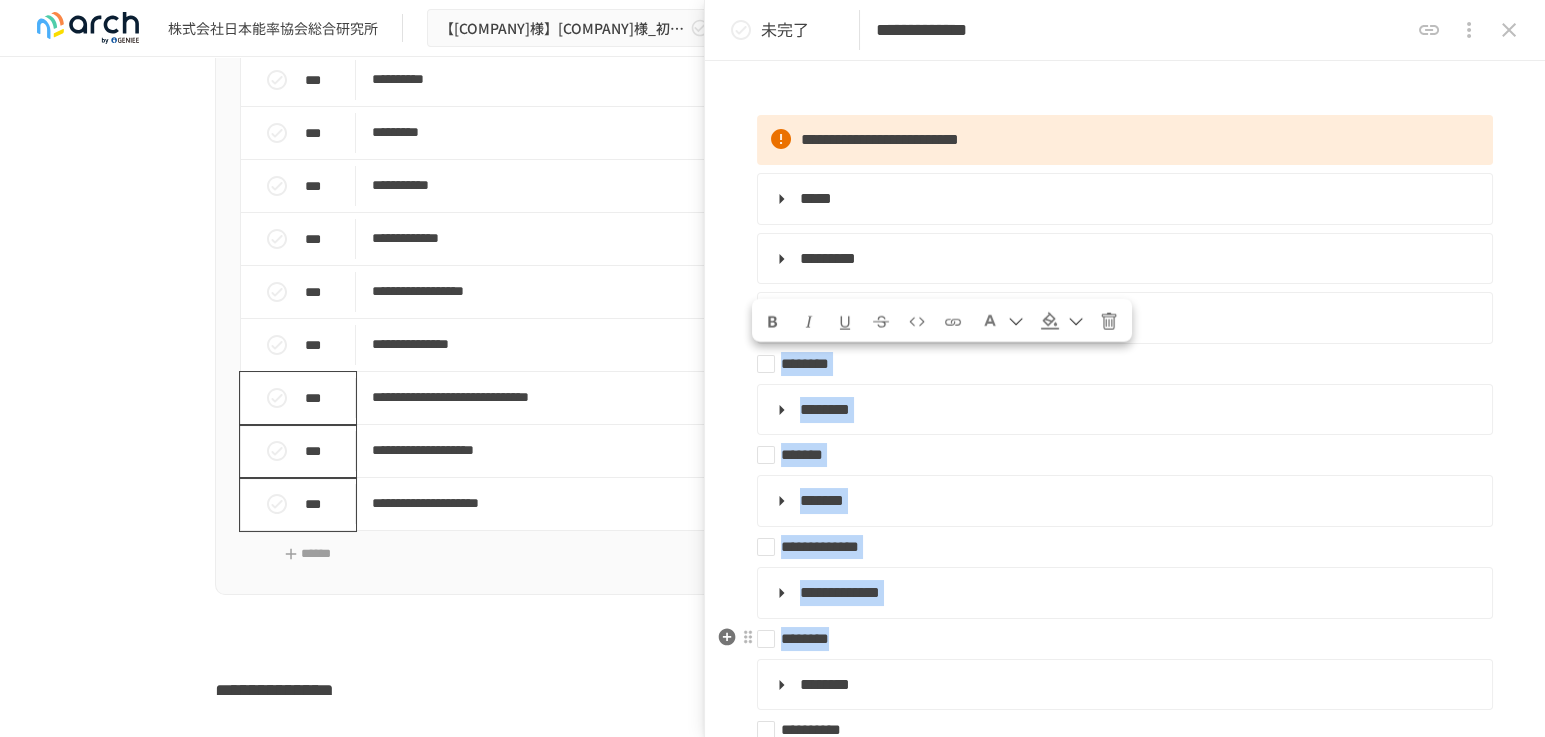 drag, startPoint x: 787, startPoint y: 362, endPoint x: 895, endPoint y: 635, distance: 293.58646 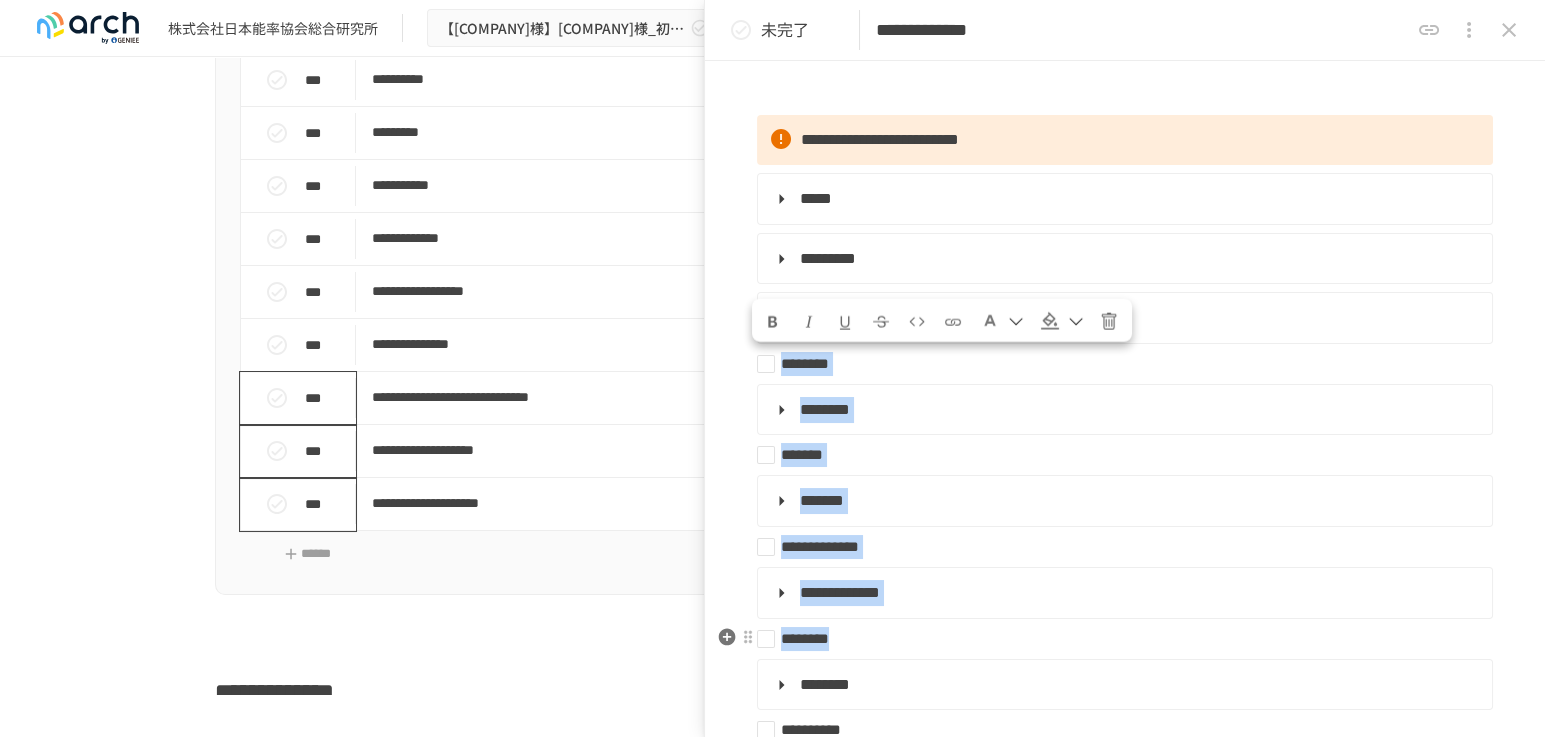 click on "**********" at bounding box center (1125, 720) 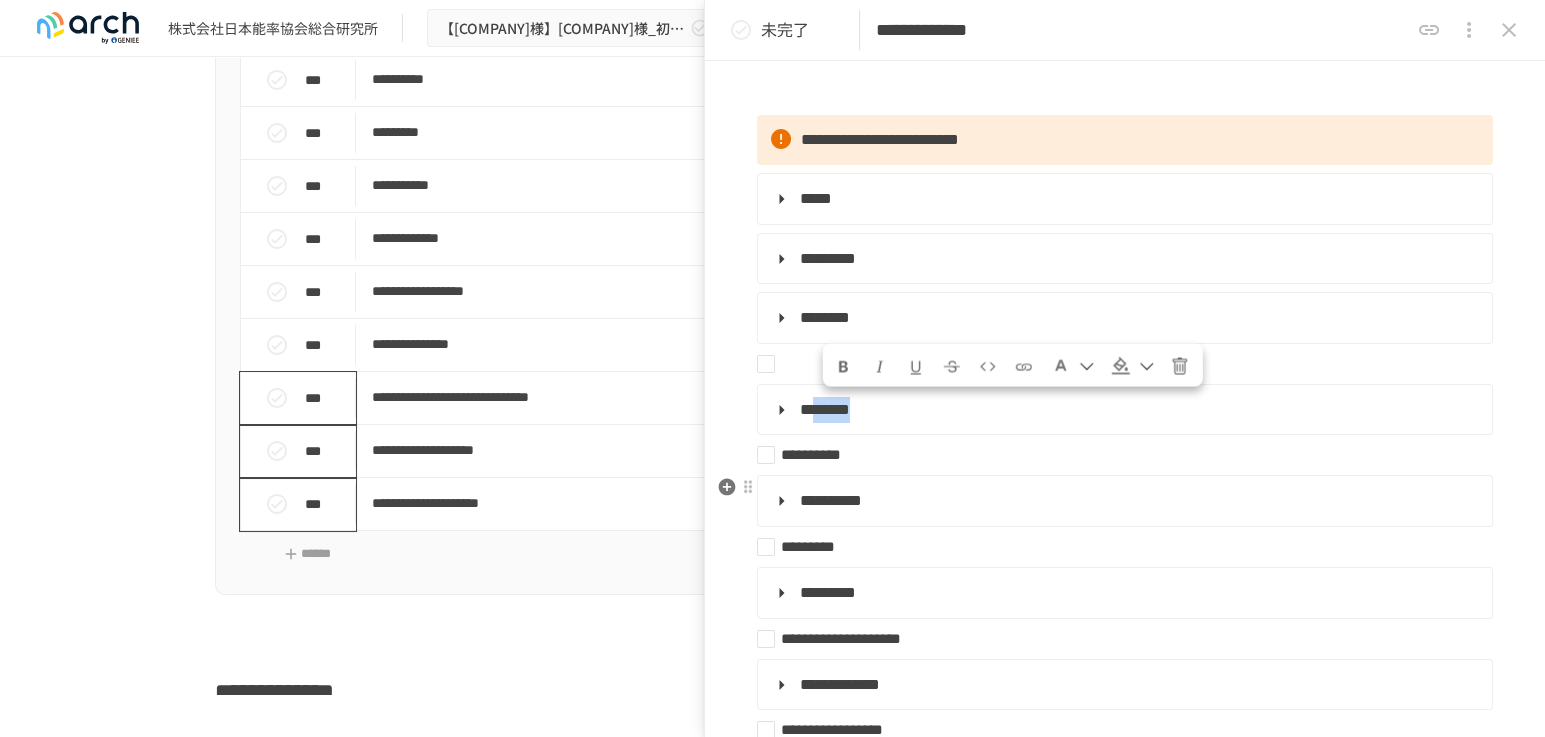 drag, startPoint x: 823, startPoint y: 410, endPoint x: 838, endPoint y: 520, distance: 111.01801 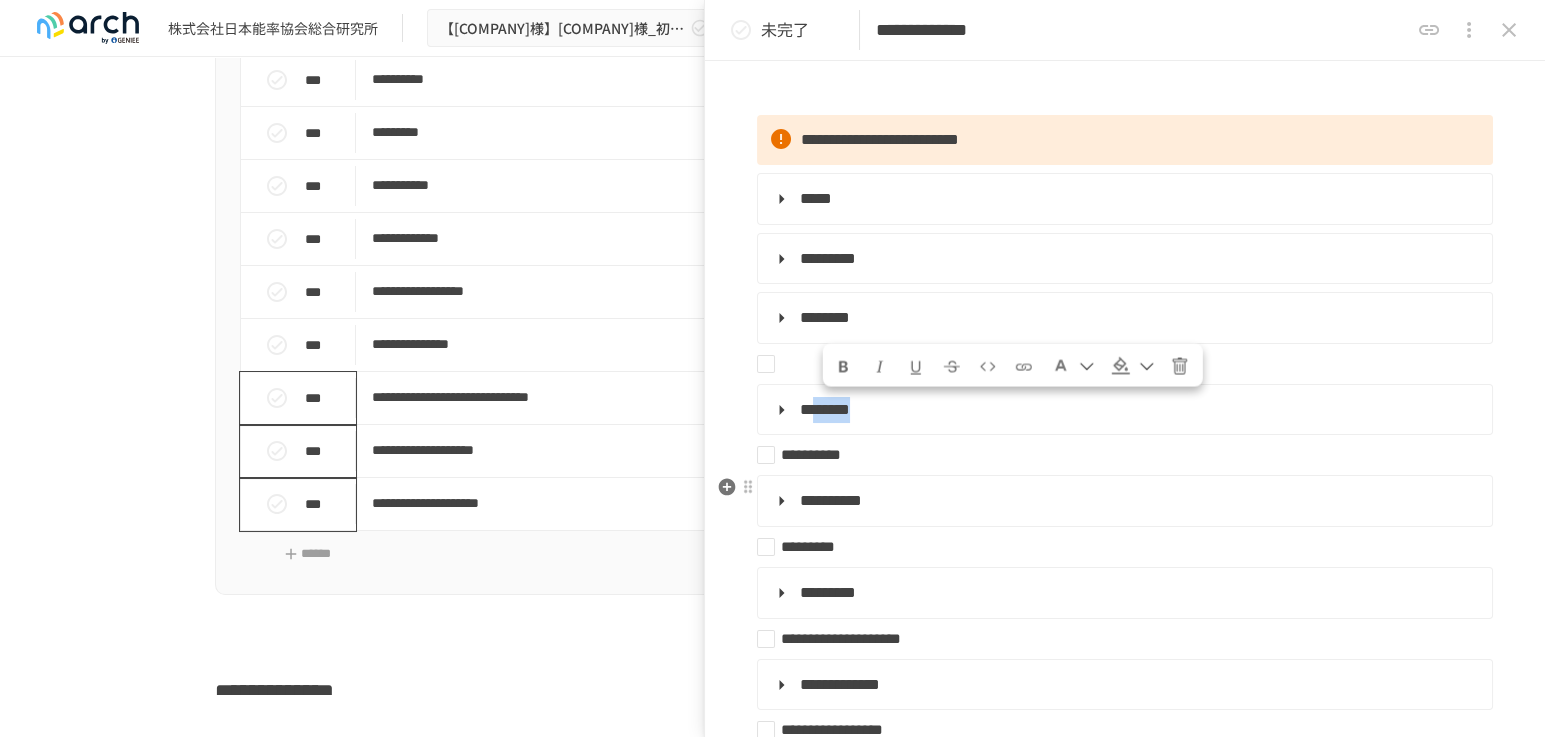click on "**********" at bounding box center [1125, 582] 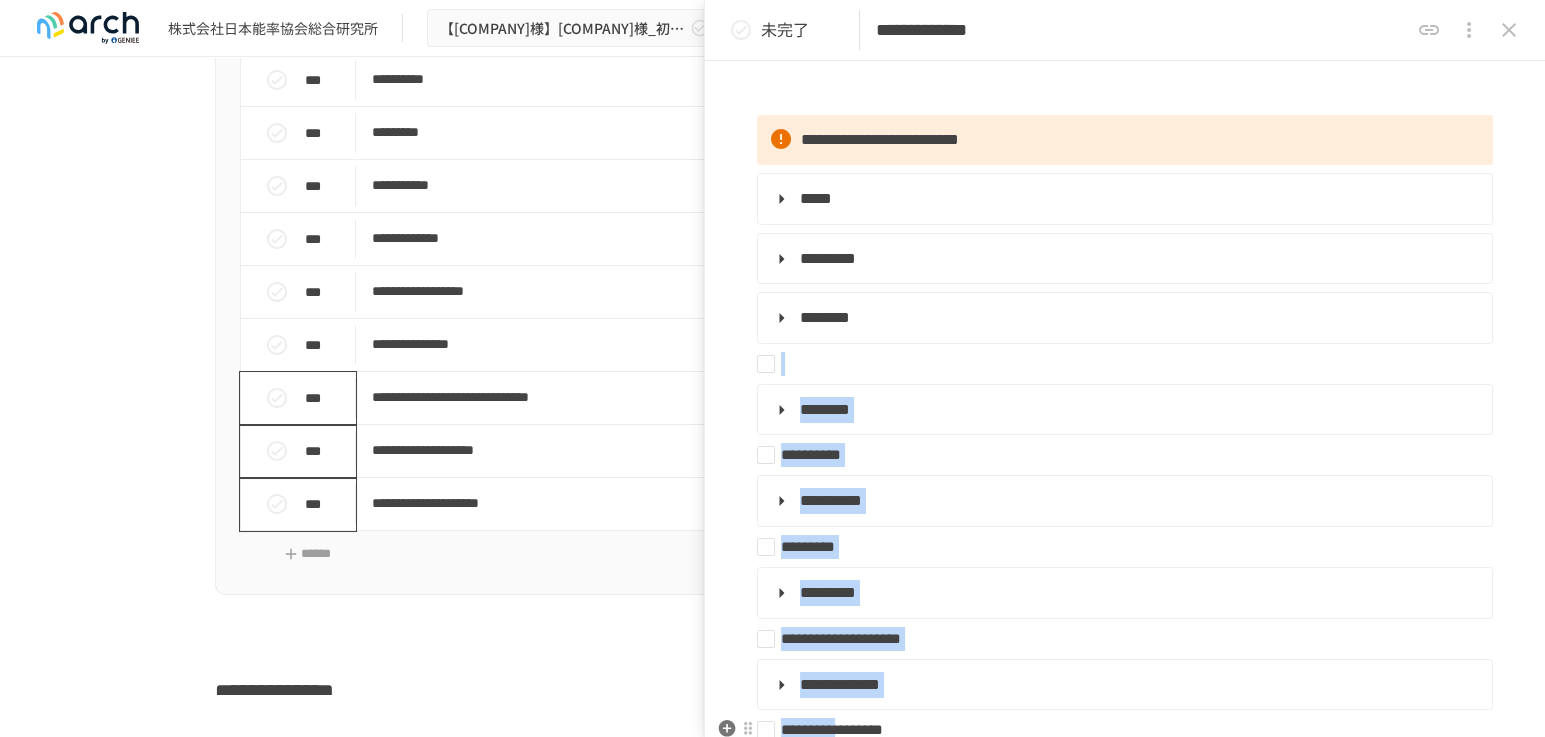 drag, startPoint x: 799, startPoint y: 374, endPoint x: 915, endPoint y: 717, distance: 362.08426 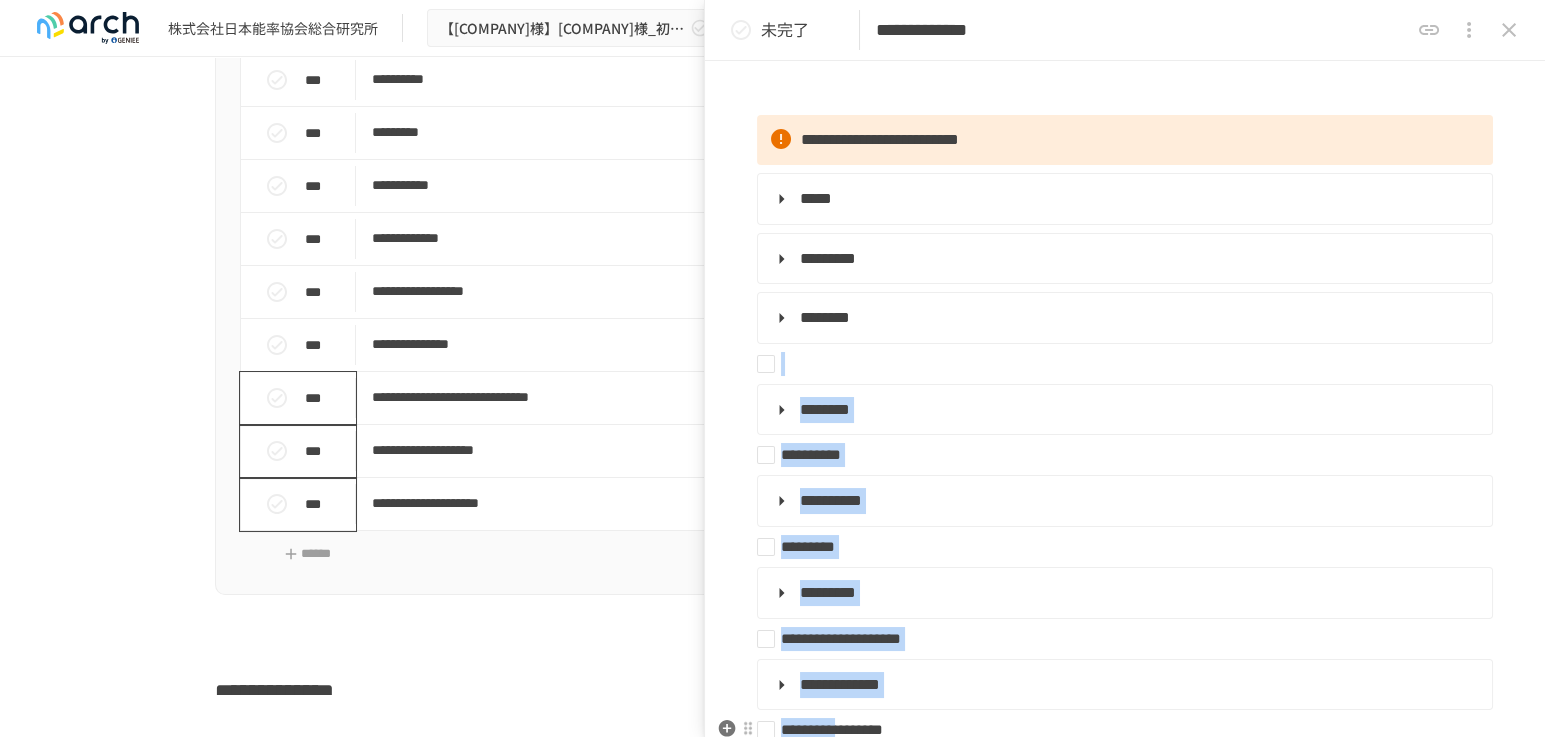 click on "**********" at bounding box center (1125, 582) 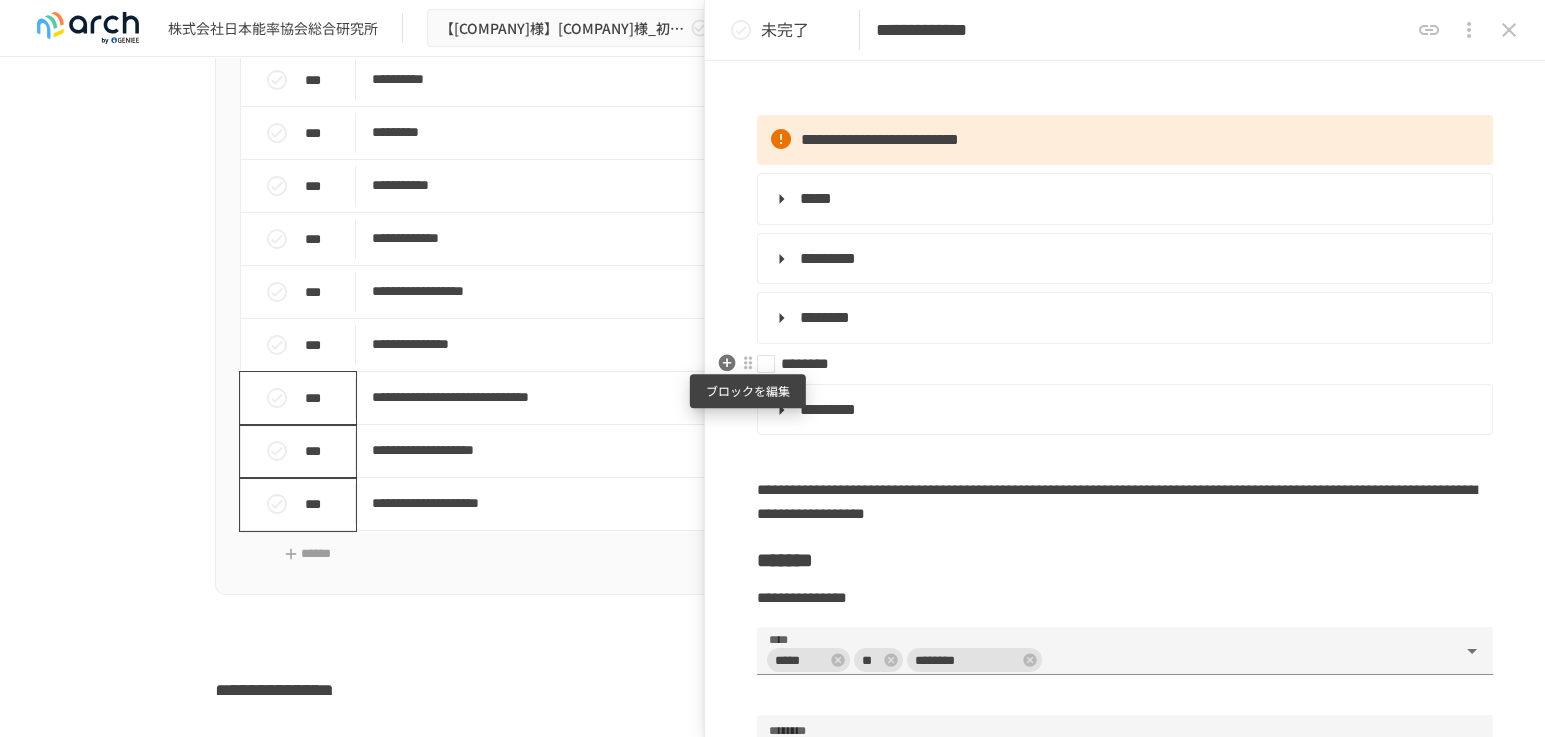 click at bounding box center (748, 363) 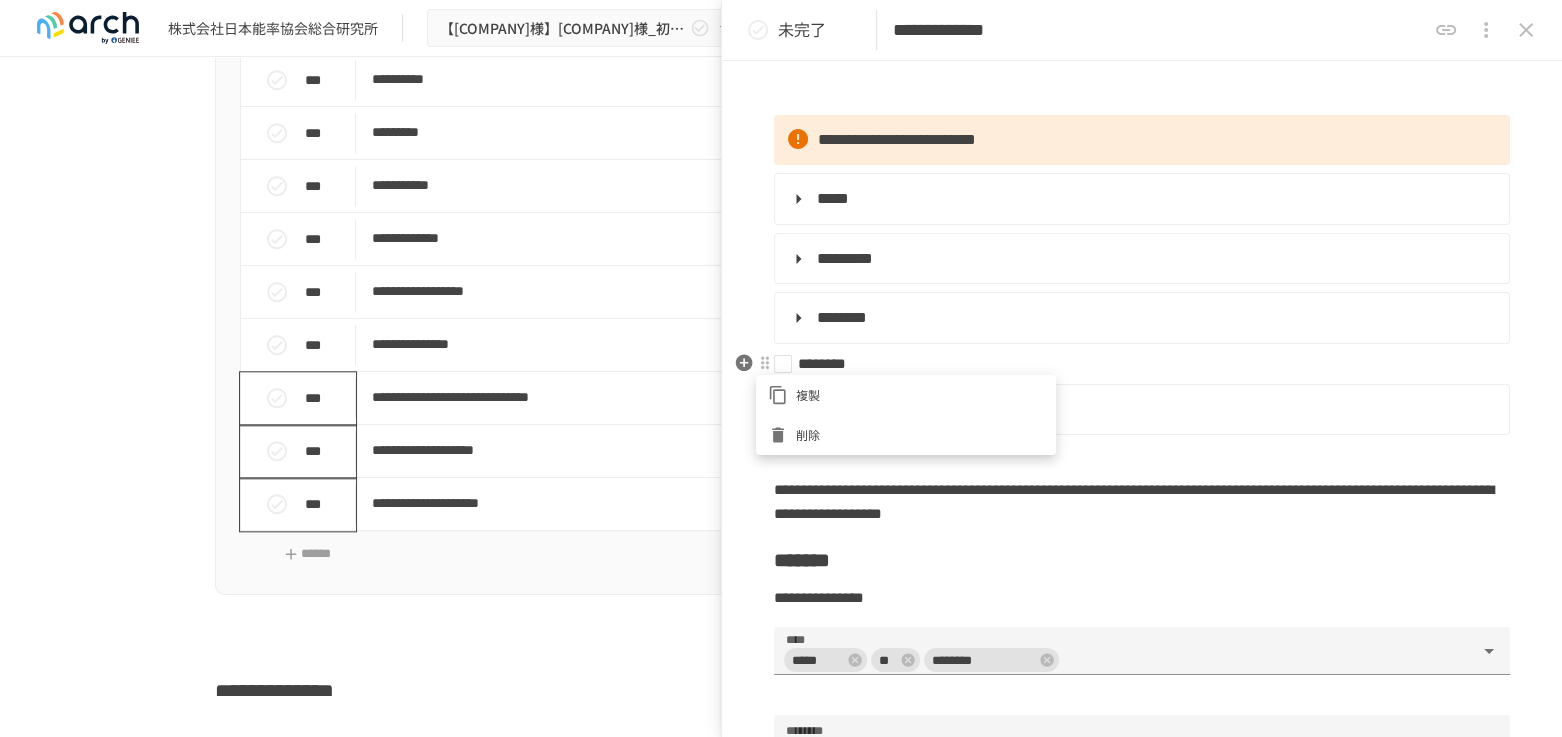 click on "削除" at bounding box center (906, 435) 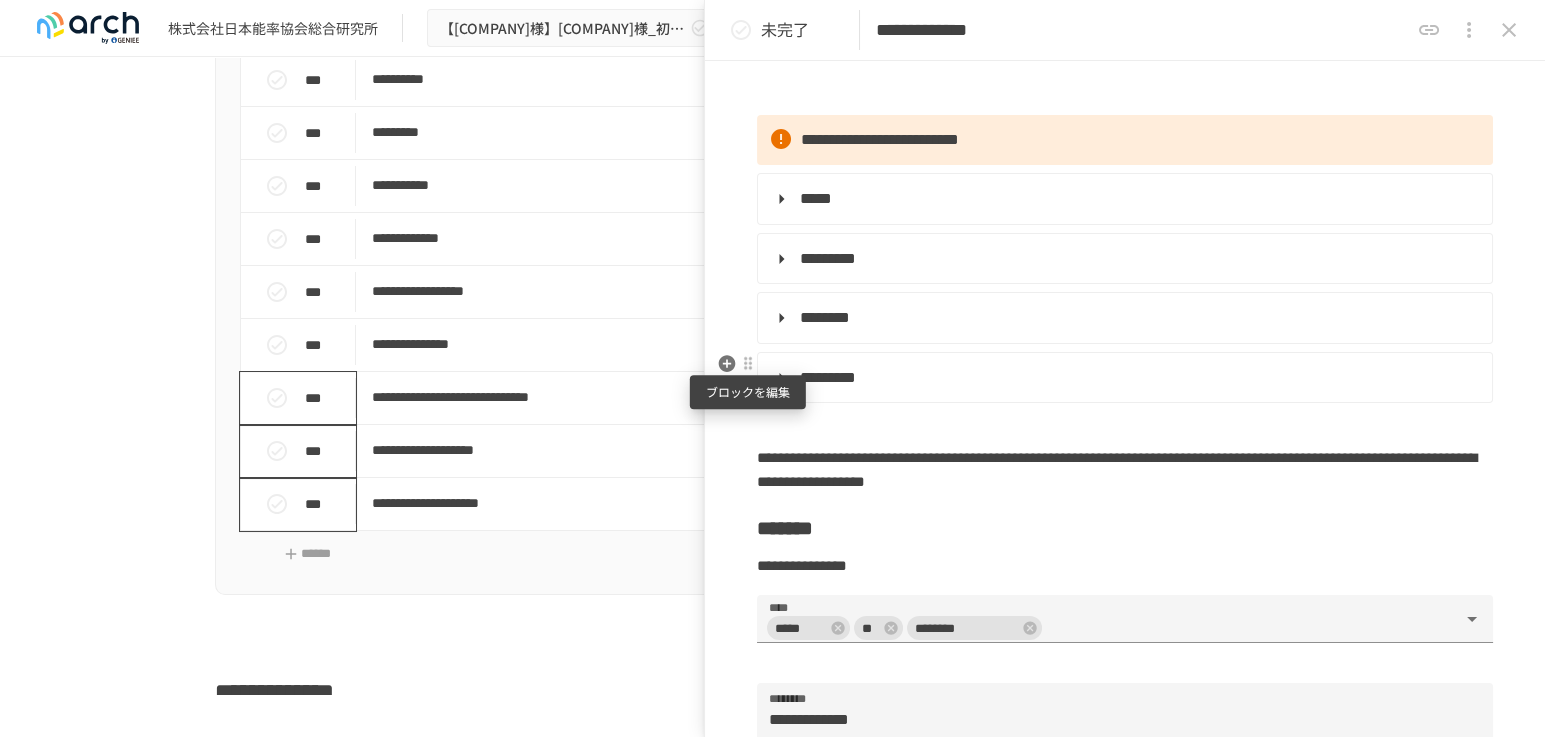 click at bounding box center (748, 364) 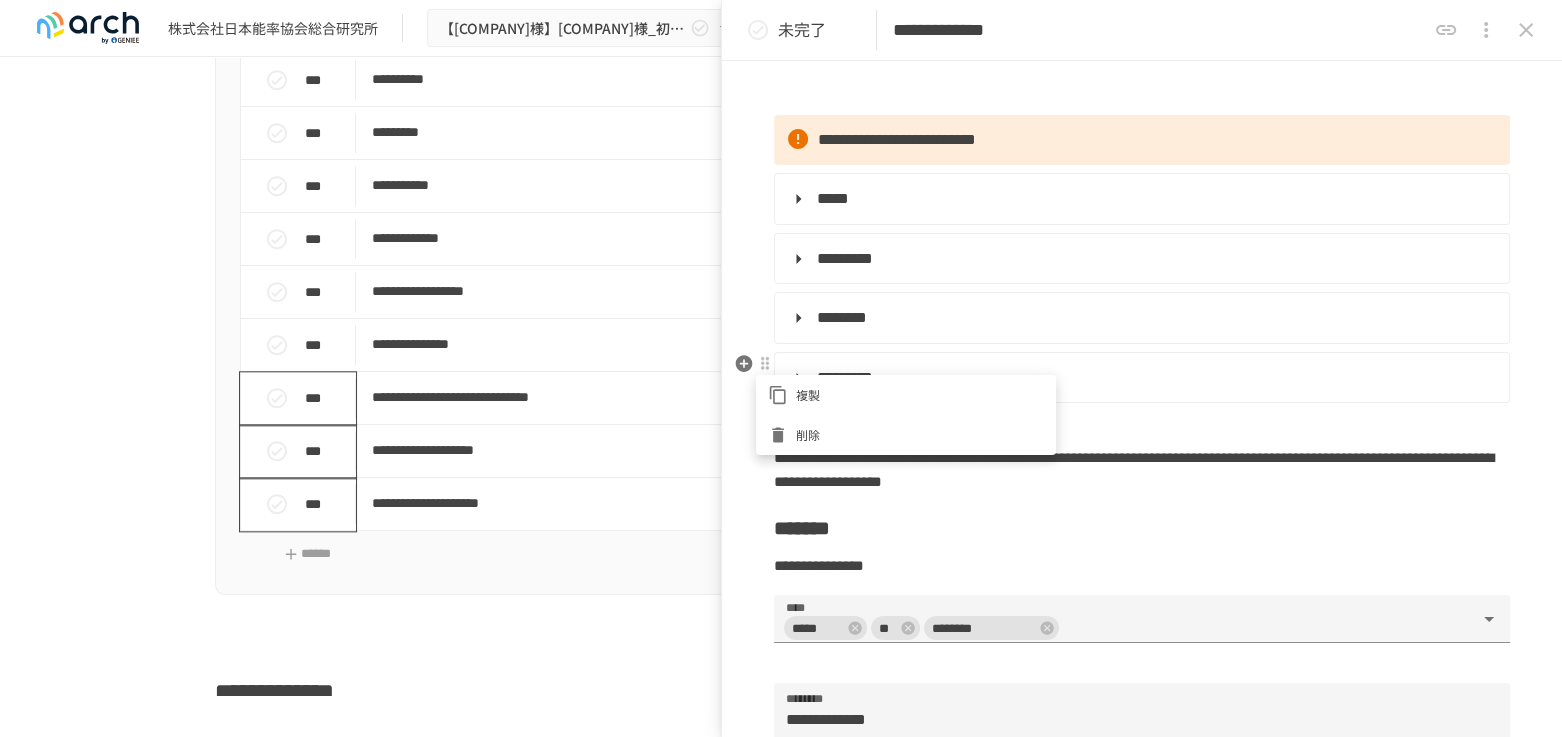 click on "削除" at bounding box center (906, 435) 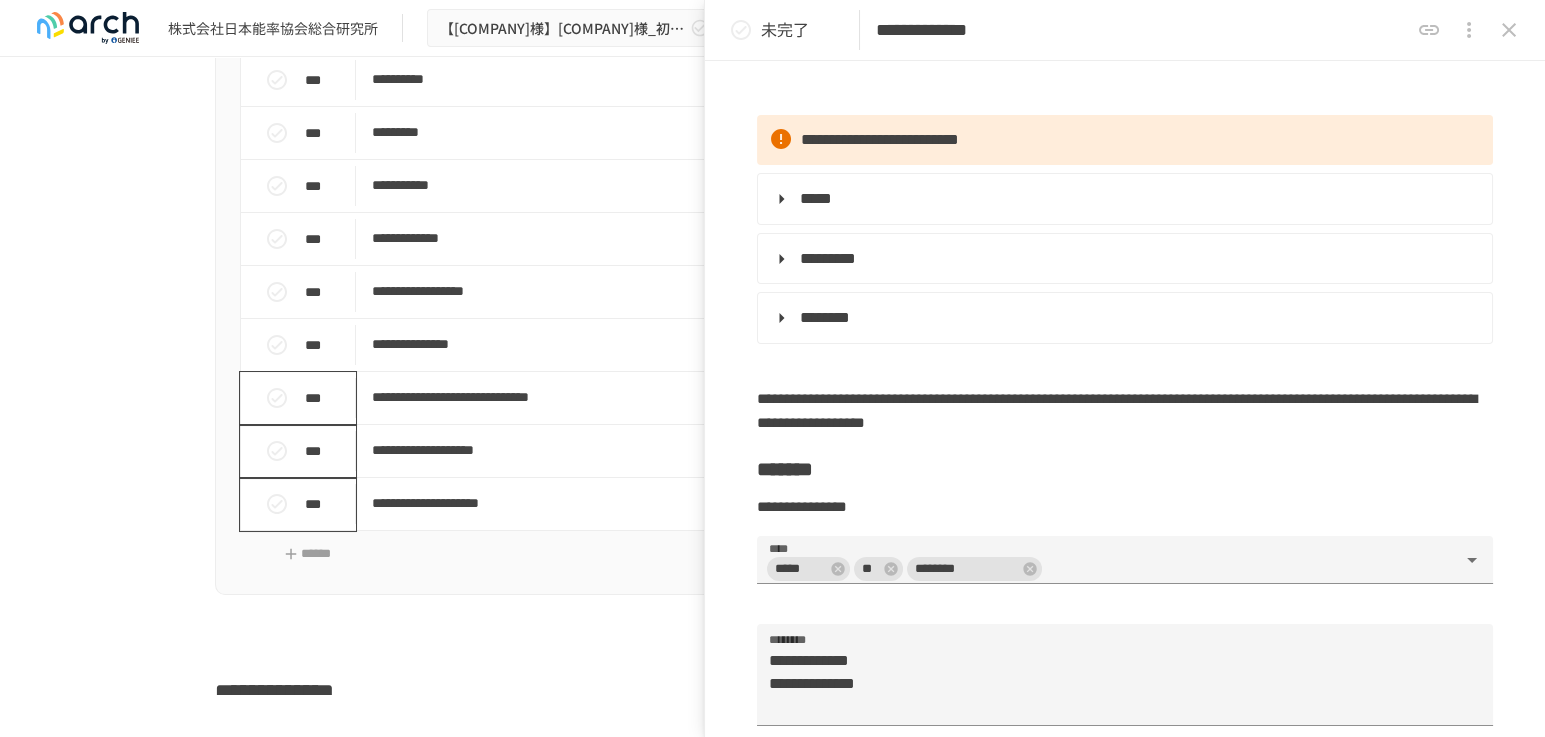 click 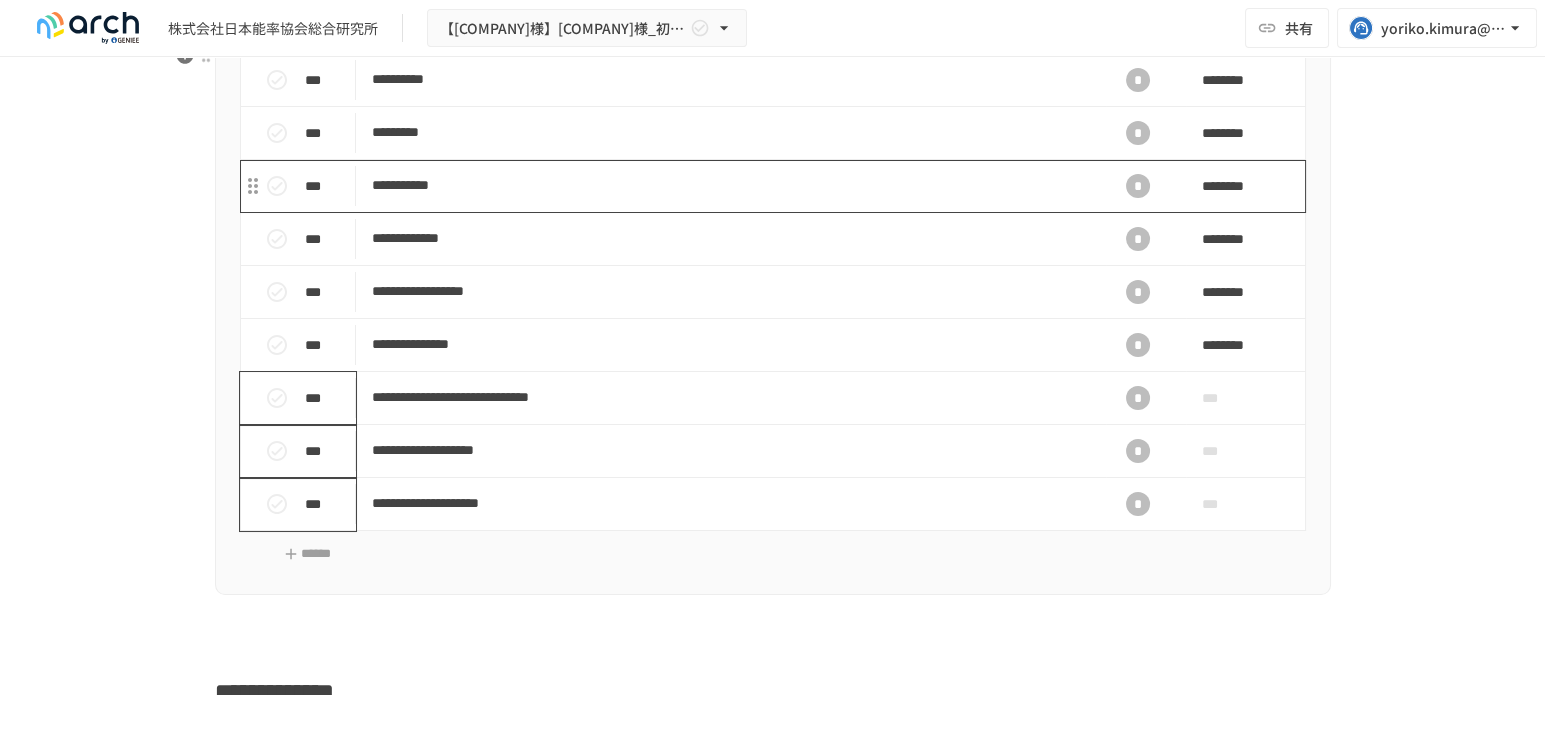 click on "**********" at bounding box center [731, 185] 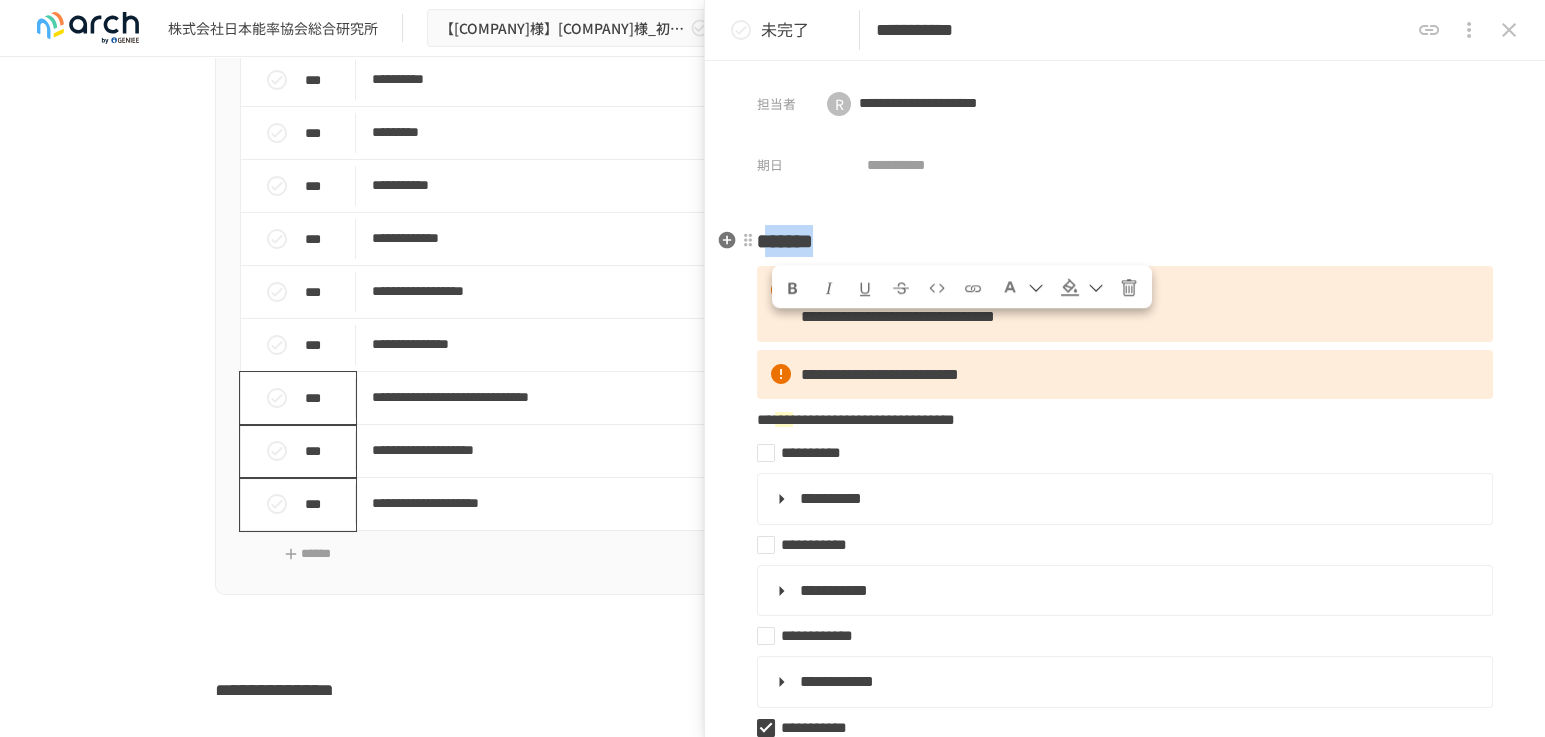 drag, startPoint x: 900, startPoint y: 243, endPoint x: 768, endPoint y: 240, distance: 132.03409 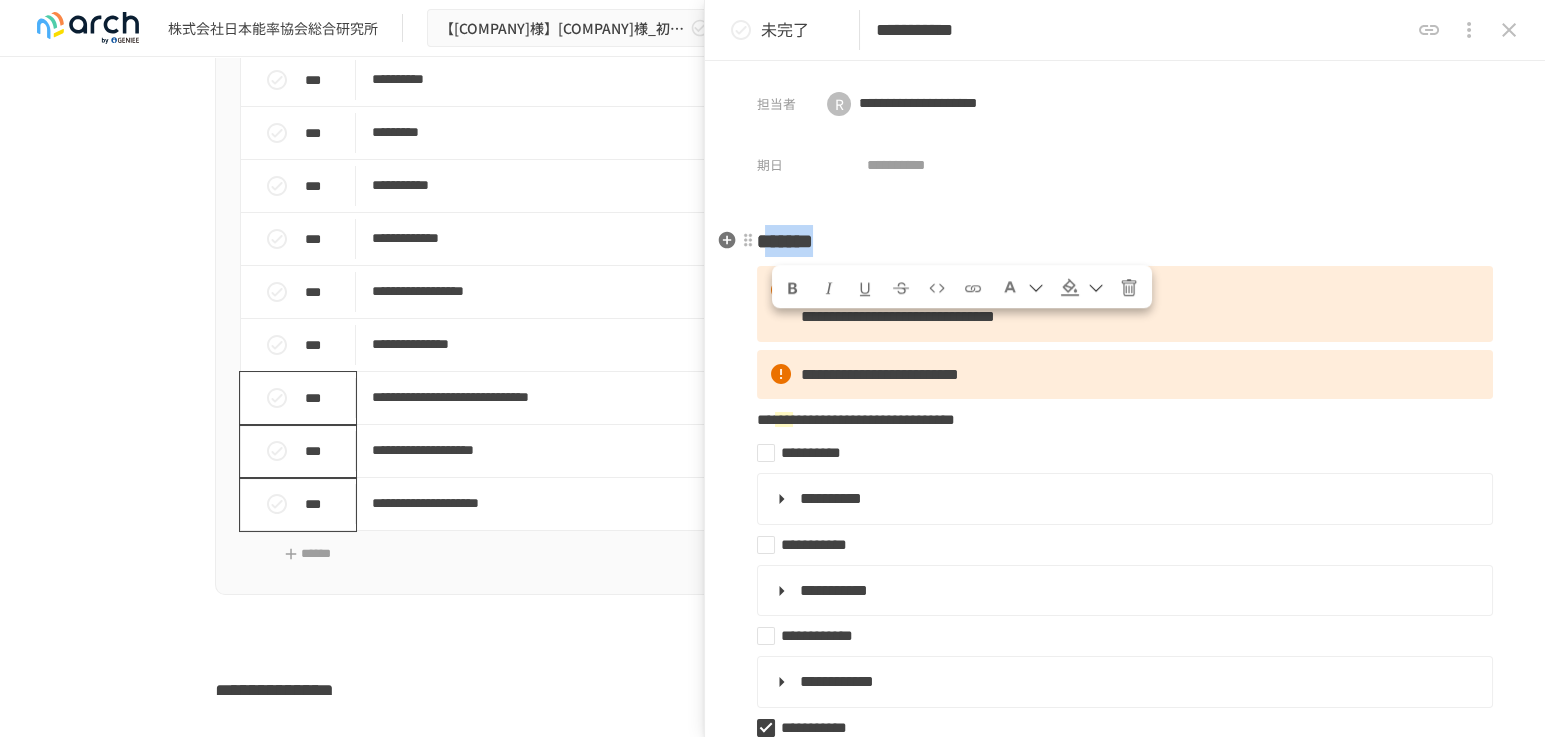 click on "*******" at bounding box center [1125, 241] 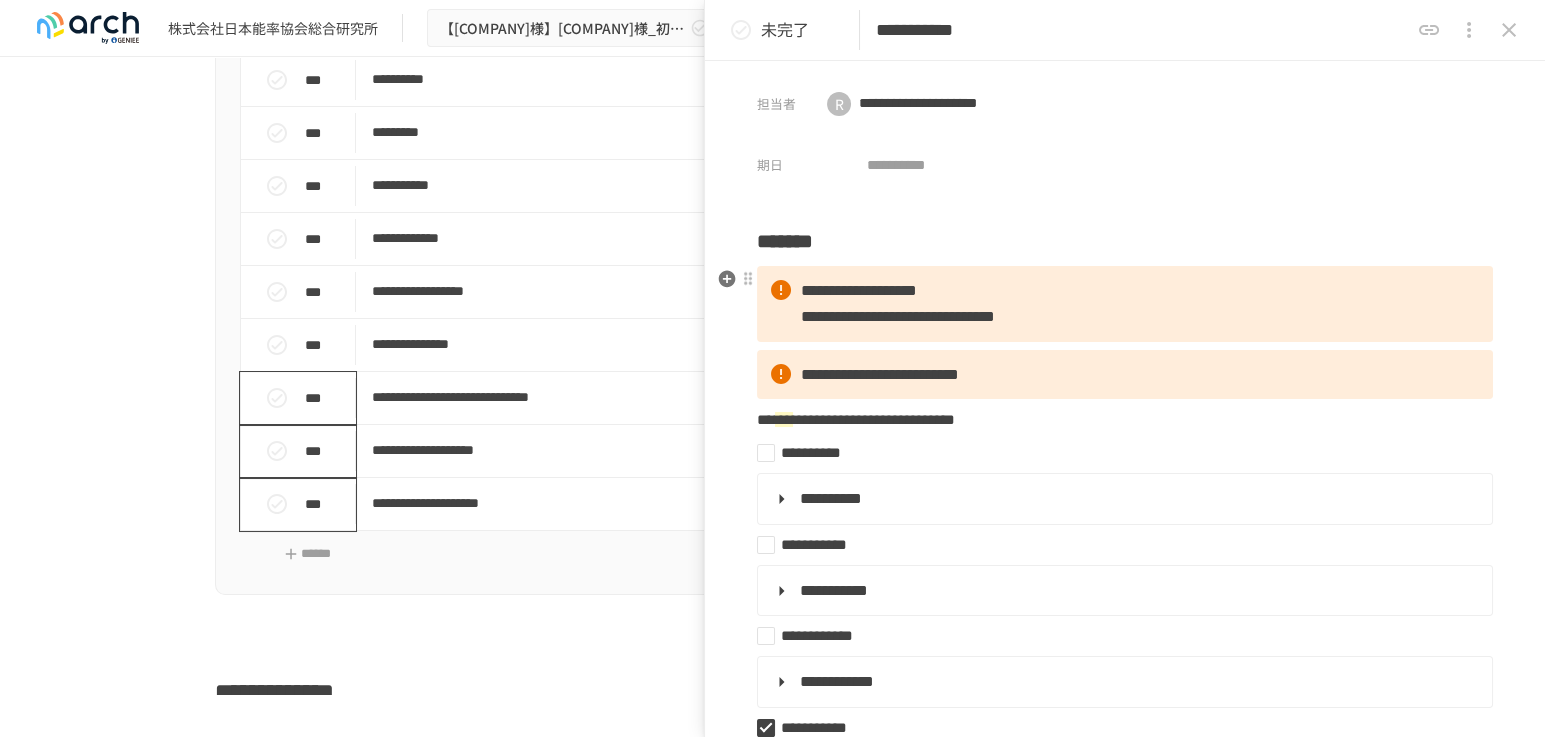 scroll, scrollTop: 333, scrollLeft: 0, axis: vertical 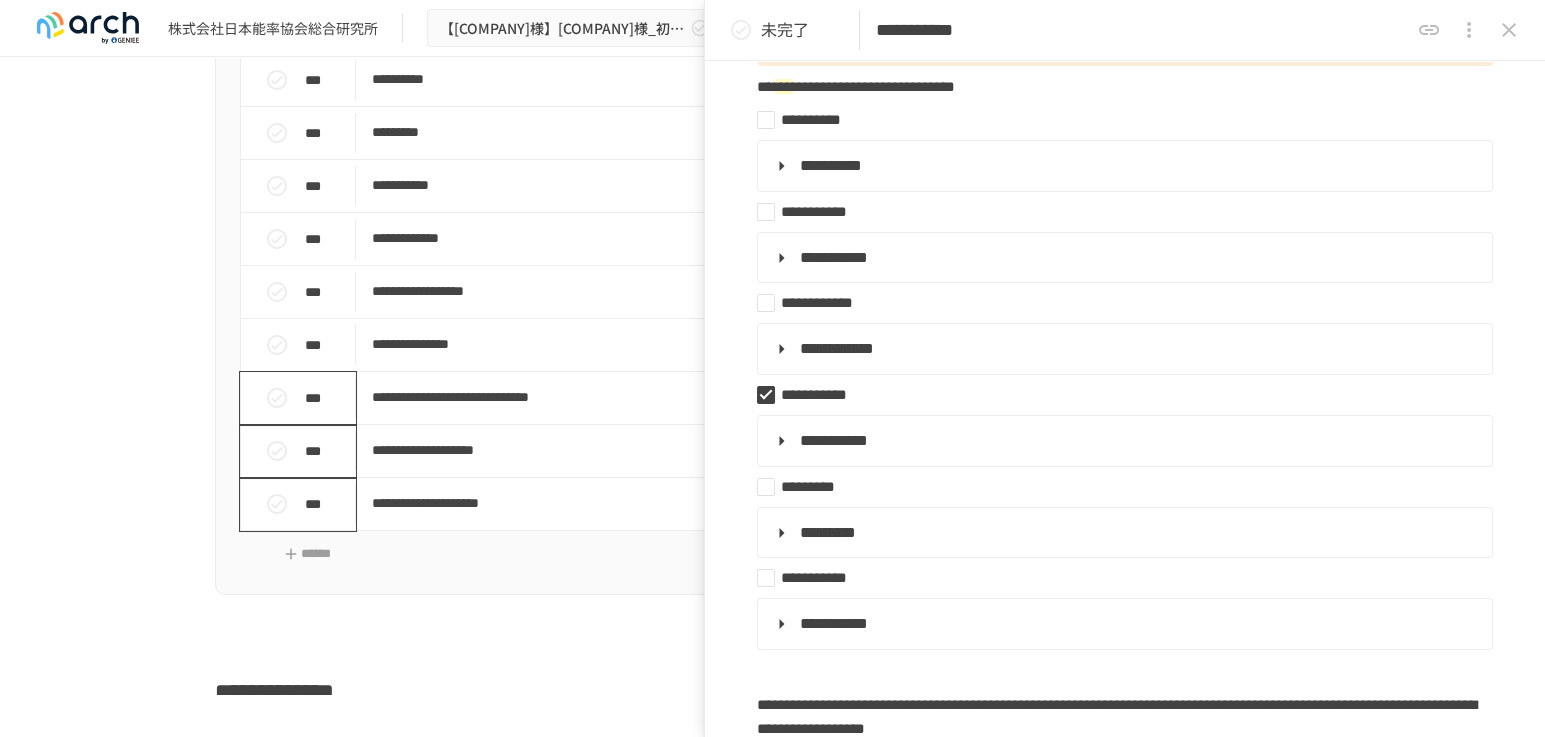 click at bounding box center [1032, 436] 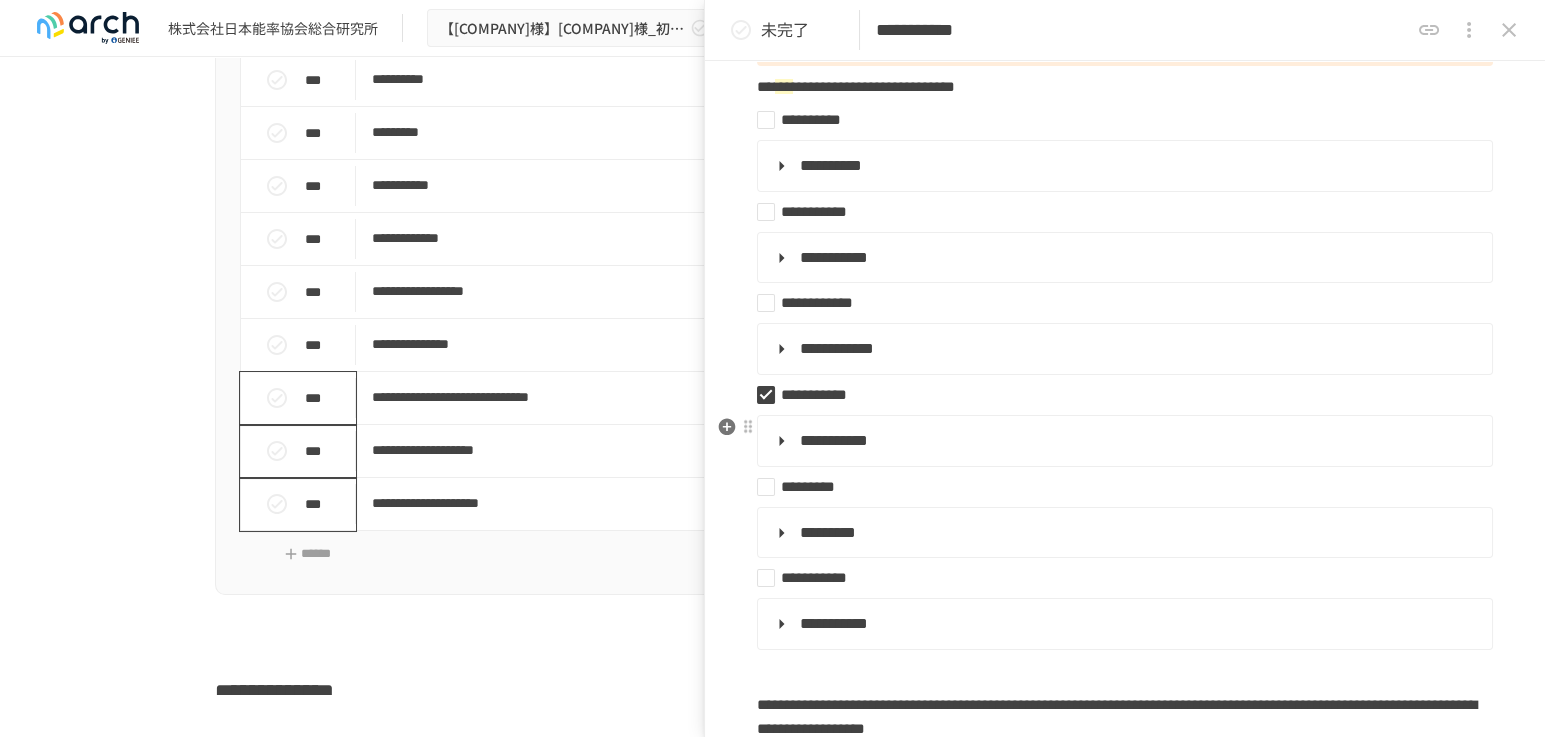 click on "**********" at bounding box center (1123, 441) 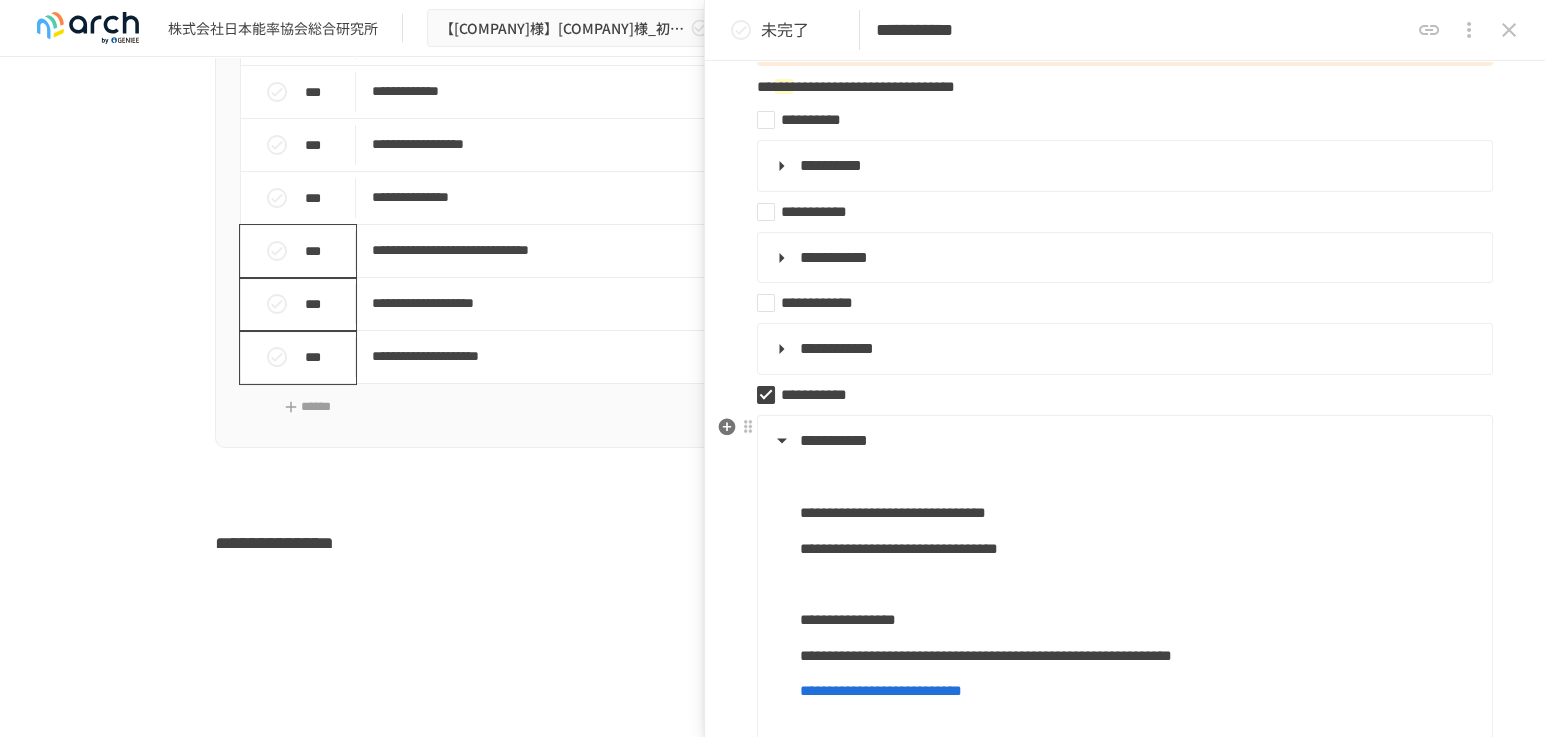 scroll, scrollTop: 155, scrollLeft: 0, axis: vertical 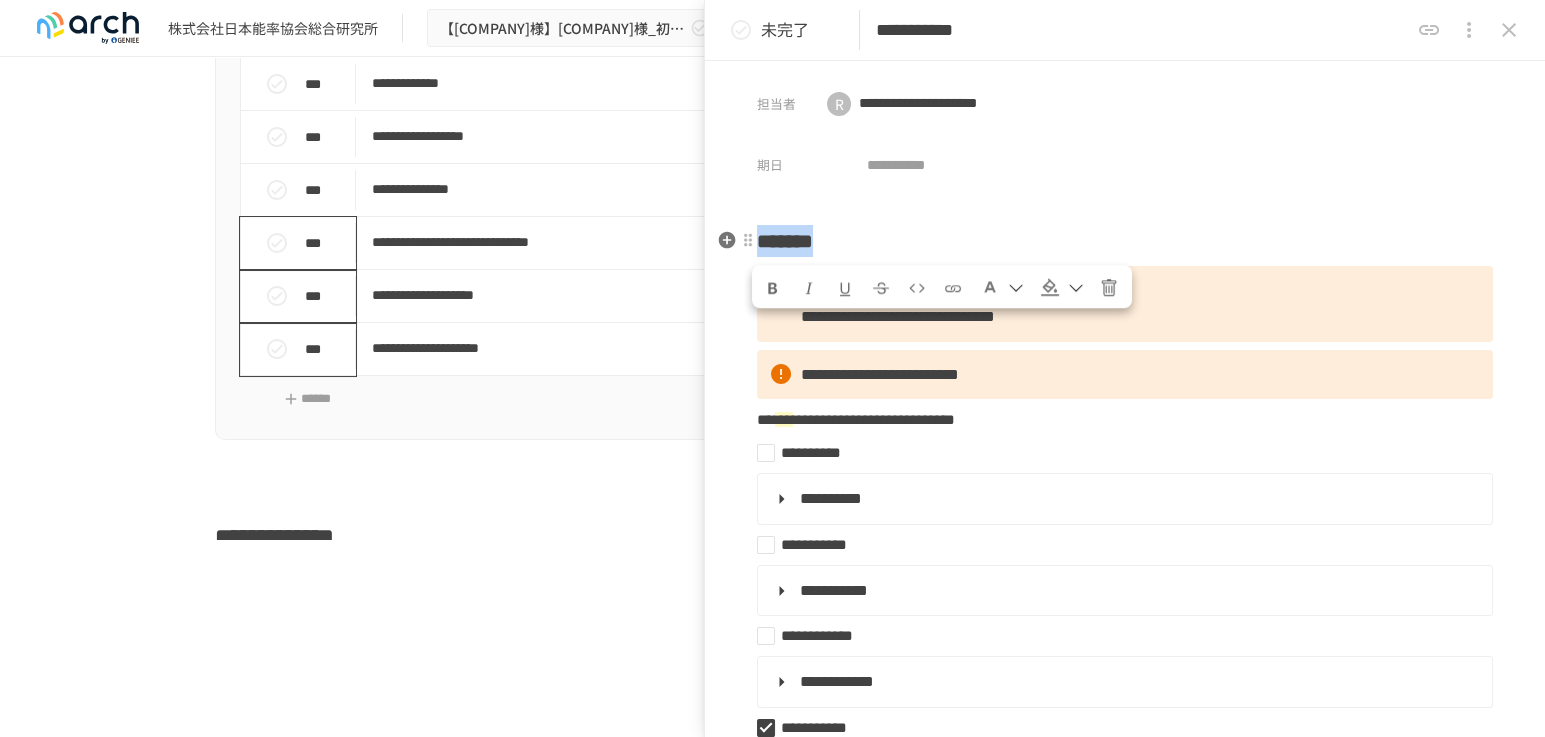 drag, startPoint x: 888, startPoint y: 244, endPoint x: 766, endPoint y: 246, distance: 122.016396 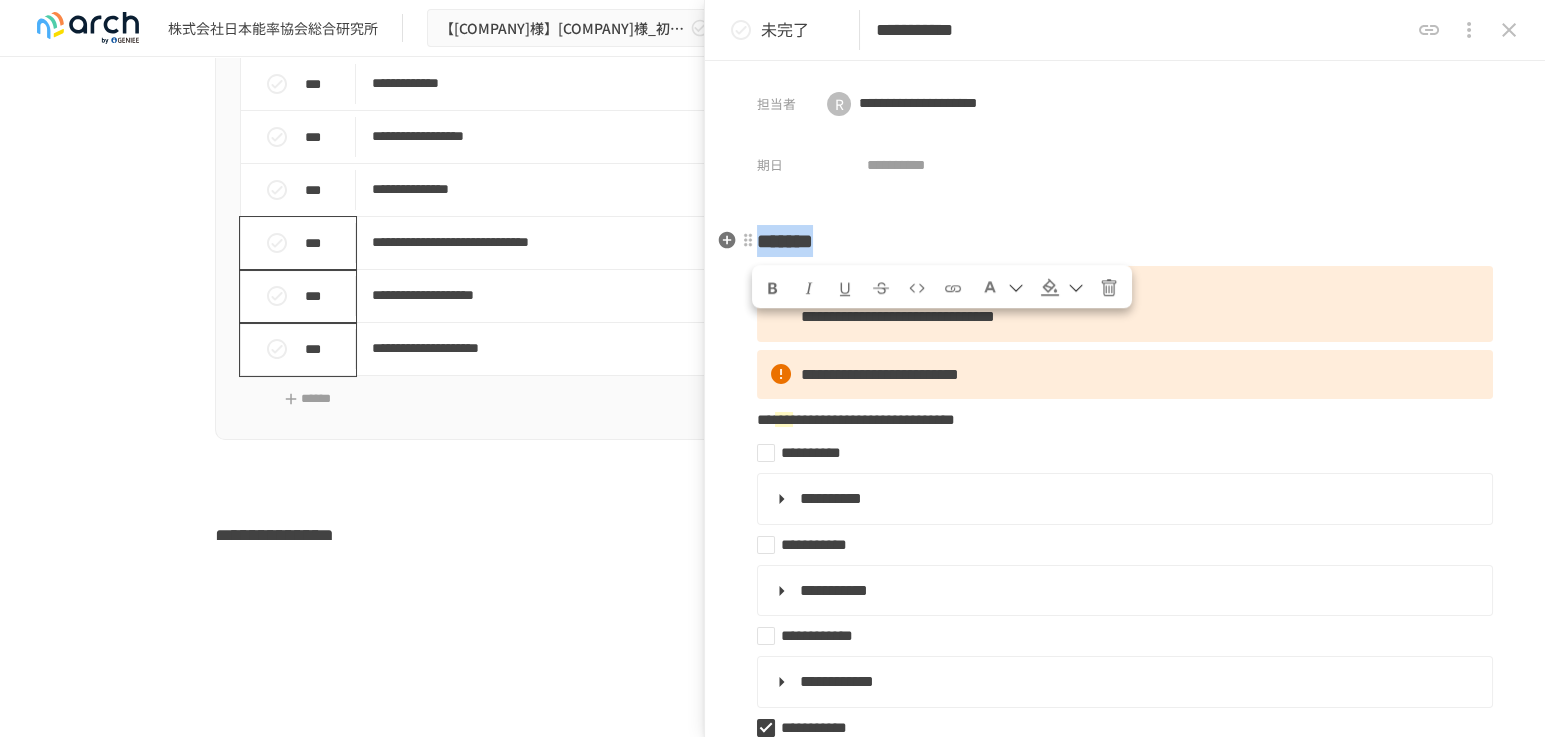 click on "*******" at bounding box center (785, 241) 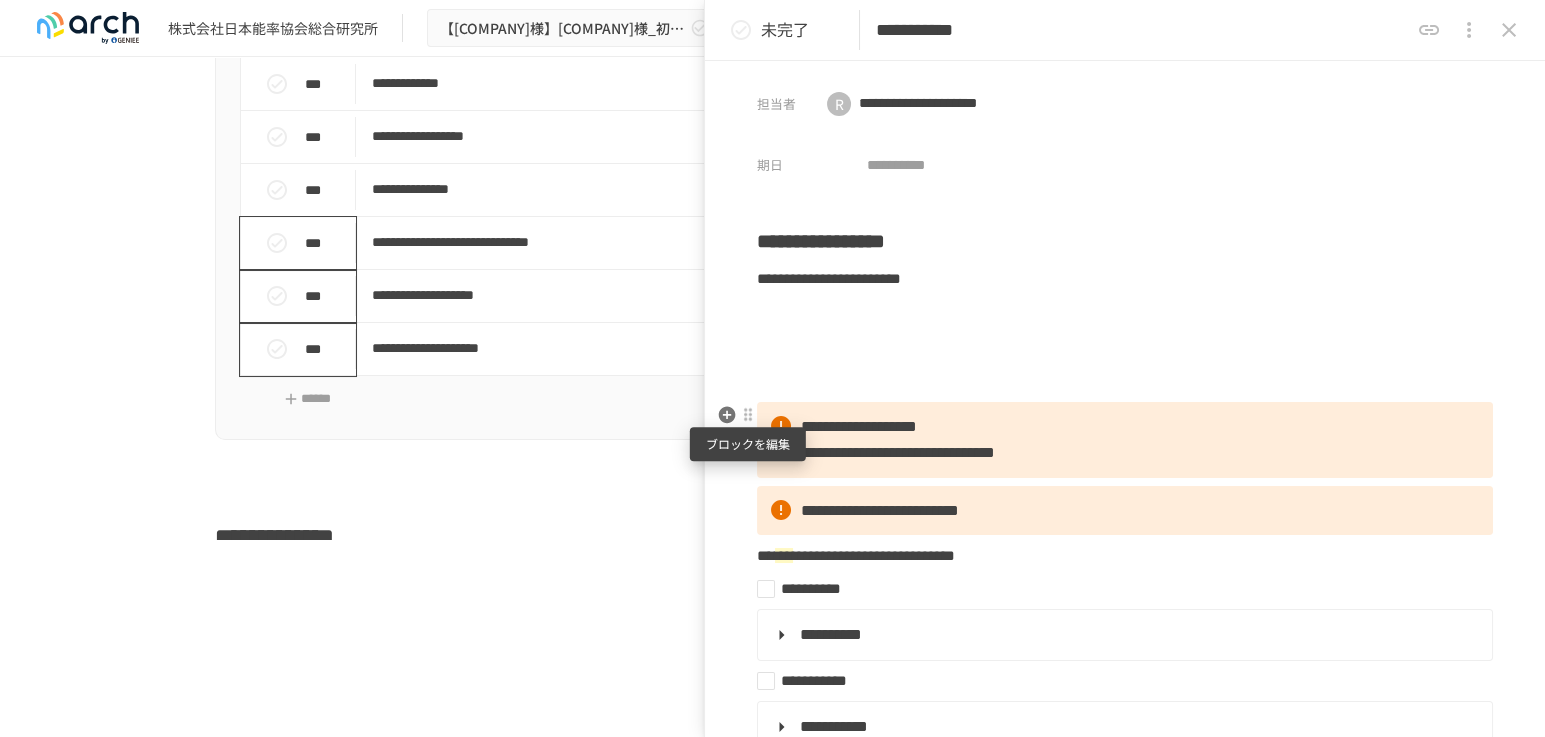 click at bounding box center [748, 415] 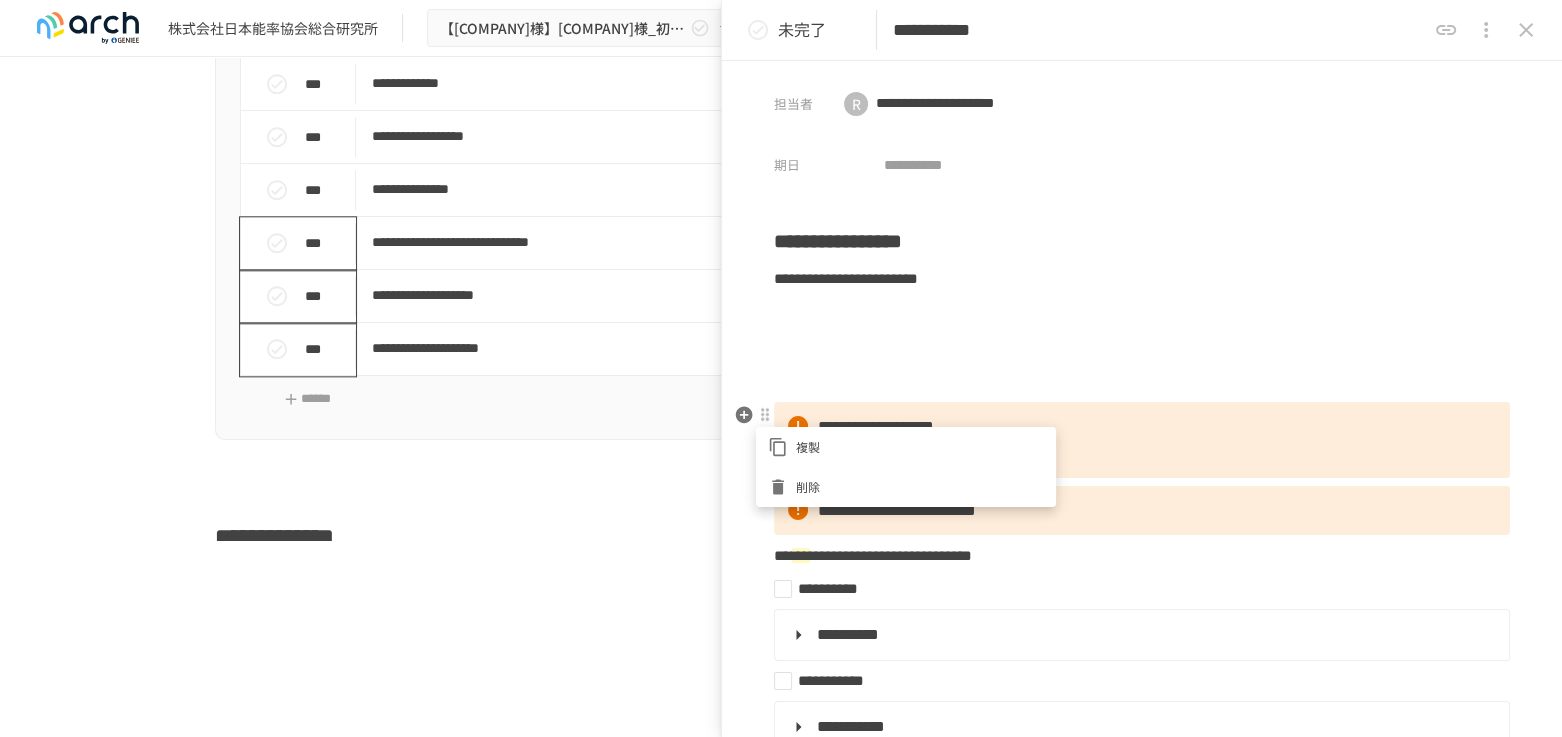 click on "削除" at bounding box center (906, 487) 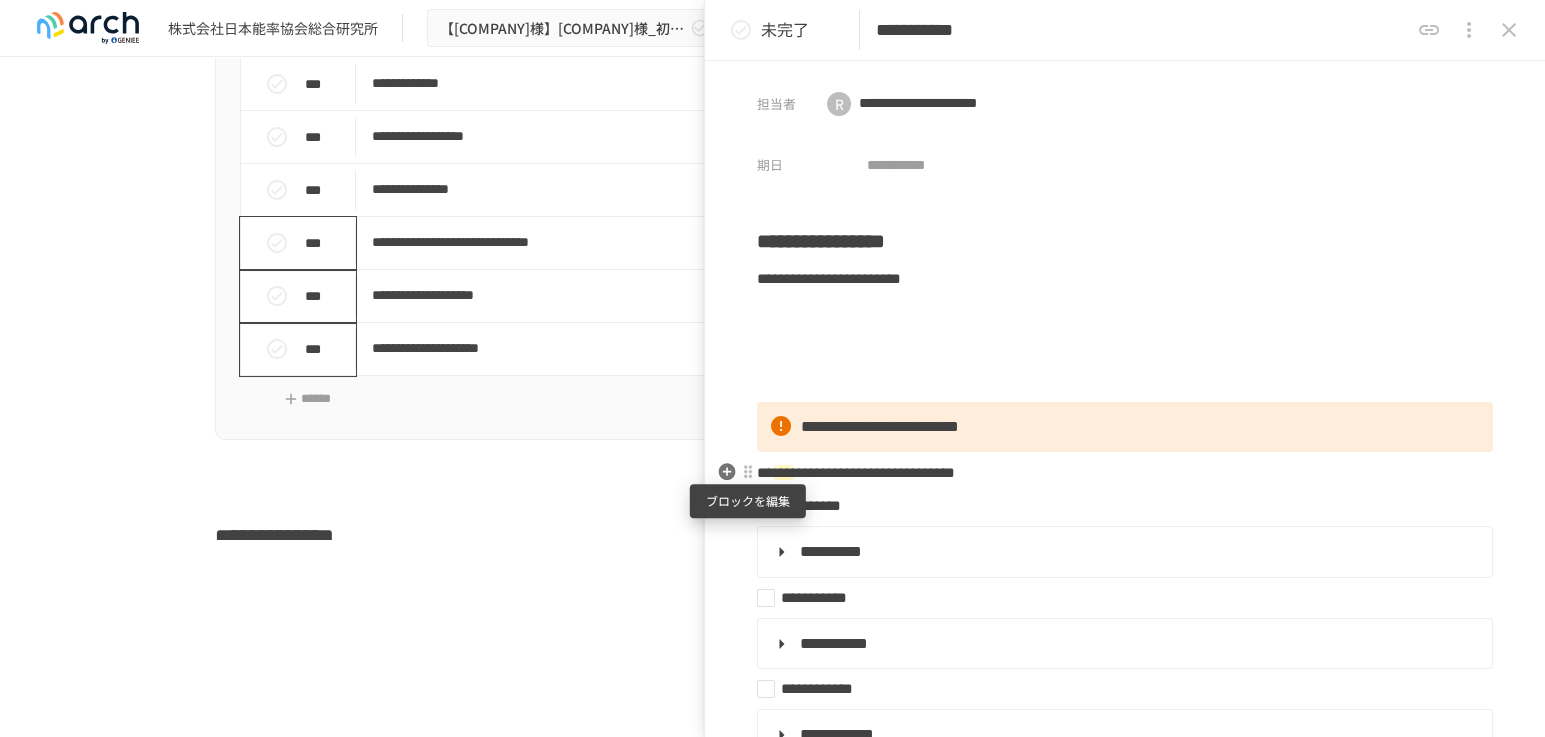 click at bounding box center (748, 472) 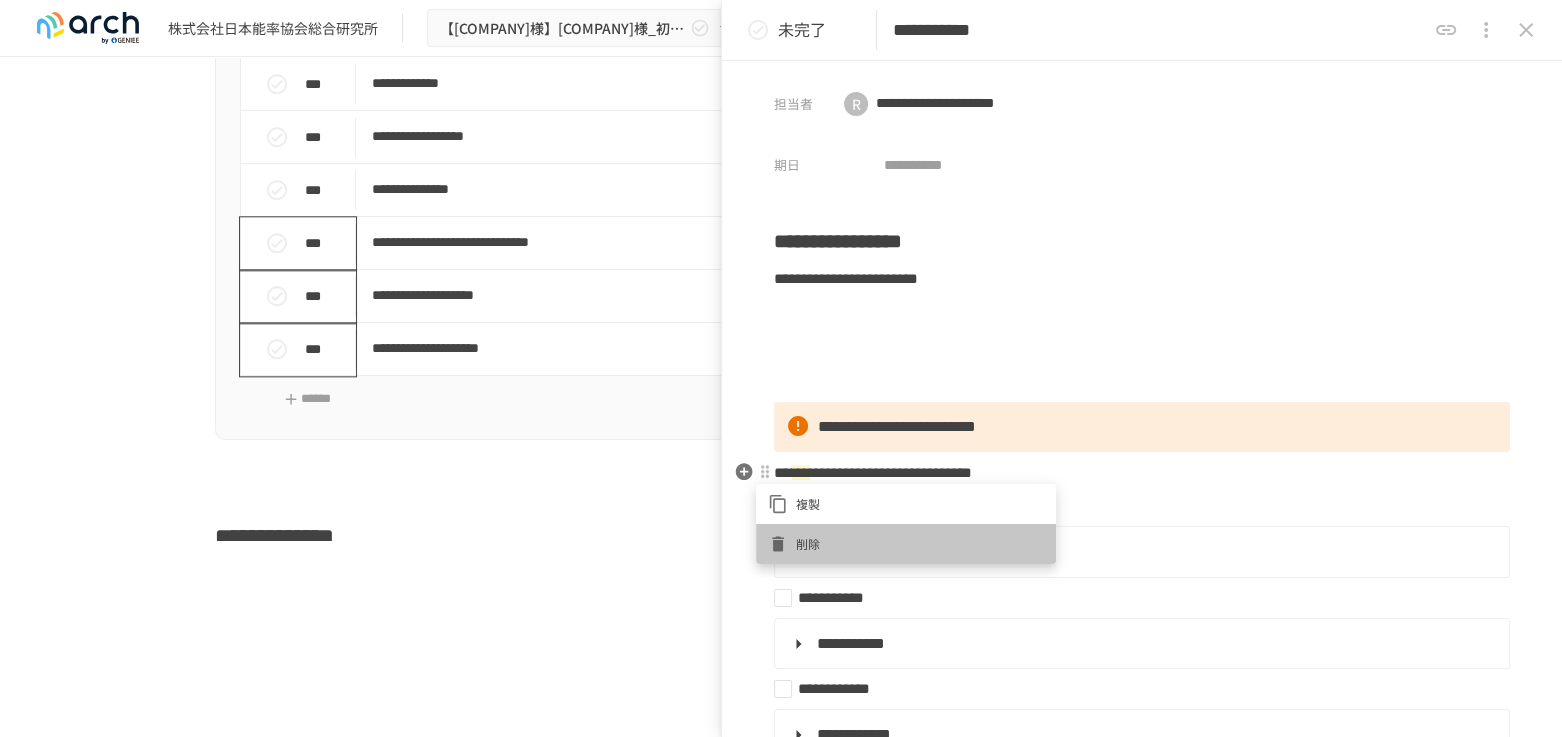 click 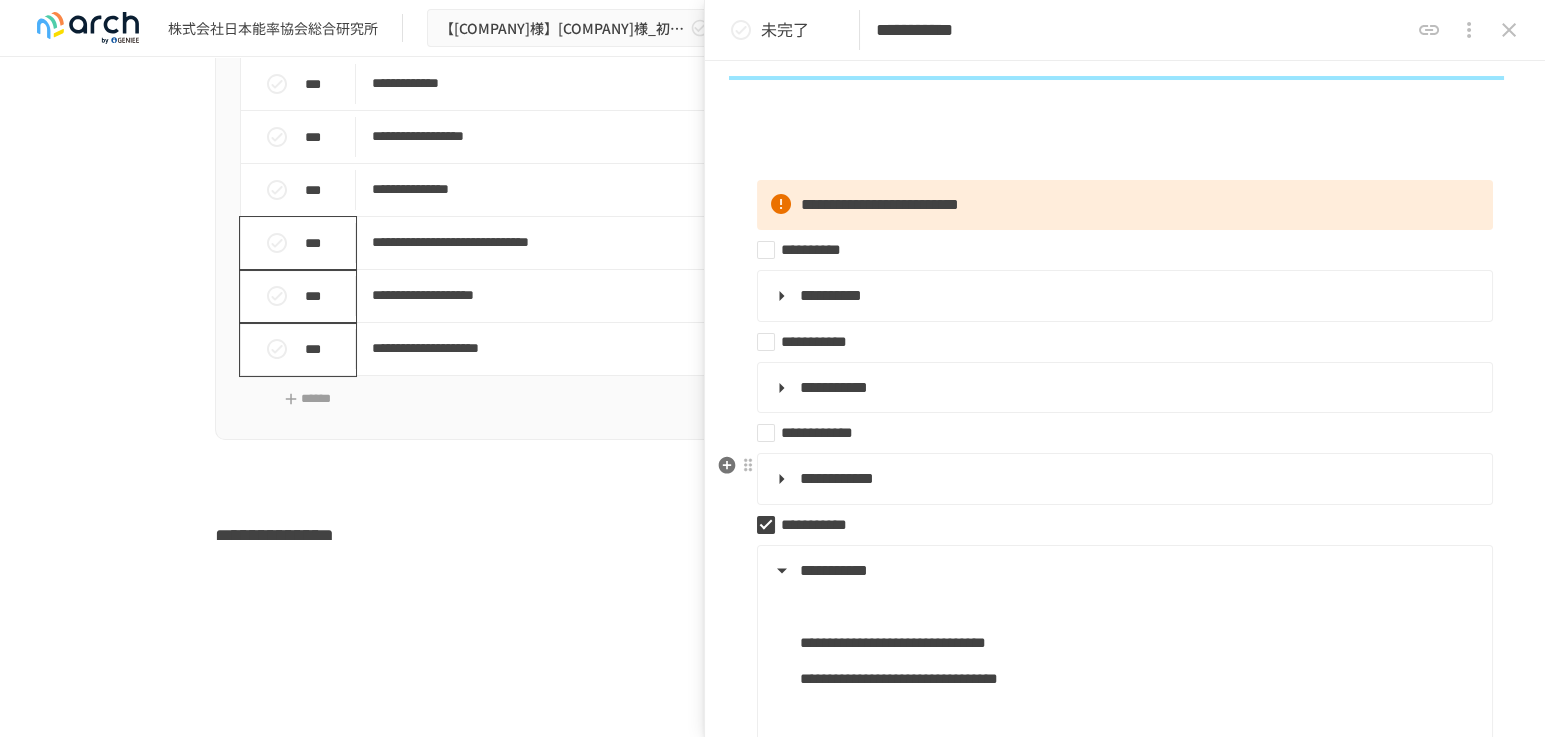 scroll, scrollTop: 120, scrollLeft: 0, axis: vertical 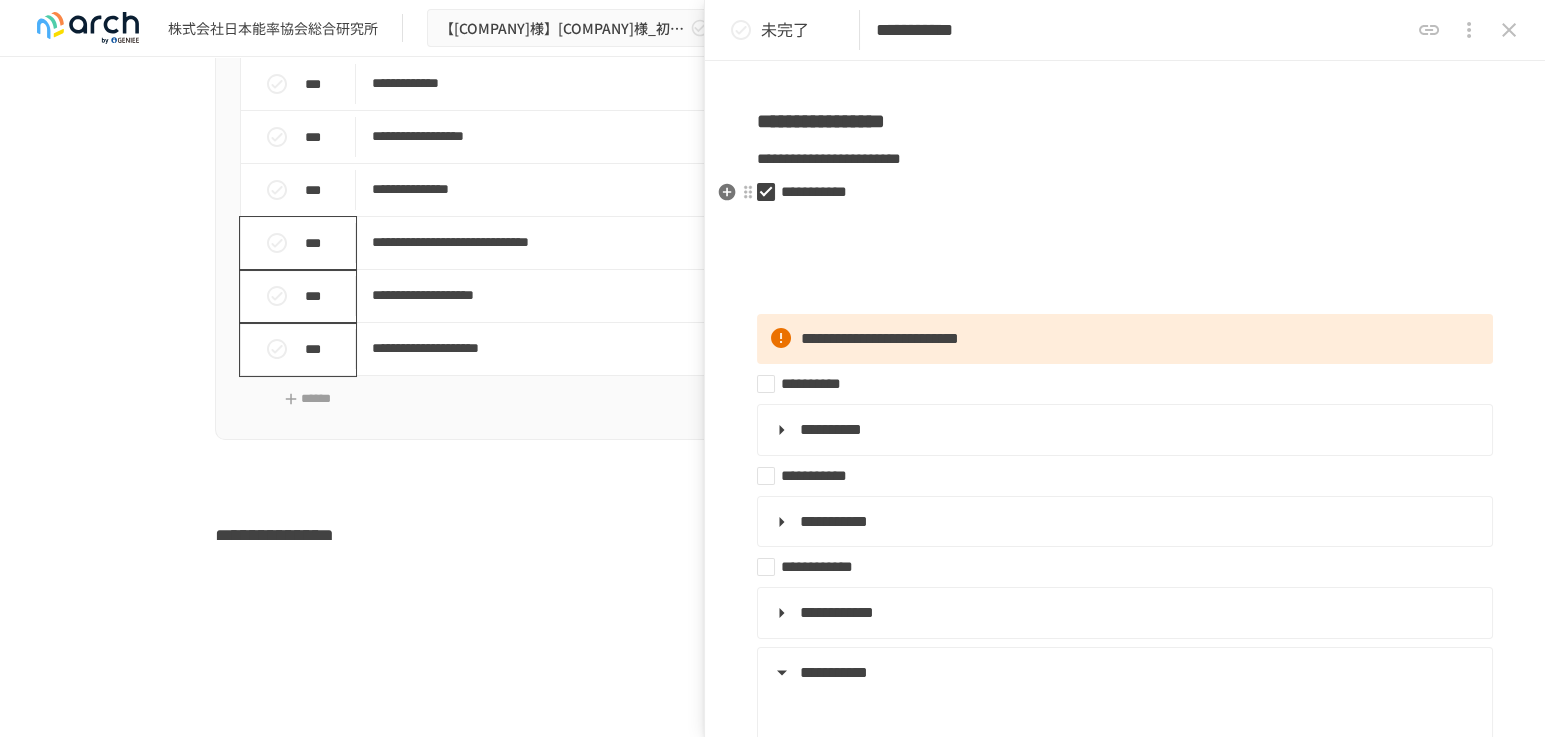 click on "**********" at bounding box center (1117, 192) 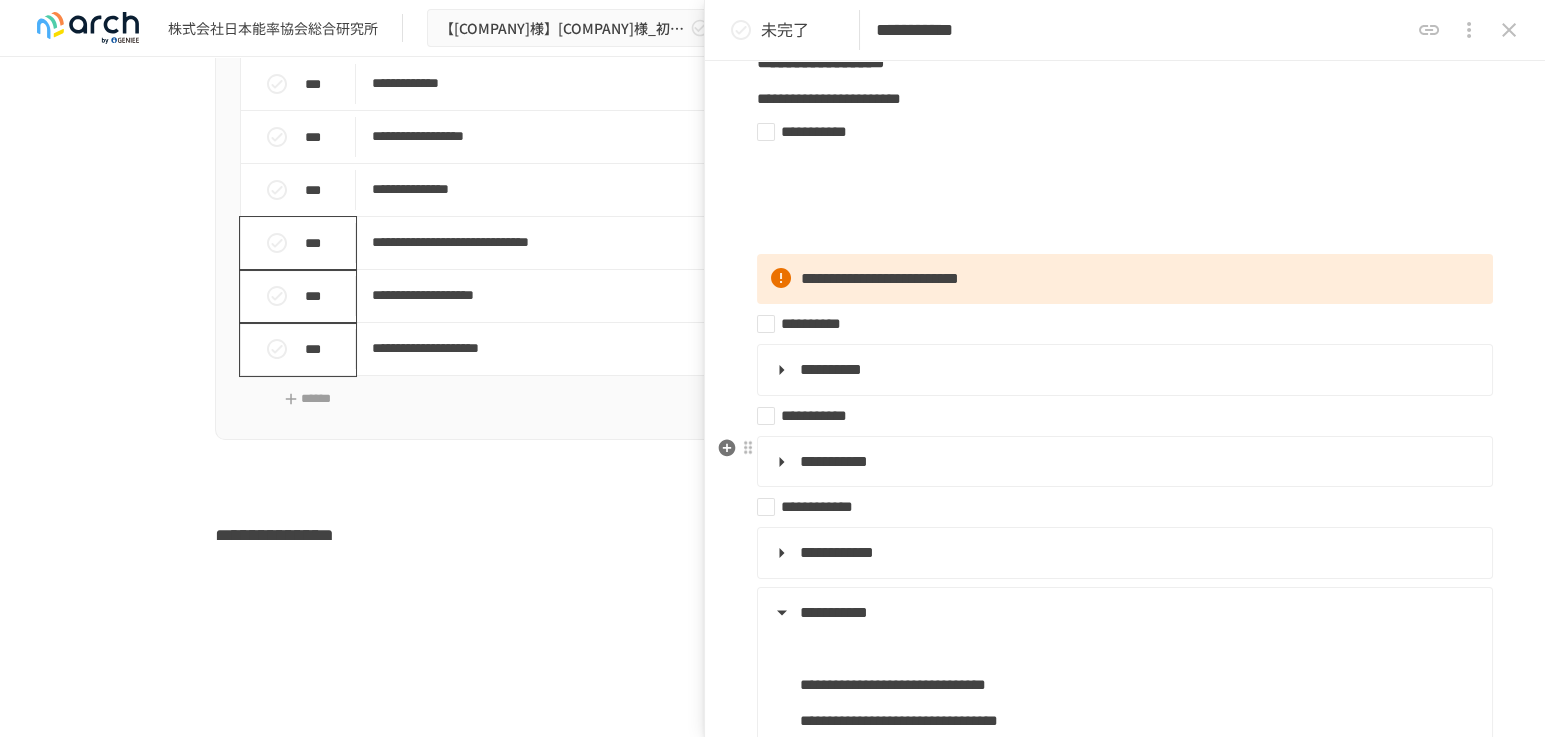 scroll, scrollTop: 232, scrollLeft: 0, axis: vertical 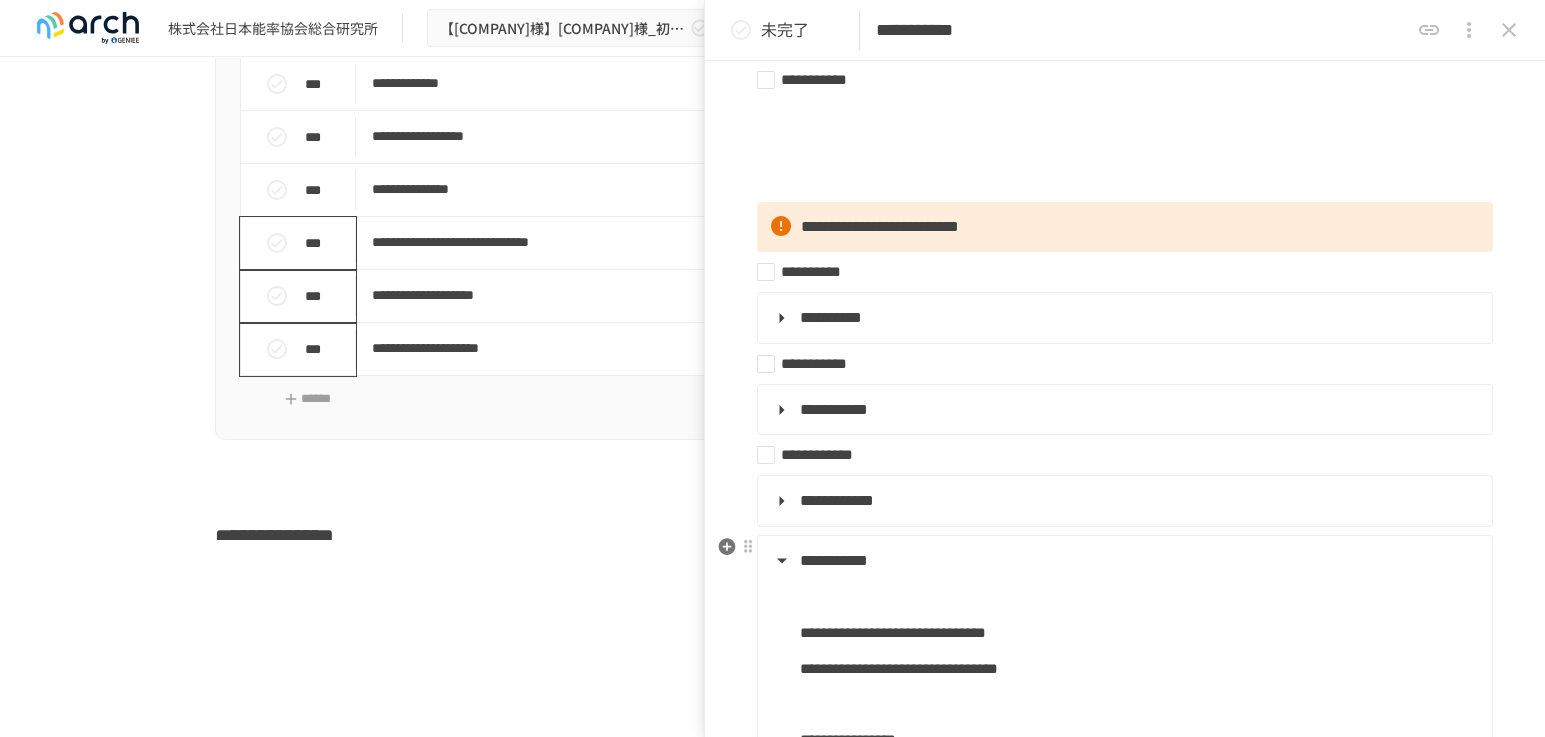 click on "**********" at bounding box center [1123, 561] 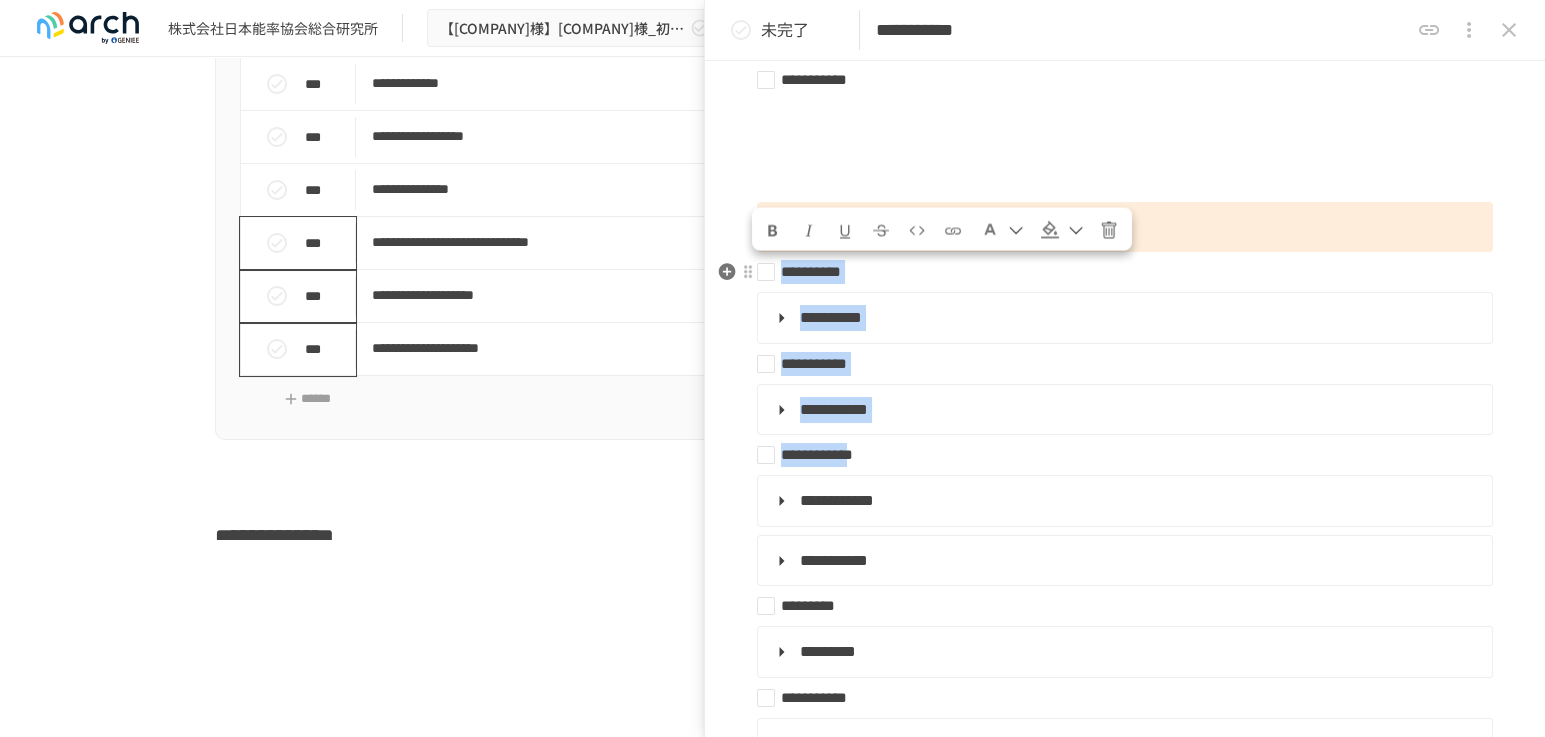 drag, startPoint x: 950, startPoint y: 457, endPoint x: 783, endPoint y: 281, distance: 242.62111 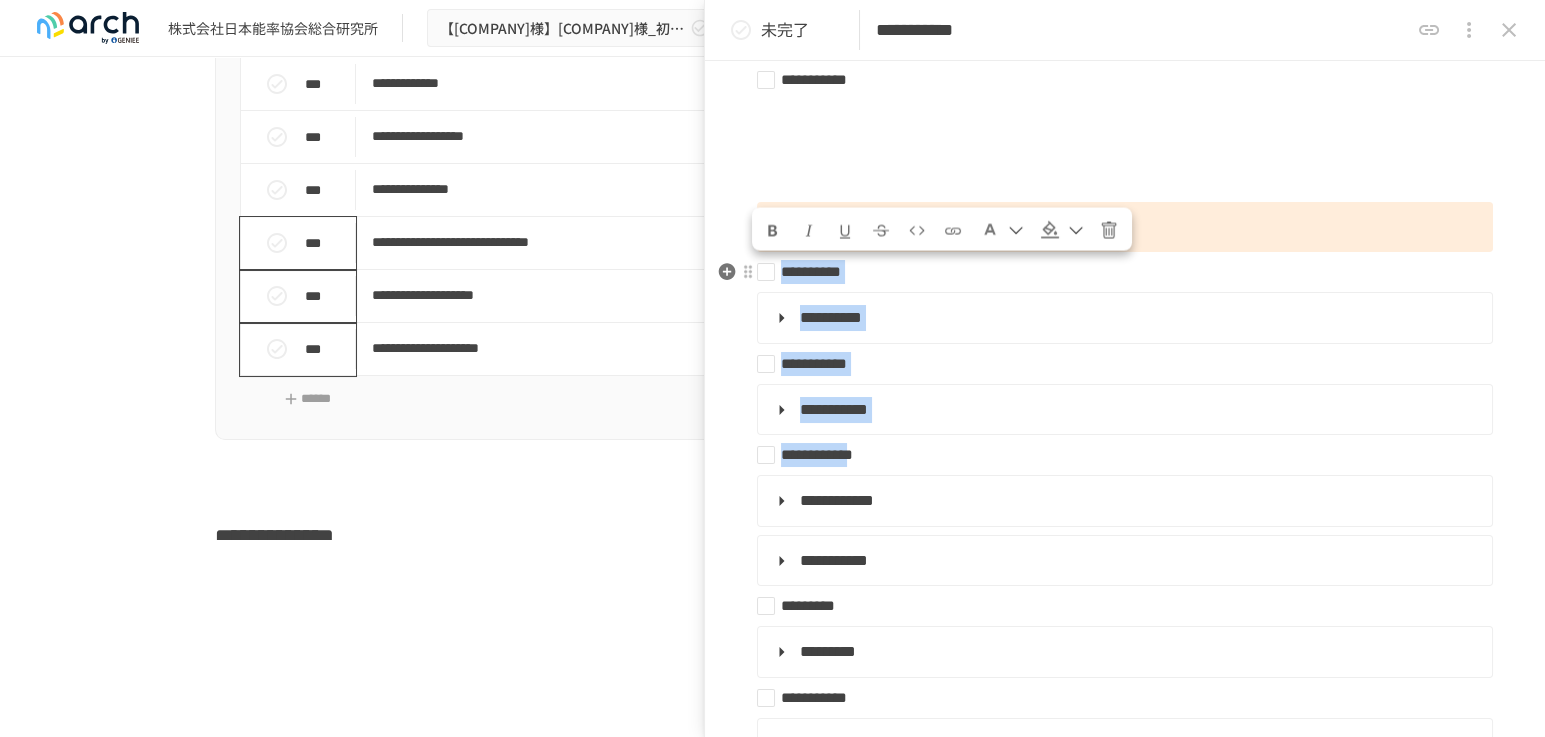 click on "**********" at bounding box center (1125, 846) 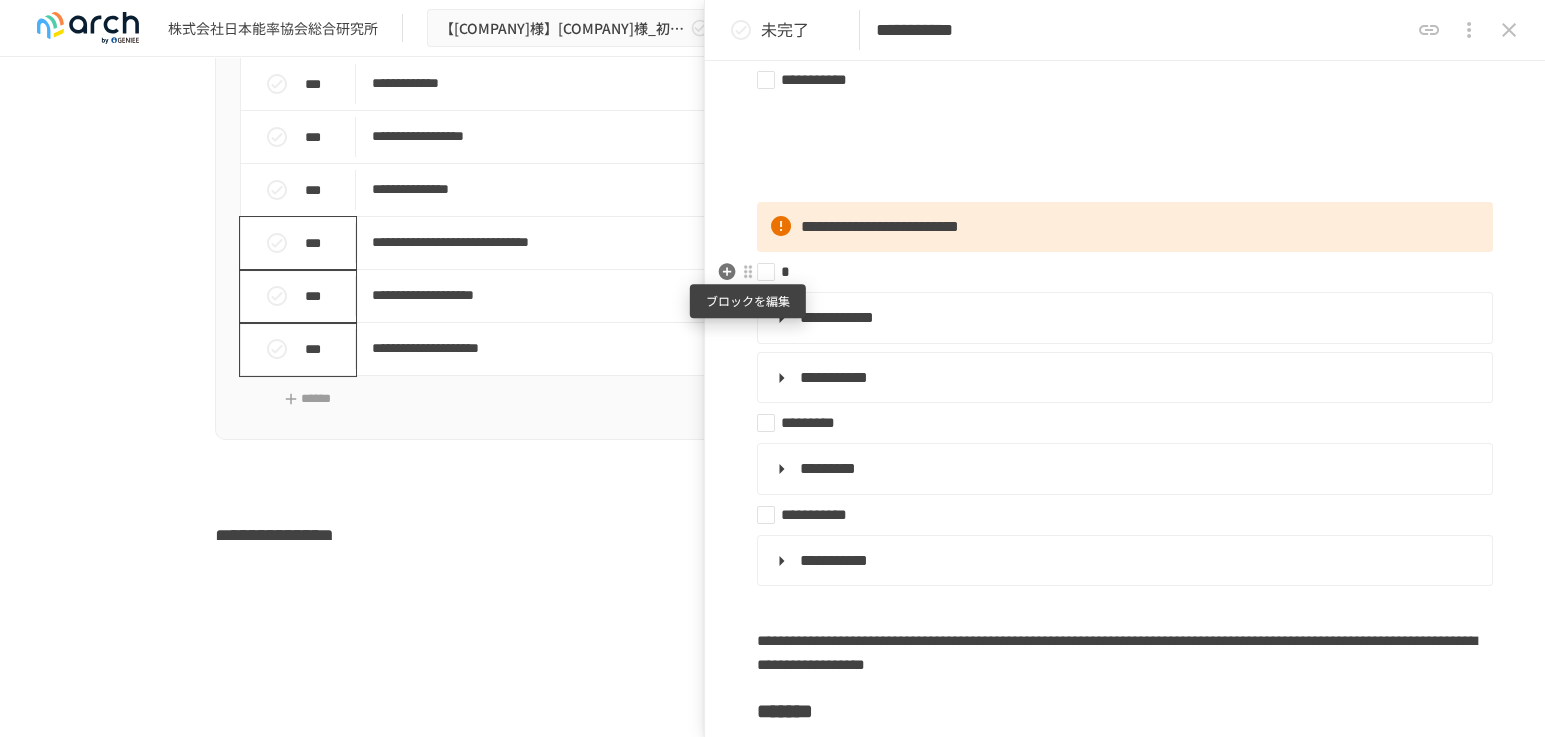 click at bounding box center (748, 272) 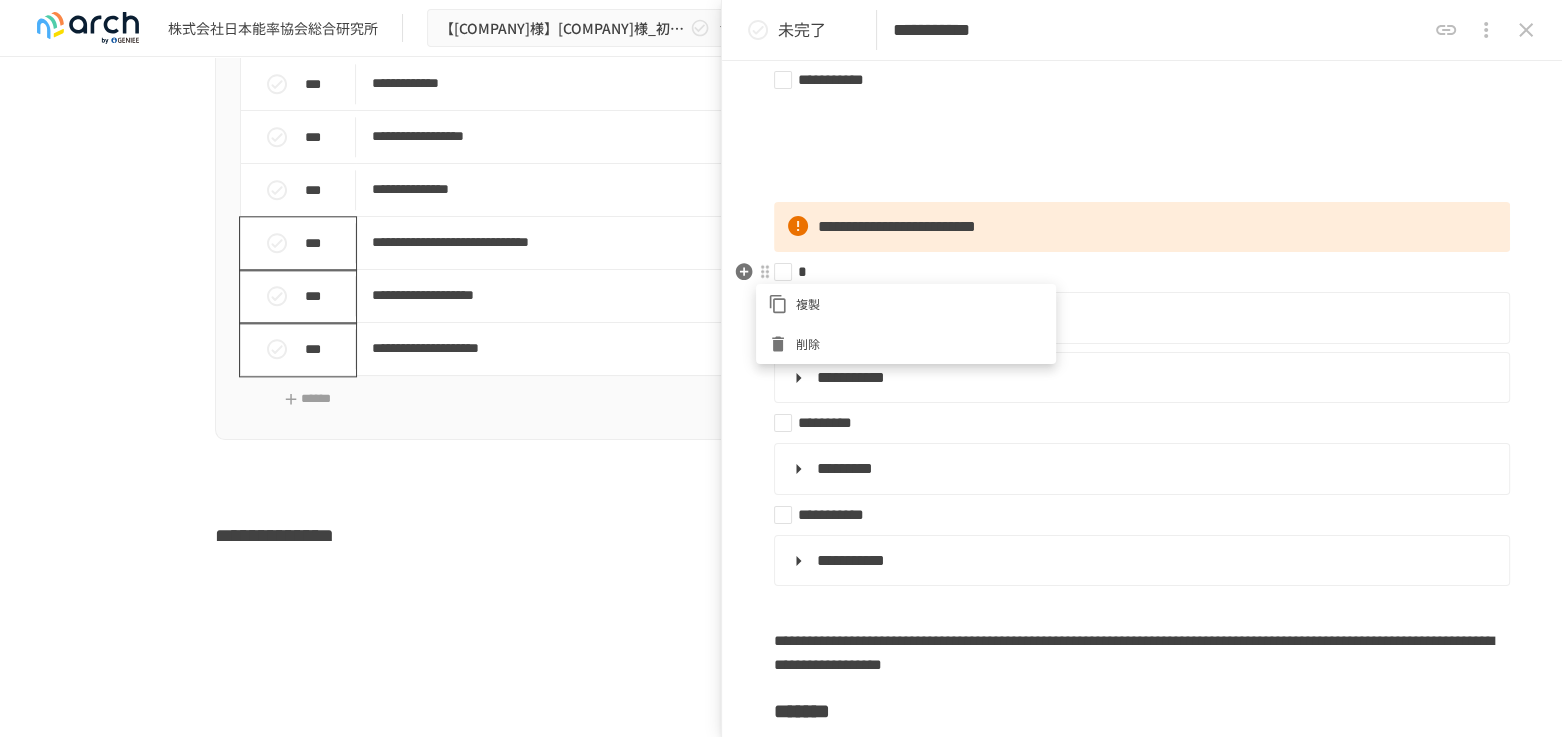 click at bounding box center (782, 344) 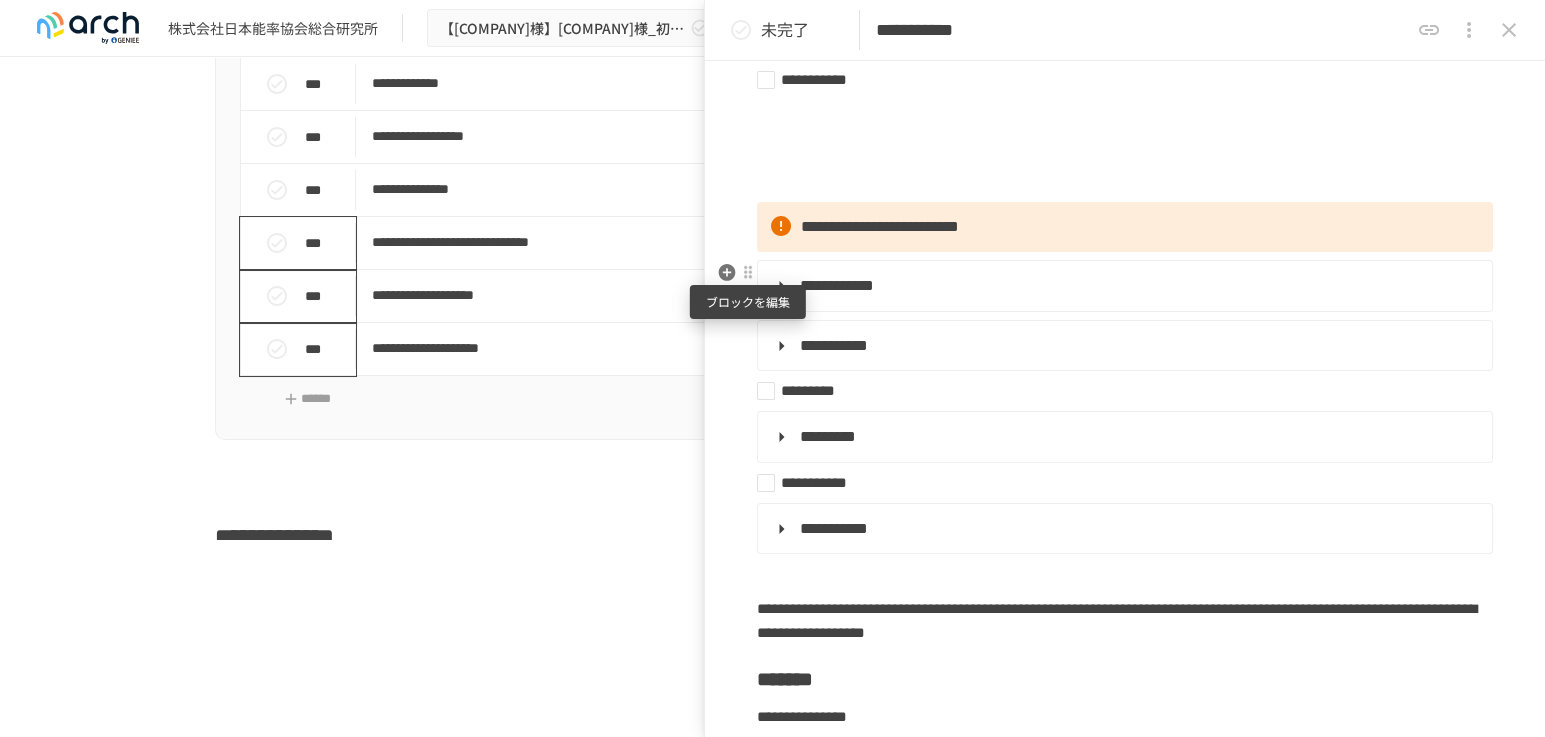 click at bounding box center (748, 272) 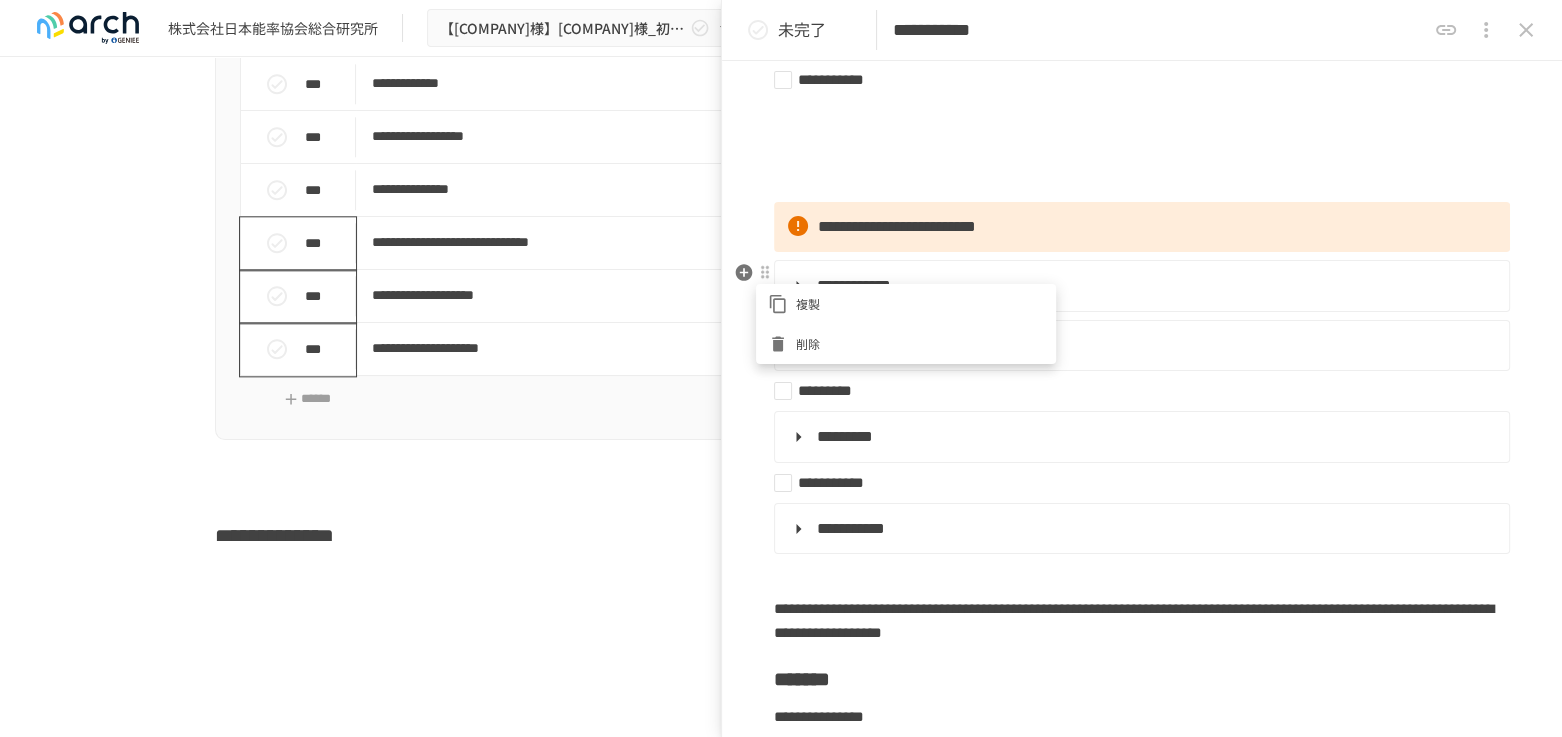 click 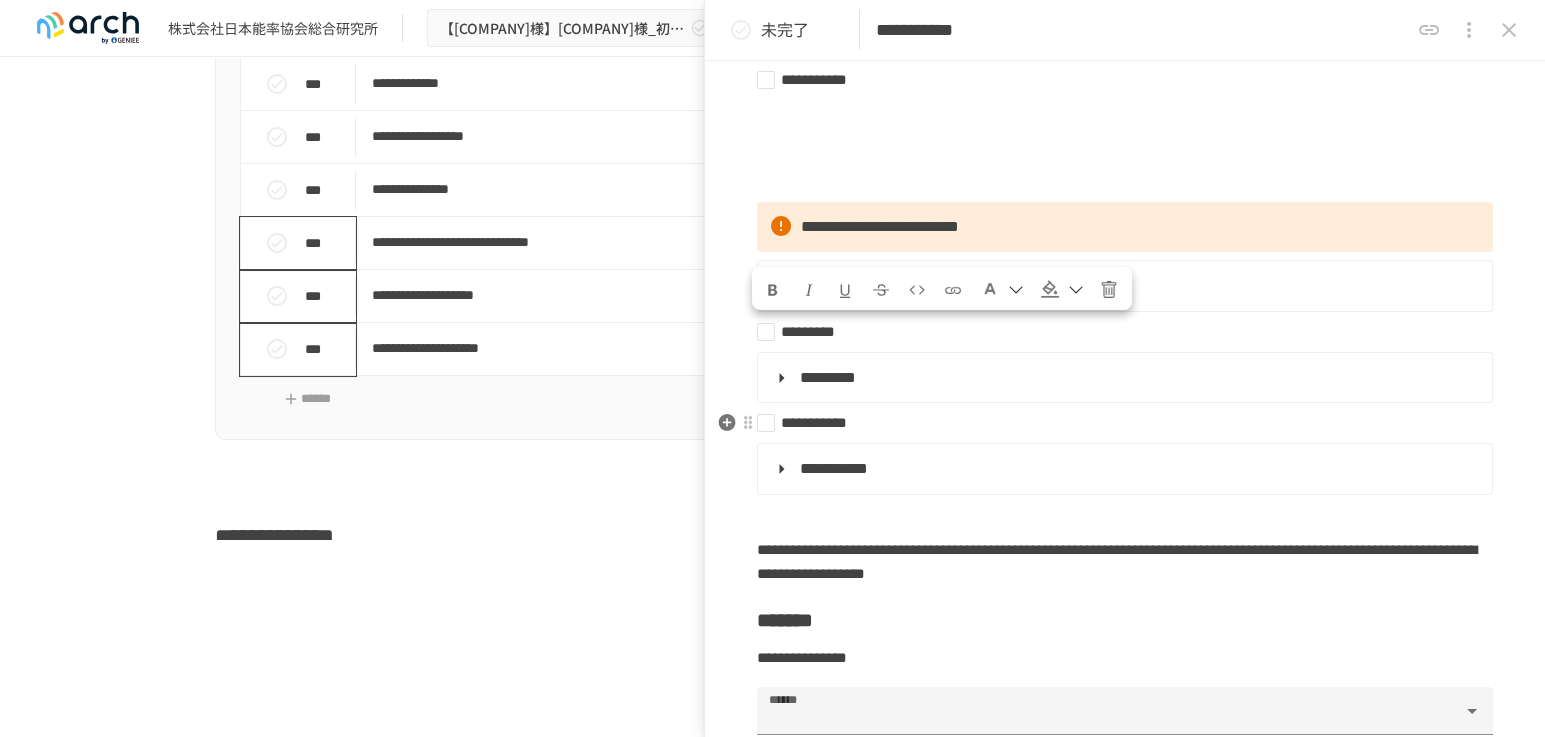 drag, startPoint x: 779, startPoint y: 339, endPoint x: 816, endPoint y: 491, distance: 156.43849 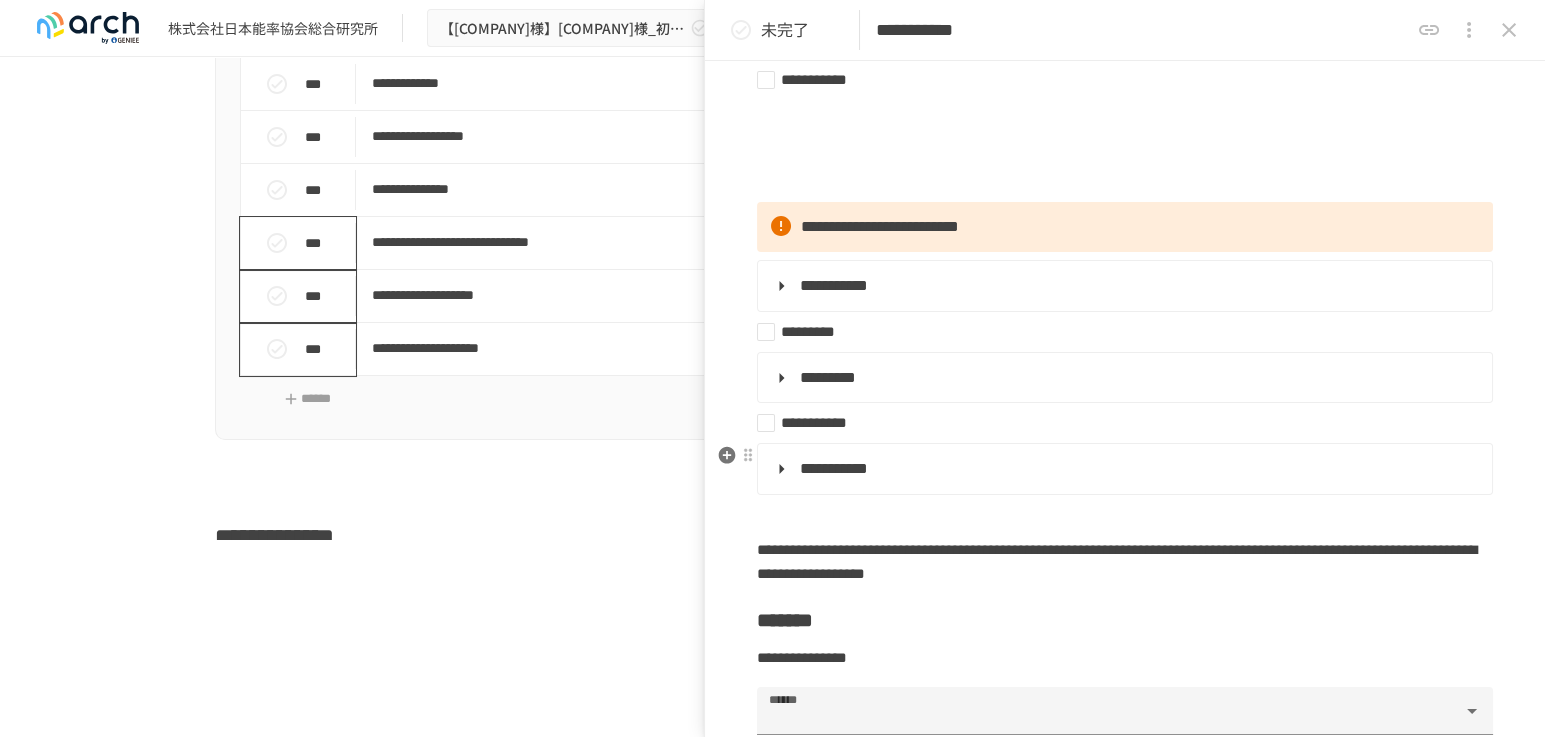 click at bounding box center [1125, 516] 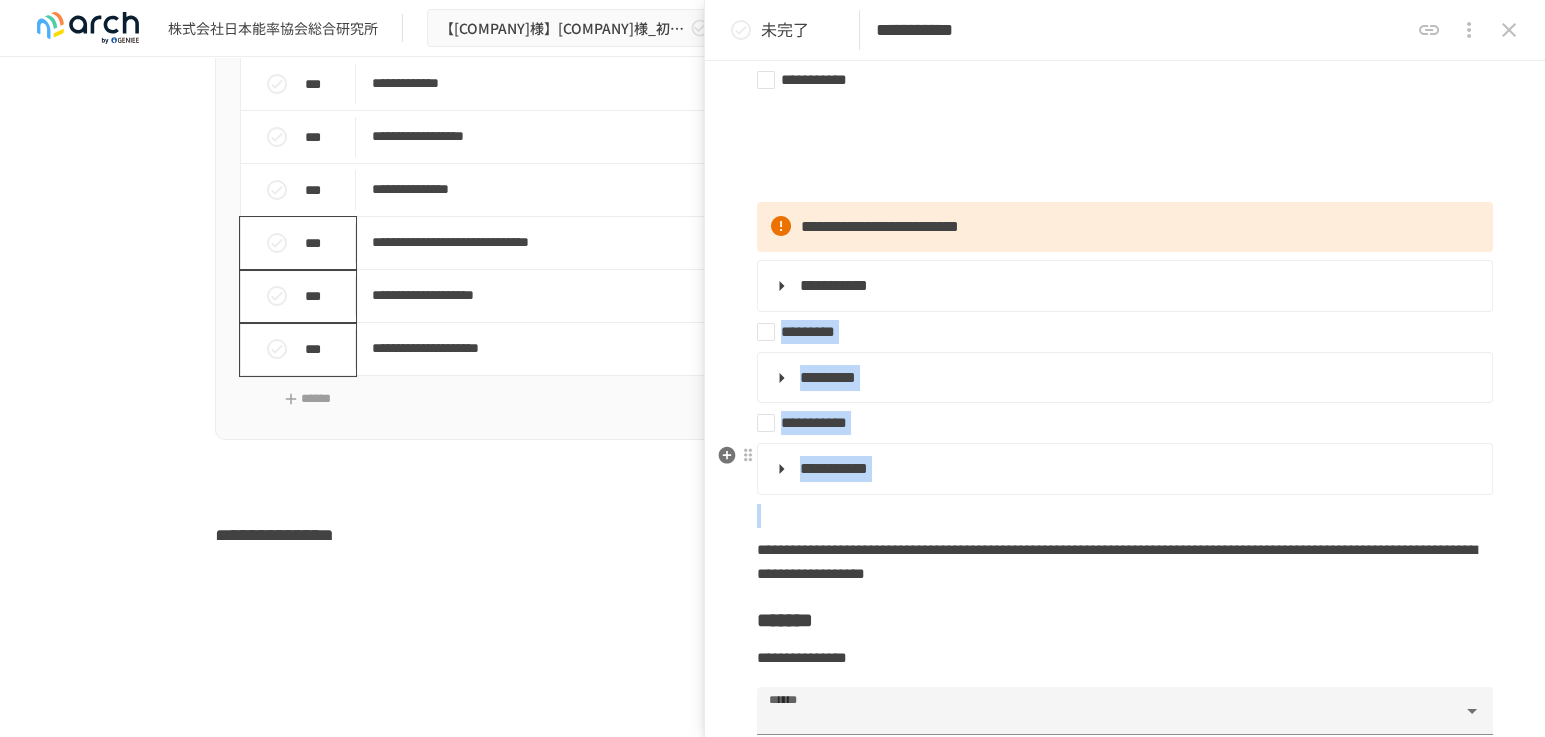 drag, startPoint x: 784, startPoint y: 335, endPoint x: 790, endPoint y: 499, distance: 164.10973 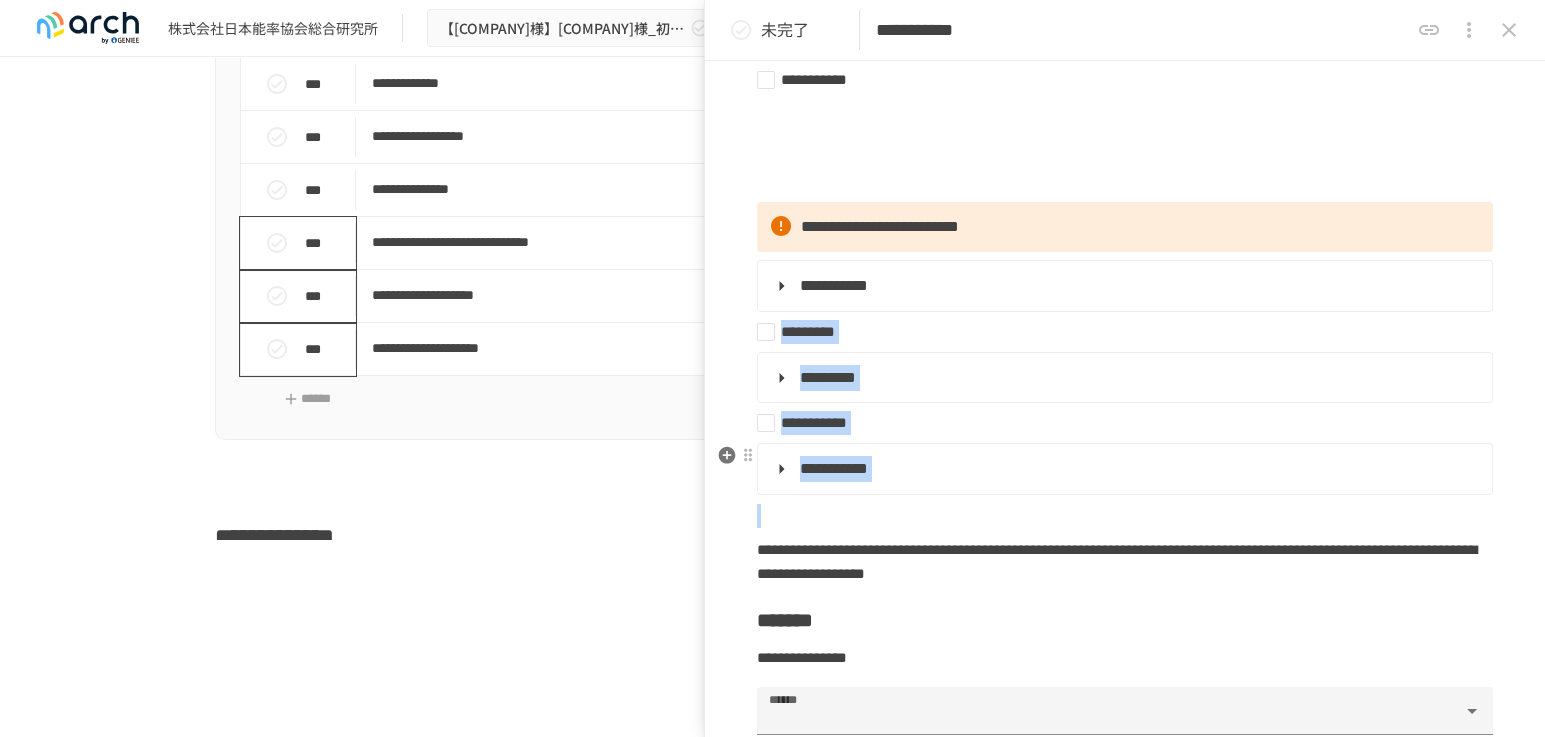 click on "**********" at bounding box center (1125, 708) 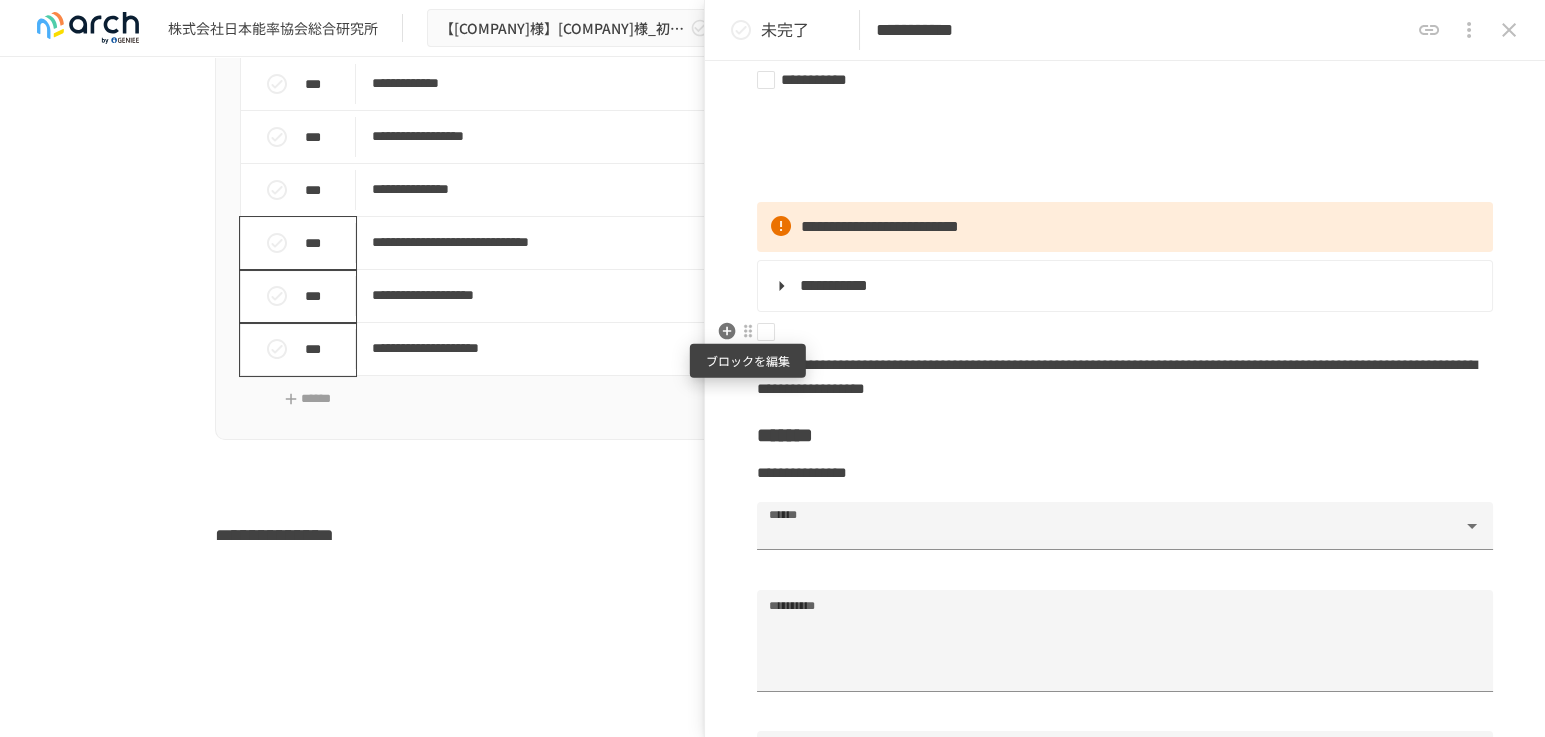 click at bounding box center (748, 331) 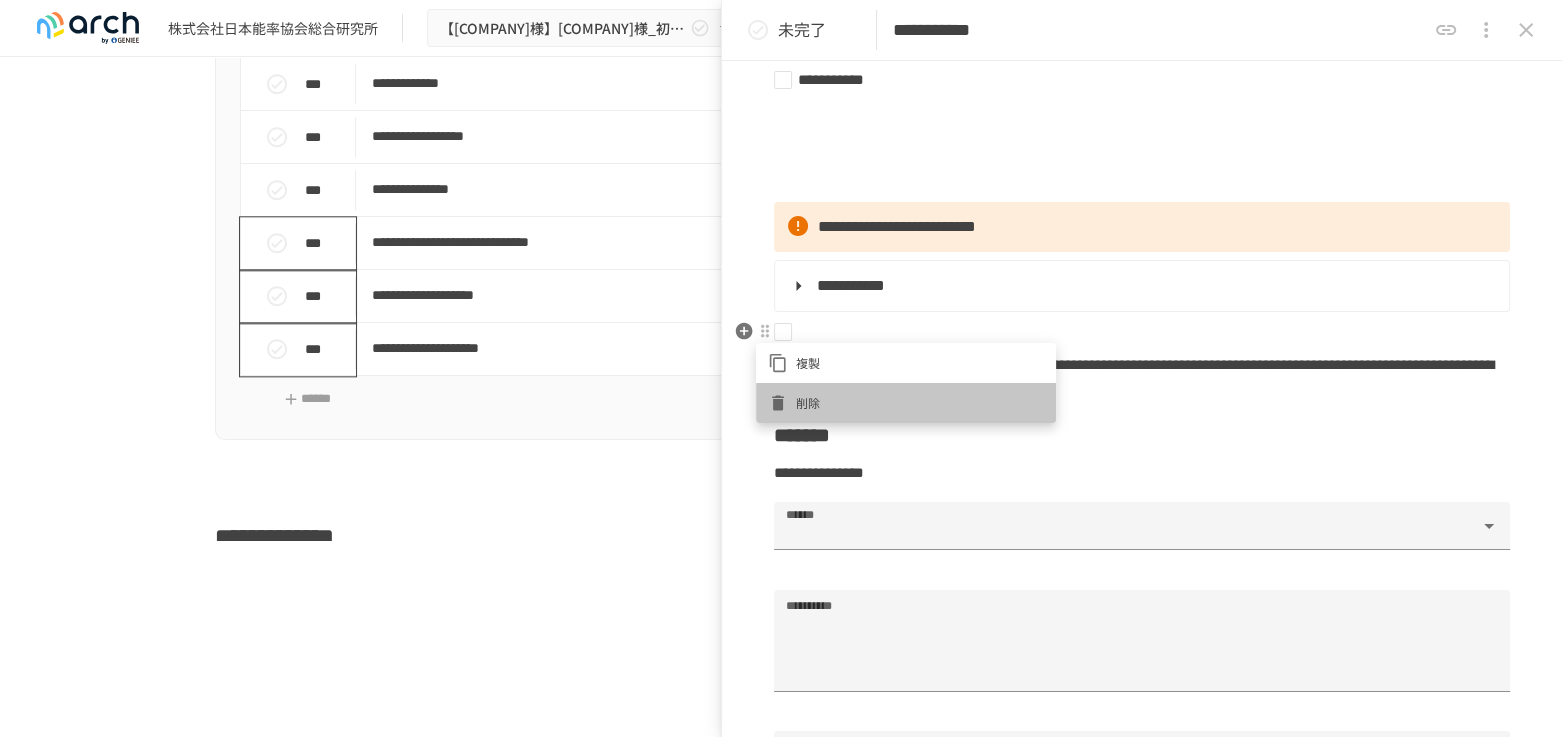click on "削除" at bounding box center (920, 402) 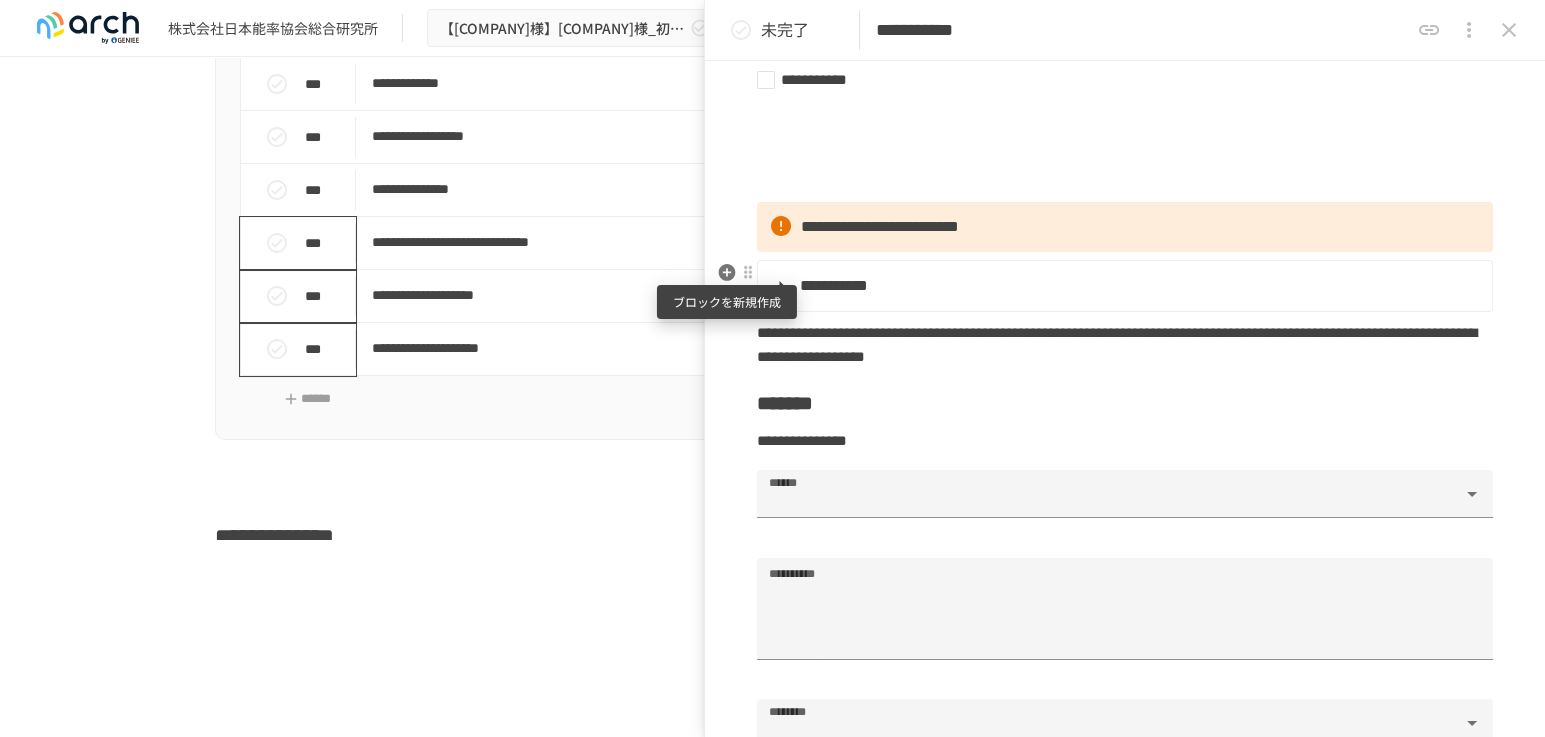 click 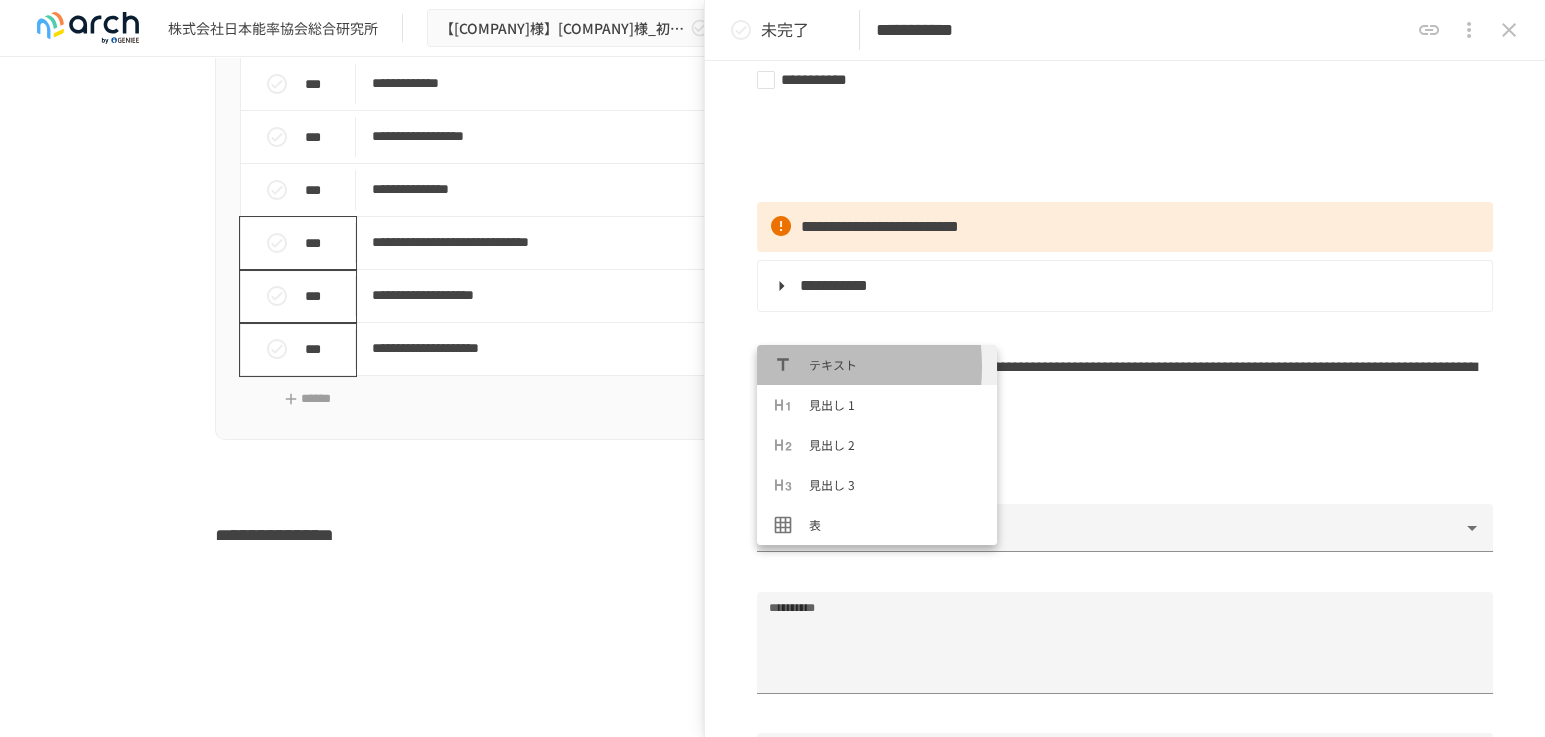click 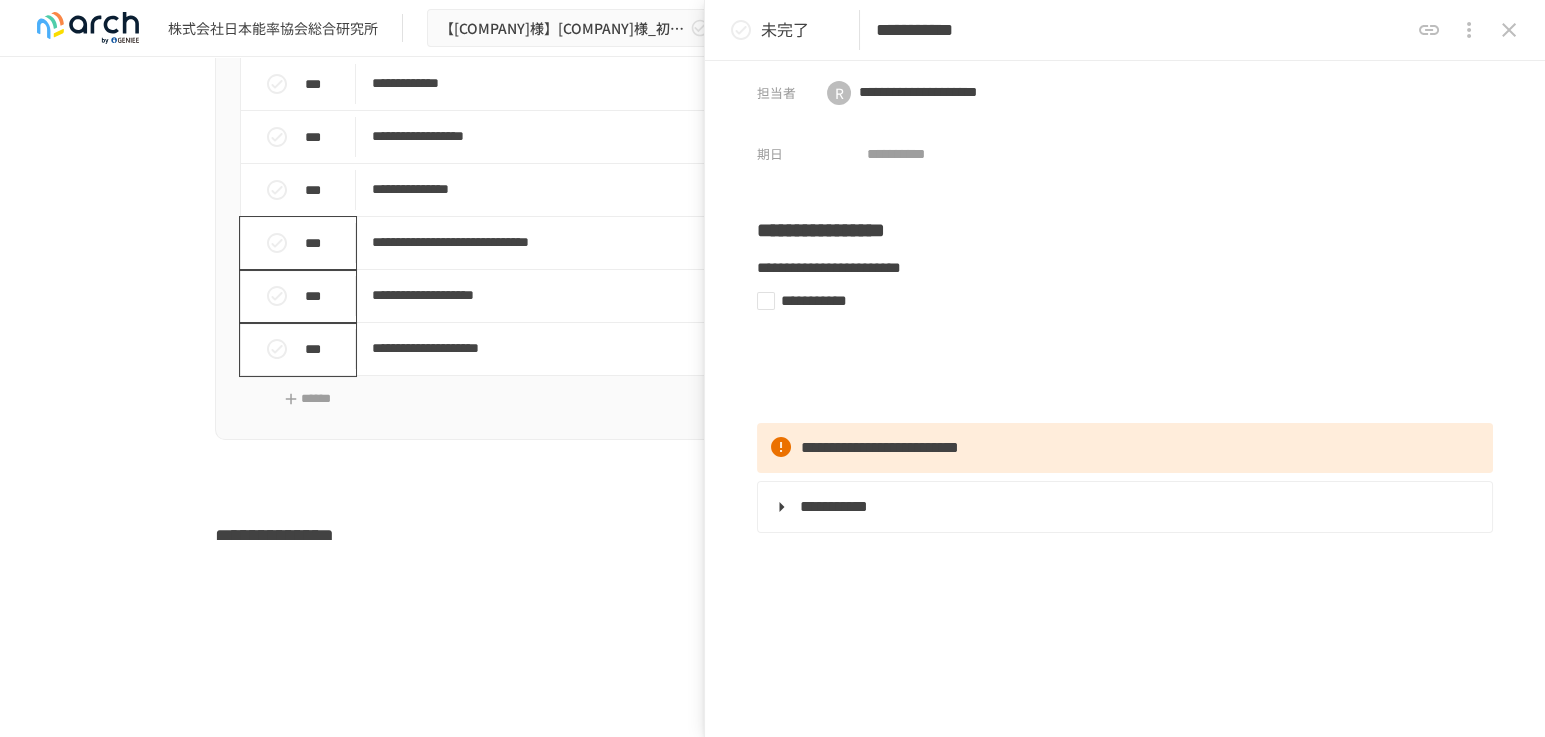 scroll, scrollTop: 9, scrollLeft: 0, axis: vertical 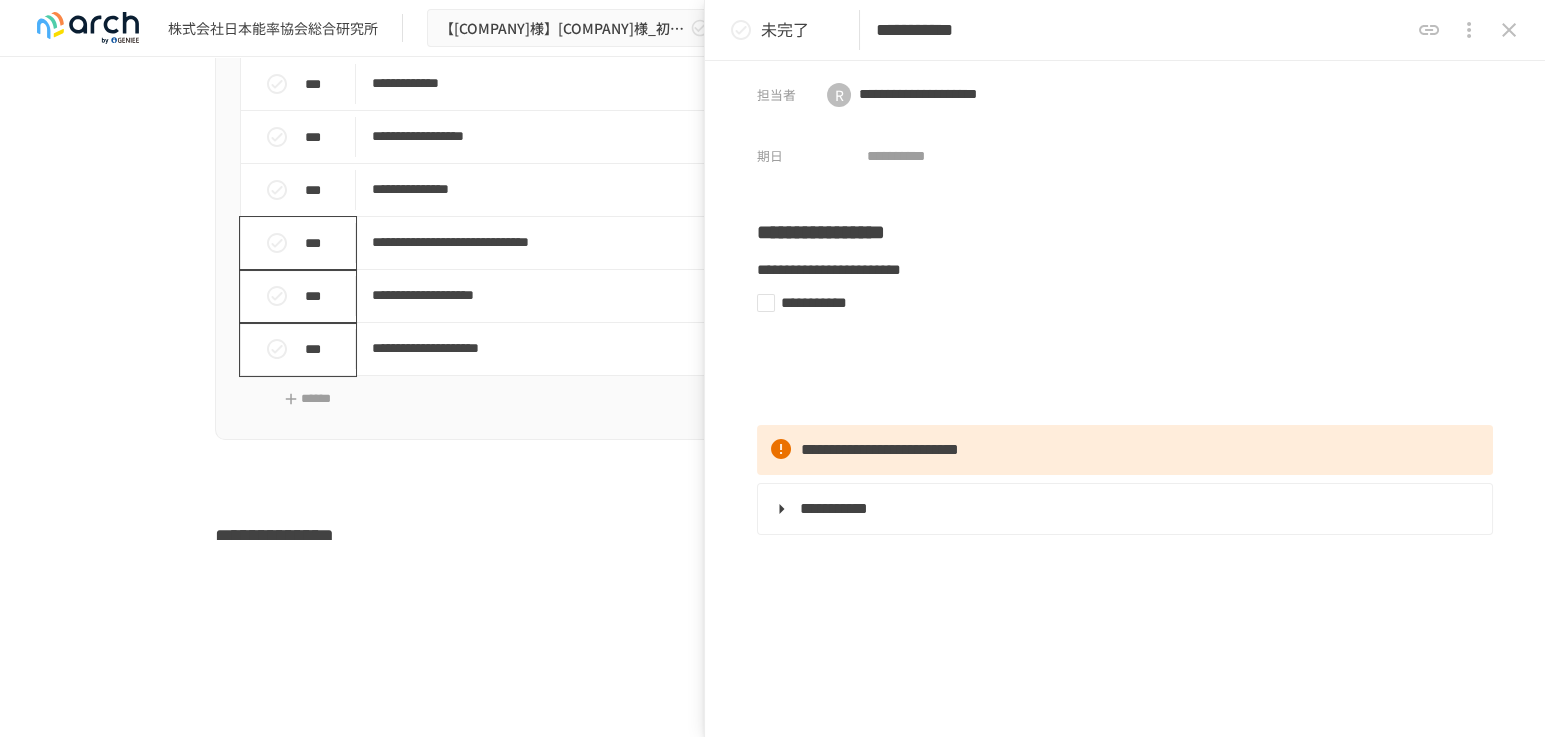 click at bounding box center (1469, 30) 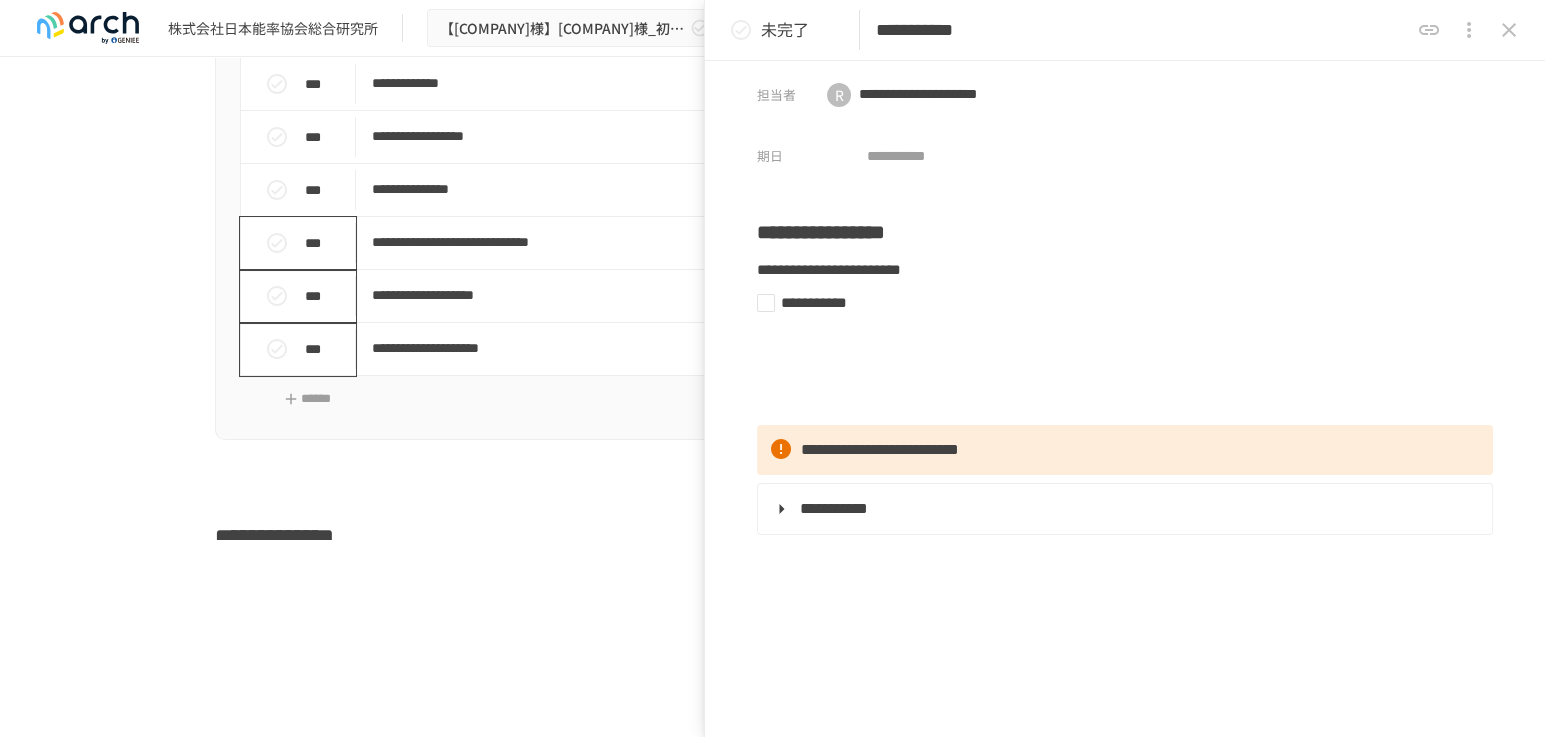 click at bounding box center [1509, 30] 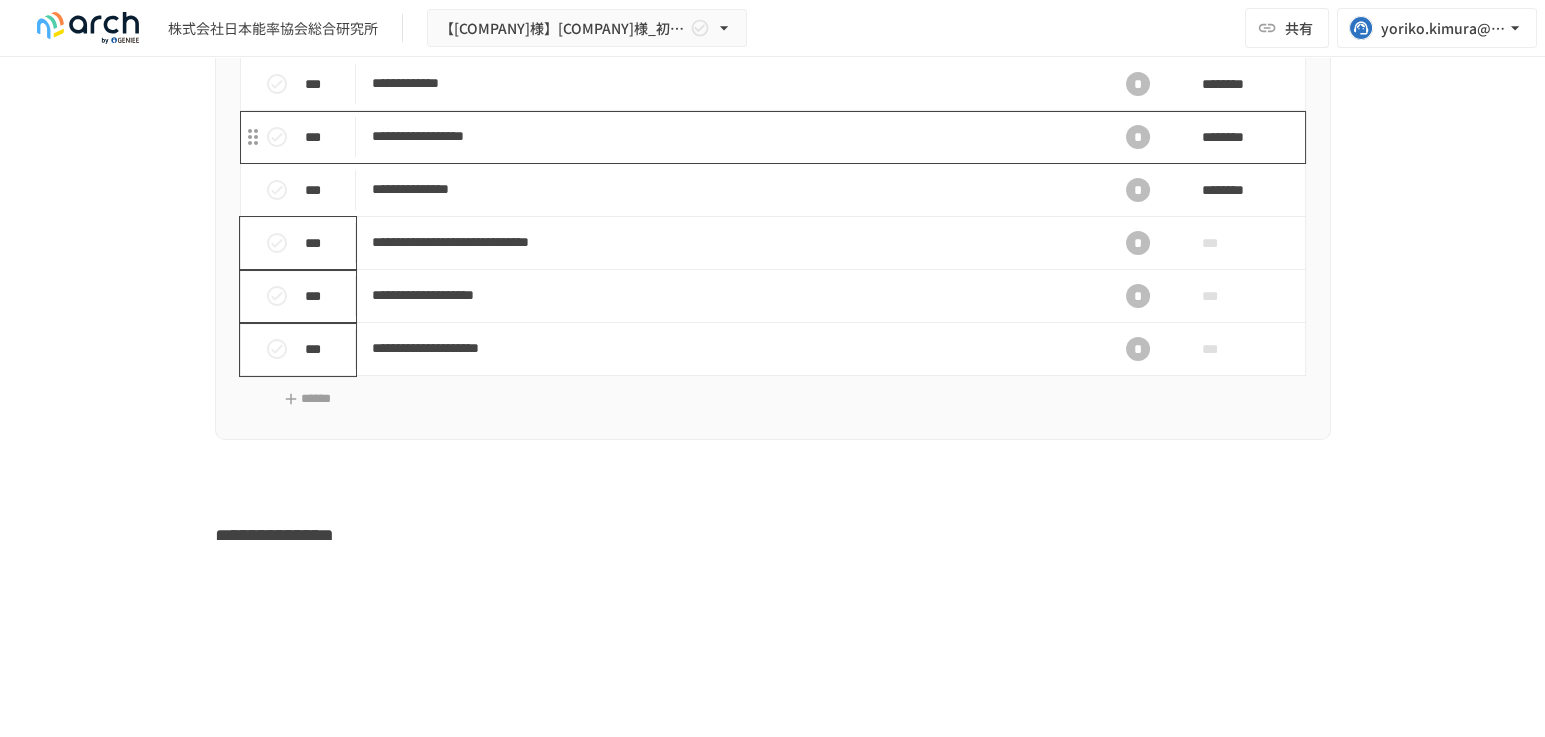 click on "**********" at bounding box center [731, 137] 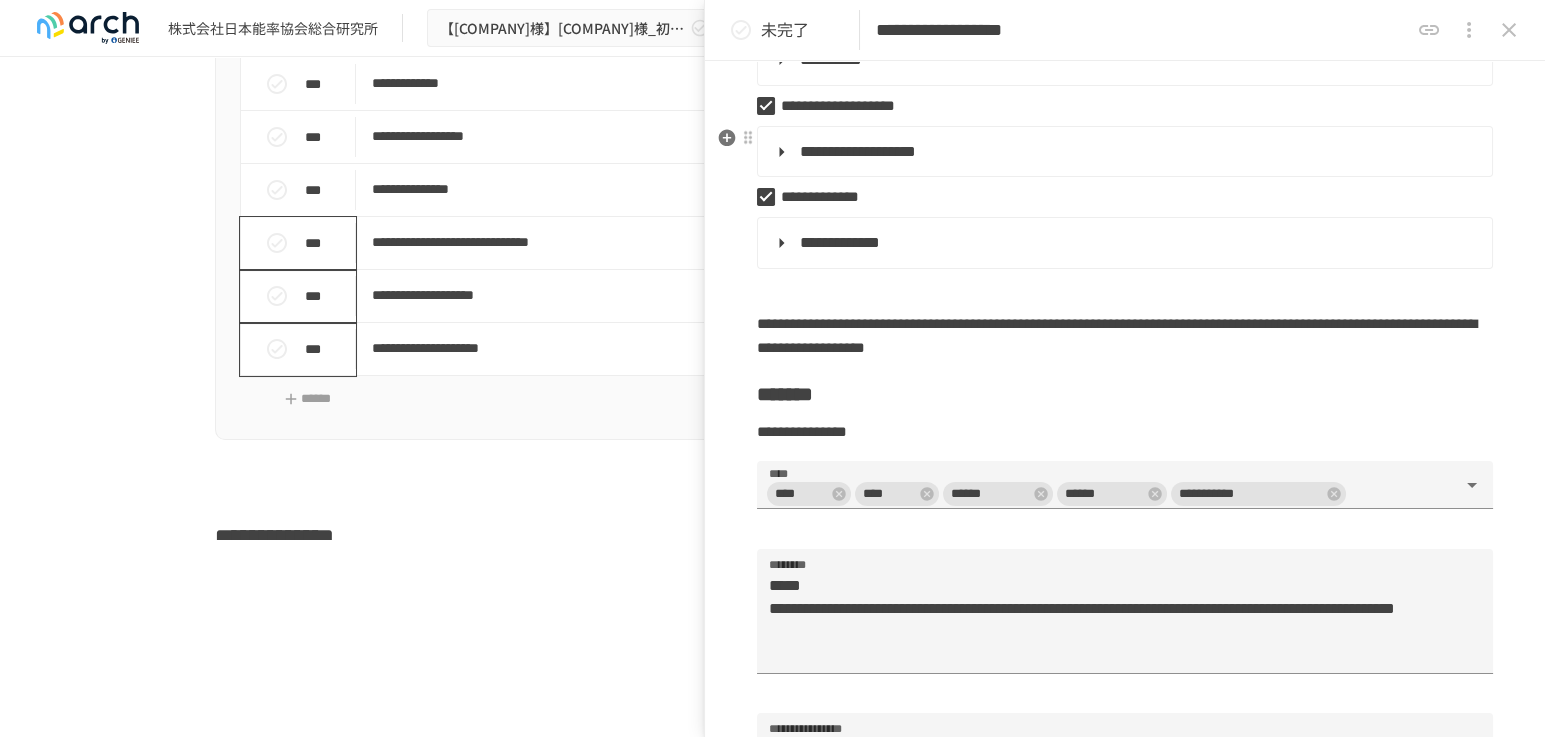 scroll, scrollTop: 555, scrollLeft: 0, axis: vertical 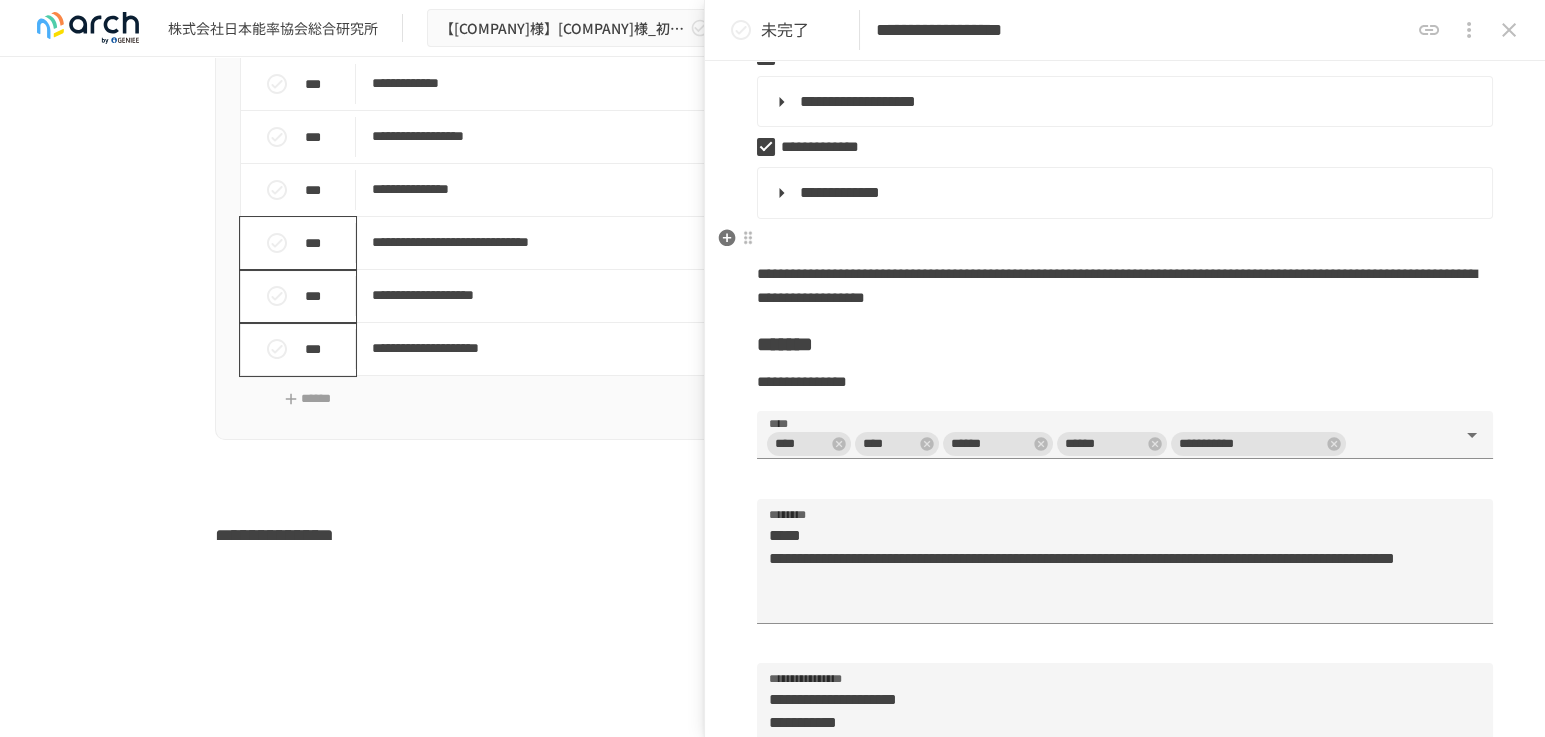 click at bounding box center (1125, 240) 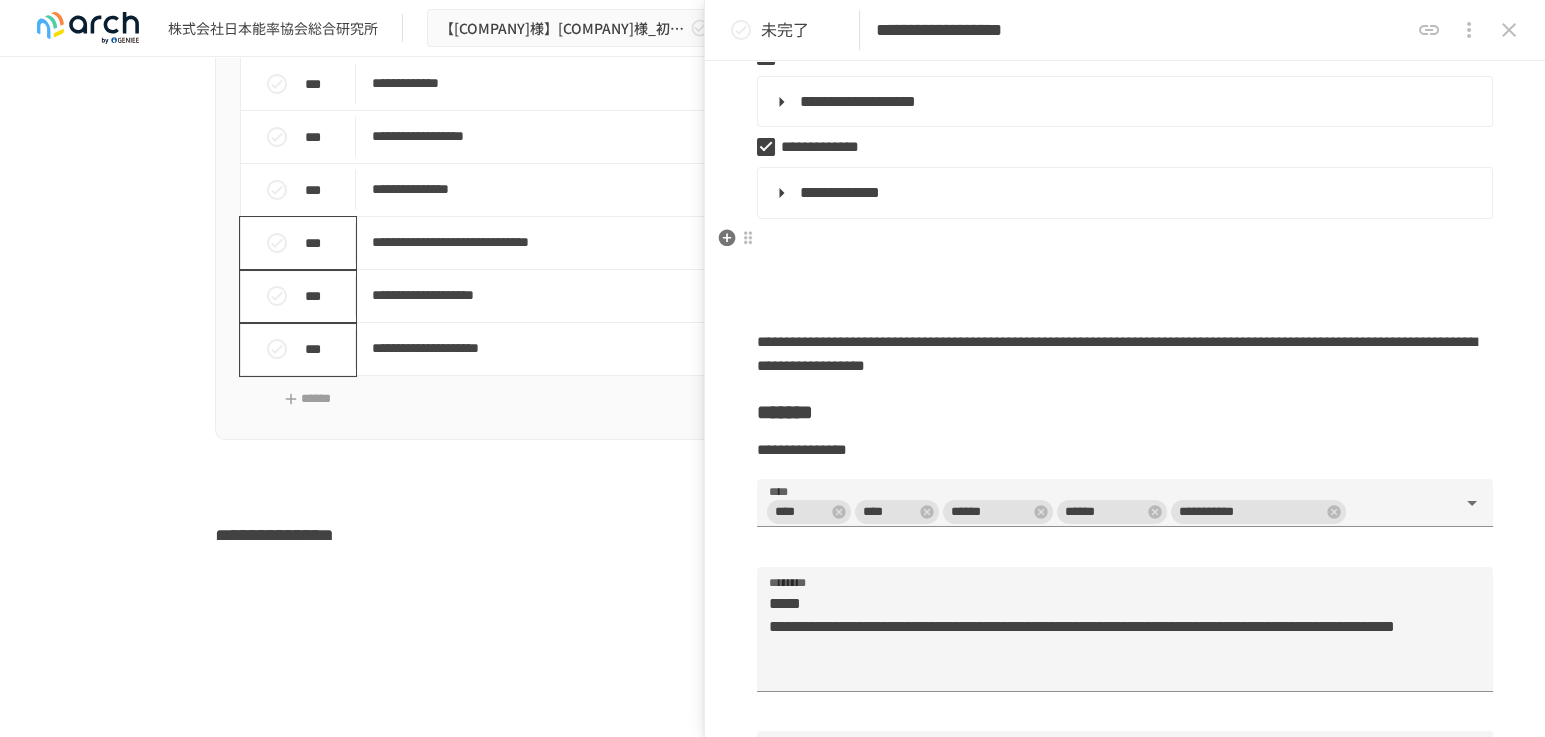 click at bounding box center (1125, 240) 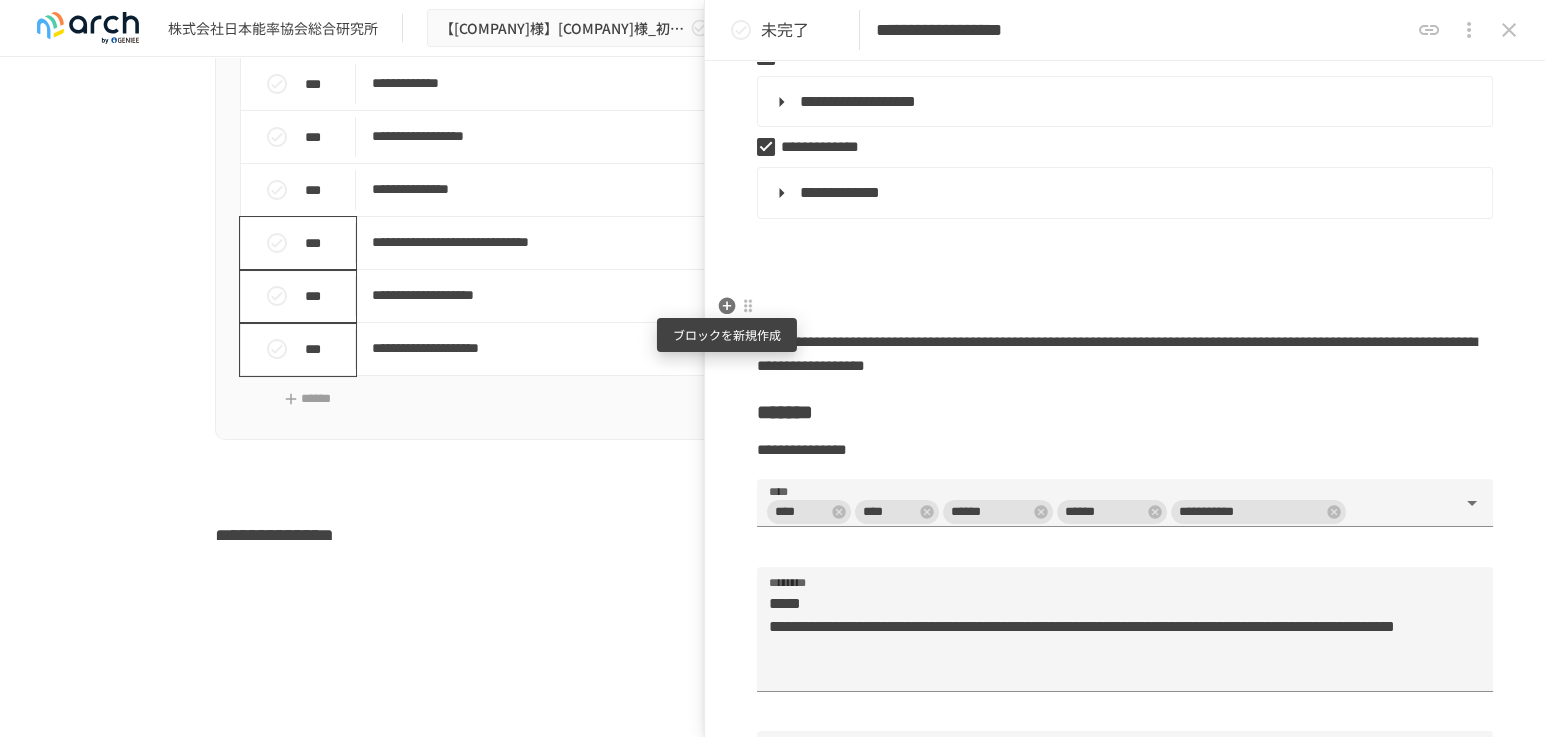 click 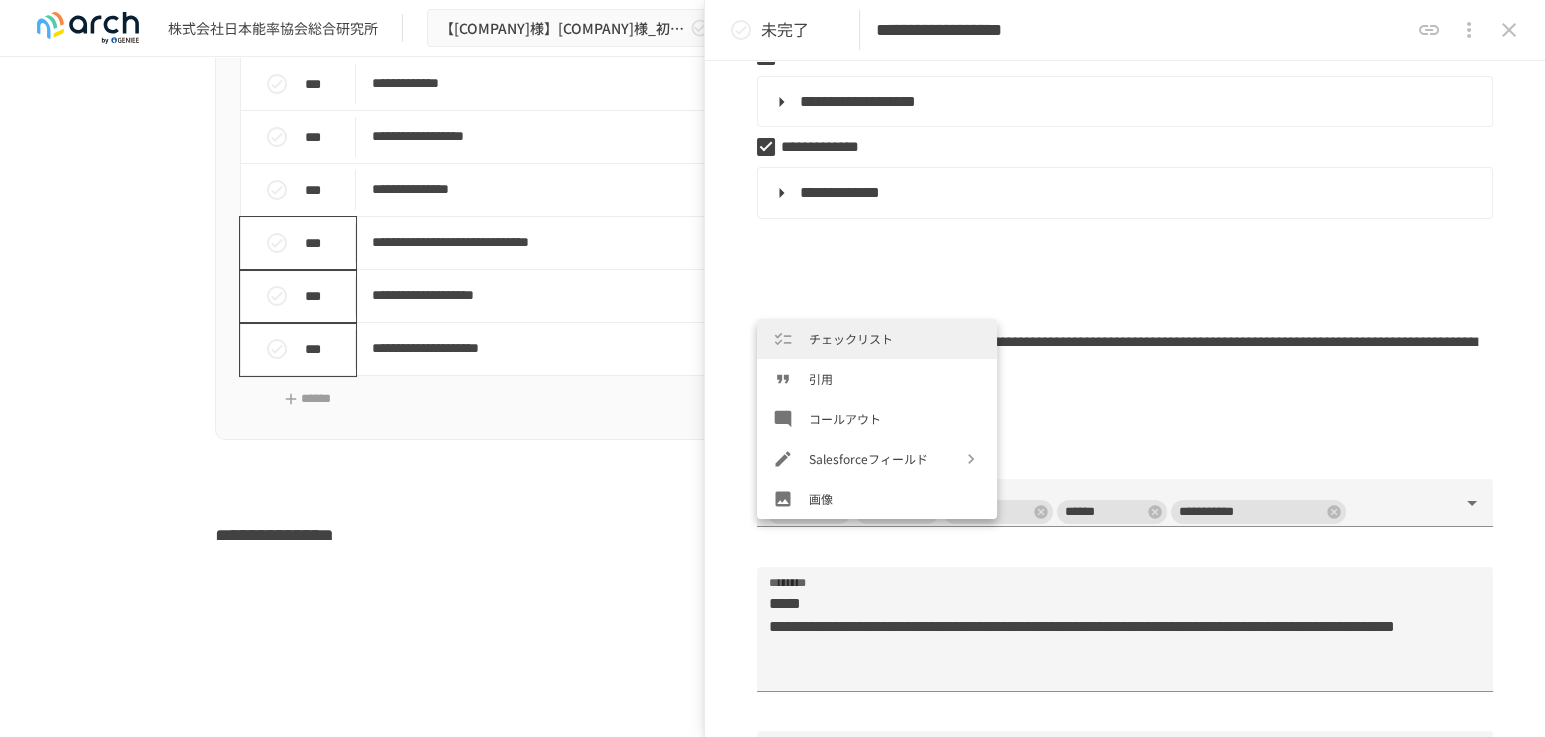 scroll, scrollTop: 333, scrollLeft: 0, axis: vertical 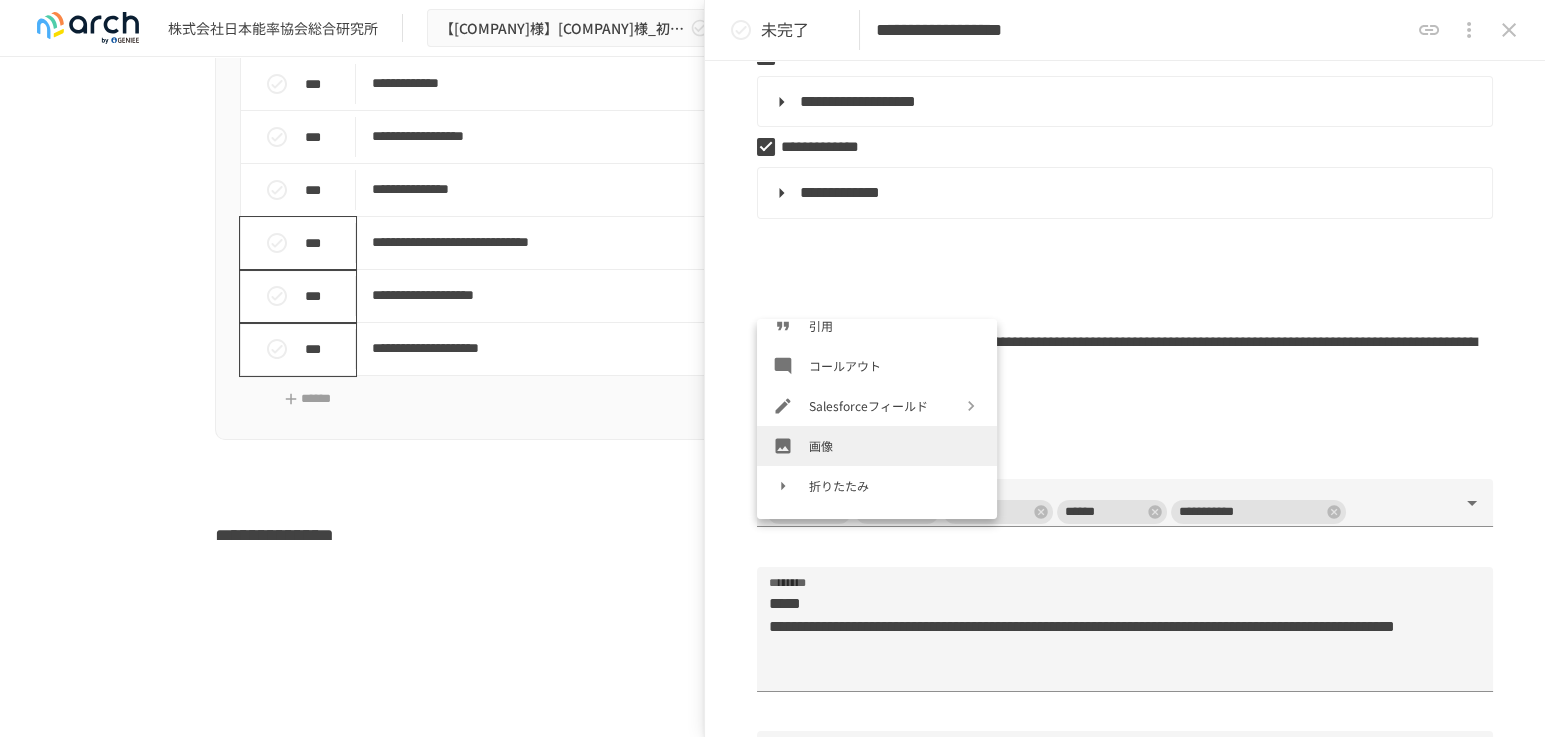 click at bounding box center (791, 446) 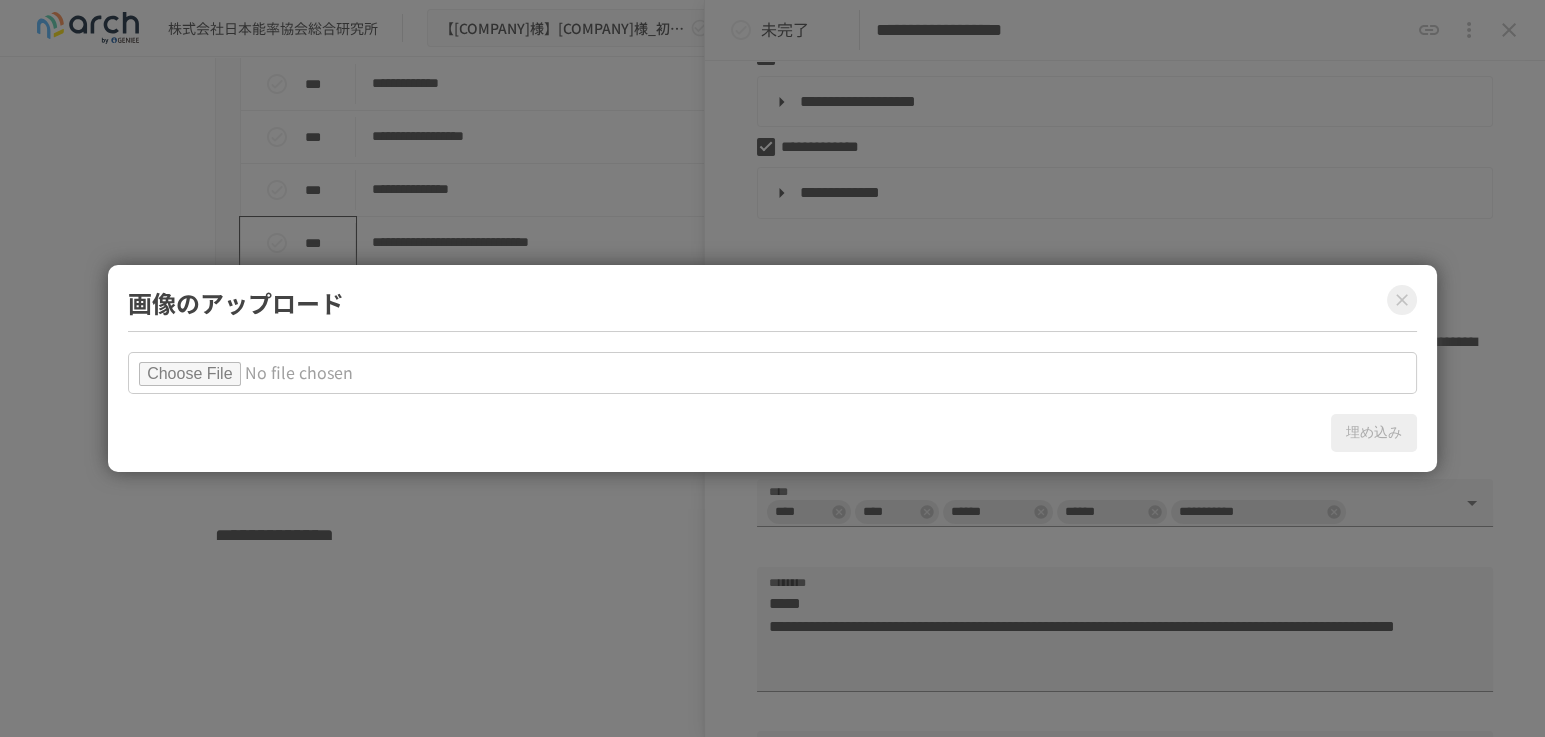 click at bounding box center [772, 373] 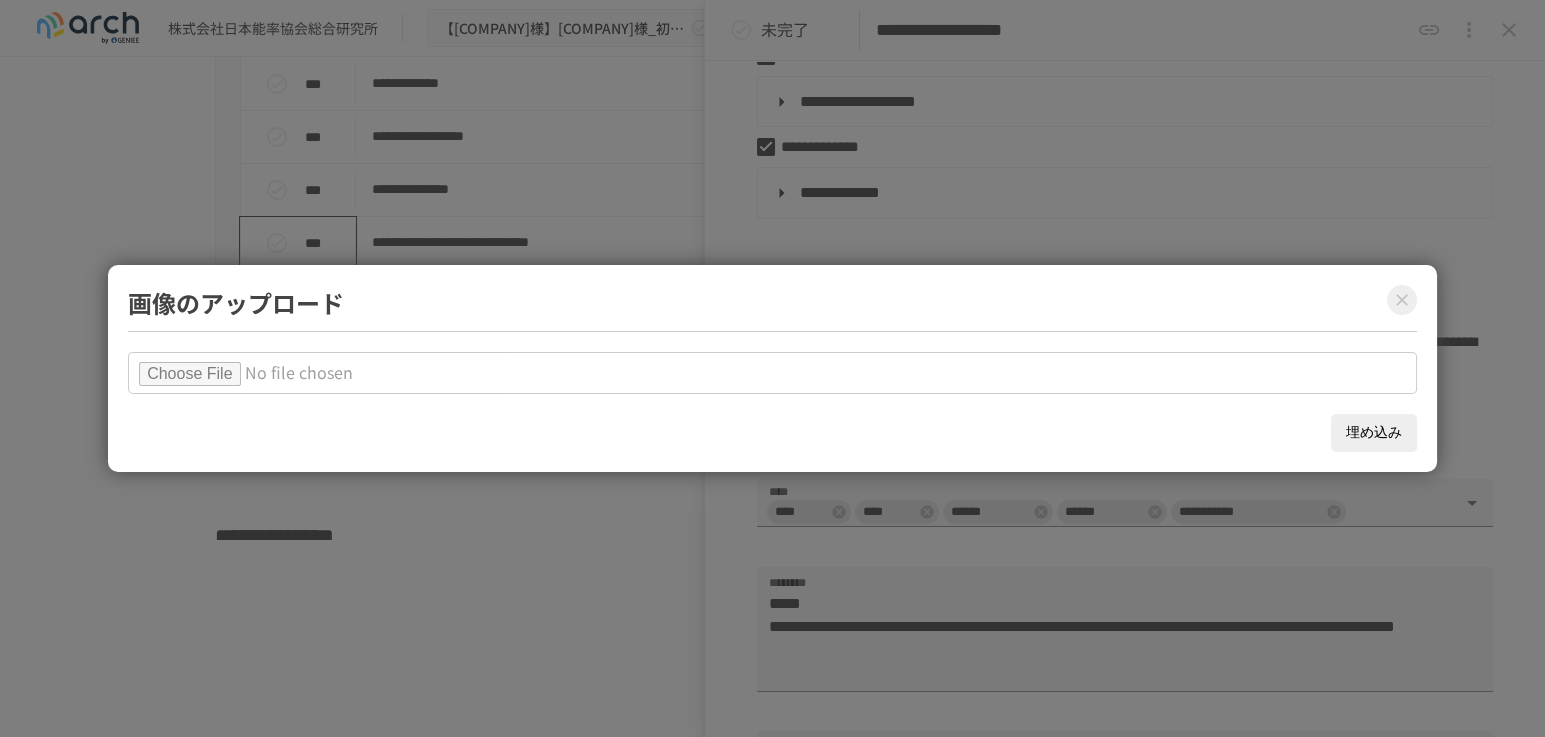 click on "埋め込み" at bounding box center (1374, 433) 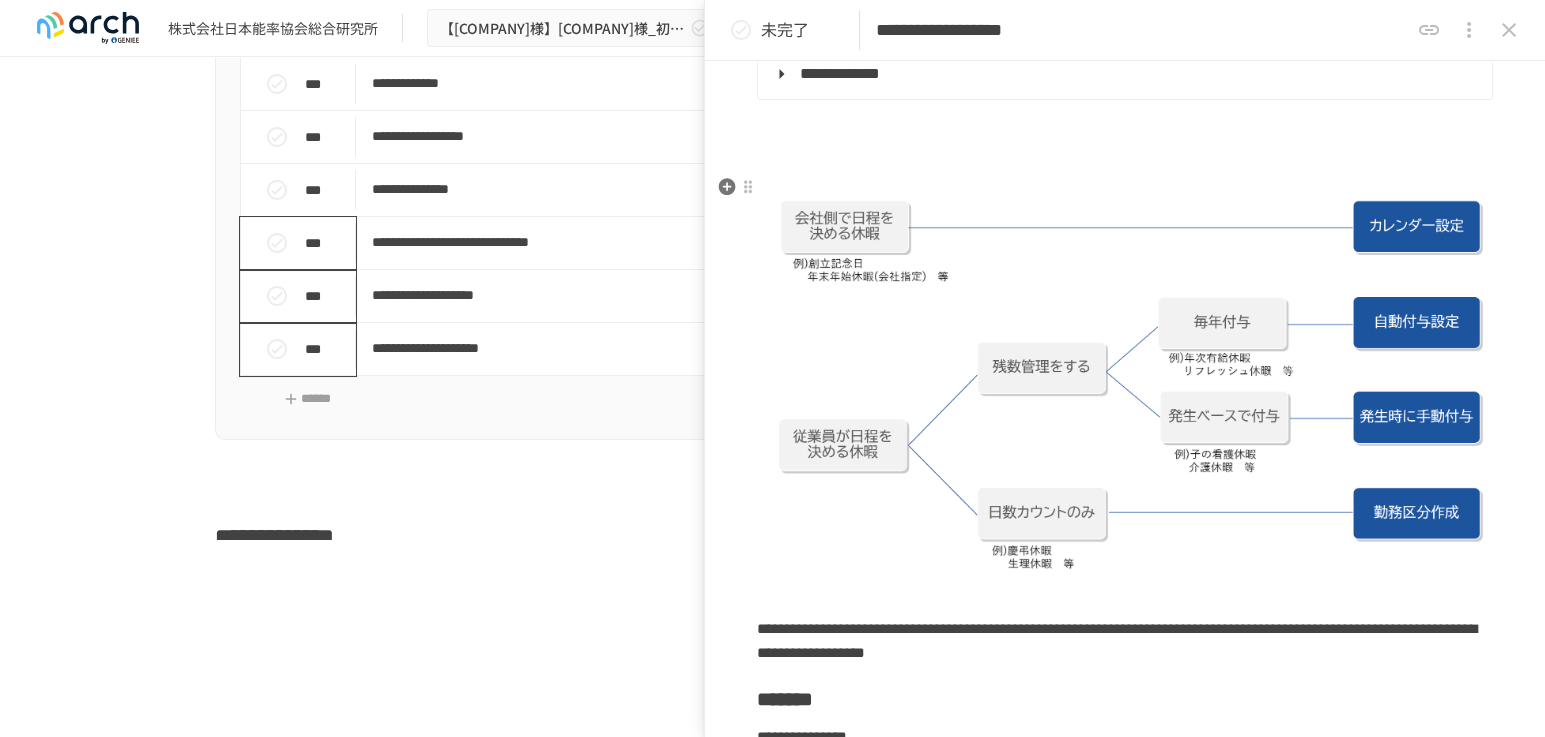 scroll, scrollTop: 555, scrollLeft: 0, axis: vertical 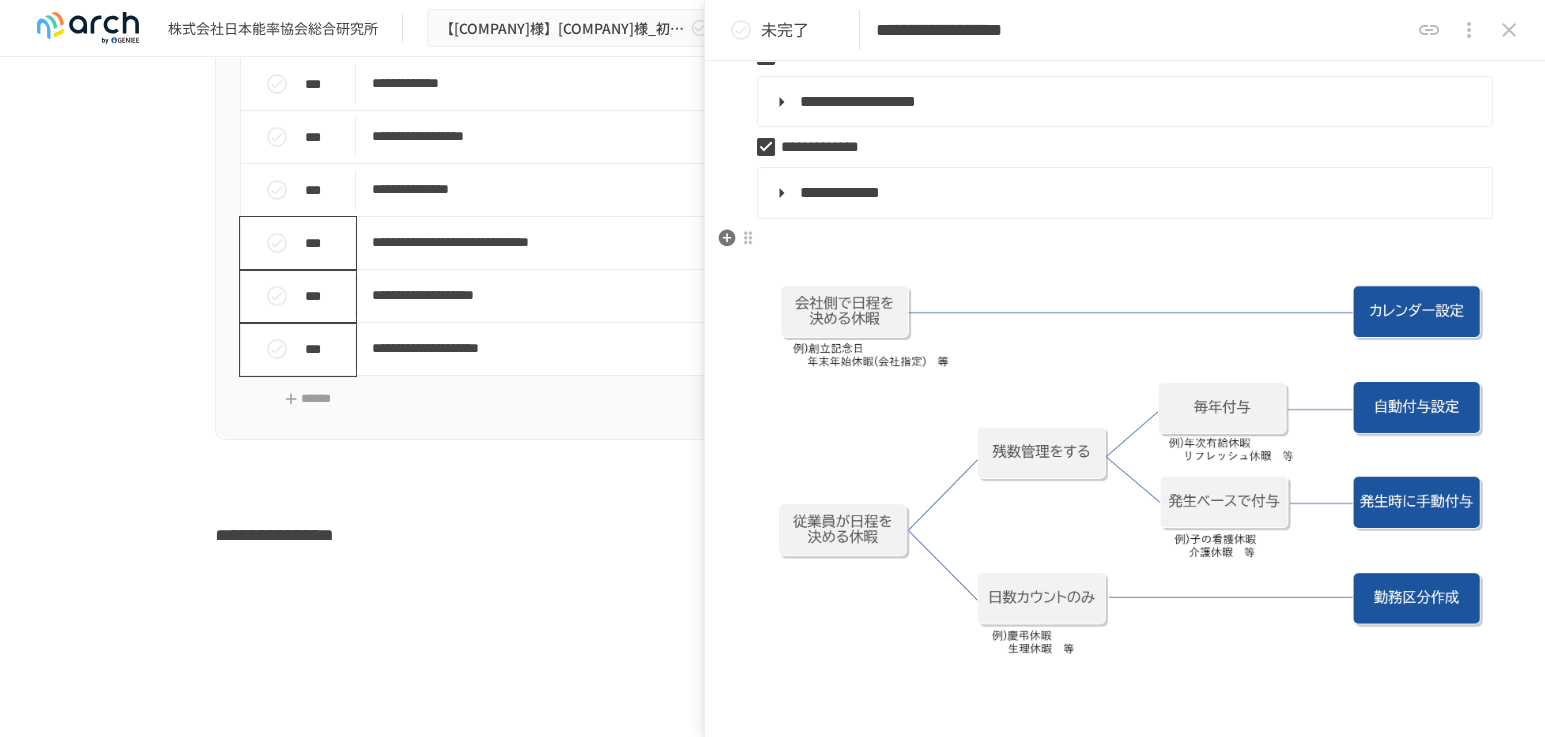 click at bounding box center [1125, 240] 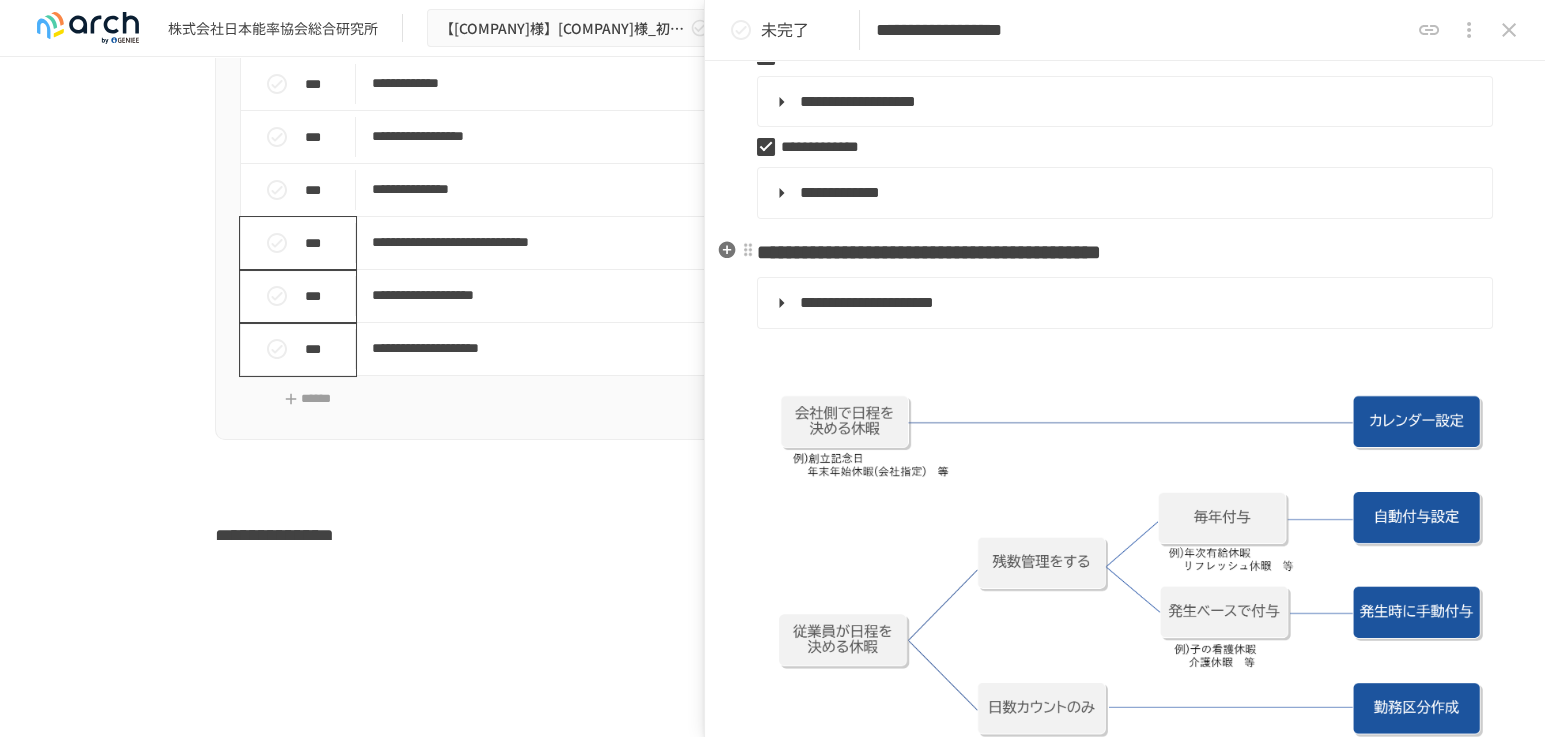 click on "**********" at bounding box center [929, 252] 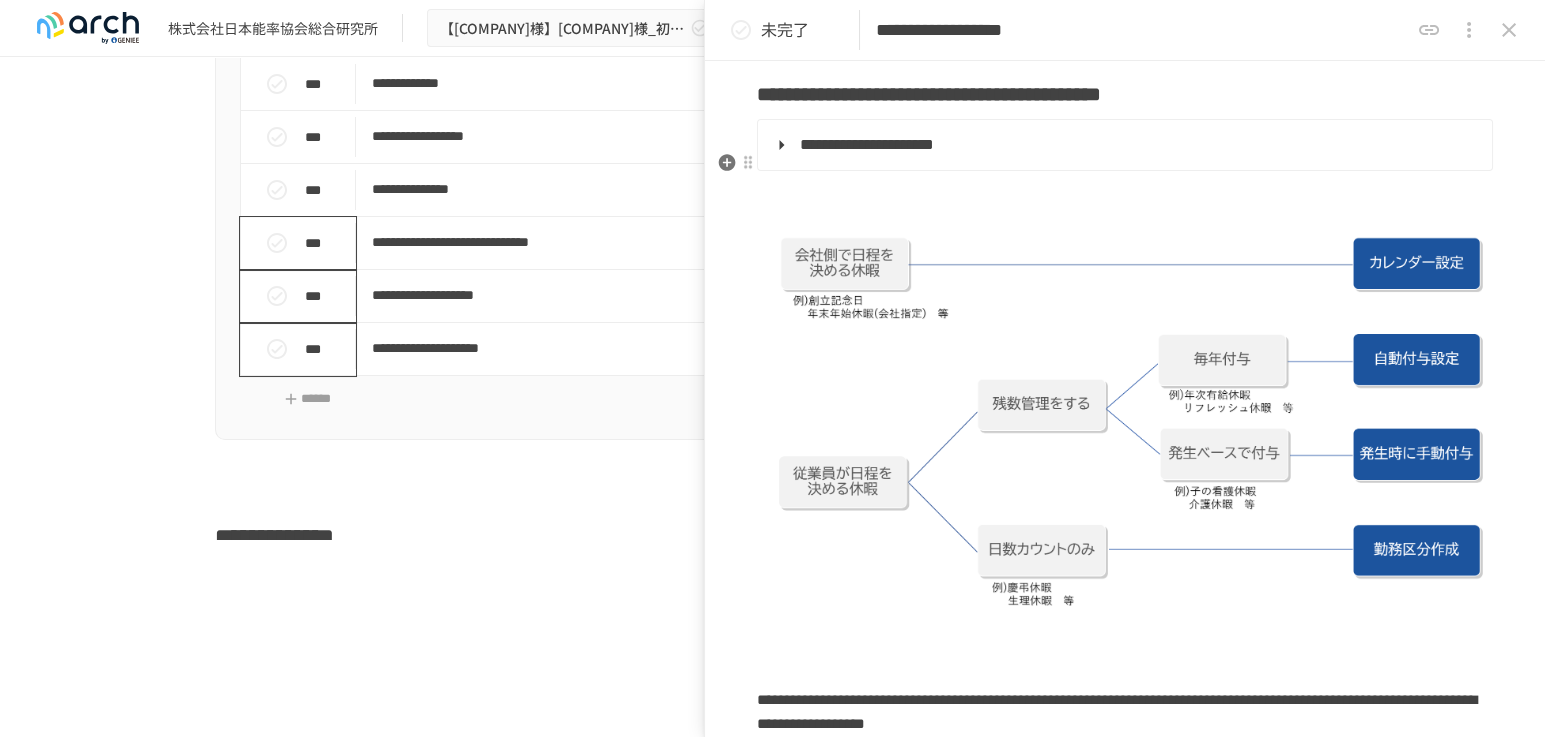 scroll, scrollTop: 888, scrollLeft: 0, axis: vertical 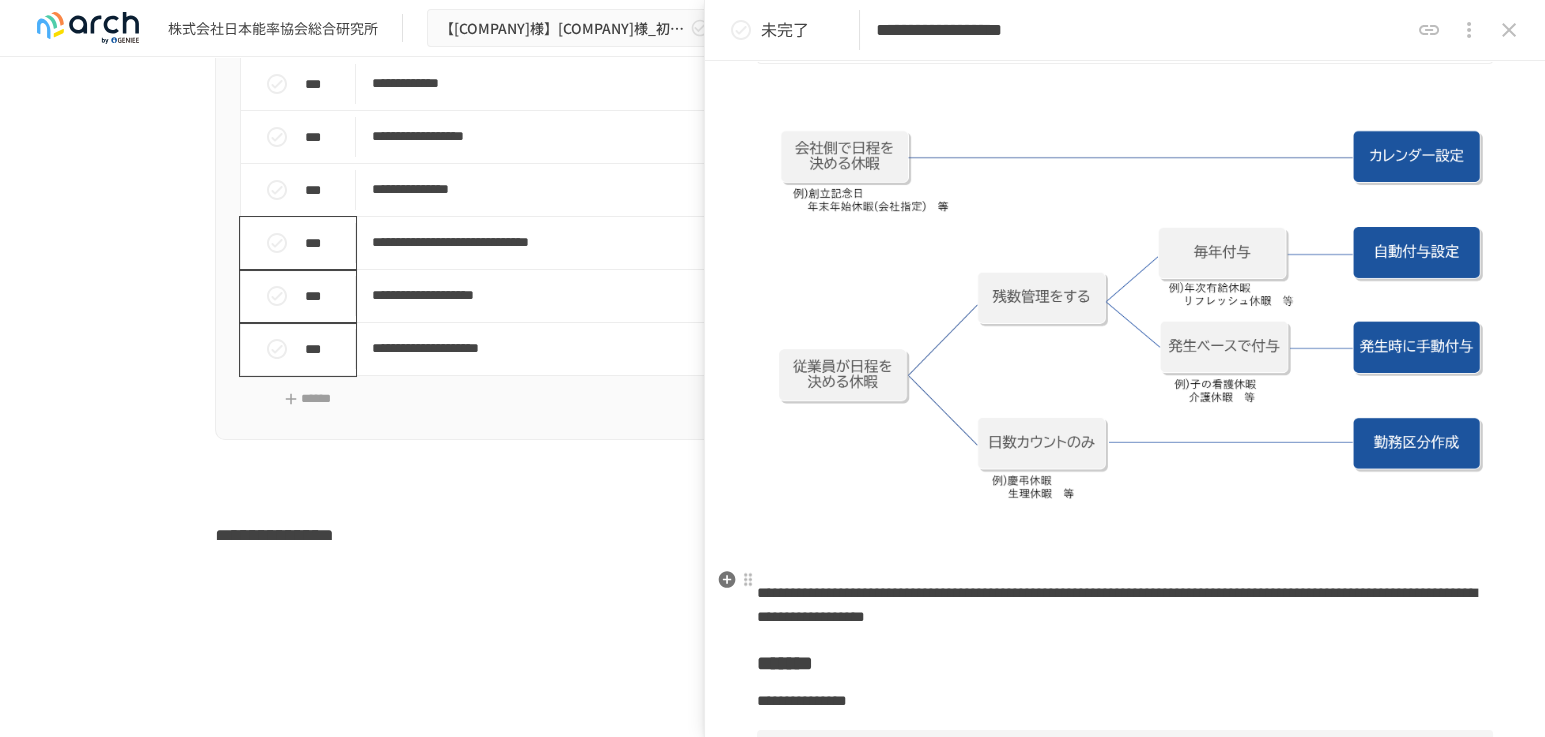 click at bounding box center [1125, 559] 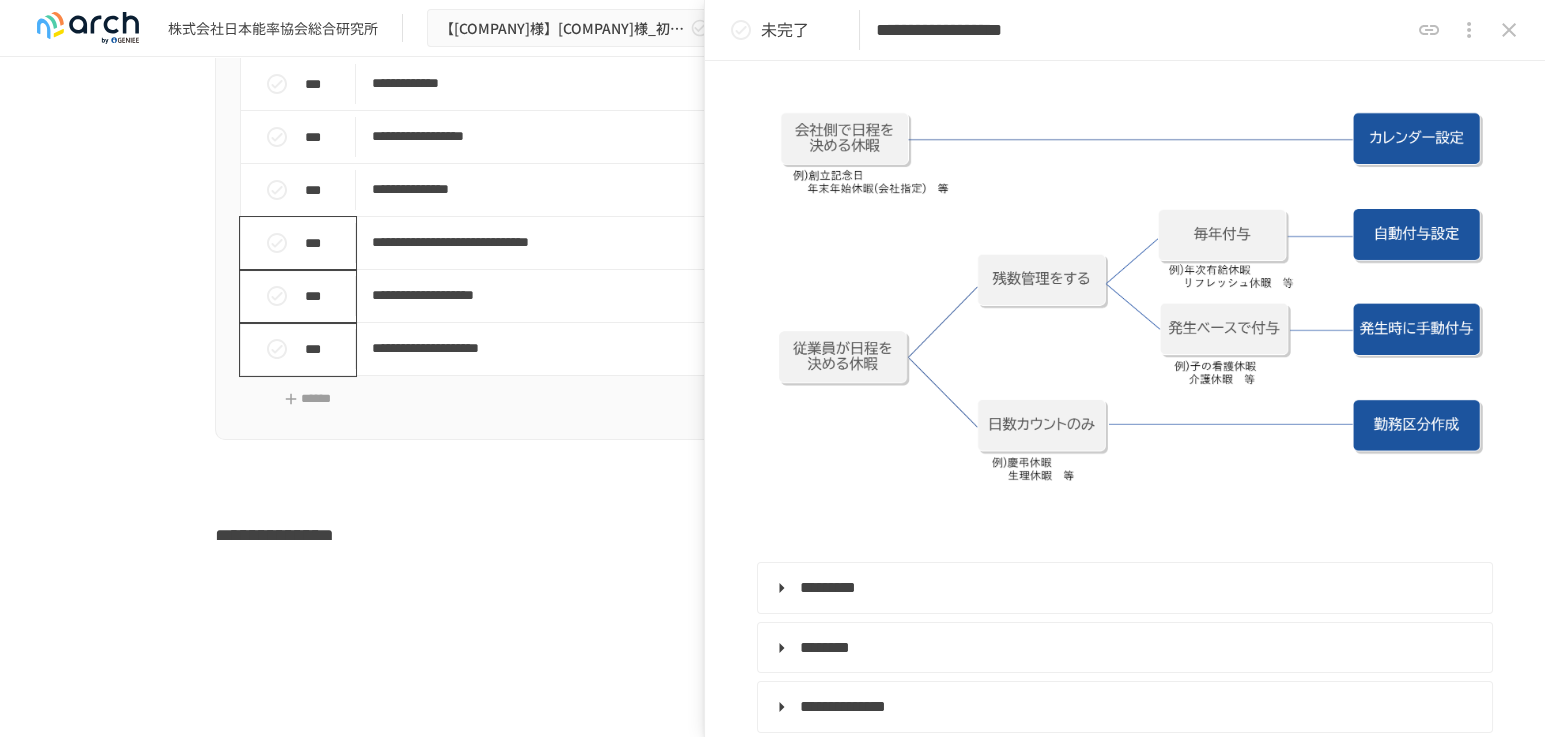 scroll, scrollTop: 924, scrollLeft: 0, axis: vertical 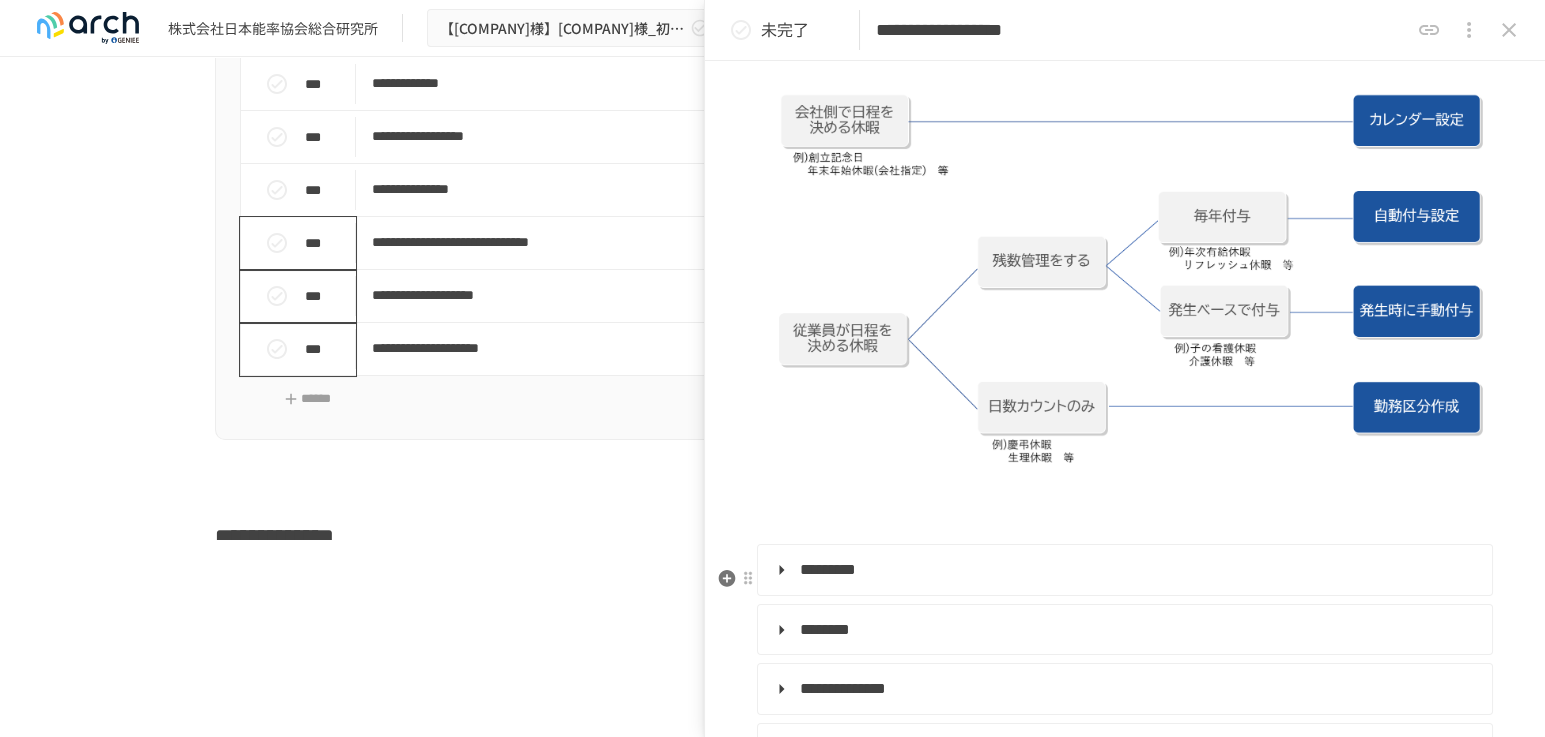 click on "*********" at bounding box center [828, 569] 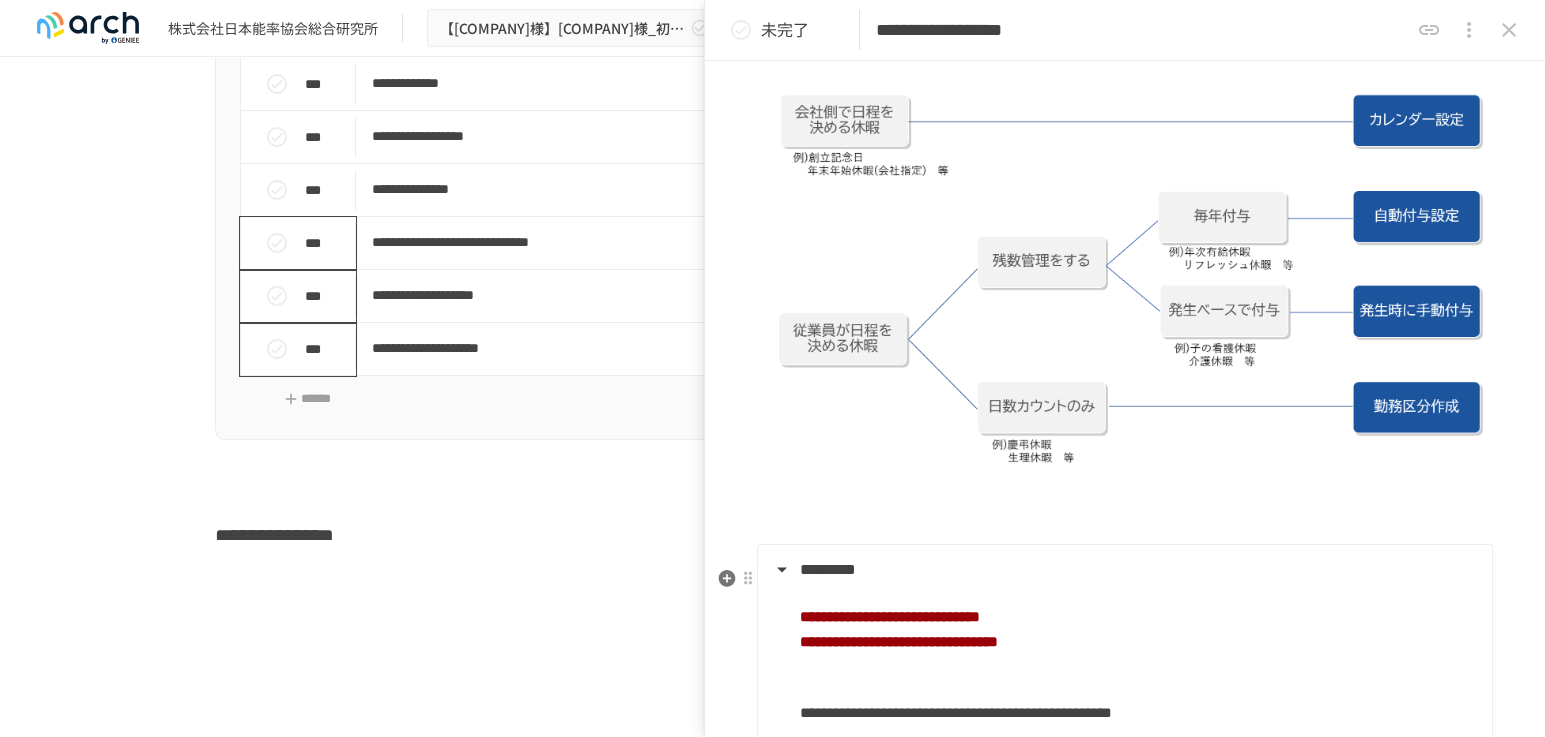 click on "*********" at bounding box center [828, 569] 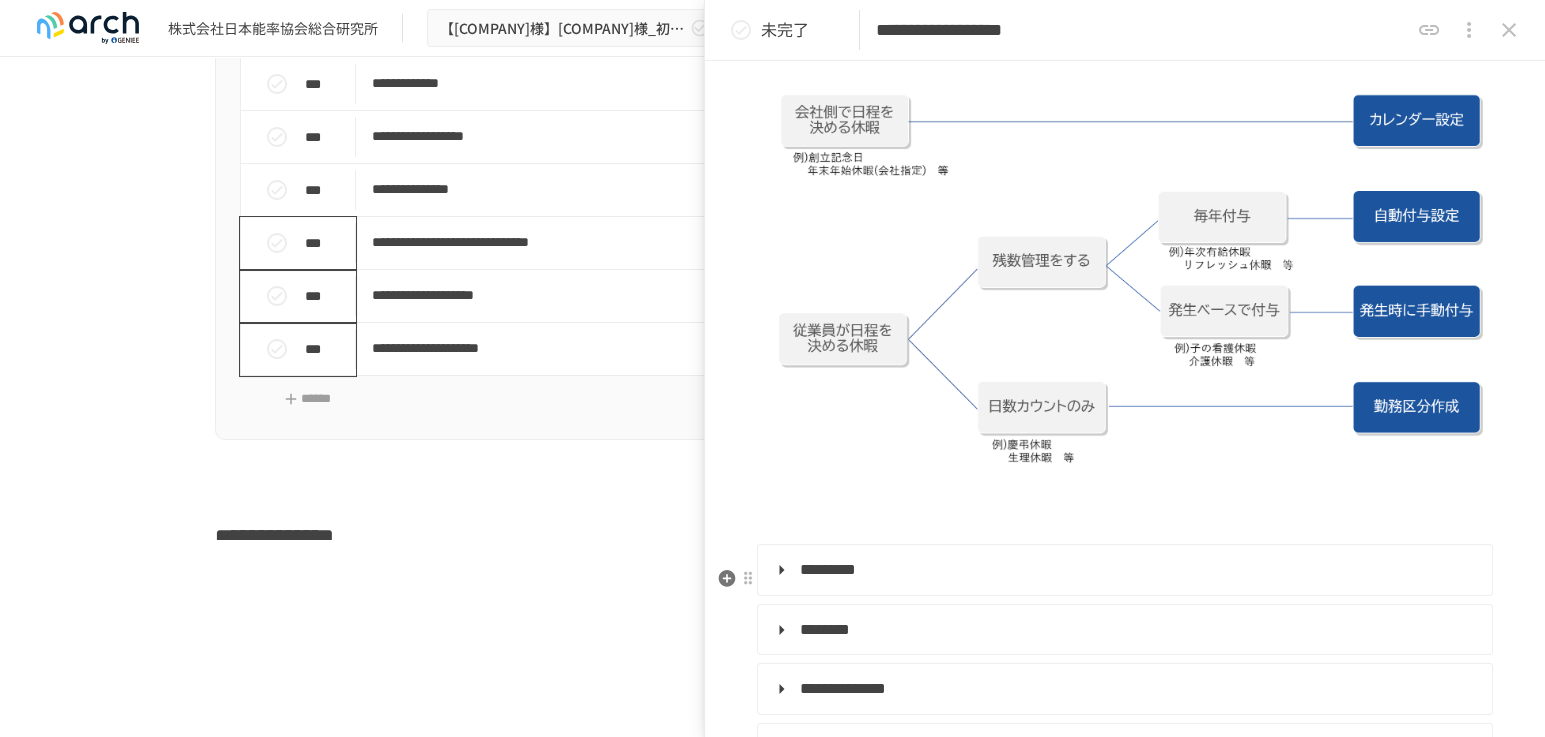 click on "*********" at bounding box center [828, 569] 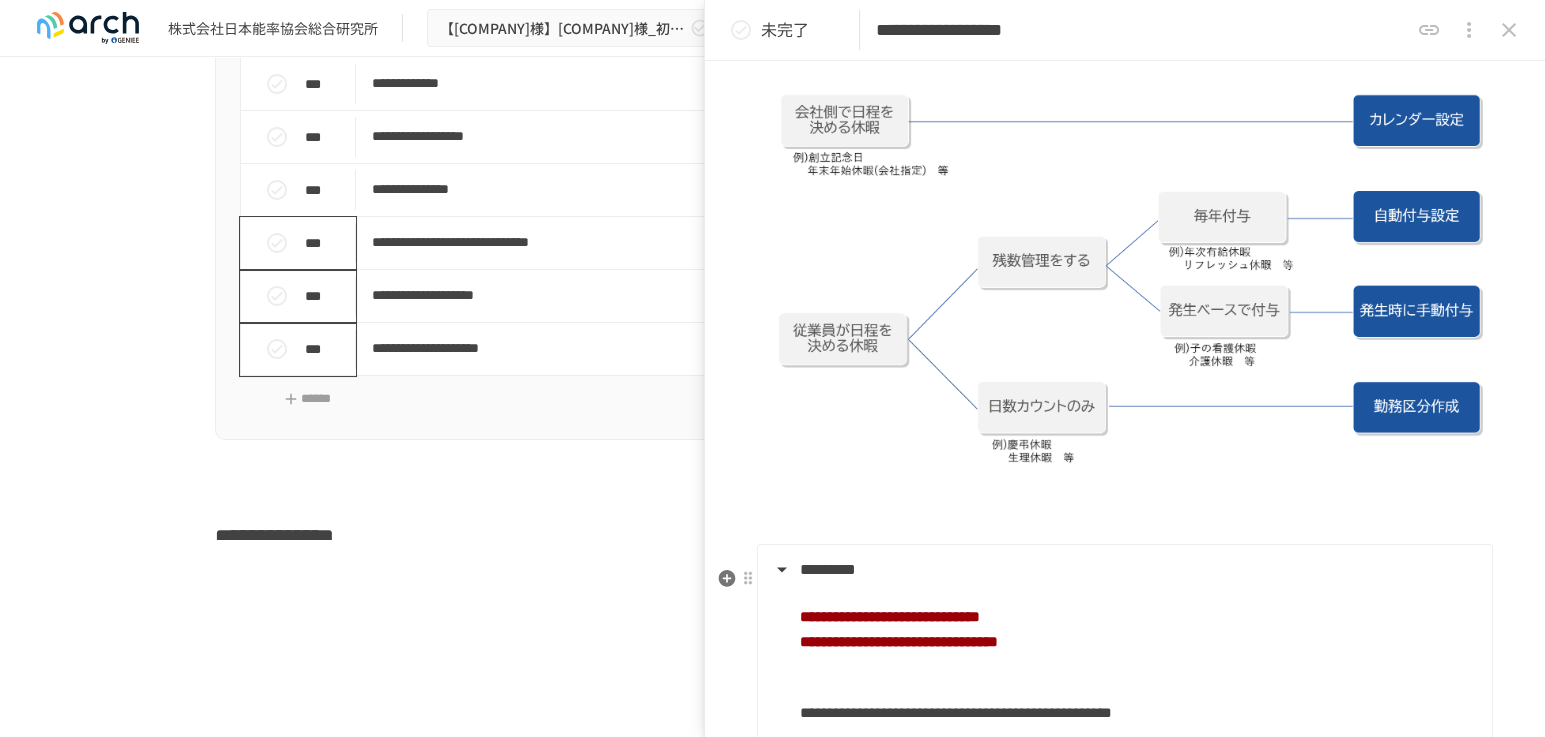 click on "*********" at bounding box center [828, 569] 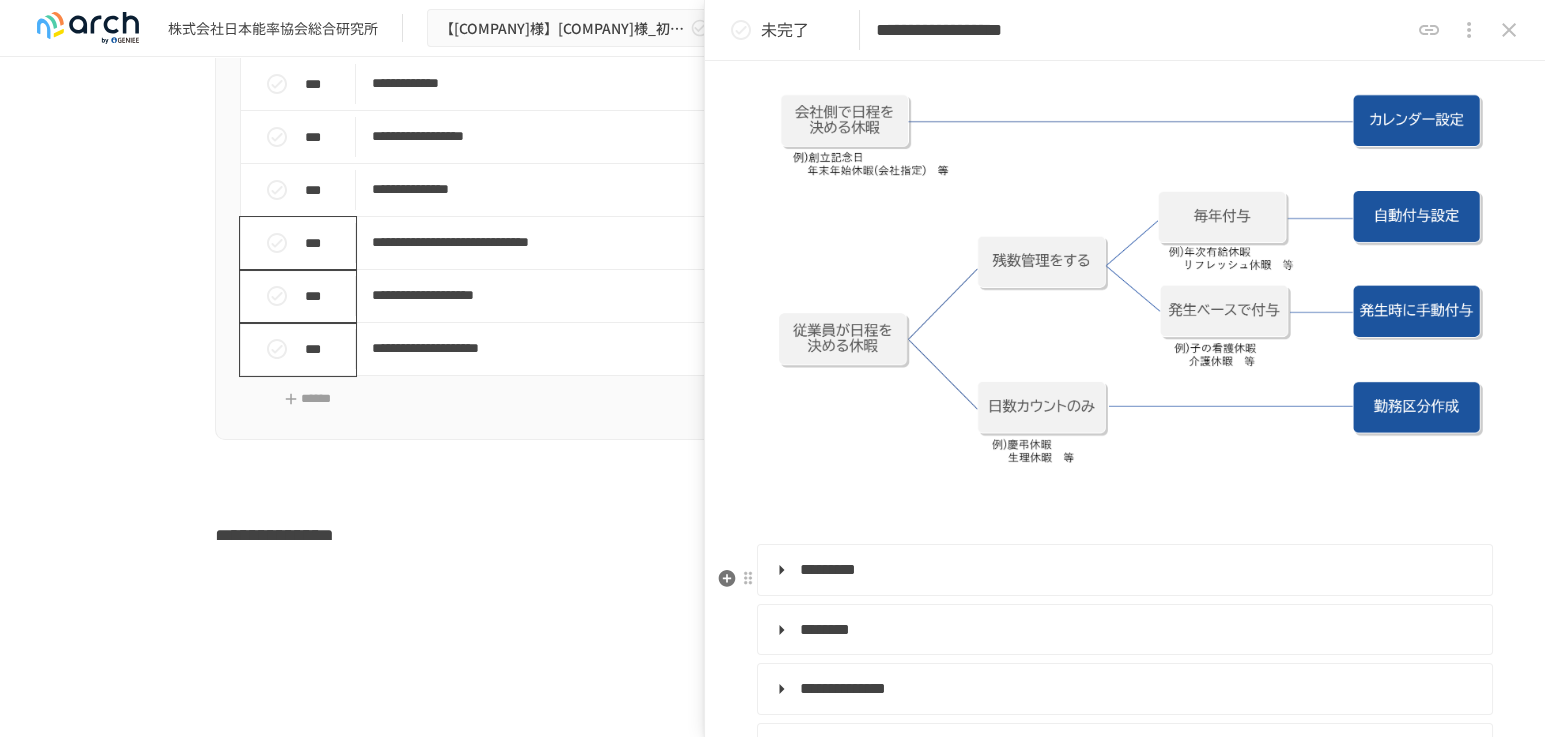 click on "*********" at bounding box center (828, 569) 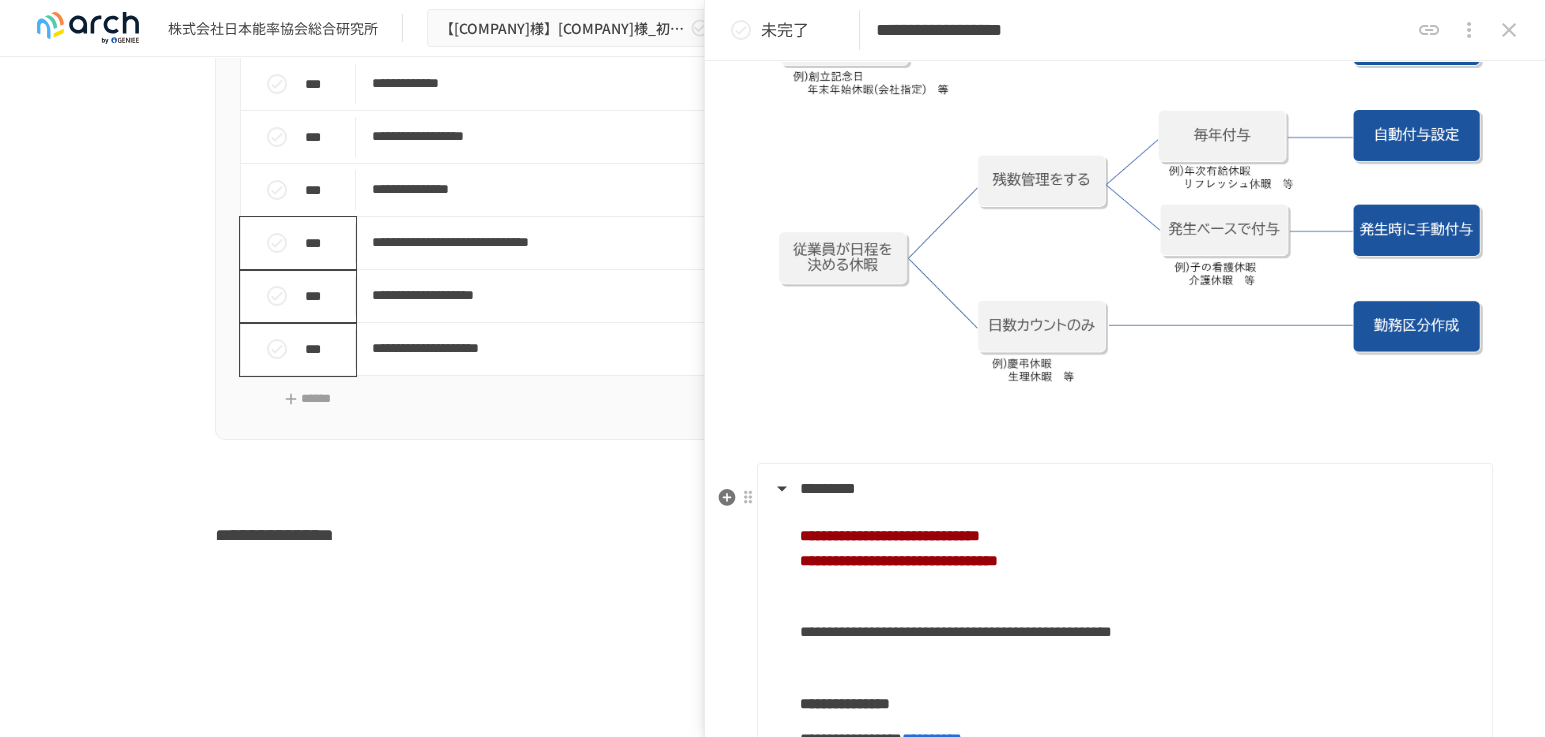 scroll, scrollTop: 1146, scrollLeft: 0, axis: vertical 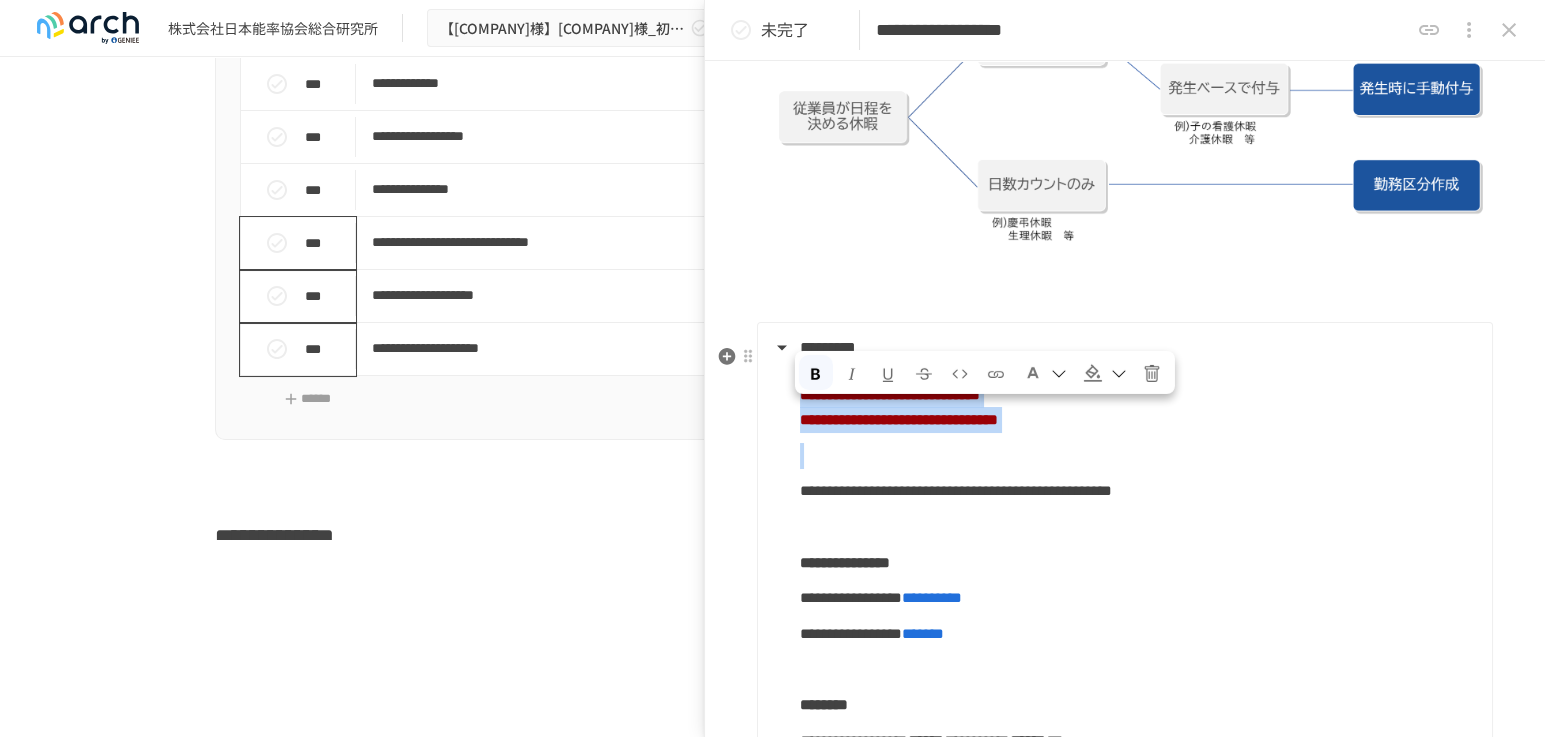 drag, startPoint x: 873, startPoint y: 480, endPoint x: 803, endPoint y: 422, distance: 90.90655 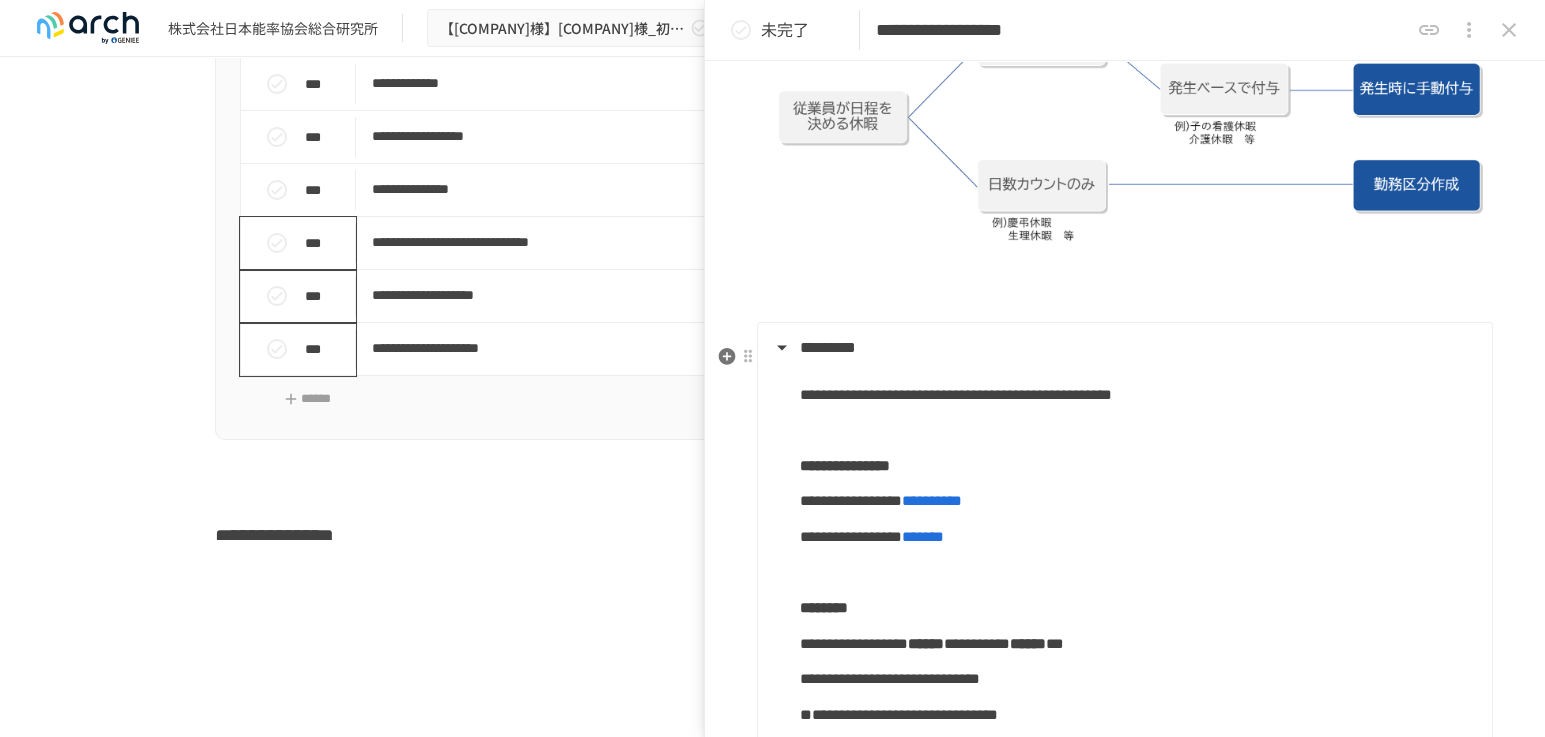 click on "*********" at bounding box center [1123, 348] 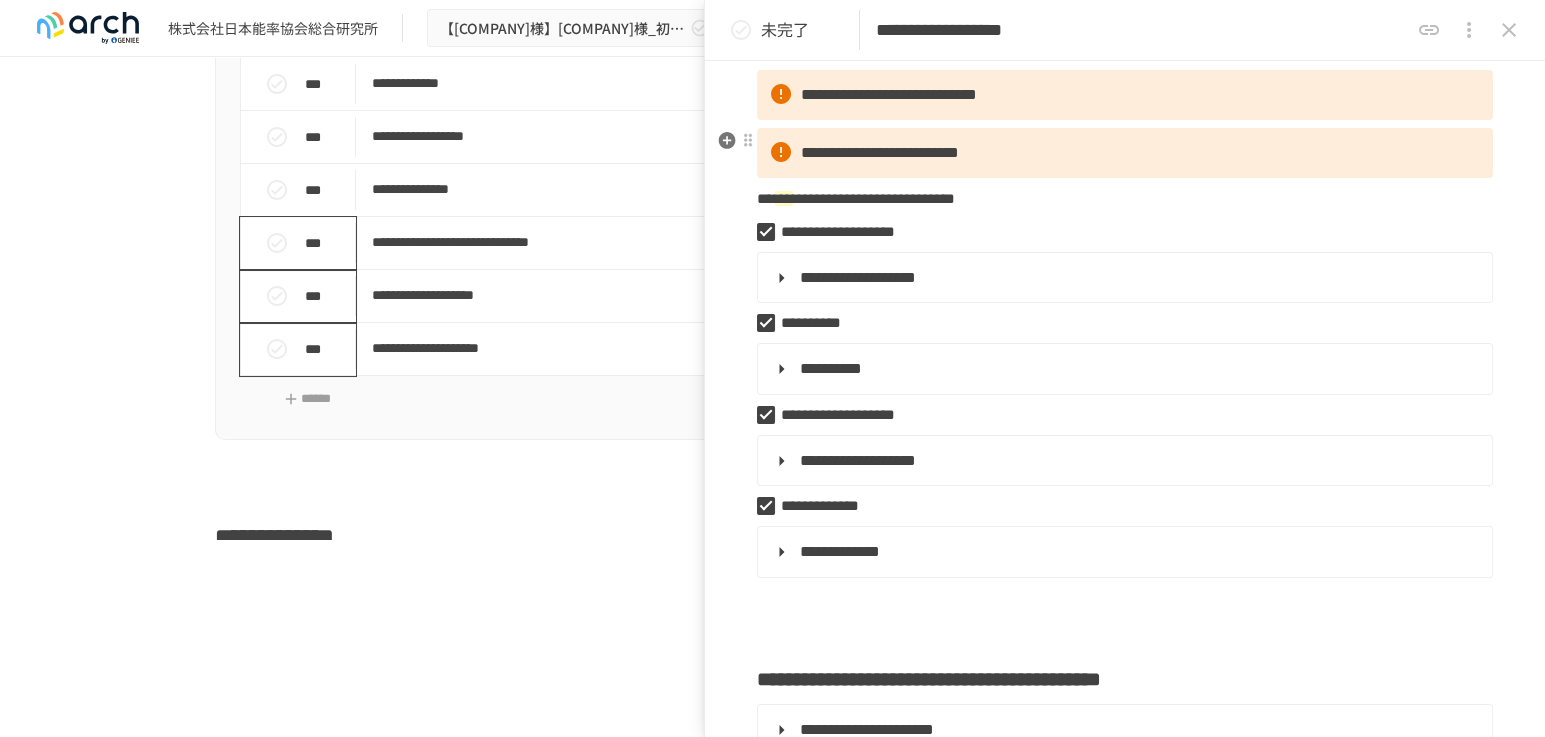 scroll, scrollTop: 146, scrollLeft: 0, axis: vertical 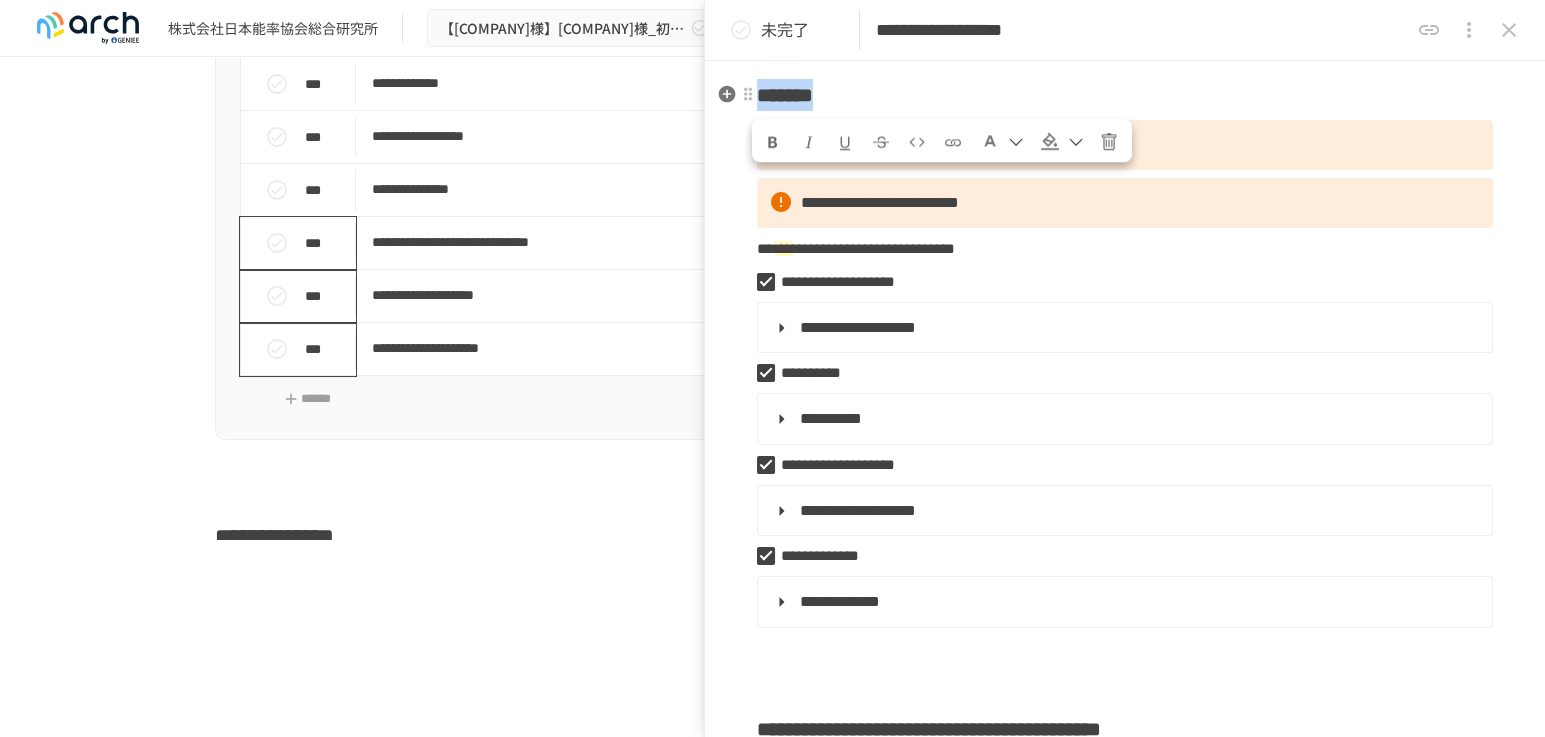 drag, startPoint x: 761, startPoint y: 94, endPoint x: 888, endPoint y: 98, distance: 127.06297 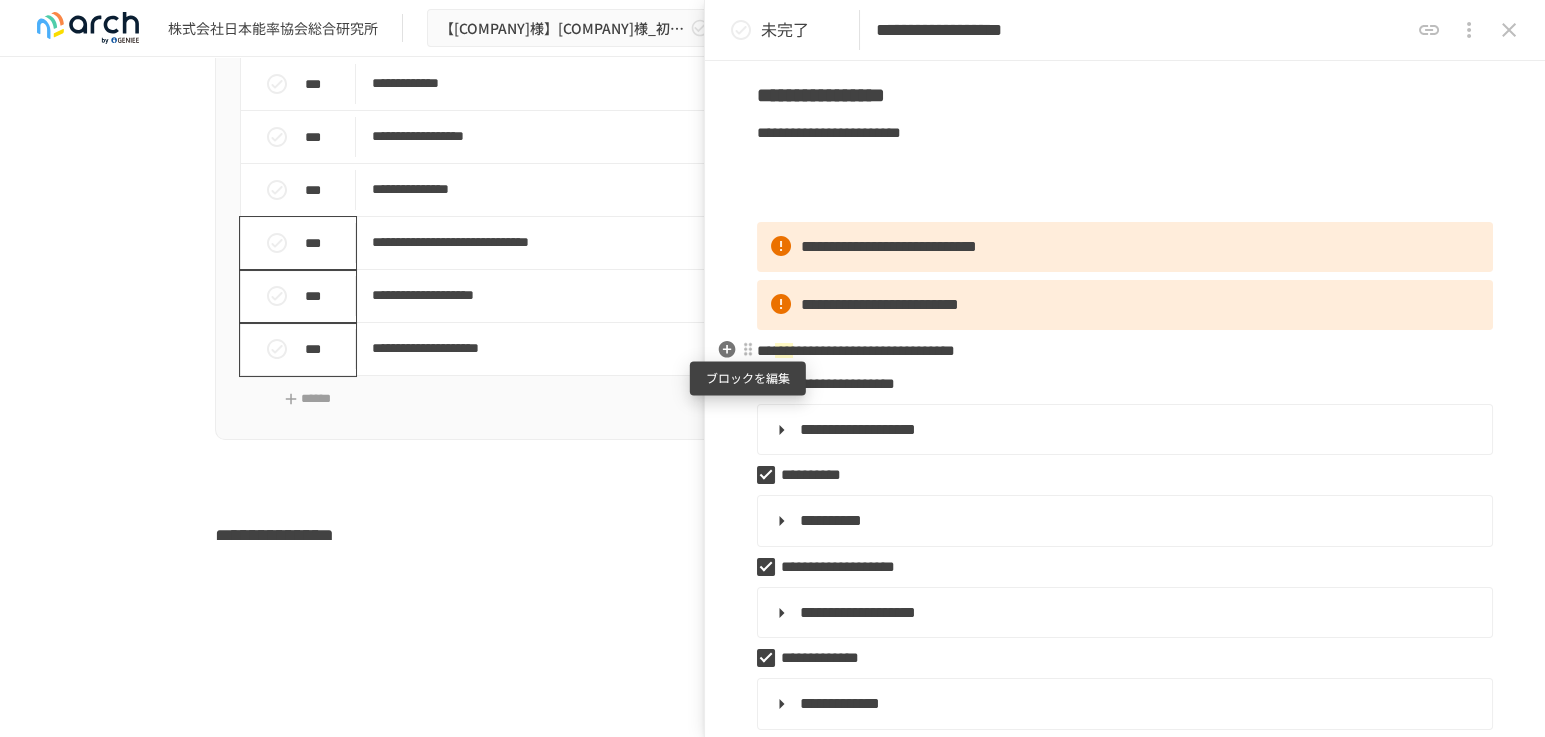 click at bounding box center [748, 350] 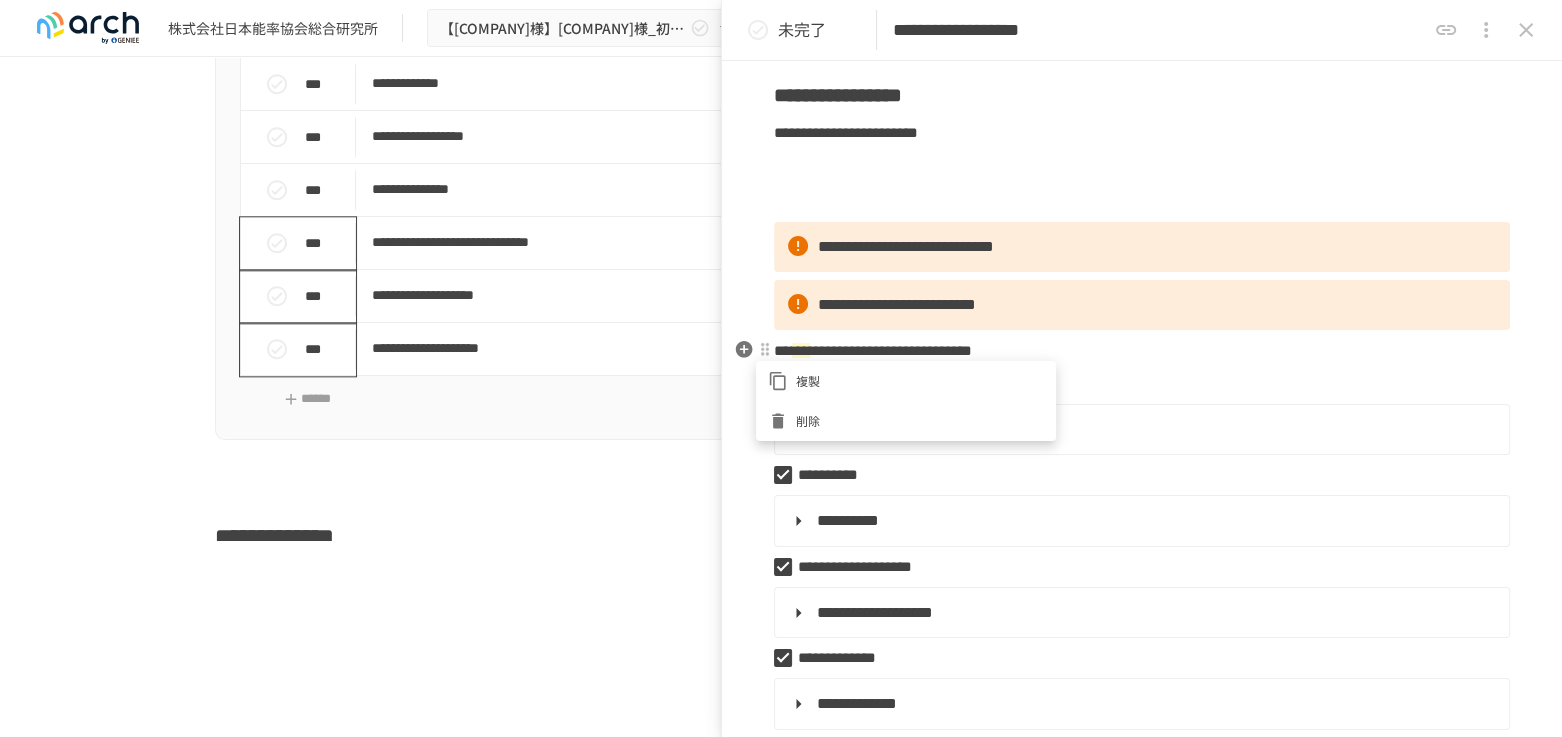 click 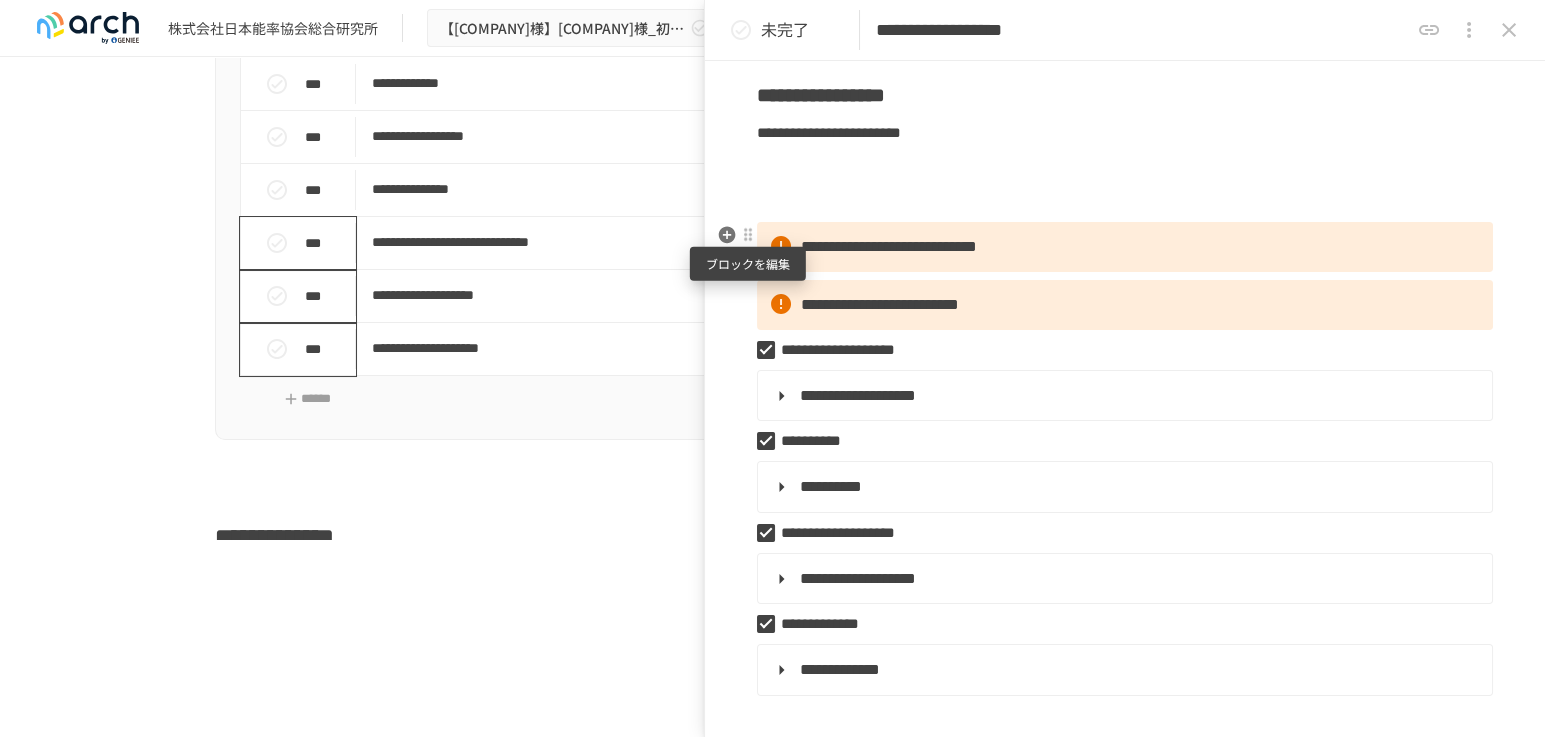click at bounding box center (748, 235) 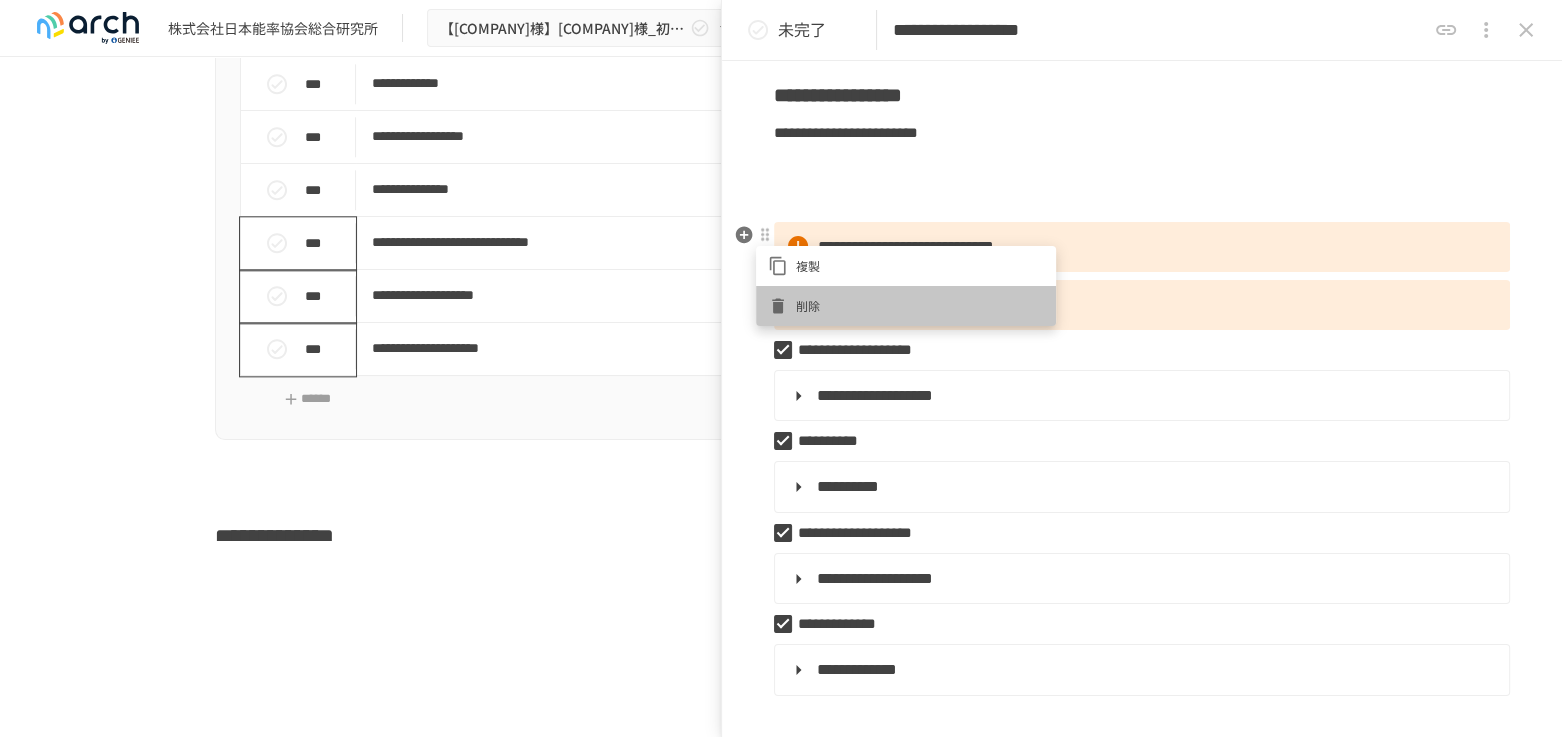 click at bounding box center [782, 306] 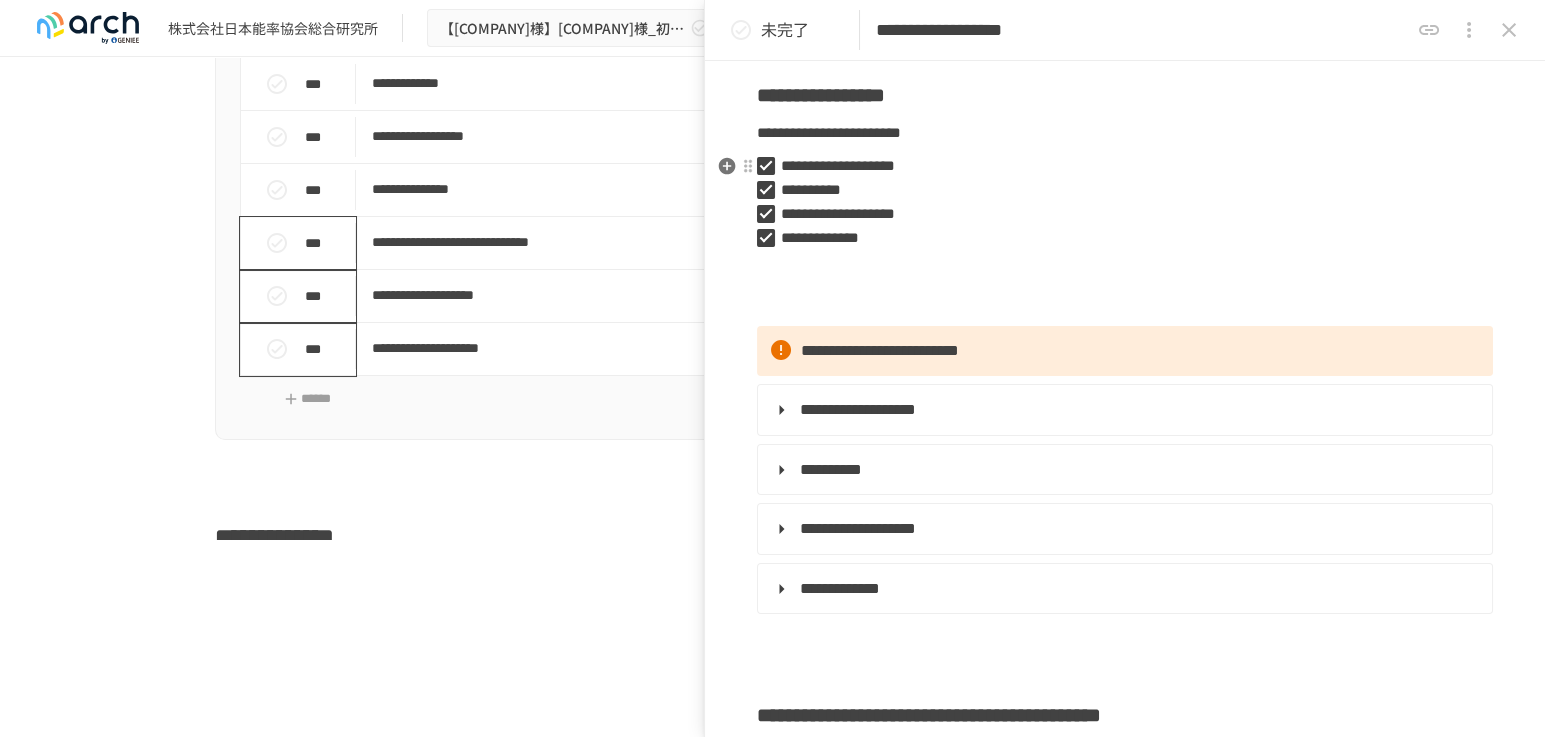 click on "**********" at bounding box center (1117, 166) 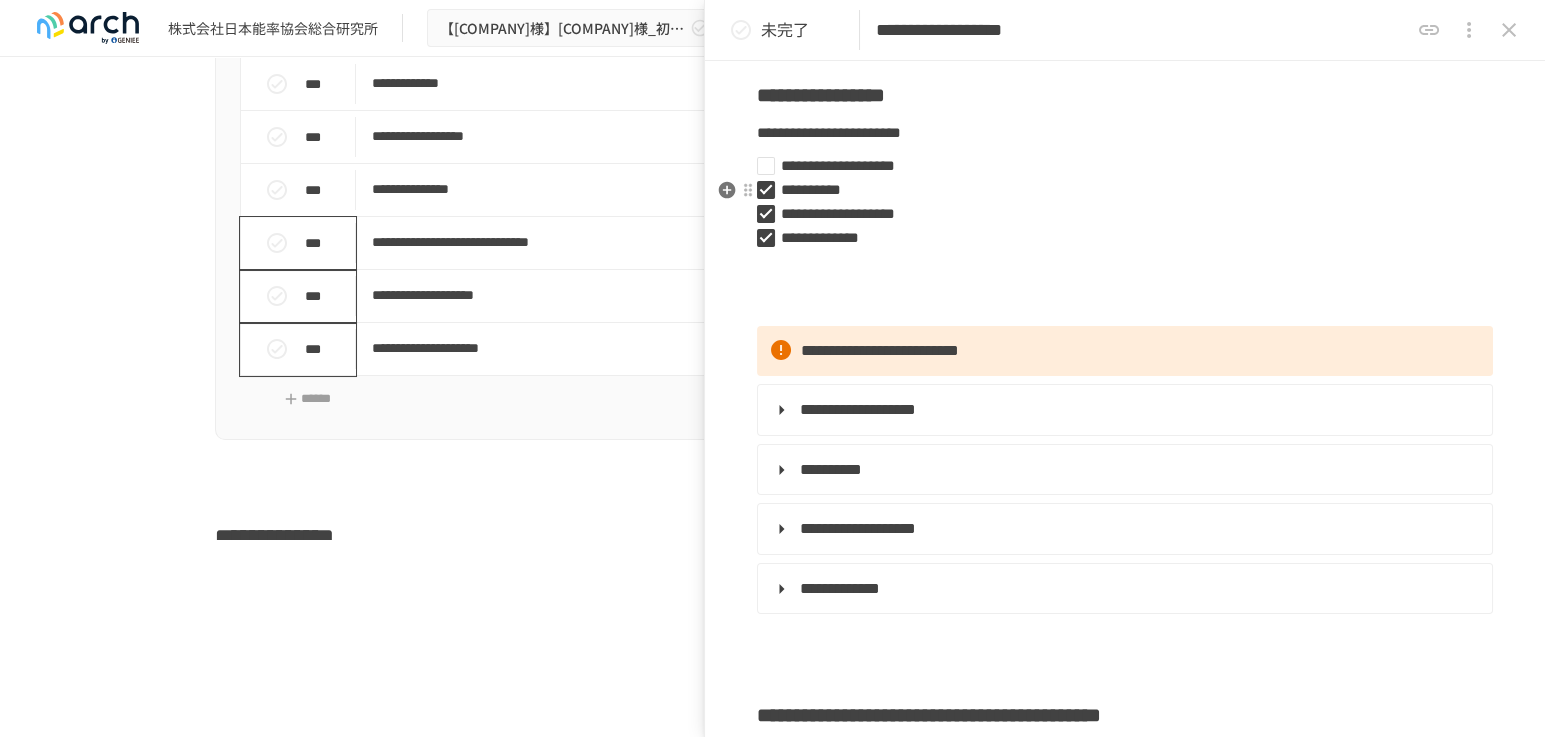 click on "**********" at bounding box center [1117, 190] 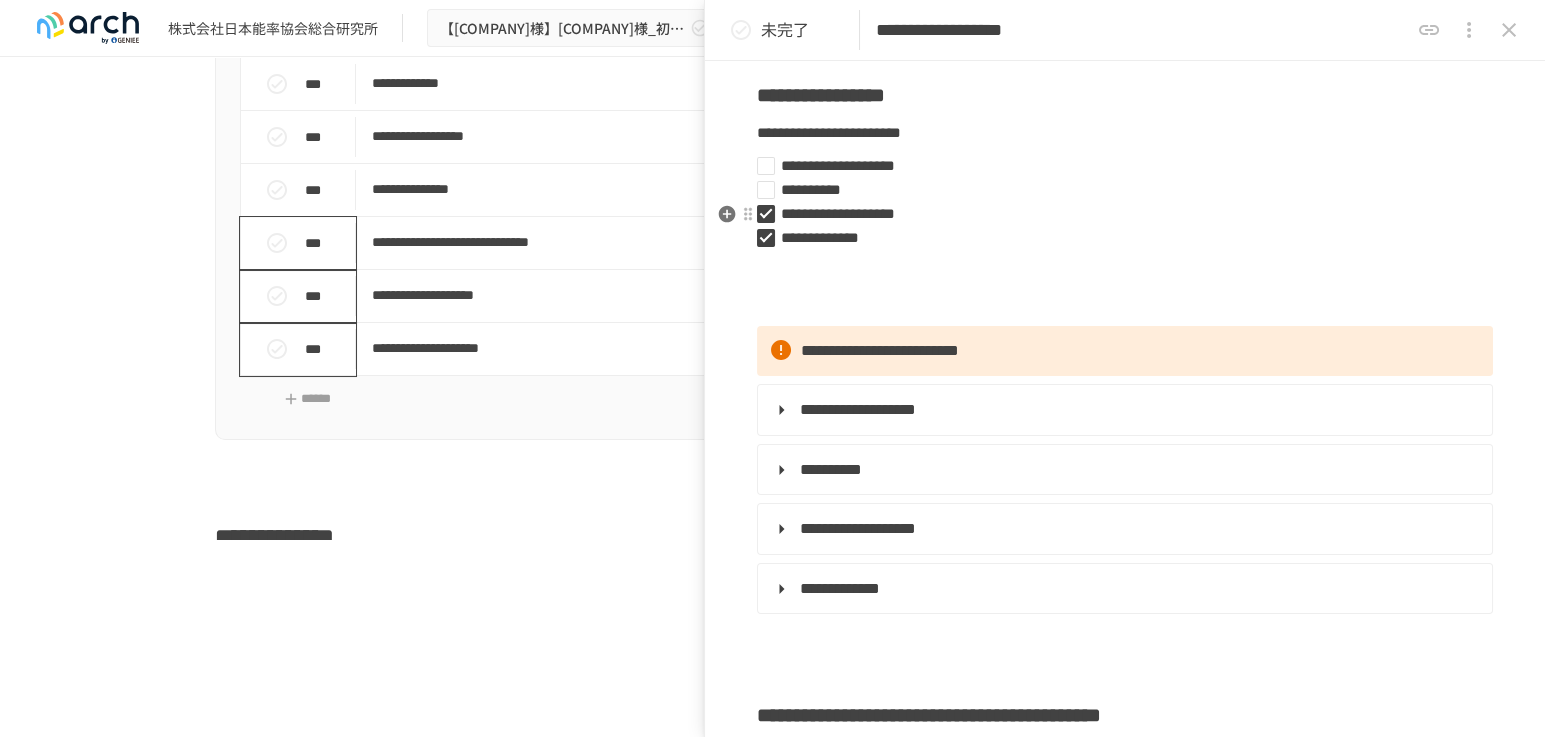 click on "**********" at bounding box center [1117, 214] 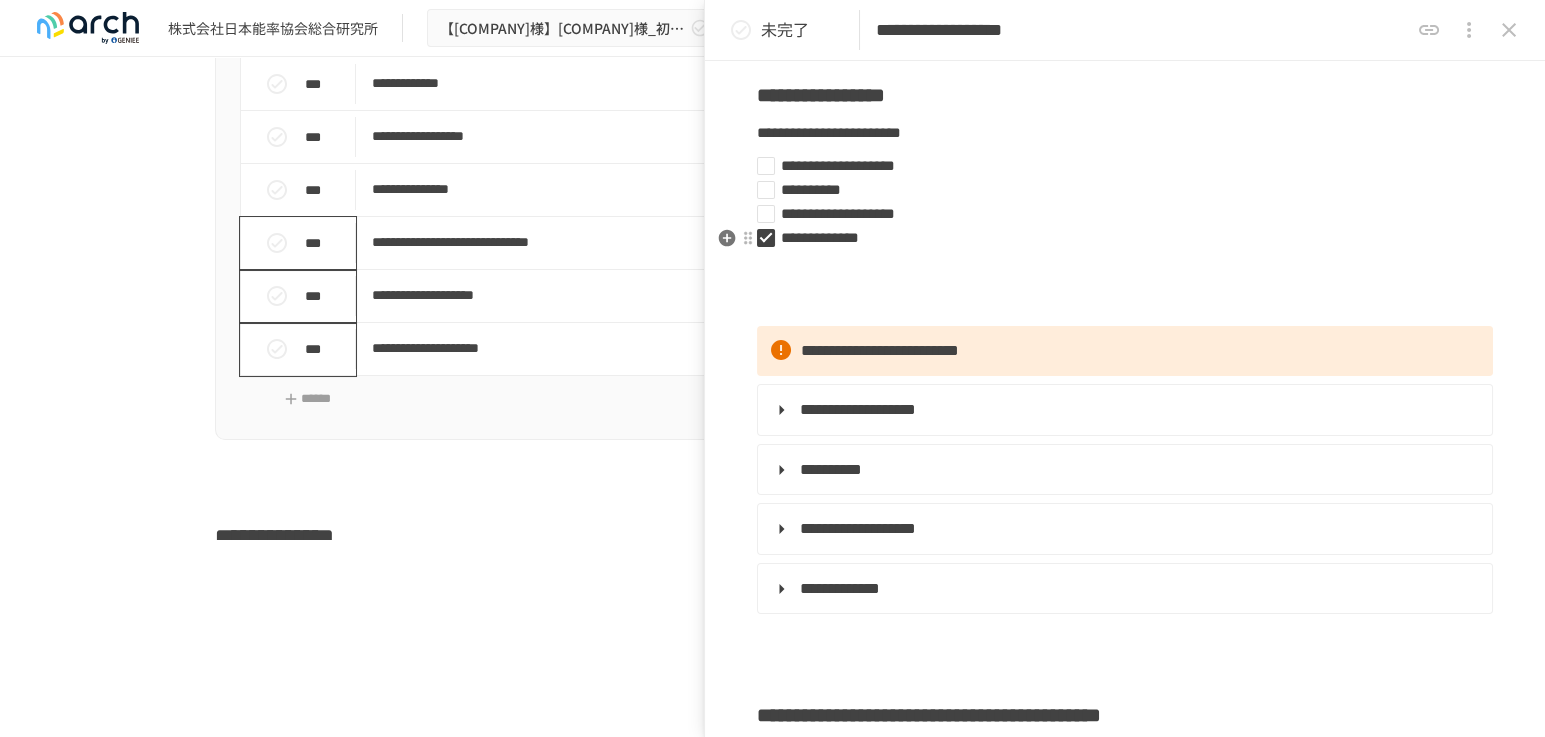 click on "**********" at bounding box center [1117, 238] 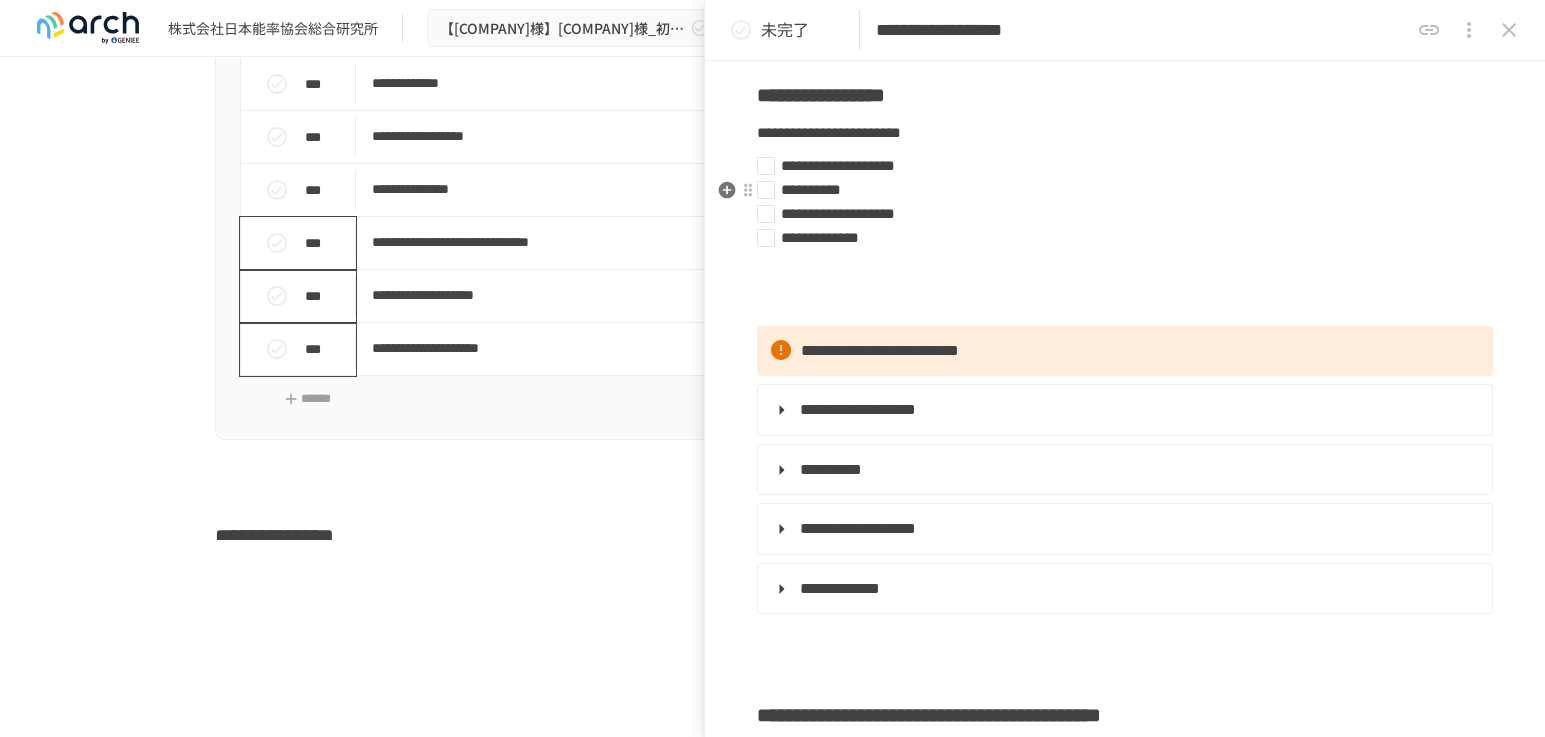 click on "**********" at bounding box center (1117, 190) 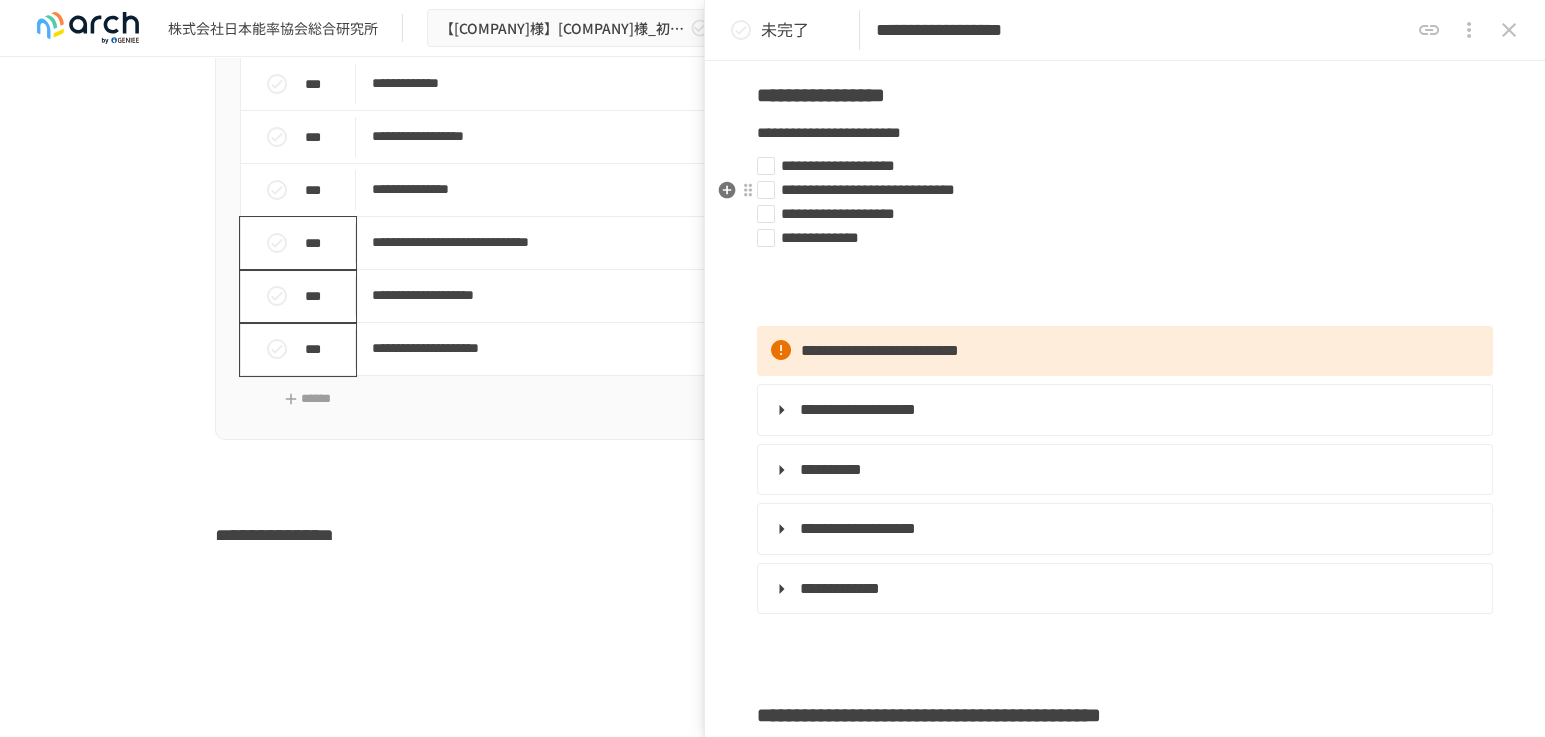 drag, startPoint x: 1064, startPoint y: 190, endPoint x: 1077, endPoint y: 192, distance: 13.152946 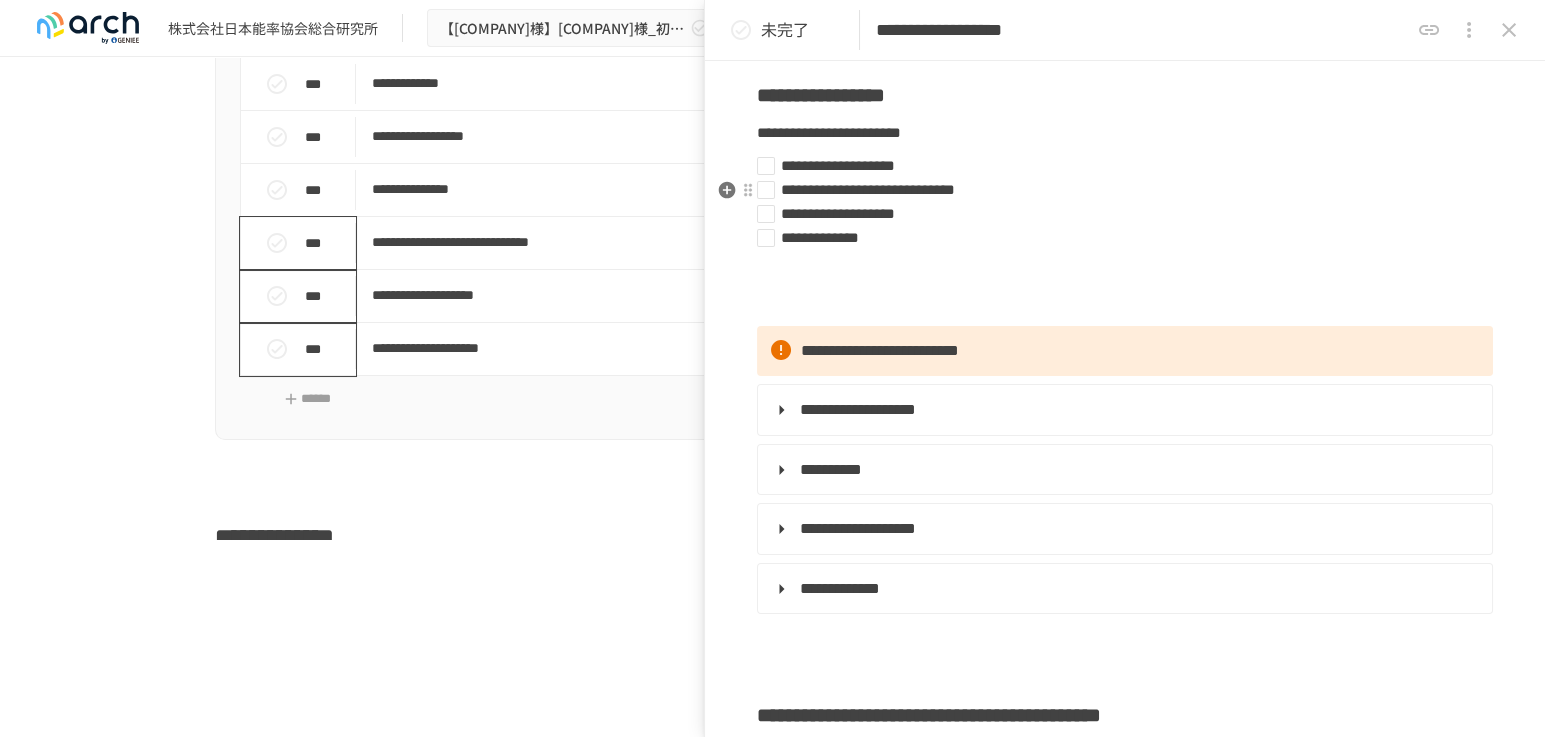 click on "**********" at bounding box center [868, 189] 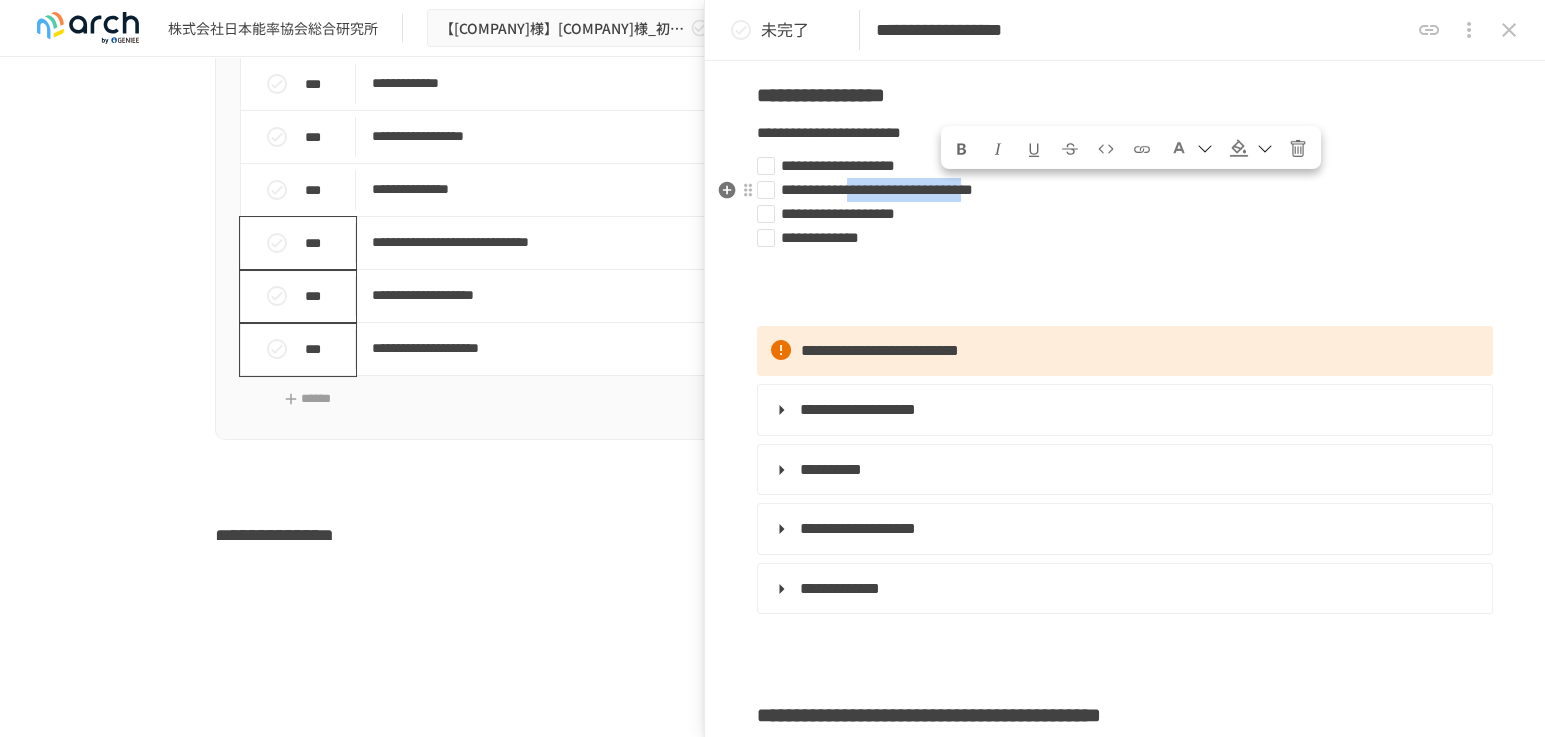 drag, startPoint x: 939, startPoint y: 188, endPoint x: 1235, endPoint y: 178, distance: 296.16888 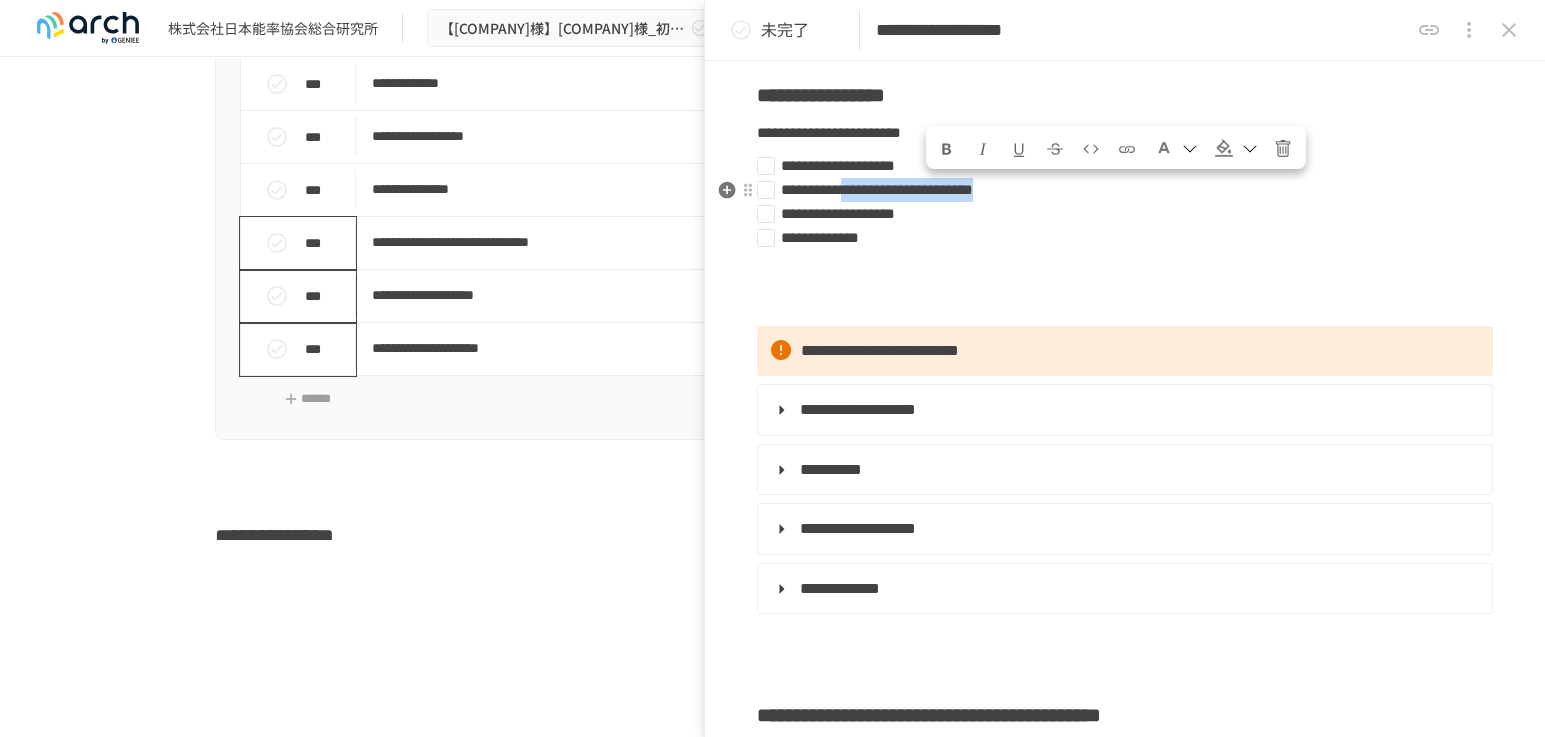 drag, startPoint x: 1271, startPoint y: 182, endPoint x: 933, endPoint y: 185, distance: 338.0133 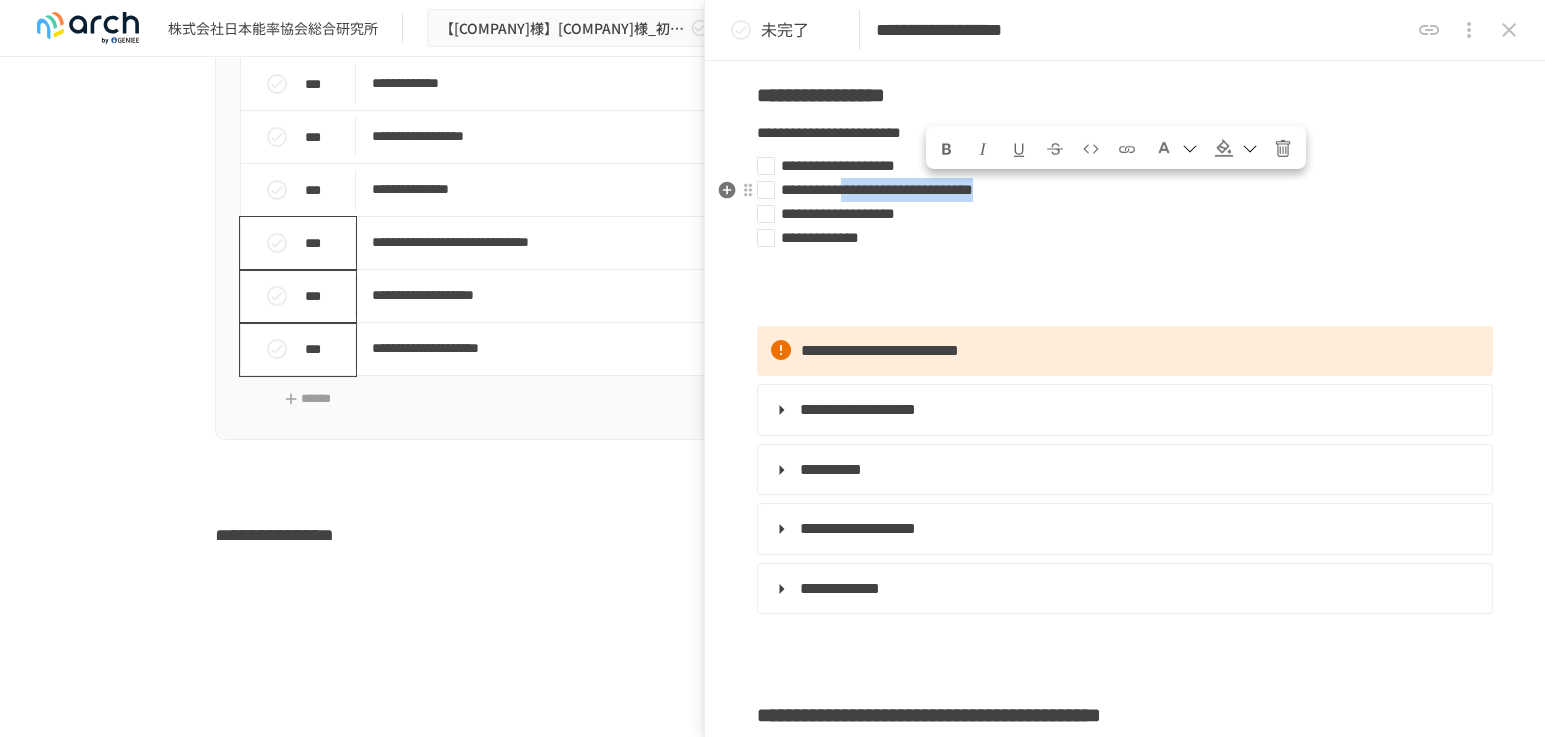 click on "**********" at bounding box center (1117, 190) 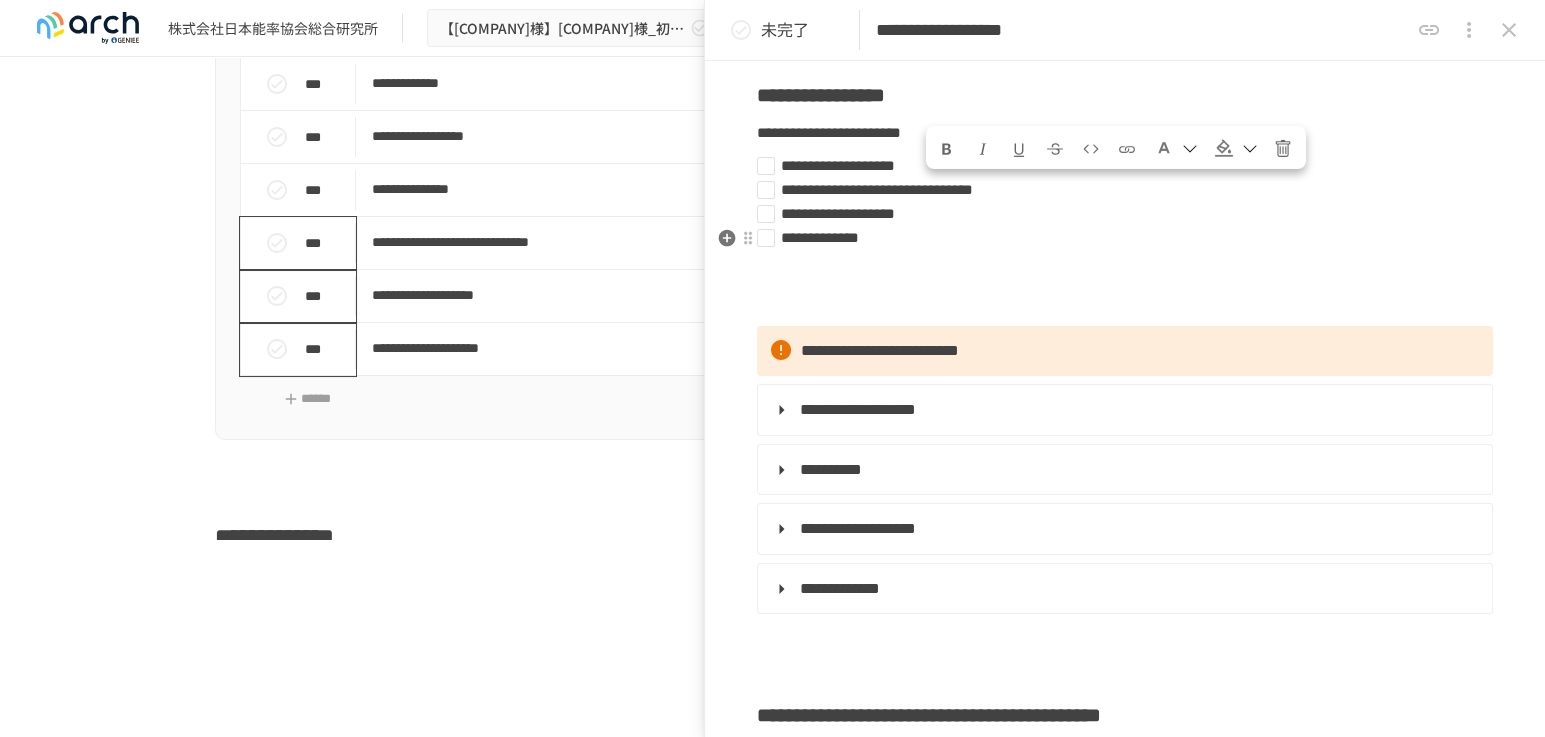 click on "**********" at bounding box center [1117, 238] 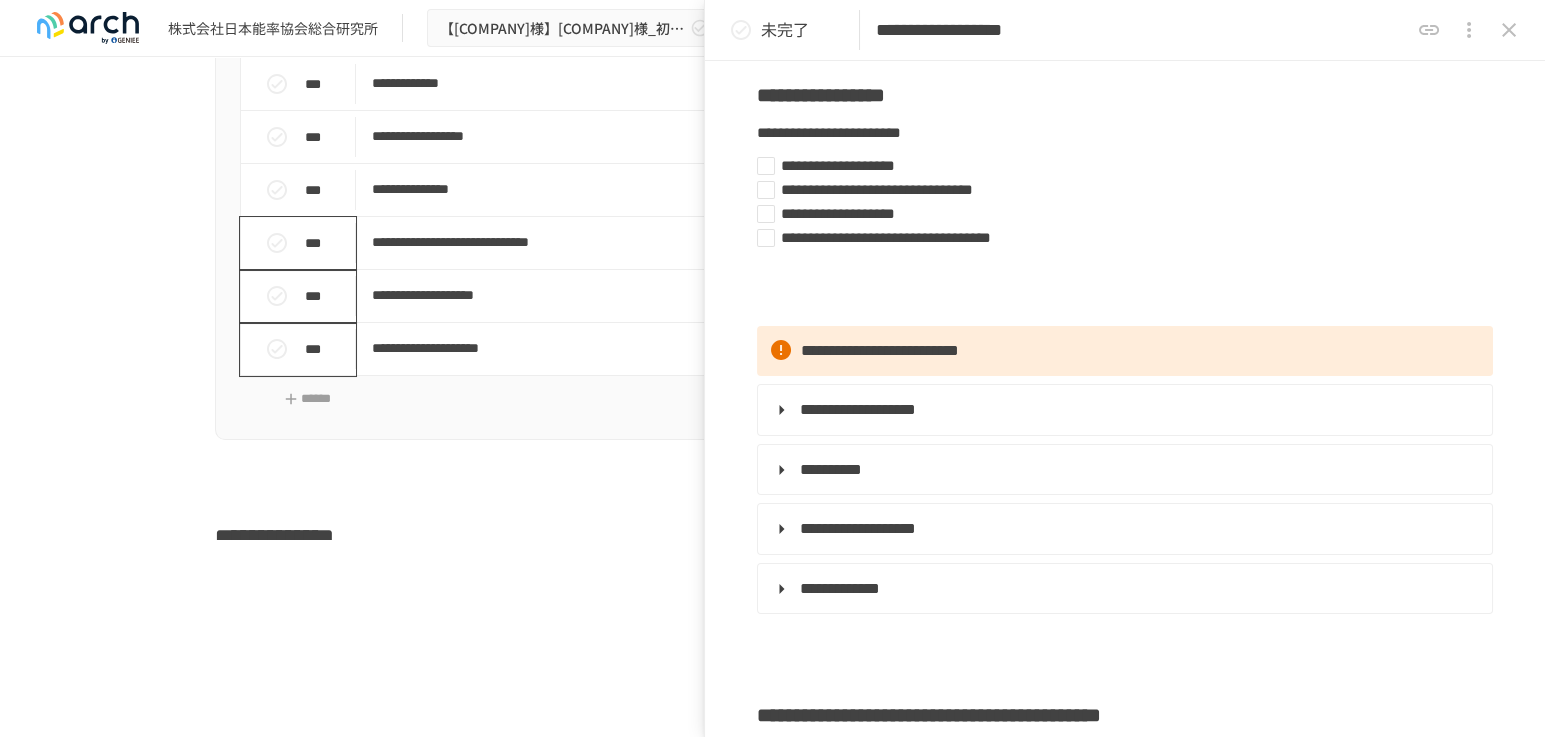 click at bounding box center [1032, 281] 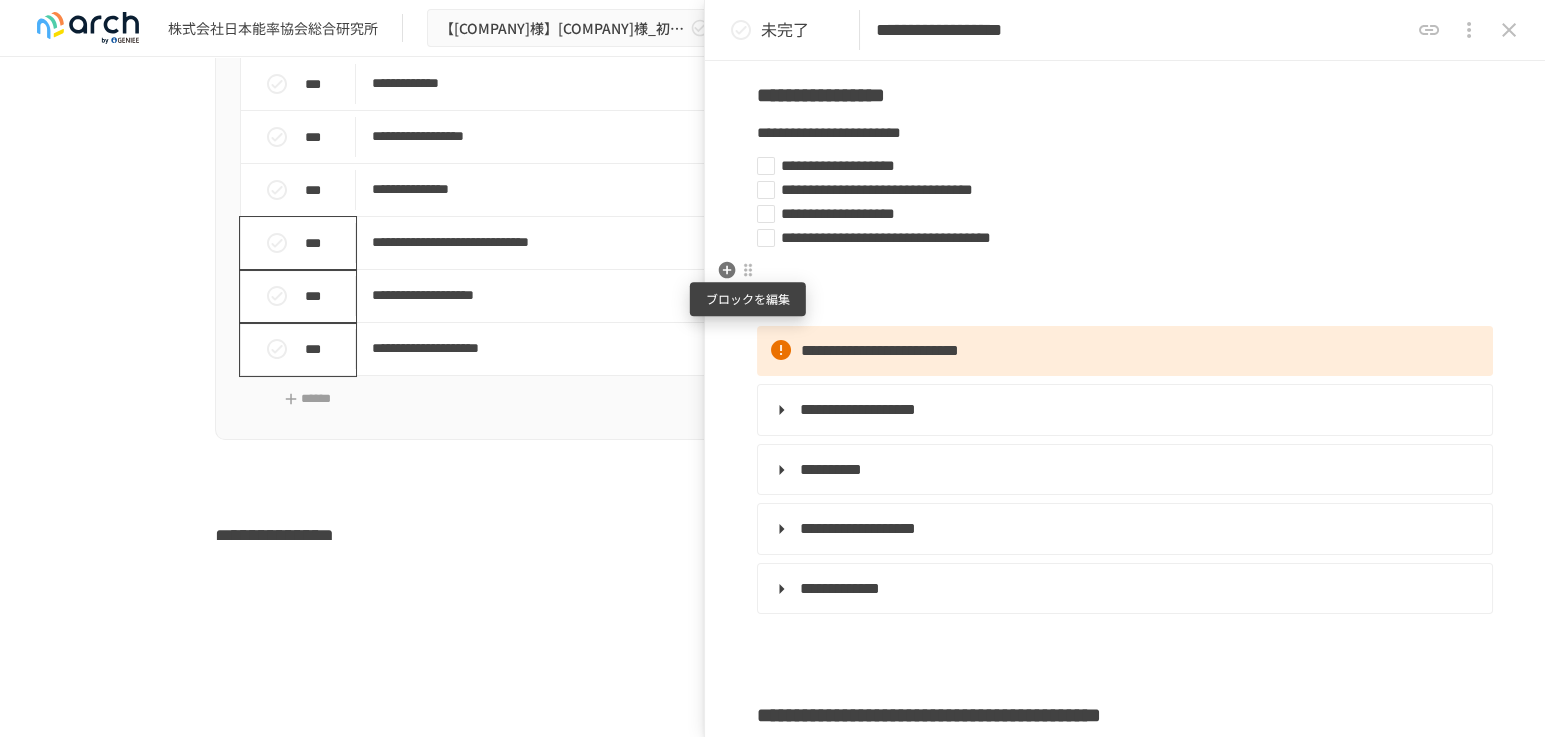 click at bounding box center (748, 270) 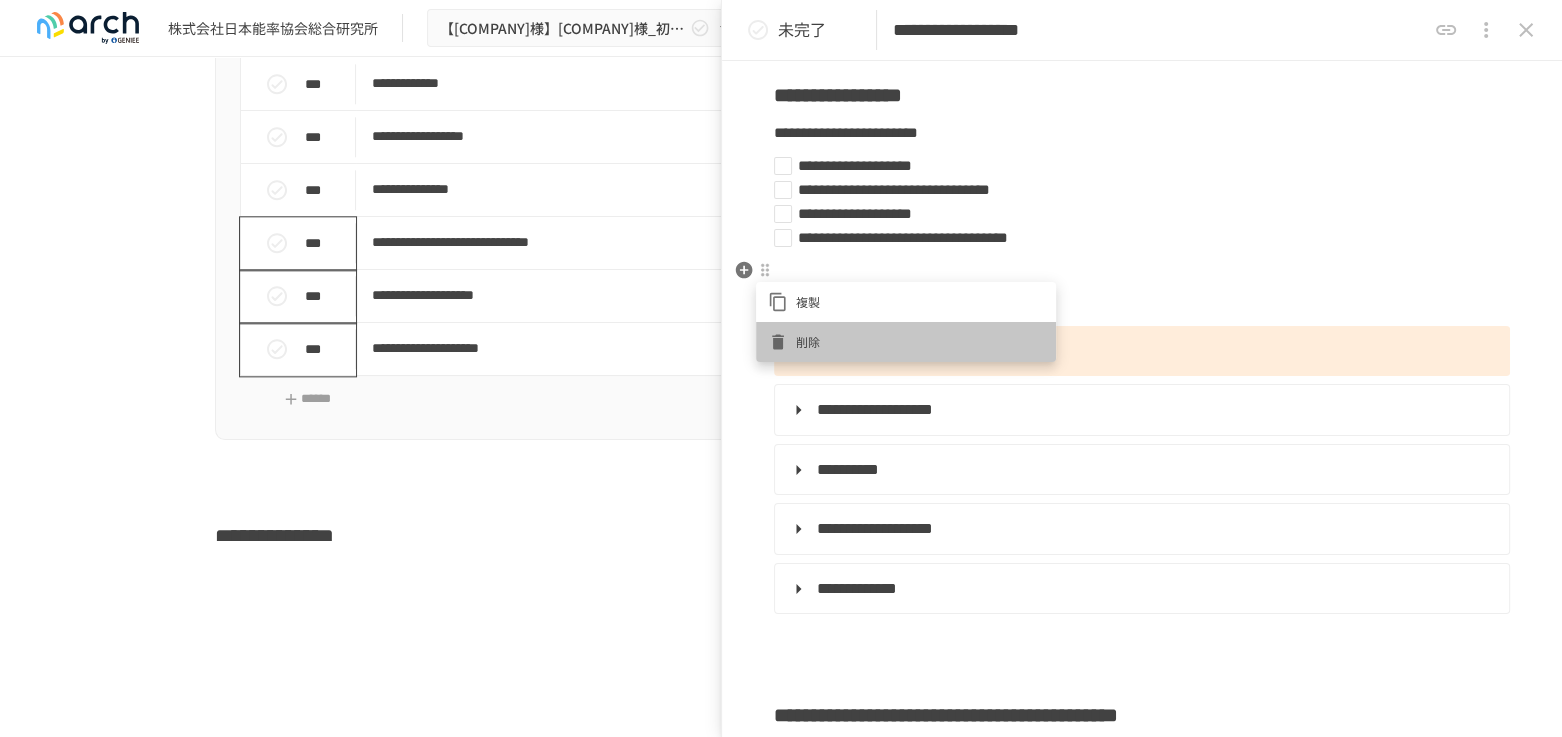 click 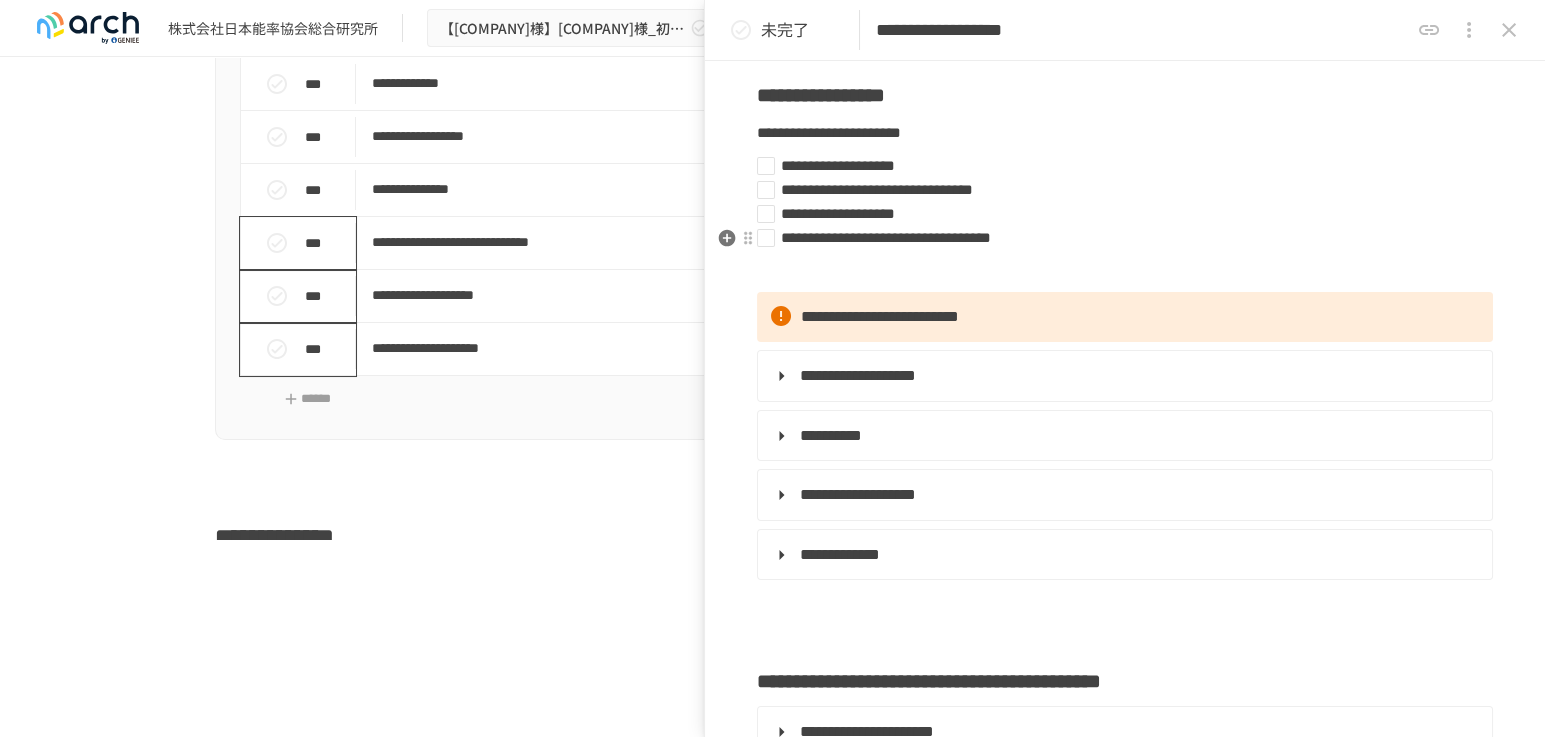 click on "**********" at bounding box center [886, 237] 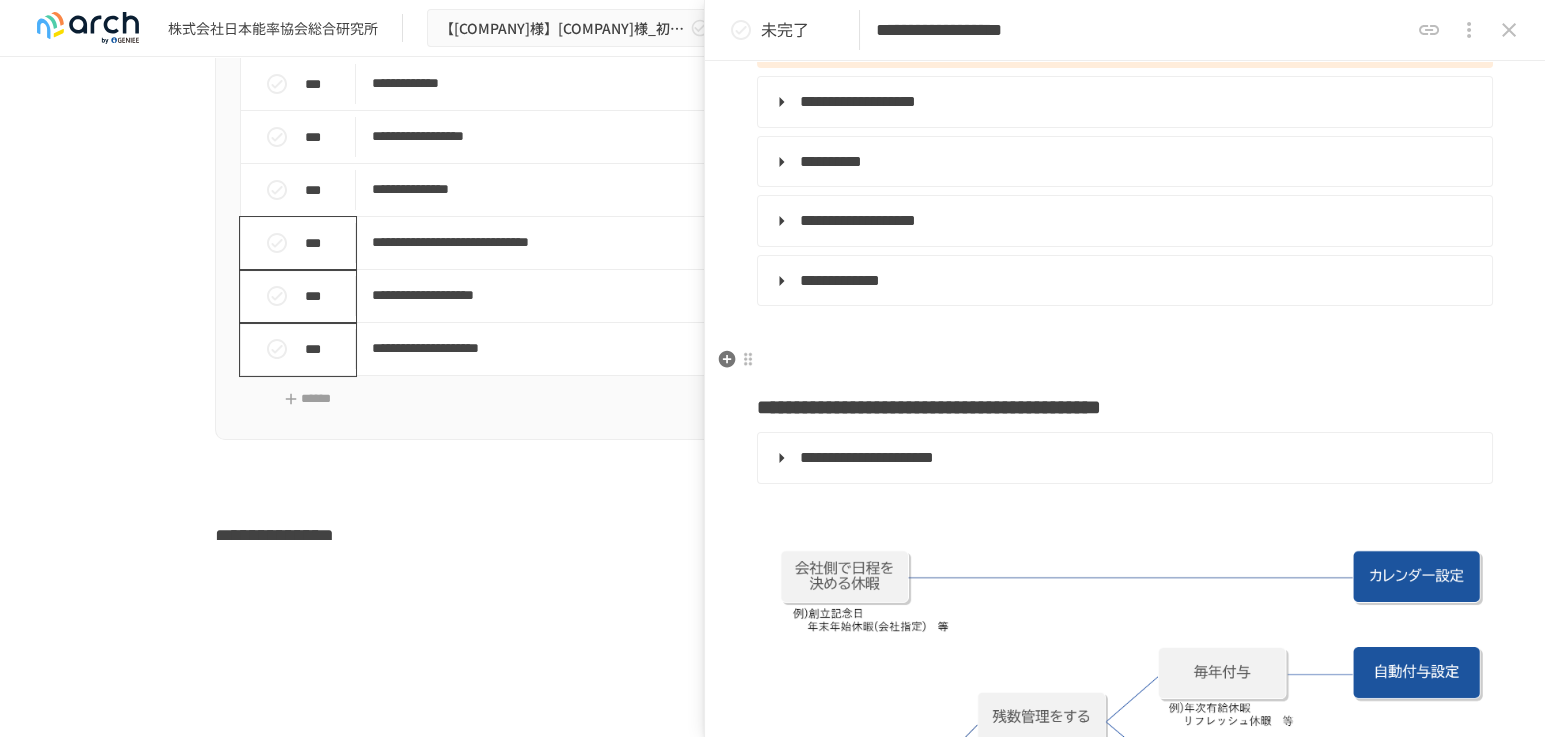 scroll, scrollTop: 480, scrollLeft: 0, axis: vertical 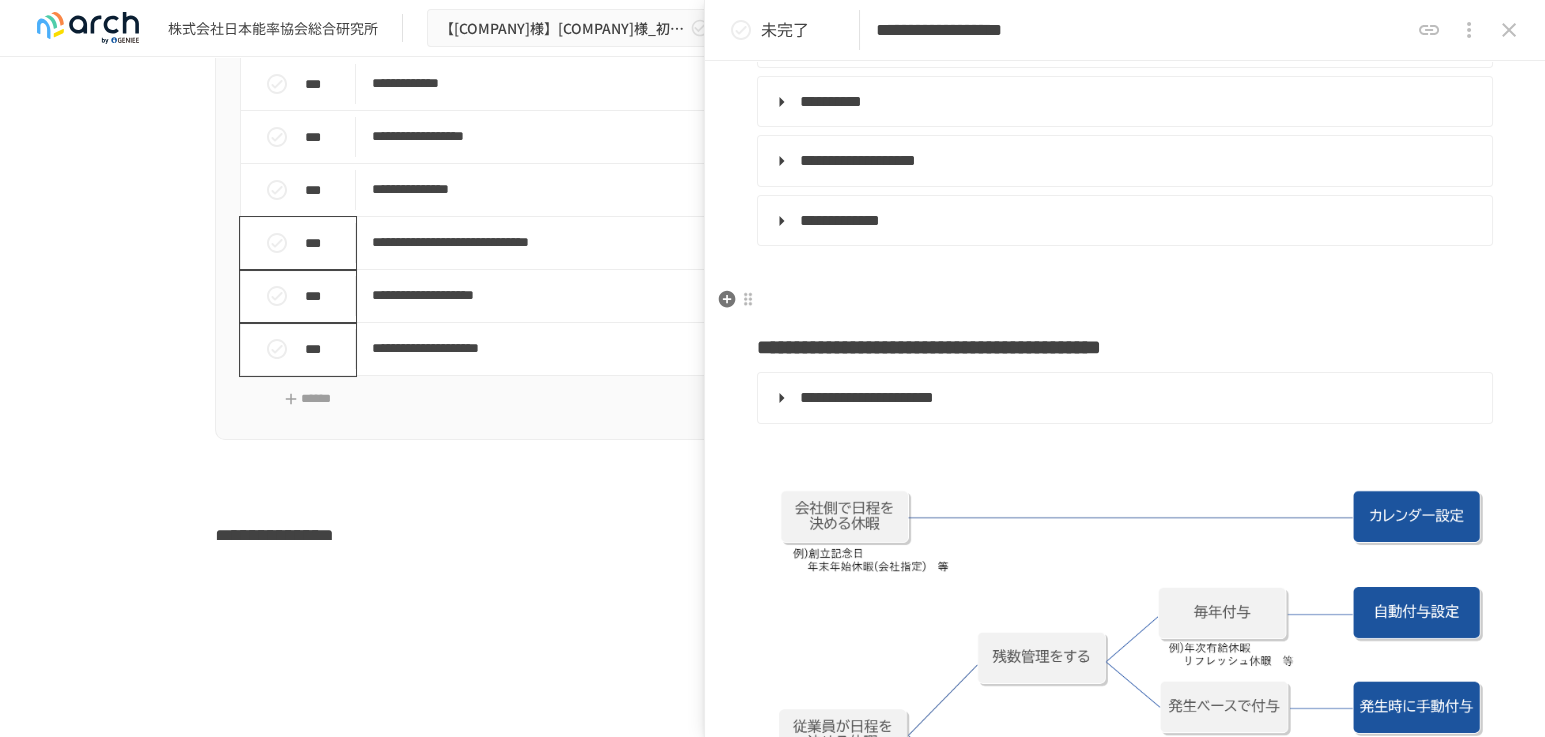 click at bounding box center [1125, 301] 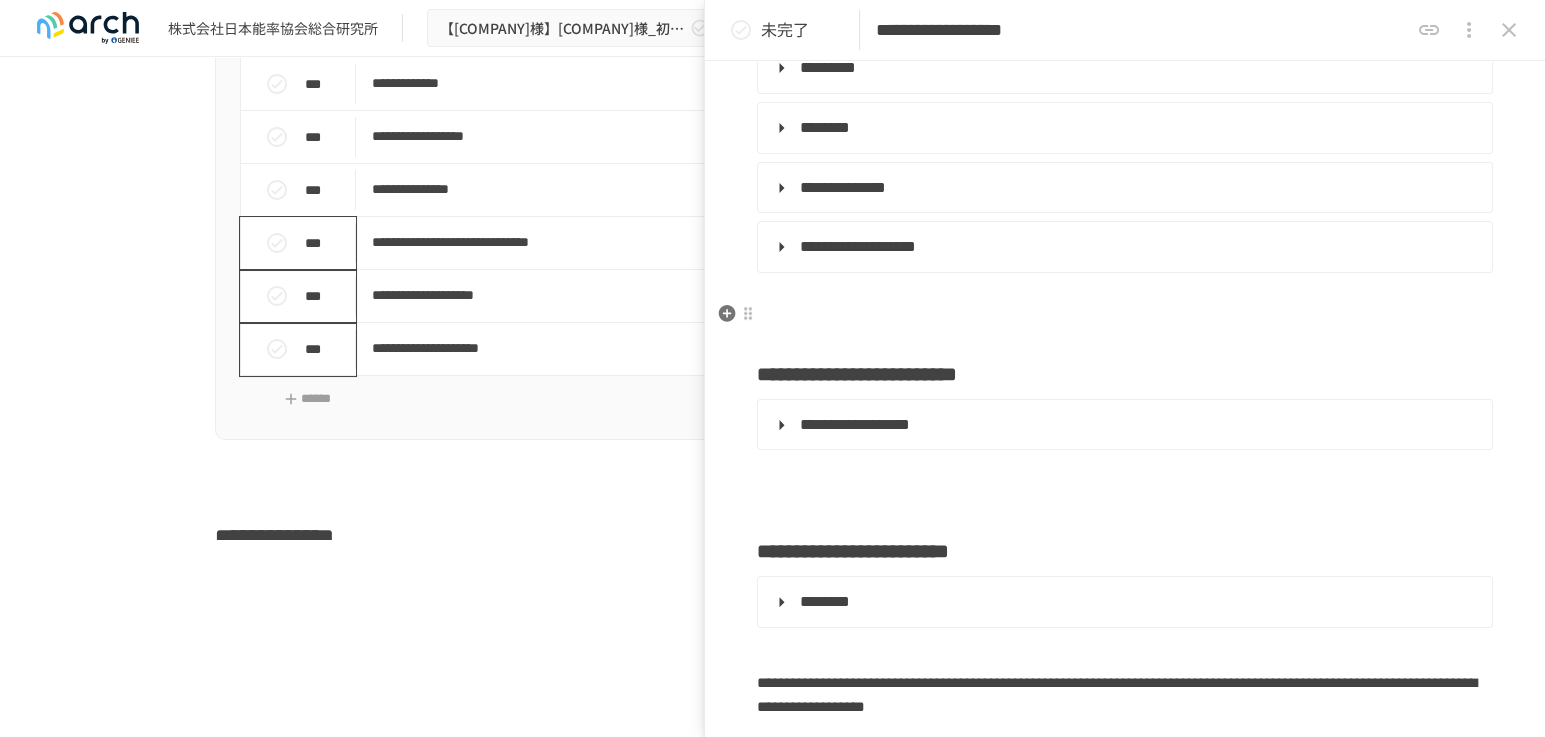 scroll, scrollTop: 1146, scrollLeft: 0, axis: vertical 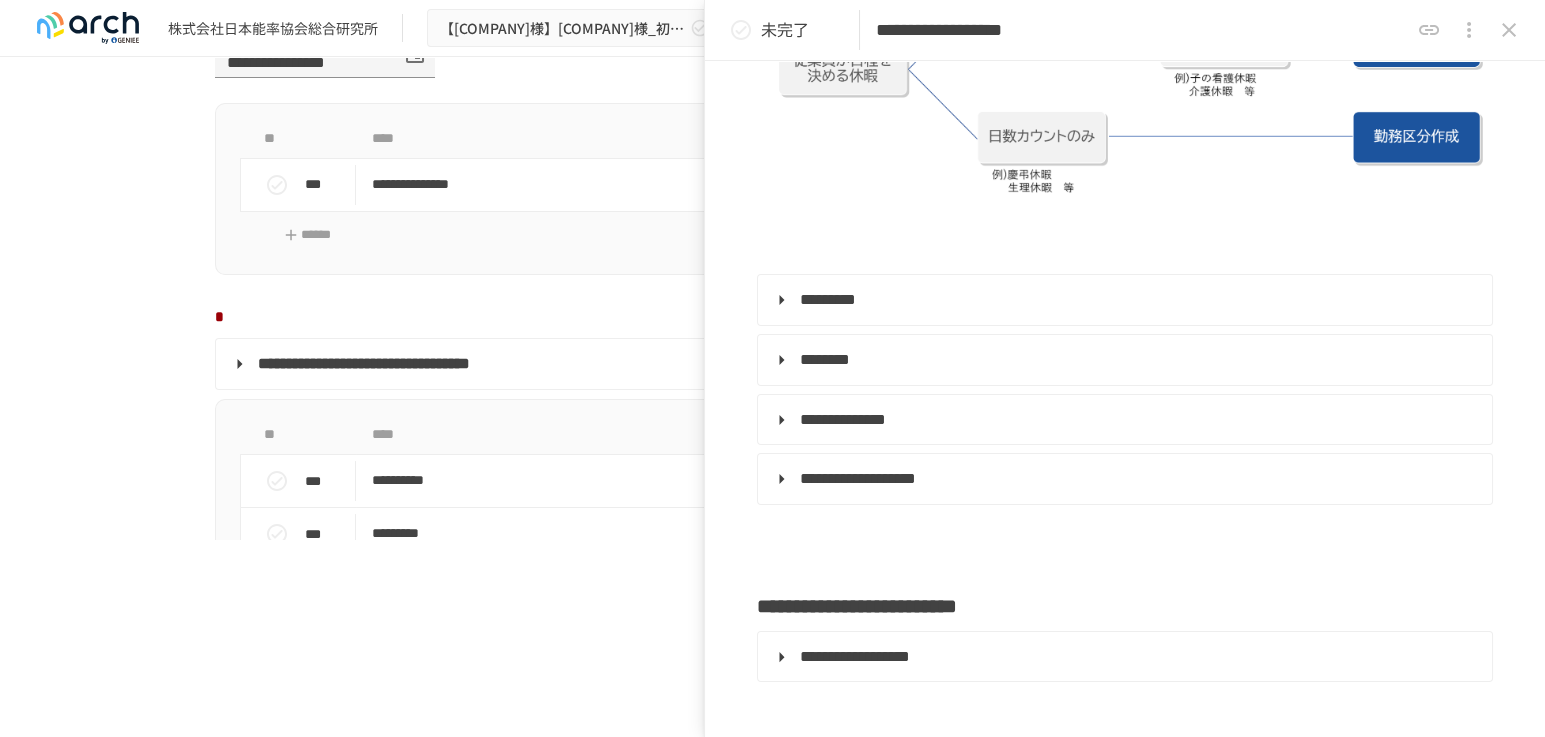 click 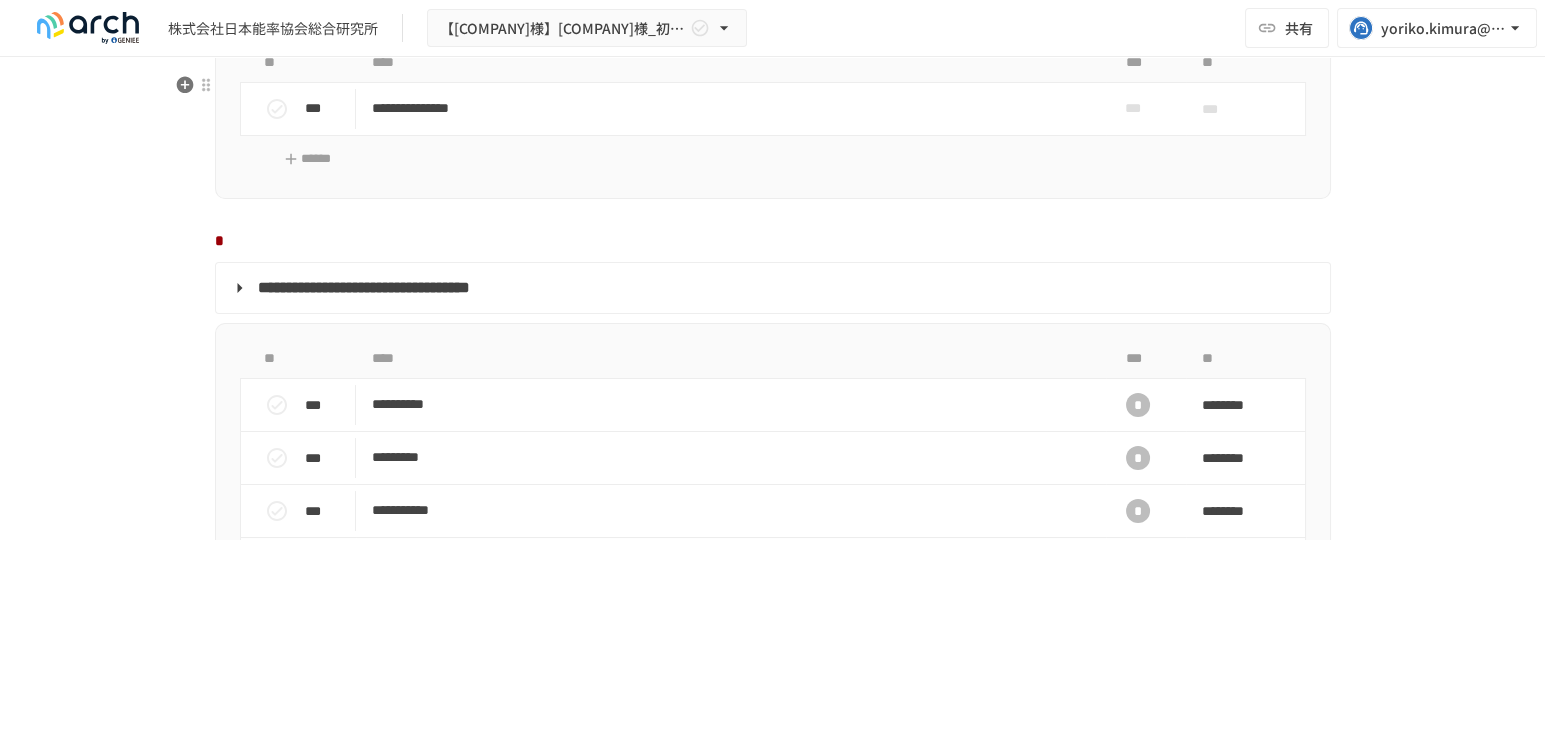 scroll, scrollTop: 1513, scrollLeft: 0, axis: vertical 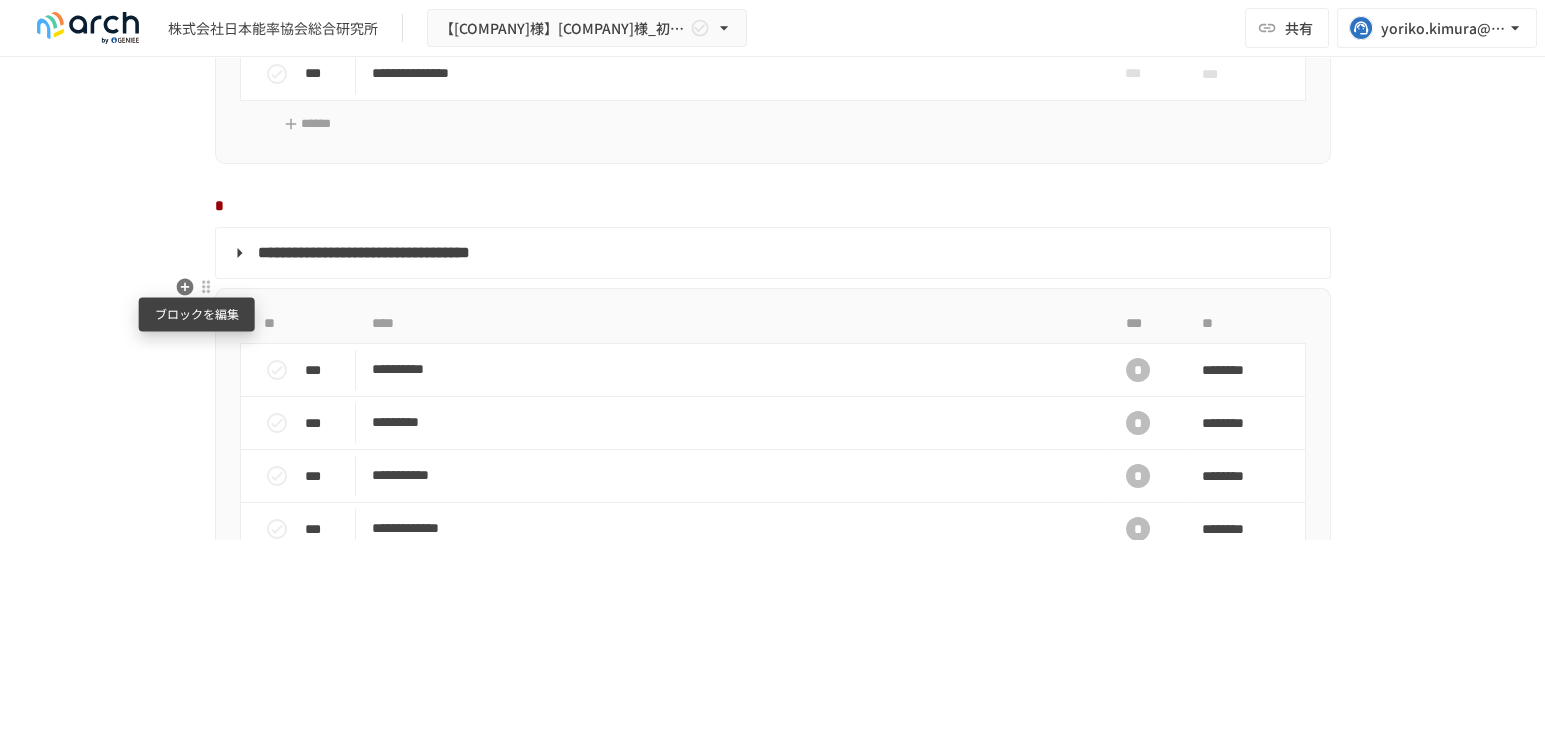 click at bounding box center [206, 287] 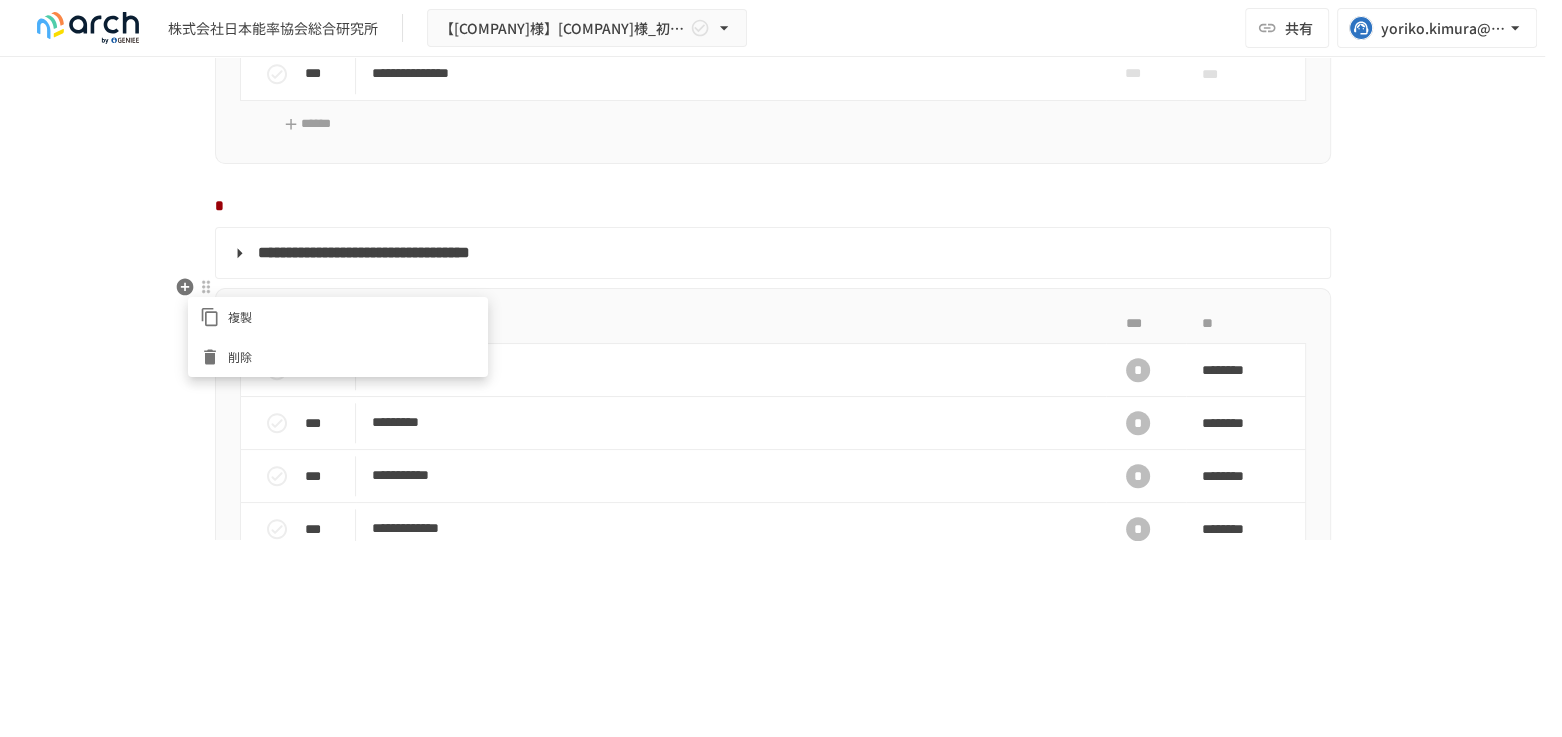 click on "削除" at bounding box center [352, 356] 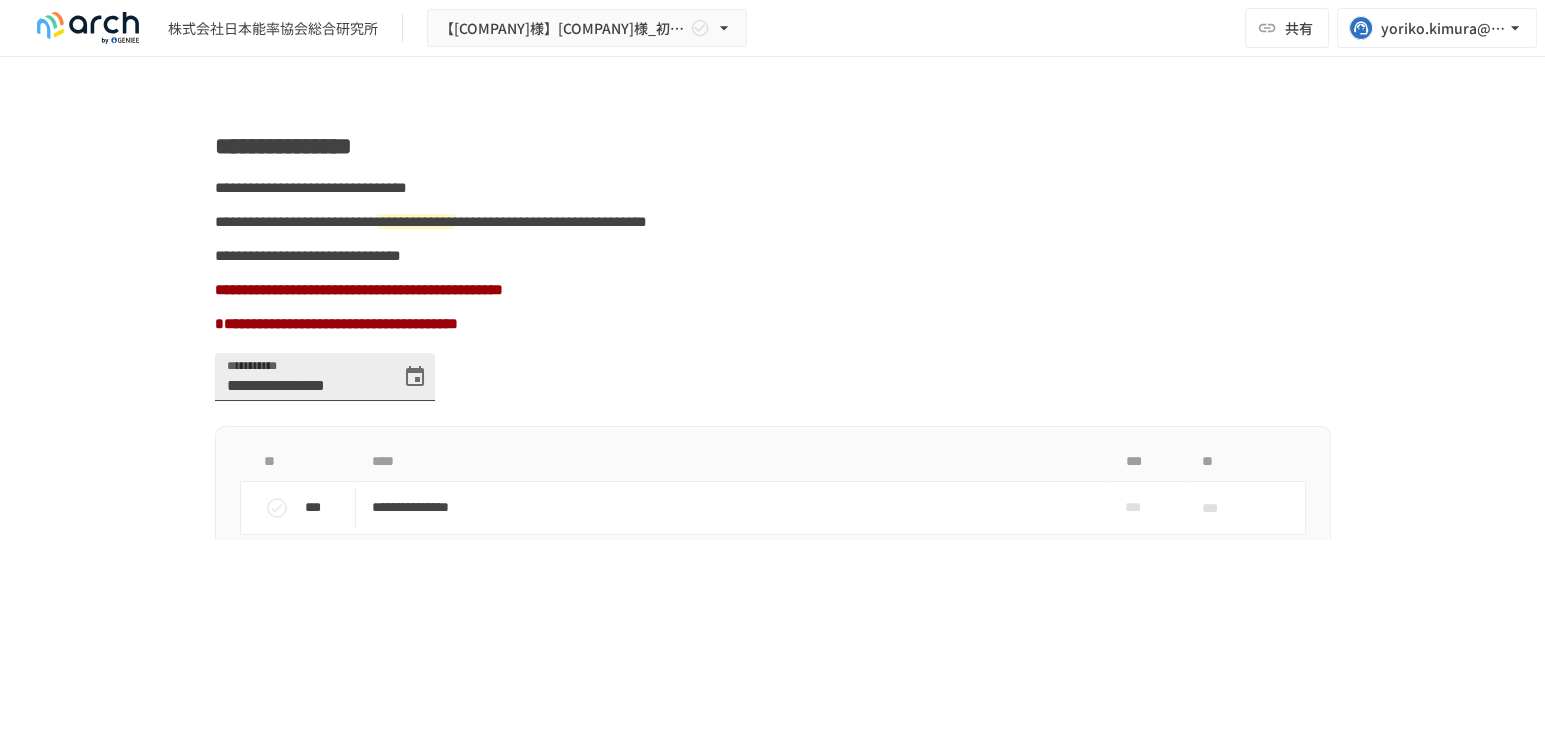 scroll, scrollTop: 1069, scrollLeft: 0, axis: vertical 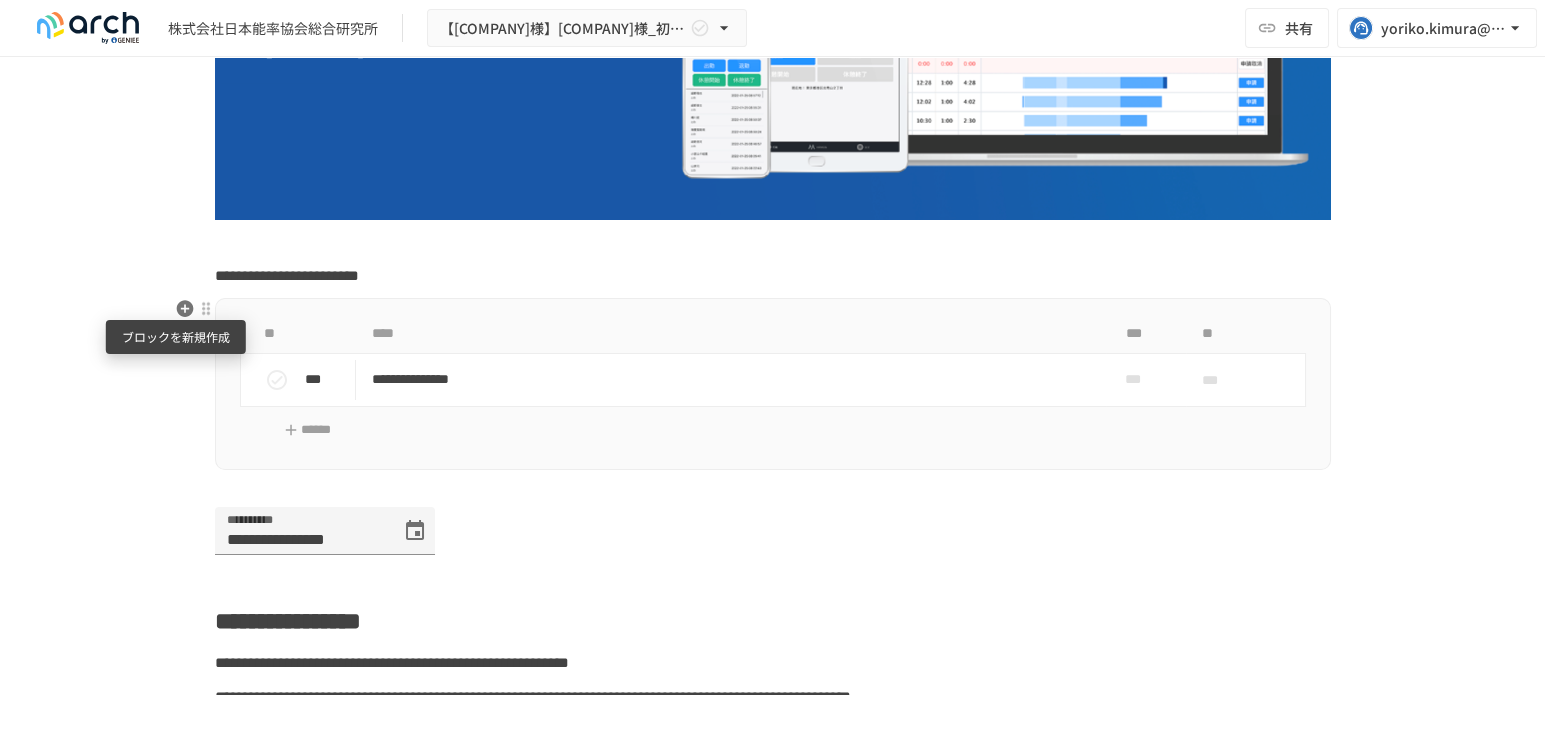 click 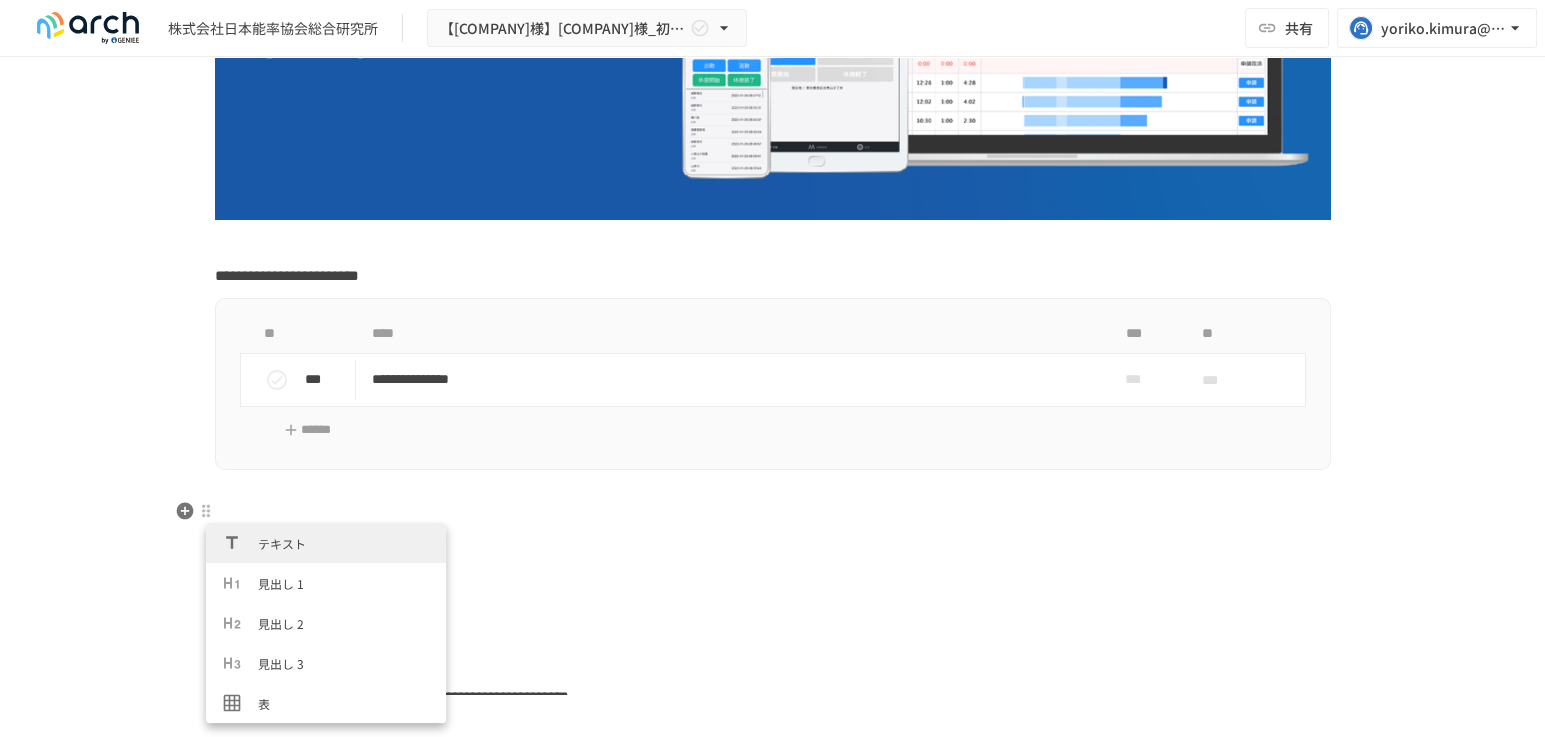 click on "**********" at bounding box center [773, 3531] 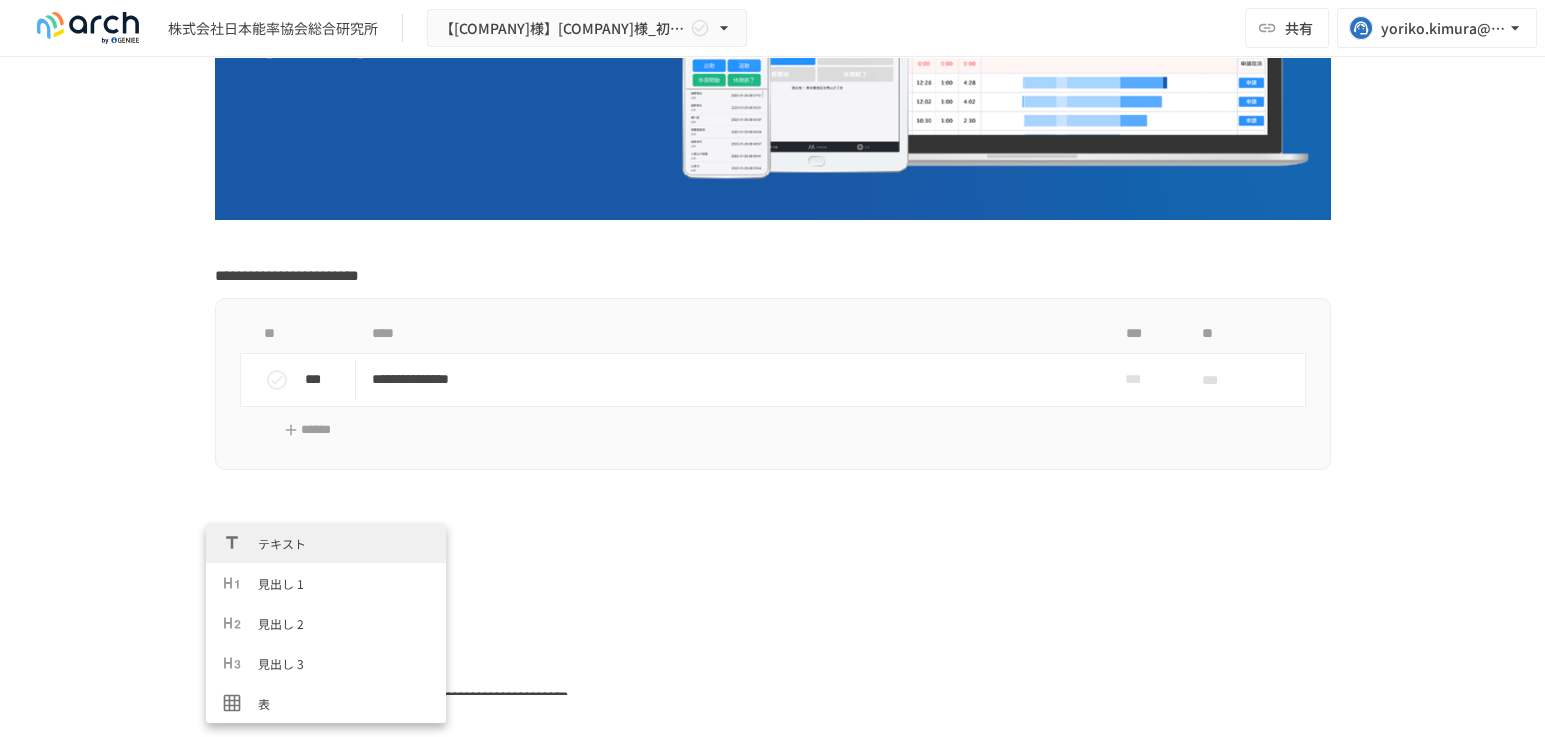 click on "テキスト" at bounding box center (344, 543) 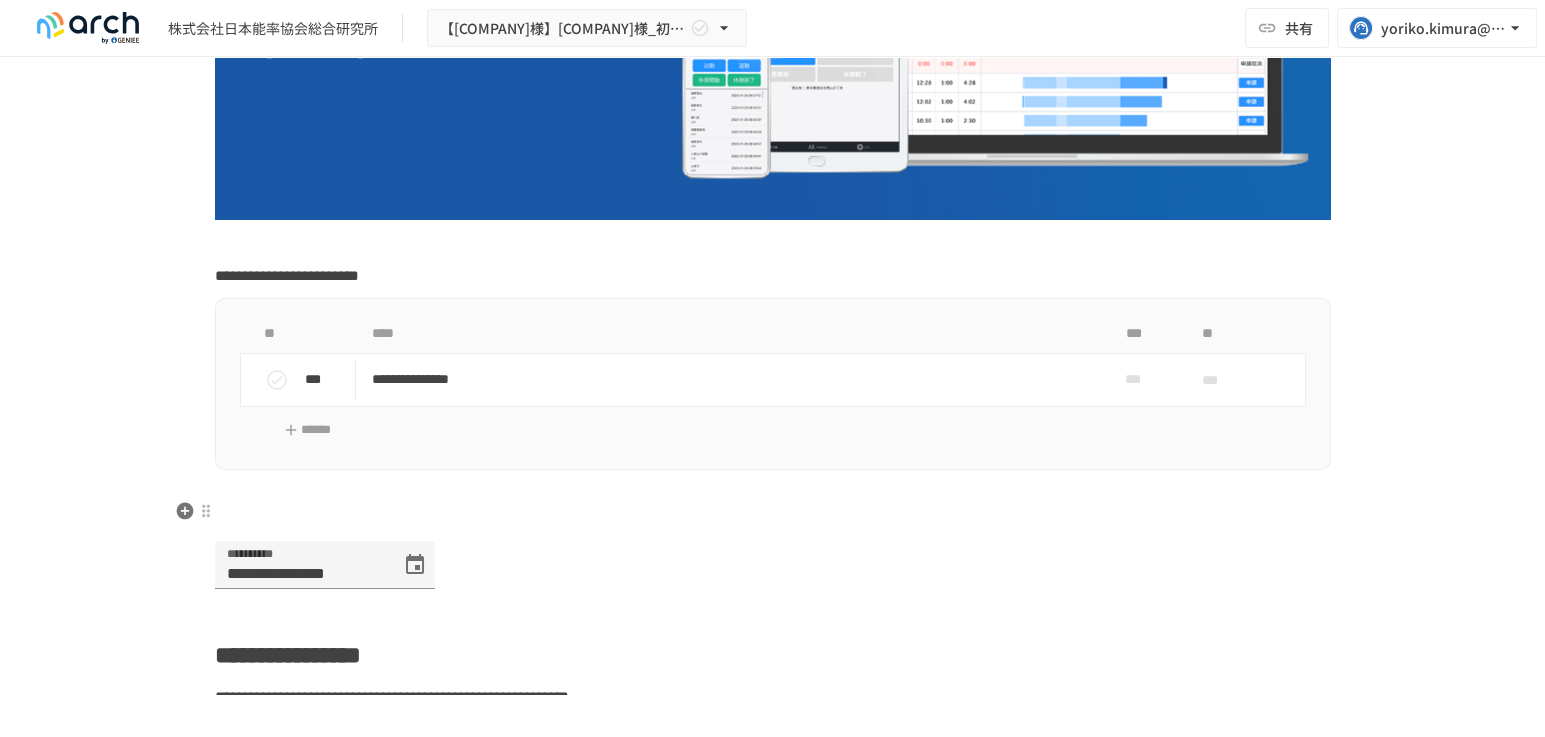 click at bounding box center (773, 512) 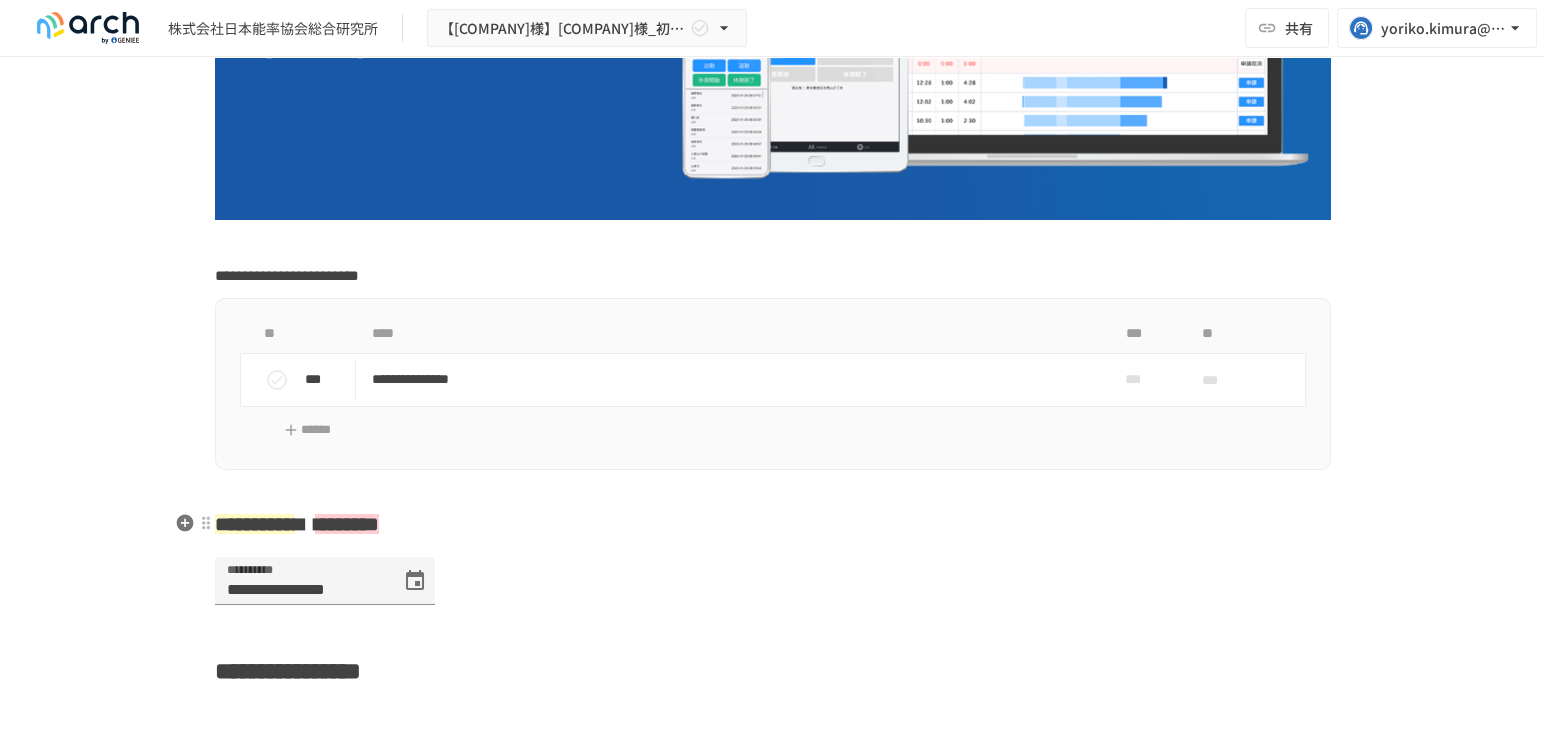 click on "*******" at bounding box center [347, 524] 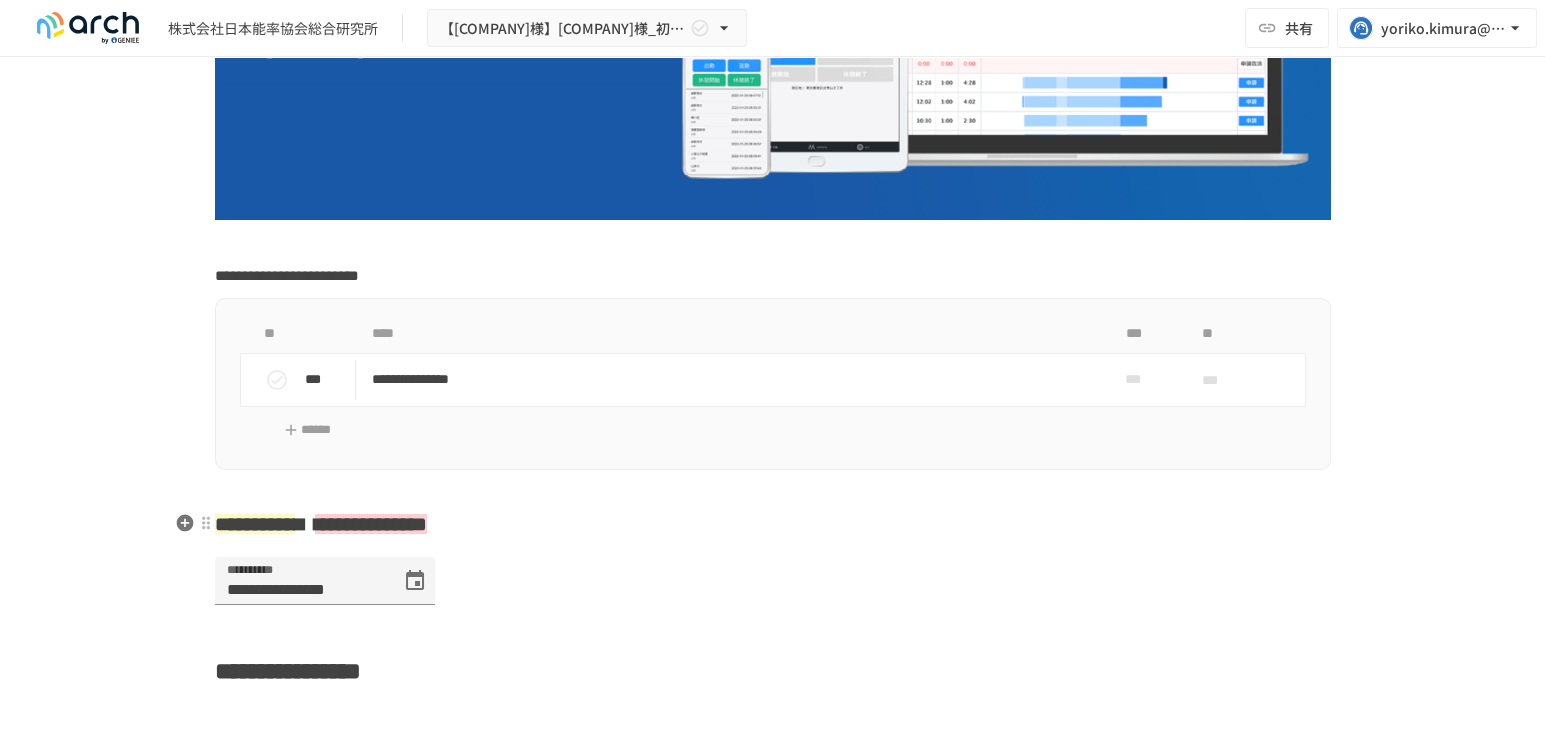 click on "**********" at bounding box center (371, 524) 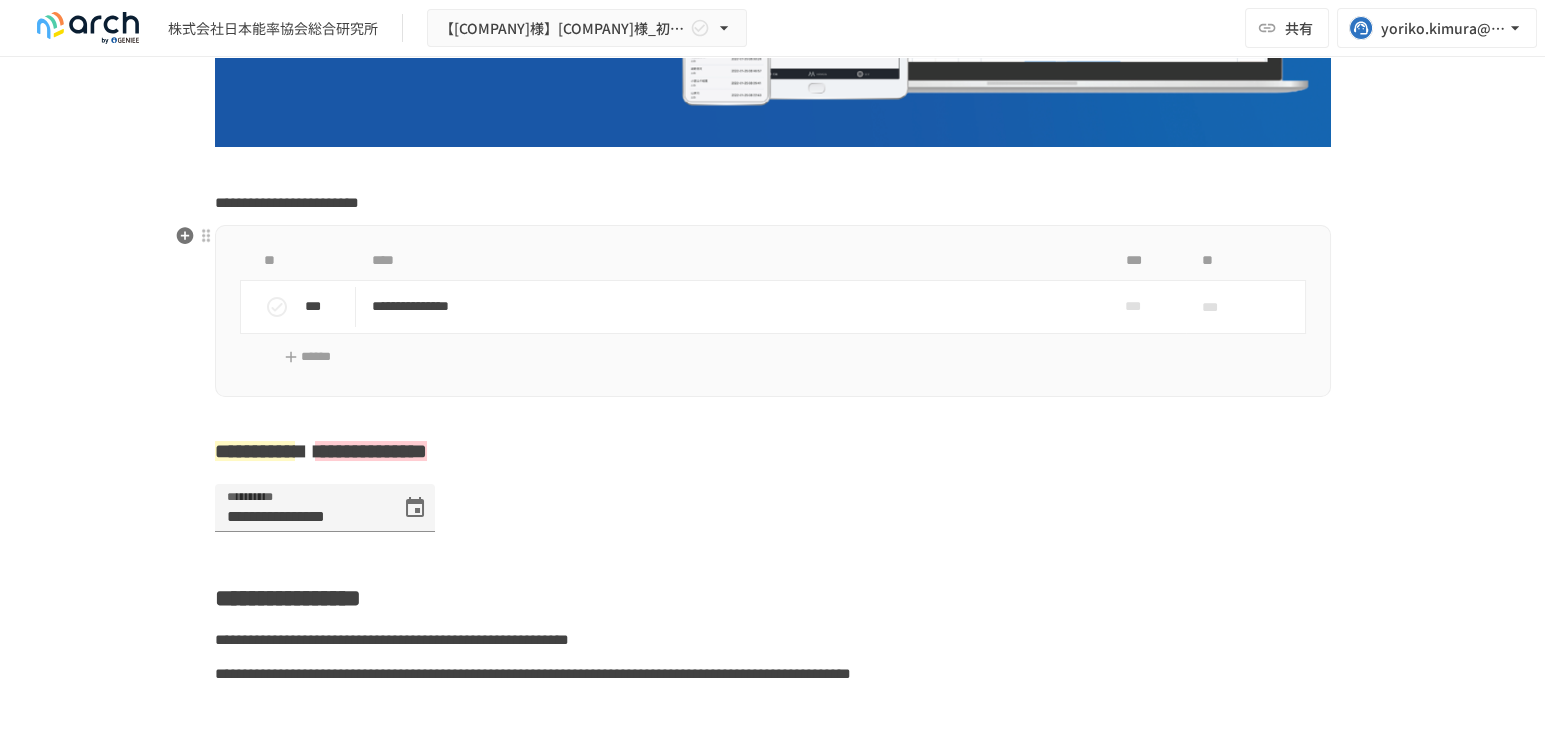 scroll, scrollTop: 578, scrollLeft: 0, axis: vertical 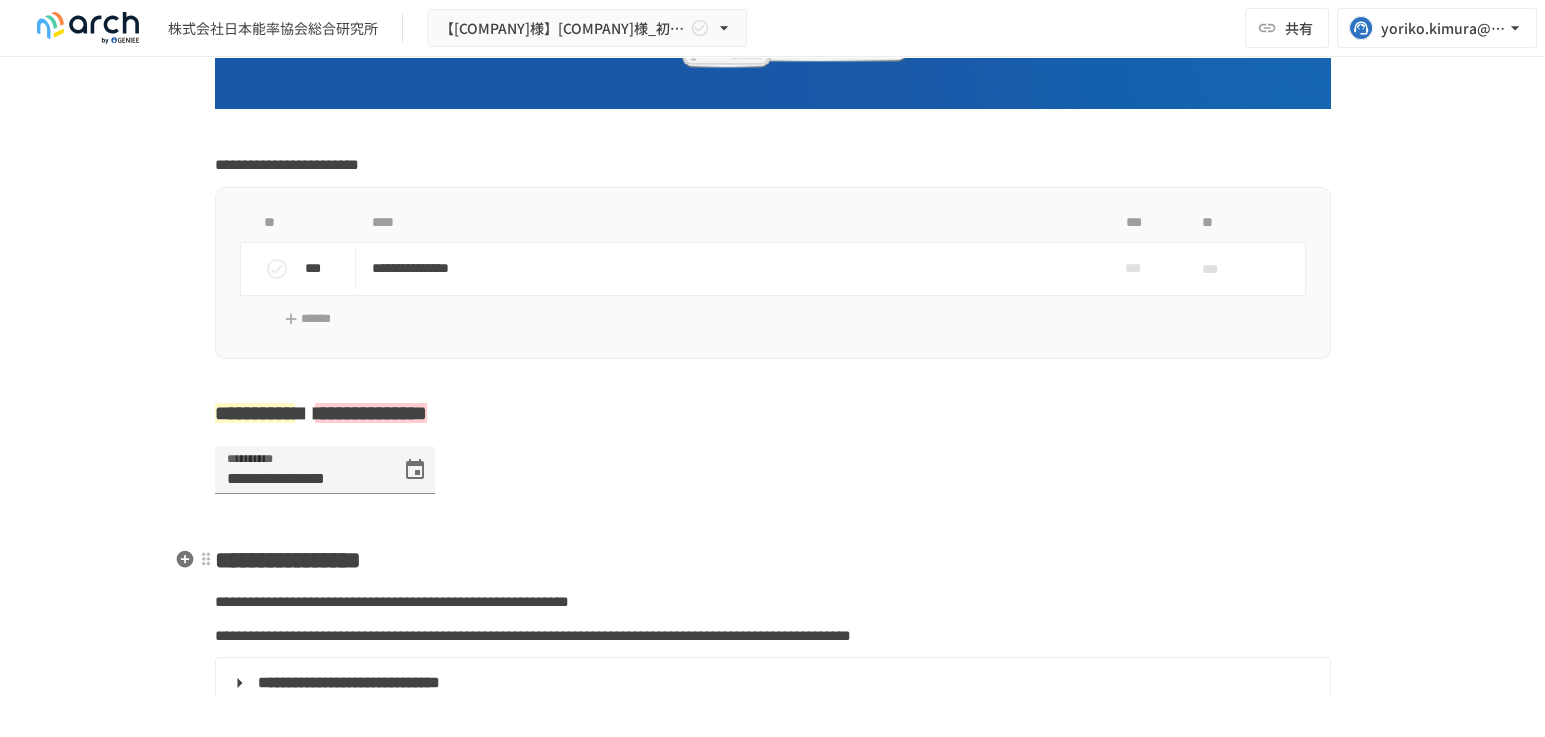 click on "**********" at bounding box center (773, 3428) 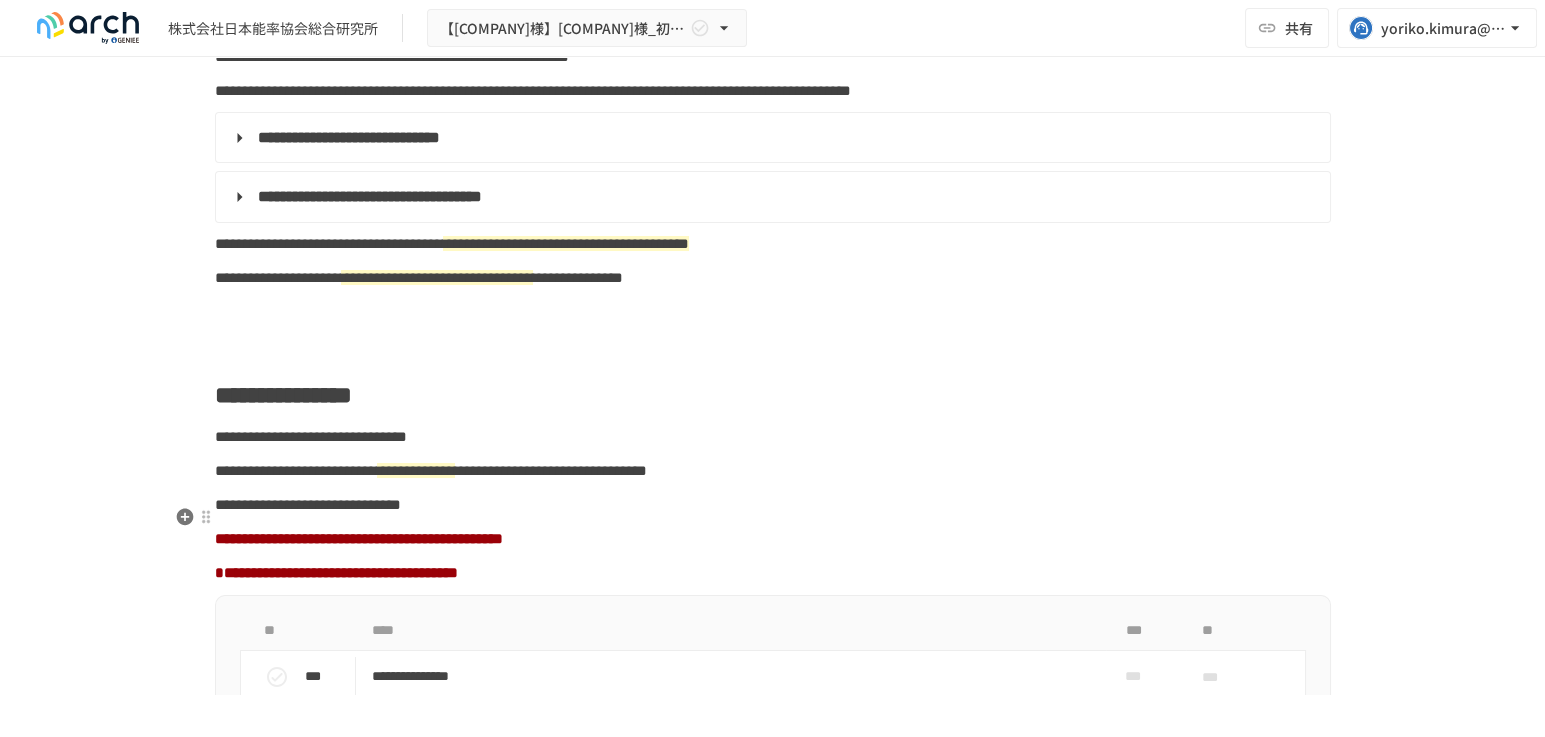 scroll, scrollTop: 1134, scrollLeft: 0, axis: vertical 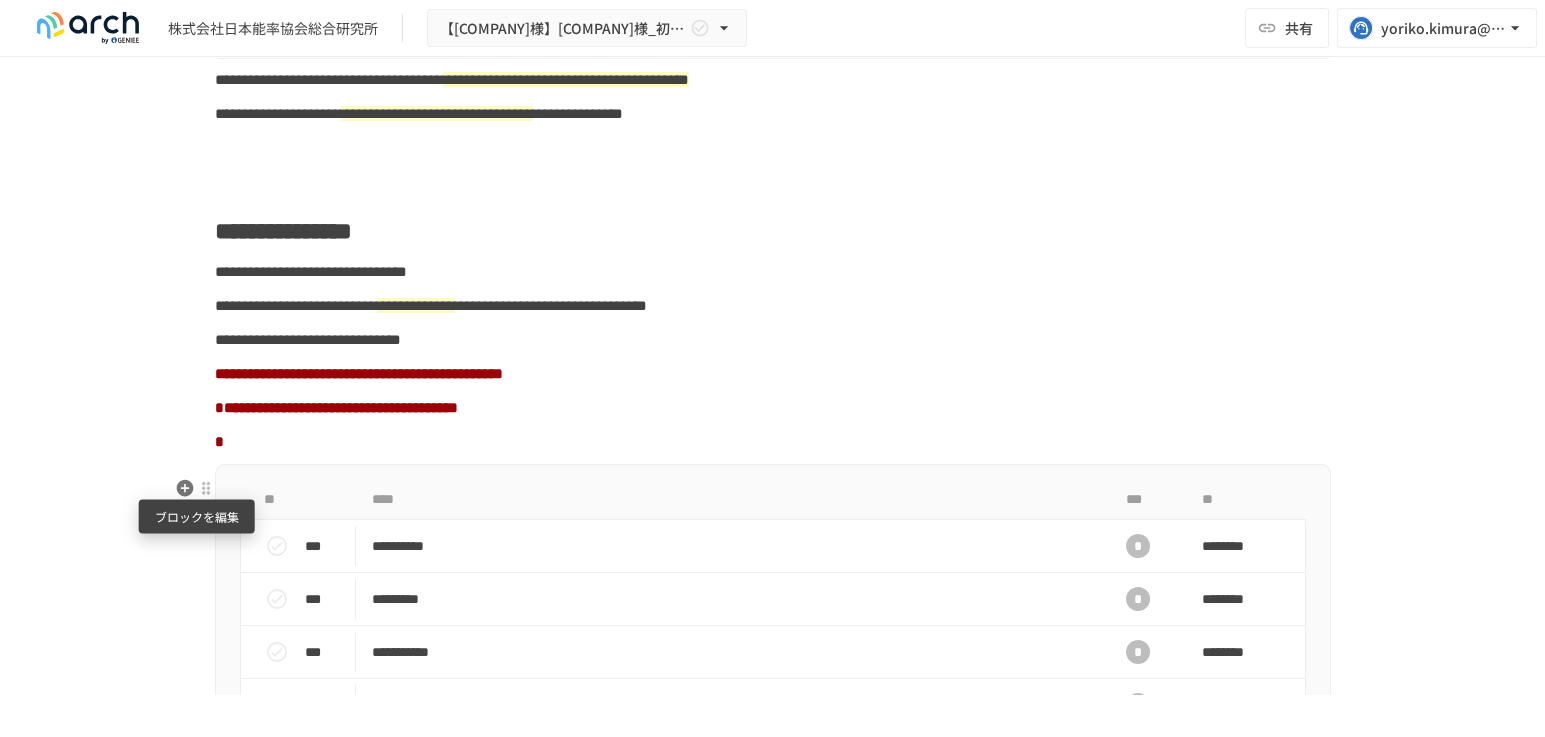 click at bounding box center [206, 488] 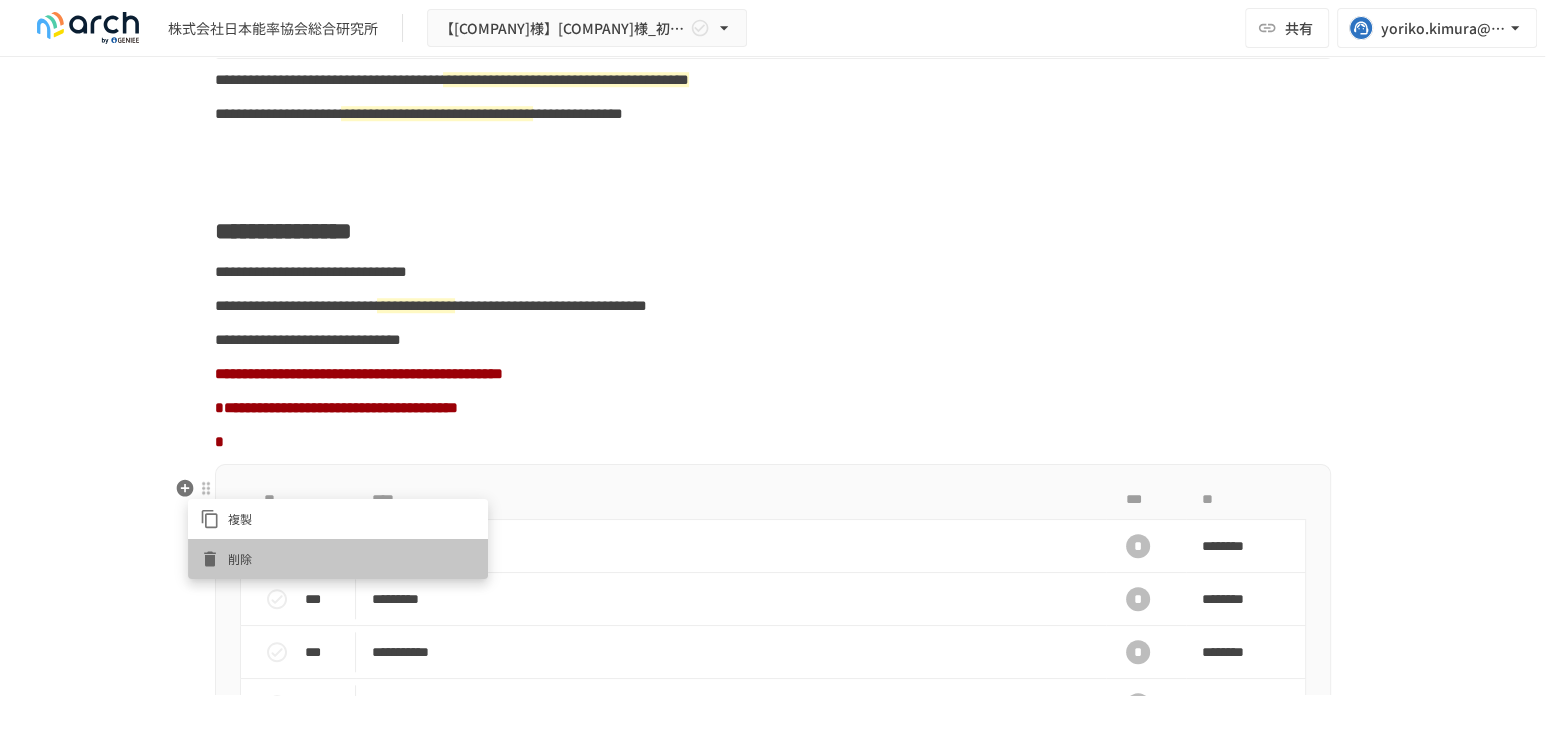 click on "削除" at bounding box center [352, 558] 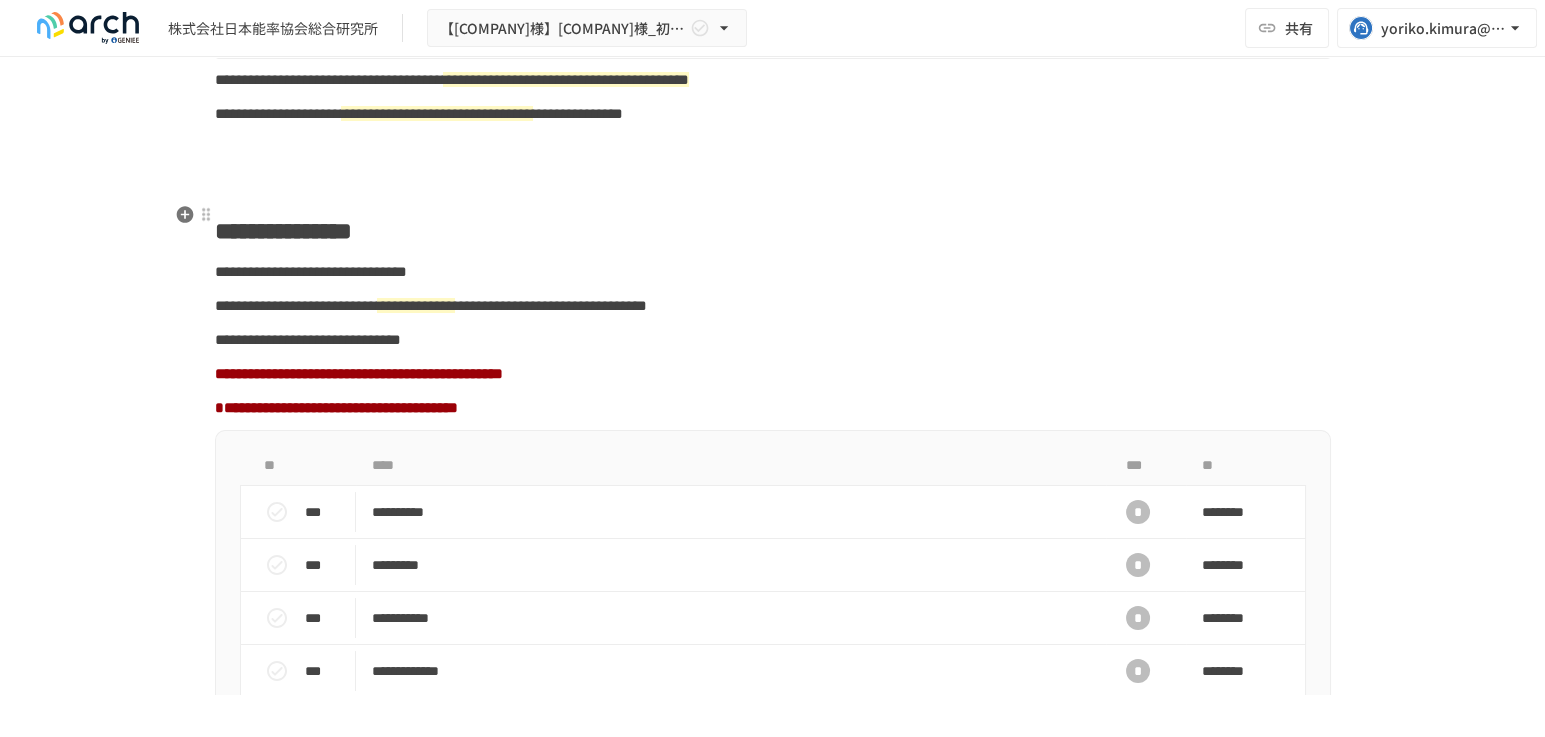 click at bounding box center [773, 169] 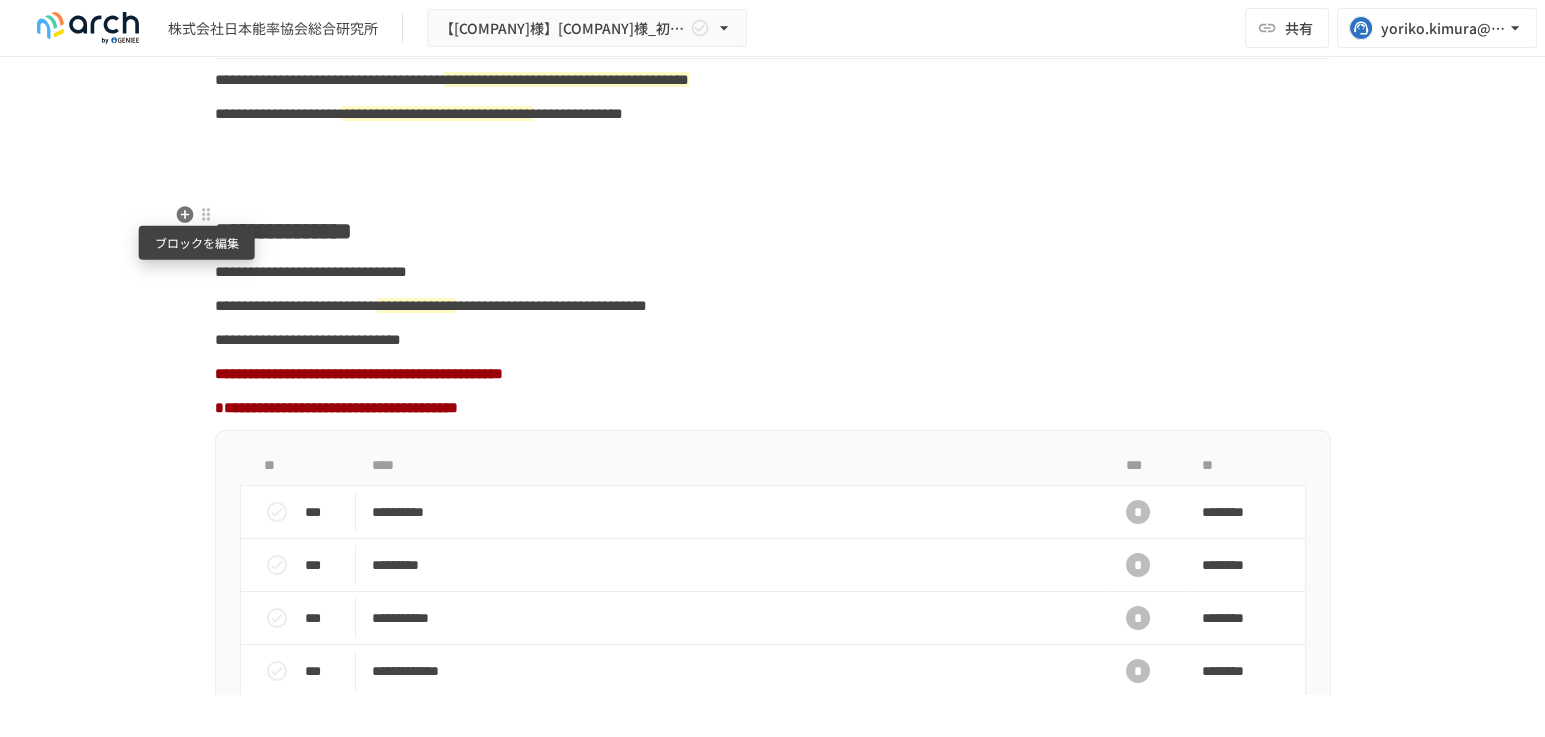click at bounding box center [206, 214] 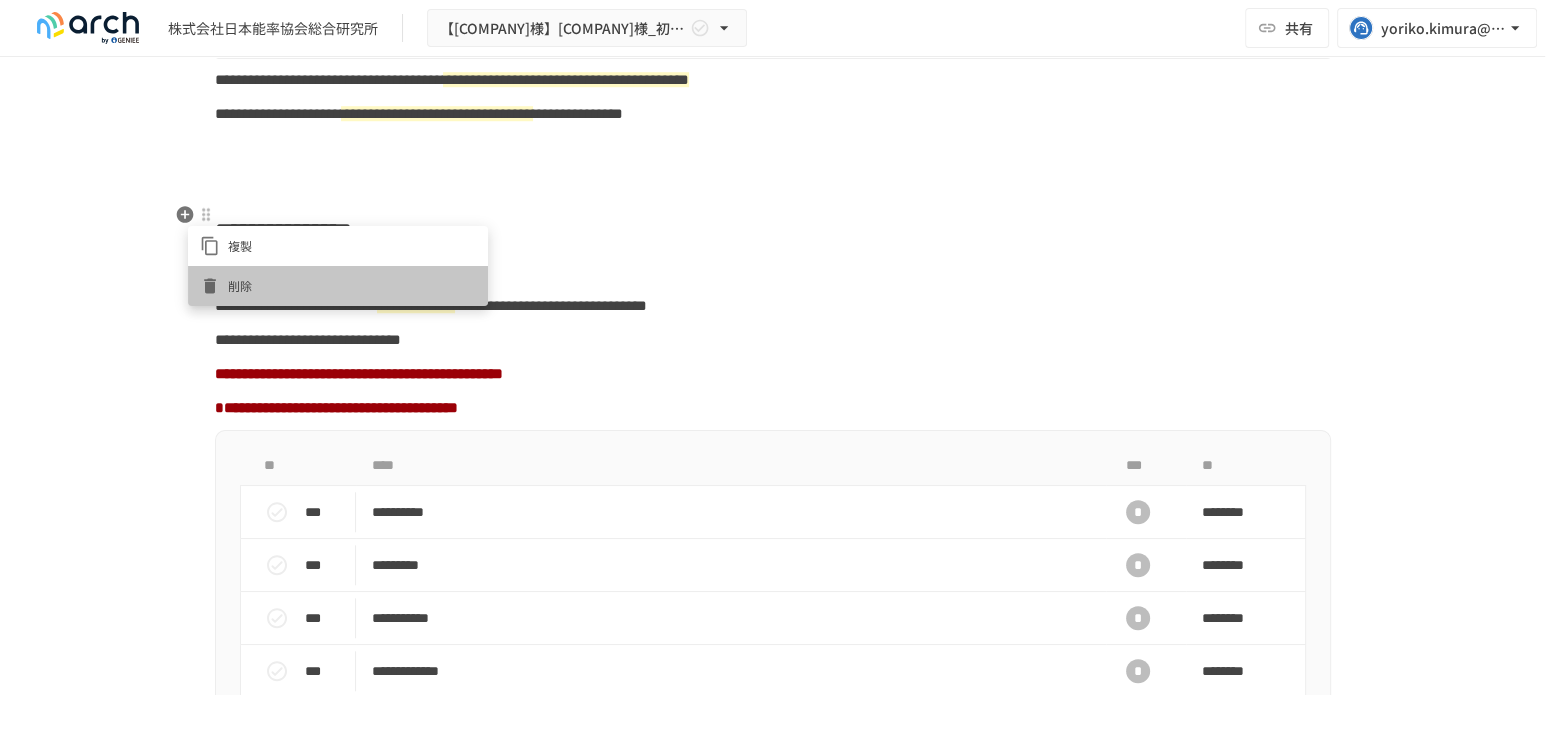 click on "削除" at bounding box center [338, 286] 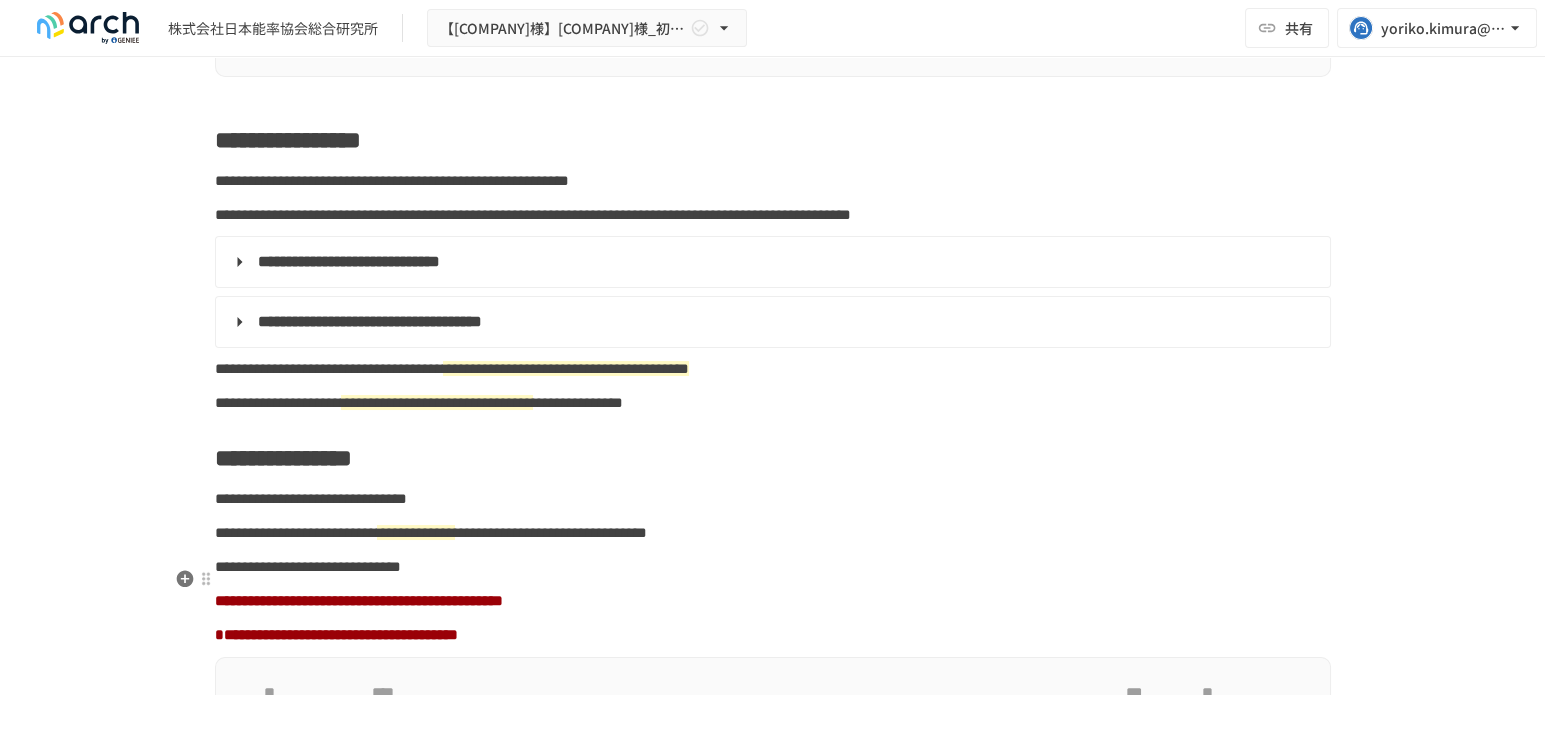 scroll, scrollTop: 1149, scrollLeft: 0, axis: vertical 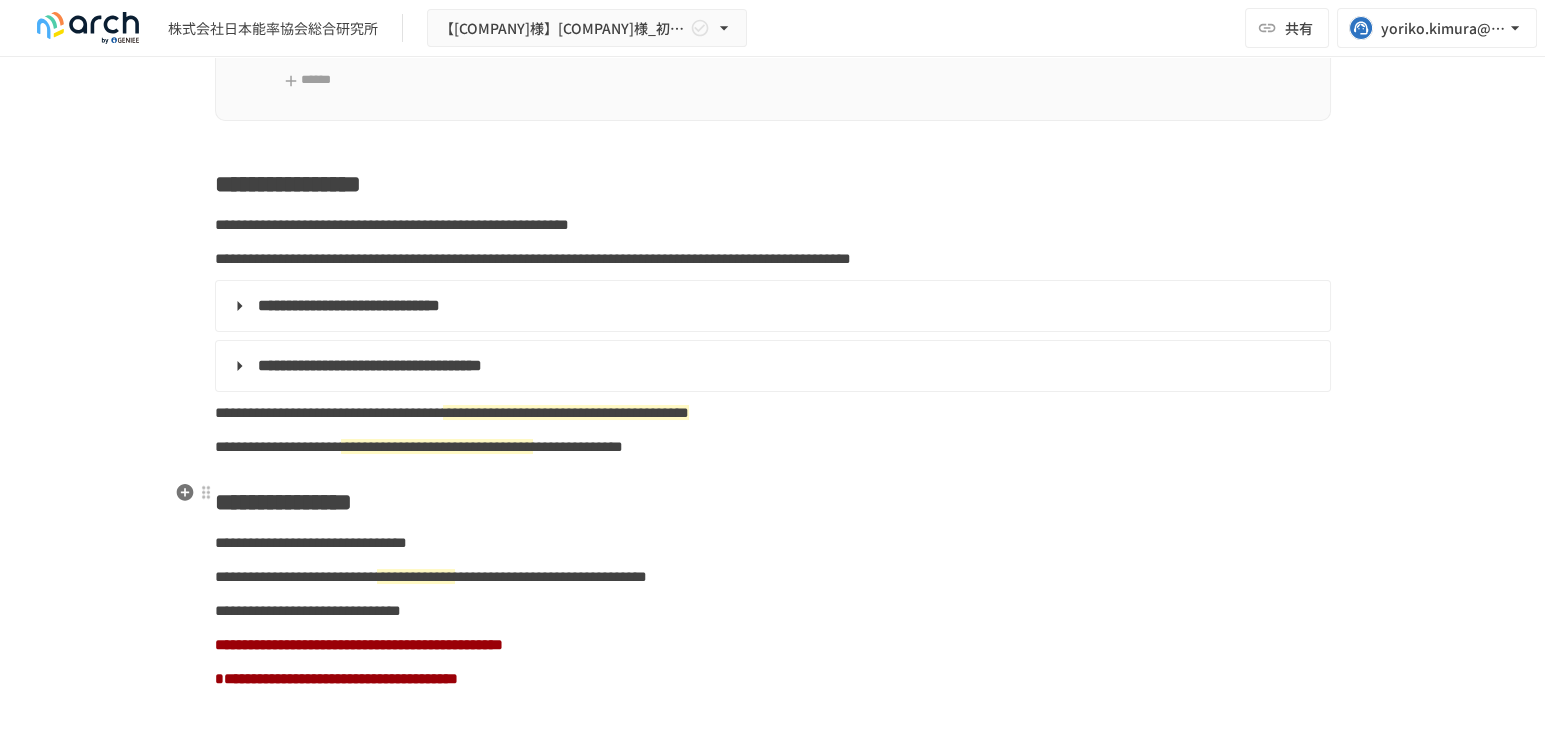 click on "**********" at bounding box center [578, 446] 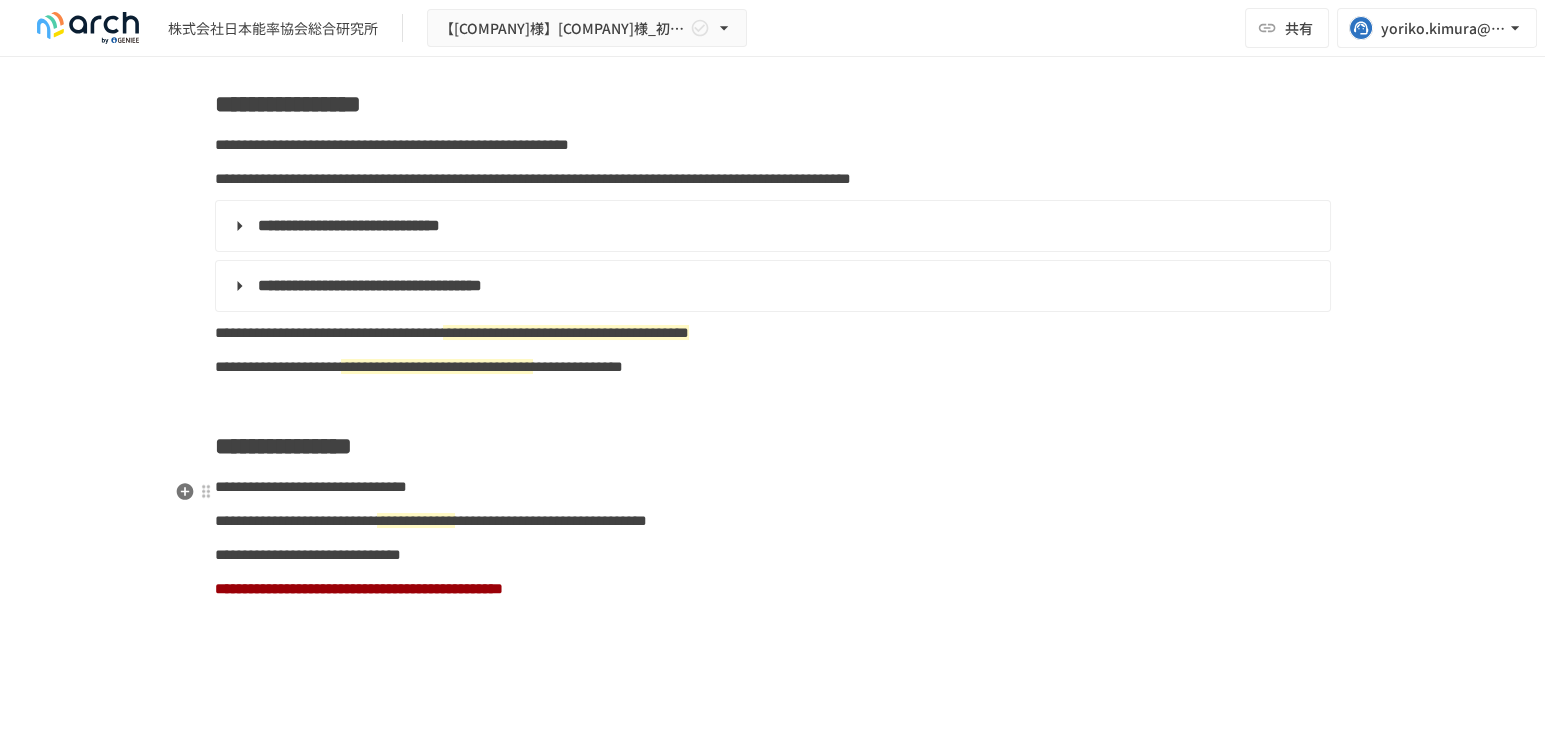 scroll, scrollTop: 155, scrollLeft: 0, axis: vertical 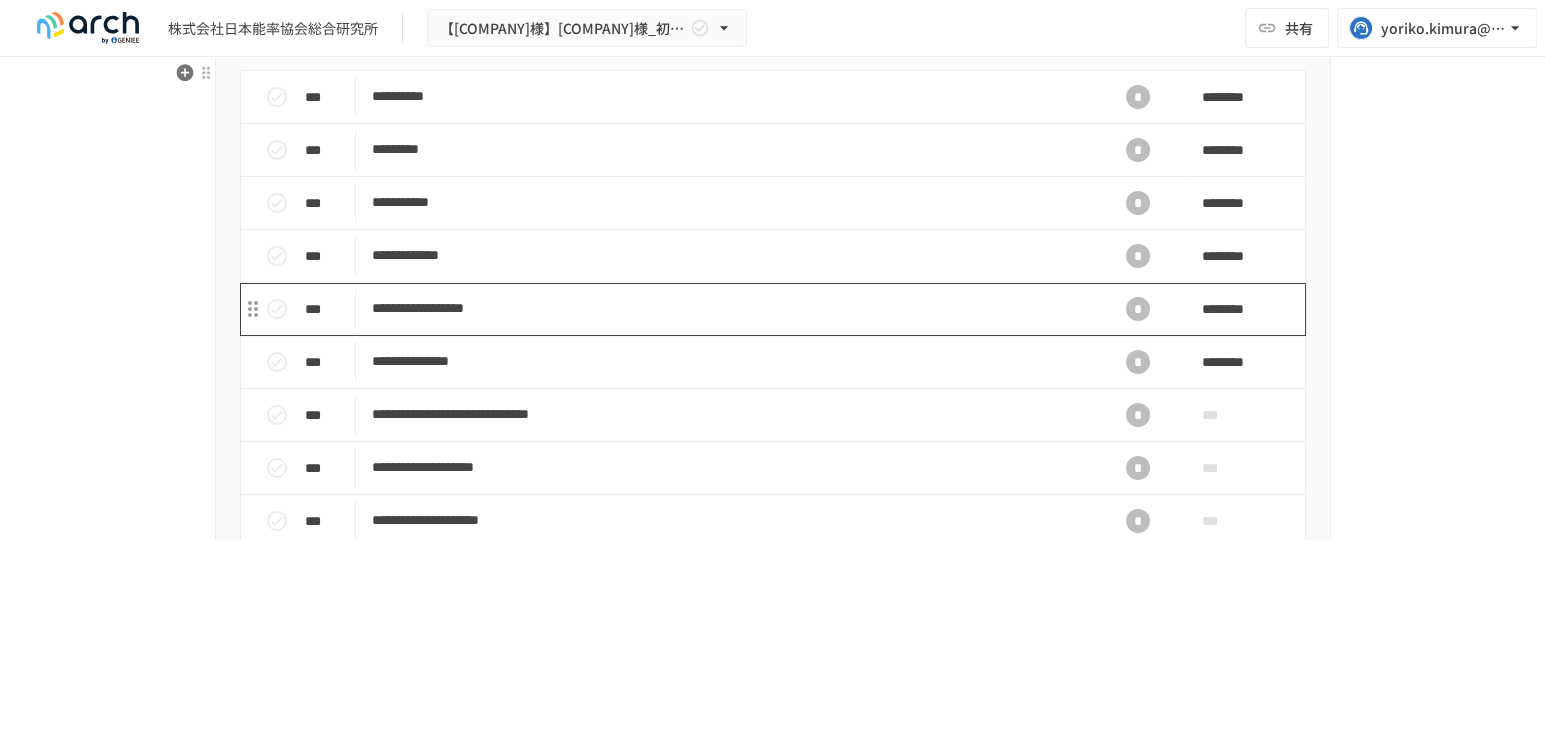 click on "**********" at bounding box center [731, 308] 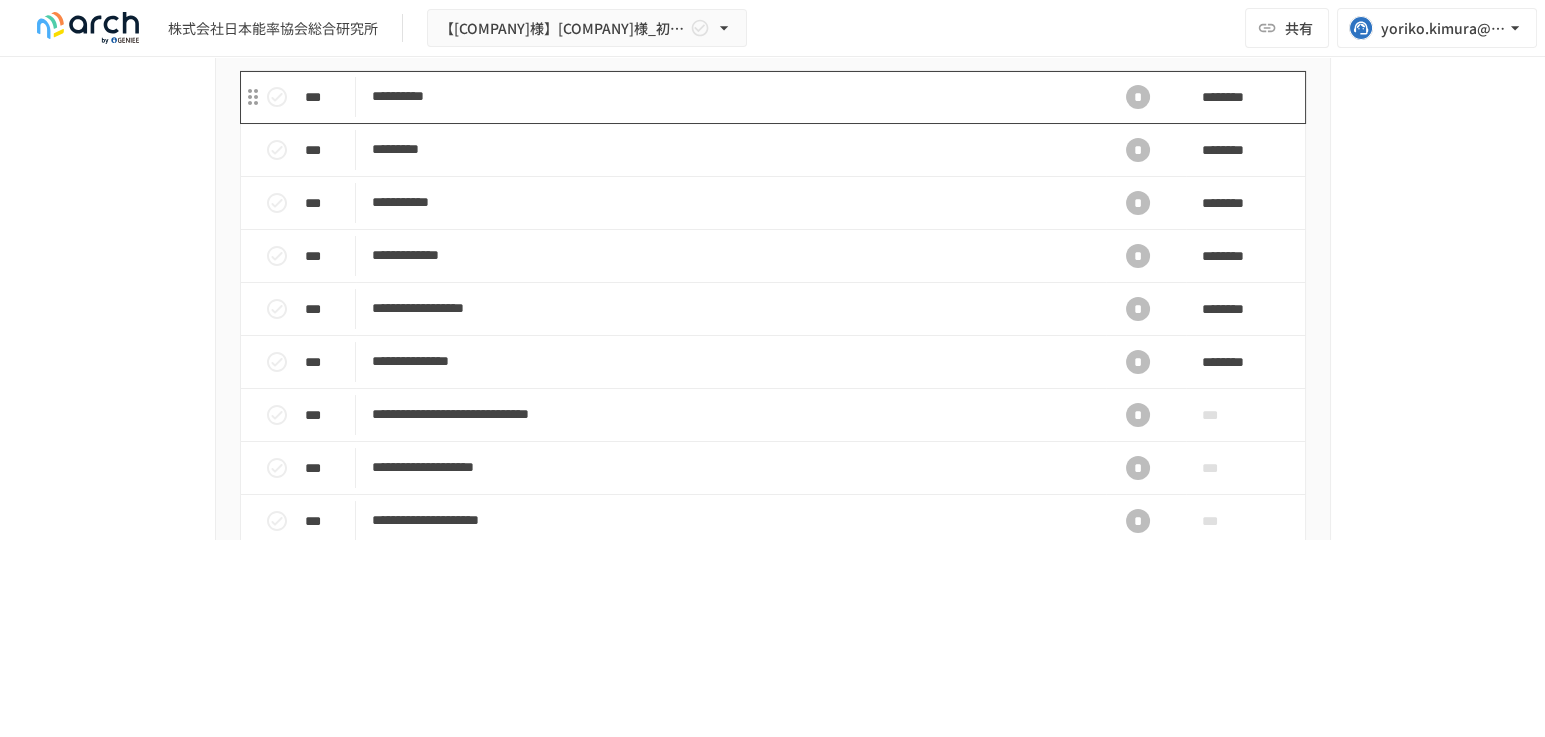 scroll, scrollTop: 56, scrollLeft: 0, axis: vertical 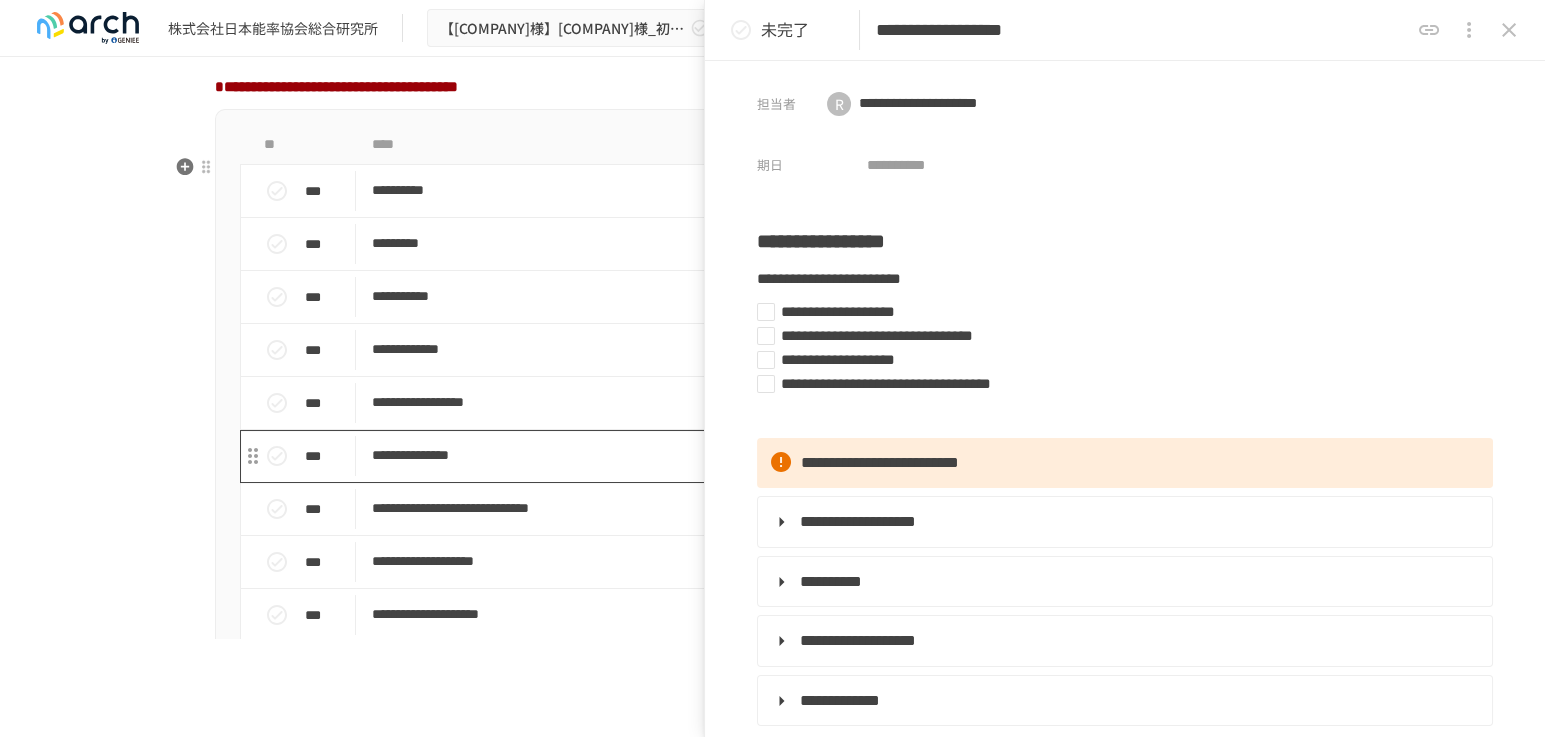 click on "**********" at bounding box center (731, 456) 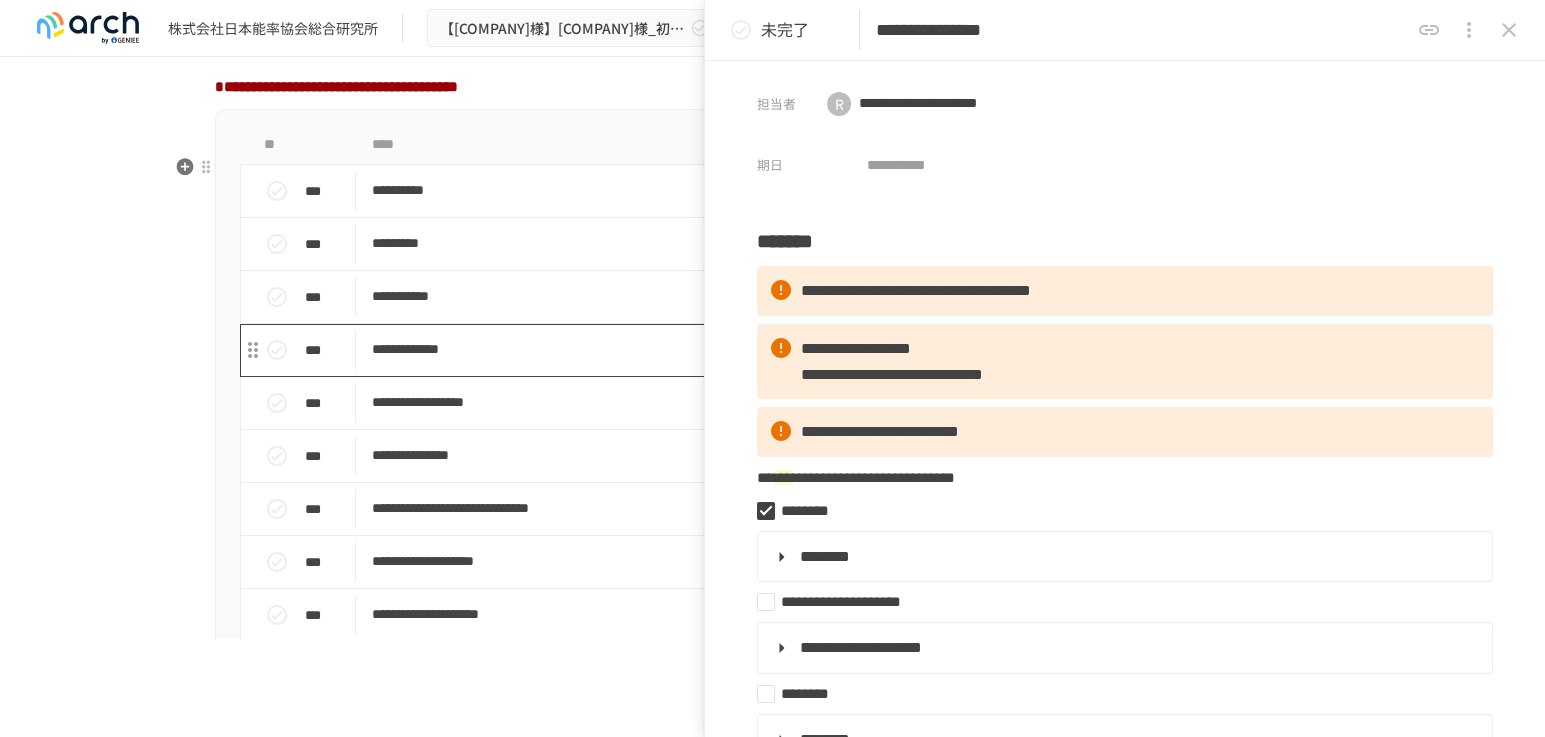 scroll, scrollTop: 1598, scrollLeft: 0, axis: vertical 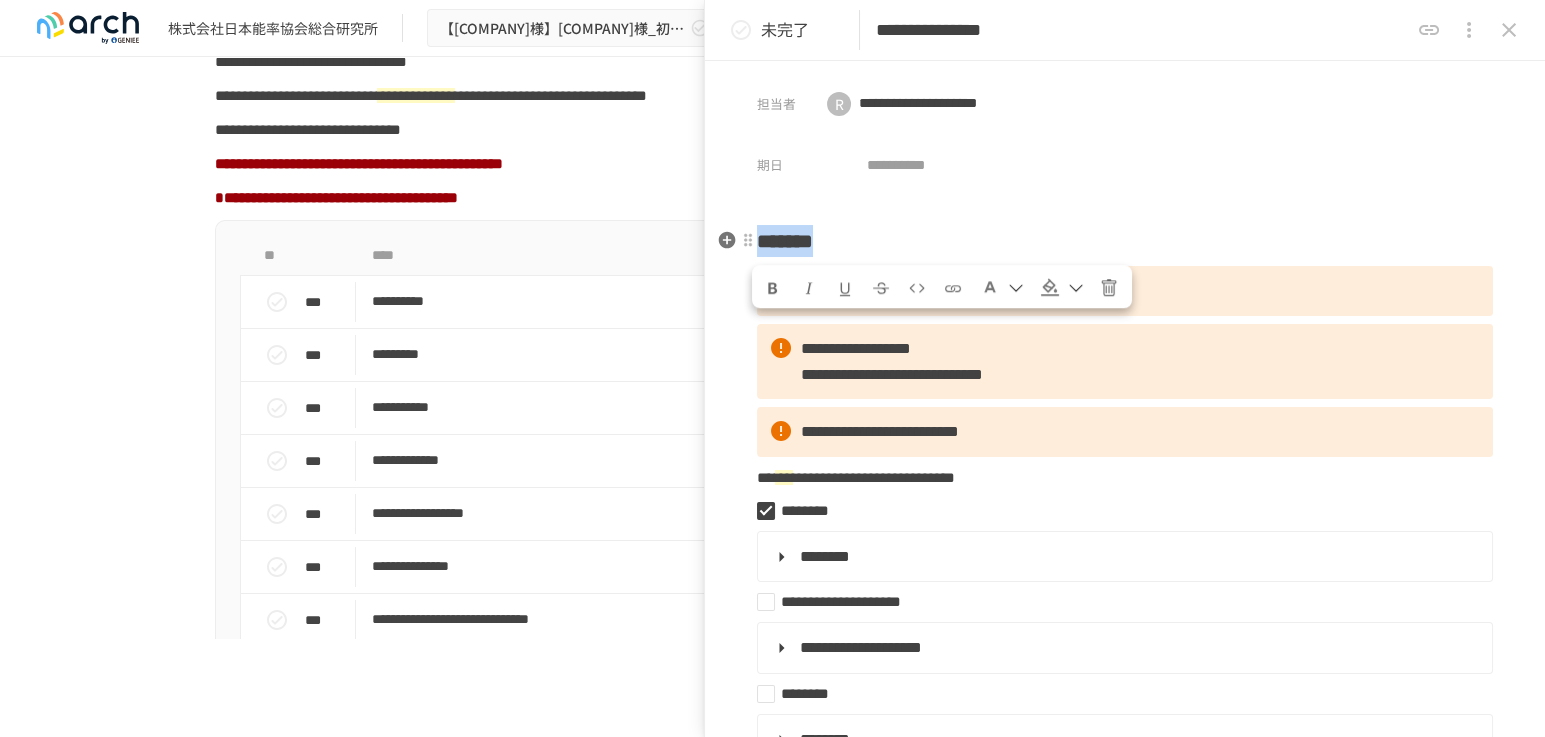 drag, startPoint x: 898, startPoint y: 243, endPoint x: 763, endPoint y: 246, distance: 135.03333 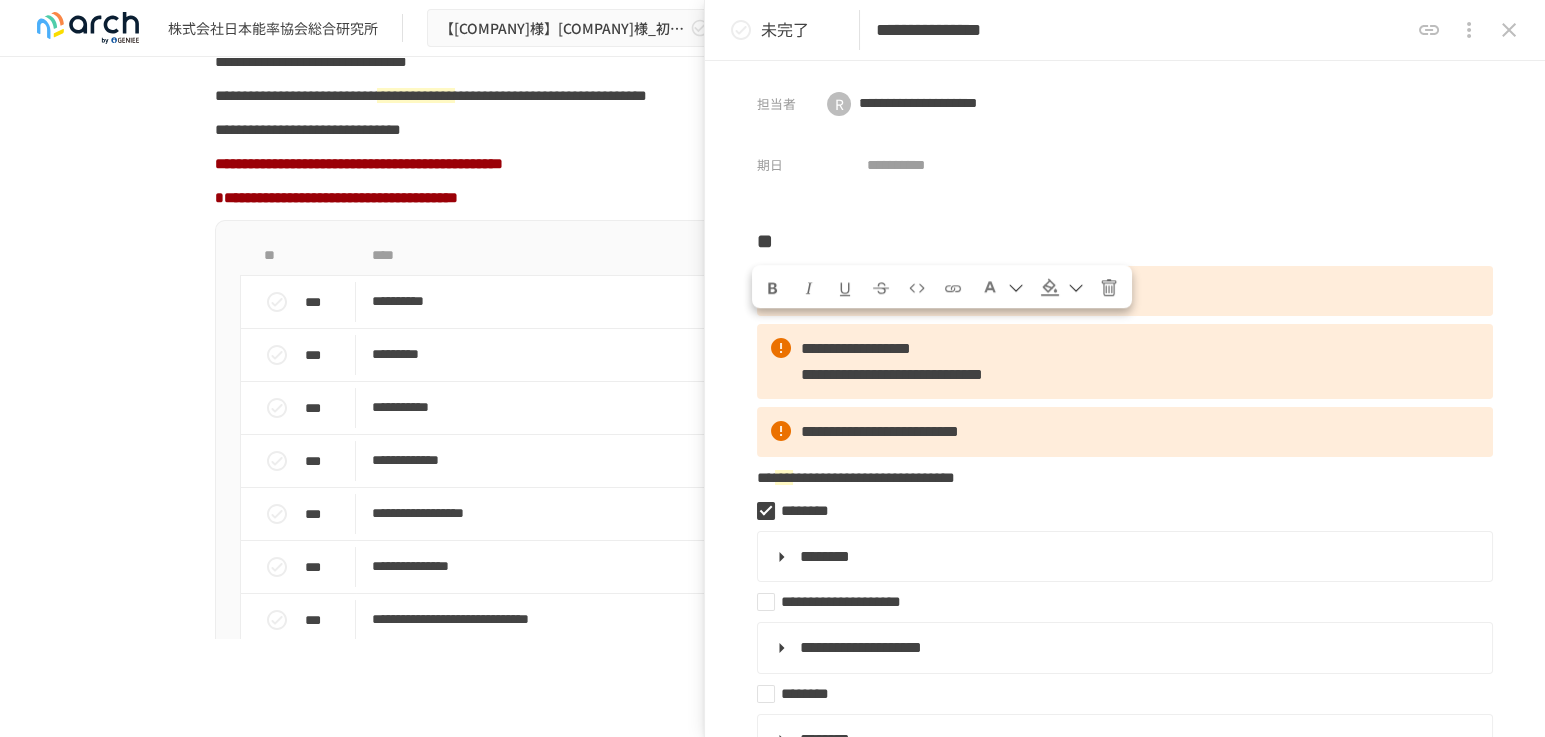 type 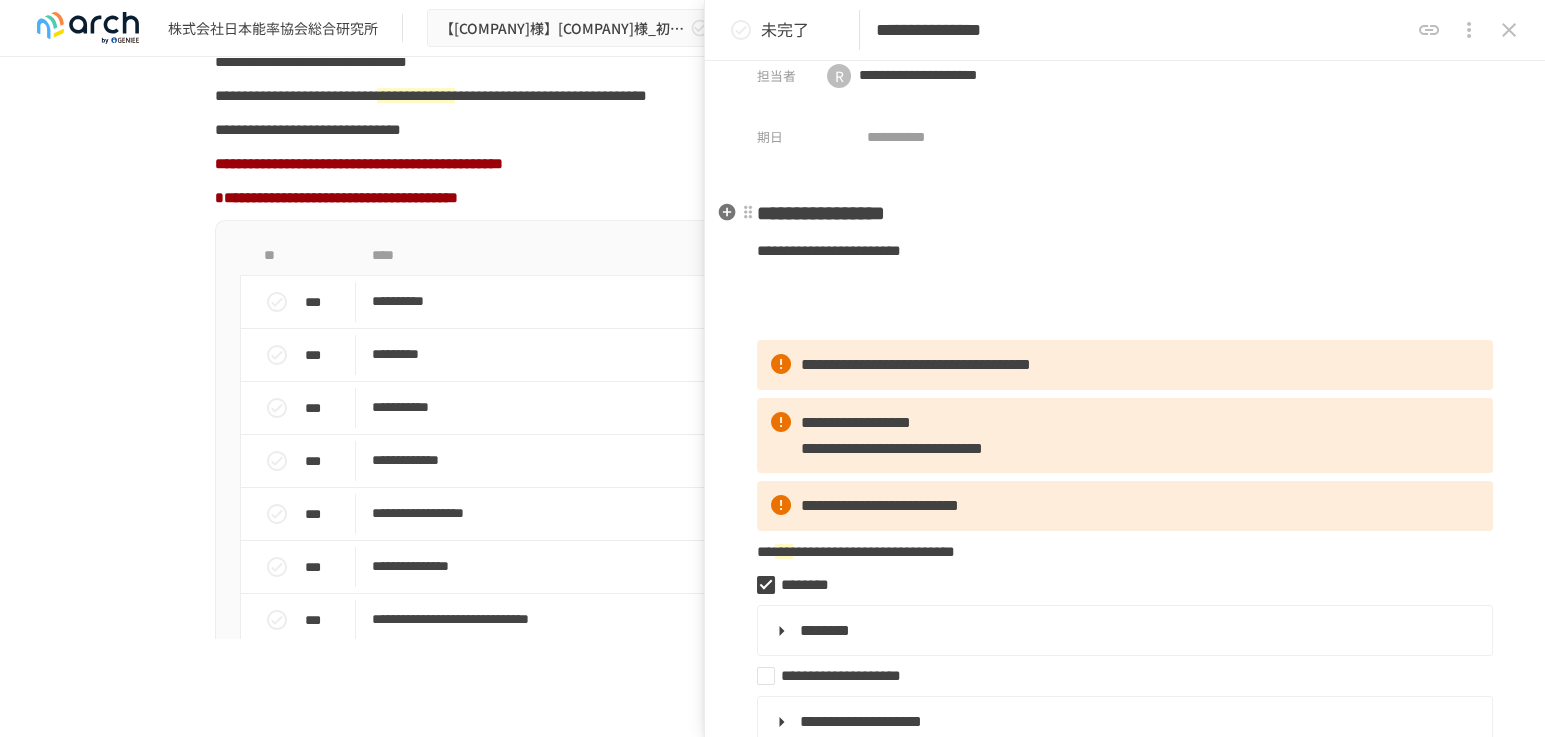 scroll, scrollTop: 111, scrollLeft: 0, axis: vertical 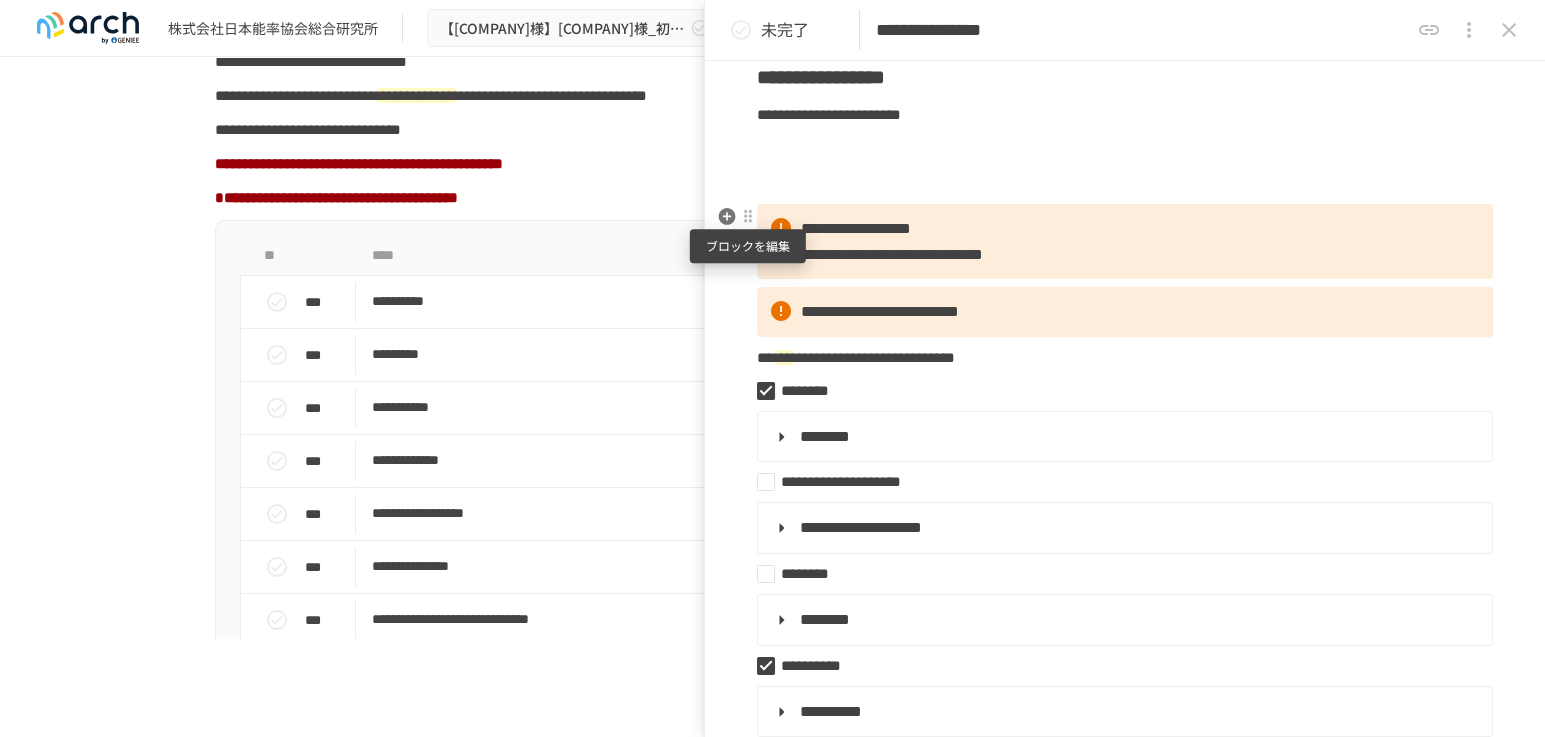 click at bounding box center [748, 216] 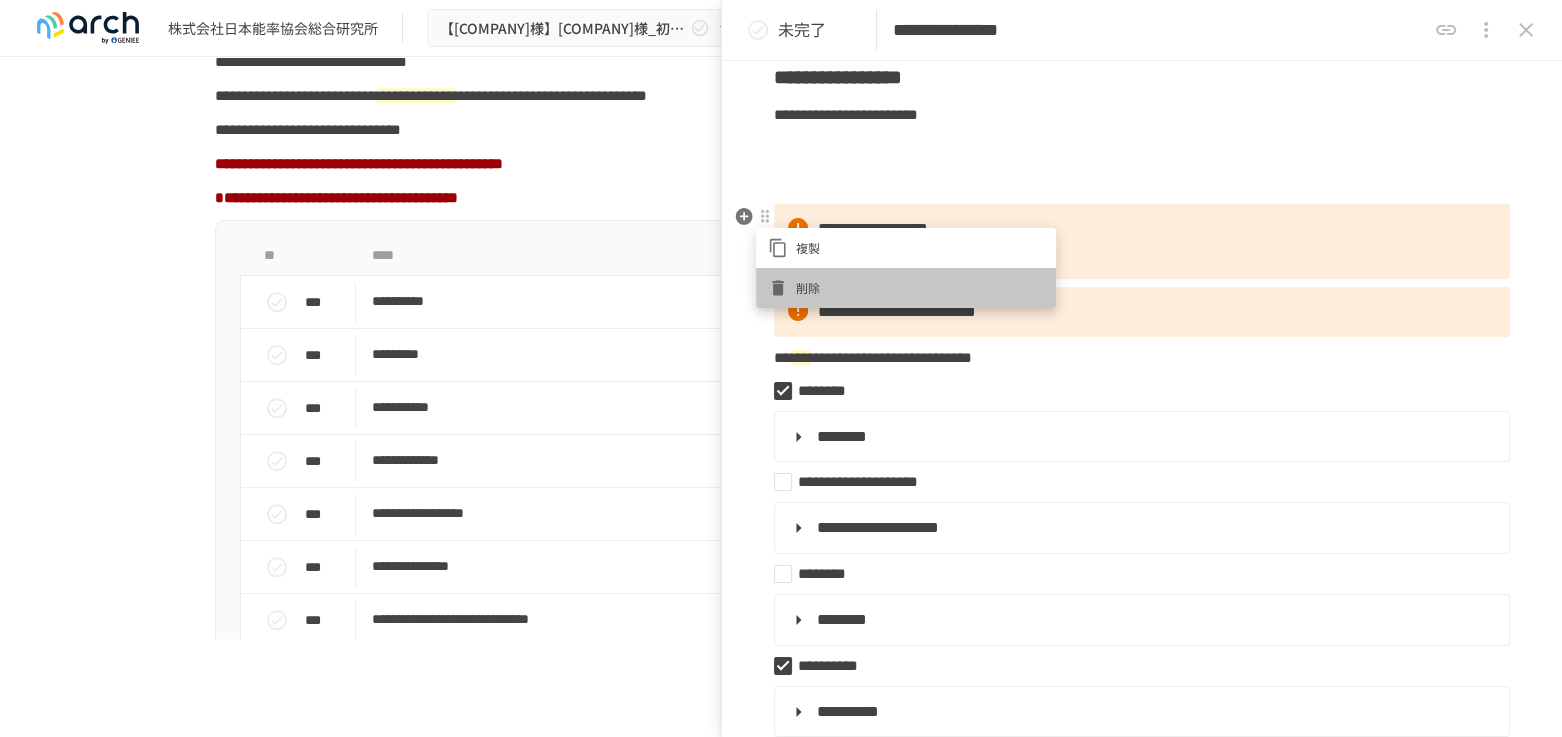 click on "削除" at bounding box center [920, 287] 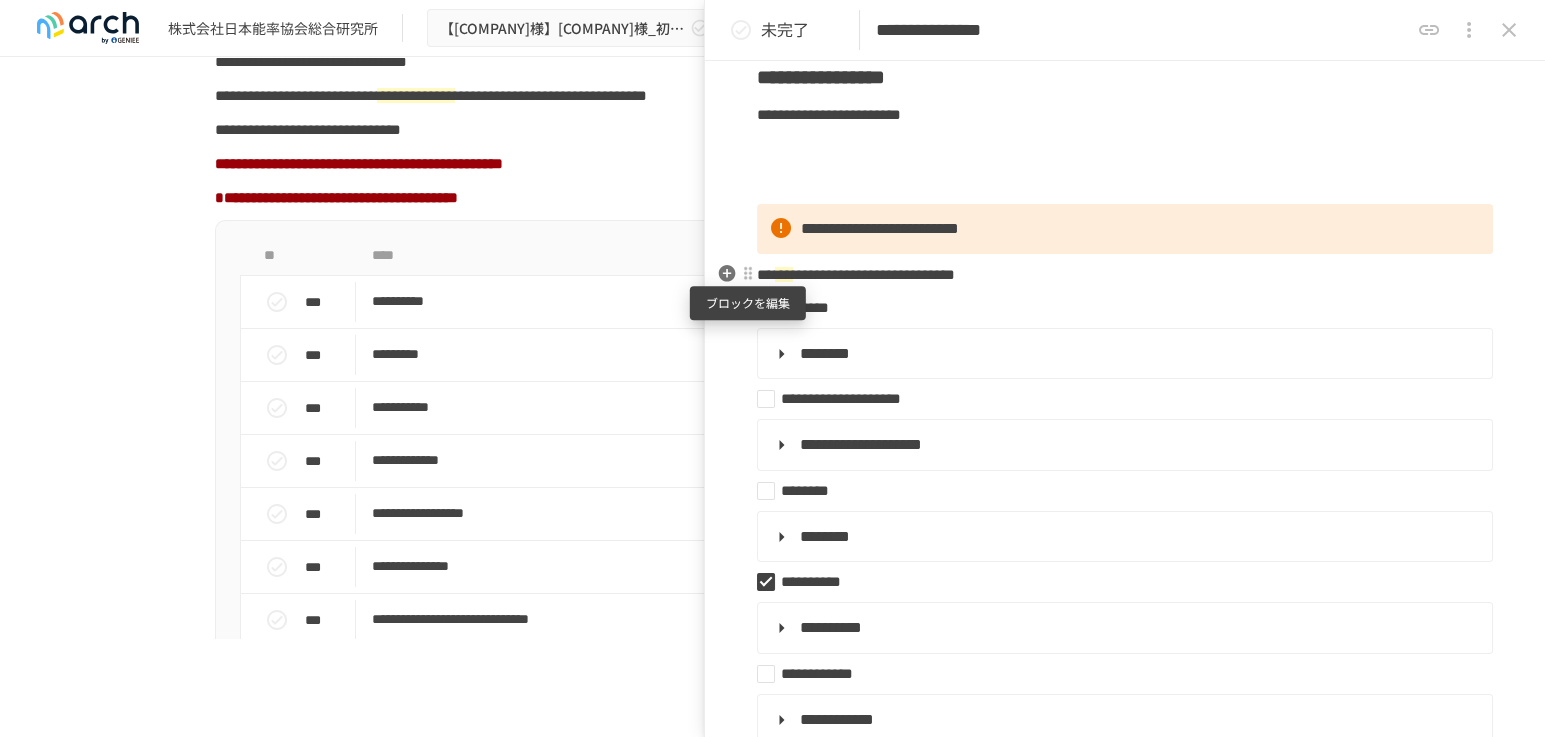 click at bounding box center (748, 274) 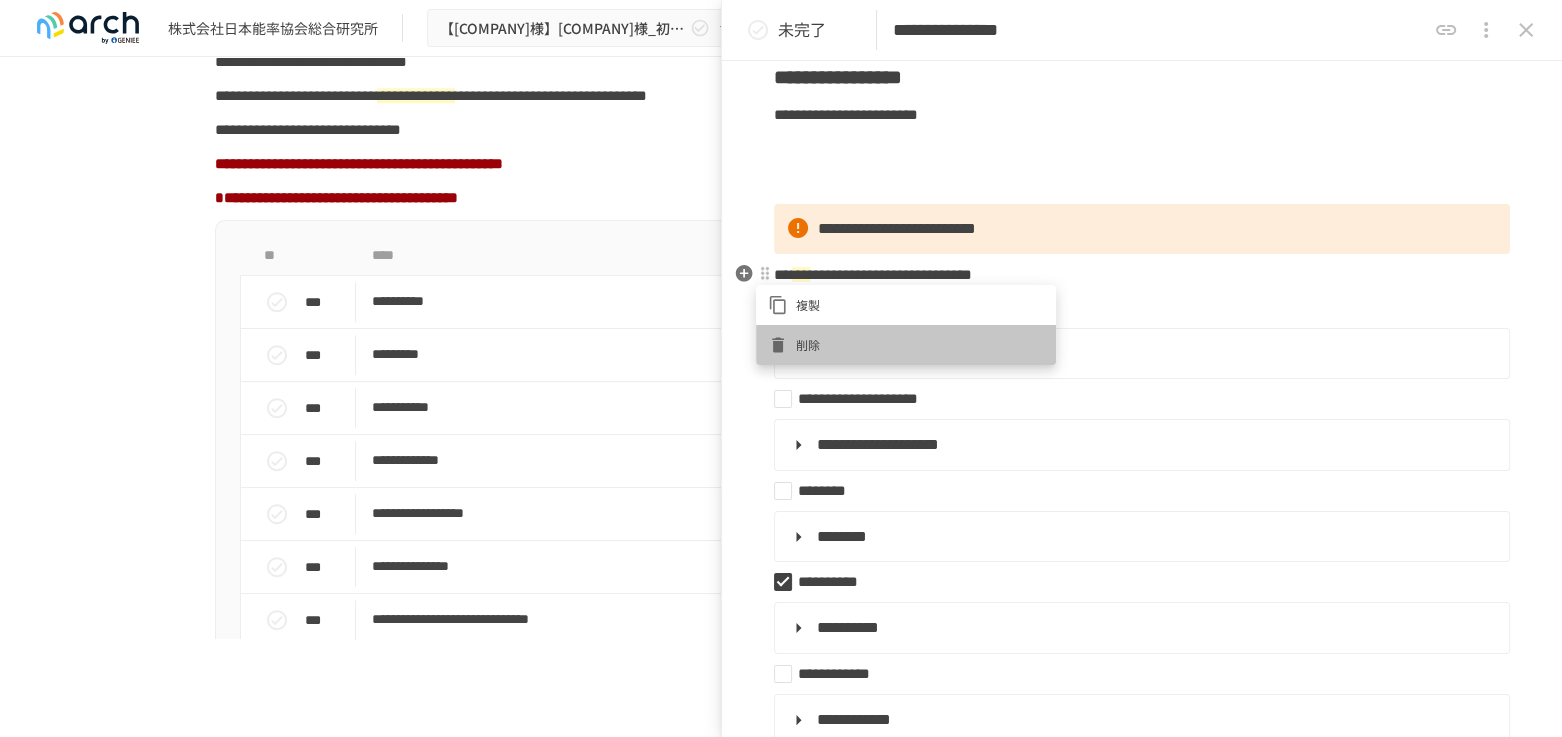 click at bounding box center [782, 345] 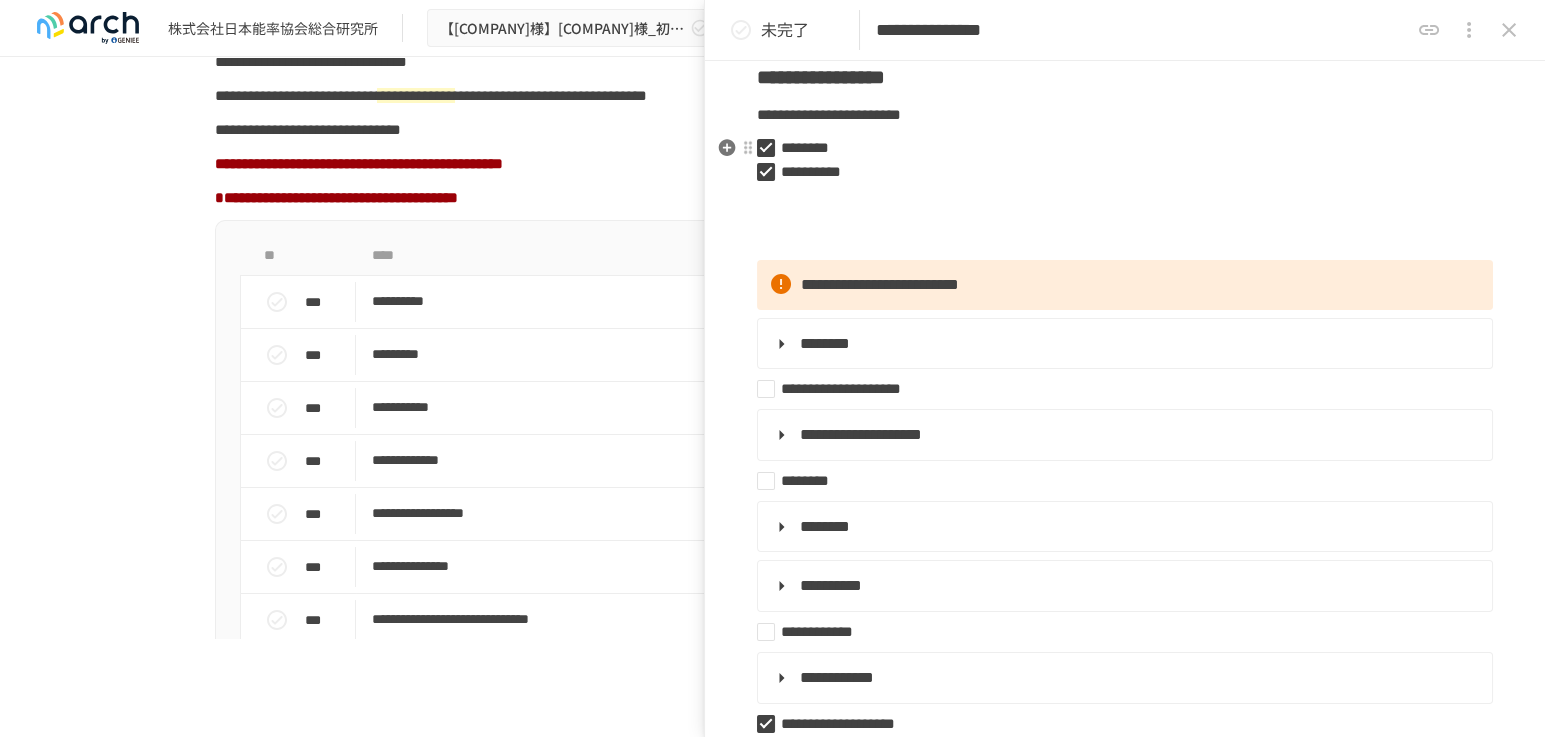 click on "********" at bounding box center [1117, 148] 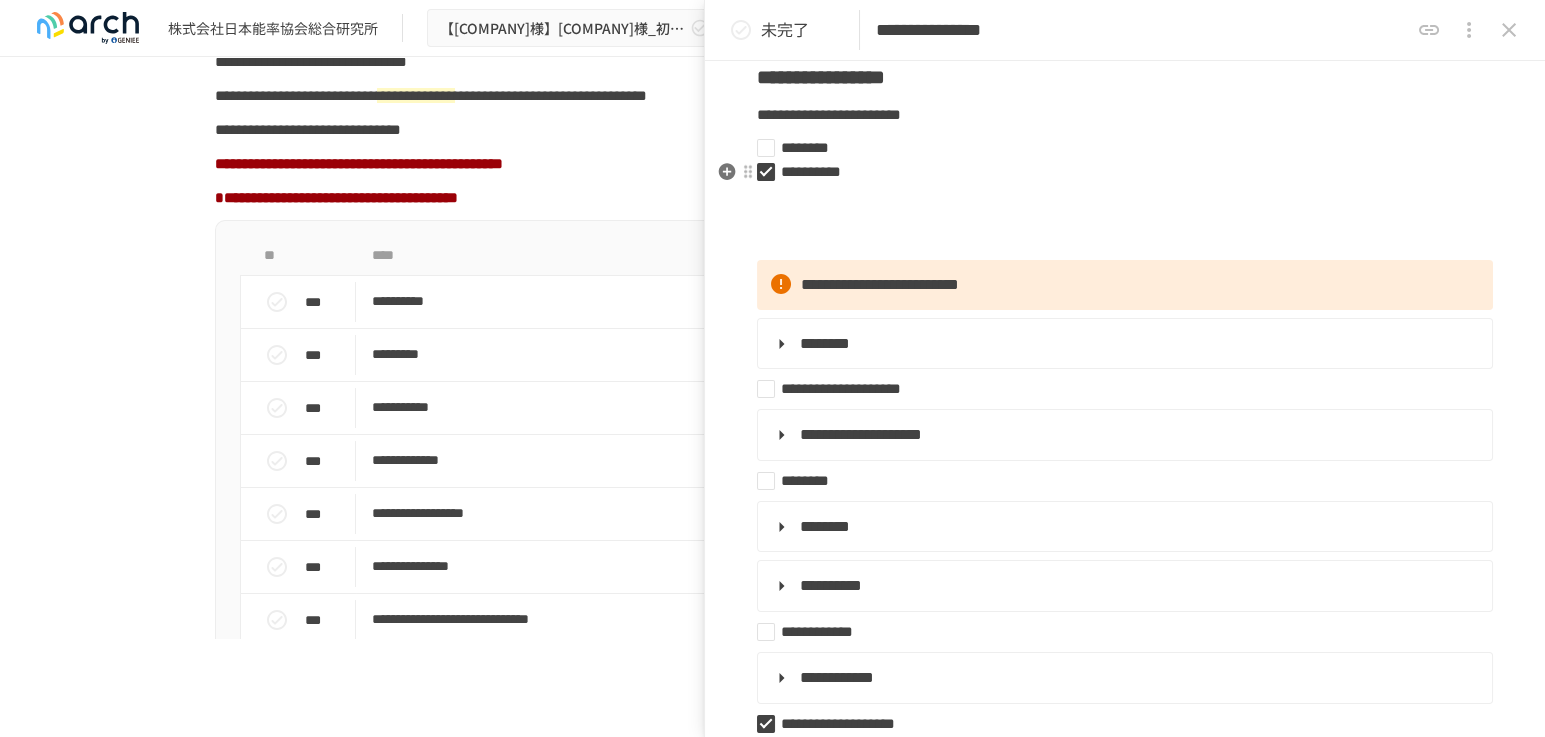 click on "**********" at bounding box center (1117, 172) 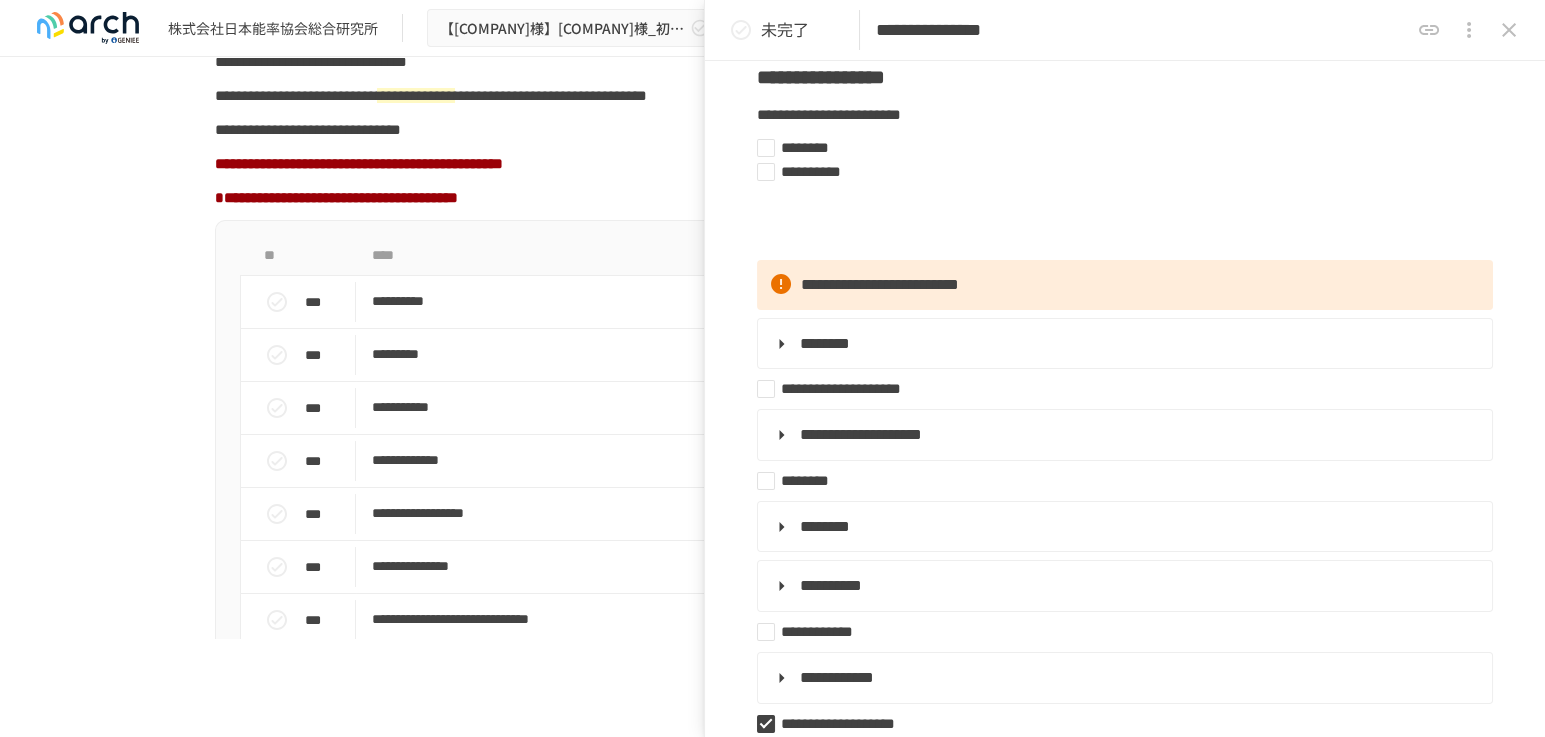 scroll, scrollTop: 155, scrollLeft: 0, axis: vertical 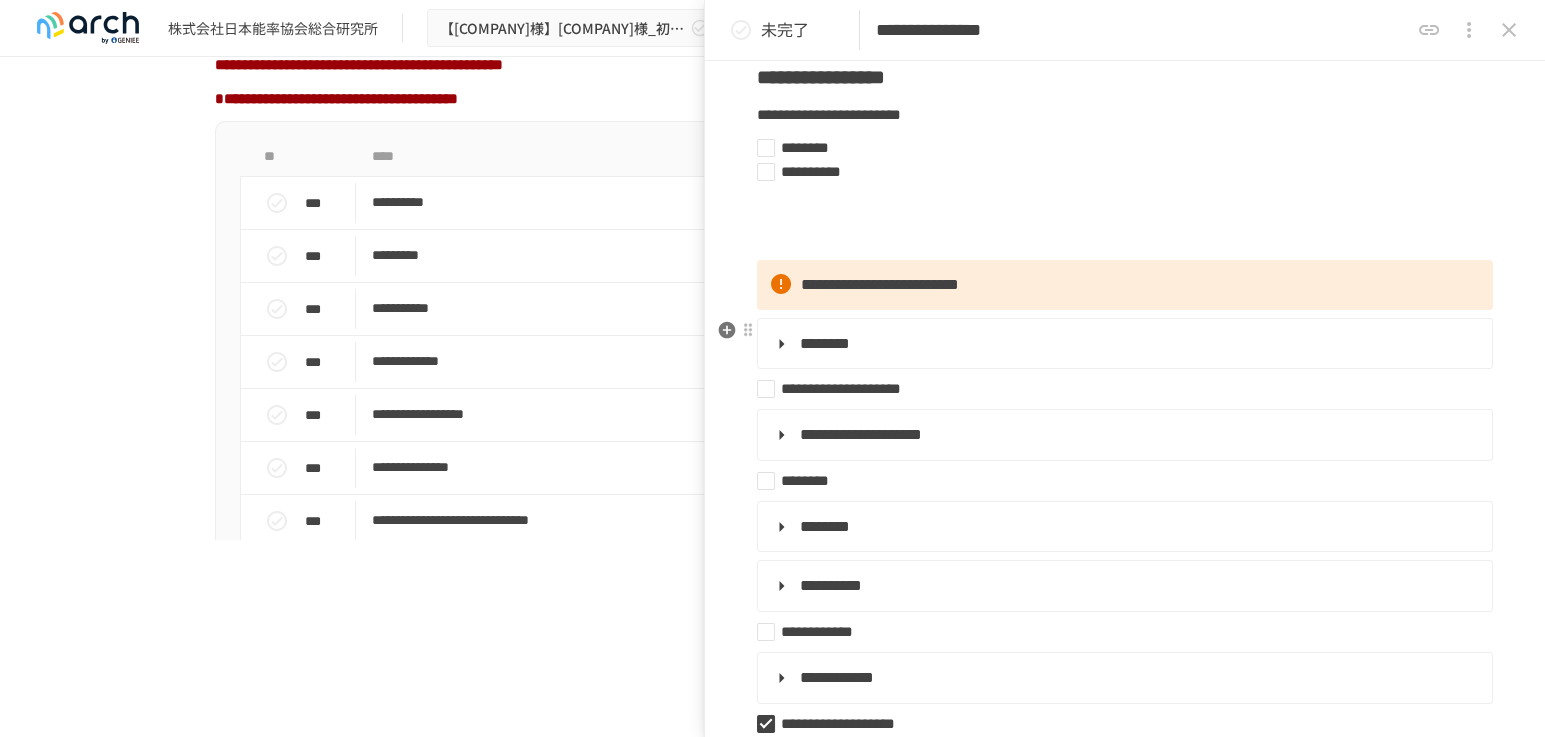 drag, startPoint x: 749, startPoint y: 562, endPoint x: 754, endPoint y: 375, distance: 187.06683 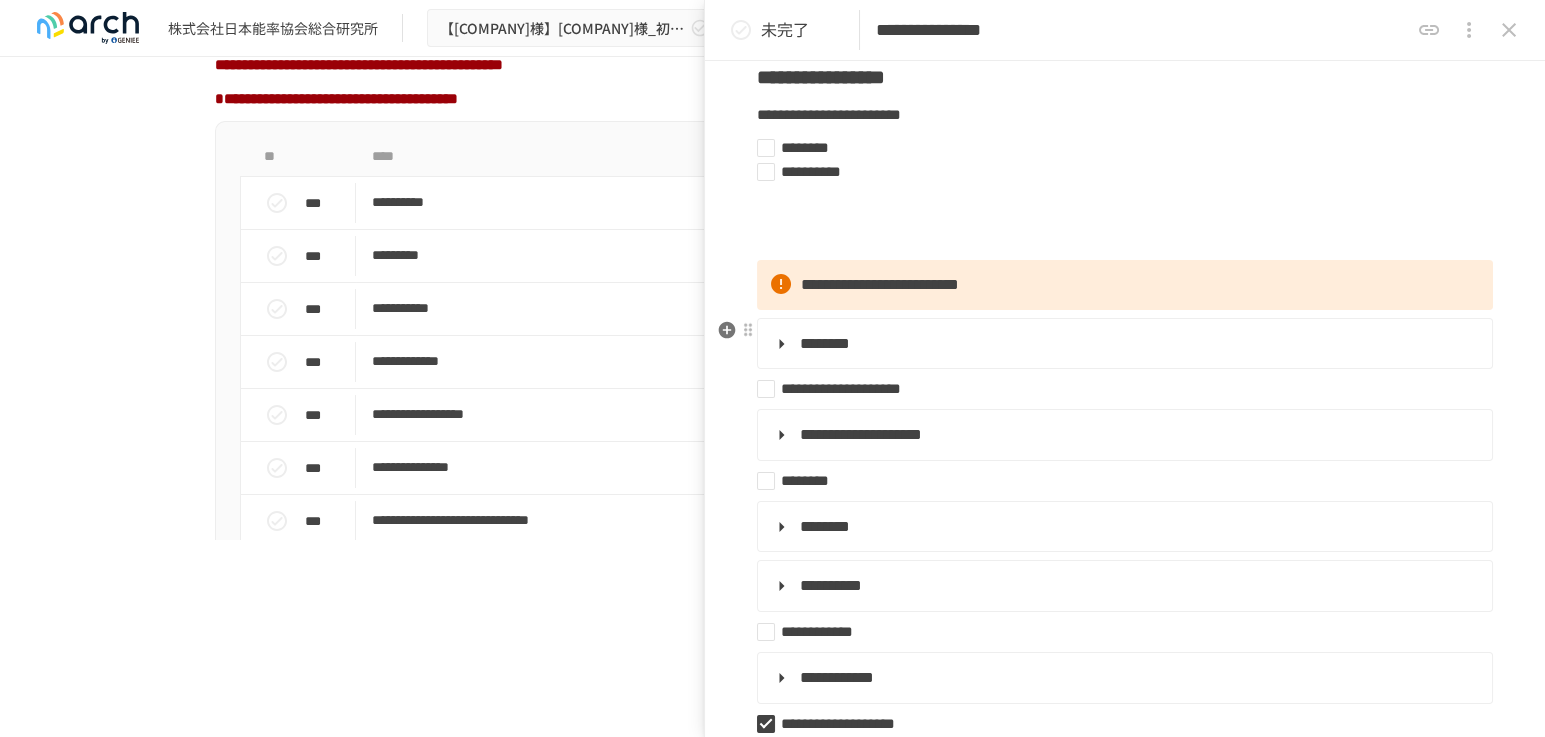 click on "**********" at bounding box center [1125, 929] 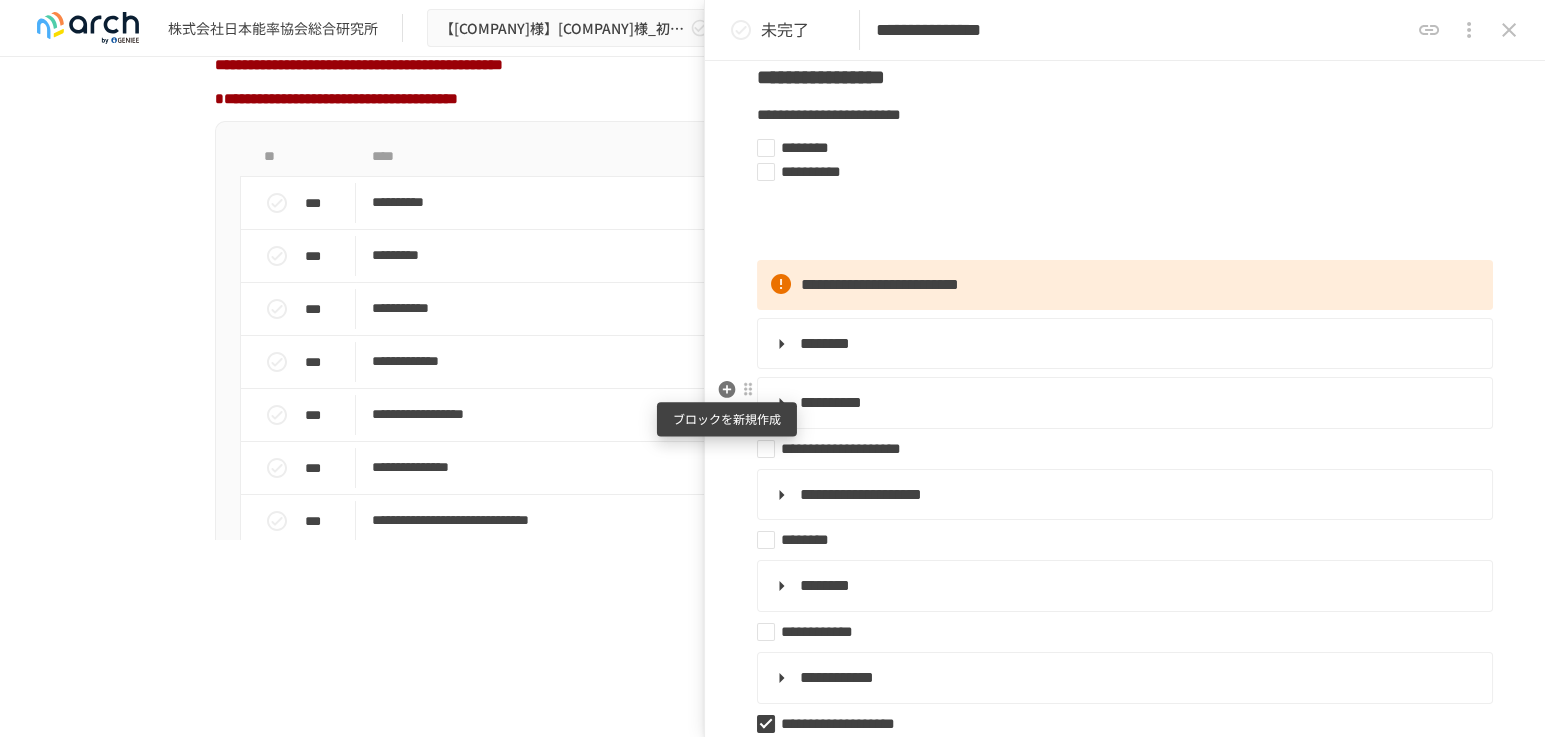 click 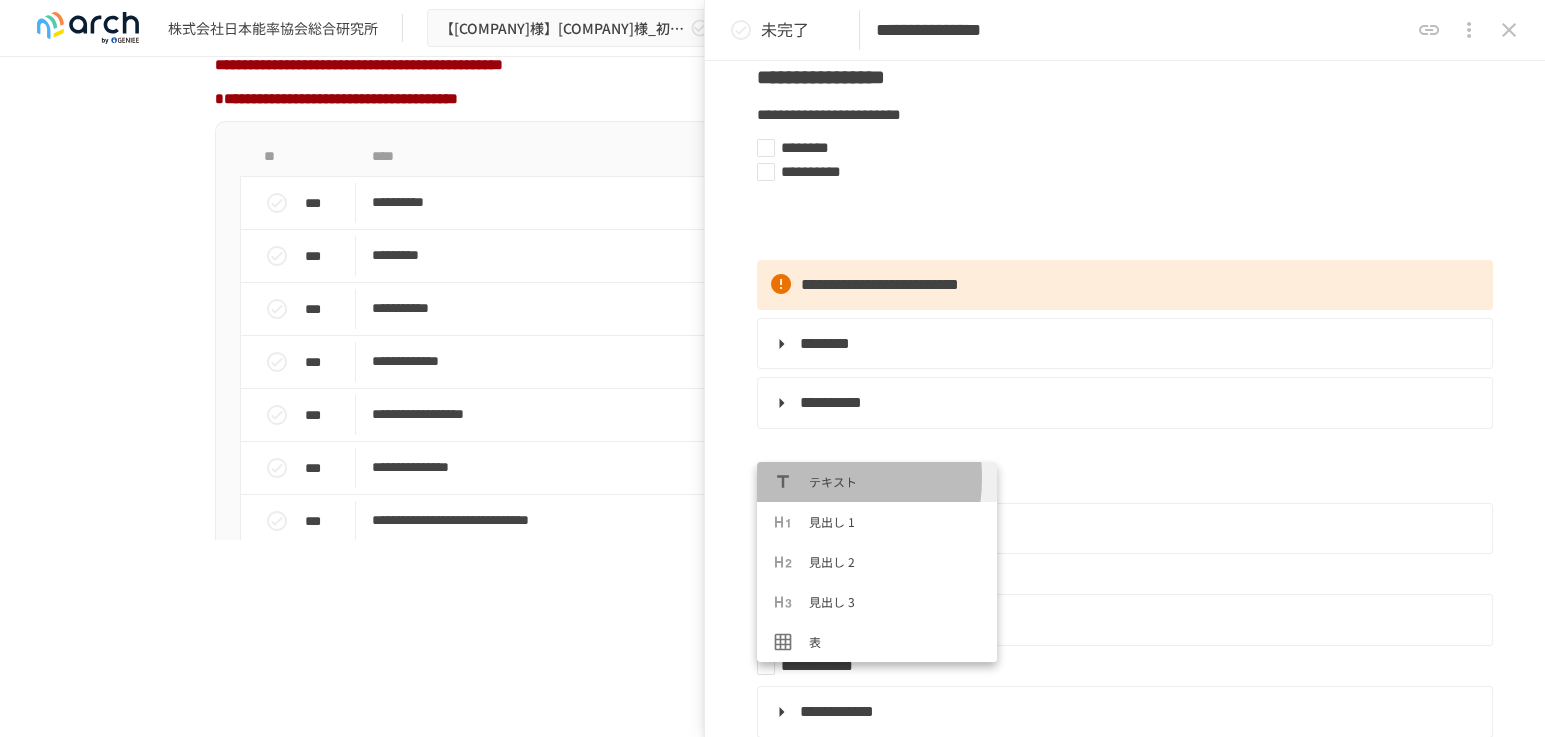 click at bounding box center [791, 482] 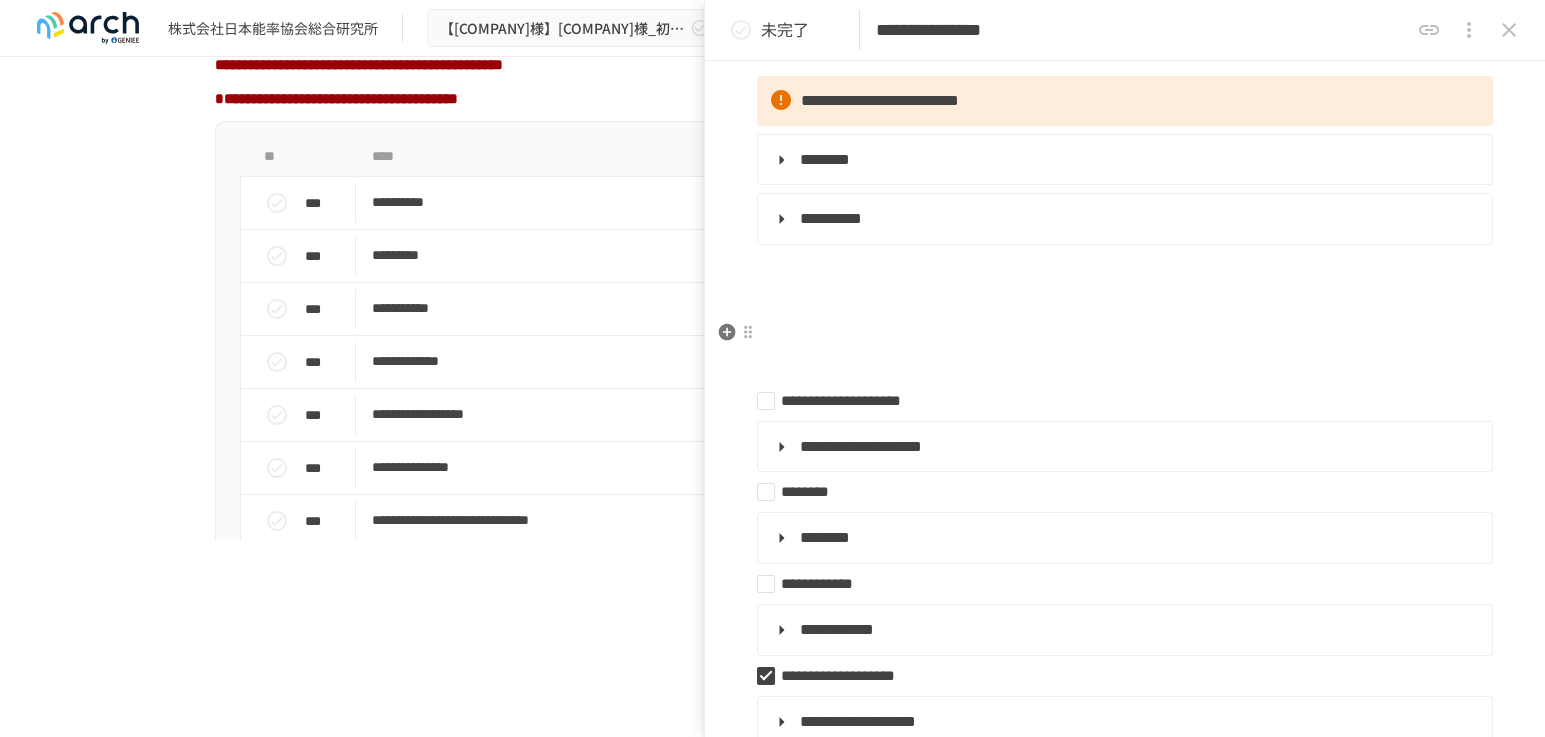 scroll, scrollTop: 444, scrollLeft: 0, axis: vertical 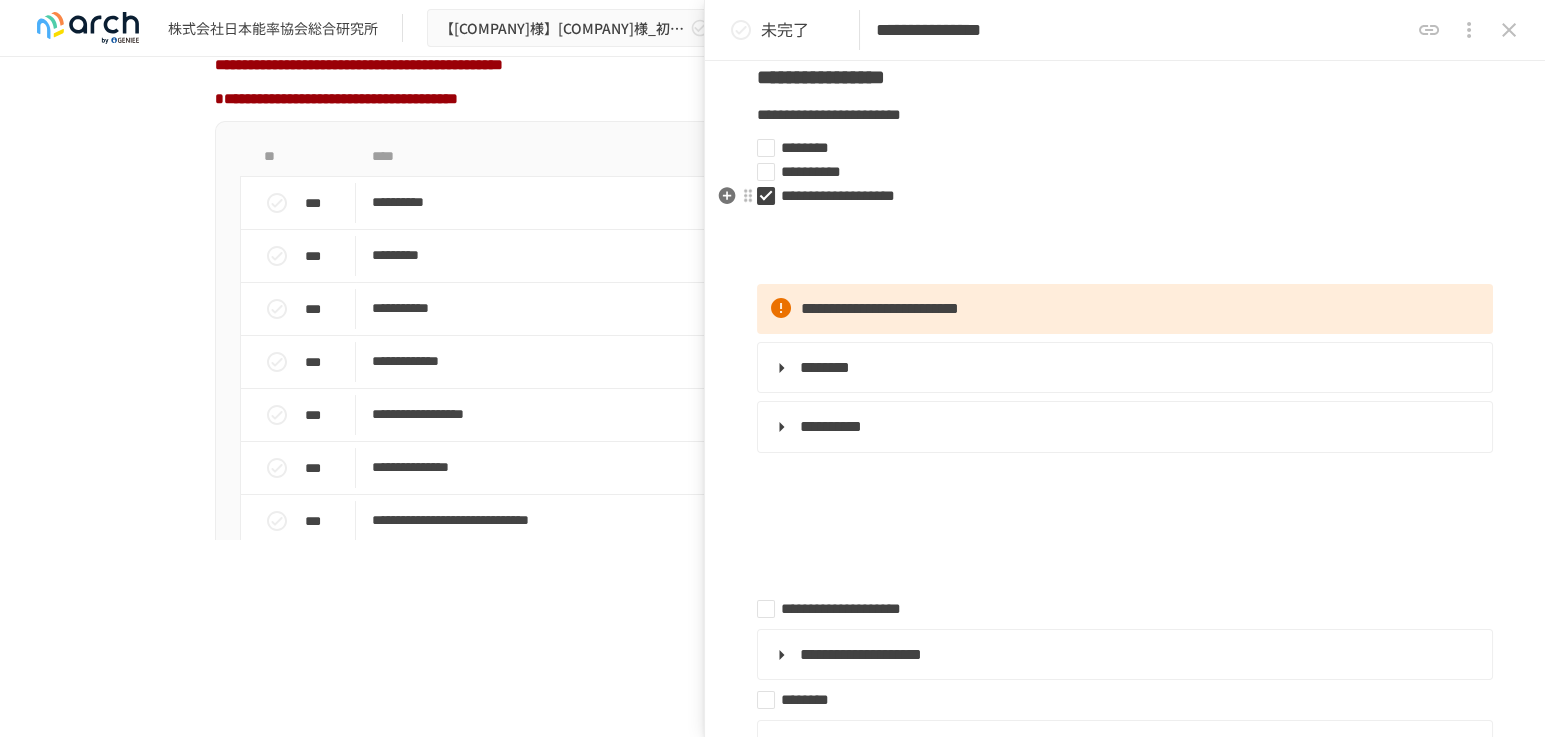 click on "**********" at bounding box center [1117, 196] 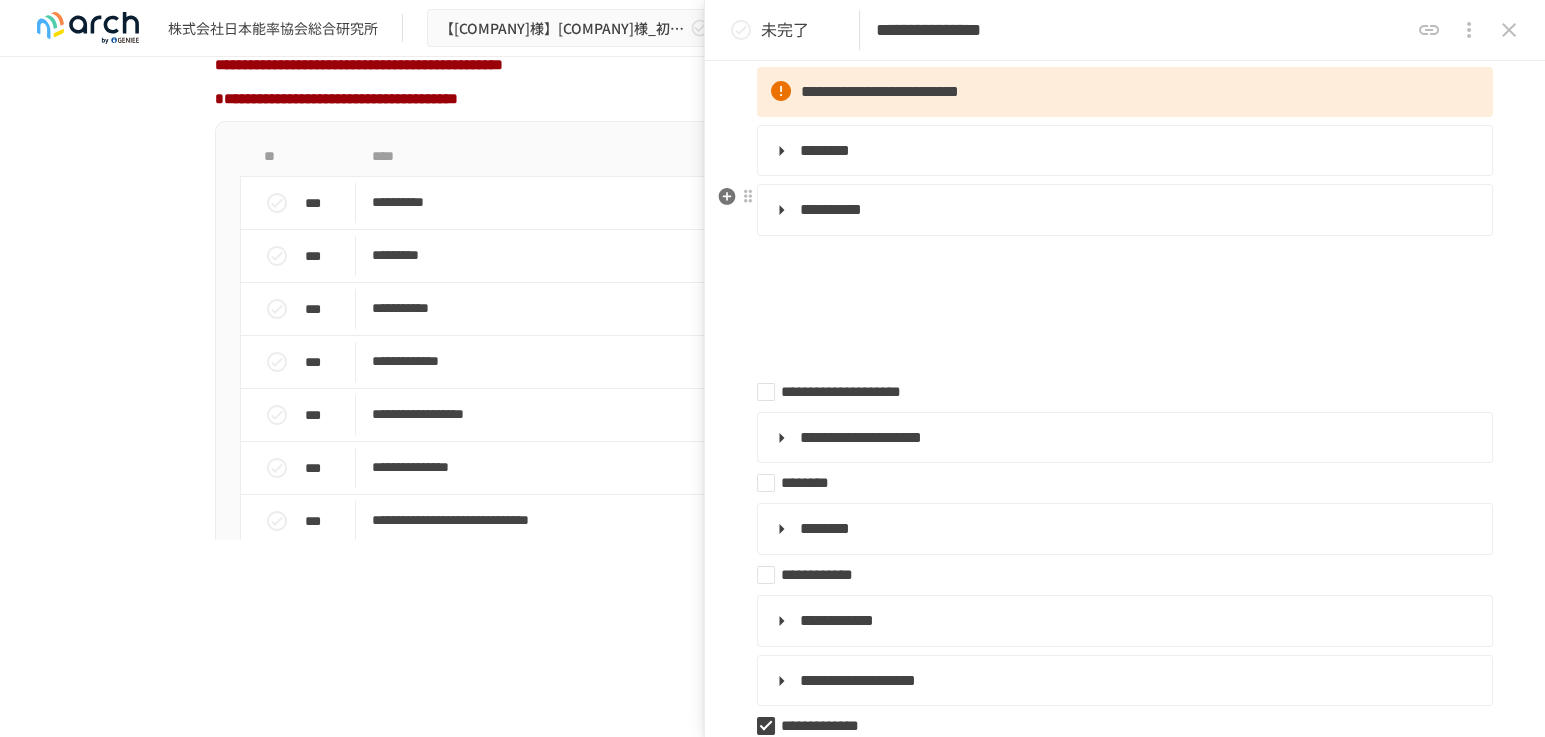 scroll, scrollTop: 444, scrollLeft: 0, axis: vertical 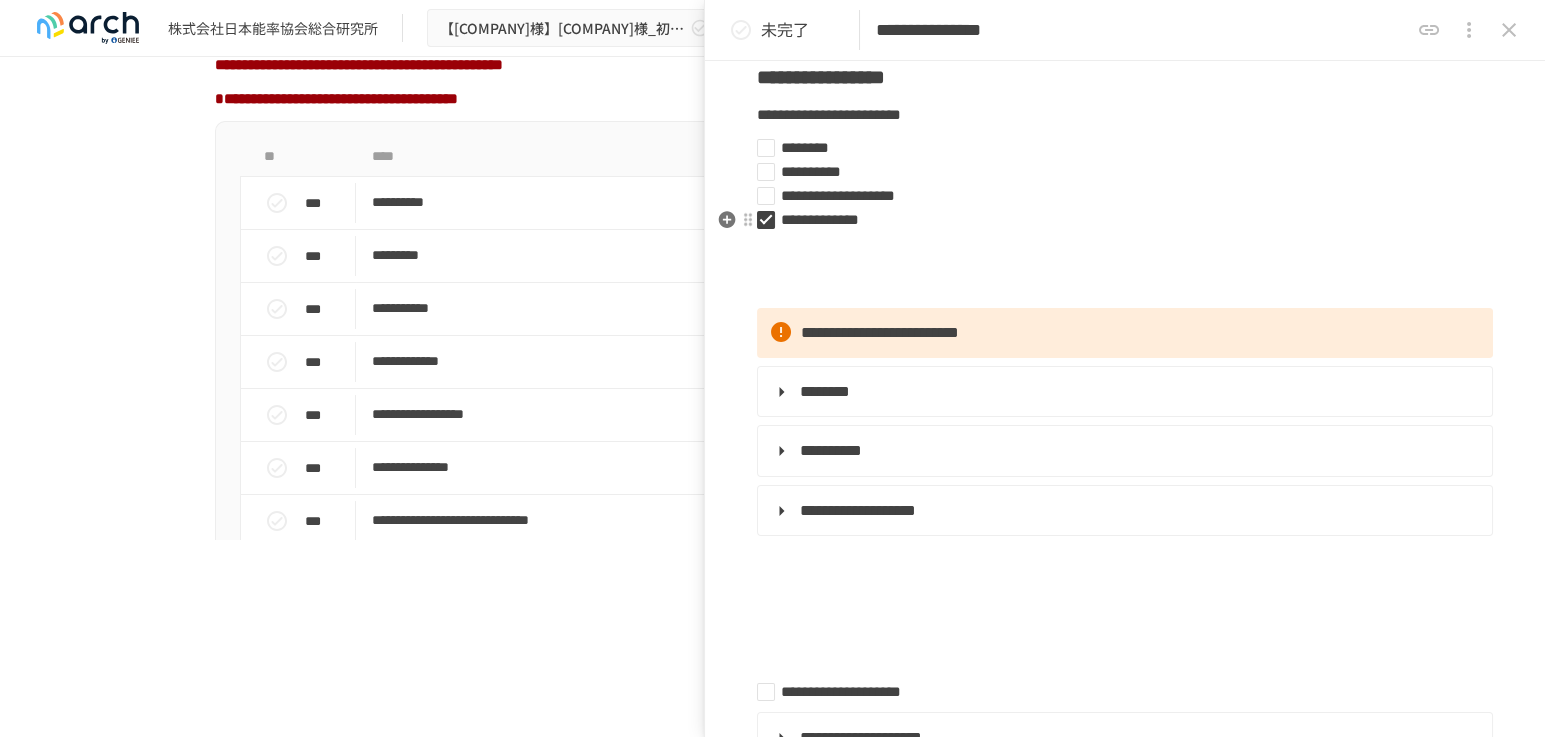 click on "**********" at bounding box center (1117, 220) 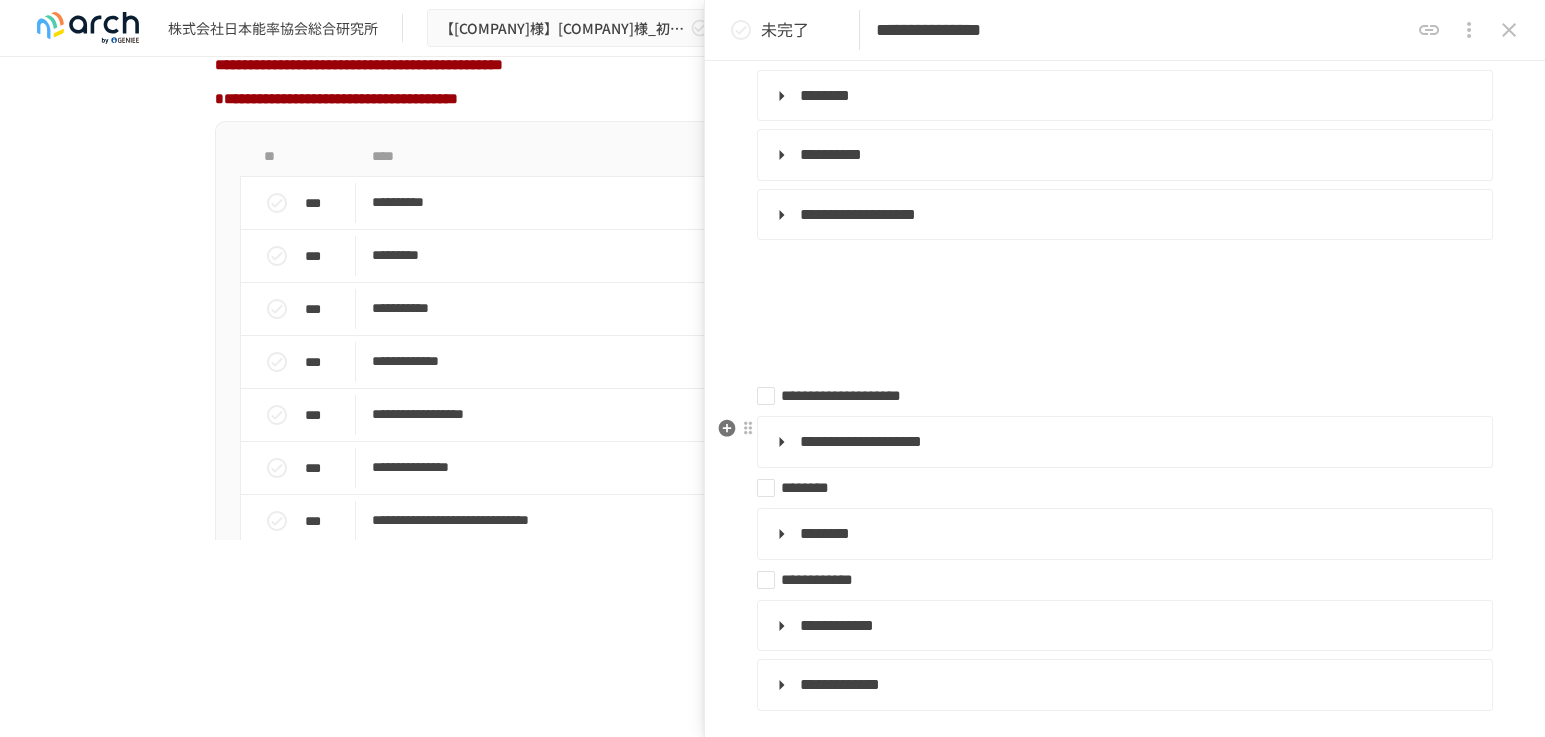 scroll, scrollTop: 555, scrollLeft: 0, axis: vertical 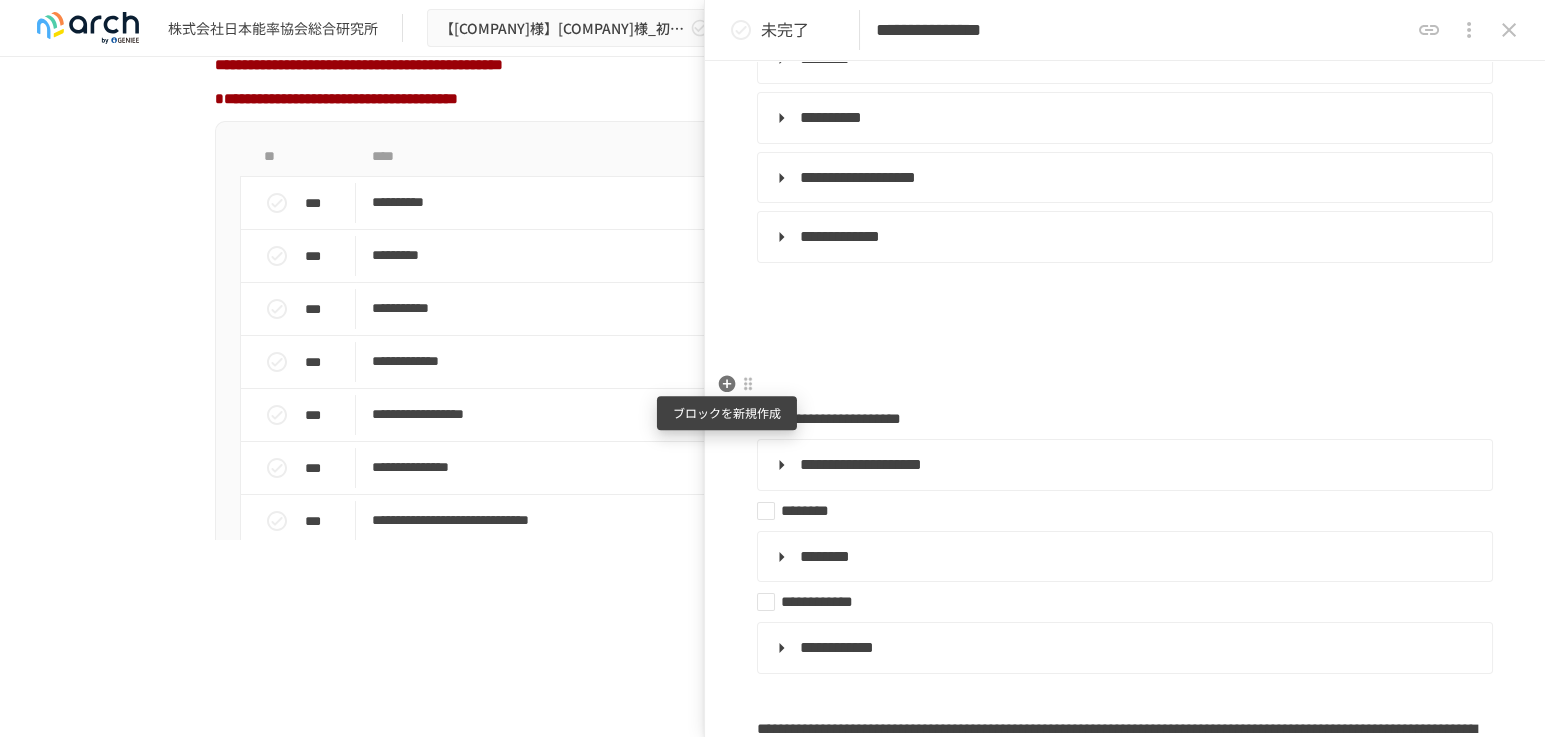 click 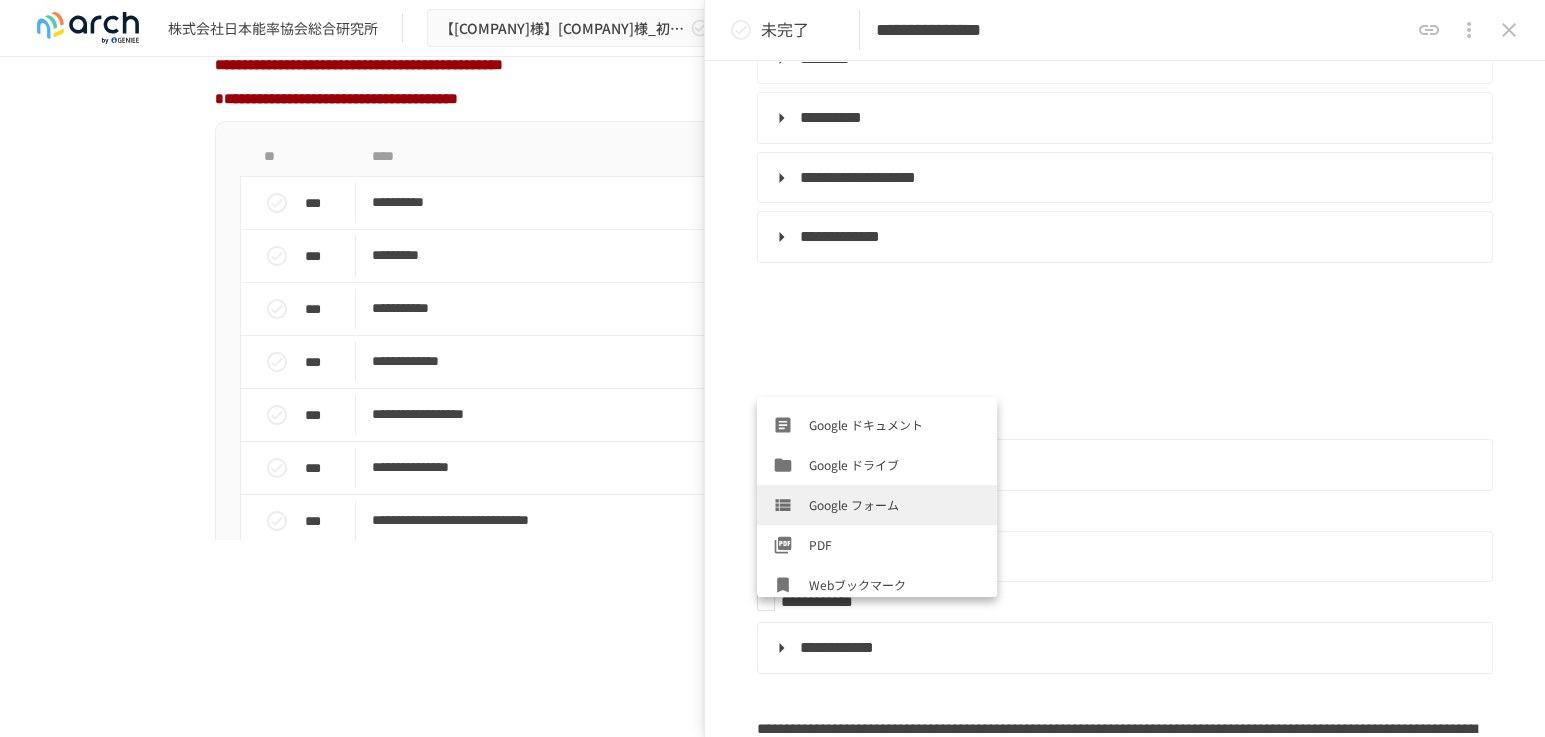 scroll, scrollTop: 680, scrollLeft: 0, axis: vertical 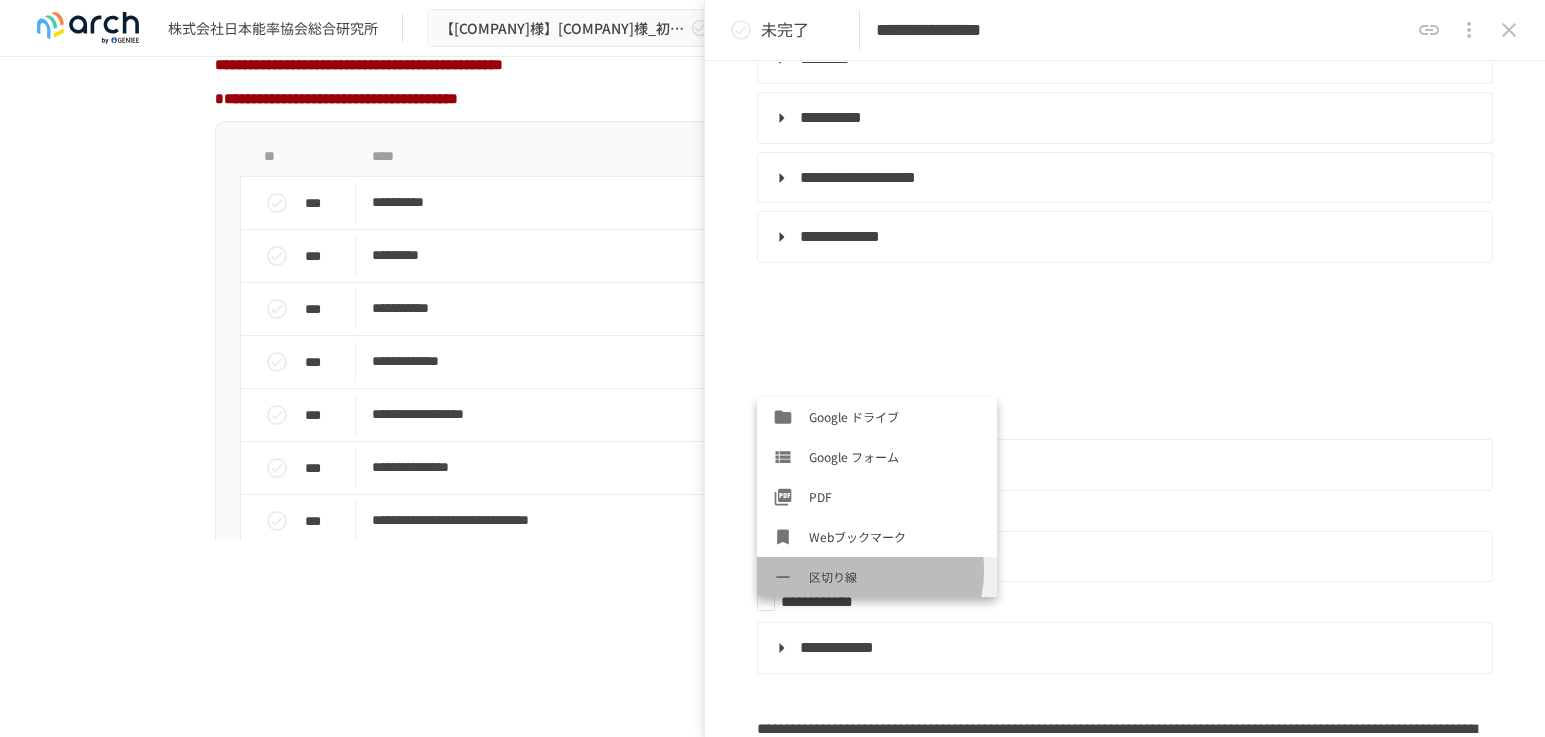 click on "区切り線" at bounding box center (895, 576) 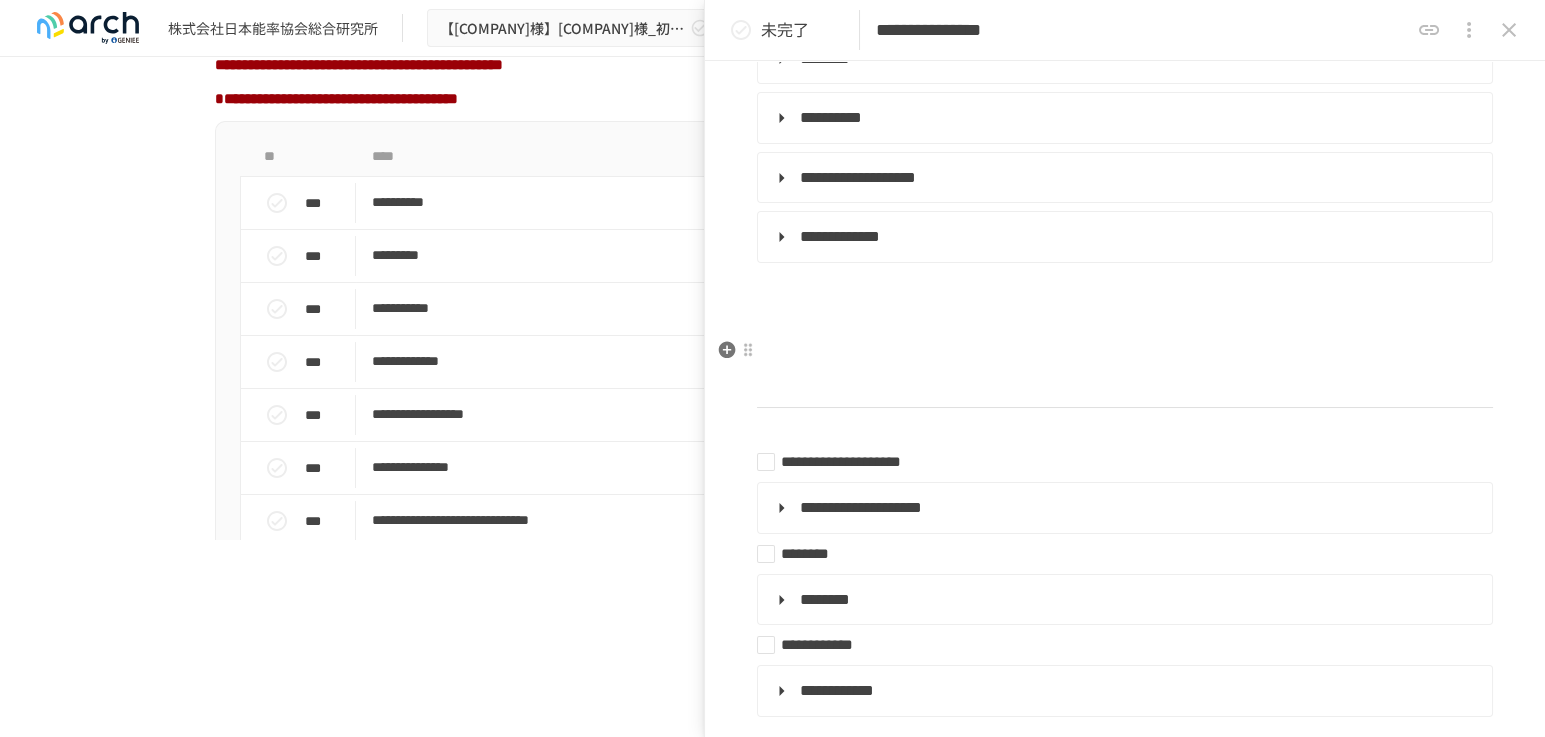 click at bounding box center [1125, 352] 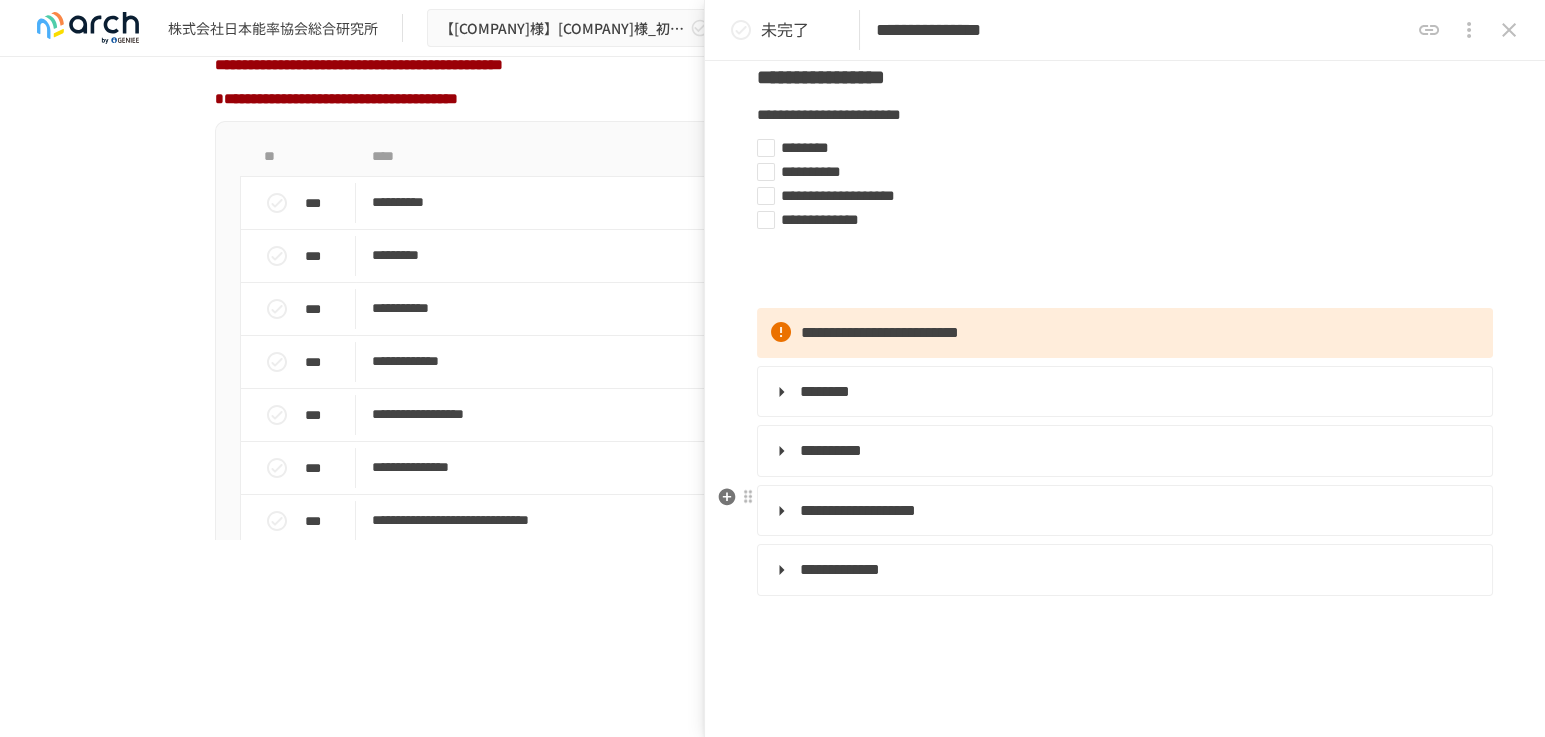 scroll, scrollTop: 111, scrollLeft: 0, axis: vertical 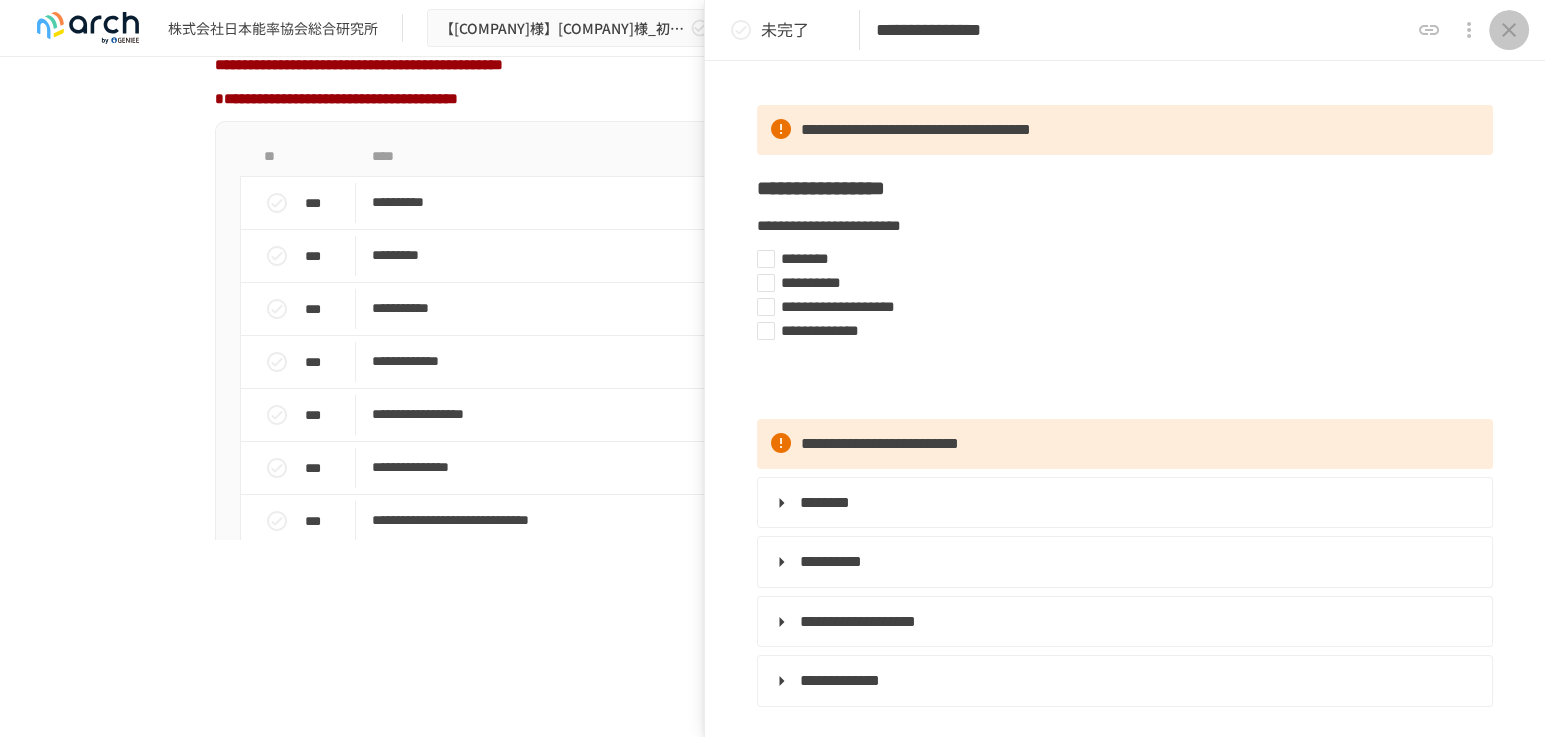 click 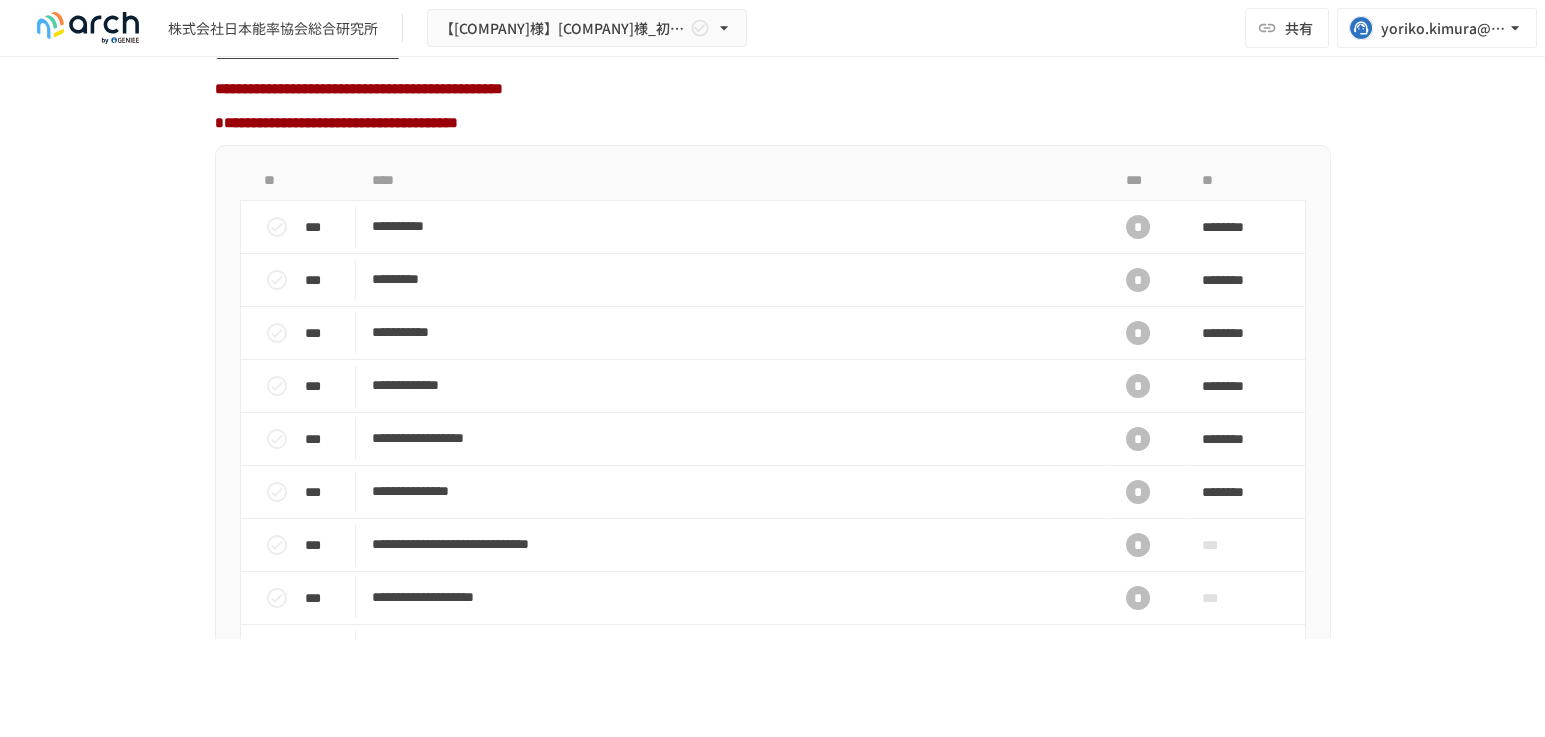 scroll, scrollTop: 1598, scrollLeft: 0, axis: vertical 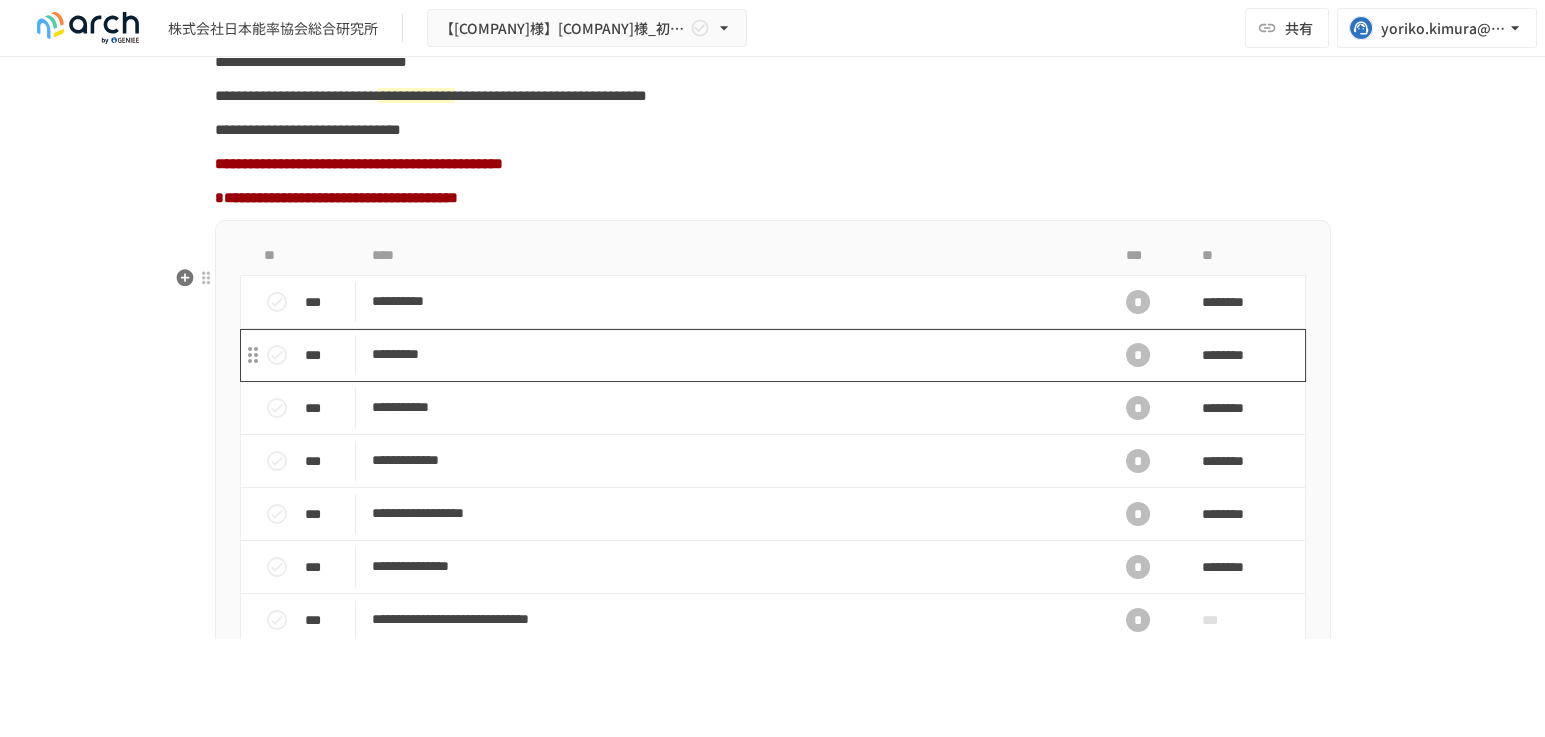 click on "*********" at bounding box center (731, 354) 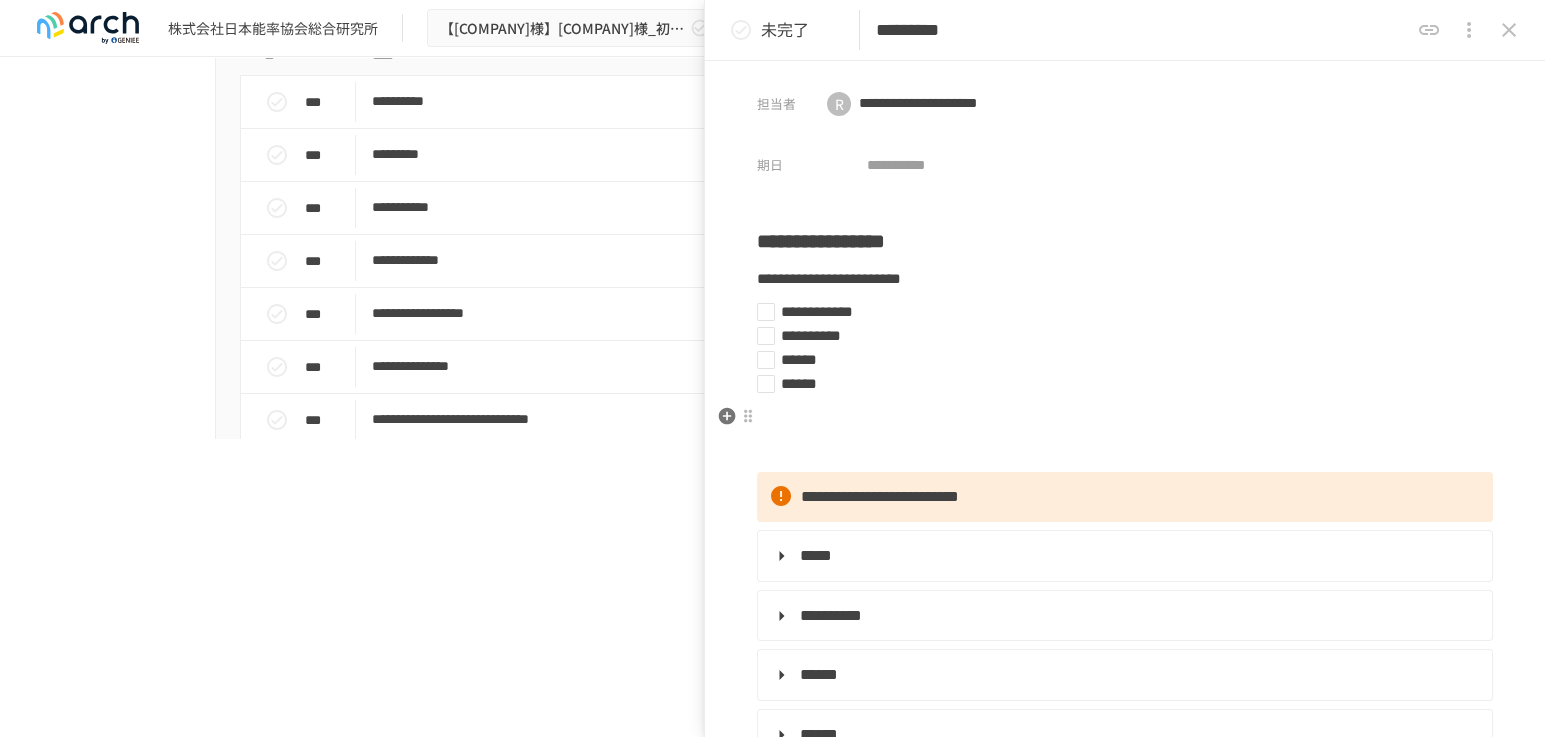 scroll, scrollTop: 260, scrollLeft: 0, axis: vertical 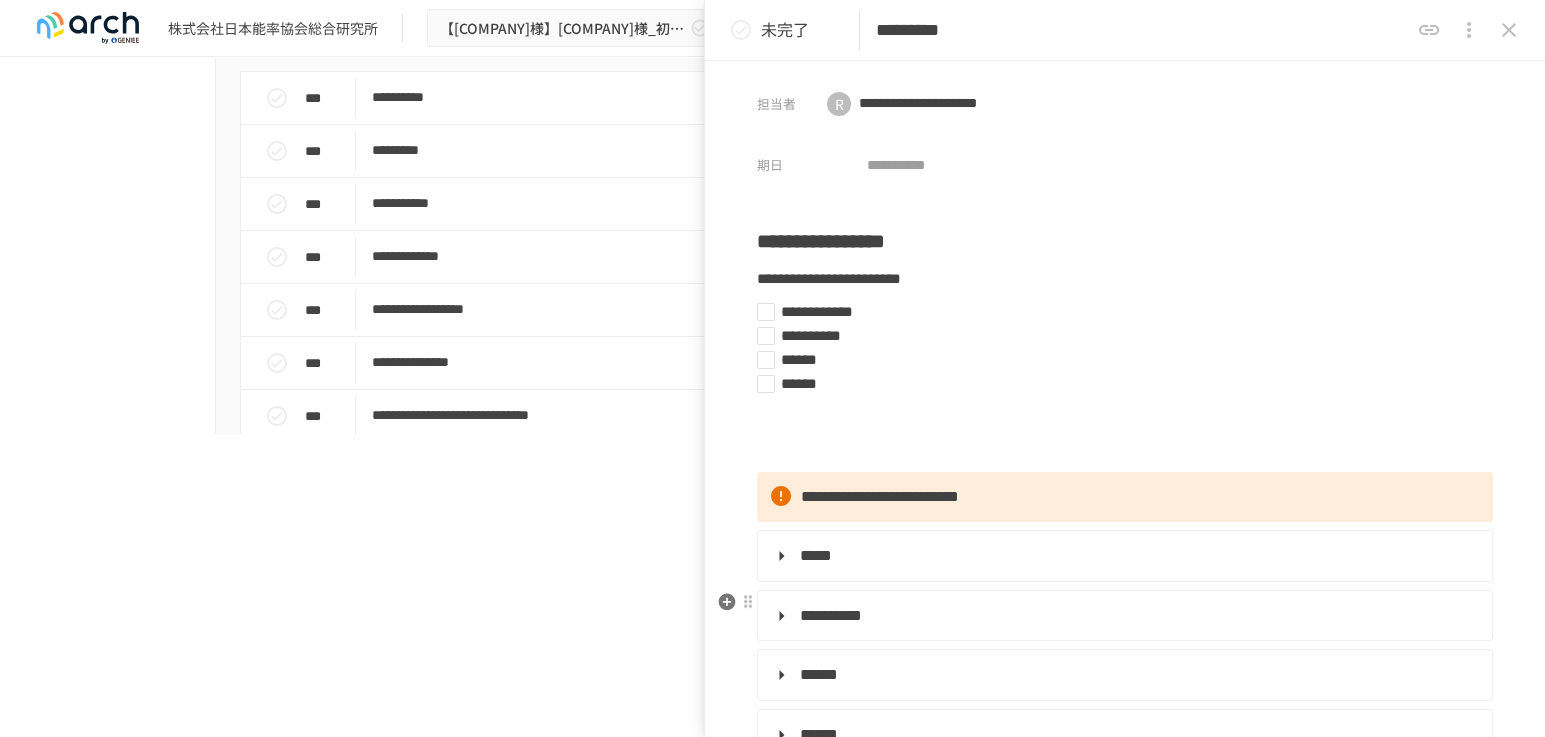 click on "**********" at bounding box center (1125, 616) 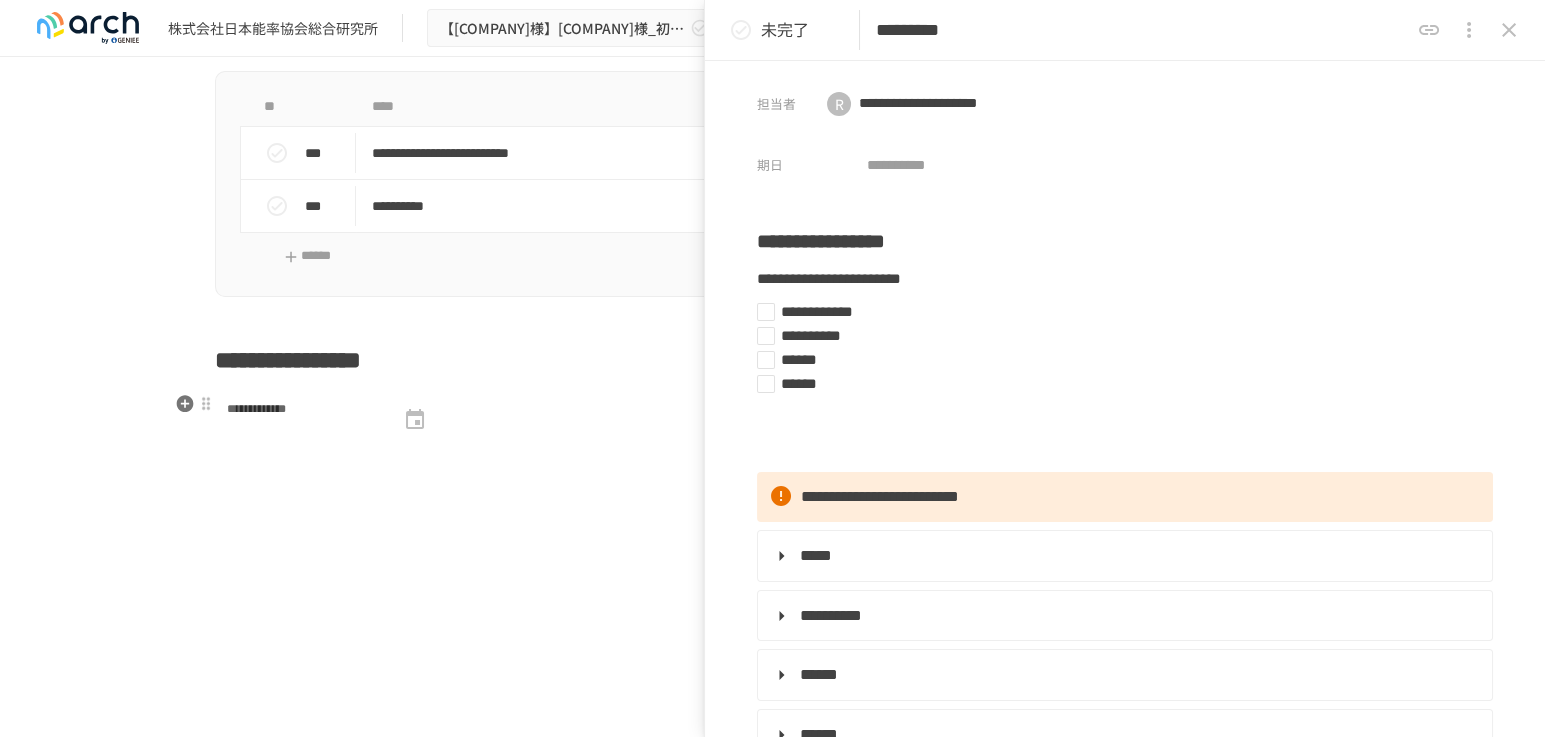 scroll, scrollTop: 2598, scrollLeft: 0, axis: vertical 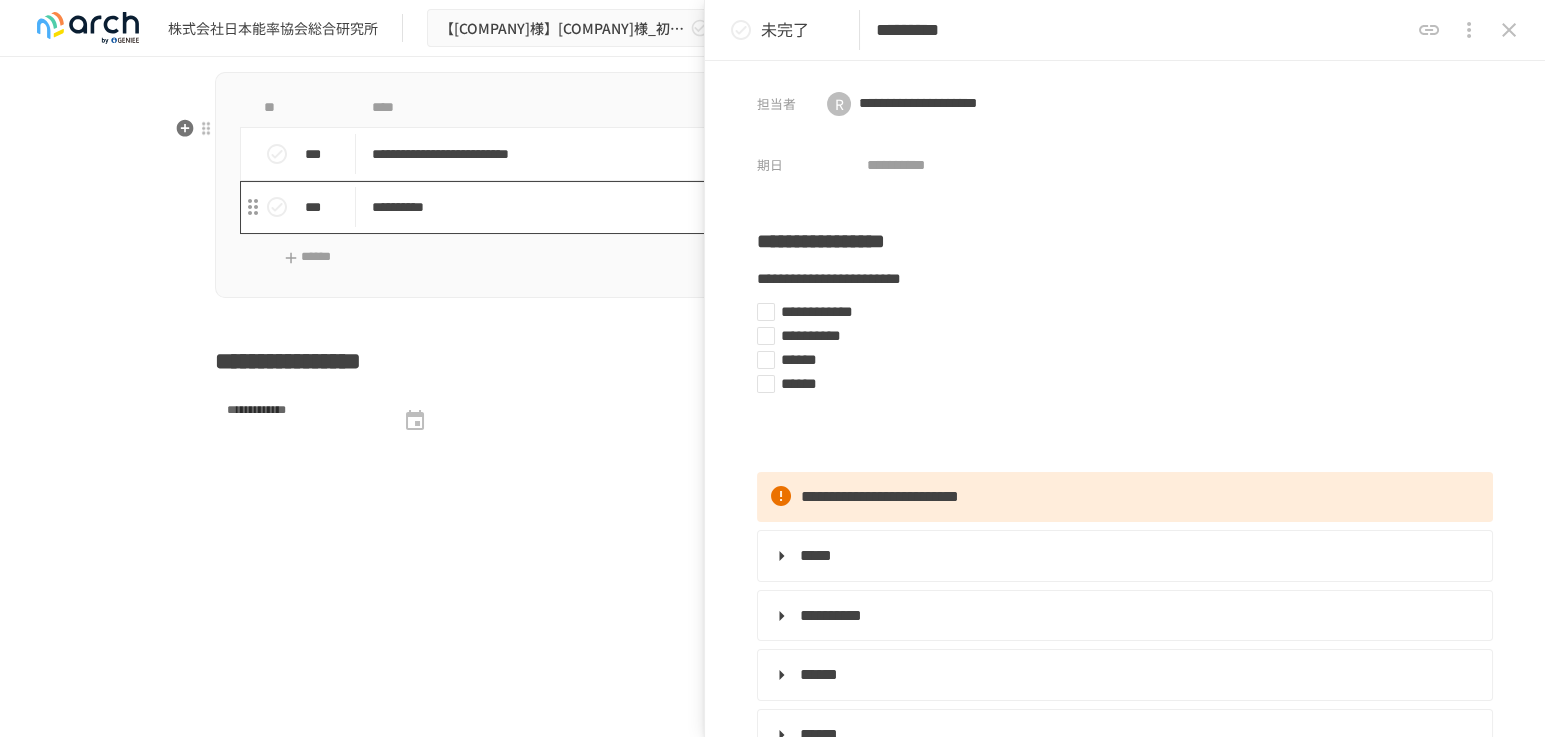 click on "**********" at bounding box center (731, 207) 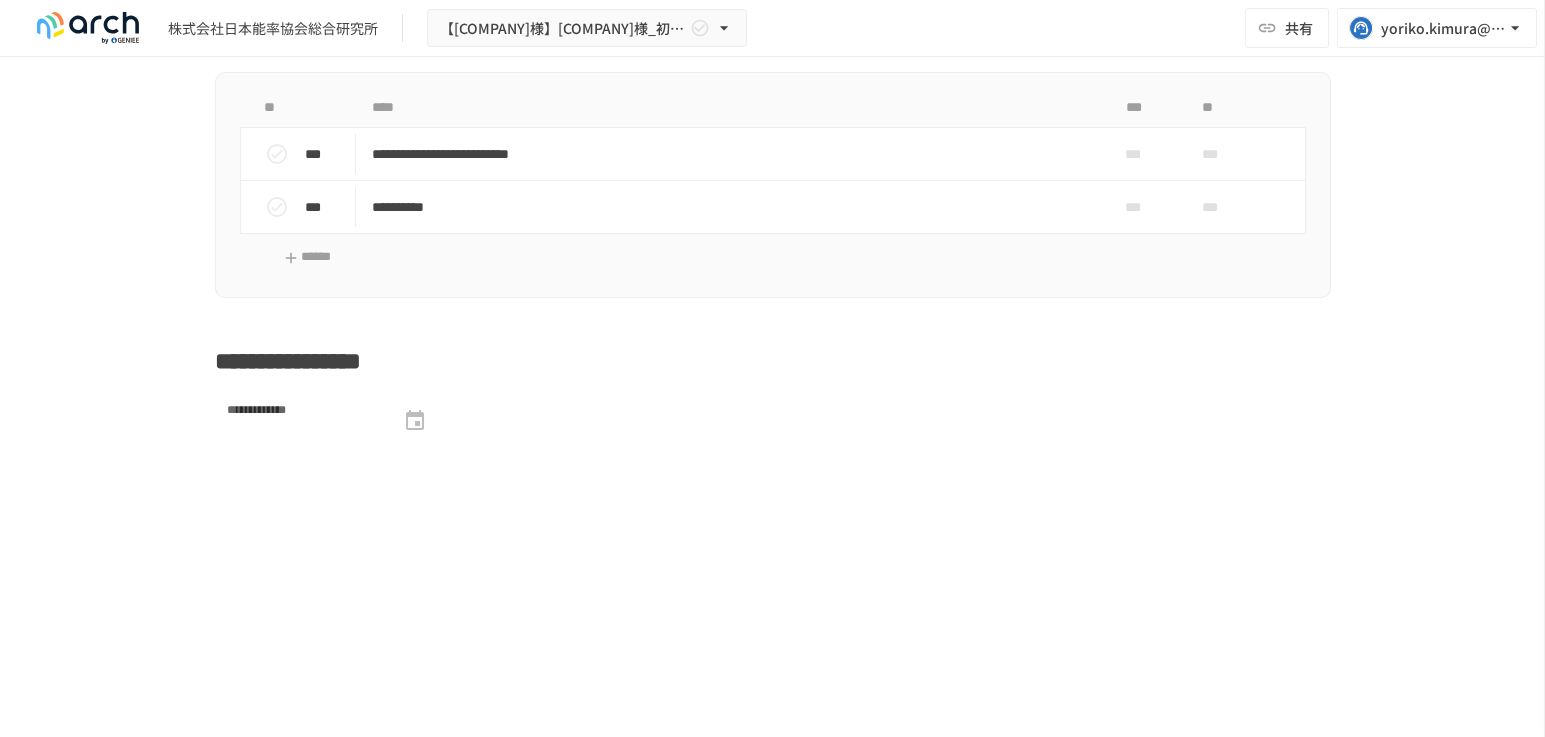 scroll, scrollTop: 56, scrollLeft: 0, axis: vertical 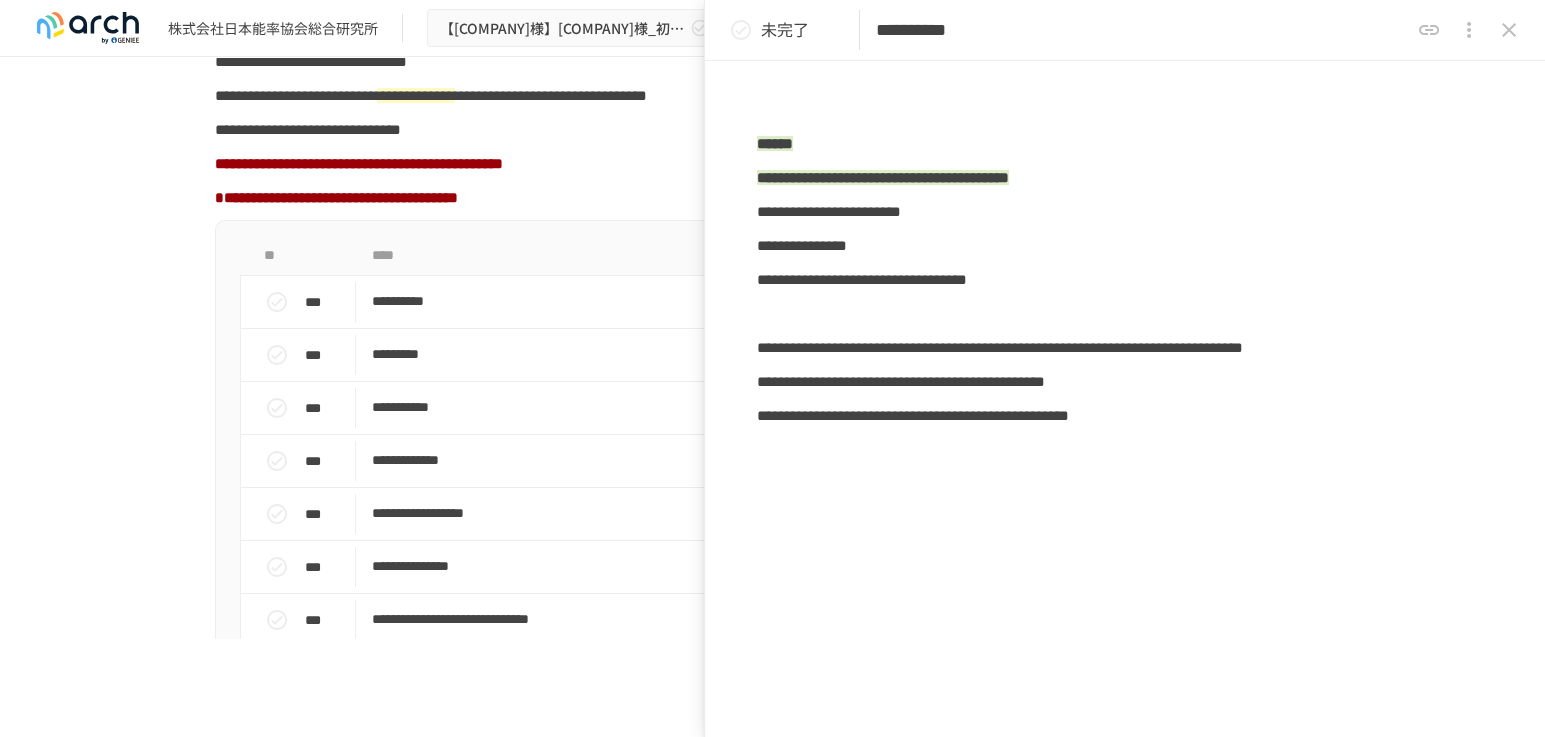 click on "**********" at bounding box center (1125, 107) 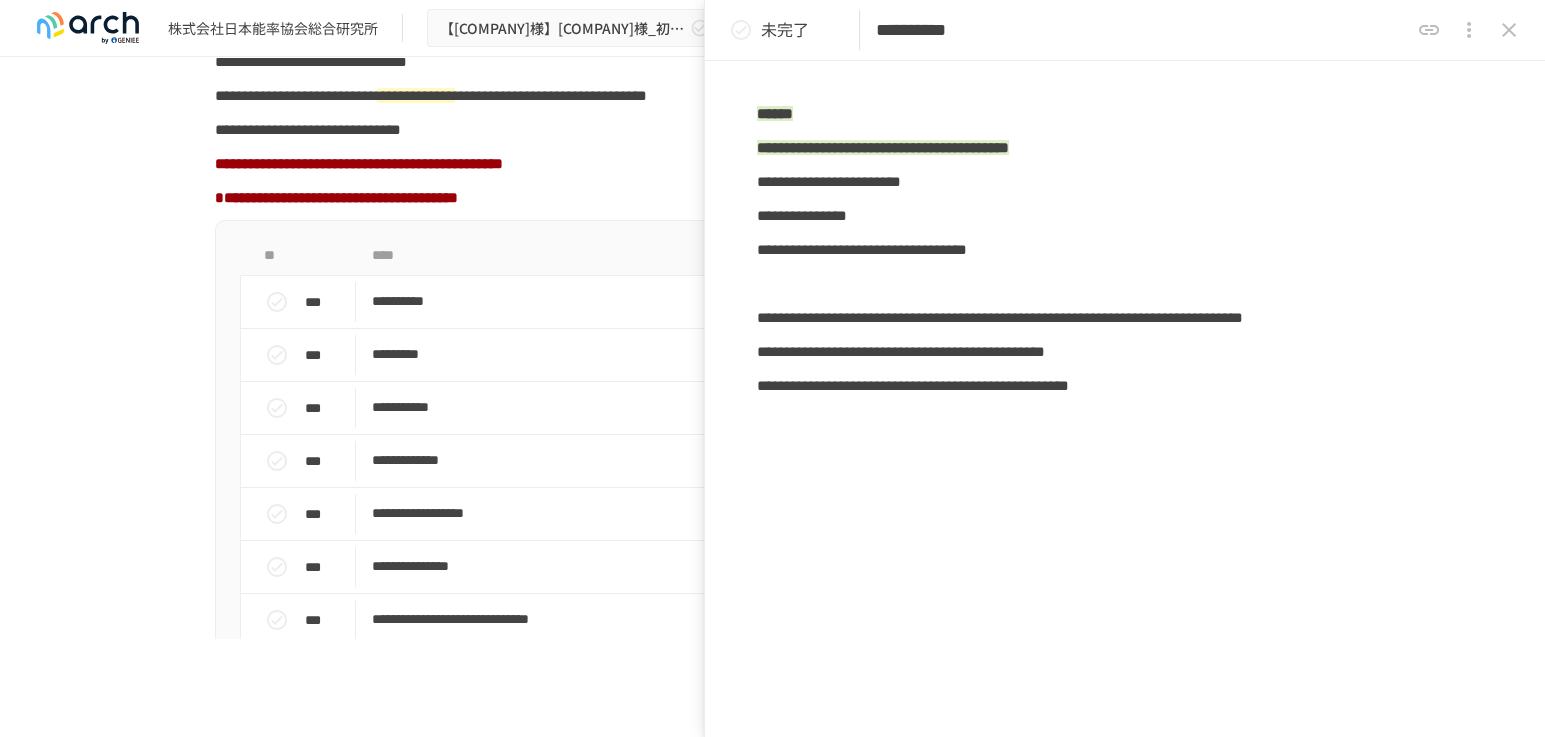 type 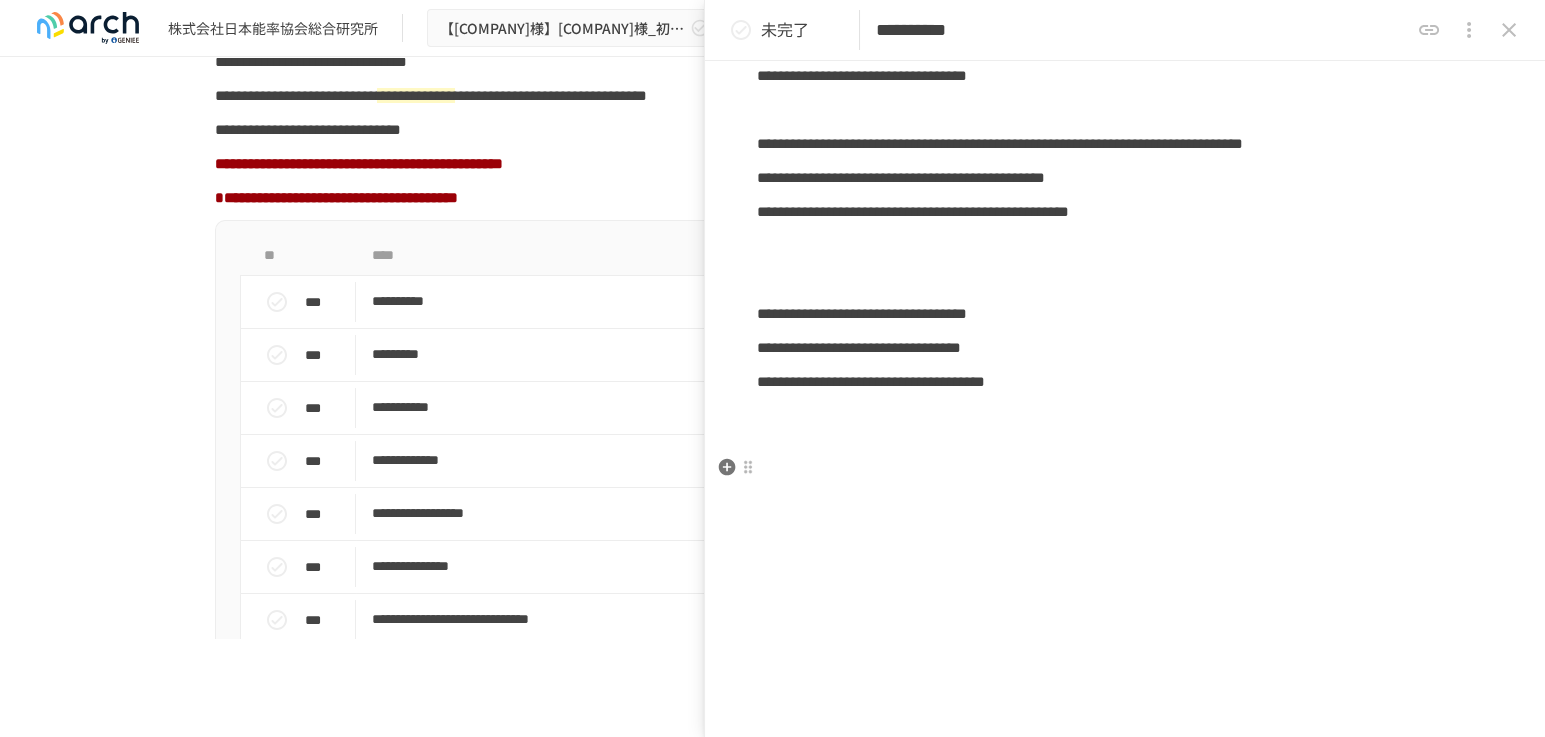 scroll, scrollTop: 1000, scrollLeft: 0, axis: vertical 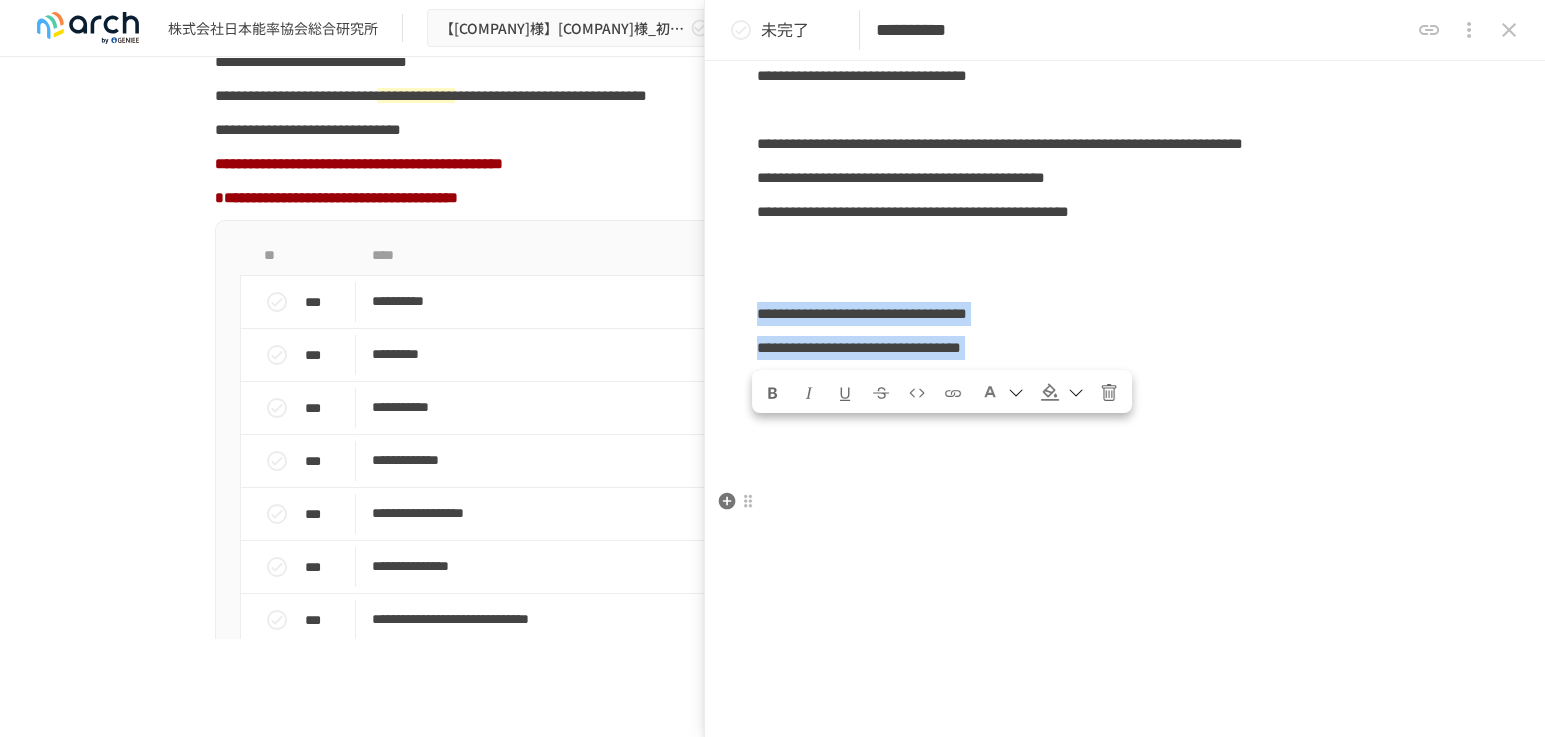 drag, startPoint x: 763, startPoint y: 382, endPoint x: 1342, endPoint y: 440, distance: 581.89777 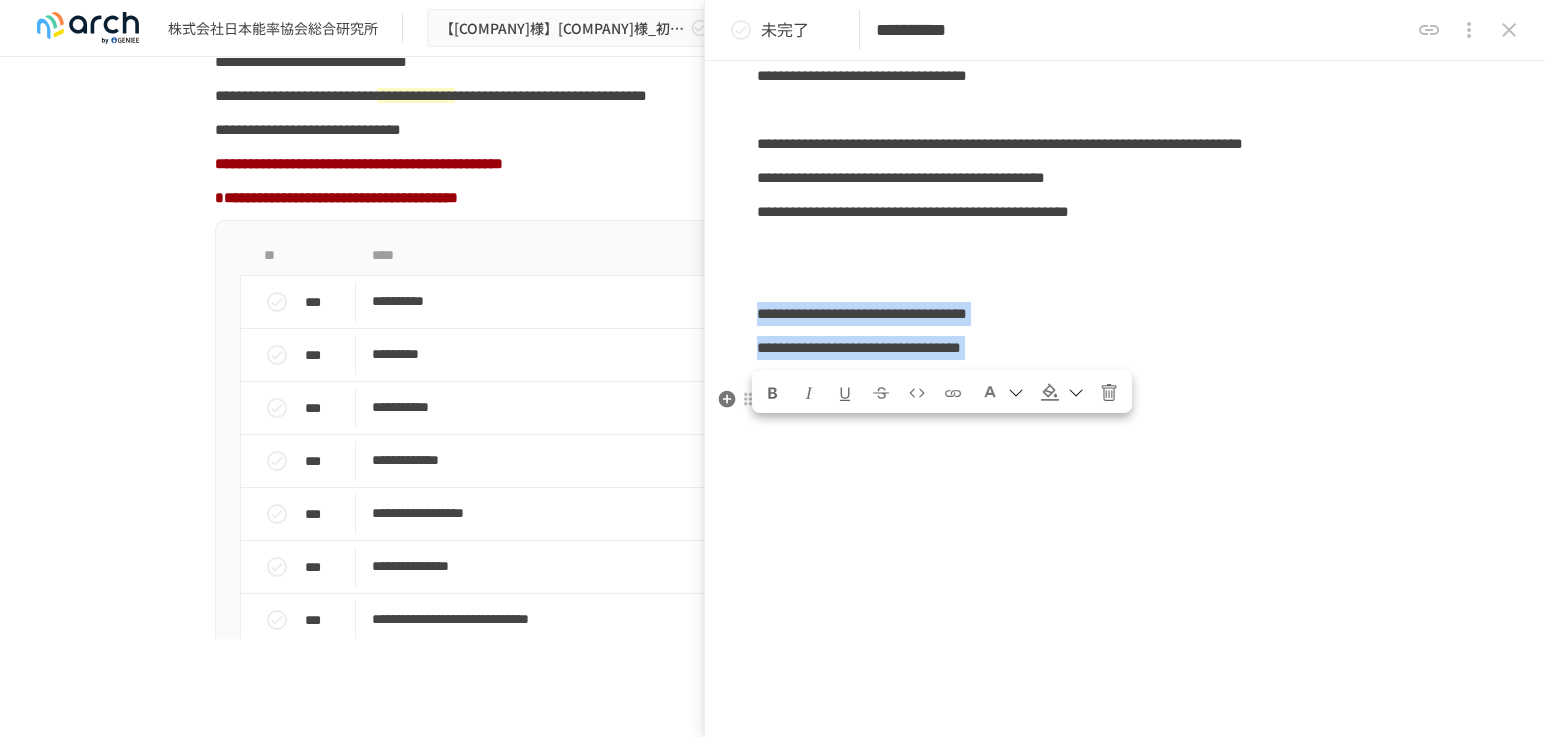 click at bounding box center (773, 393) 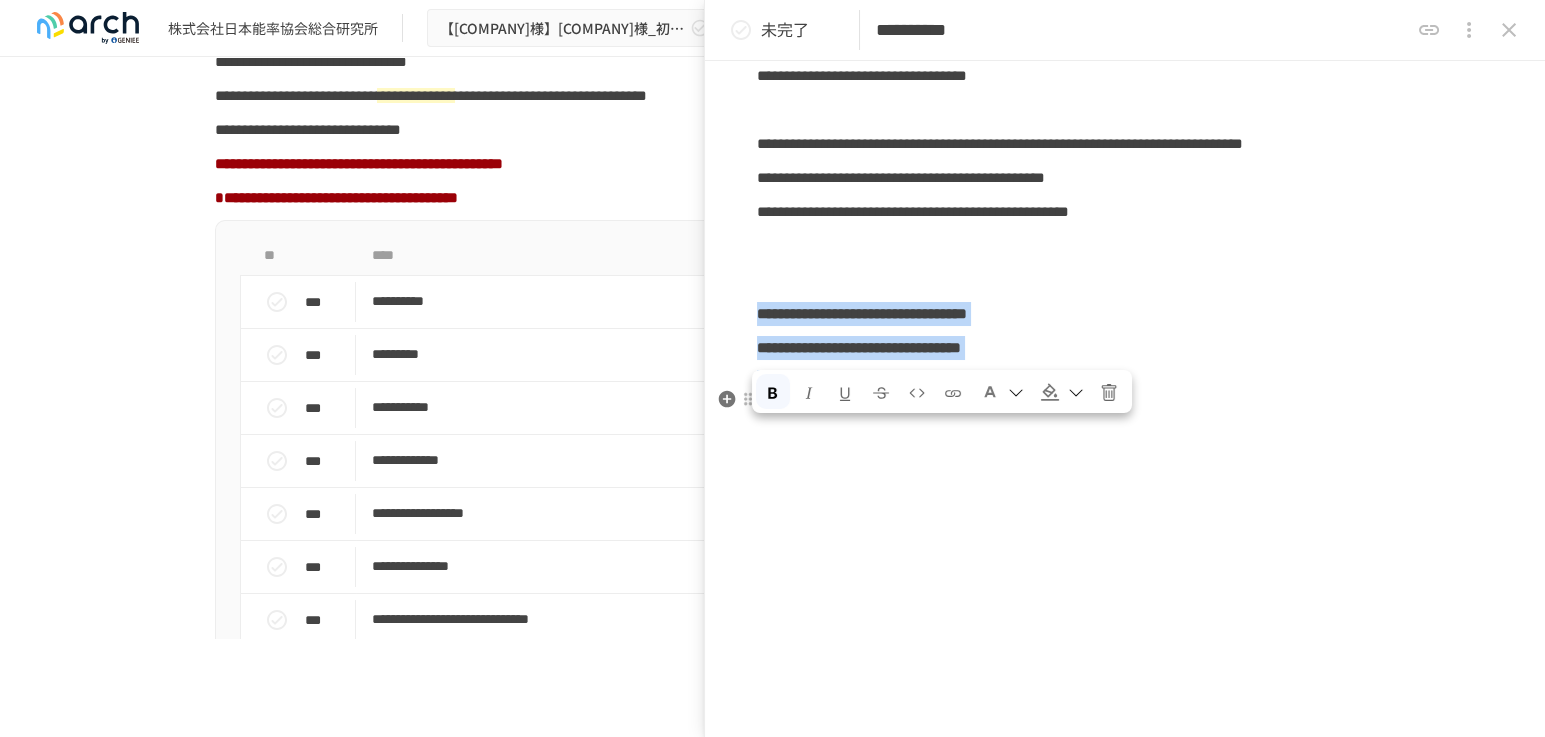 click at bounding box center [1076, 393] 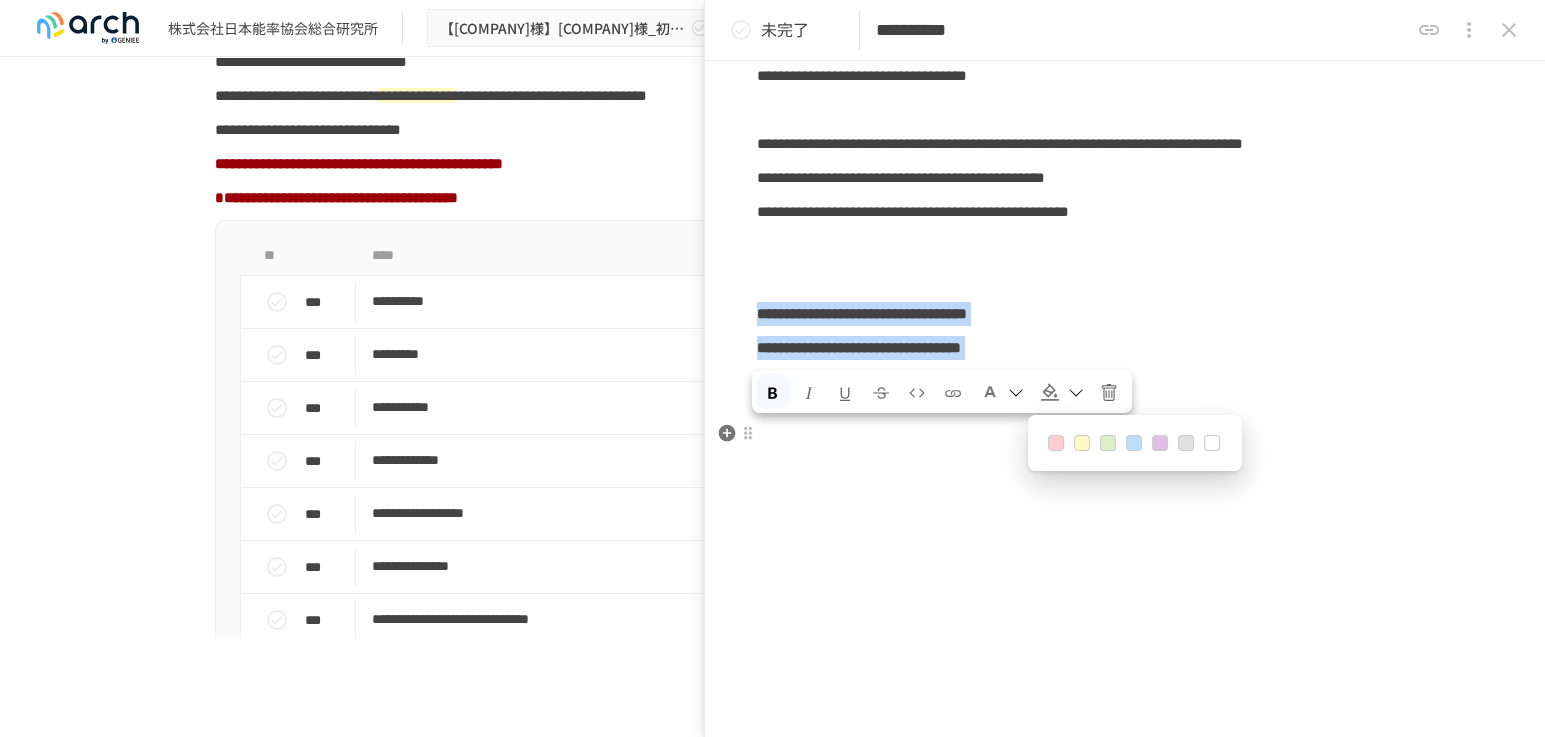 click at bounding box center [1082, 443] 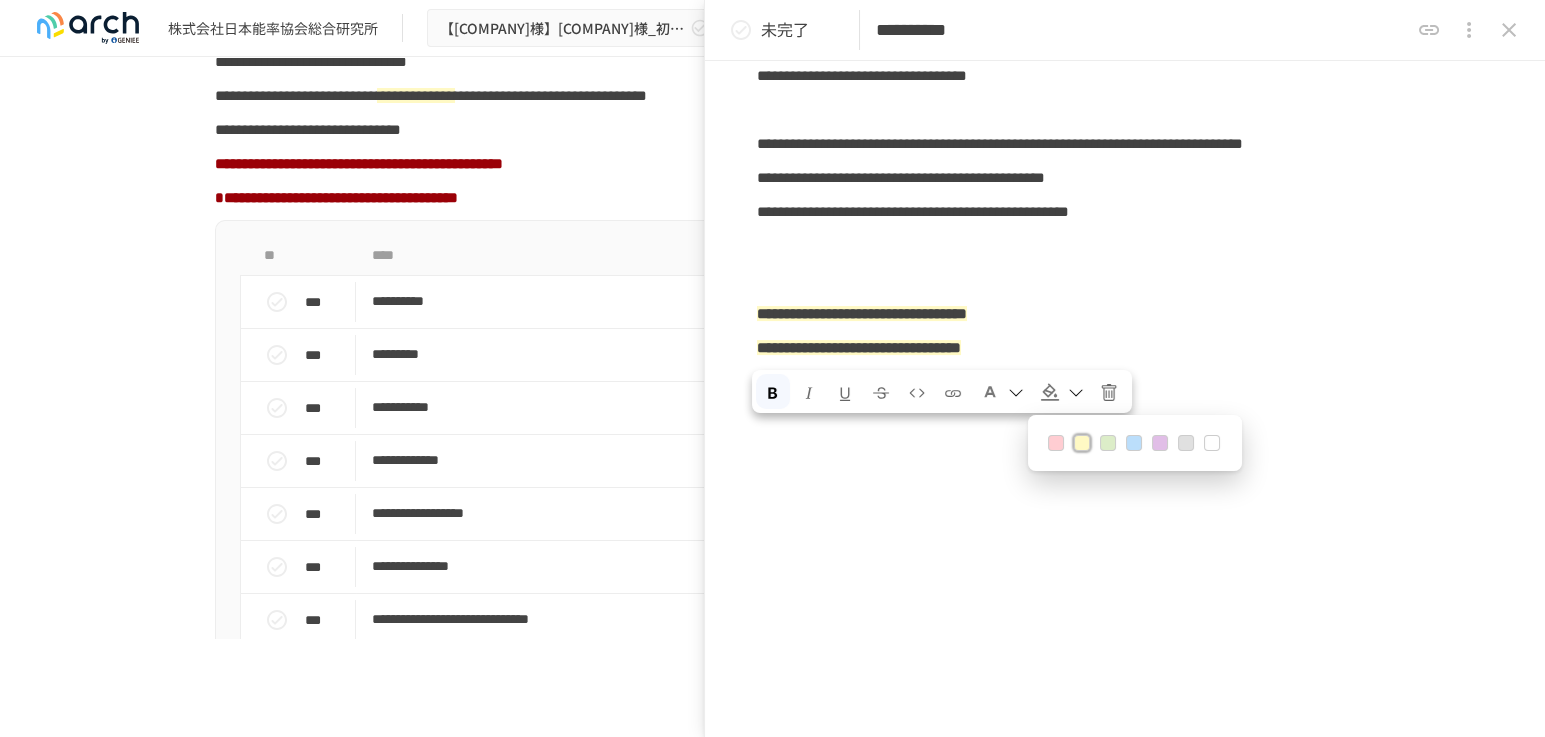 click on "**********" at bounding box center (1125, 5) 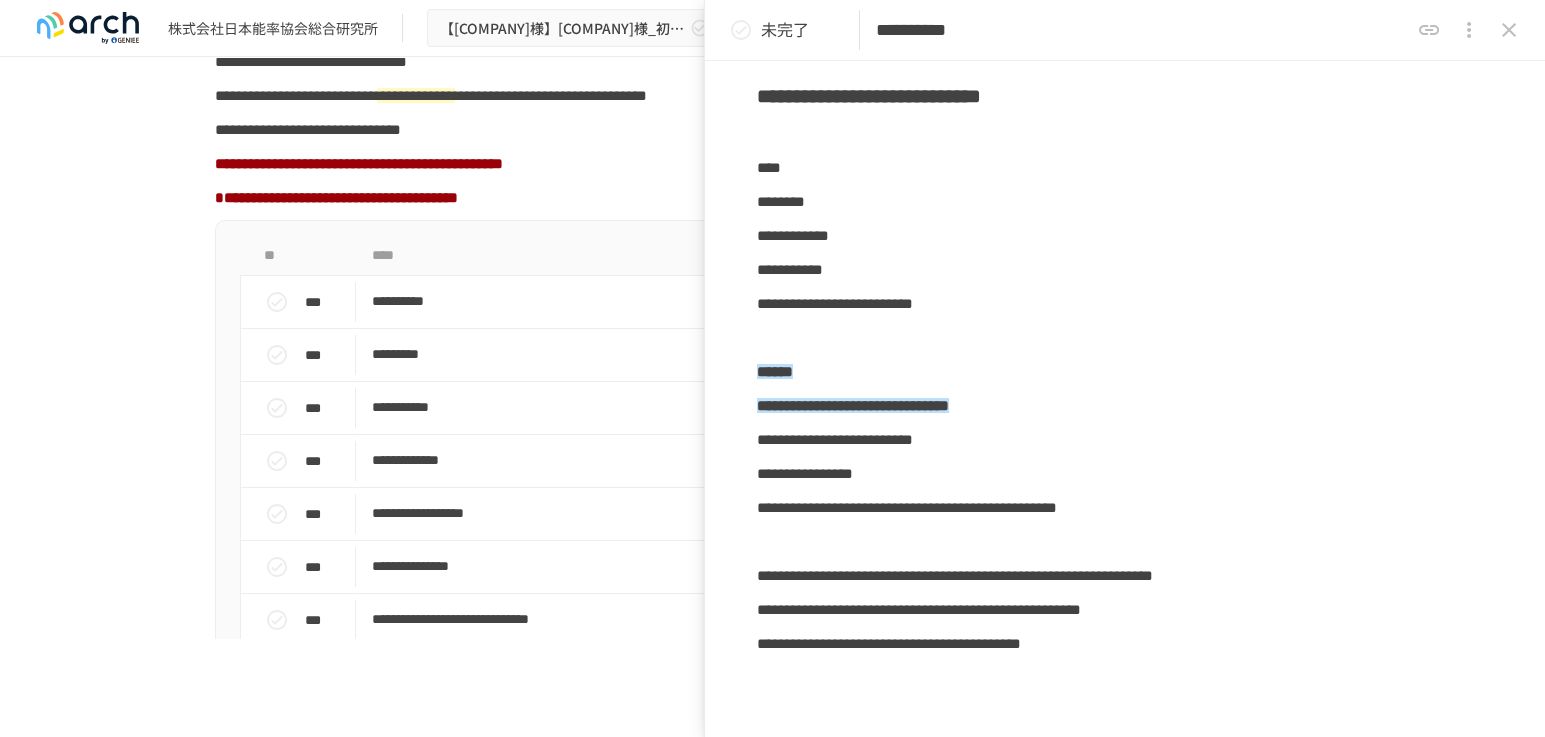 scroll, scrollTop: 0, scrollLeft: 0, axis: both 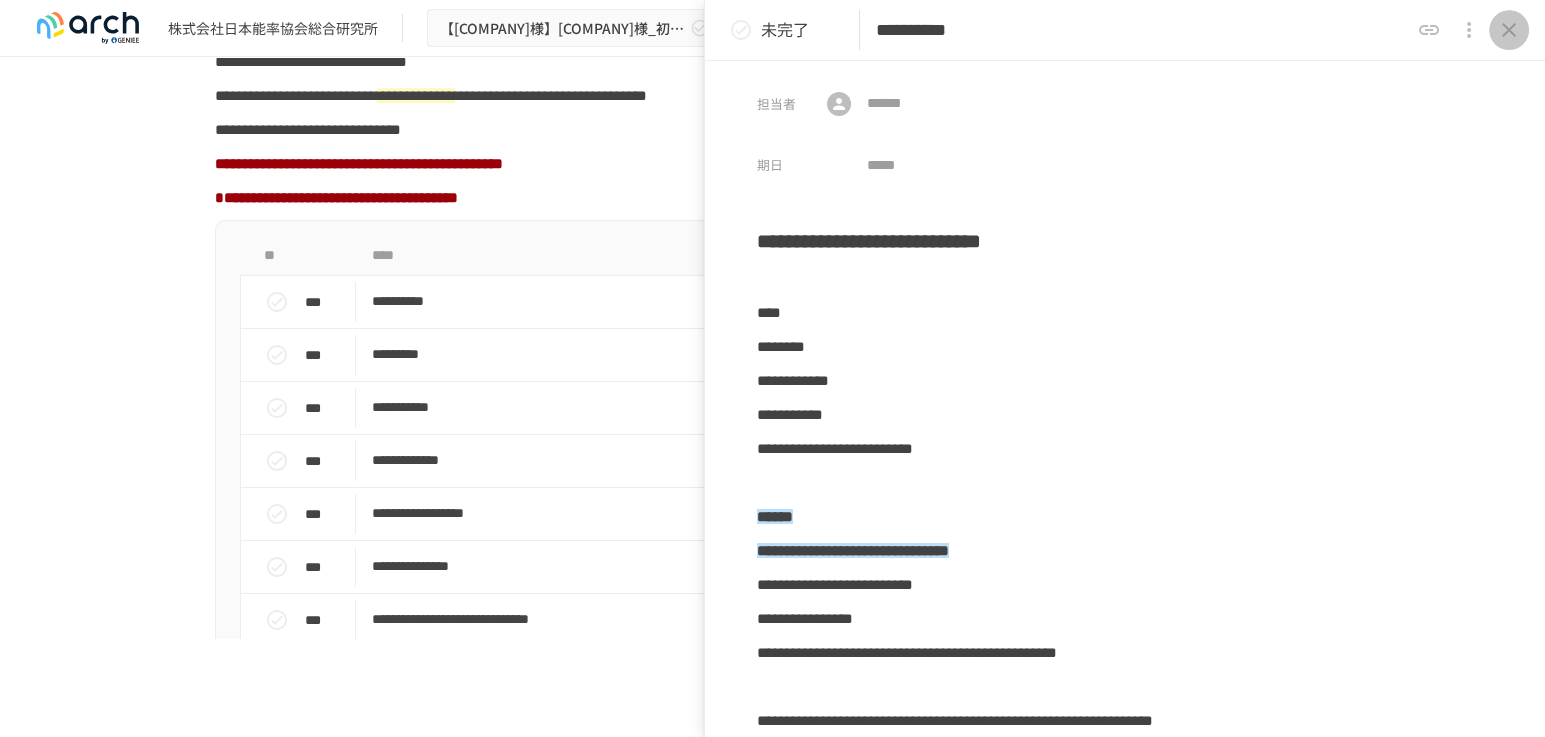 click 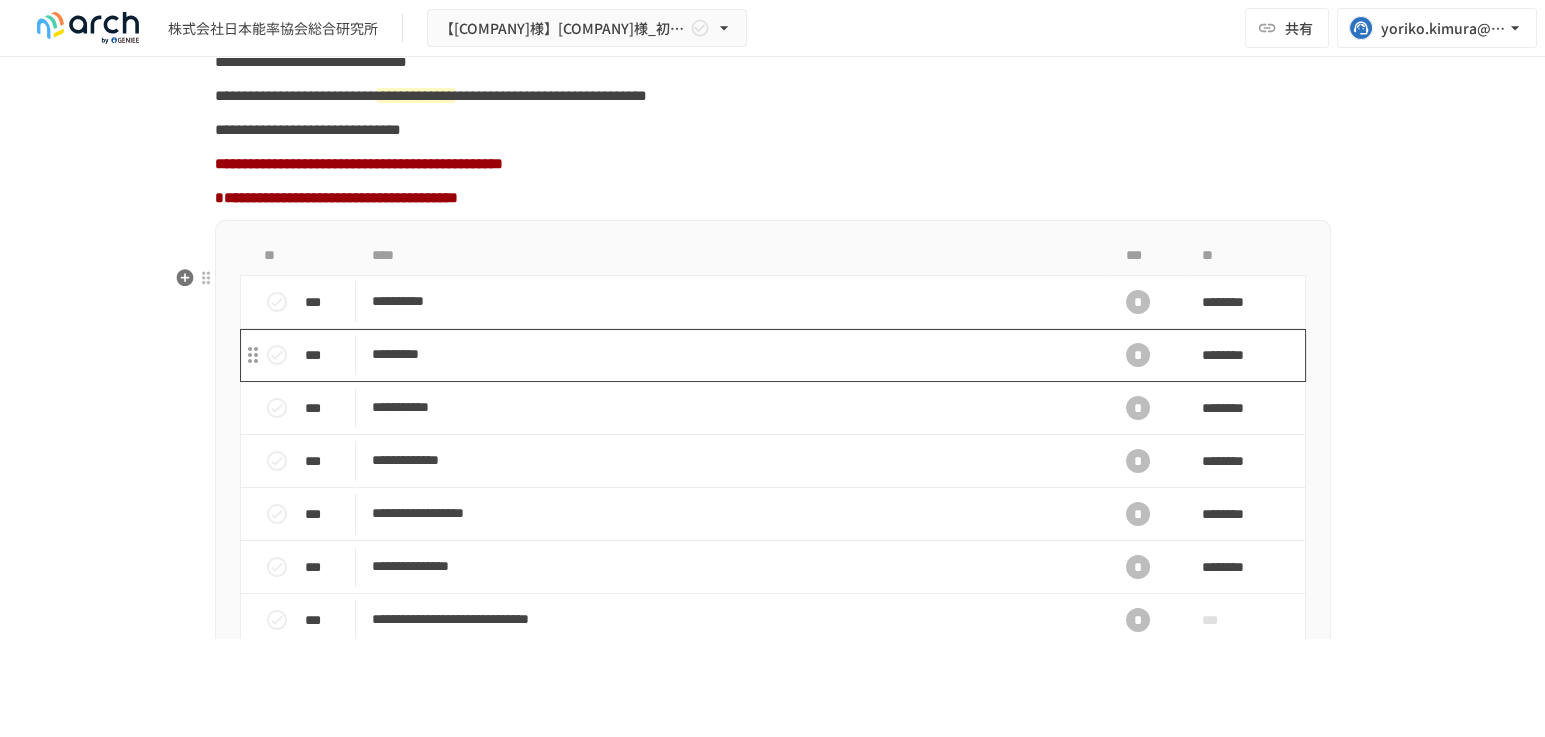 click on "*********" at bounding box center (731, 354) 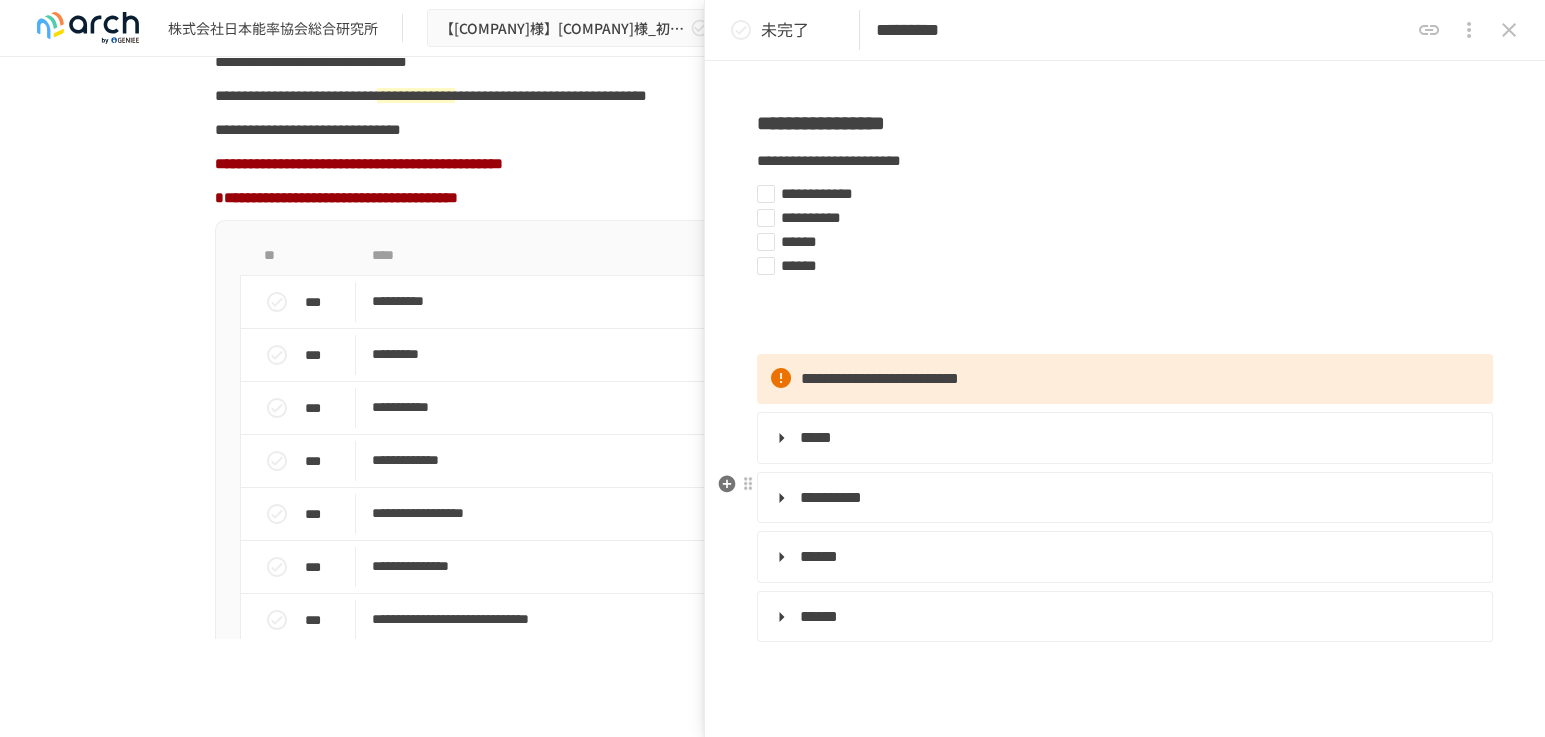 scroll, scrollTop: 222, scrollLeft: 0, axis: vertical 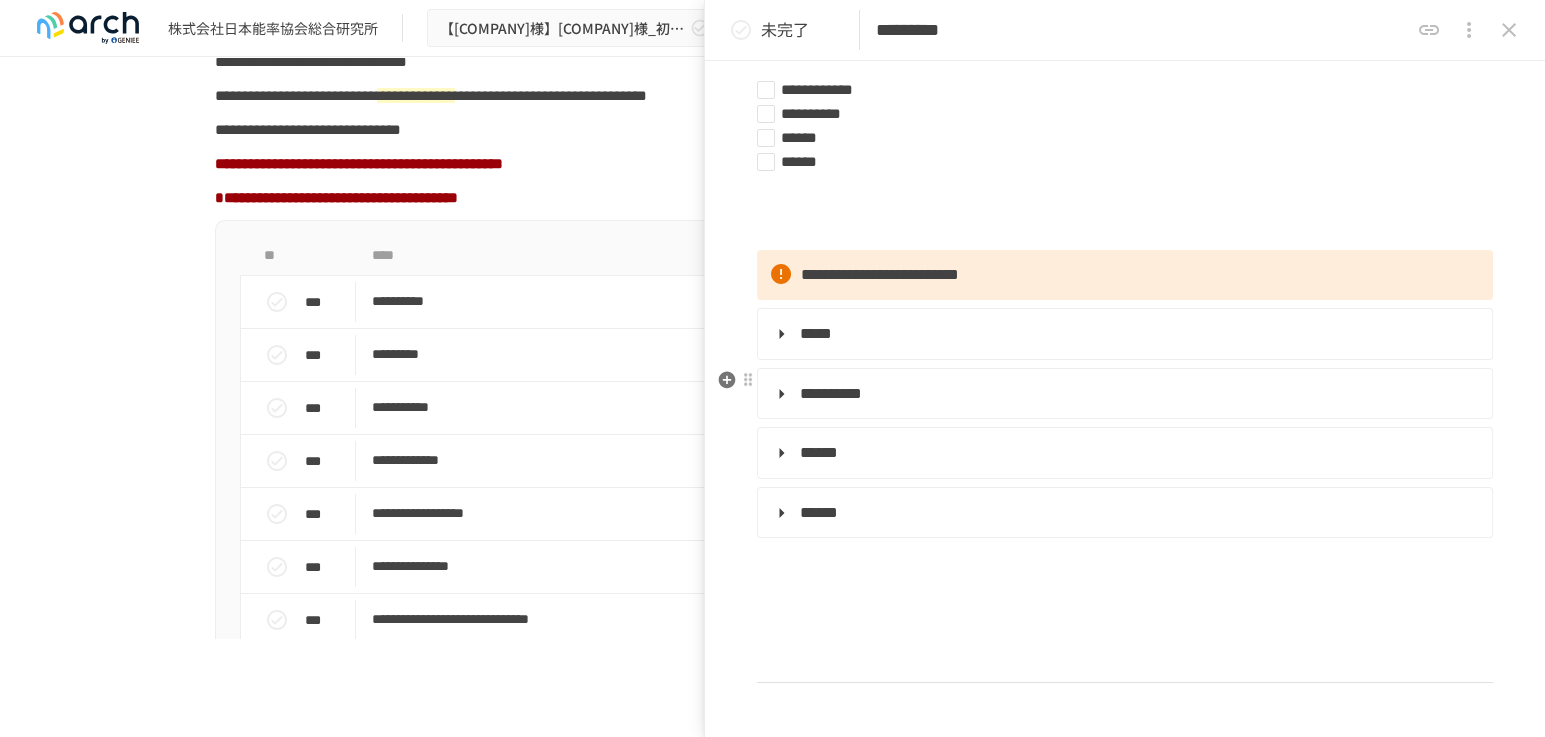 click on "**********" at bounding box center (831, 393) 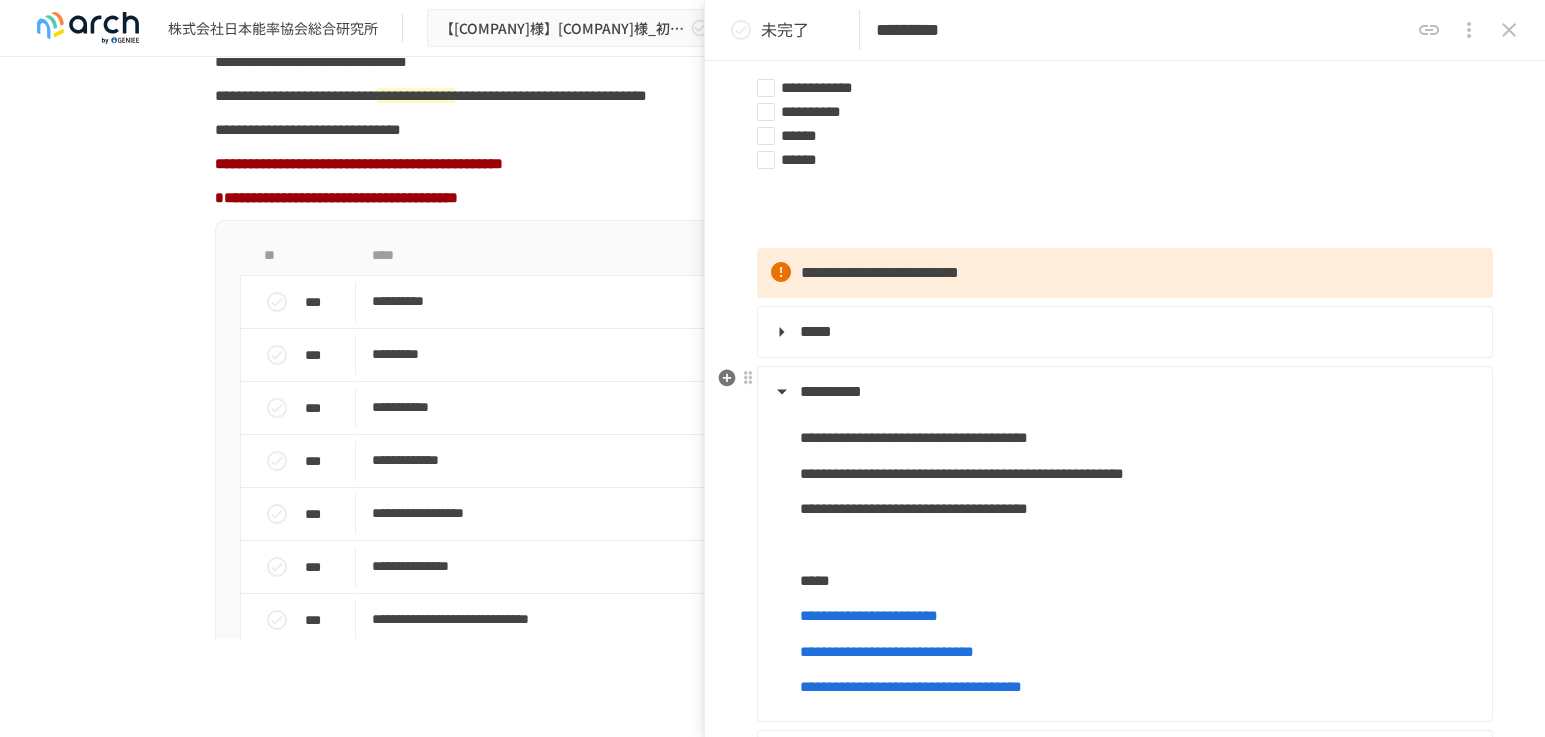 scroll, scrollTop: 222, scrollLeft: 0, axis: vertical 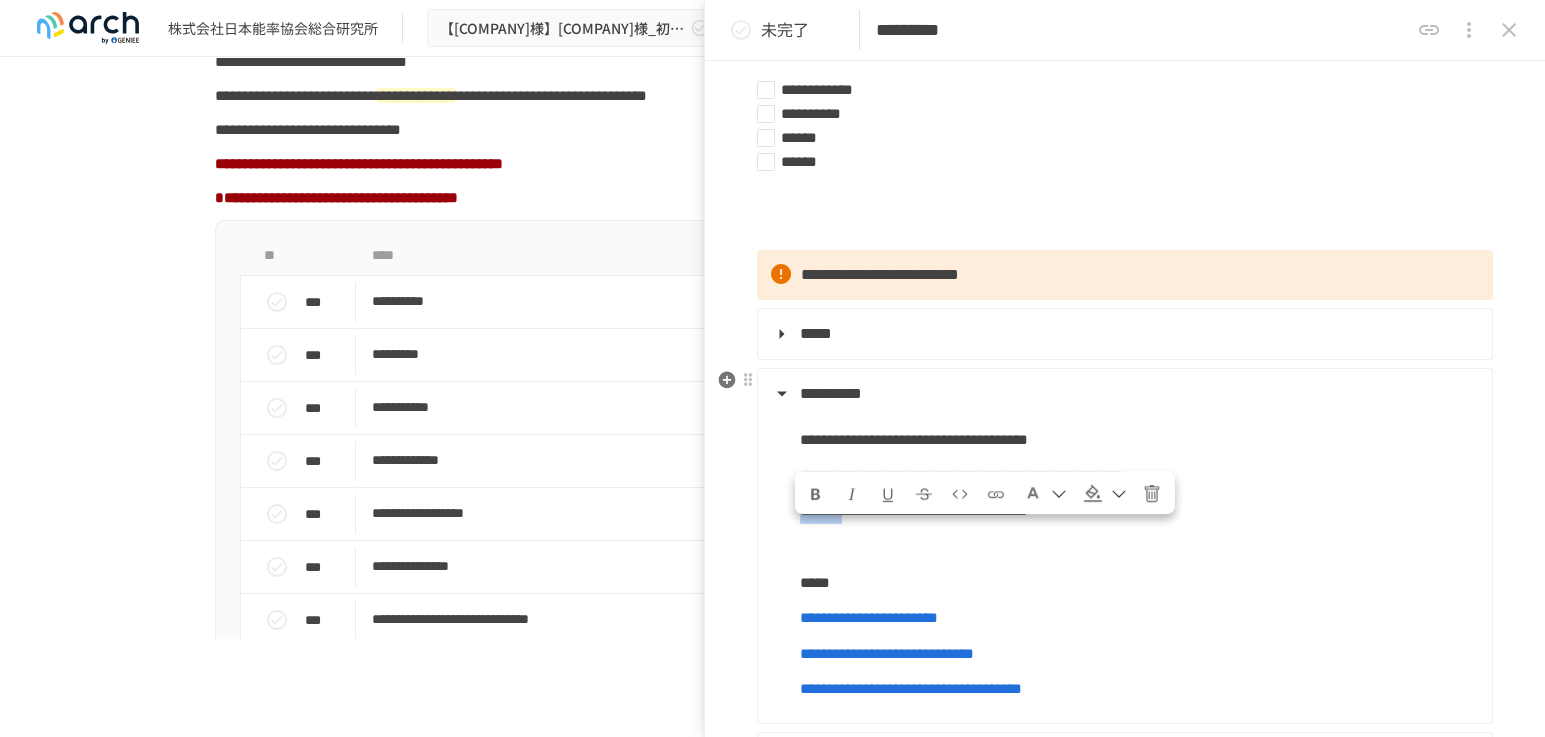 drag, startPoint x: 805, startPoint y: 538, endPoint x: 901, endPoint y: 534, distance: 96.0833 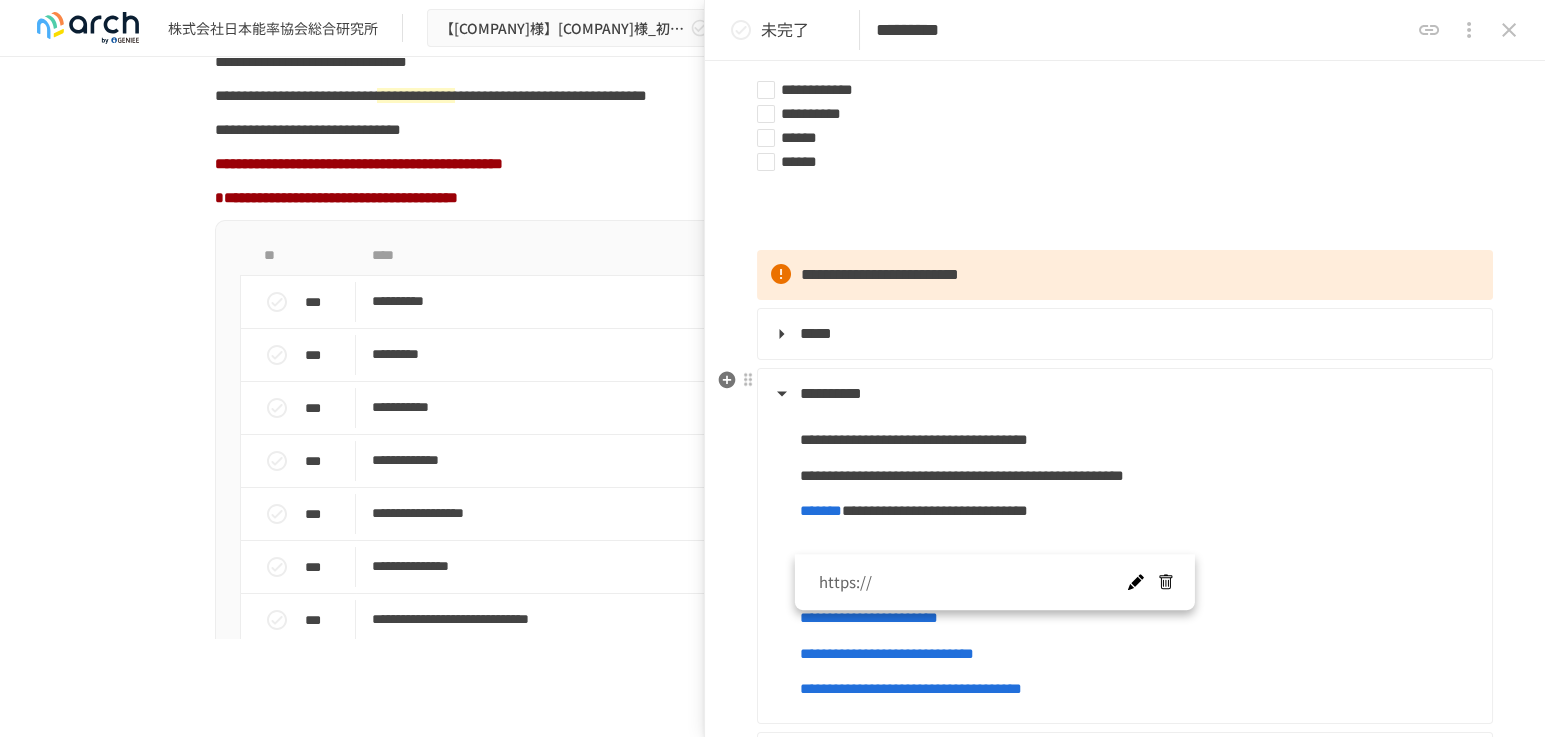 click at bounding box center [1135, 583] 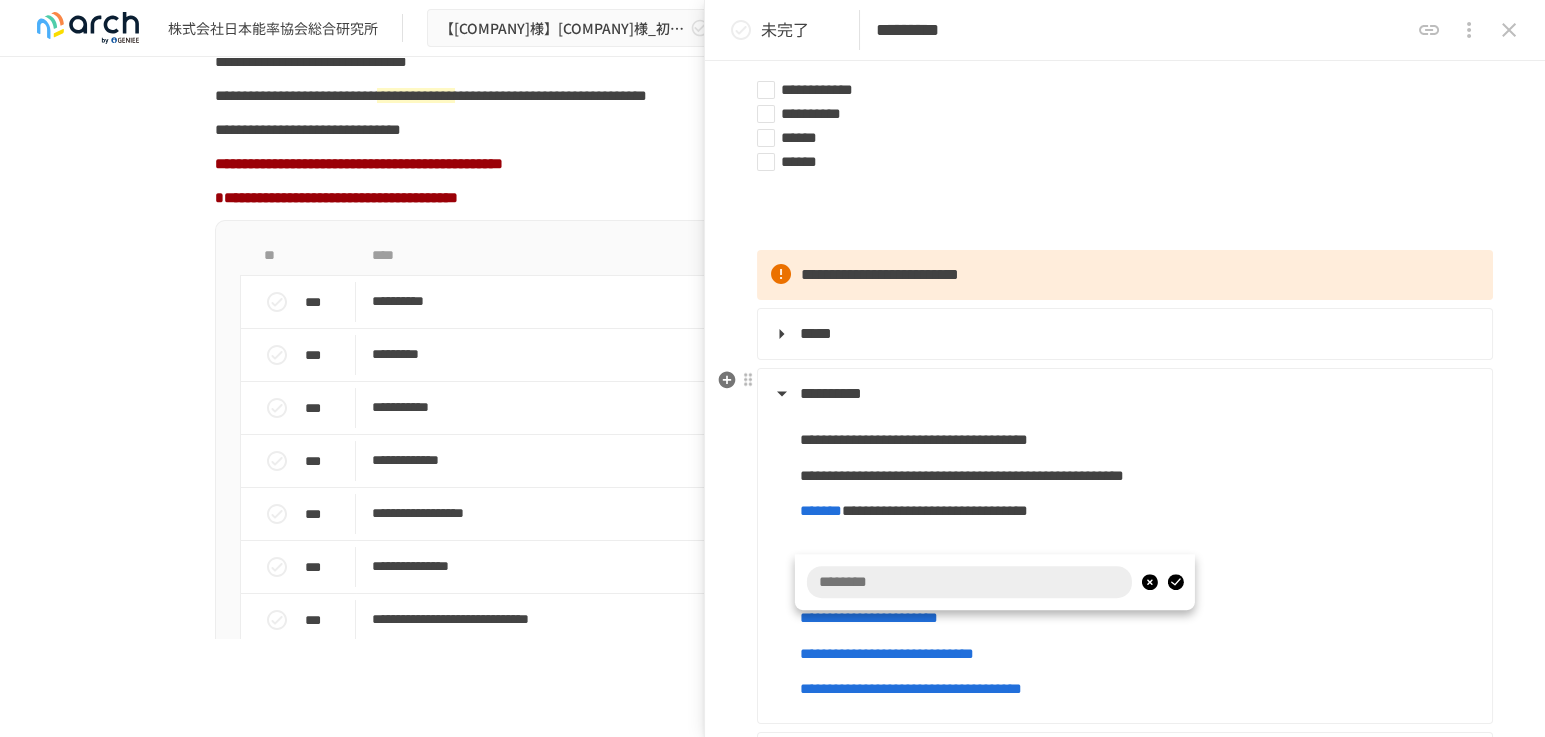 click at bounding box center [969, 583] 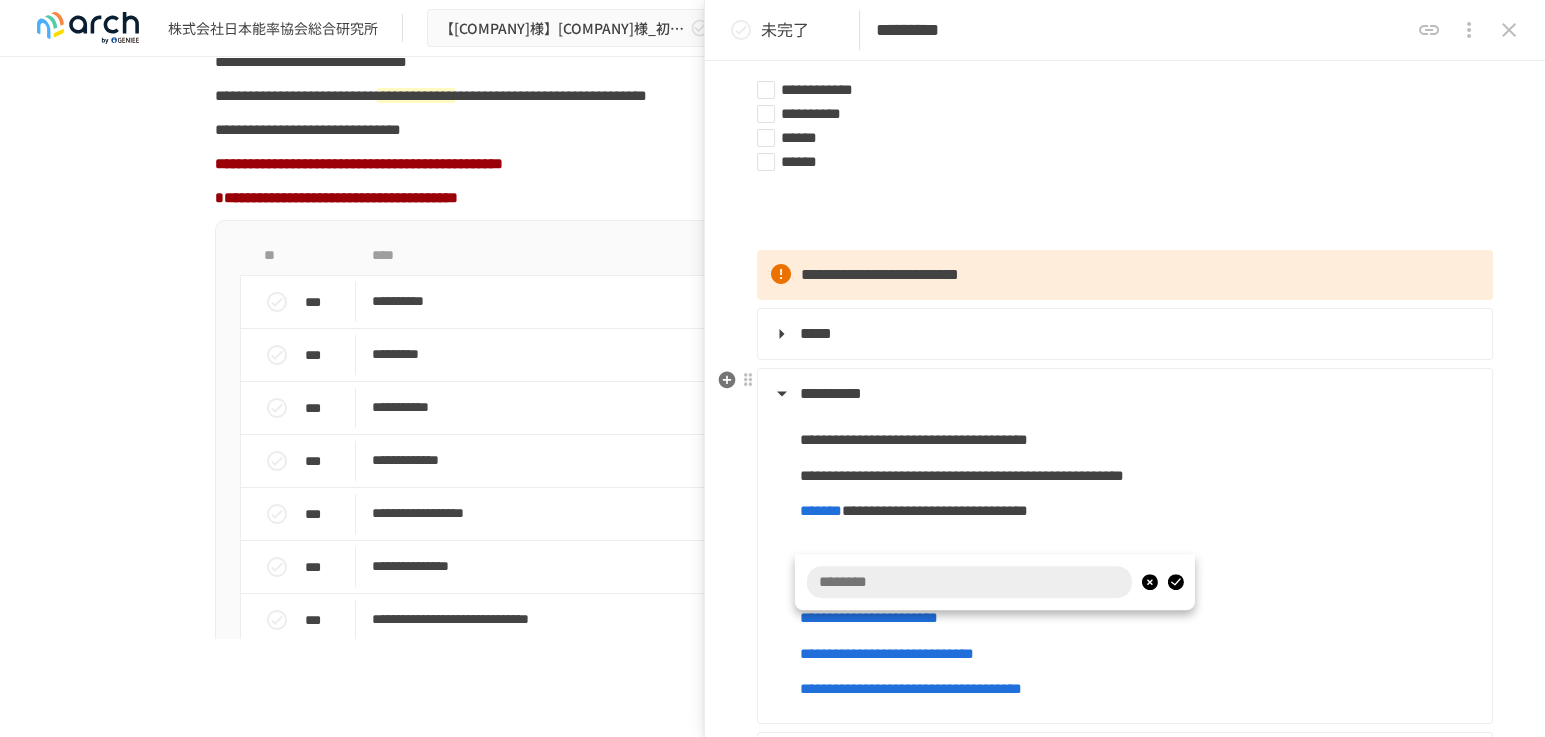 type on "**********" 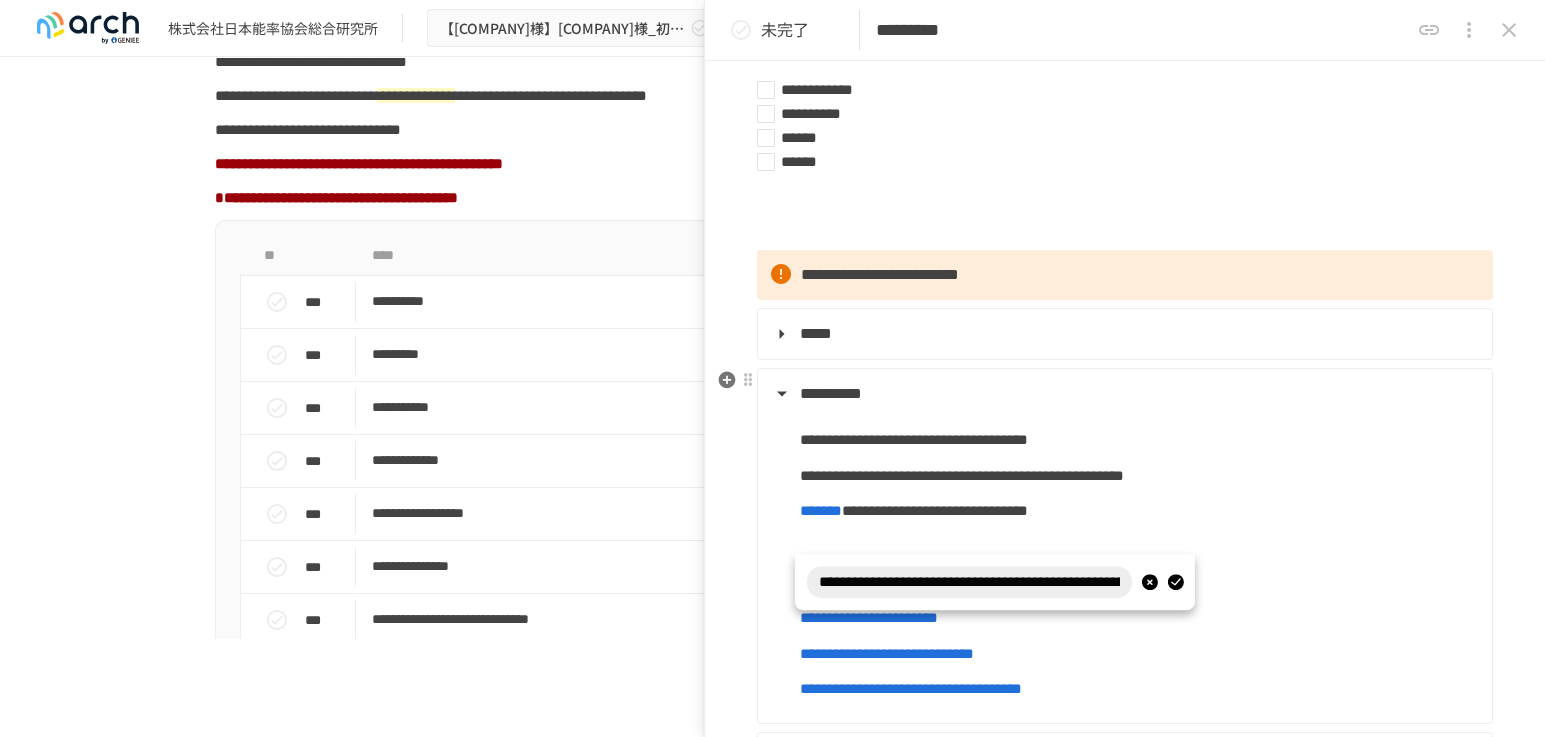 scroll, scrollTop: 0, scrollLeft: 472, axis: horizontal 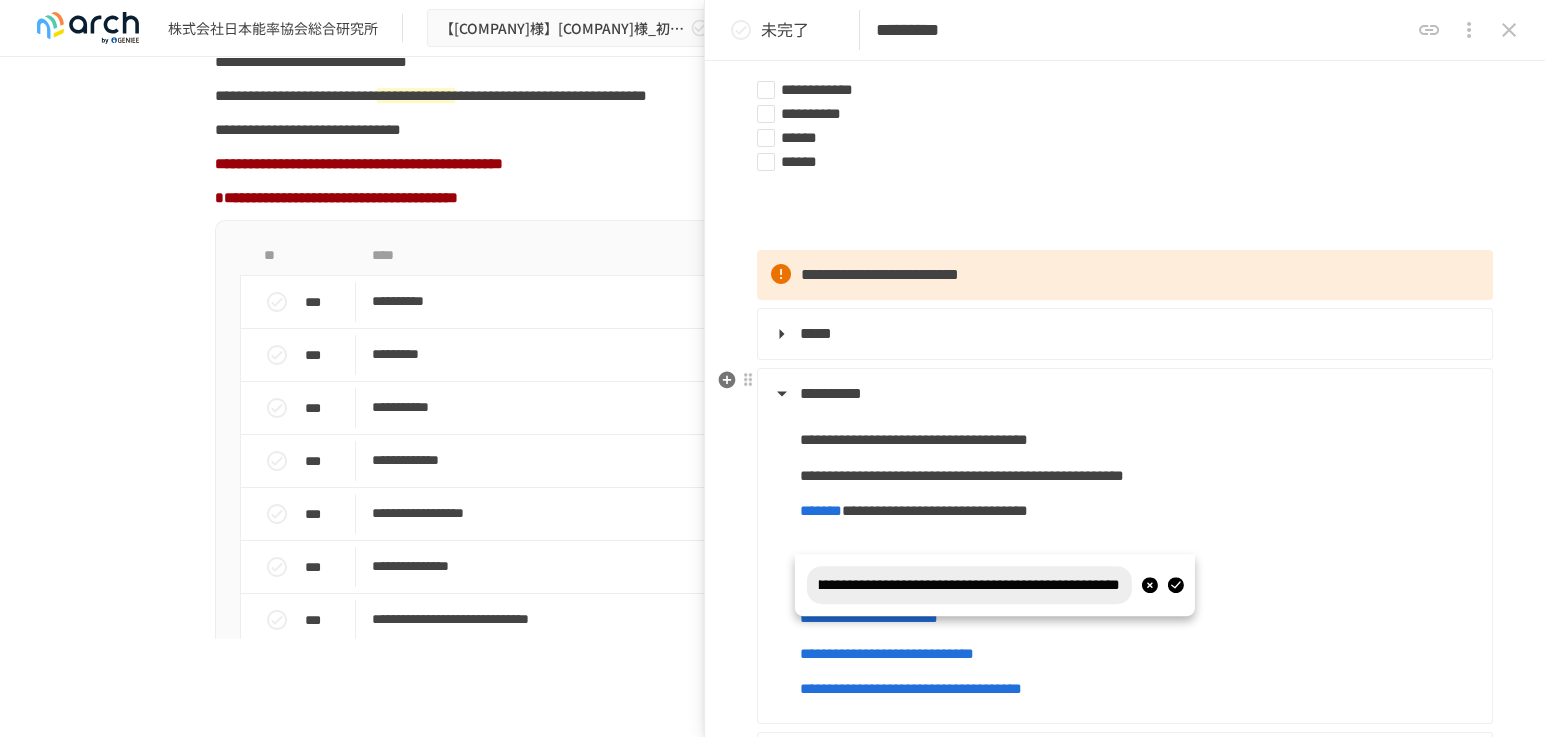 click at bounding box center [1175, 586] 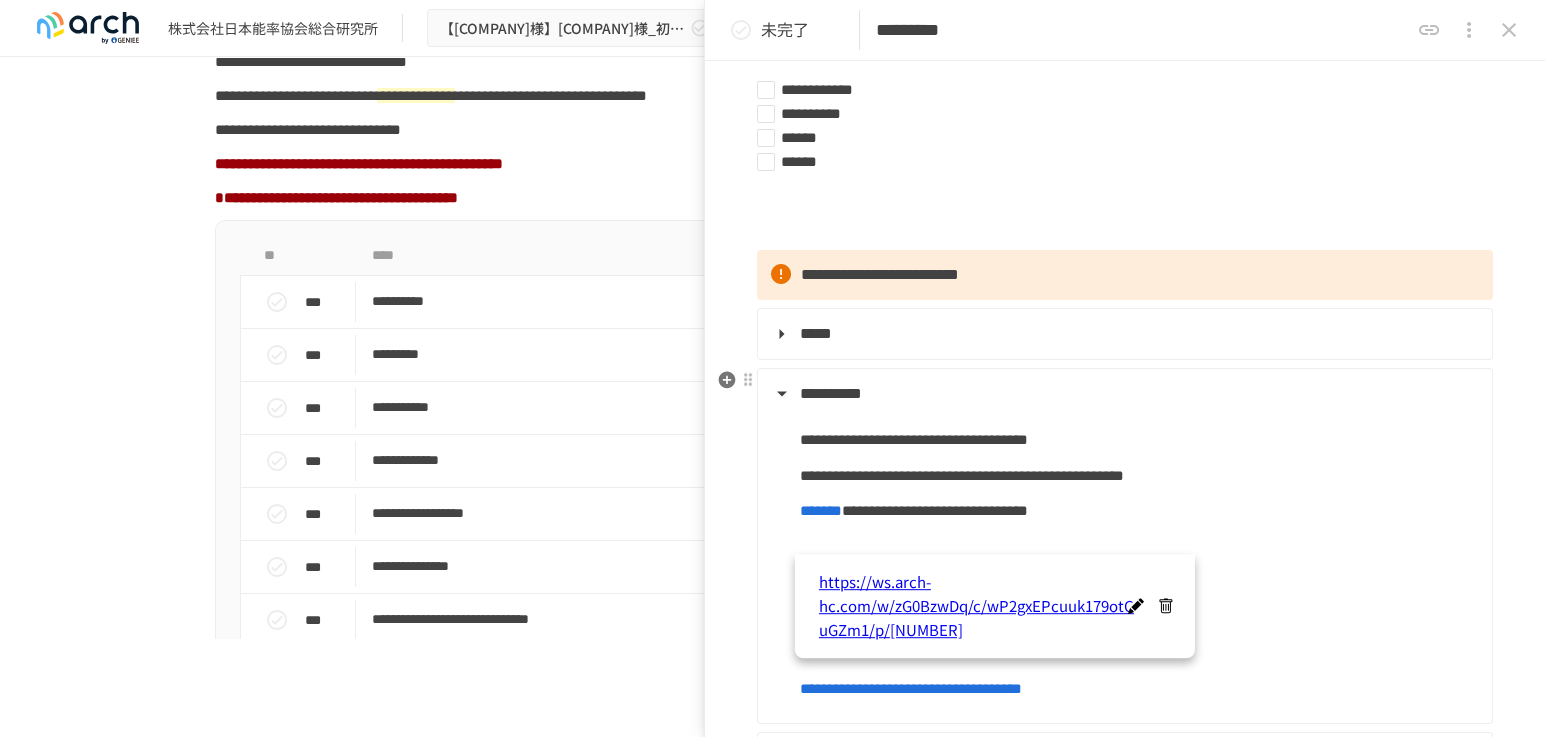 click on "**********" at bounding box center (935, 510) 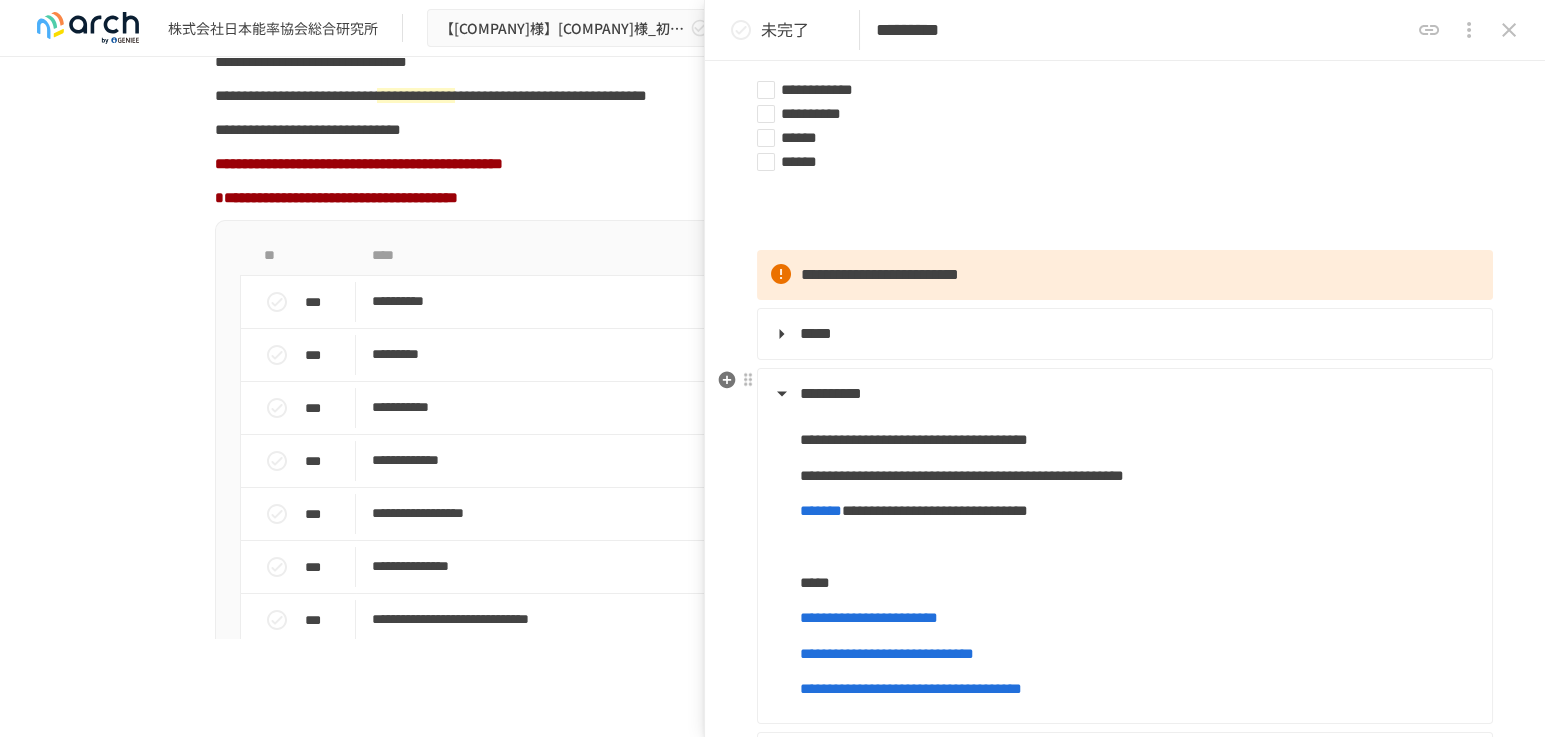 click on "**********" at bounding box center (1123, 394) 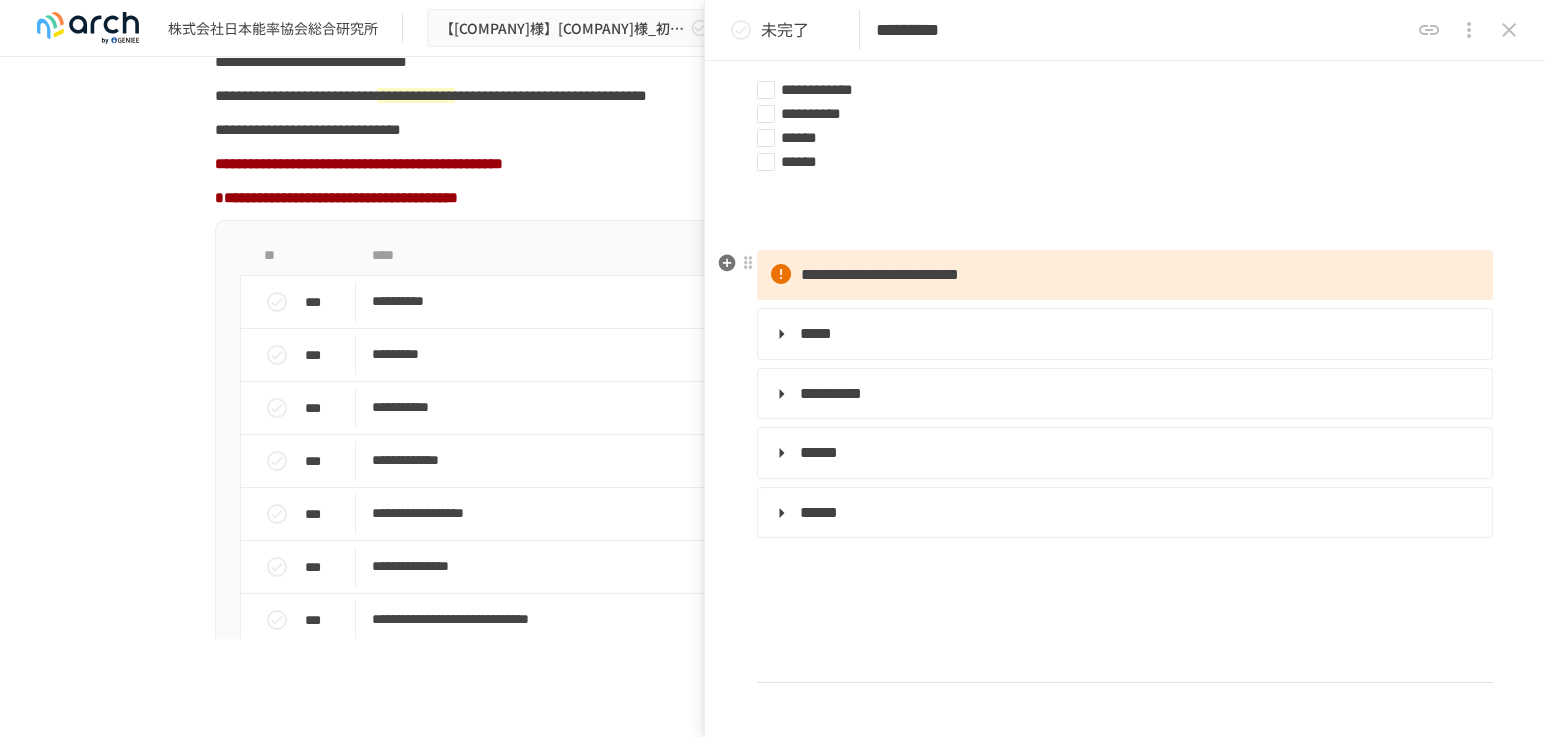 scroll, scrollTop: 555, scrollLeft: 0, axis: vertical 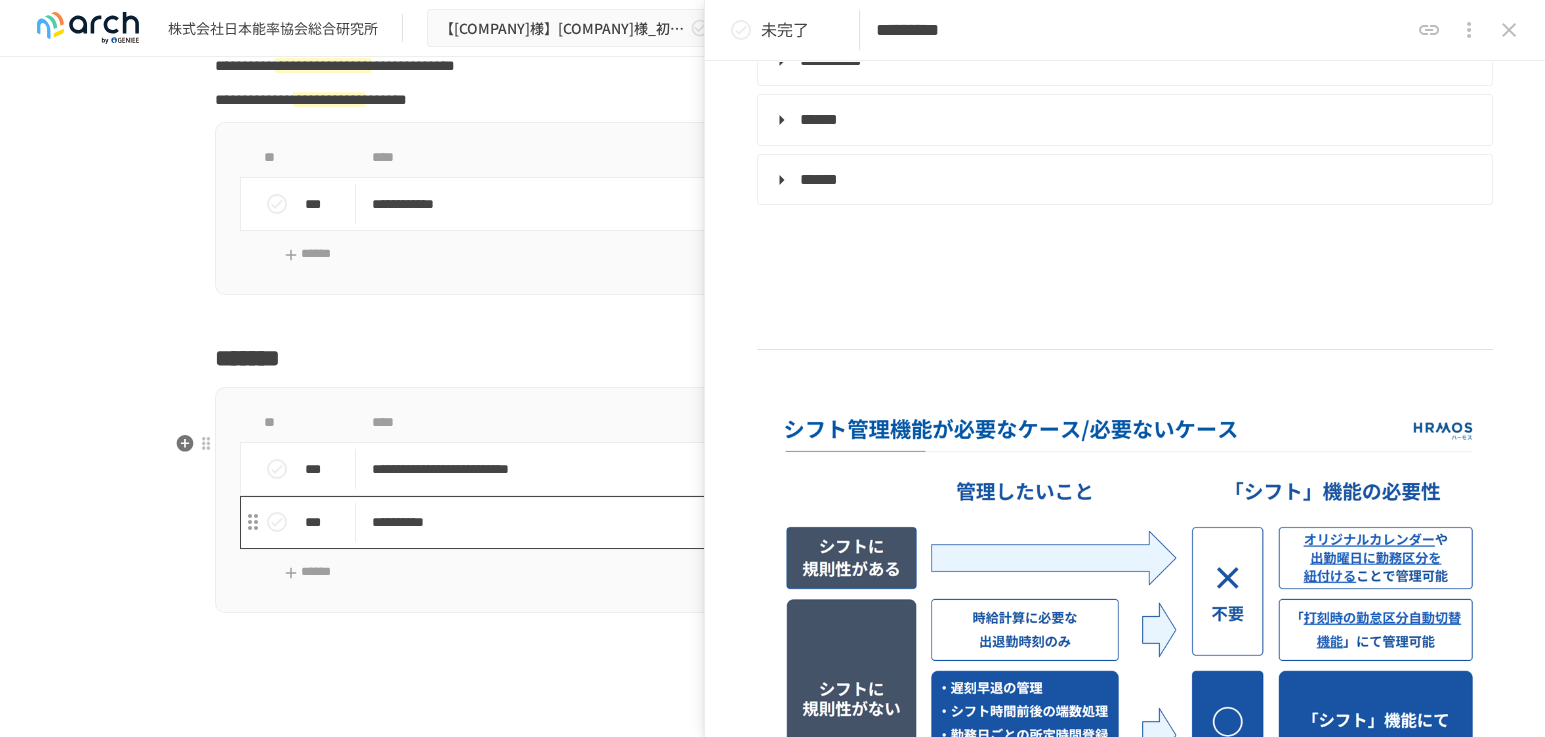 click on "**********" at bounding box center (731, 522) 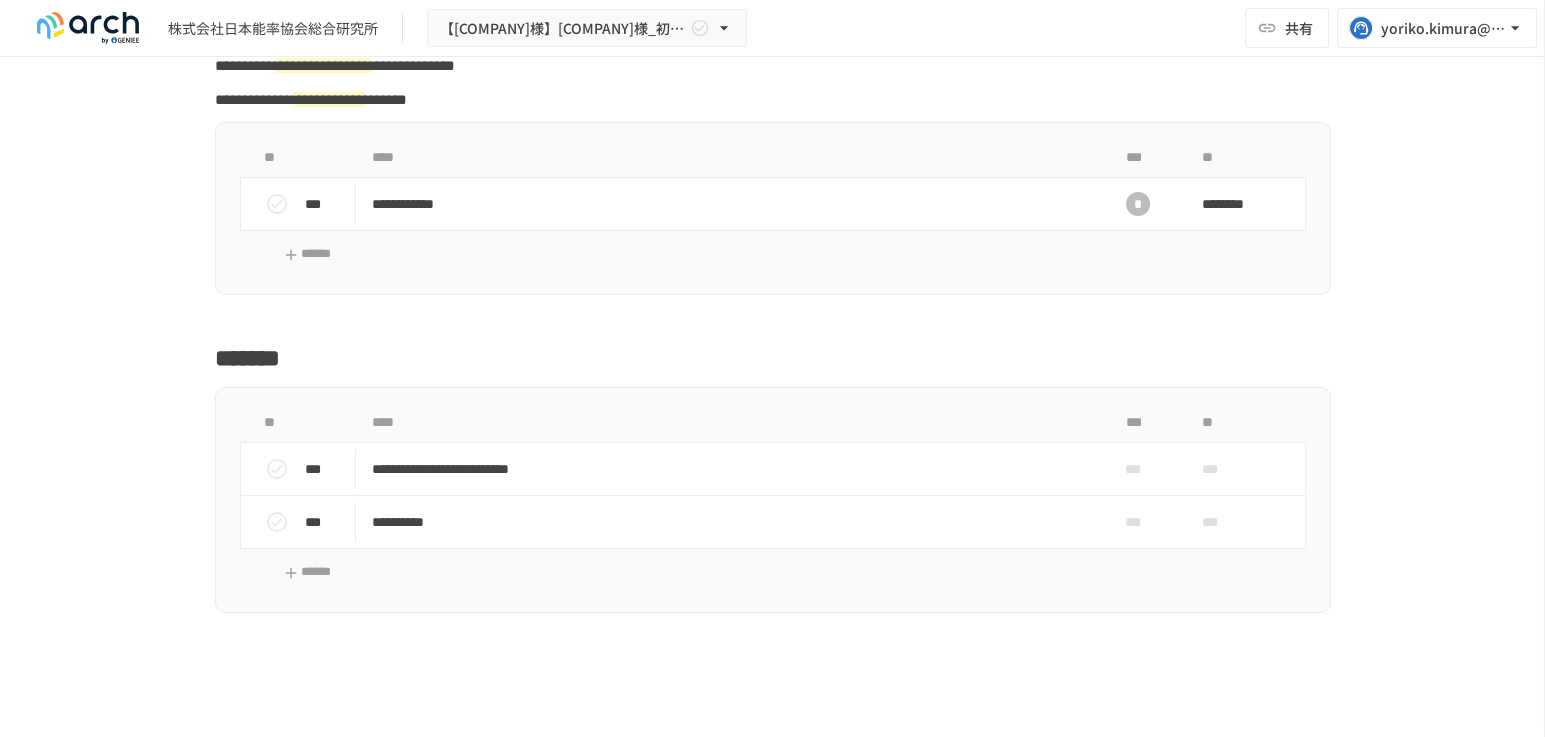 scroll, scrollTop: 1598, scrollLeft: 0, axis: vertical 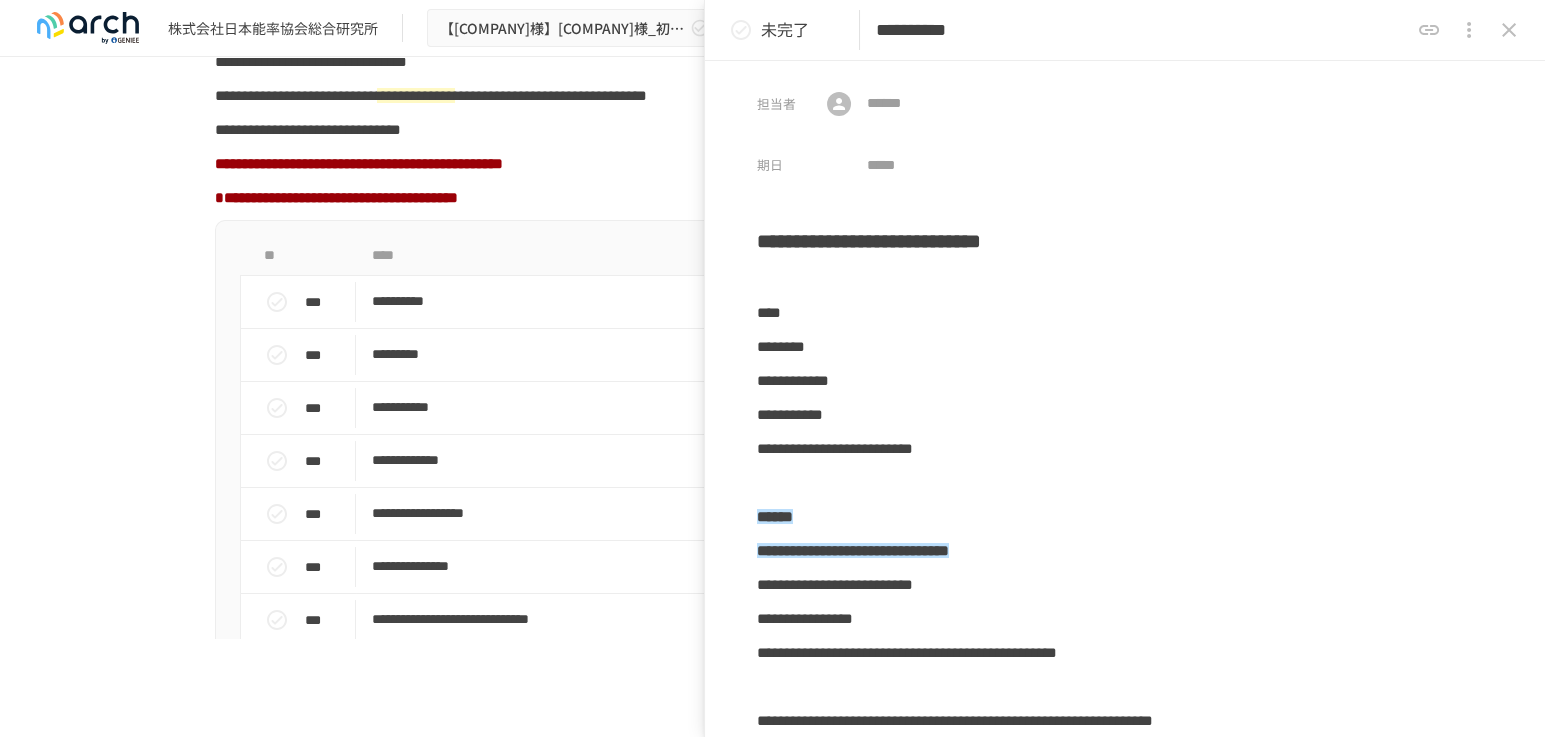 click 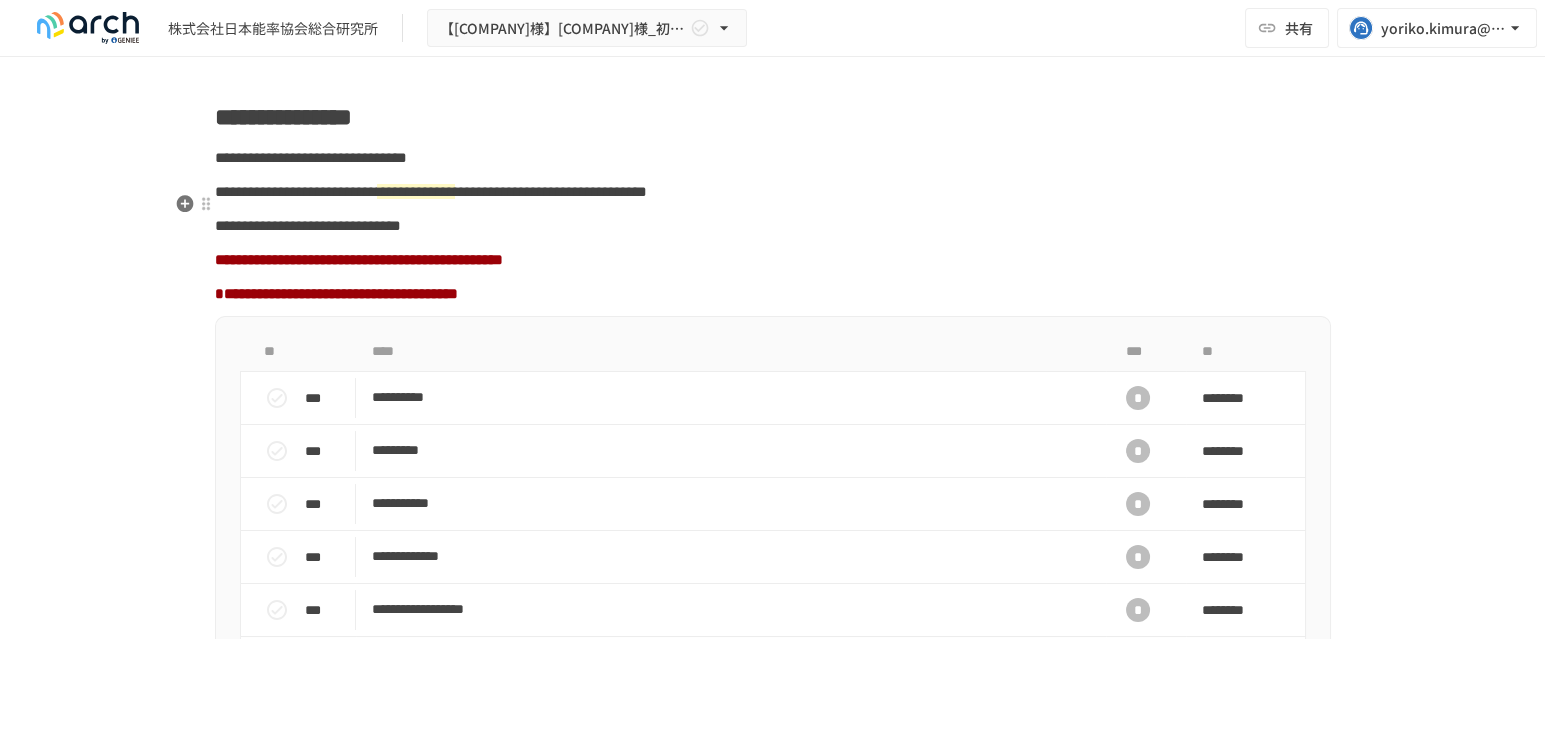 scroll, scrollTop: 1376, scrollLeft: 0, axis: vertical 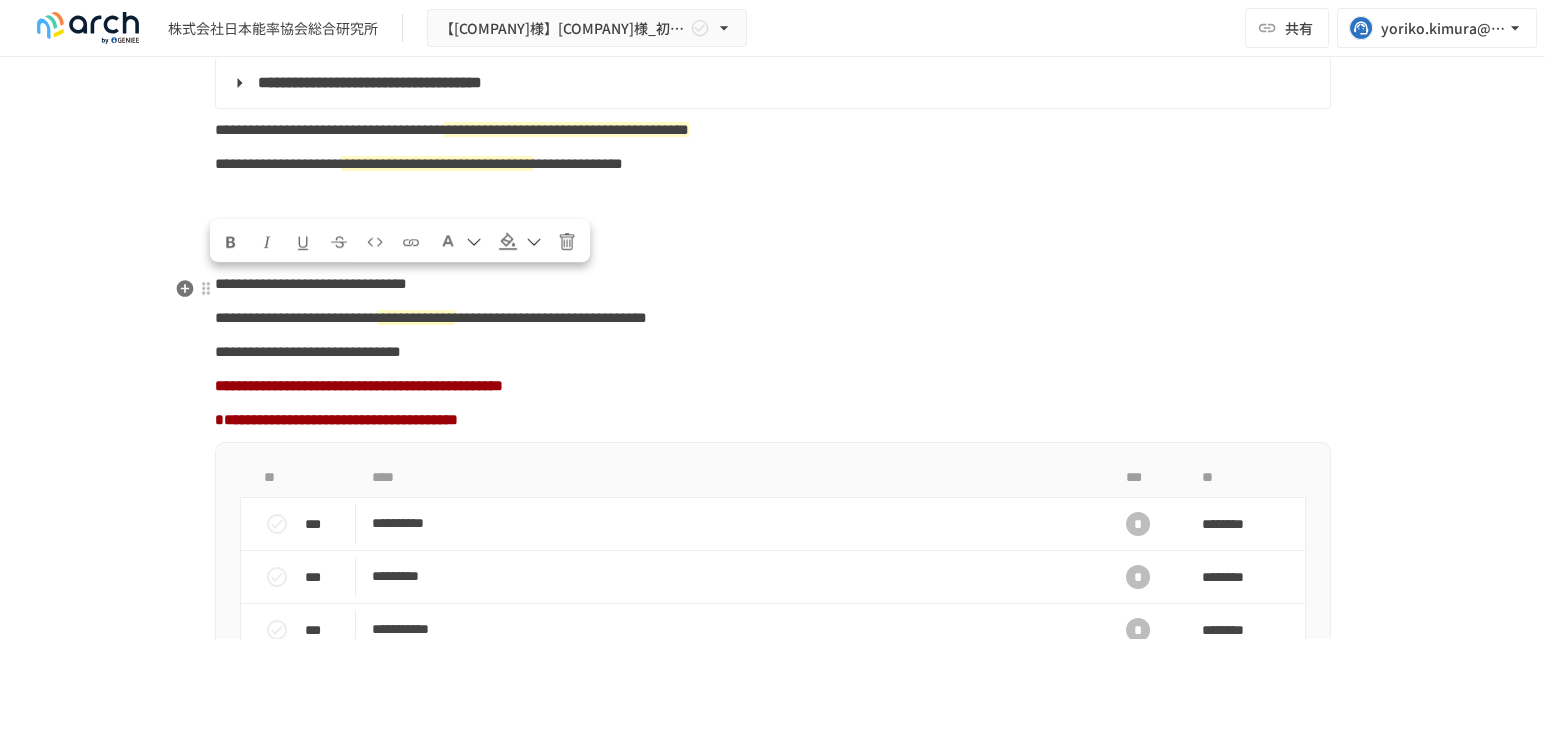 drag, startPoint x: 553, startPoint y: 291, endPoint x: 211, endPoint y: 295, distance: 342.02338 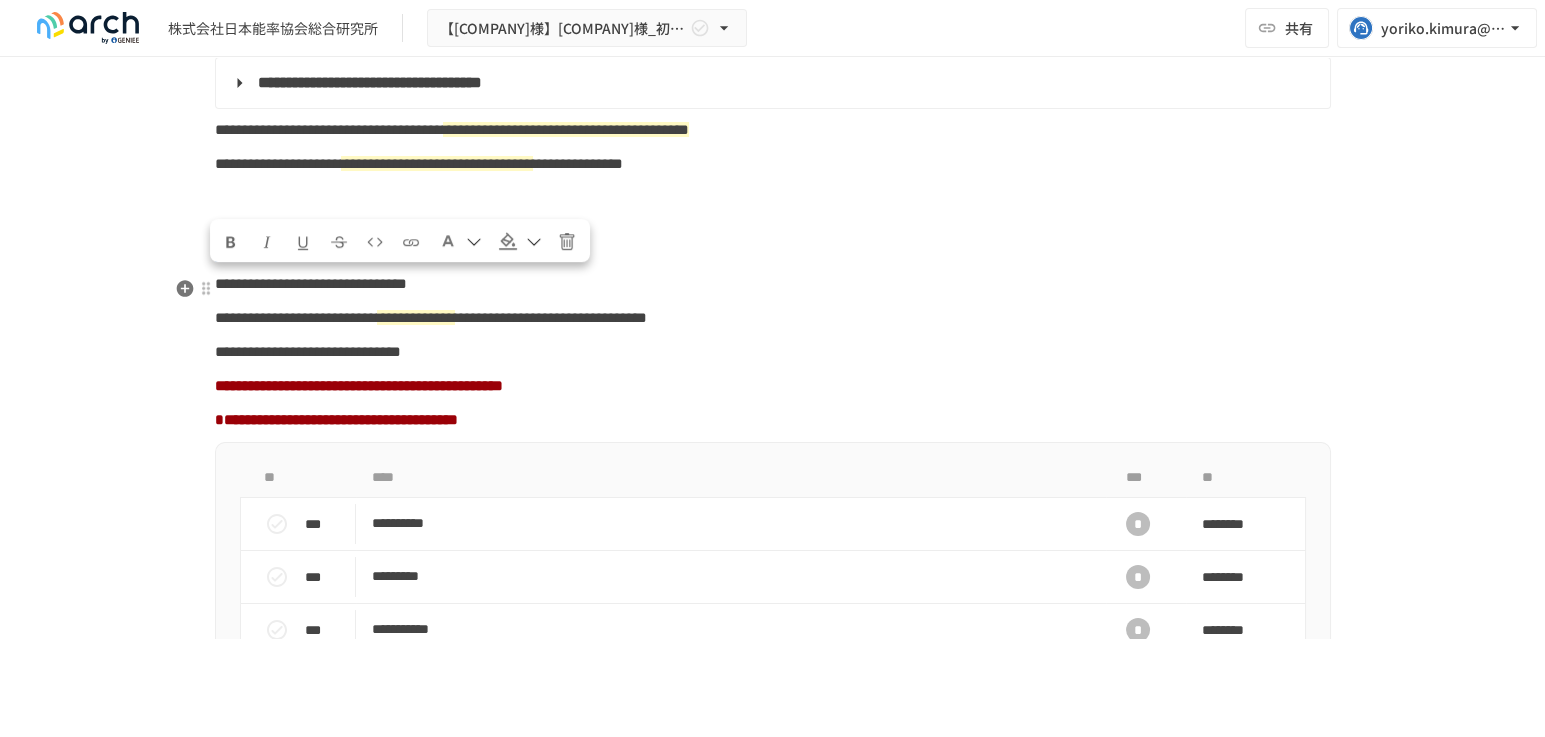 click on "**********" at bounding box center (283, 243) 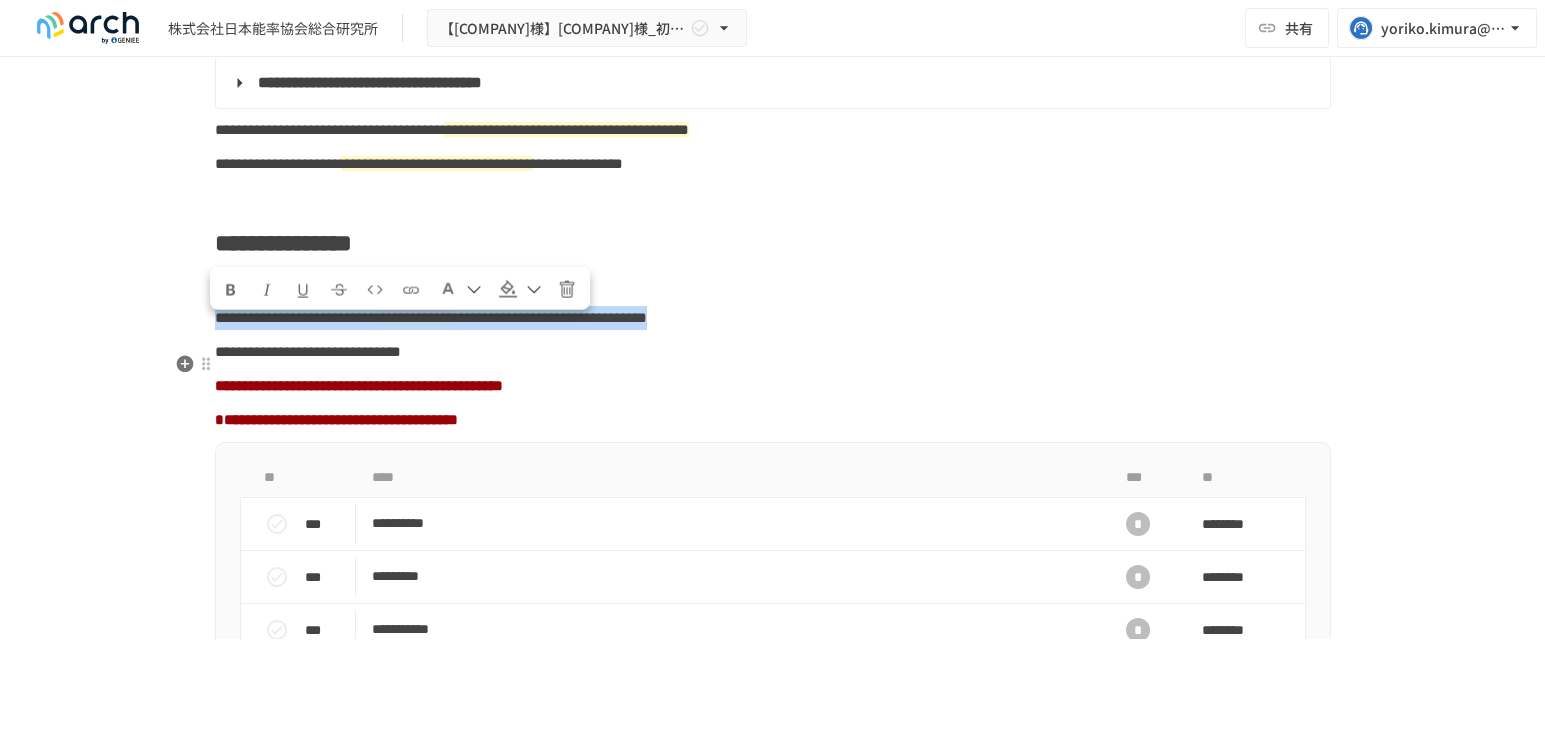 drag, startPoint x: 208, startPoint y: 333, endPoint x: 1278, endPoint y: 362, distance: 1070.393 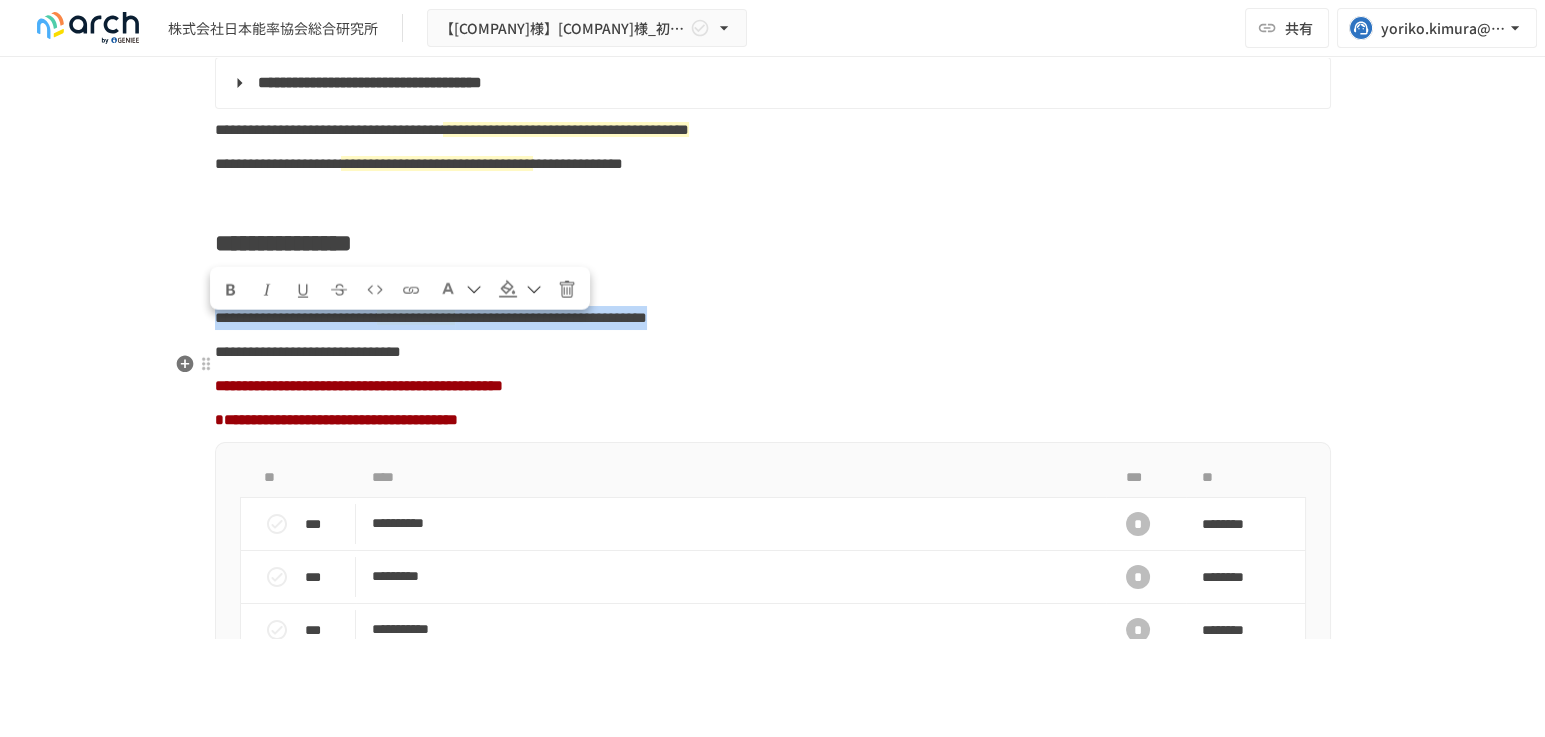 click on "**********" at bounding box center (773, 2534) 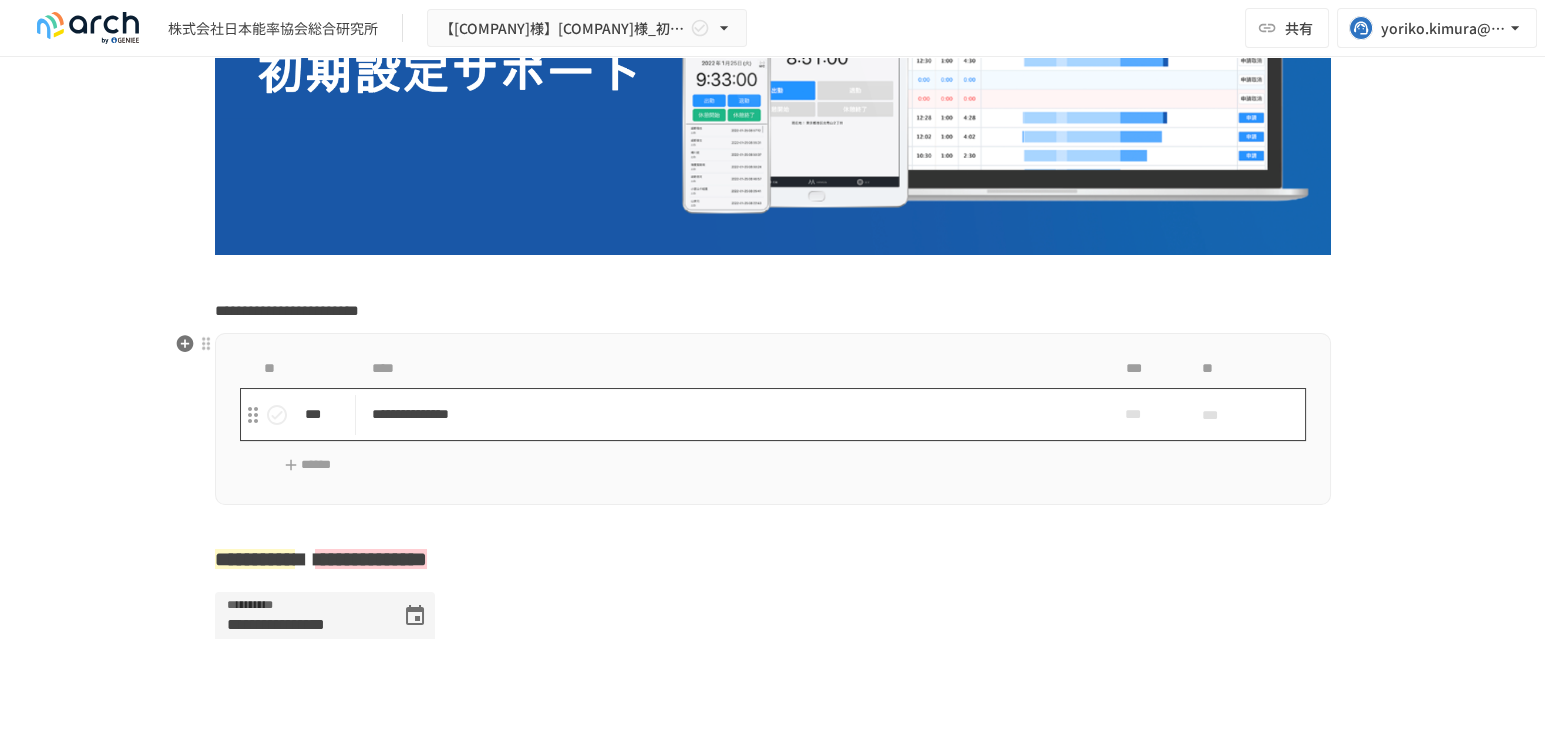 scroll, scrollTop: 598, scrollLeft: 0, axis: vertical 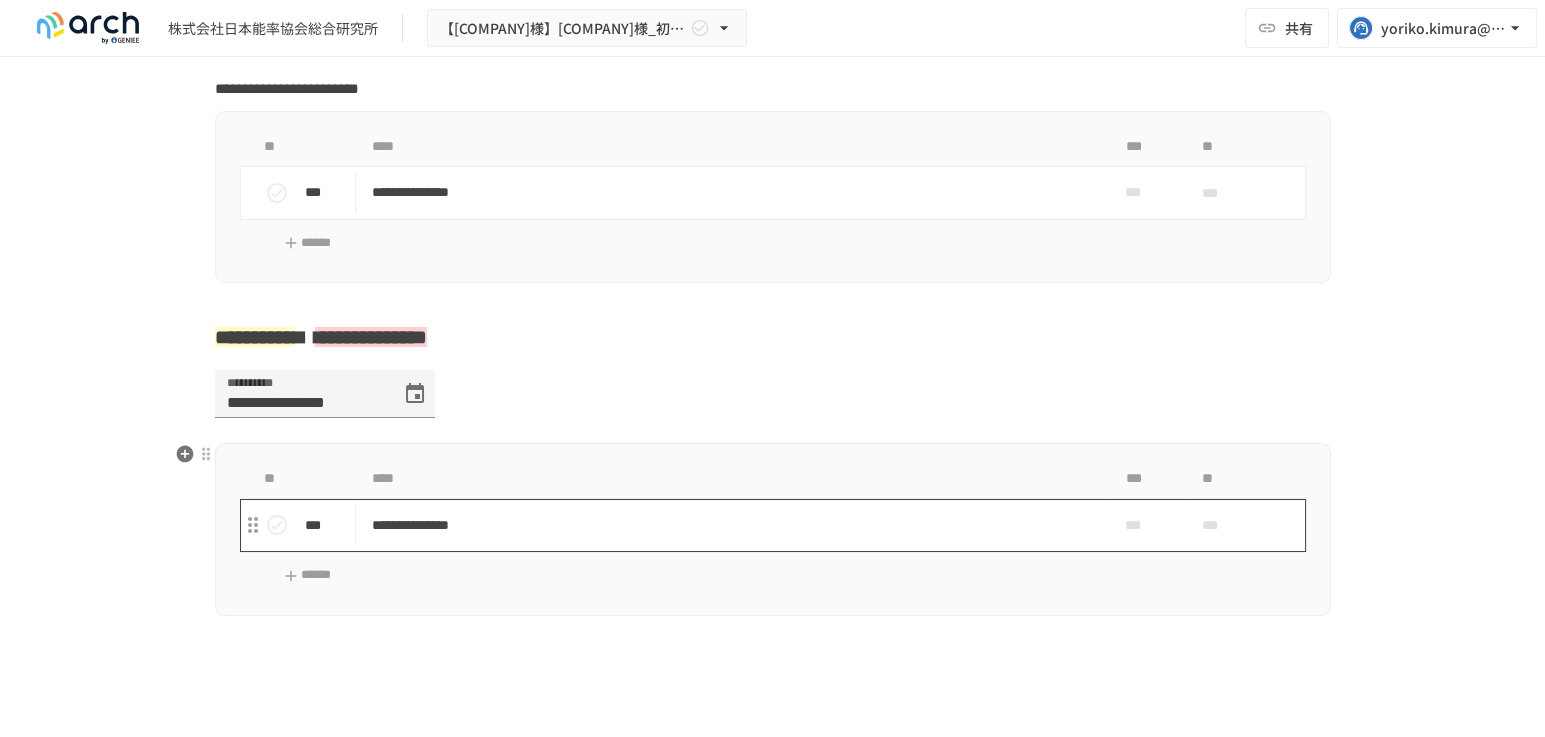 click on "**********" at bounding box center (731, 525) 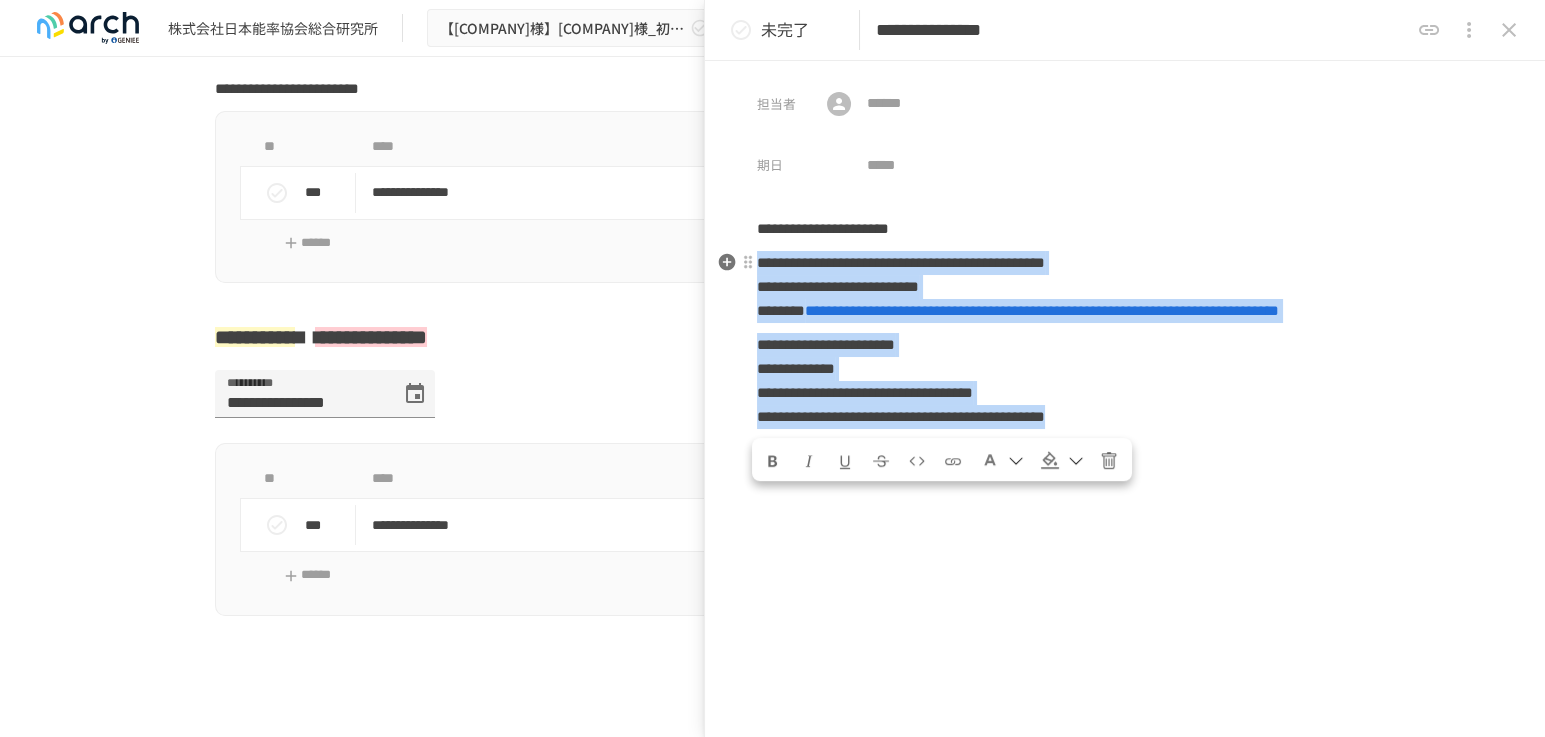 drag, startPoint x: 1183, startPoint y: 422, endPoint x: 757, endPoint y: 266, distance: 453.66507 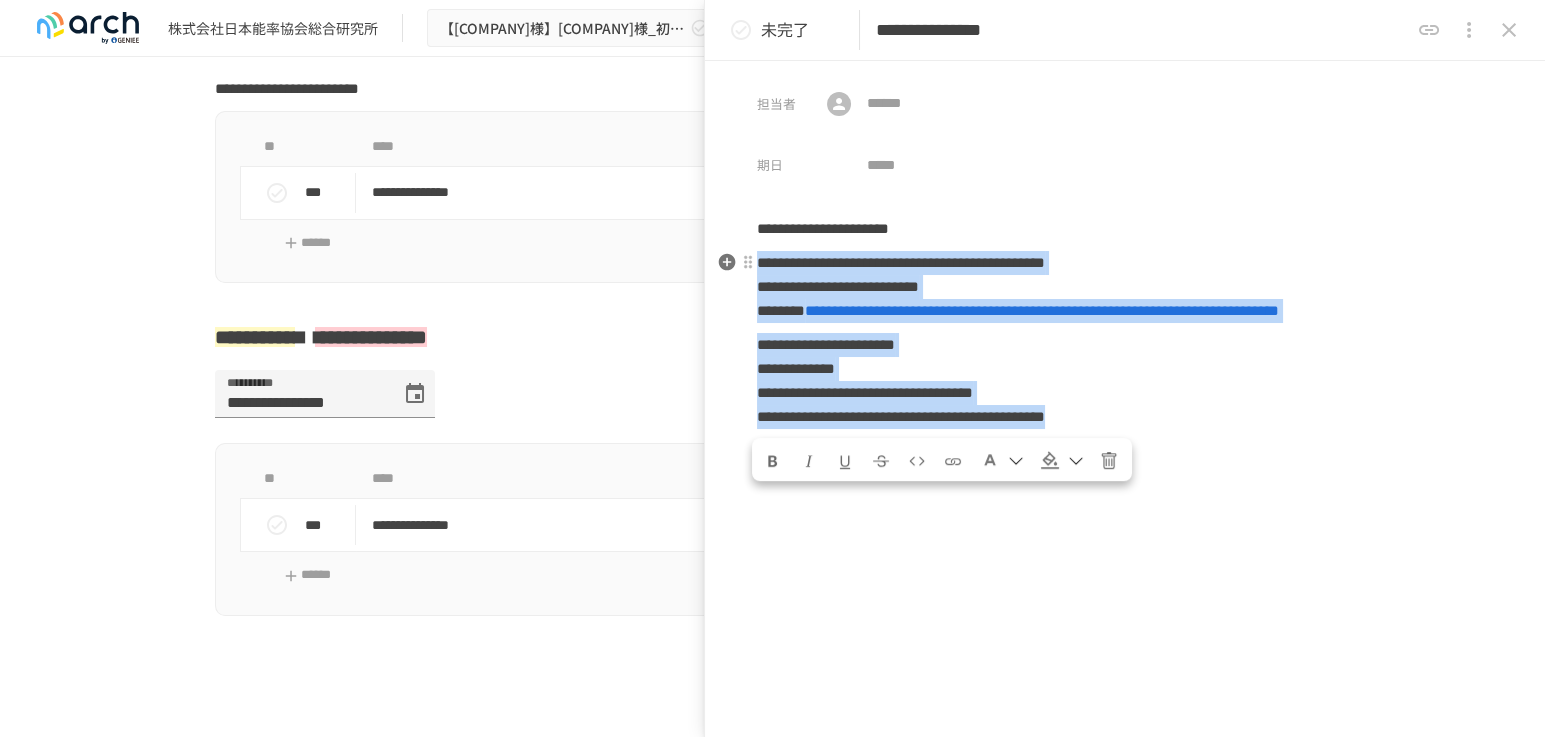click on "**********" at bounding box center (1125, 340) 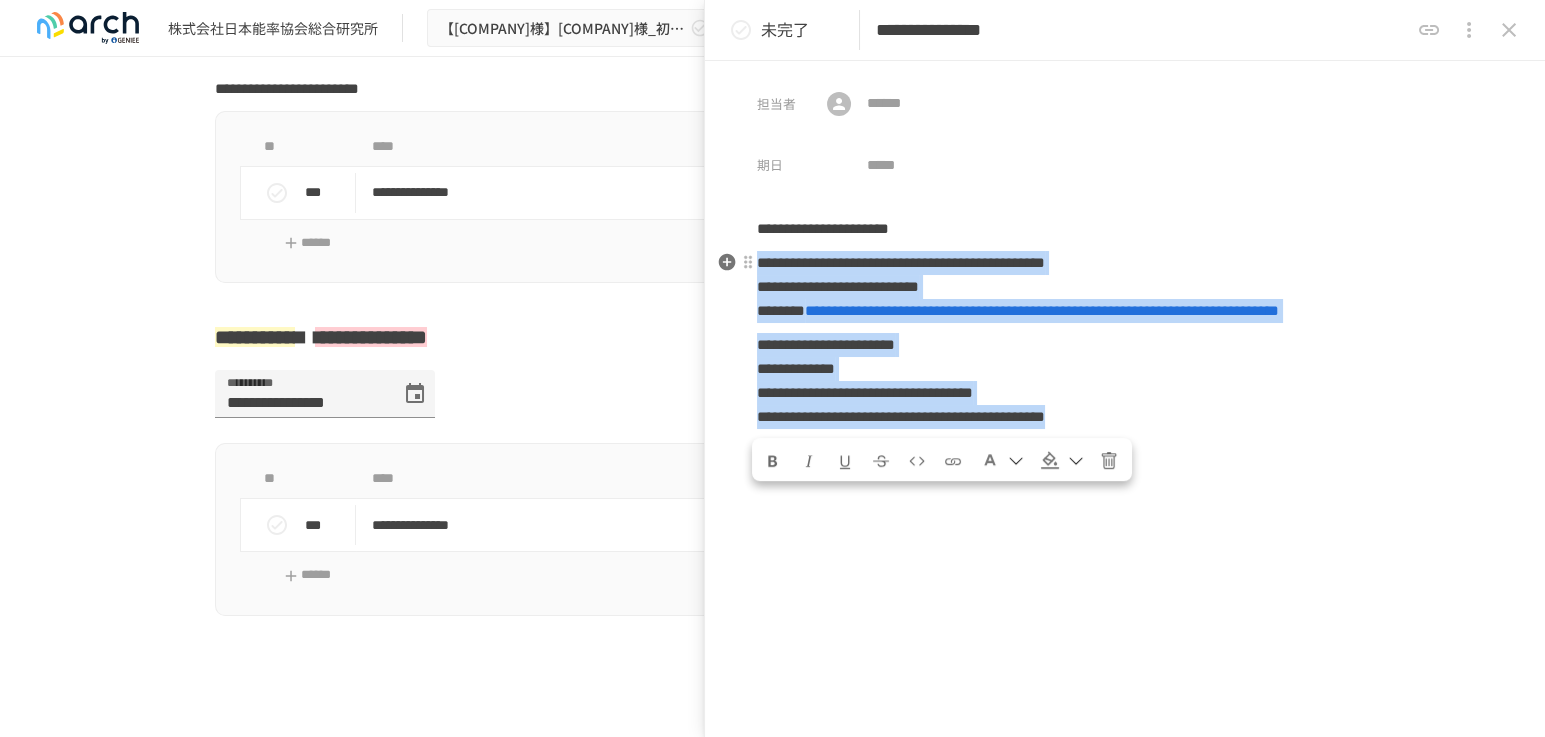 copy on "**********" 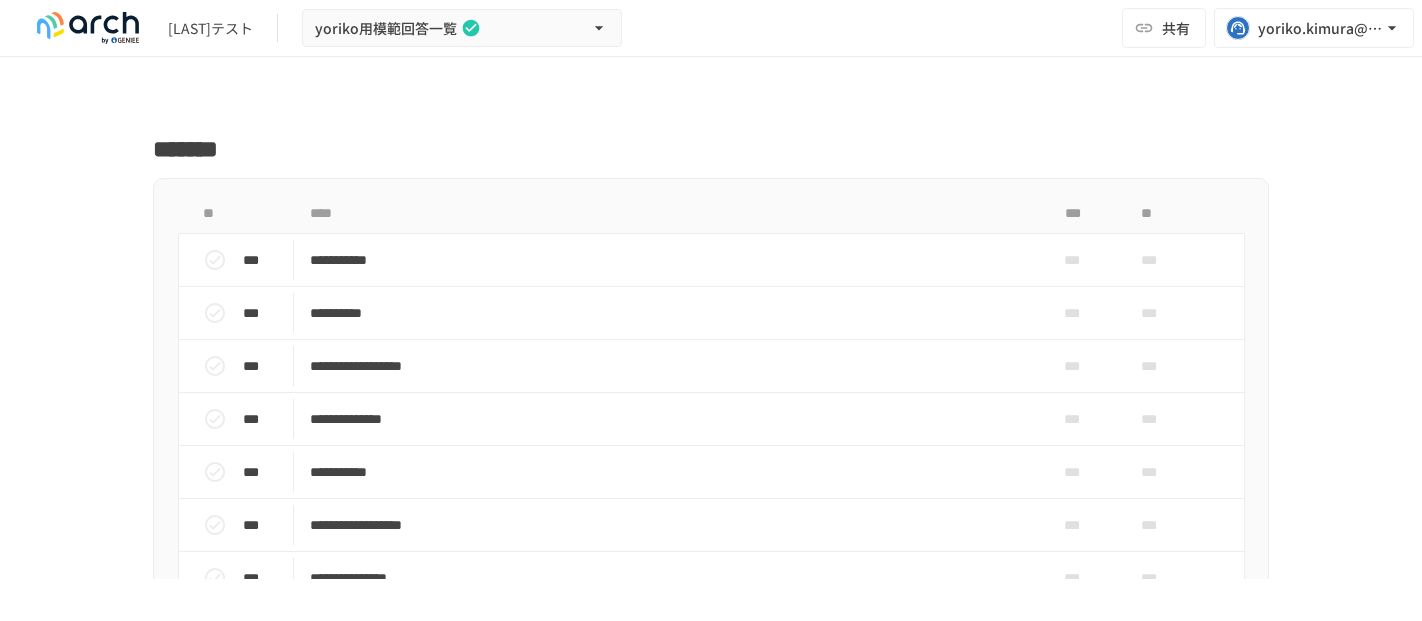 scroll, scrollTop: 0, scrollLeft: 0, axis: both 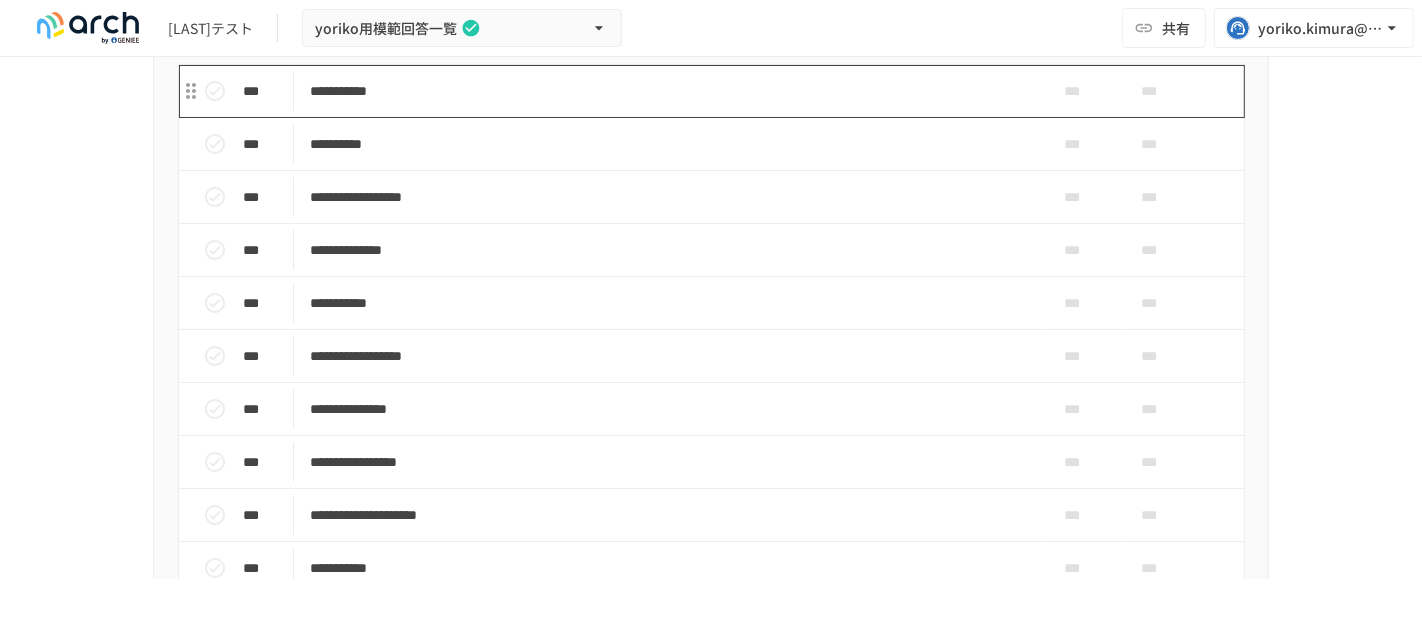 click on "**********" at bounding box center [669, 91] 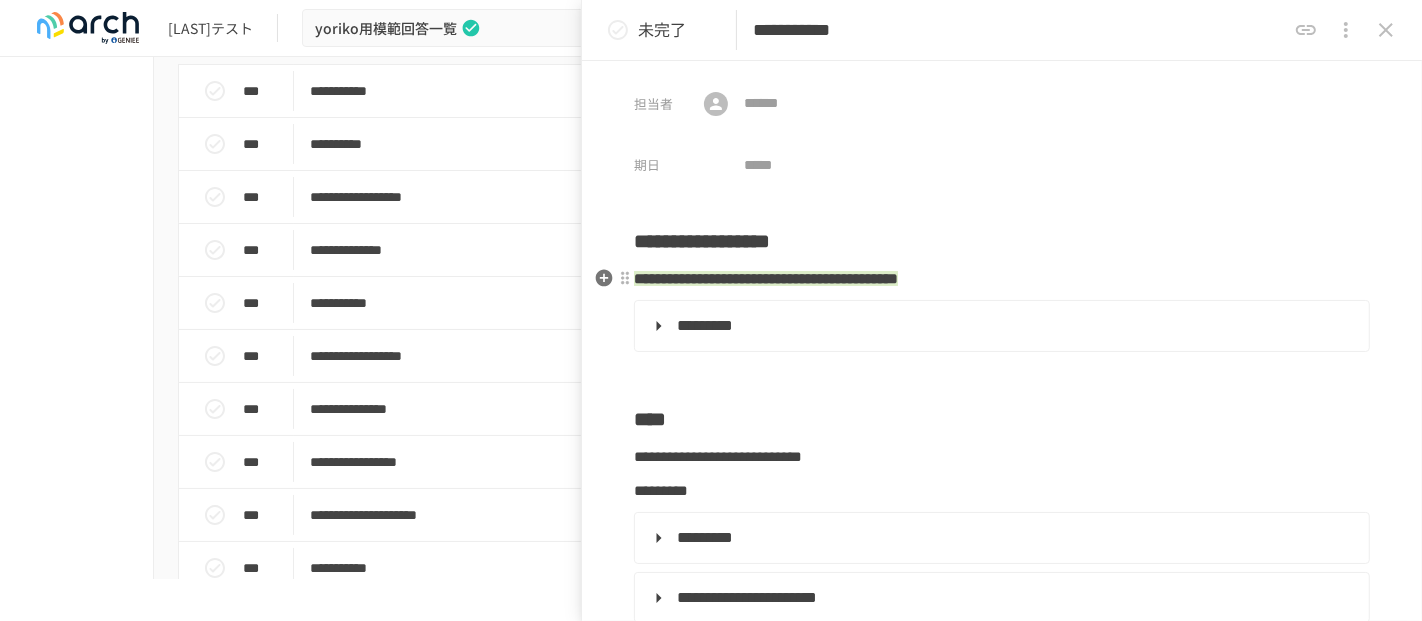click on "**********" at bounding box center [766, 278] 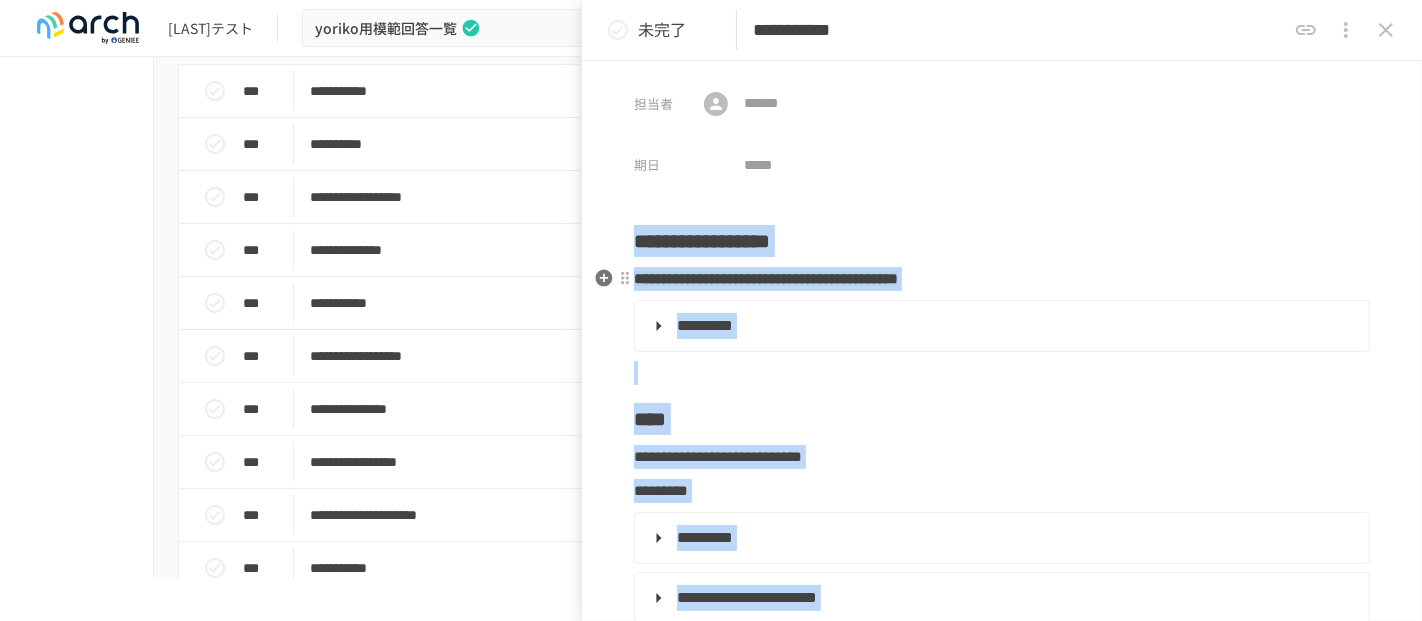copy on "**********" 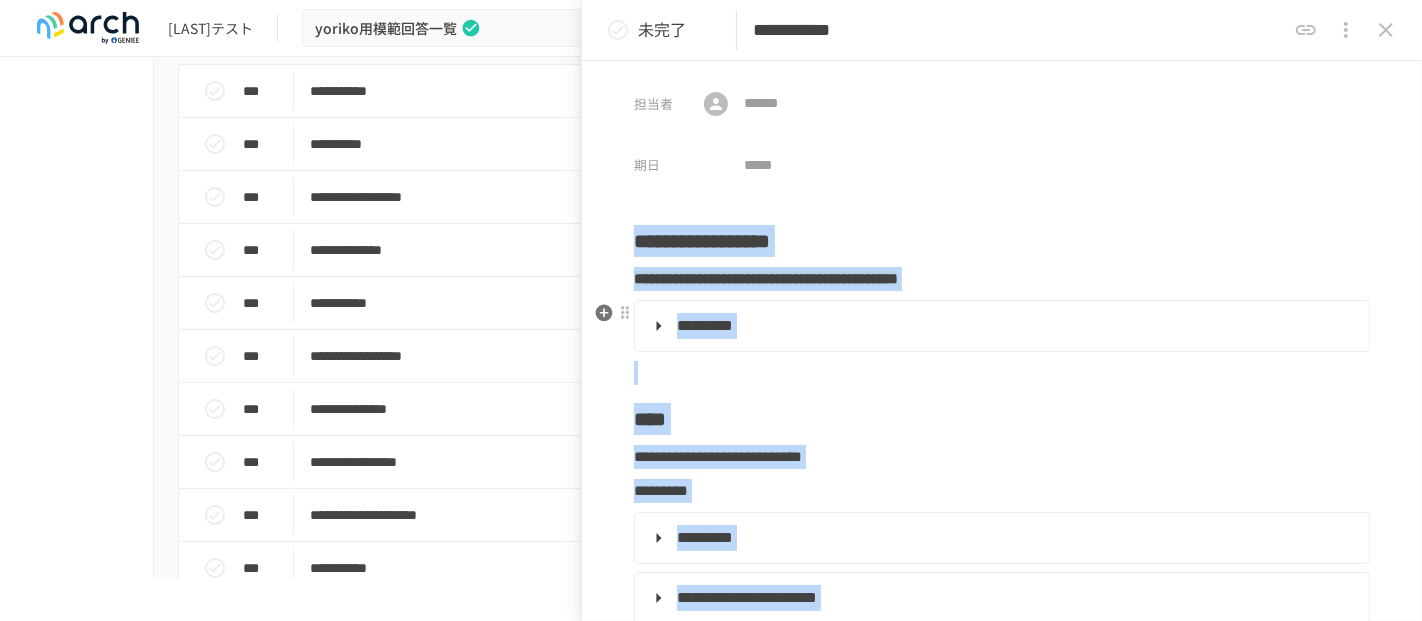 click on "**********" at bounding box center [1002, 326] 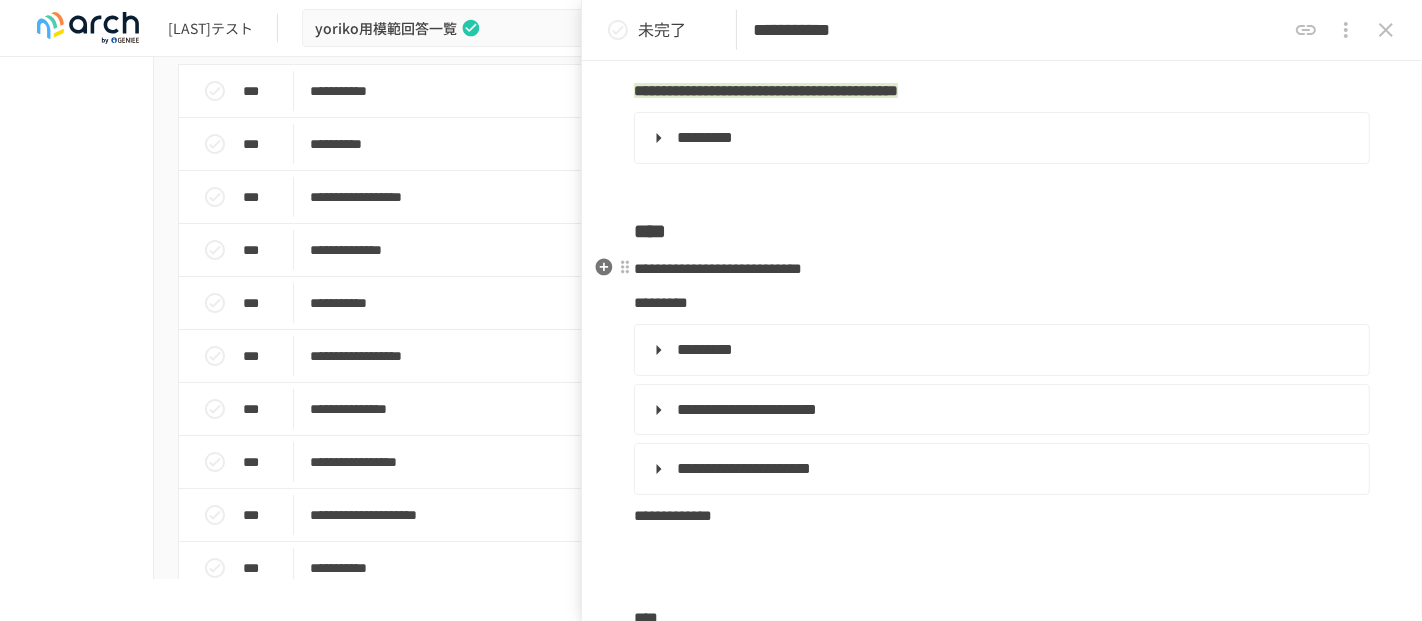 scroll, scrollTop: 222, scrollLeft: 0, axis: vertical 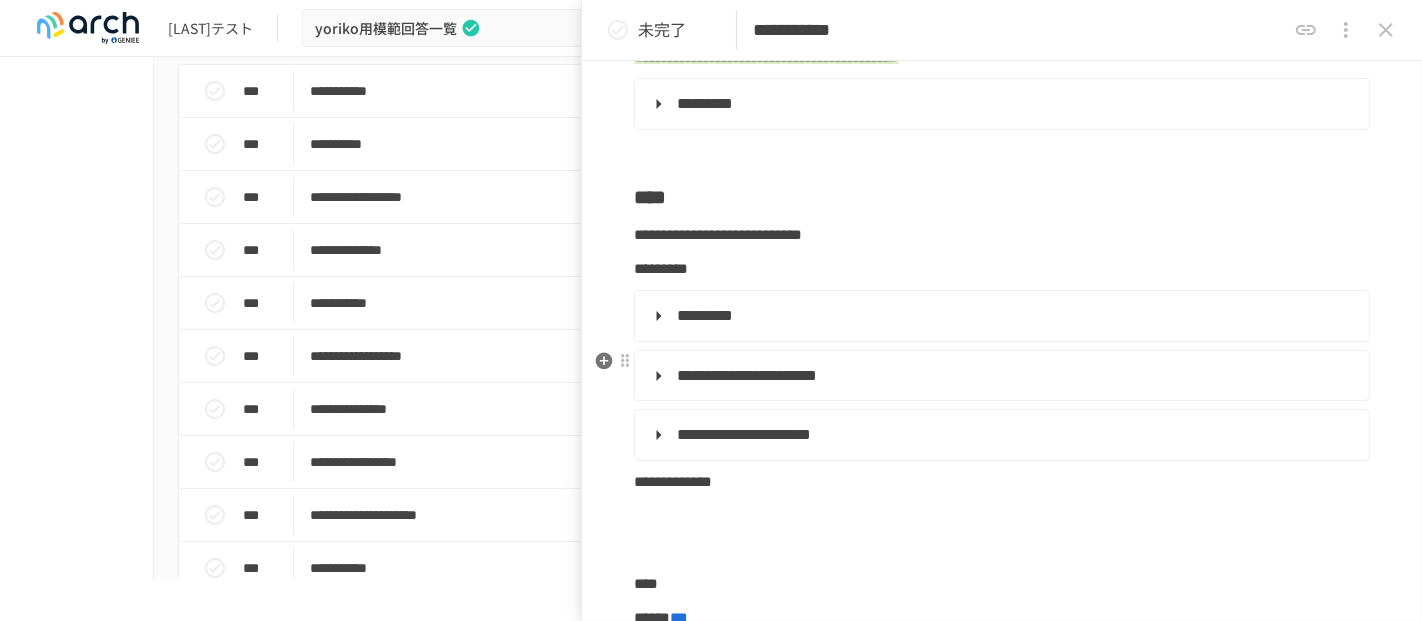 click on "**********" at bounding box center [747, 375] 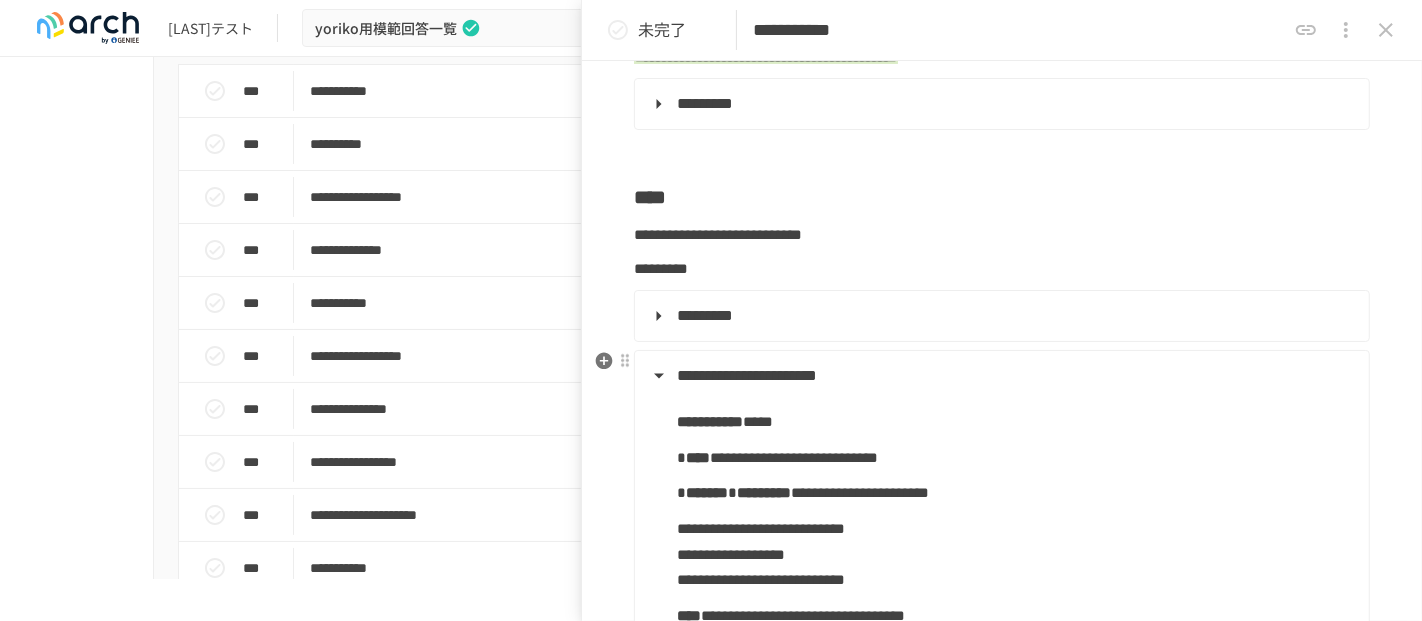 click on "*****" at bounding box center [758, 421] 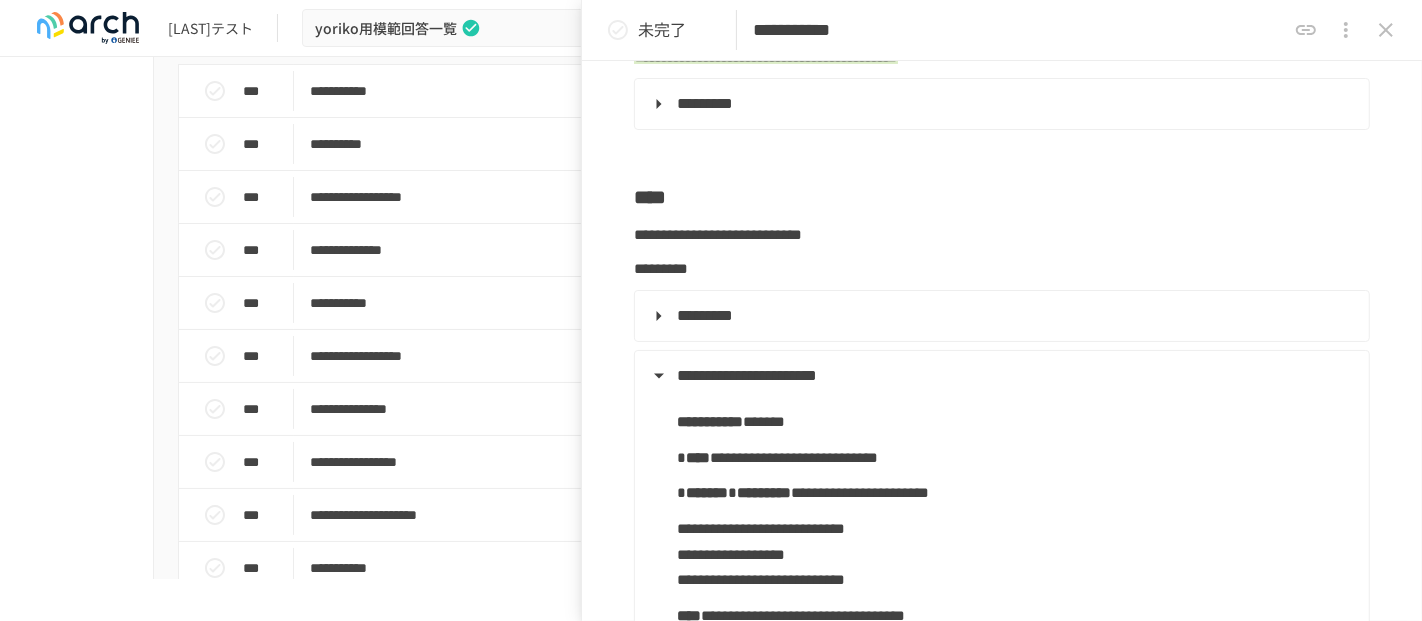 type 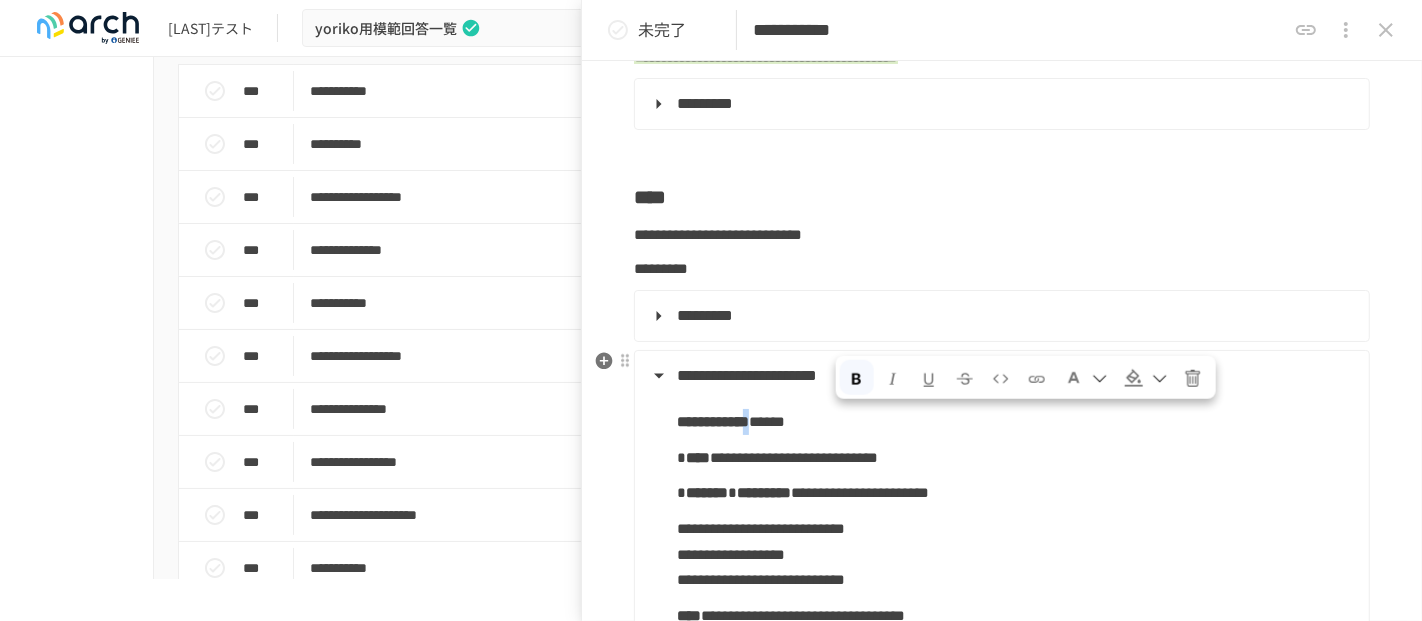 click at bounding box center (857, 379) 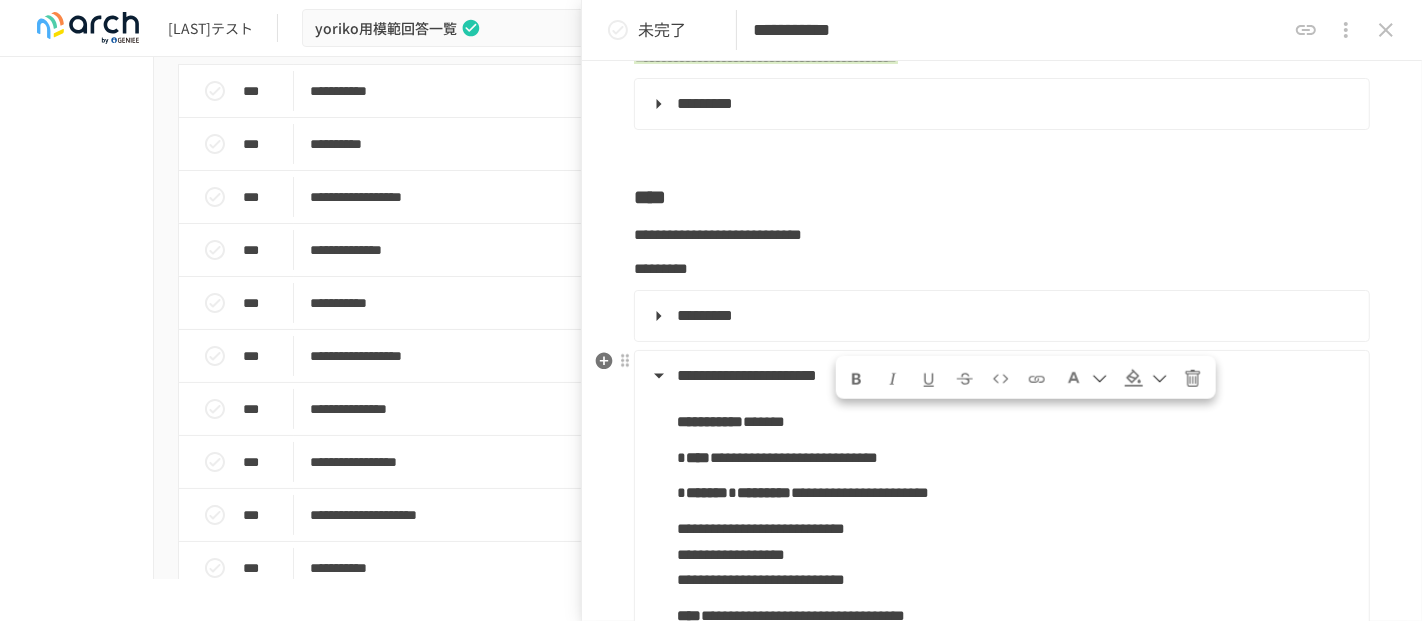 click on "**********" at bounding box center (1000, 557) 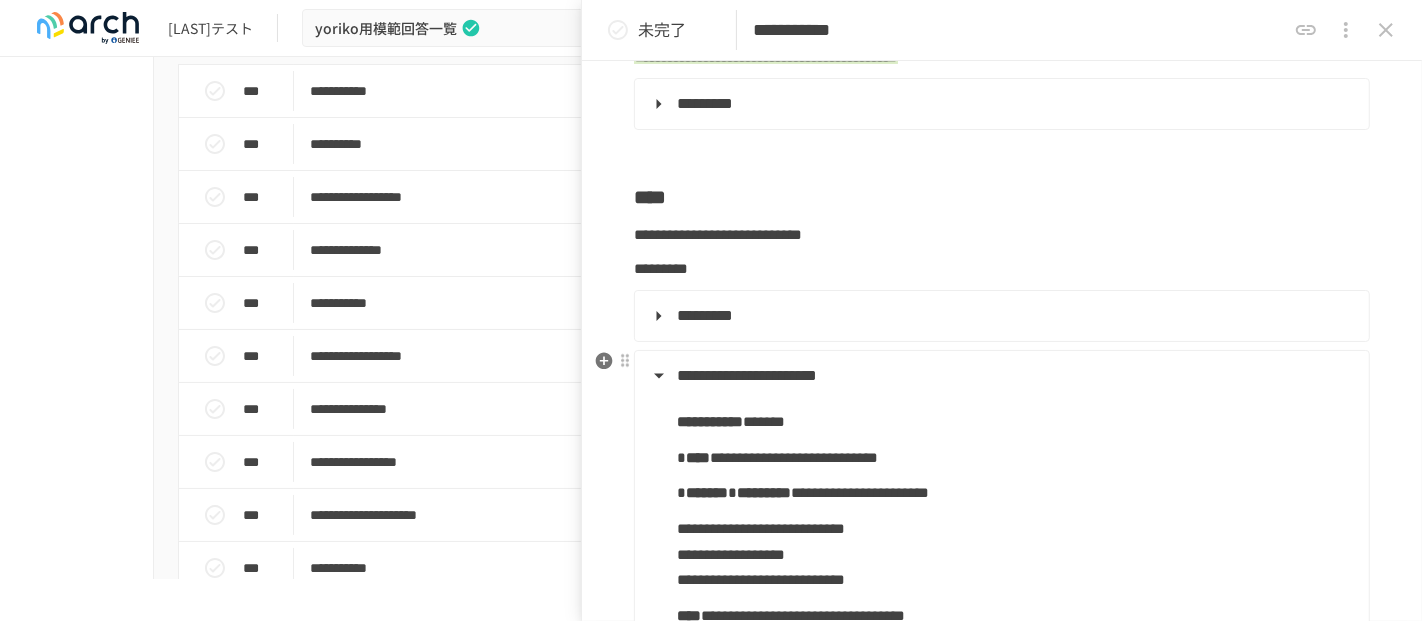click on "**********" at bounding box center (1000, 376) 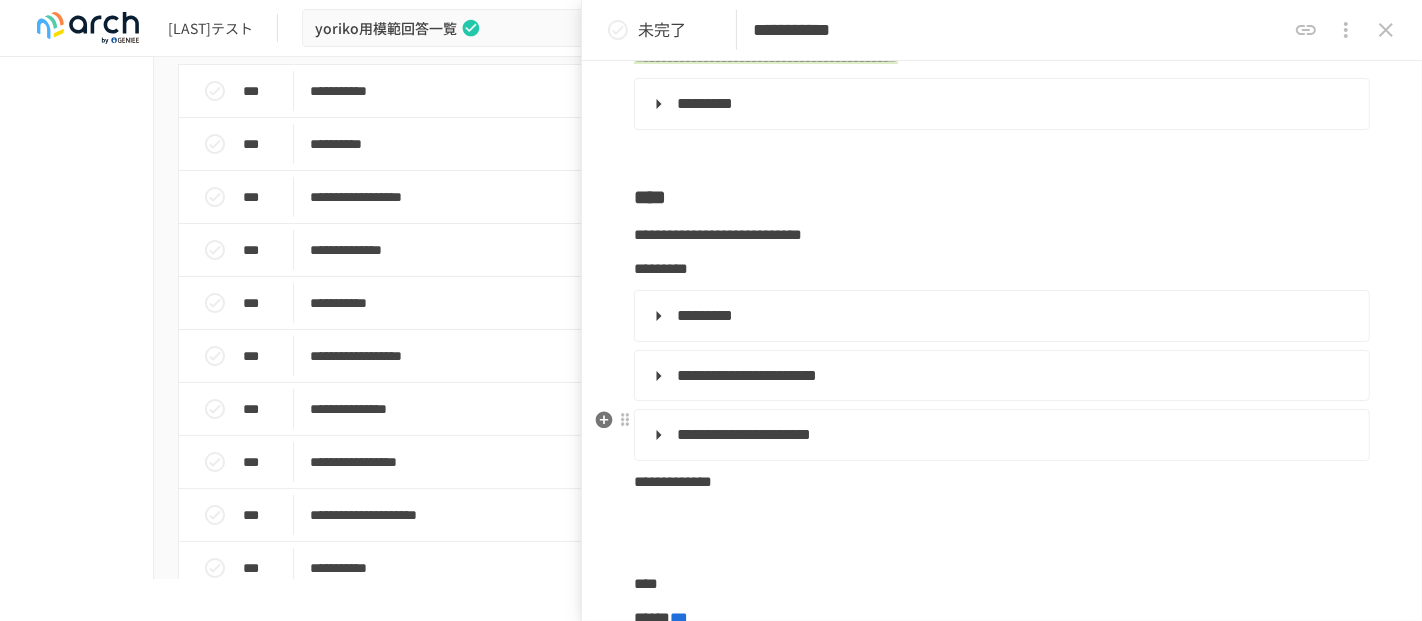 click on "**********" at bounding box center (1000, 435) 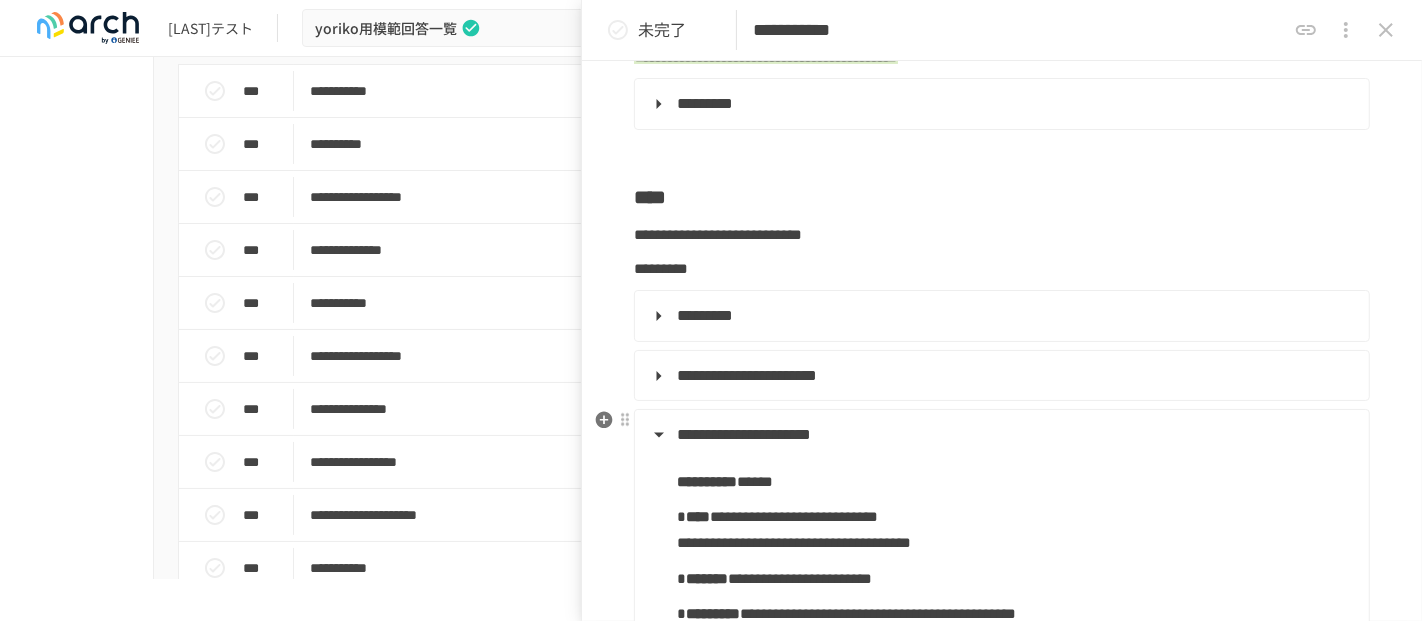 click on "**********" at bounding box center (1000, 435) 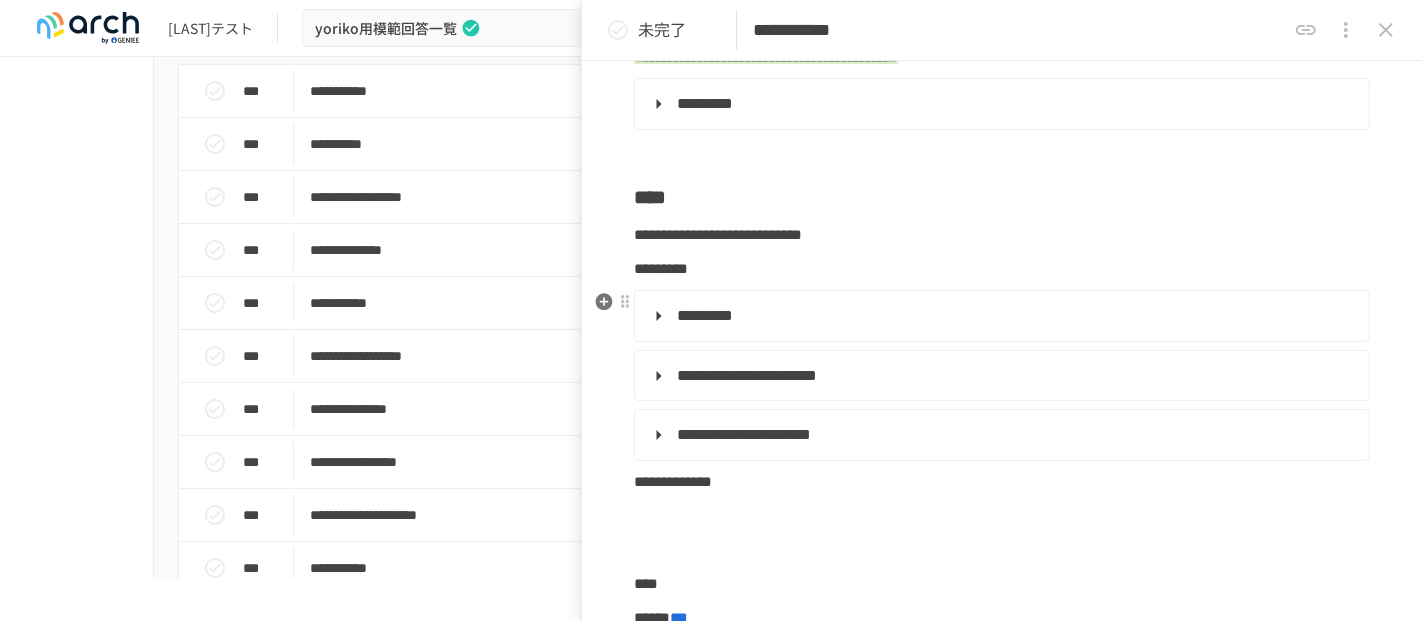 scroll, scrollTop: 0, scrollLeft: 0, axis: both 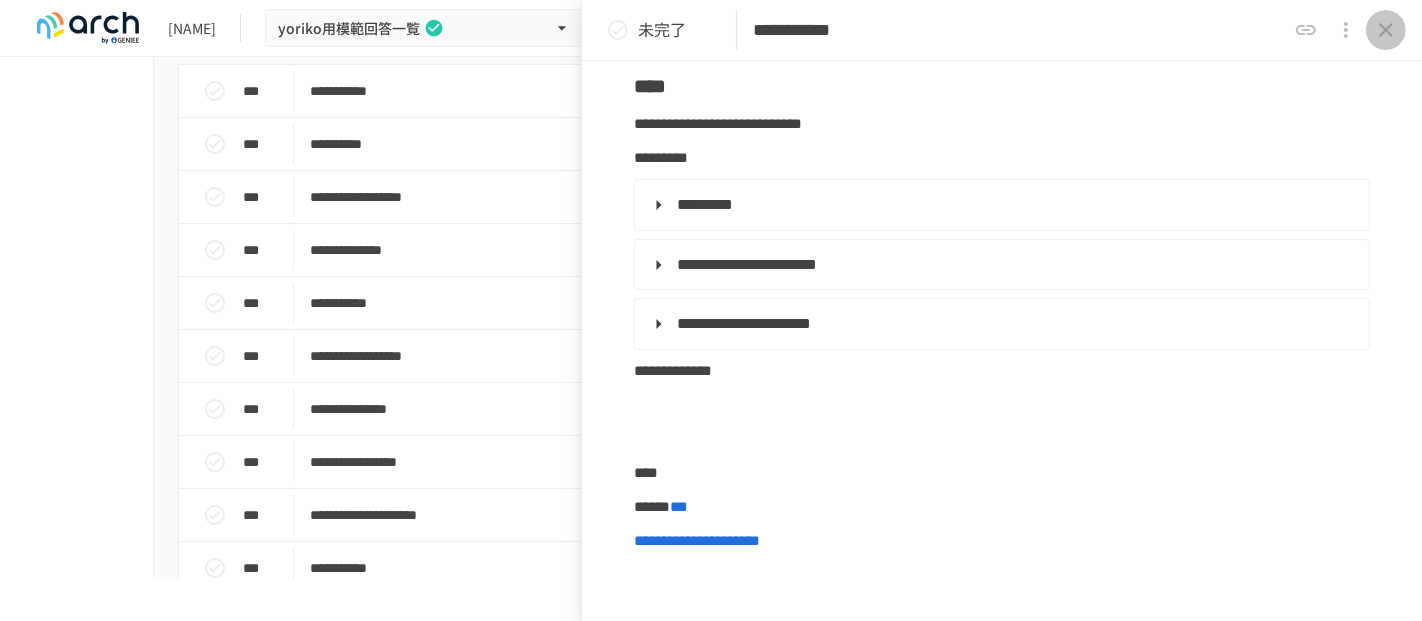 click 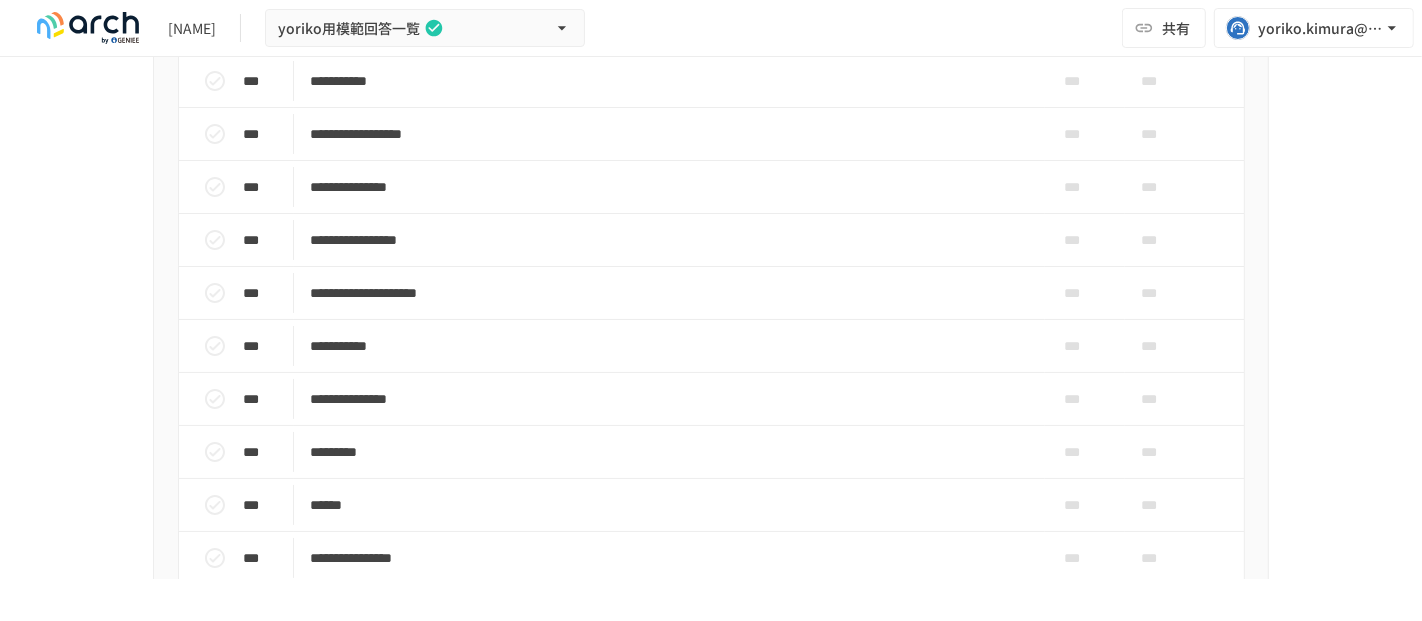 scroll, scrollTop: 391, scrollLeft: 0, axis: vertical 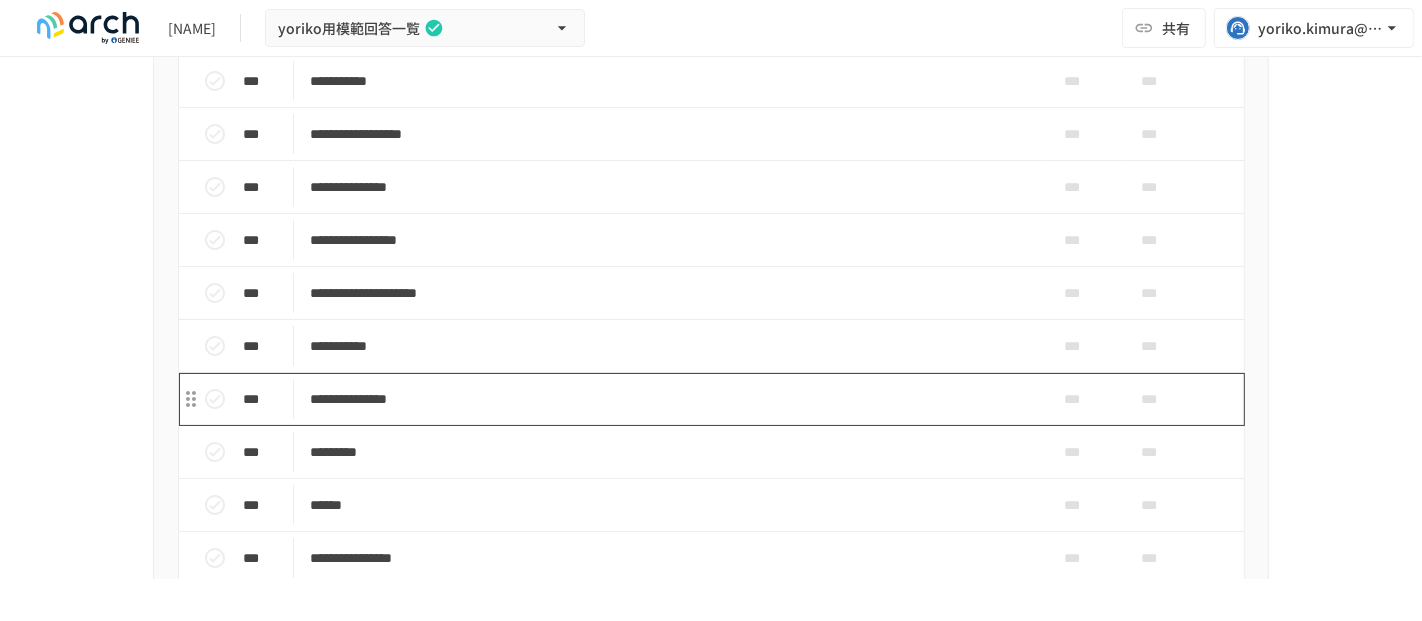 click on "**********" at bounding box center [669, 399] 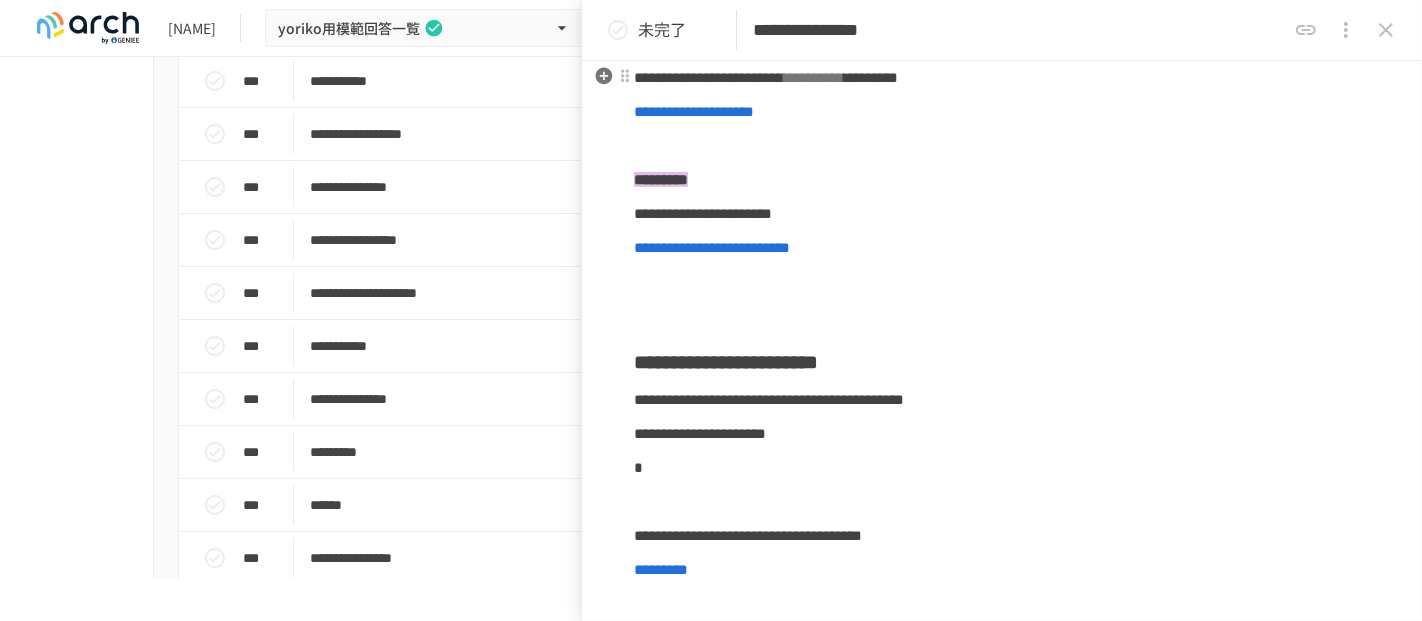 scroll, scrollTop: 1111, scrollLeft: 0, axis: vertical 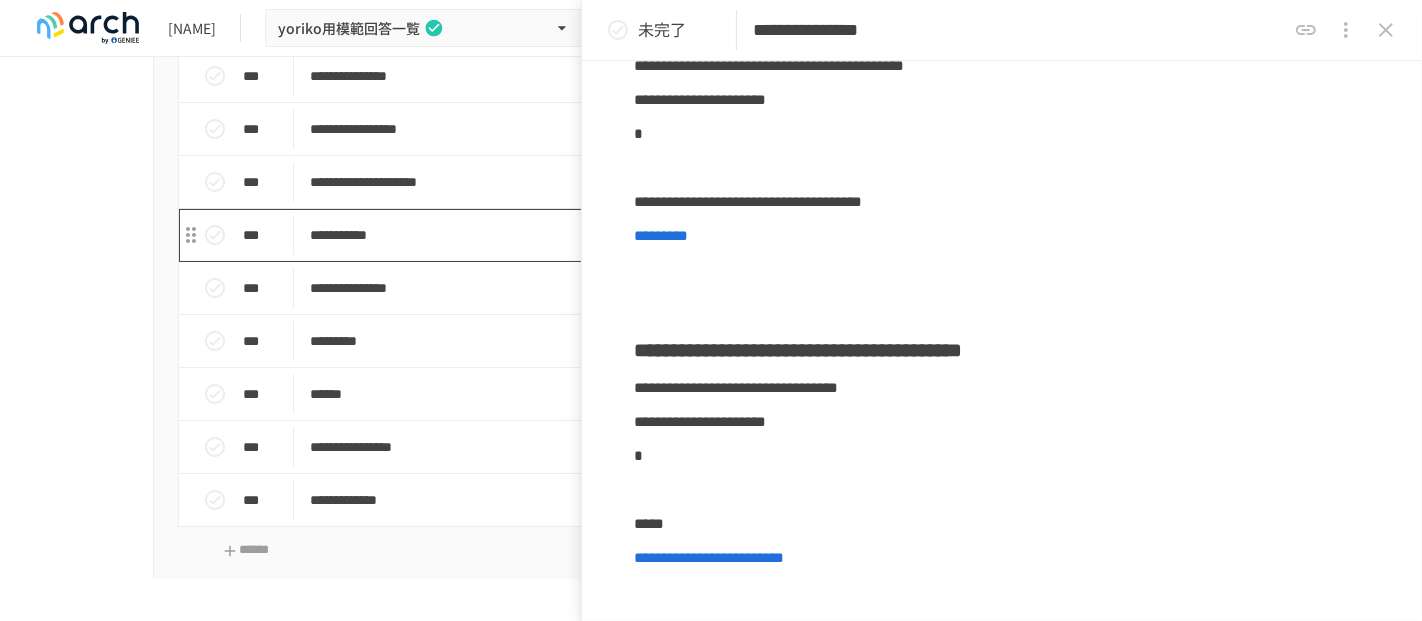 click on "**********" at bounding box center (669, 235) 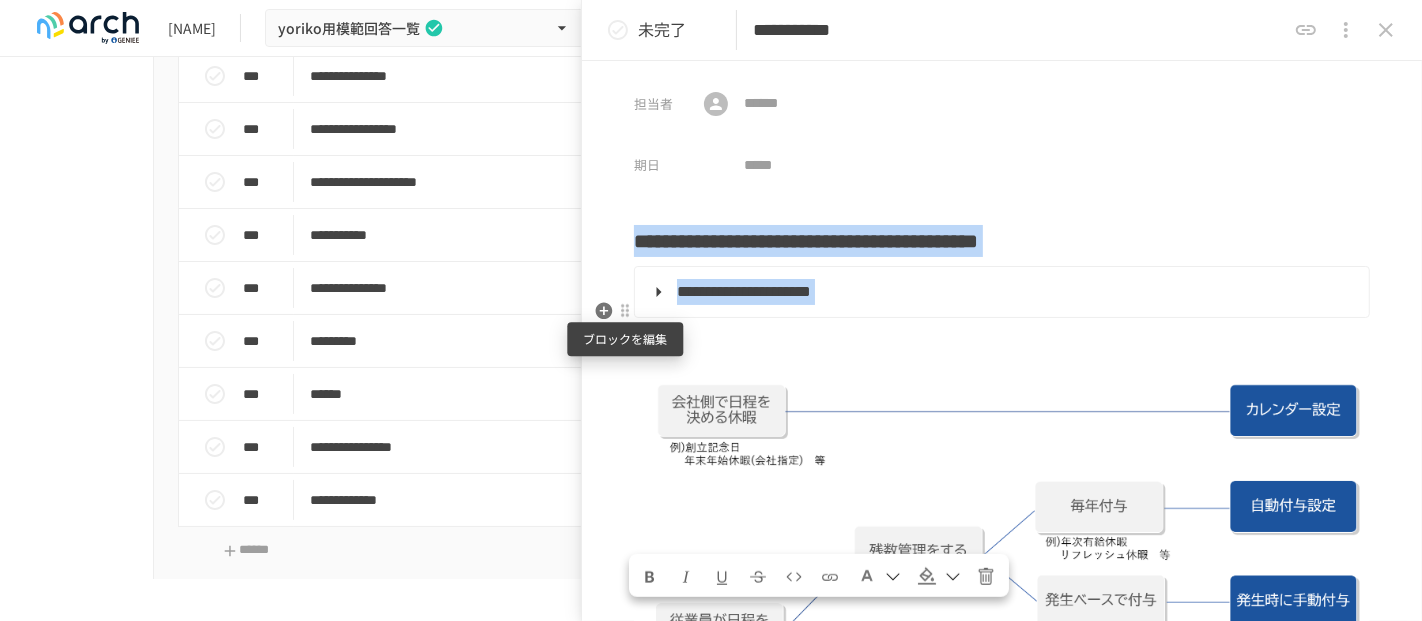 drag, startPoint x: 682, startPoint y: 367, endPoint x: 631, endPoint y: 306, distance: 79.51101 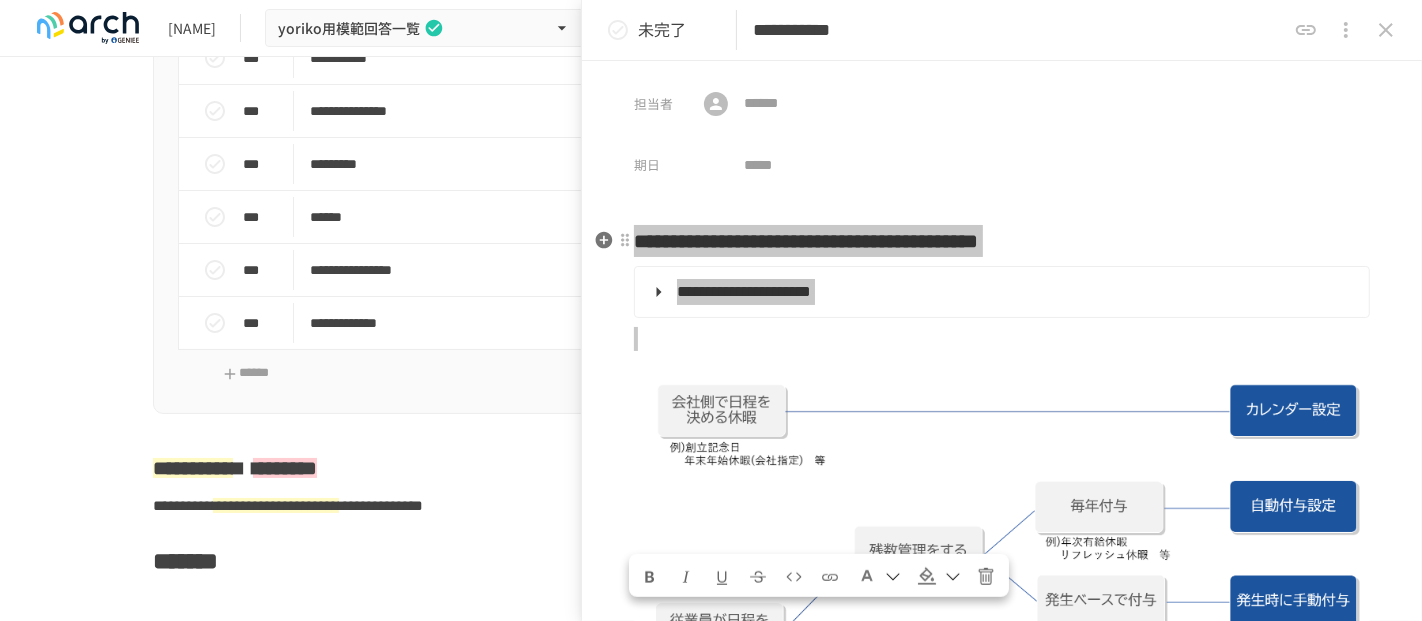 scroll, scrollTop: 947, scrollLeft: 0, axis: vertical 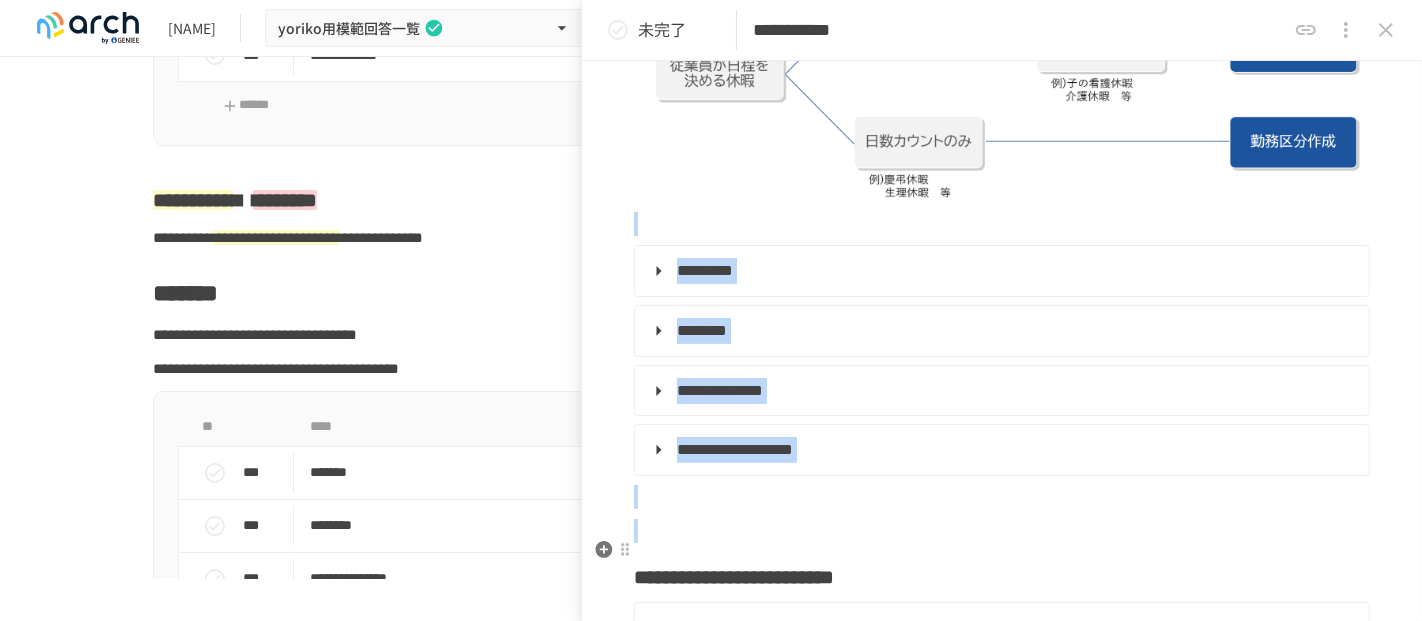 drag, startPoint x: 688, startPoint y: 250, endPoint x: 684, endPoint y: 550, distance: 300.02667 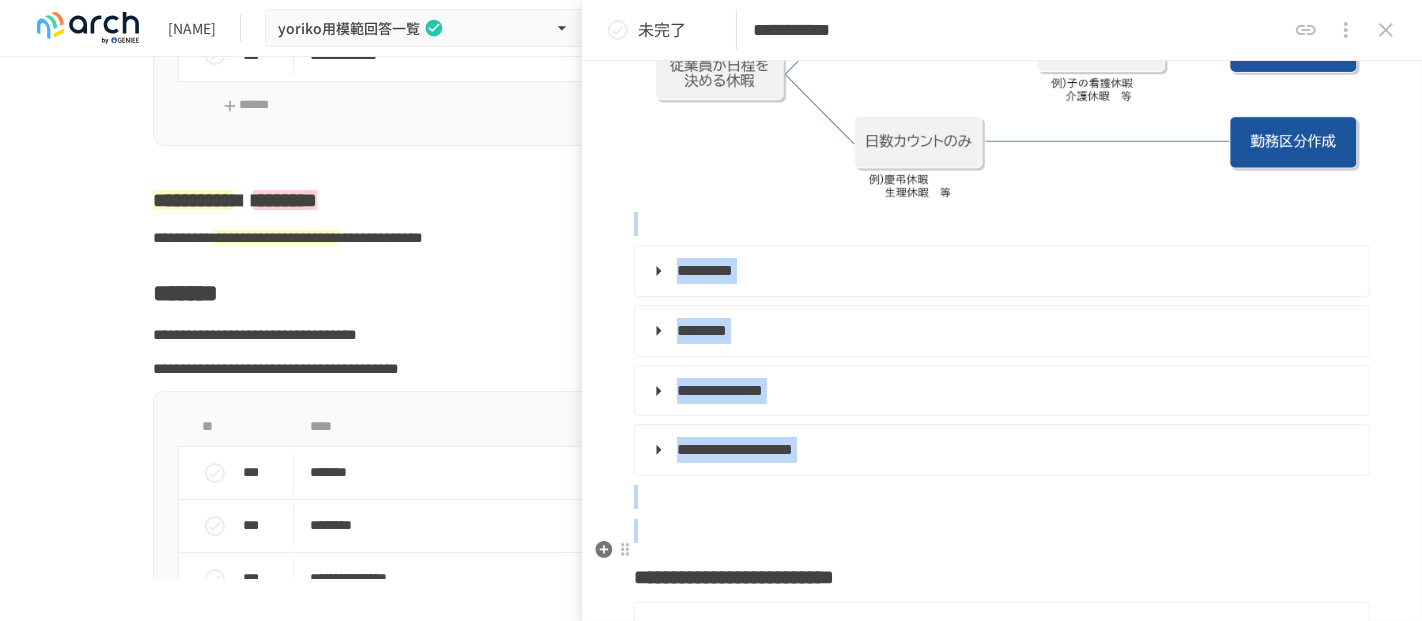 click on "**********" at bounding box center [1002, 267] 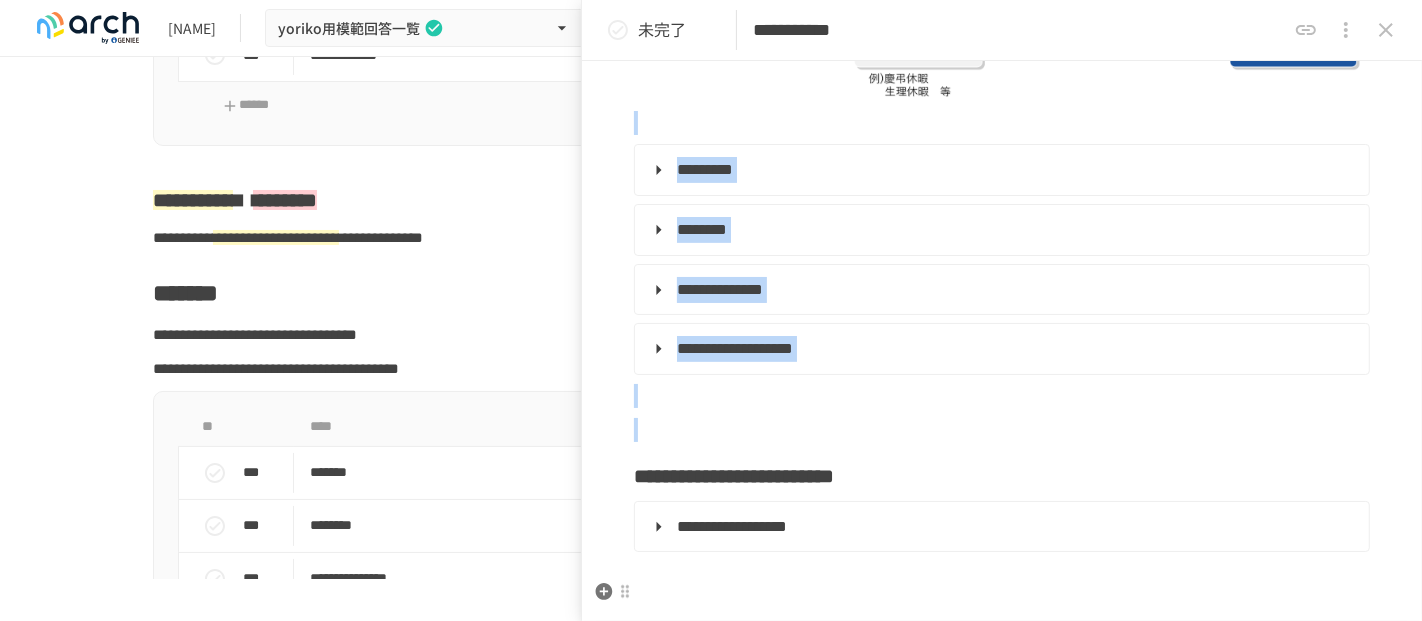 scroll, scrollTop: 888, scrollLeft: 0, axis: vertical 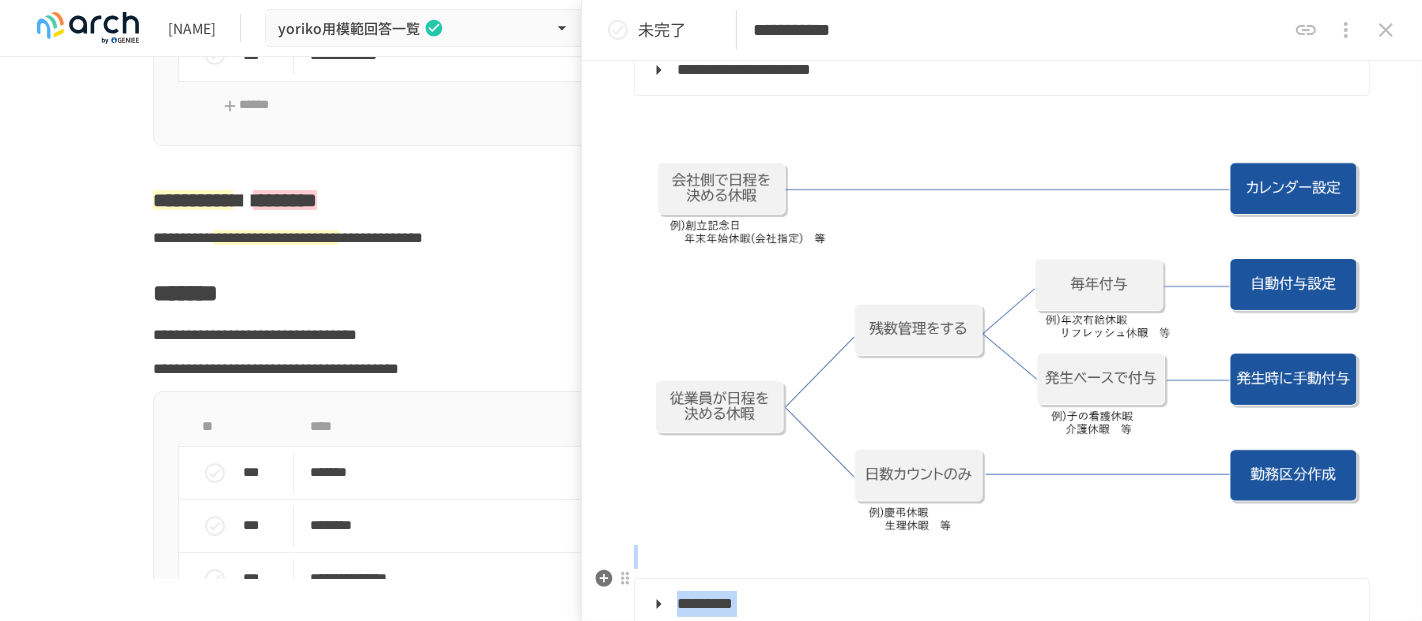 drag, startPoint x: 683, startPoint y: 549, endPoint x: 665, endPoint y: 572, distance: 29.206163 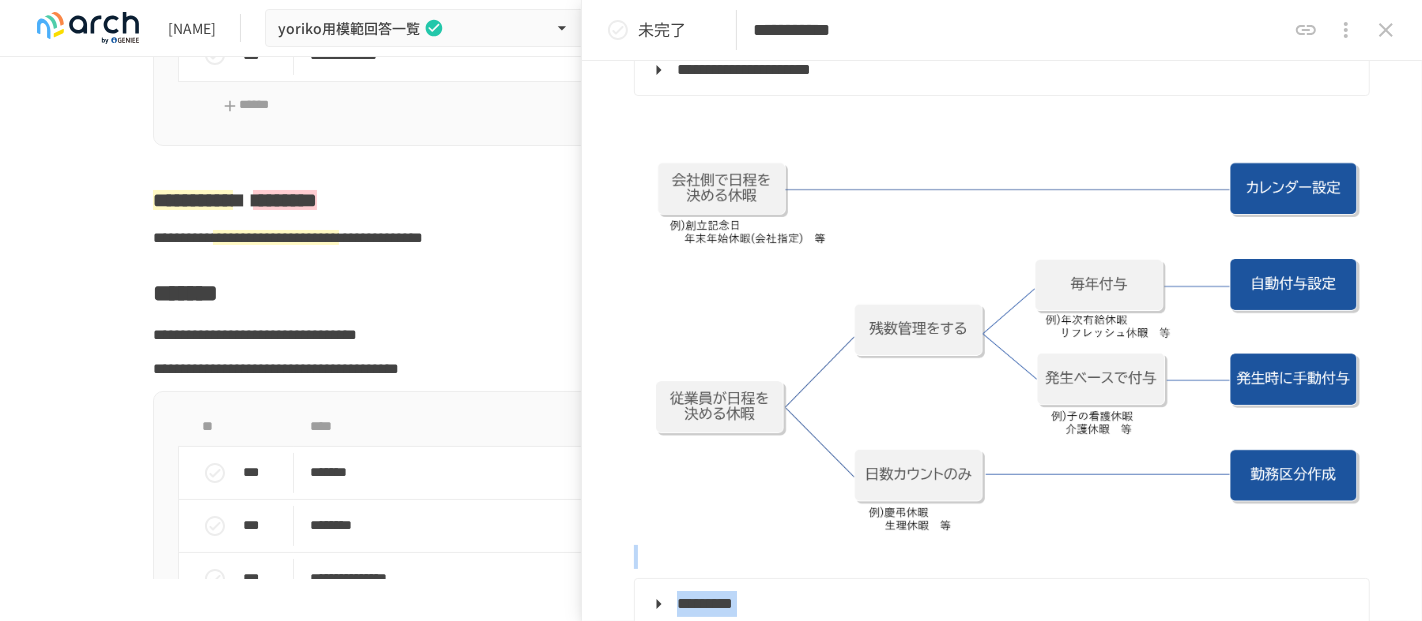 drag, startPoint x: 1397, startPoint y: 37, endPoint x: 1018, endPoint y: 154, distance: 396.64847 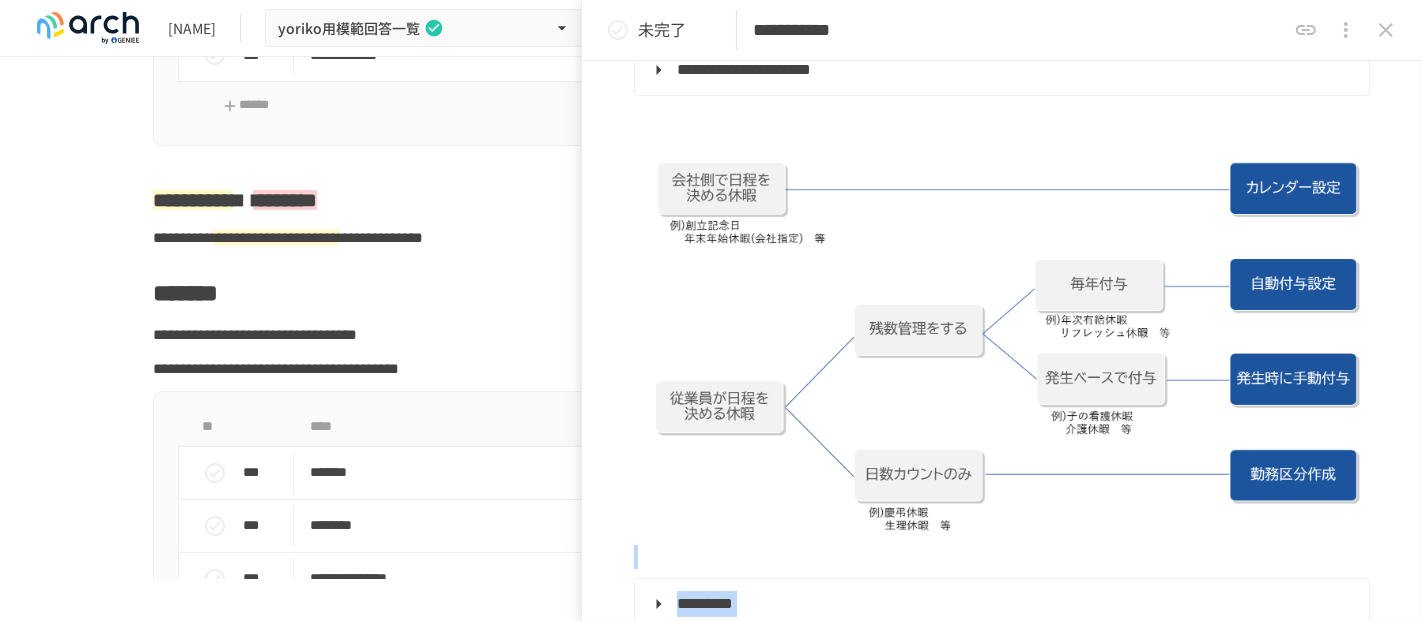click 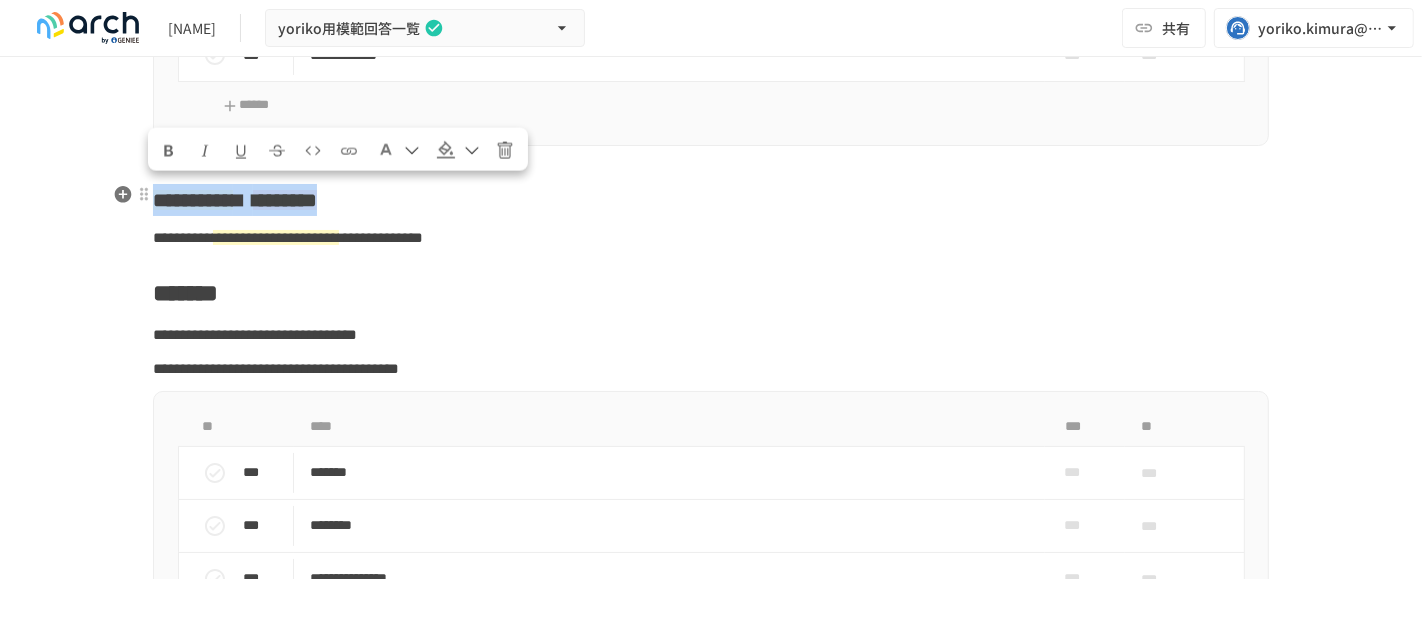 drag, startPoint x: 534, startPoint y: 190, endPoint x: 151, endPoint y: 197, distance: 383.06396 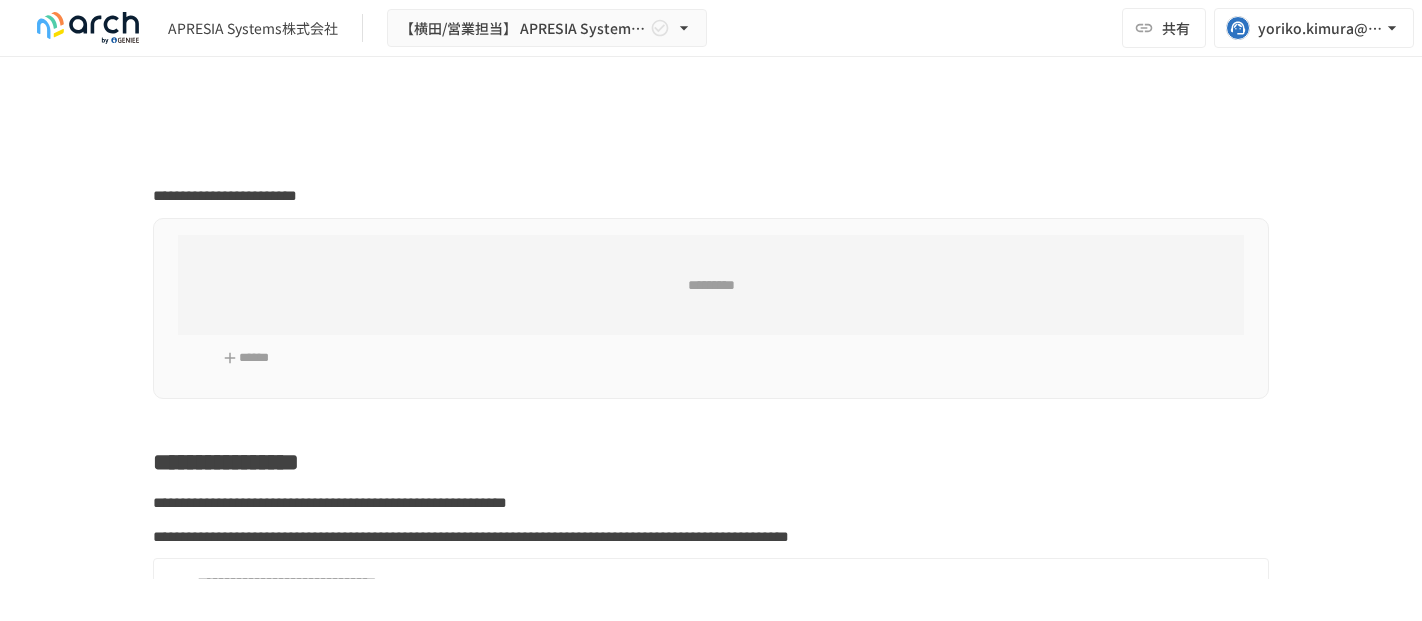 scroll, scrollTop: 0, scrollLeft: 0, axis: both 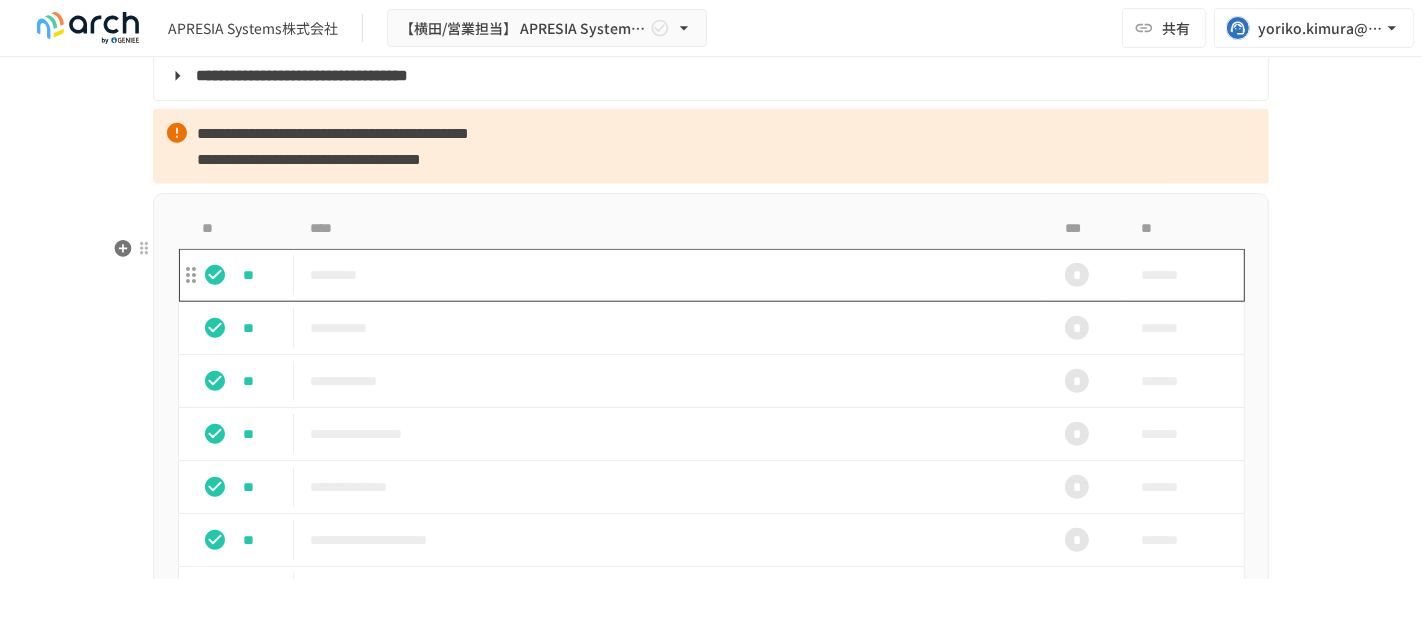 click on "*********" at bounding box center (669, 275) 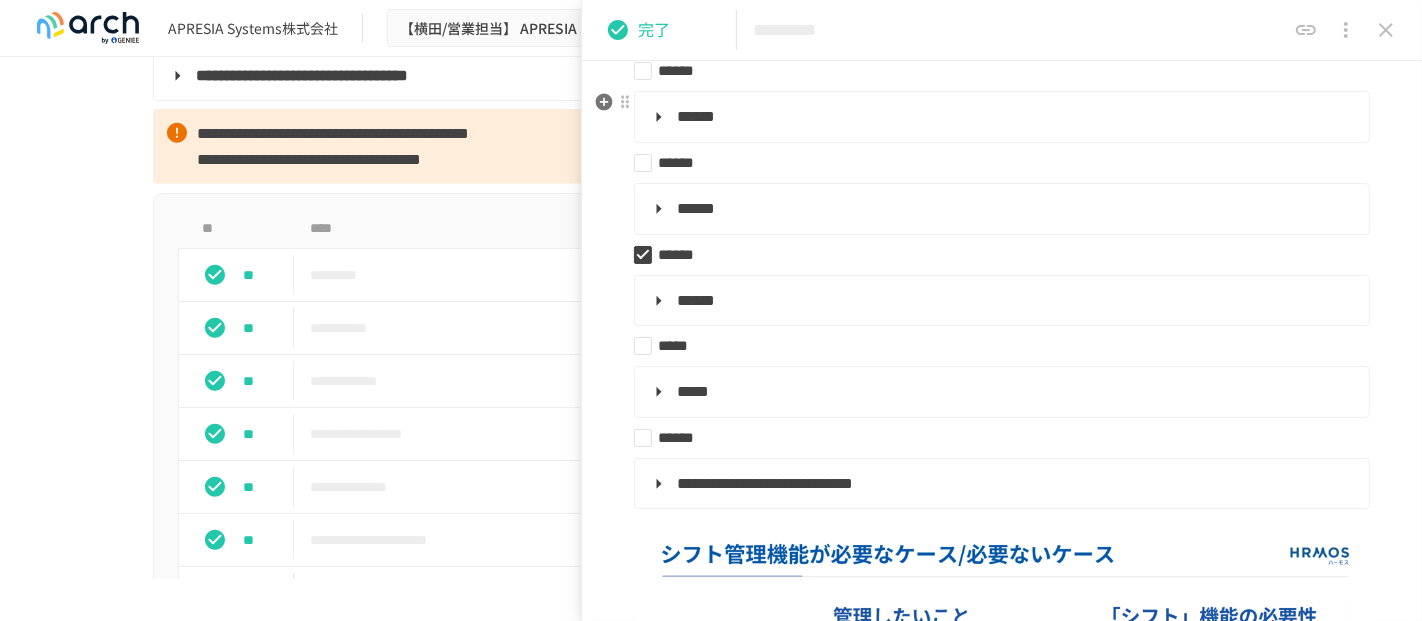 scroll, scrollTop: 666, scrollLeft: 0, axis: vertical 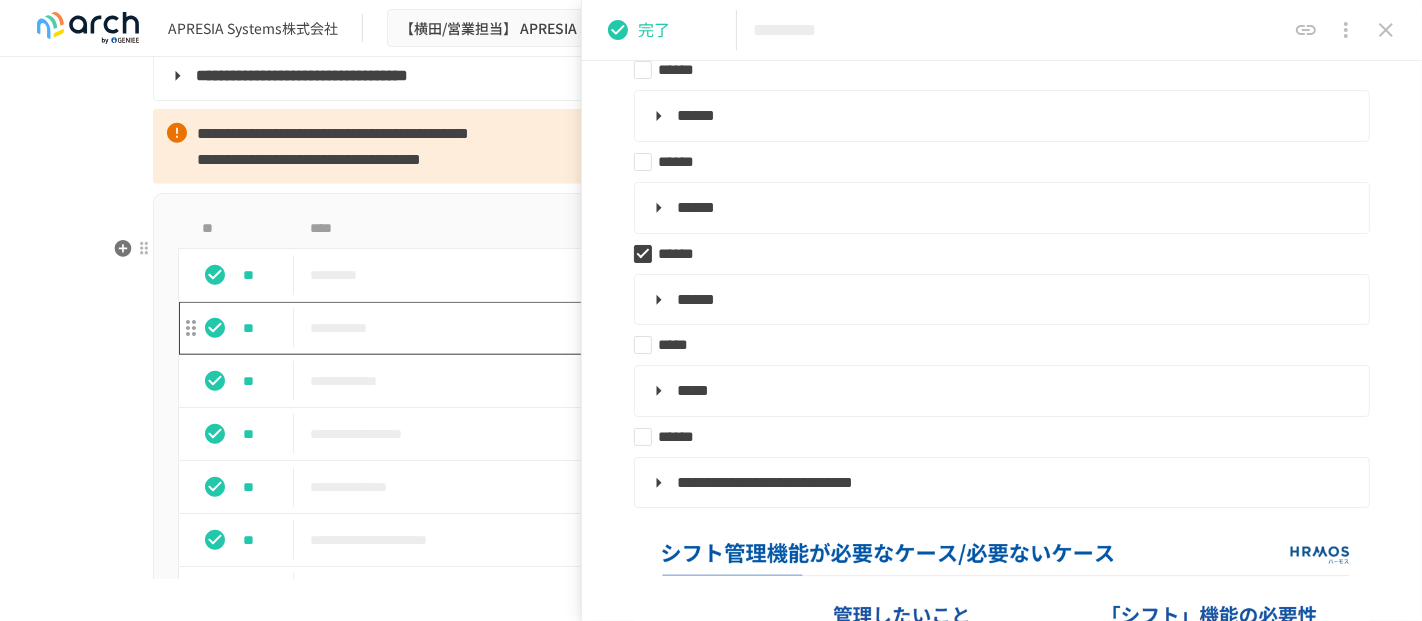 click on "**********" at bounding box center (669, 328) 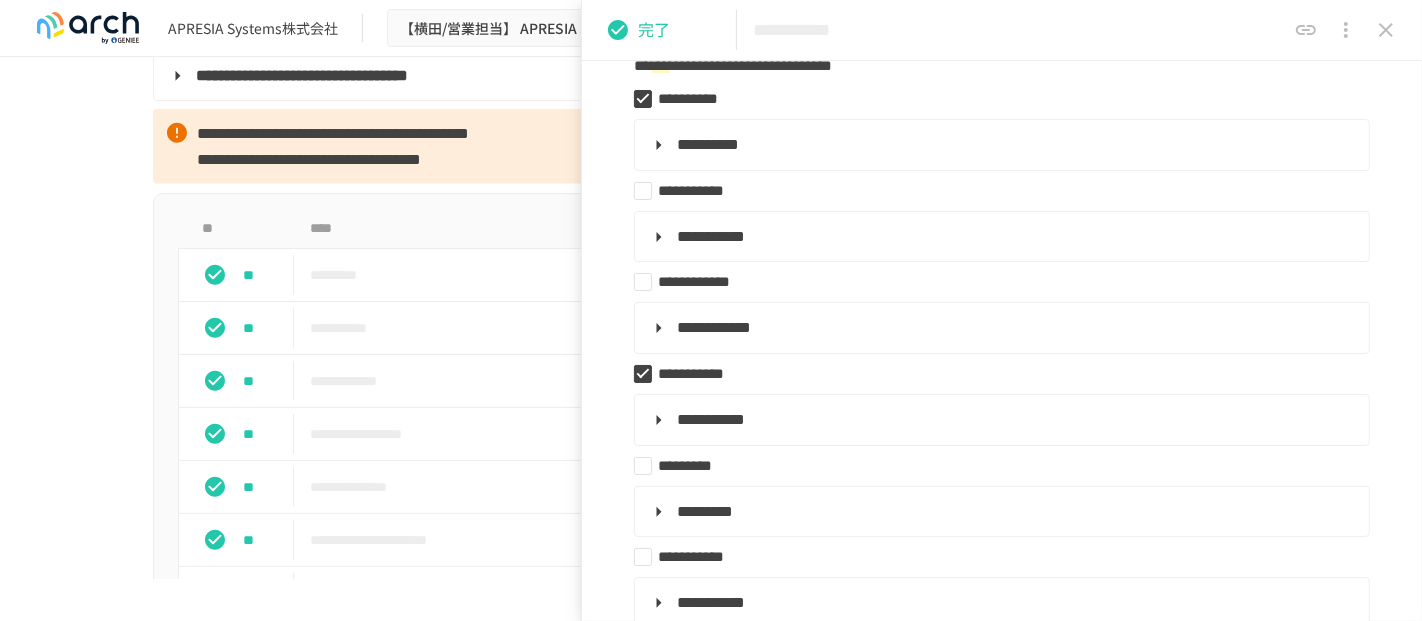 scroll, scrollTop: 444, scrollLeft: 0, axis: vertical 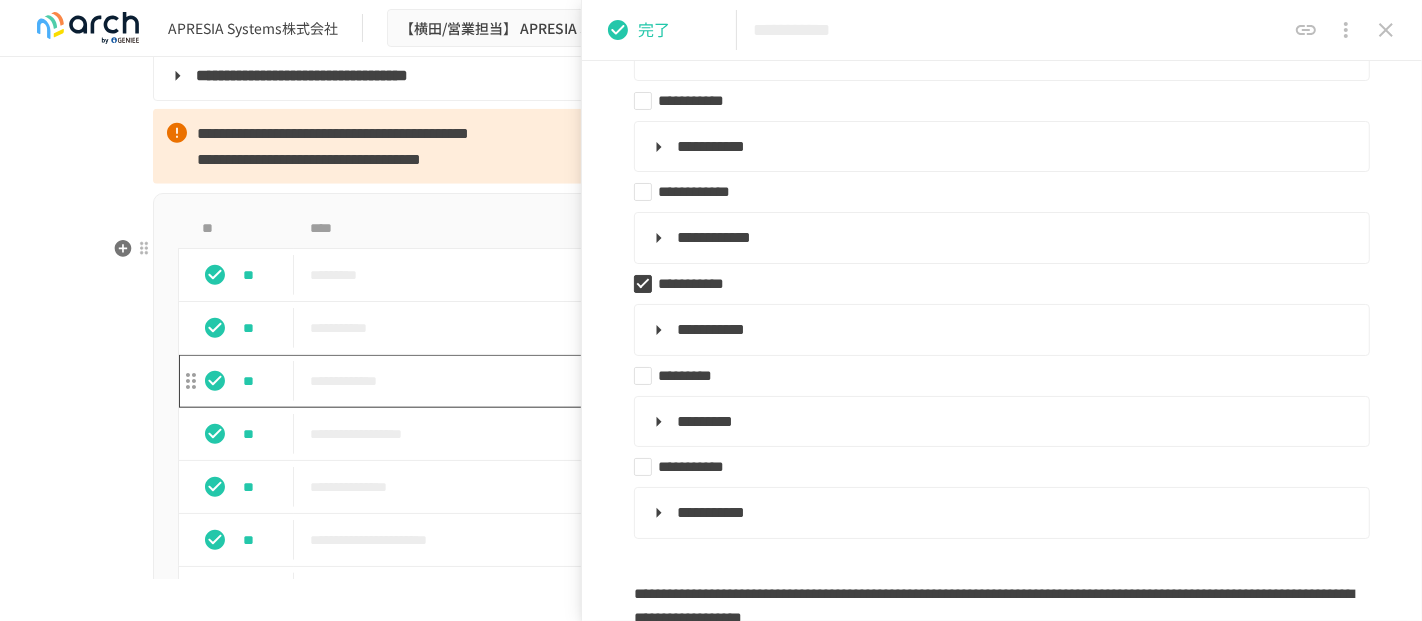 click on "**********" at bounding box center (669, 381) 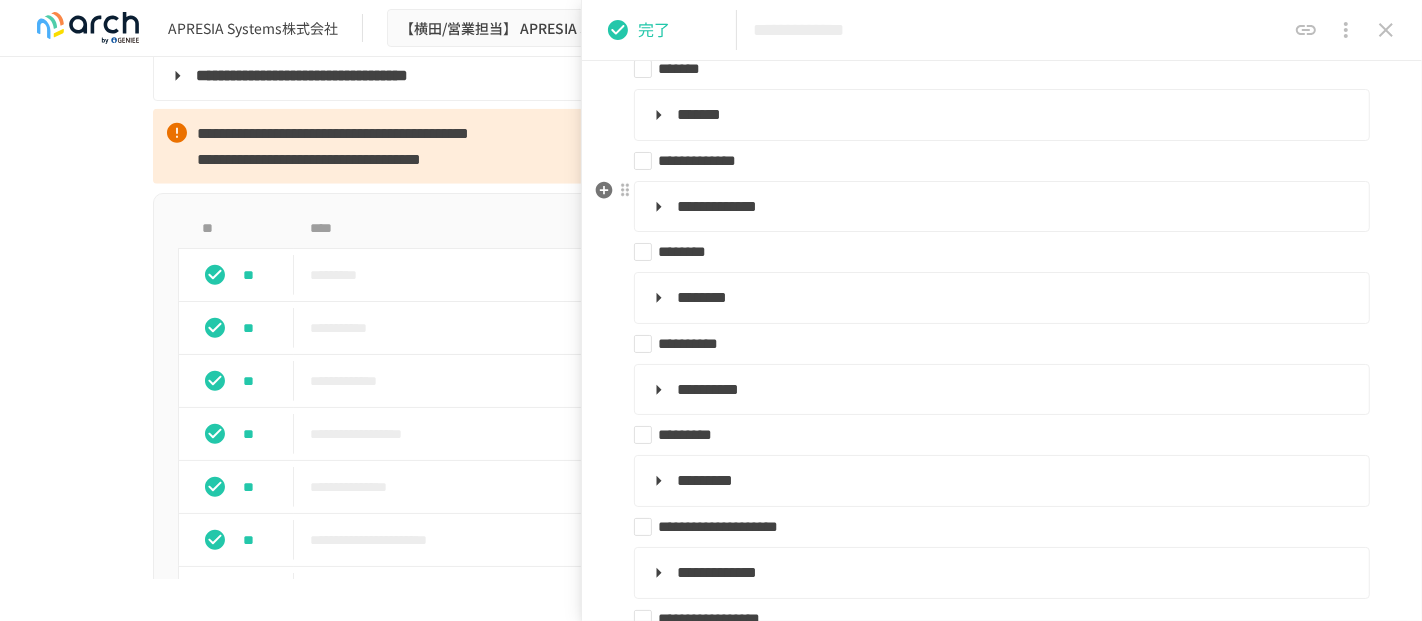 scroll, scrollTop: 888, scrollLeft: 0, axis: vertical 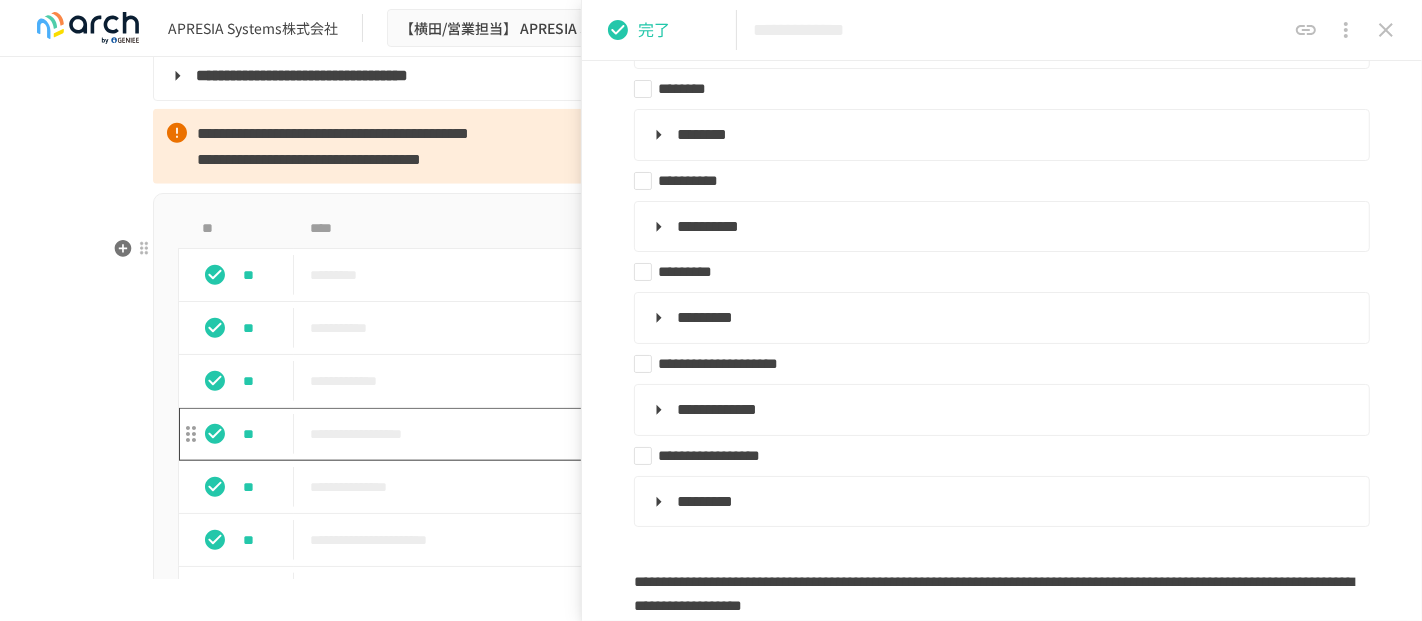 click on "**********" at bounding box center [669, 434] 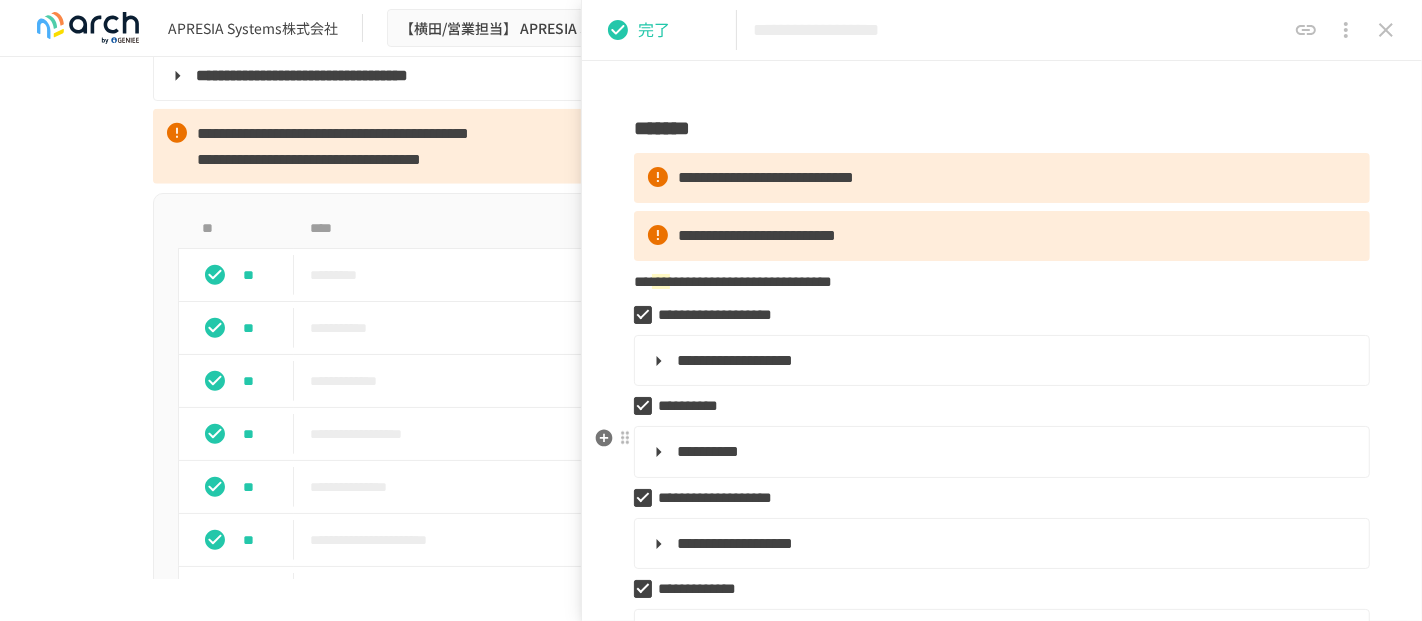 scroll, scrollTop: 222, scrollLeft: 0, axis: vertical 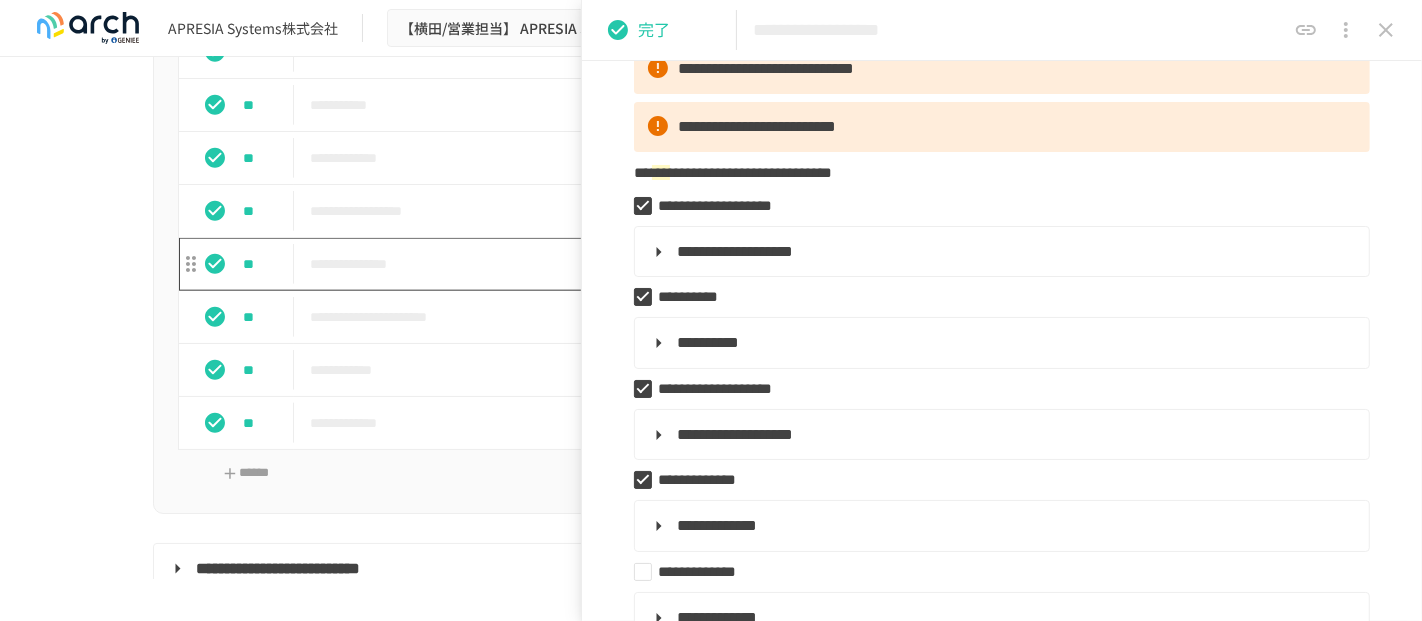 click on "**********" at bounding box center (669, 264) 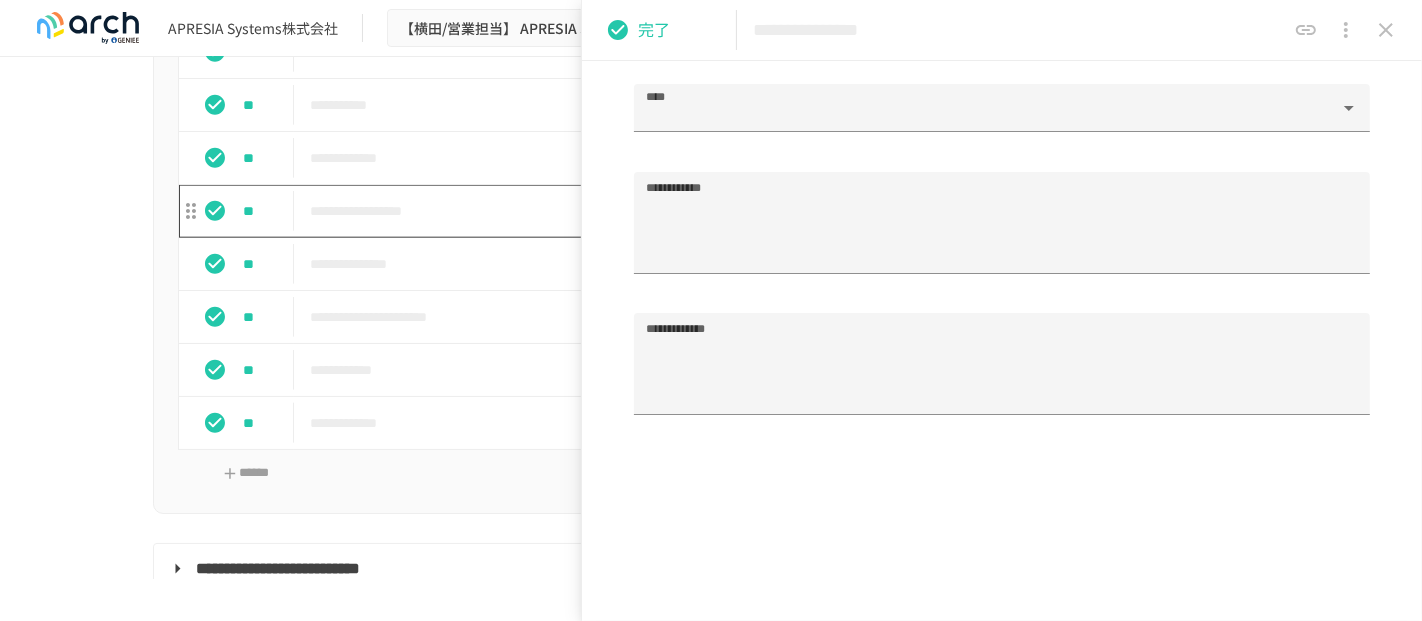 scroll, scrollTop: 1437, scrollLeft: 0, axis: vertical 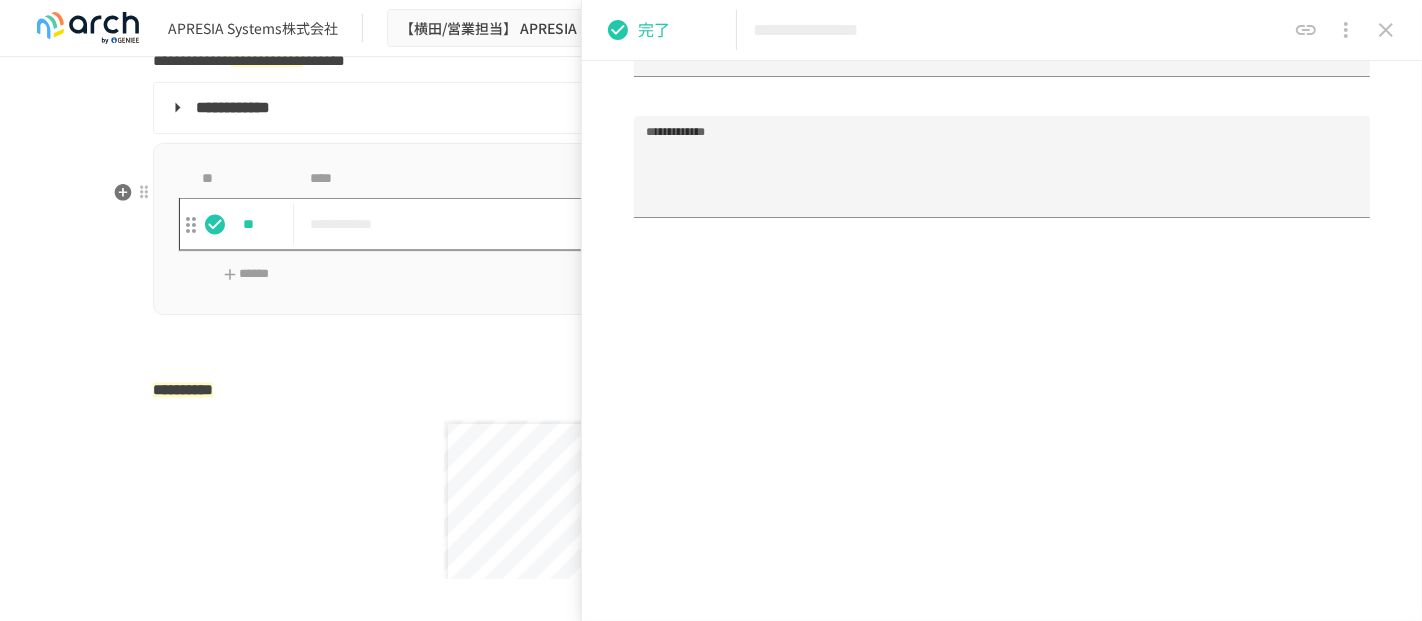 click on "**********" at bounding box center (669, 224) 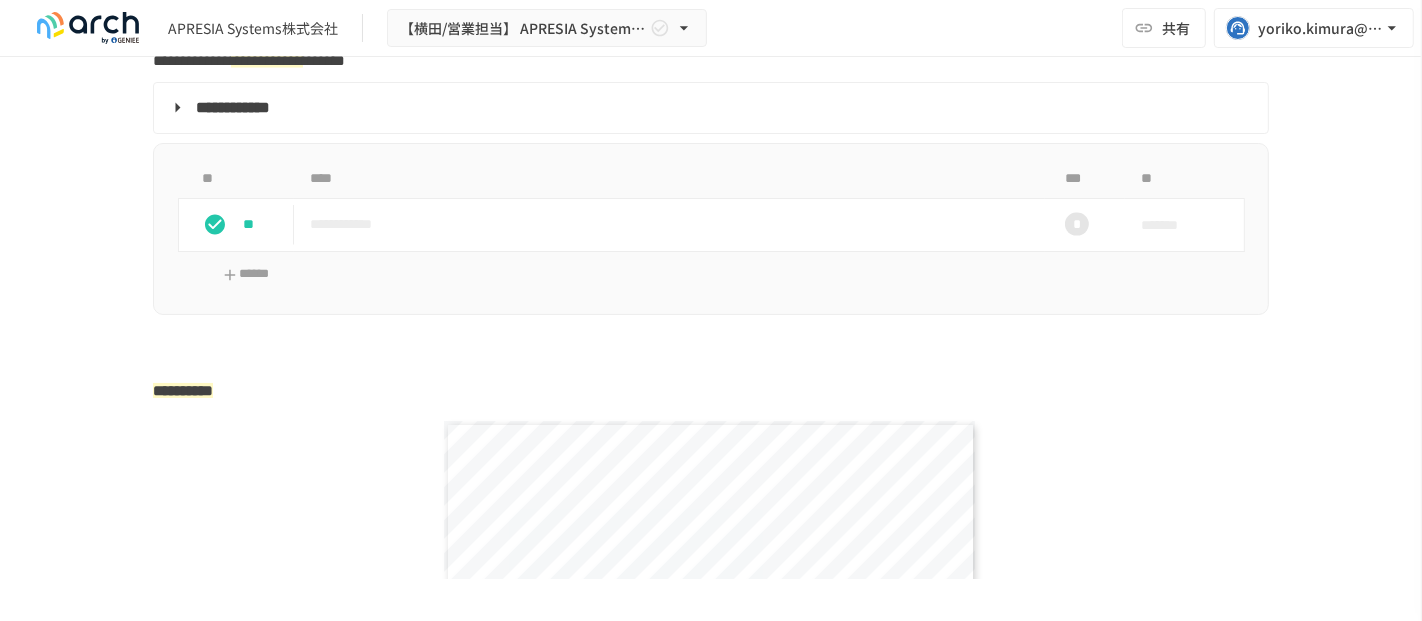 scroll, scrollTop: 49, scrollLeft: 0, axis: vertical 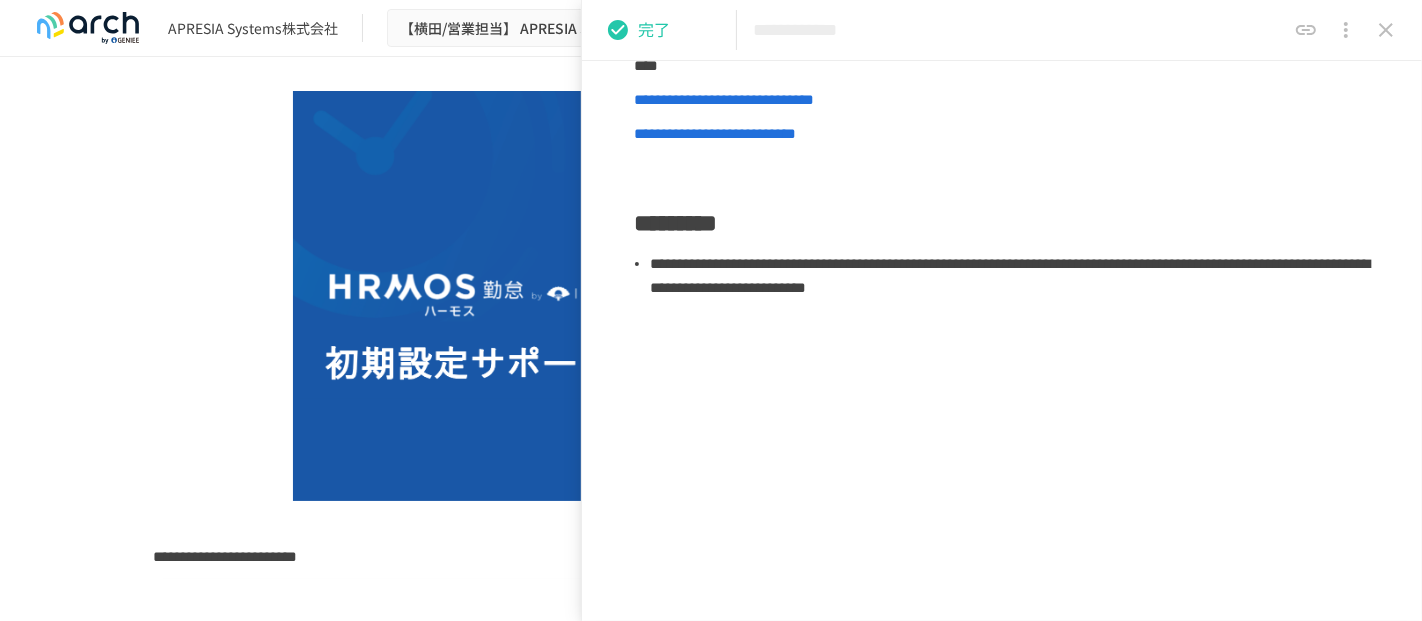 click 